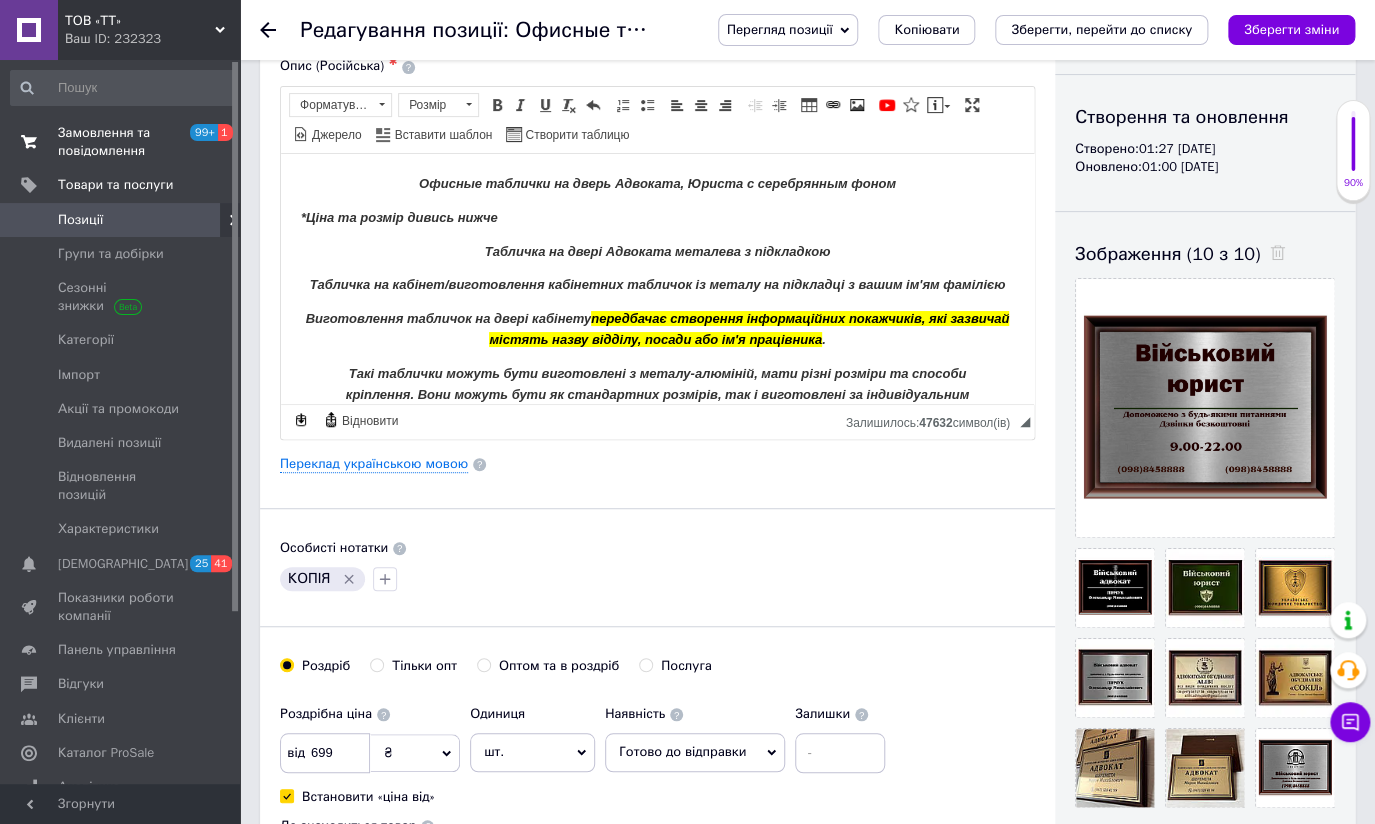 scroll, scrollTop: 0, scrollLeft: 0, axis: both 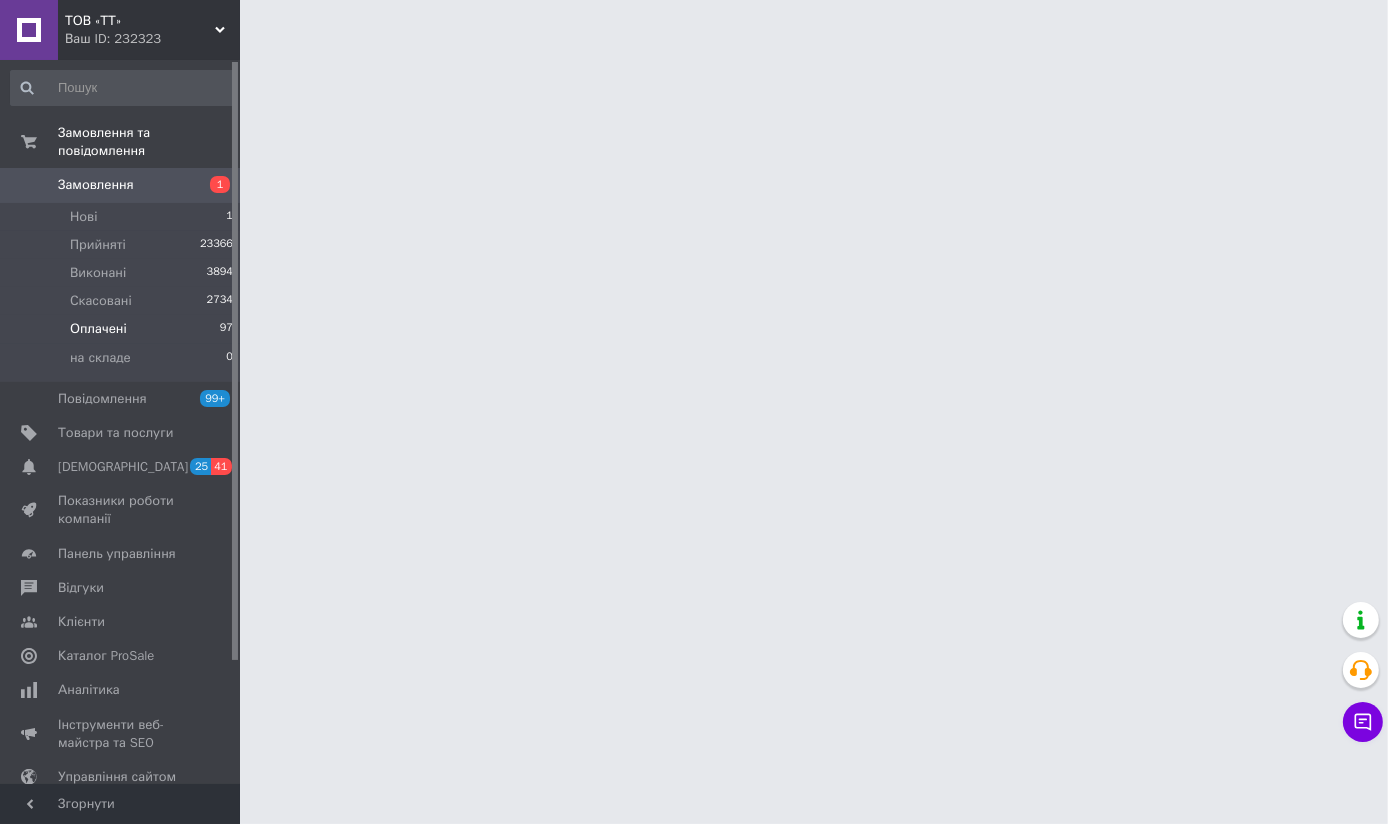 click on "Оплачені" at bounding box center [98, 329] 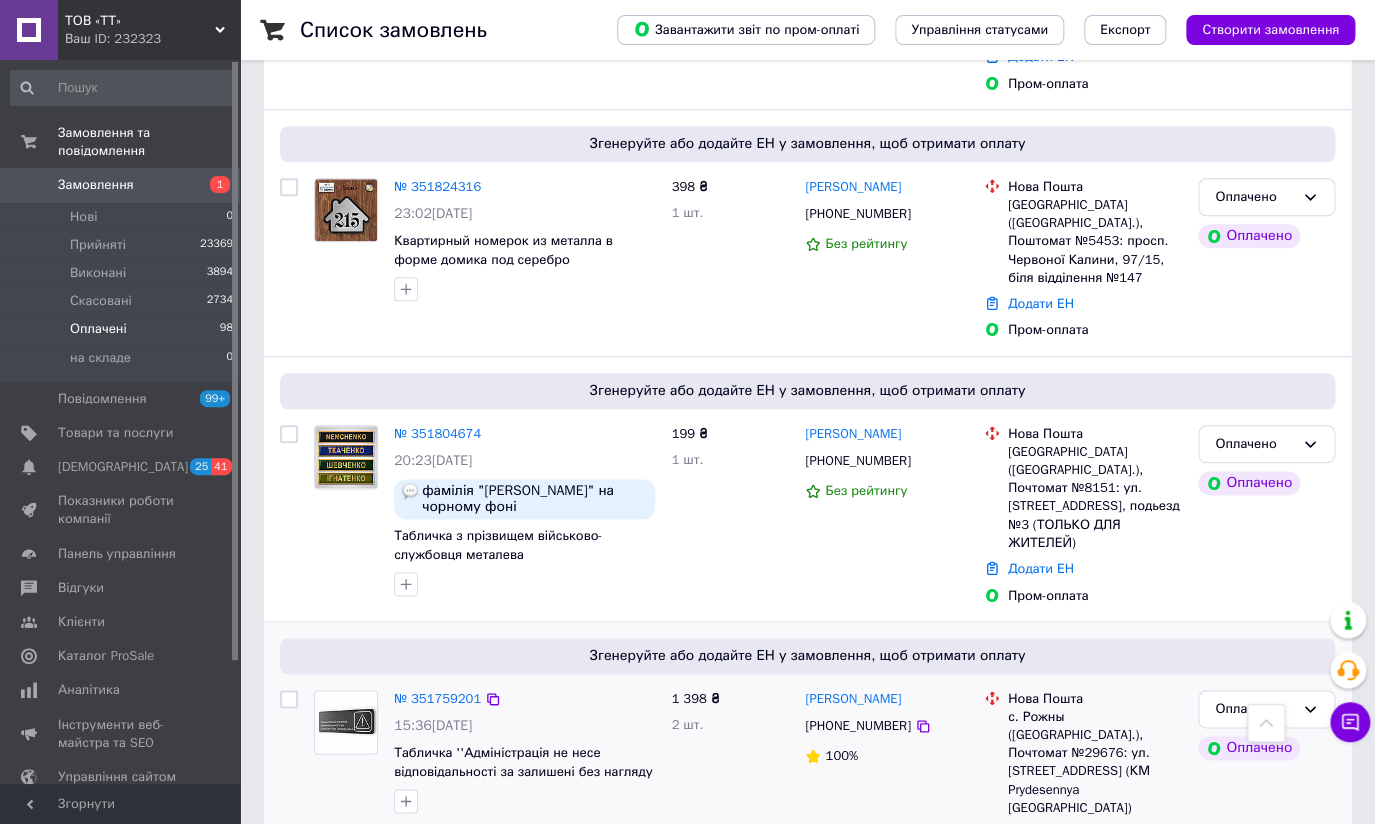 scroll, scrollTop: 636, scrollLeft: 0, axis: vertical 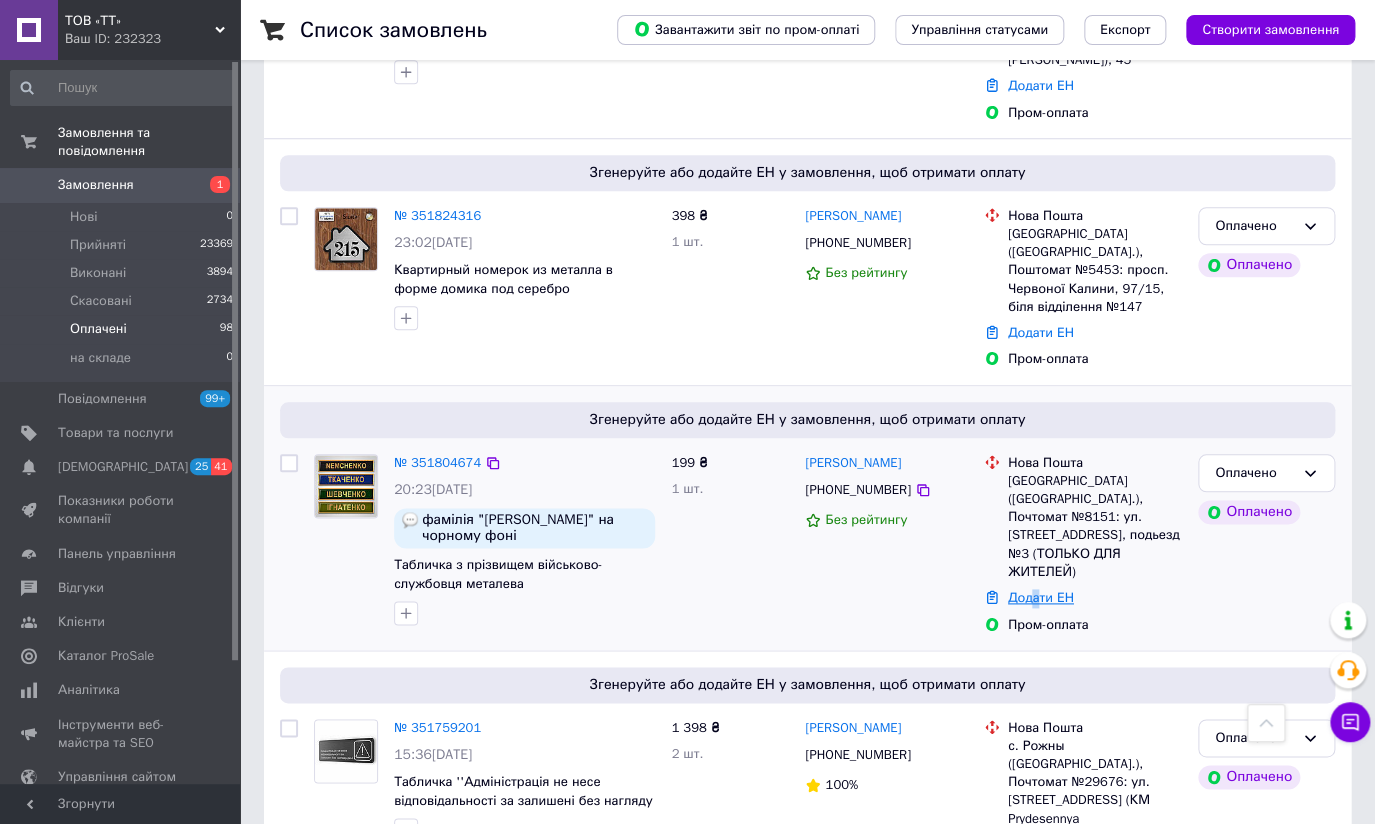 click on "Додати ЕН" at bounding box center [1041, 597] 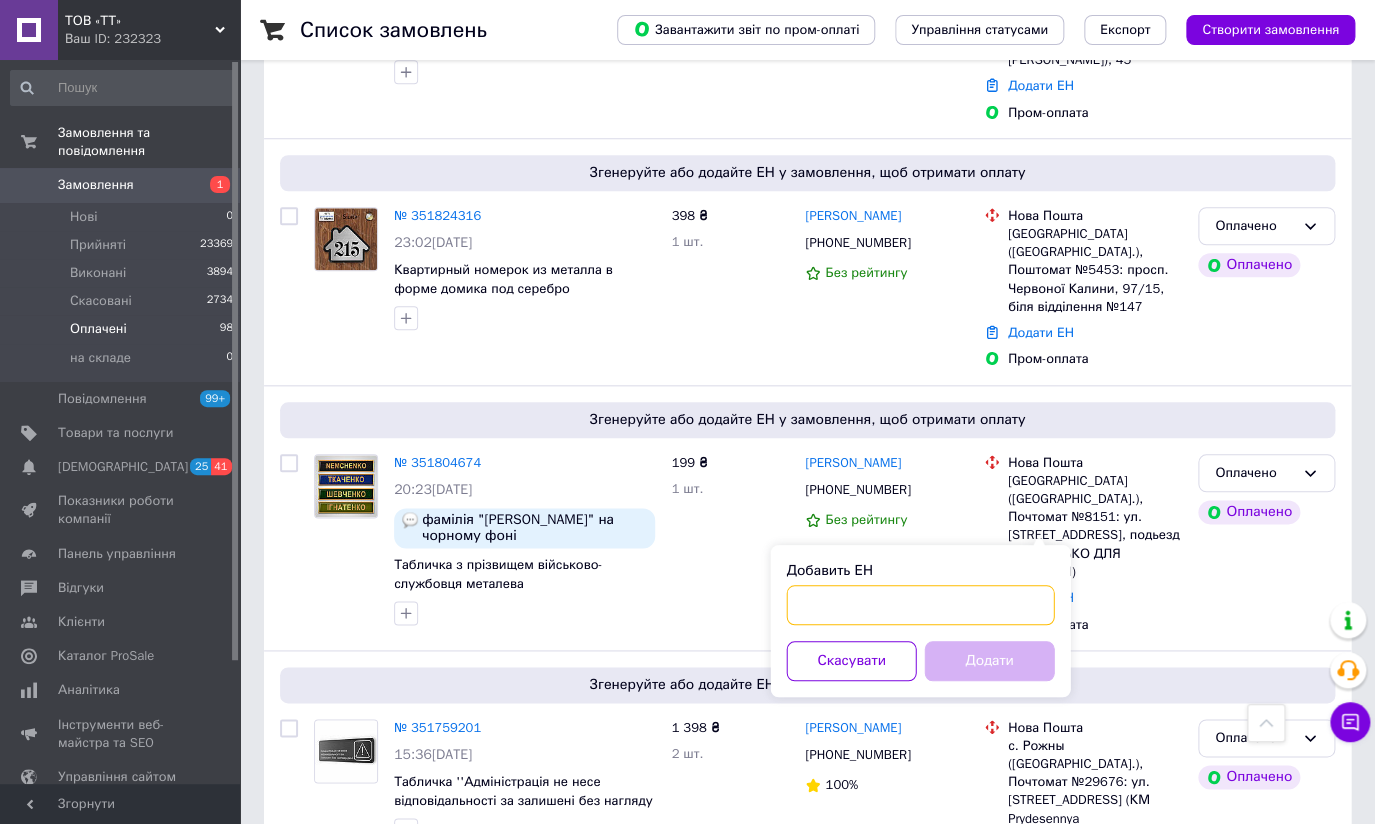 click on "Добавить ЕН" at bounding box center [920, 605] 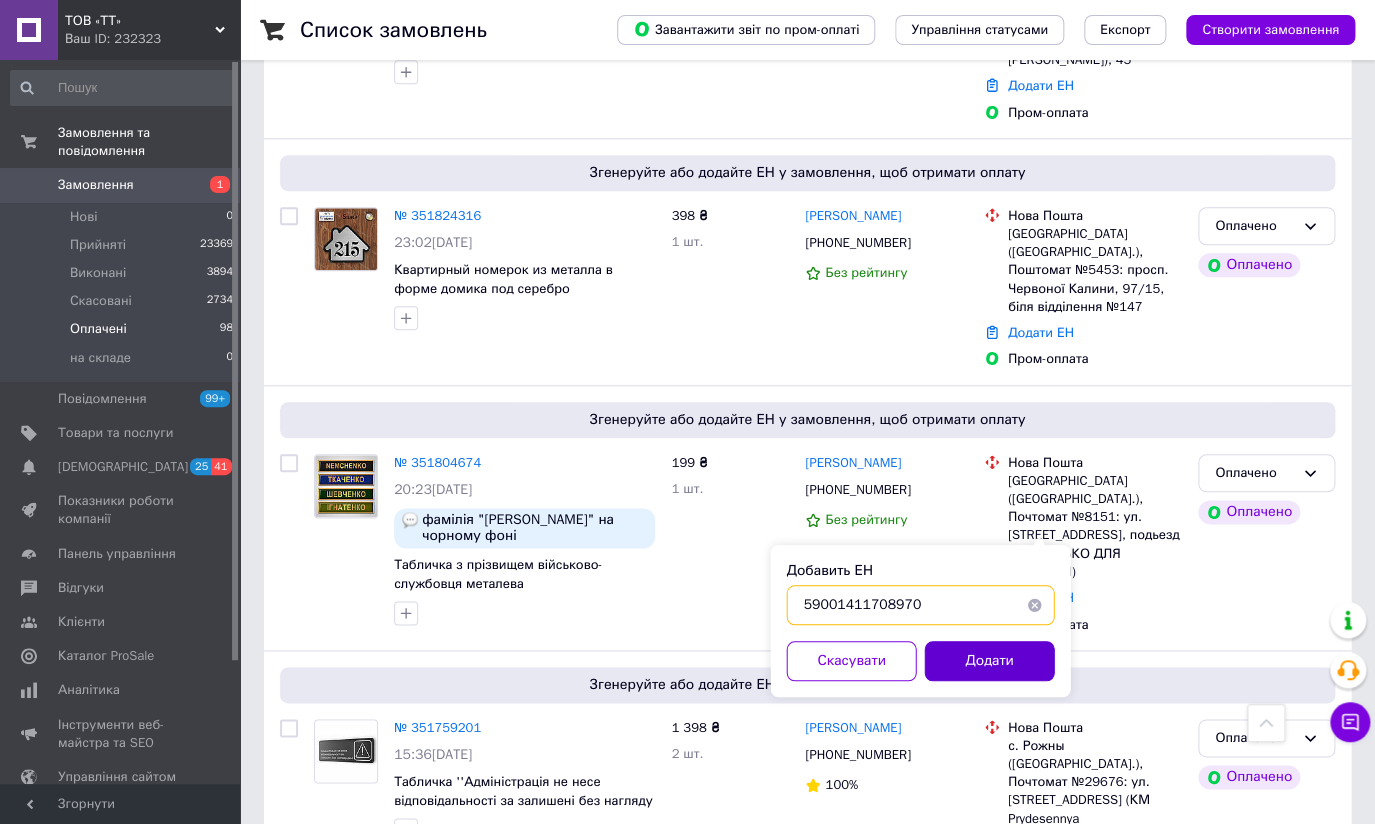type on "59001411708970" 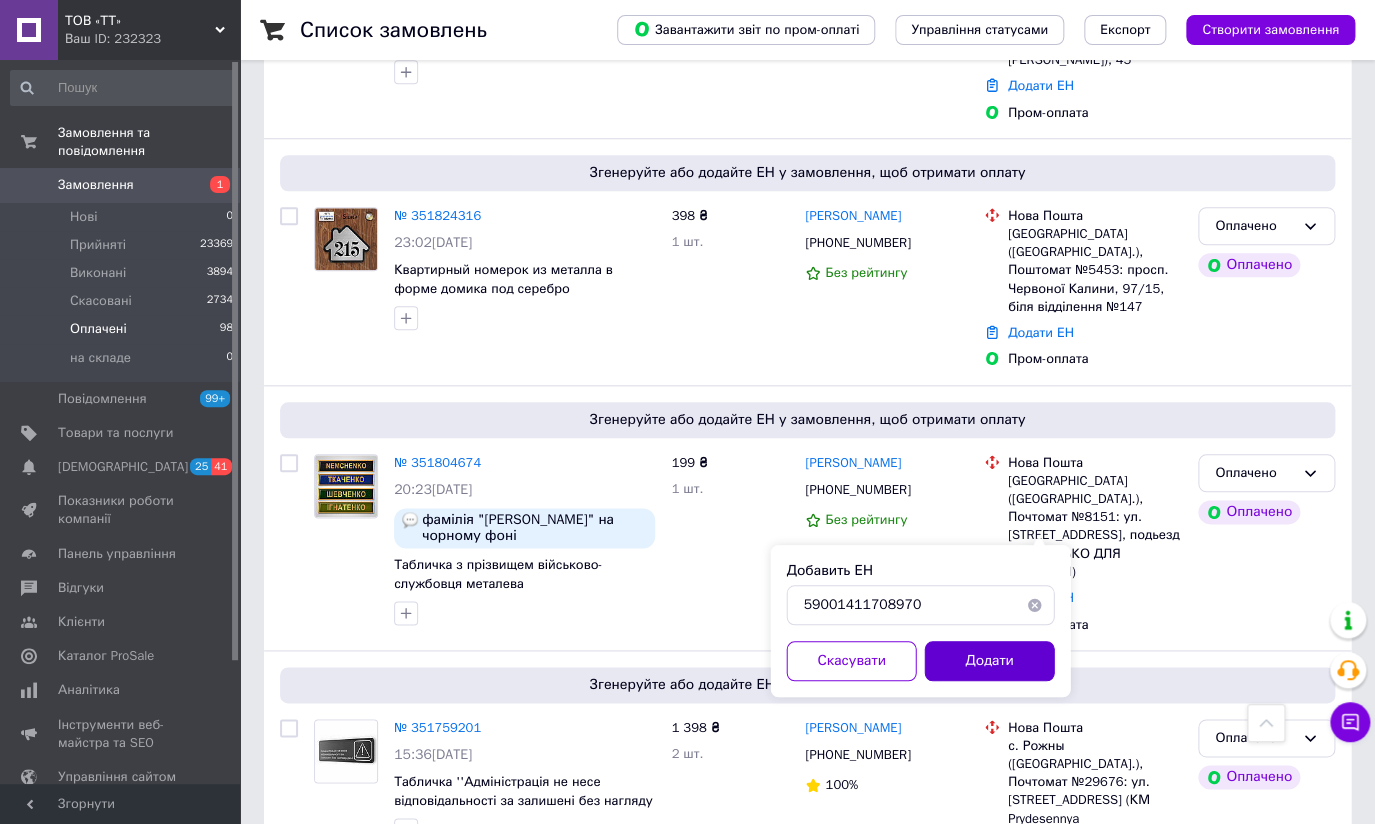 click on "Додати" at bounding box center (989, 661) 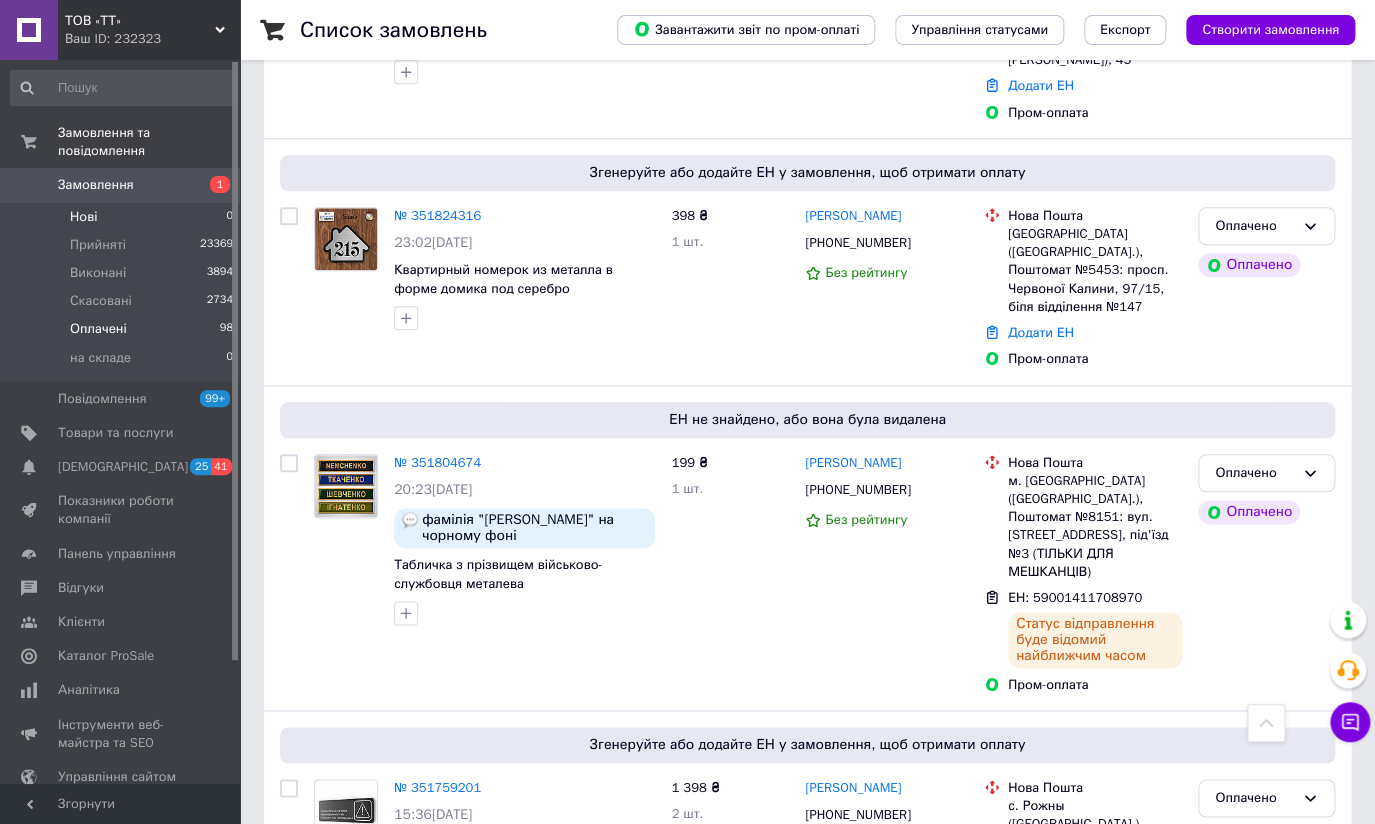 click on "Нові 0" at bounding box center (122, 217) 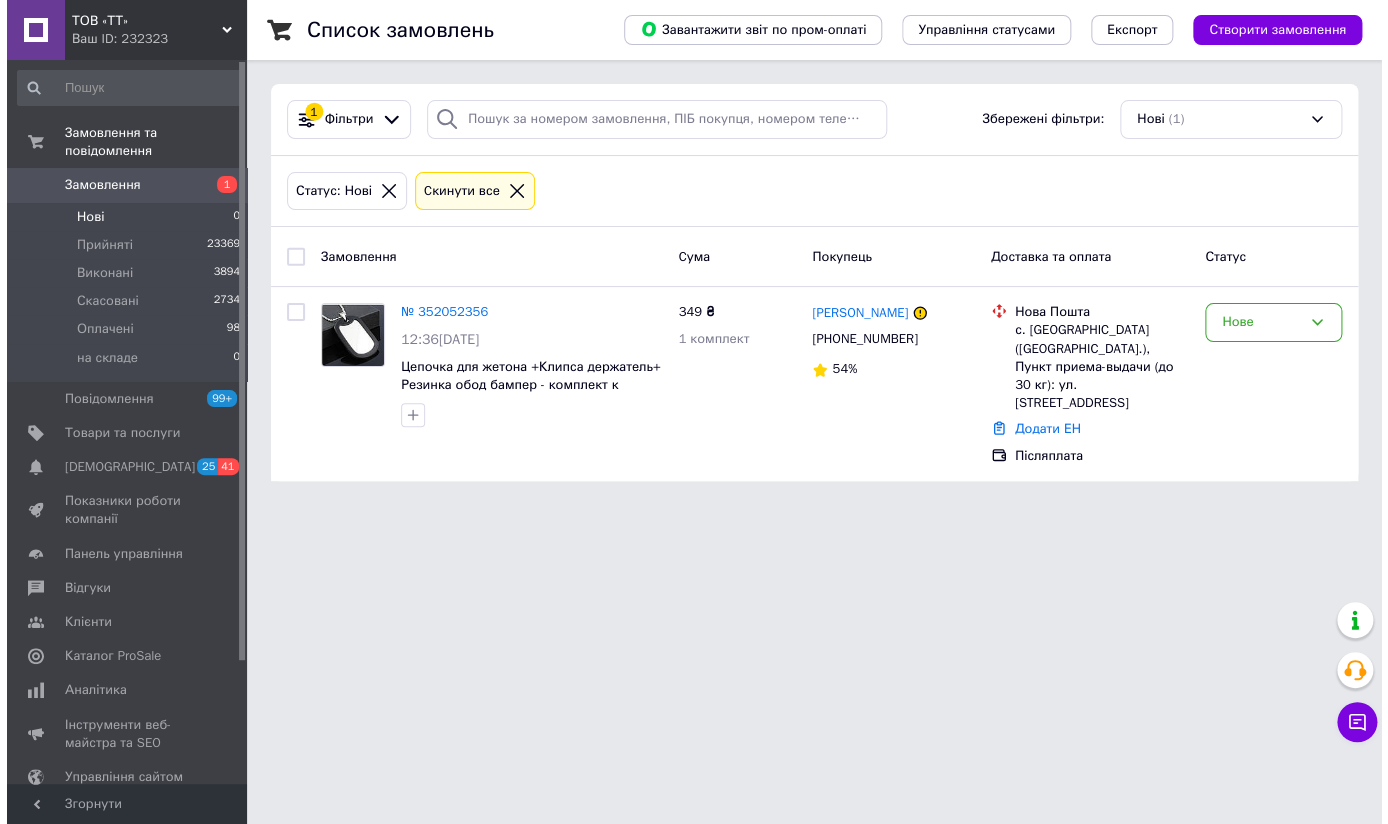 scroll, scrollTop: 0, scrollLeft: 0, axis: both 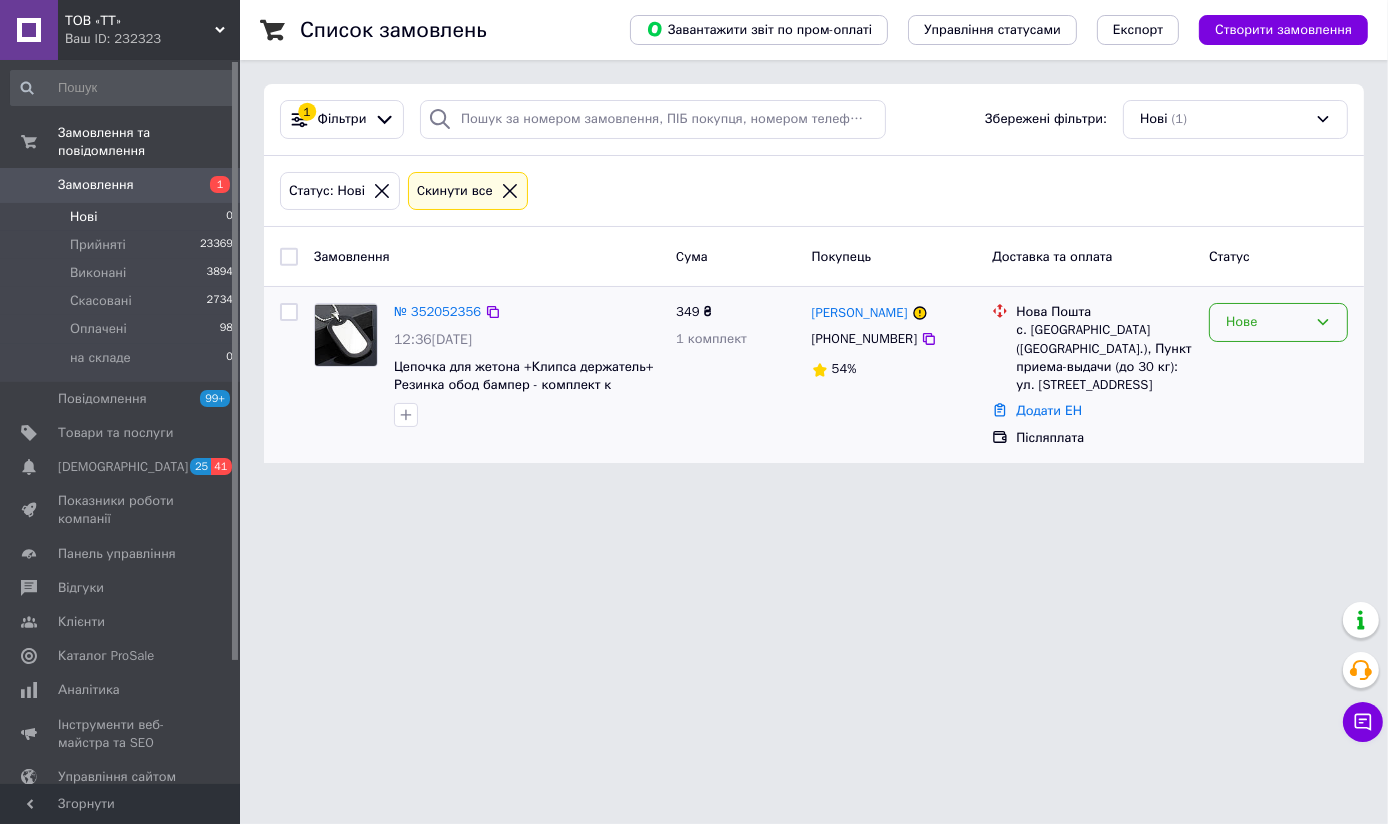 click on "Нове" at bounding box center (1266, 322) 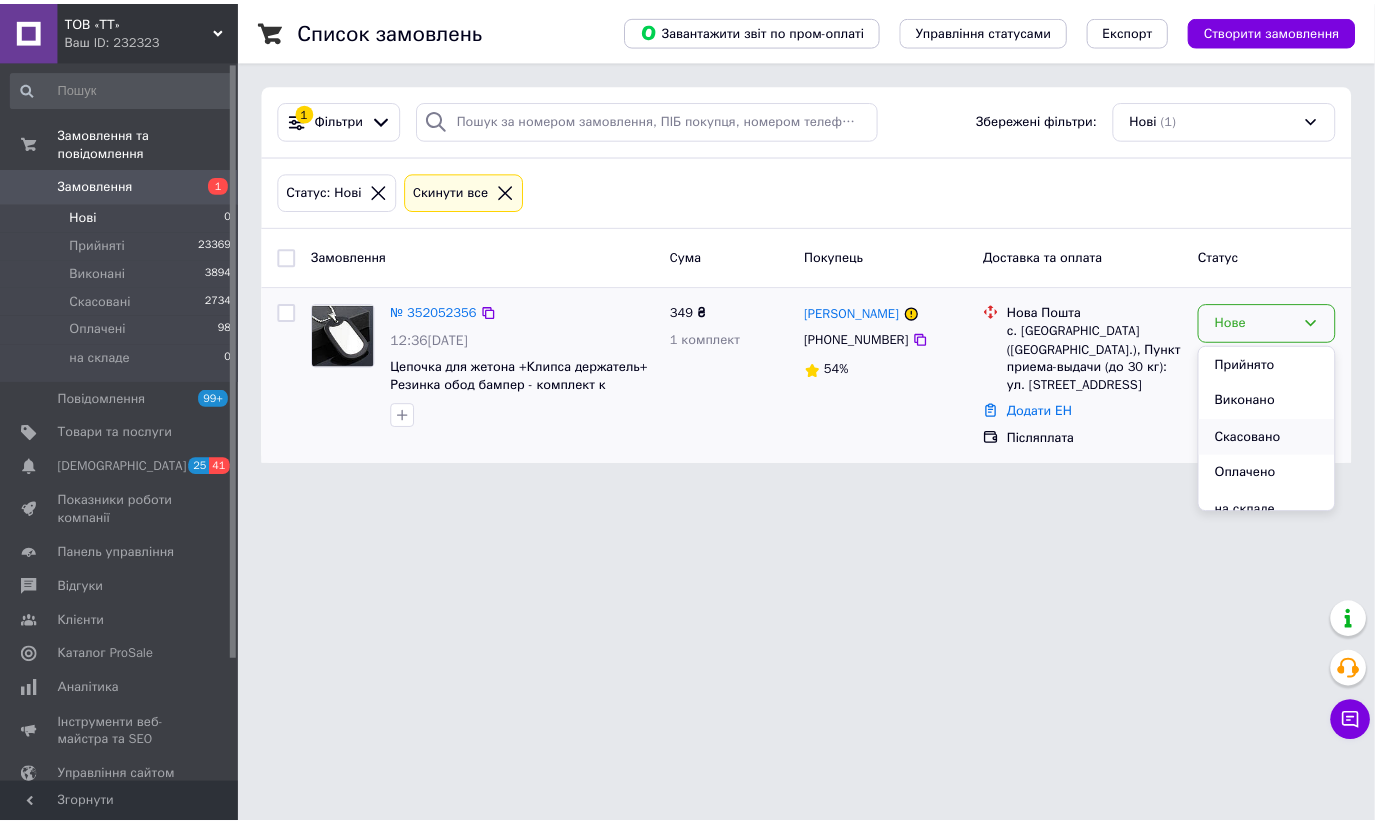 scroll, scrollTop: 17, scrollLeft: 0, axis: vertical 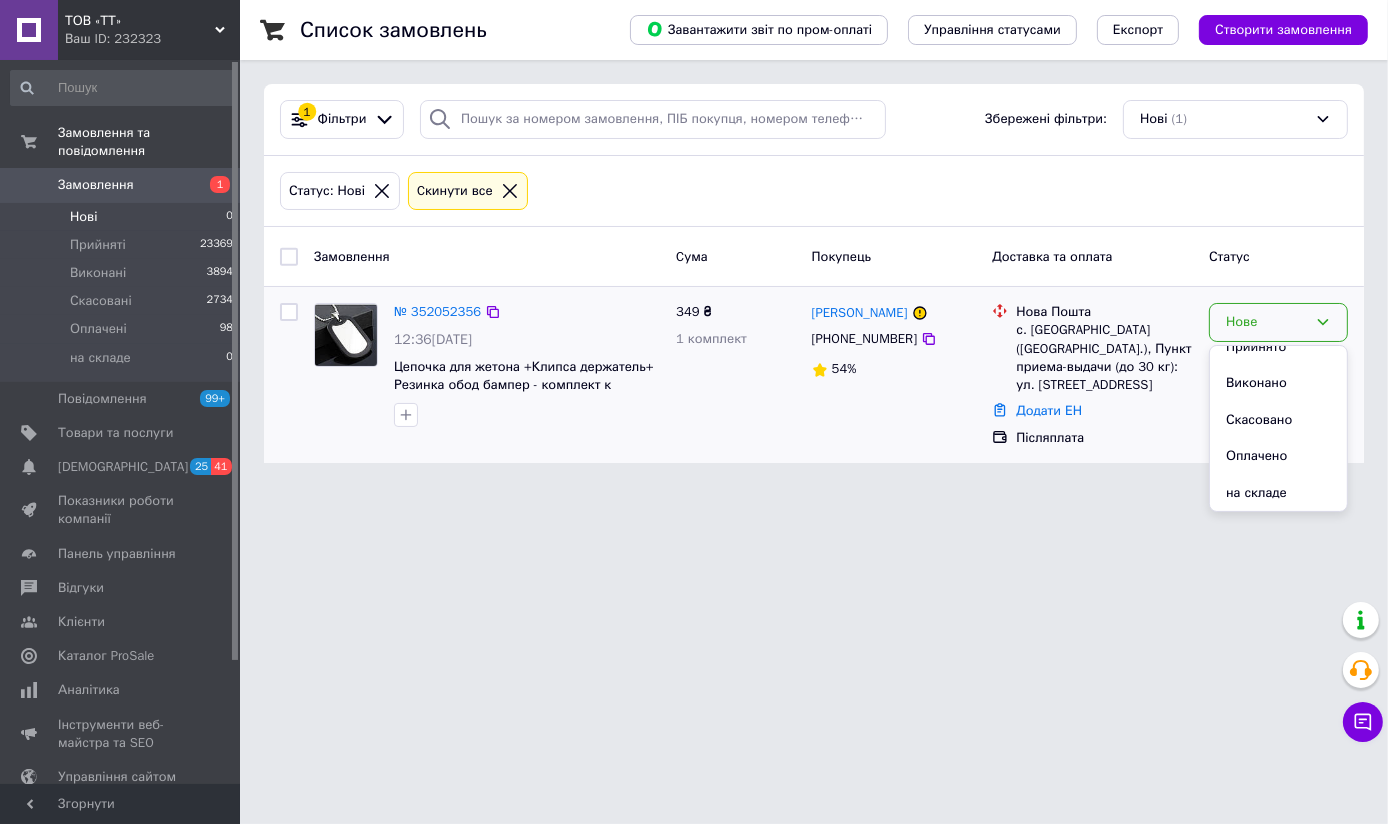 click on "Раиса Власенко +380634301985 54%" at bounding box center (894, 375) 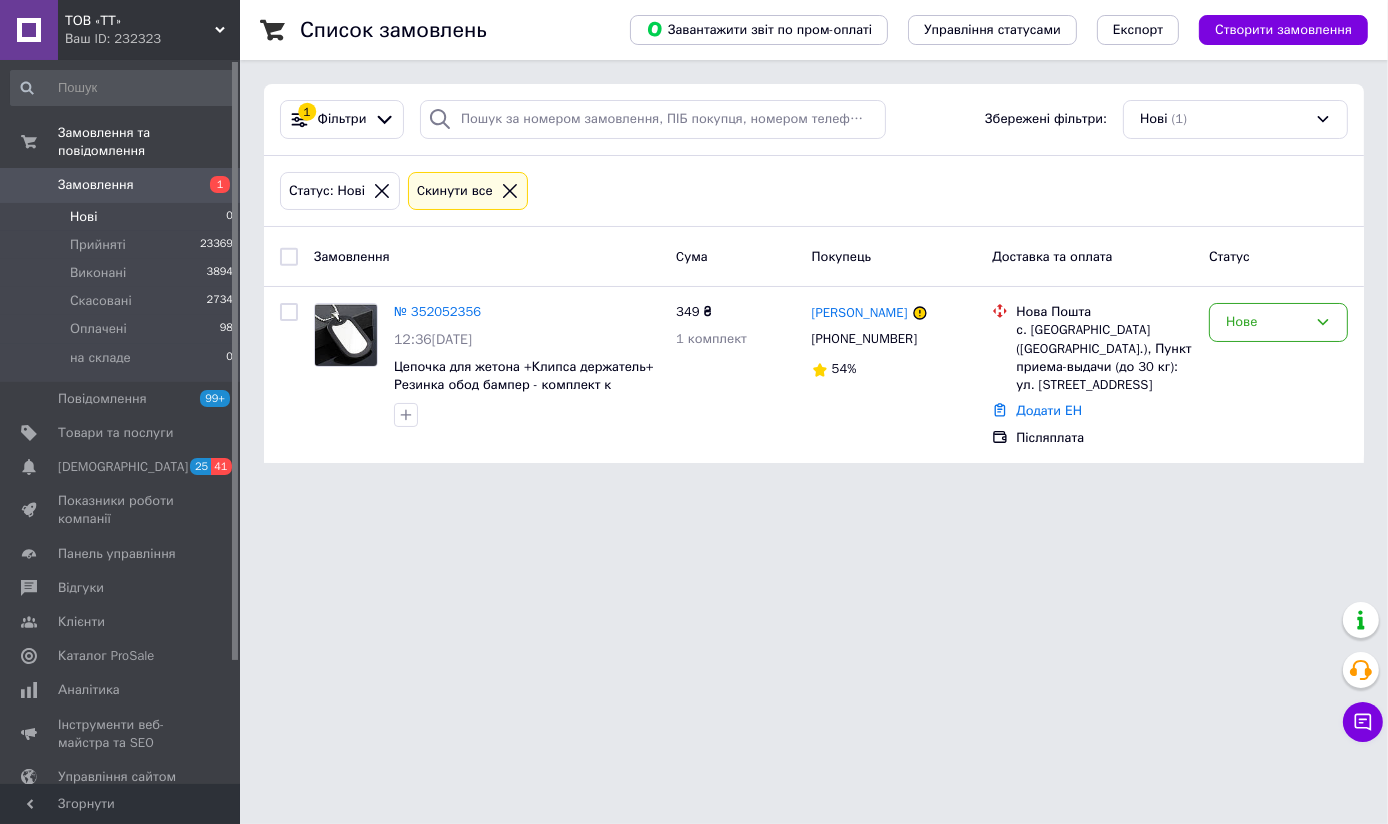 click on "1" at bounding box center (212, 185) 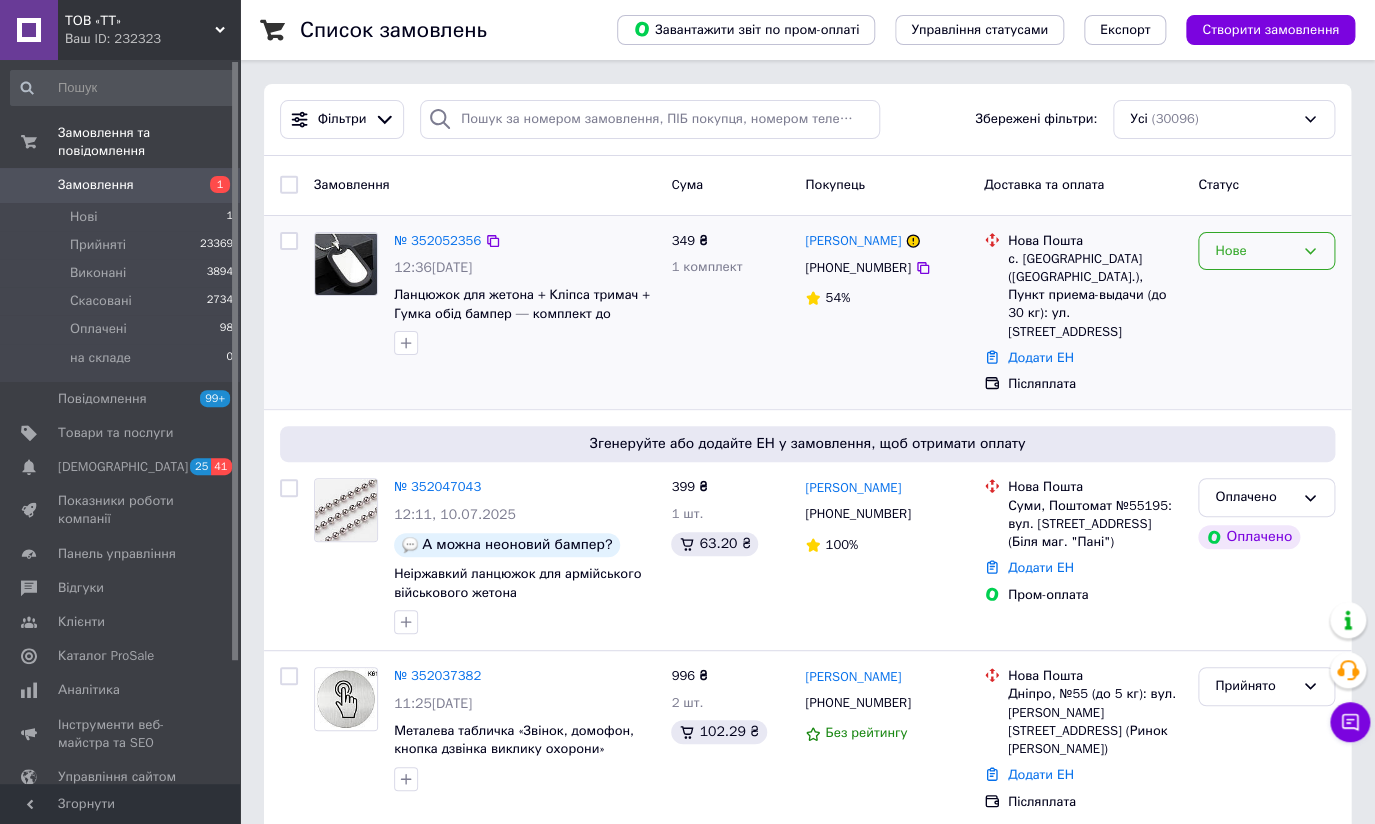 click 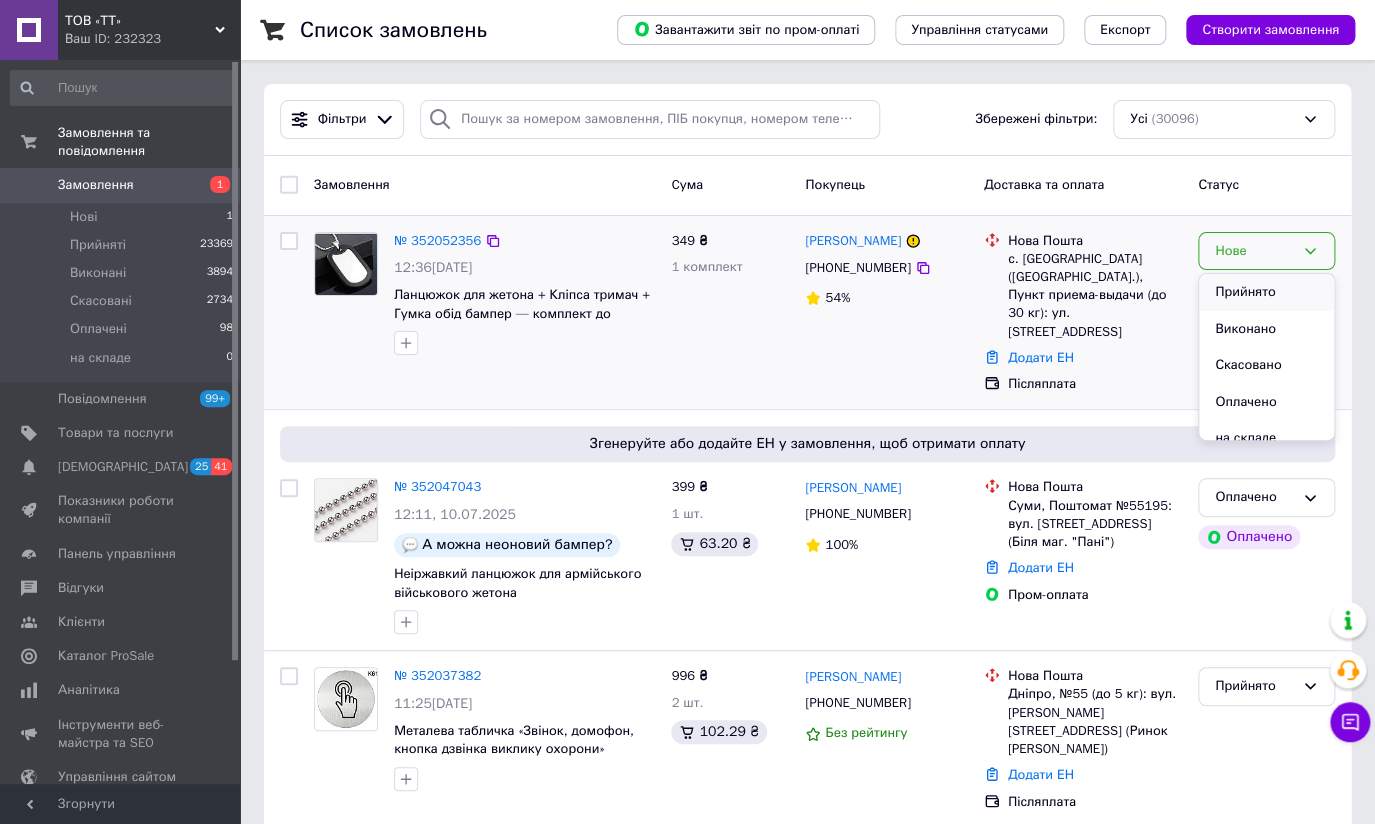 click on "Прийнято" at bounding box center [1266, 292] 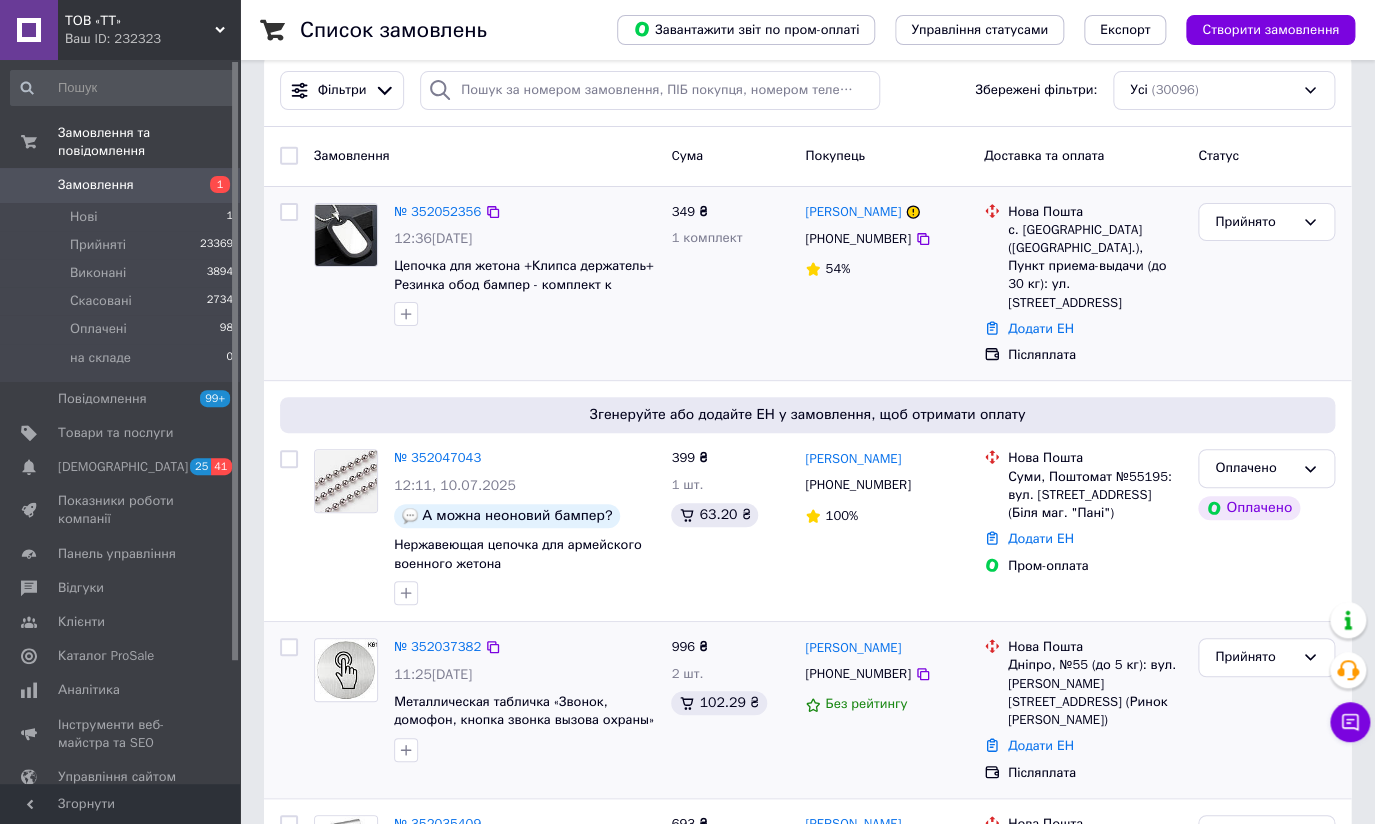 scroll, scrollTop: 90, scrollLeft: 0, axis: vertical 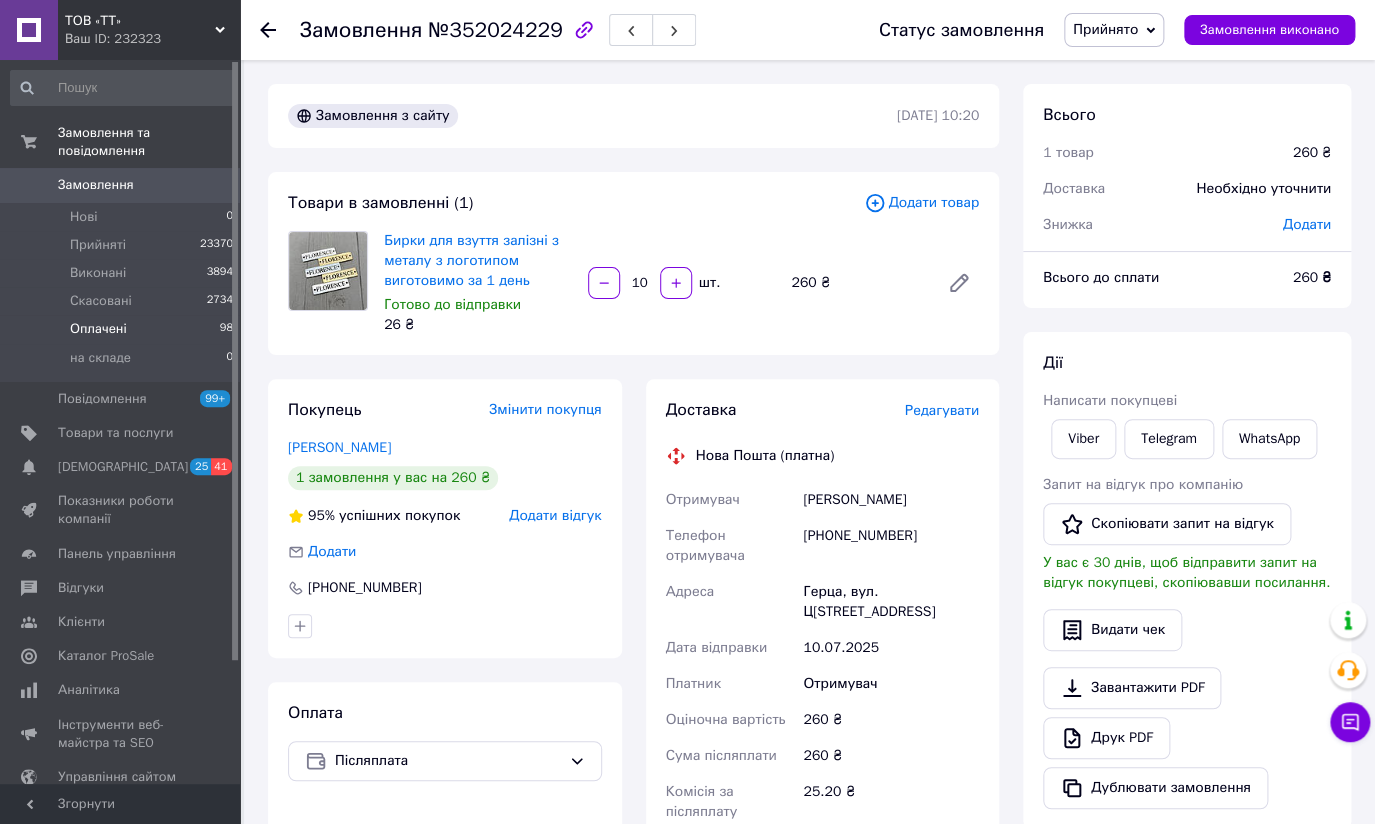click on "Оплачені" at bounding box center (98, 329) 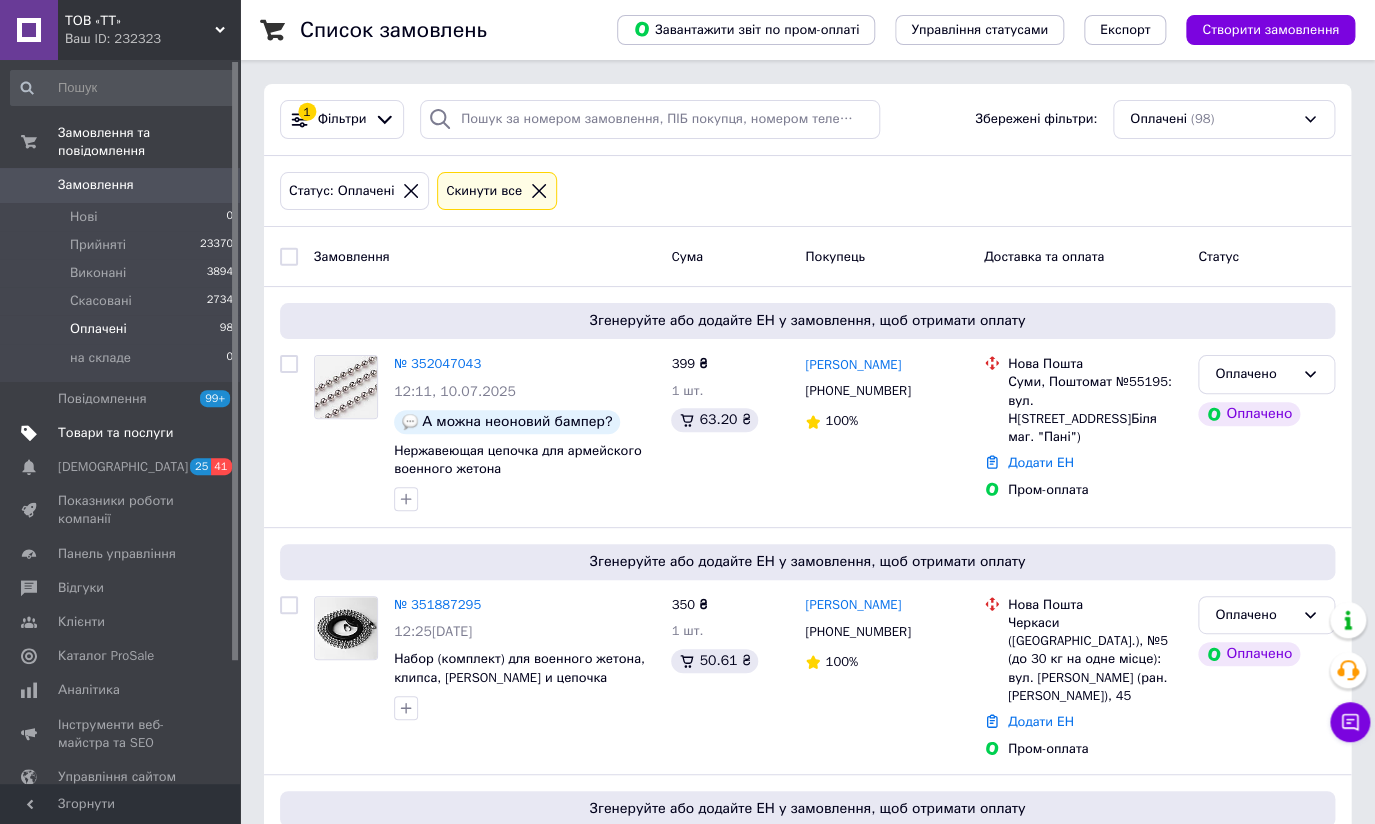 click on "Товари та послуги" at bounding box center (122, 433) 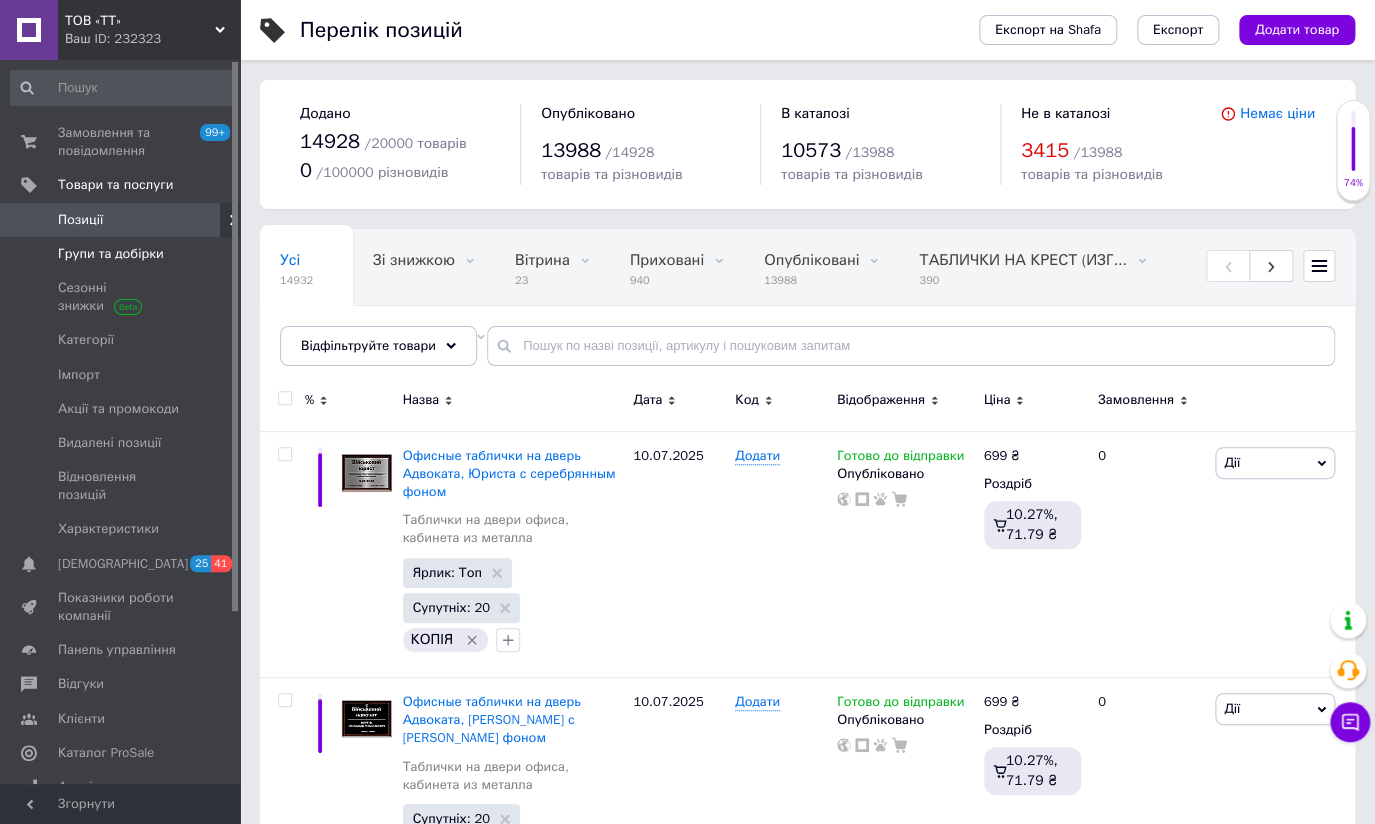click on "Групи та добірки" at bounding box center (111, 254) 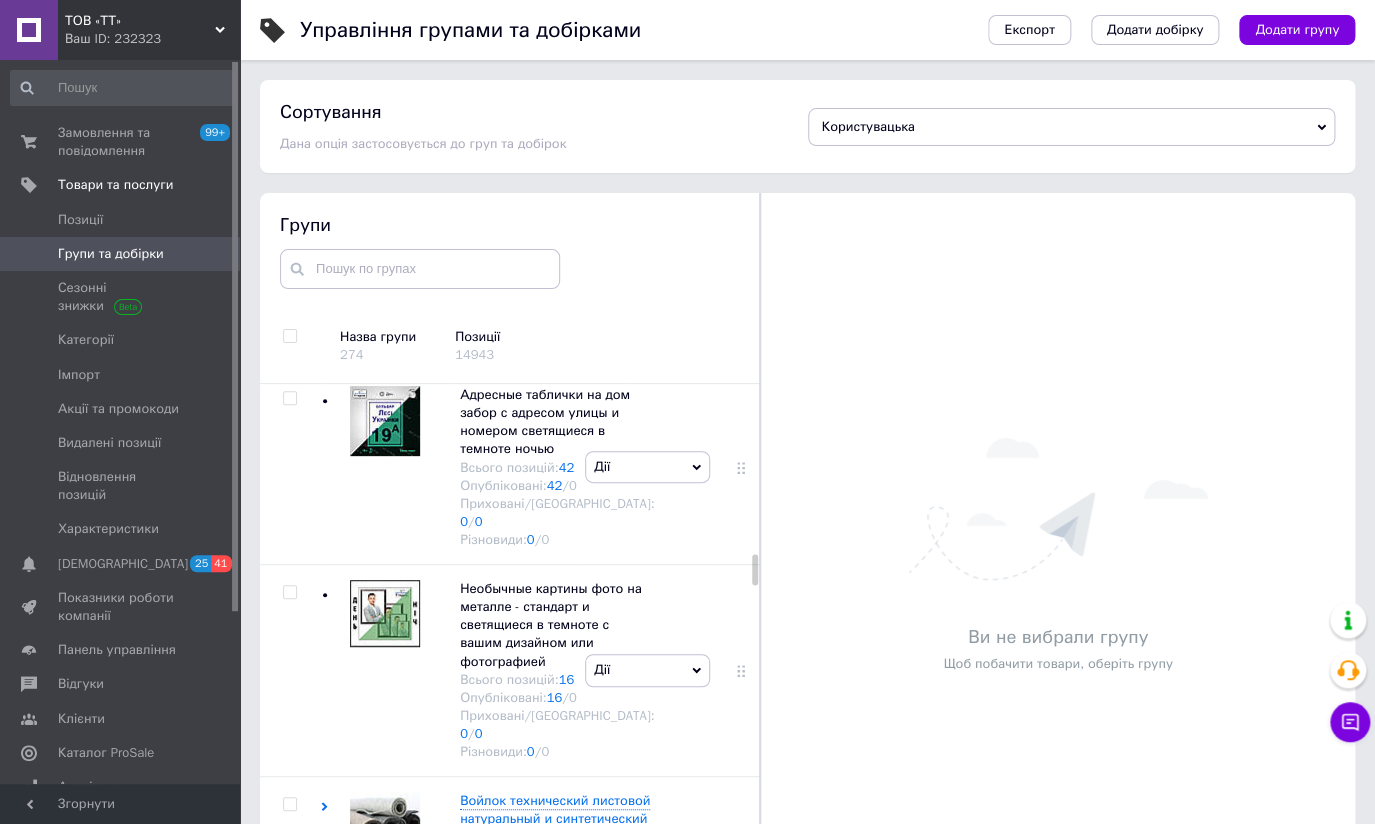 scroll, scrollTop: 2909, scrollLeft: 0, axis: vertical 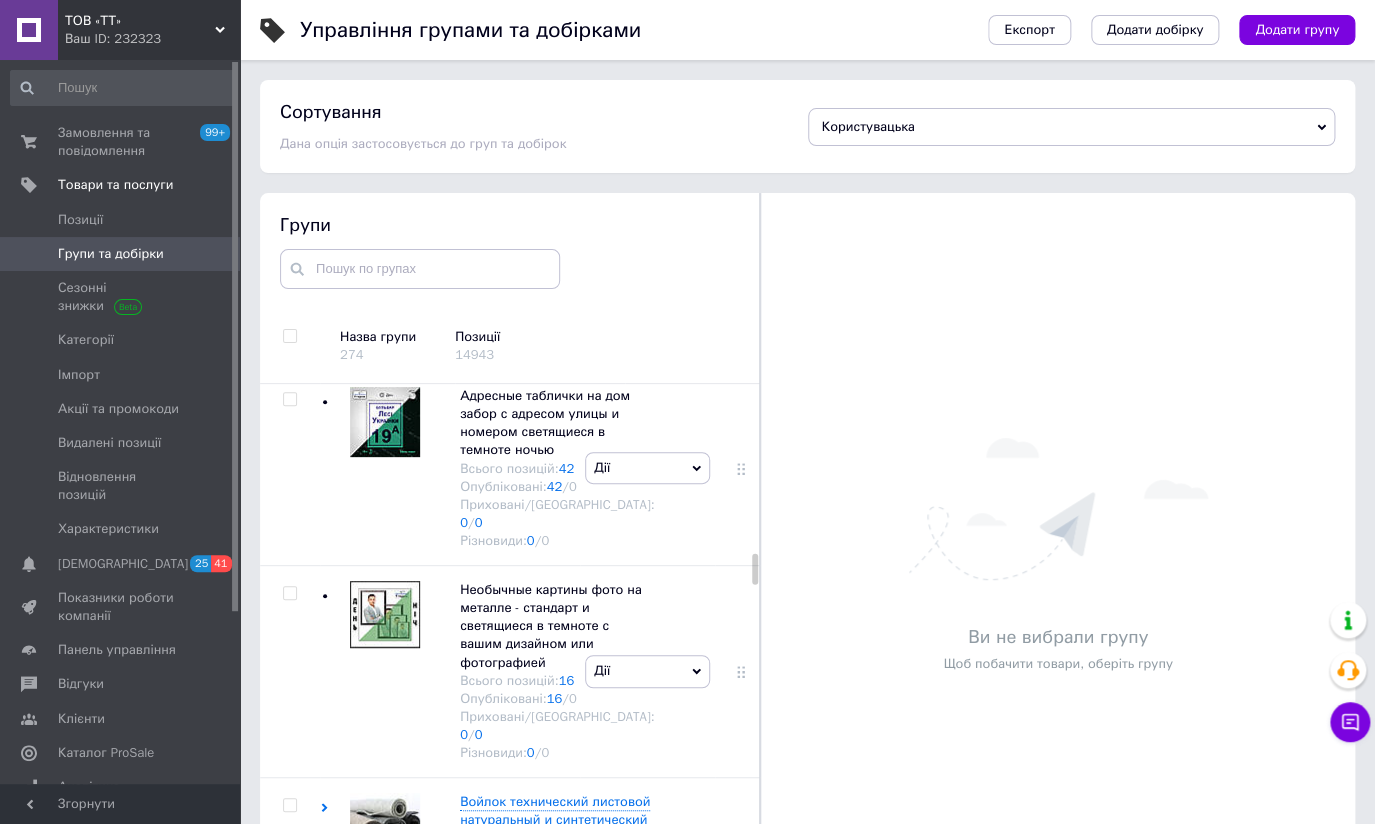 click on "Таблички на двери офиса, кабинета из металла" at bounding box center (543, -281) 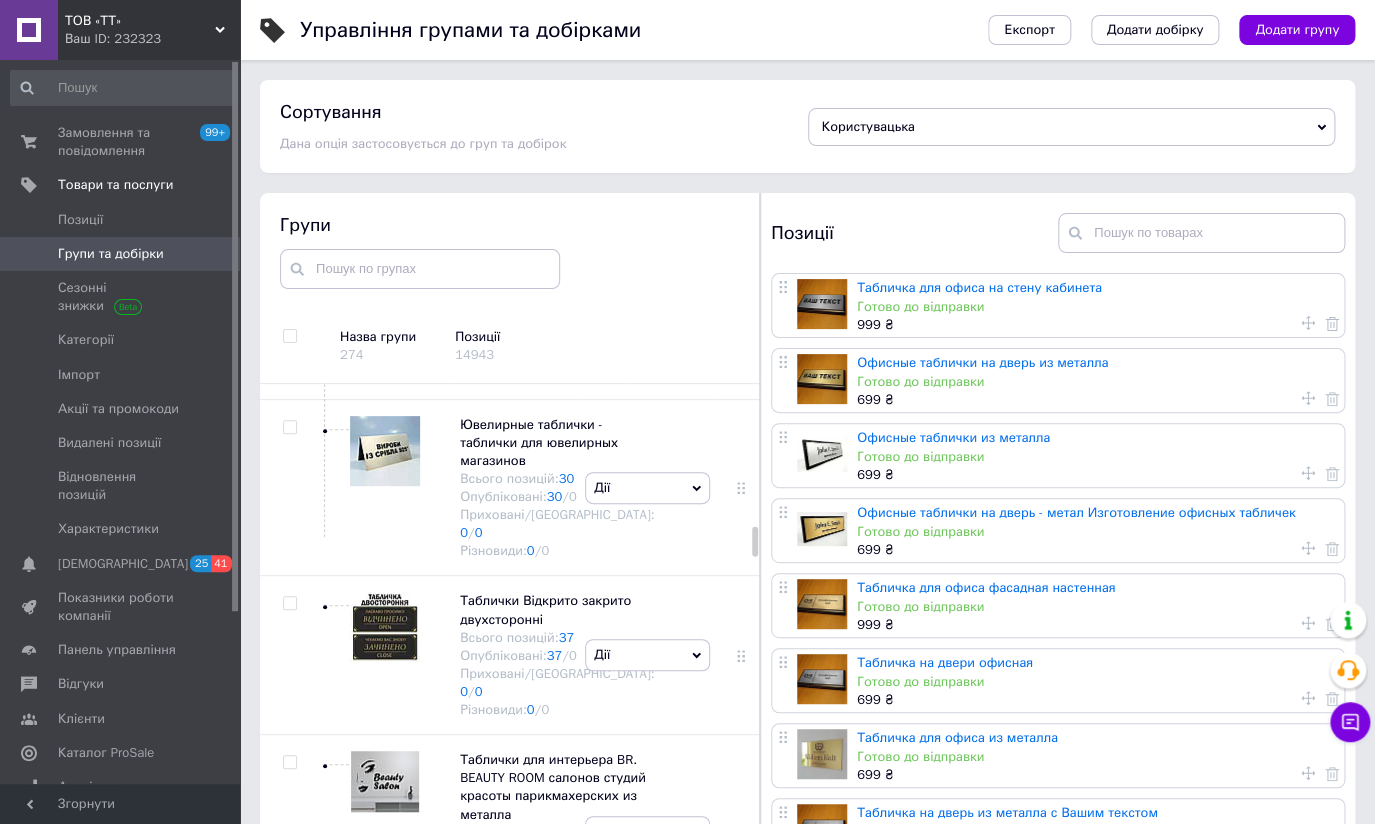 scroll, scrollTop: 2909, scrollLeft: 0, axis: vertical 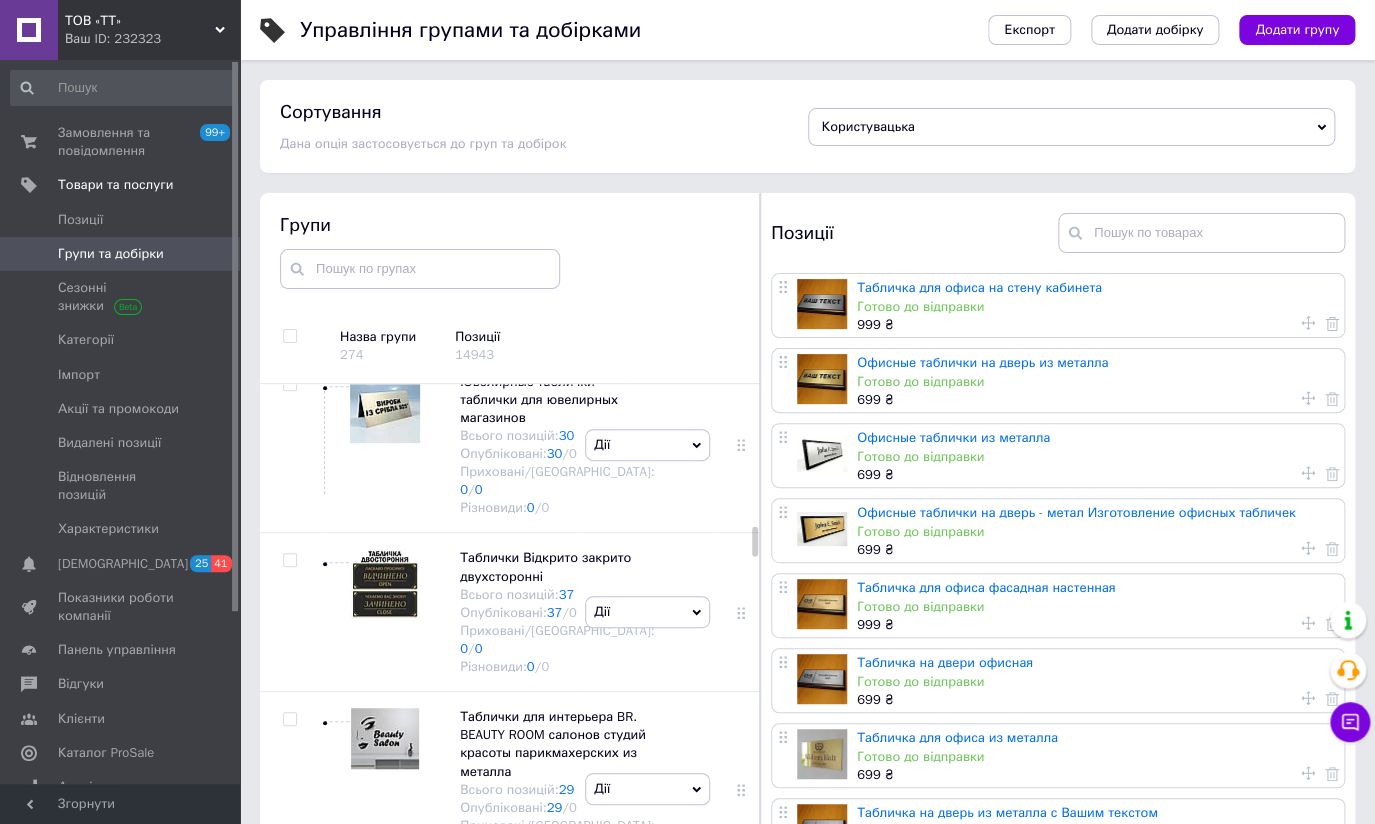 click on "Таблички на двери офиса, кабинета из металла" at bounding box center [543, -281] 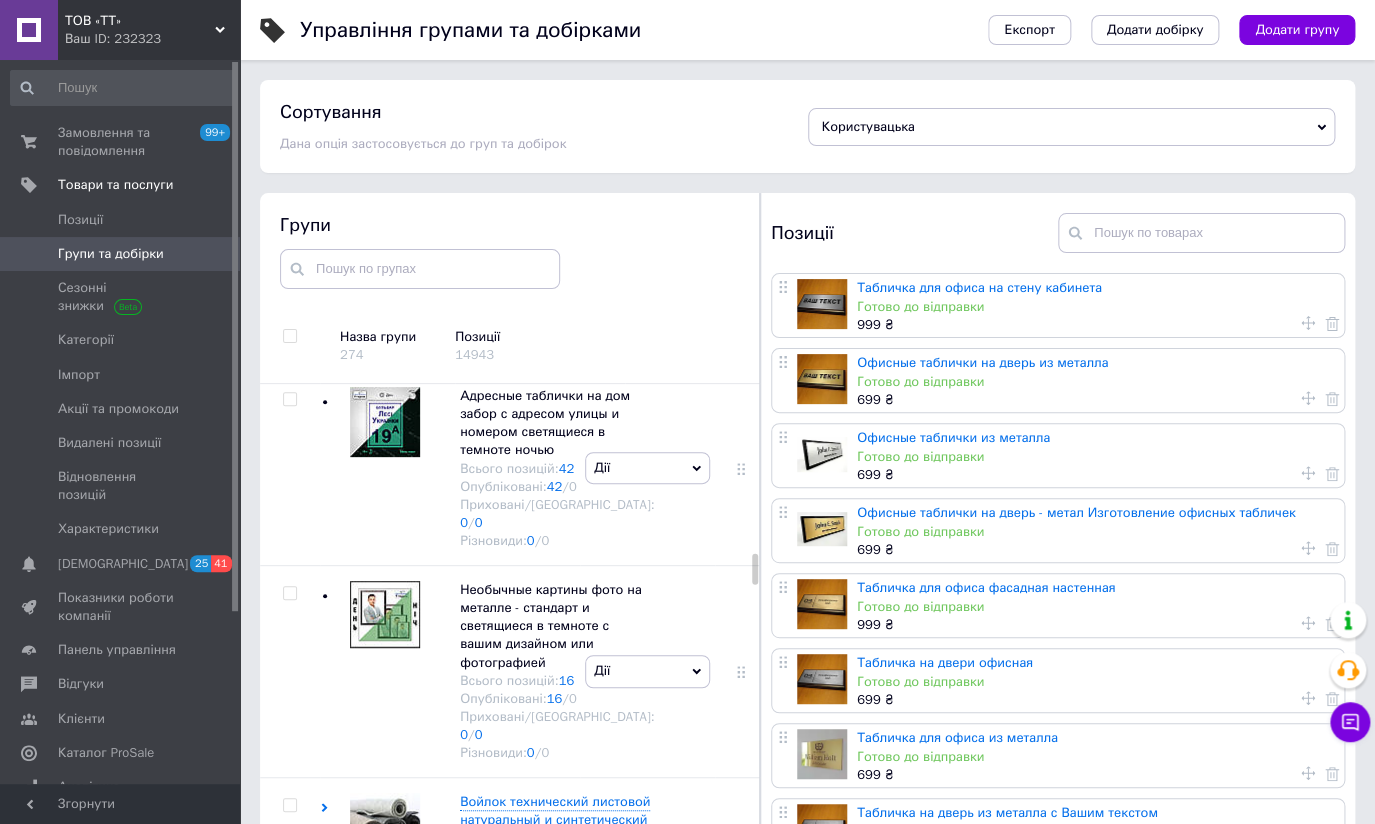 click on "Таблички на двери офиса, кабинета из металла" at bounding box center (543, -281) 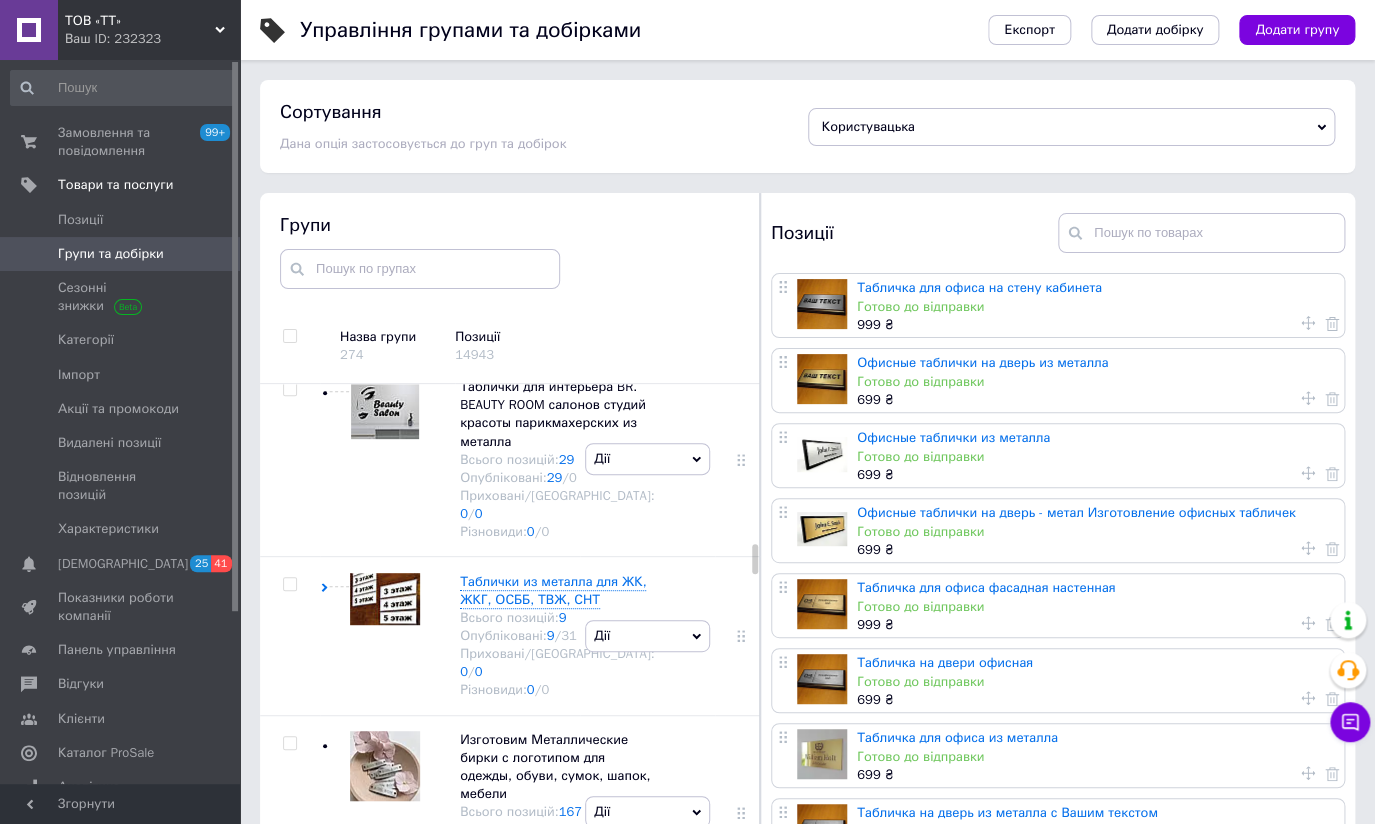 scroll, scrollTop: 3272, scrollLeft: 0, axis: vertical 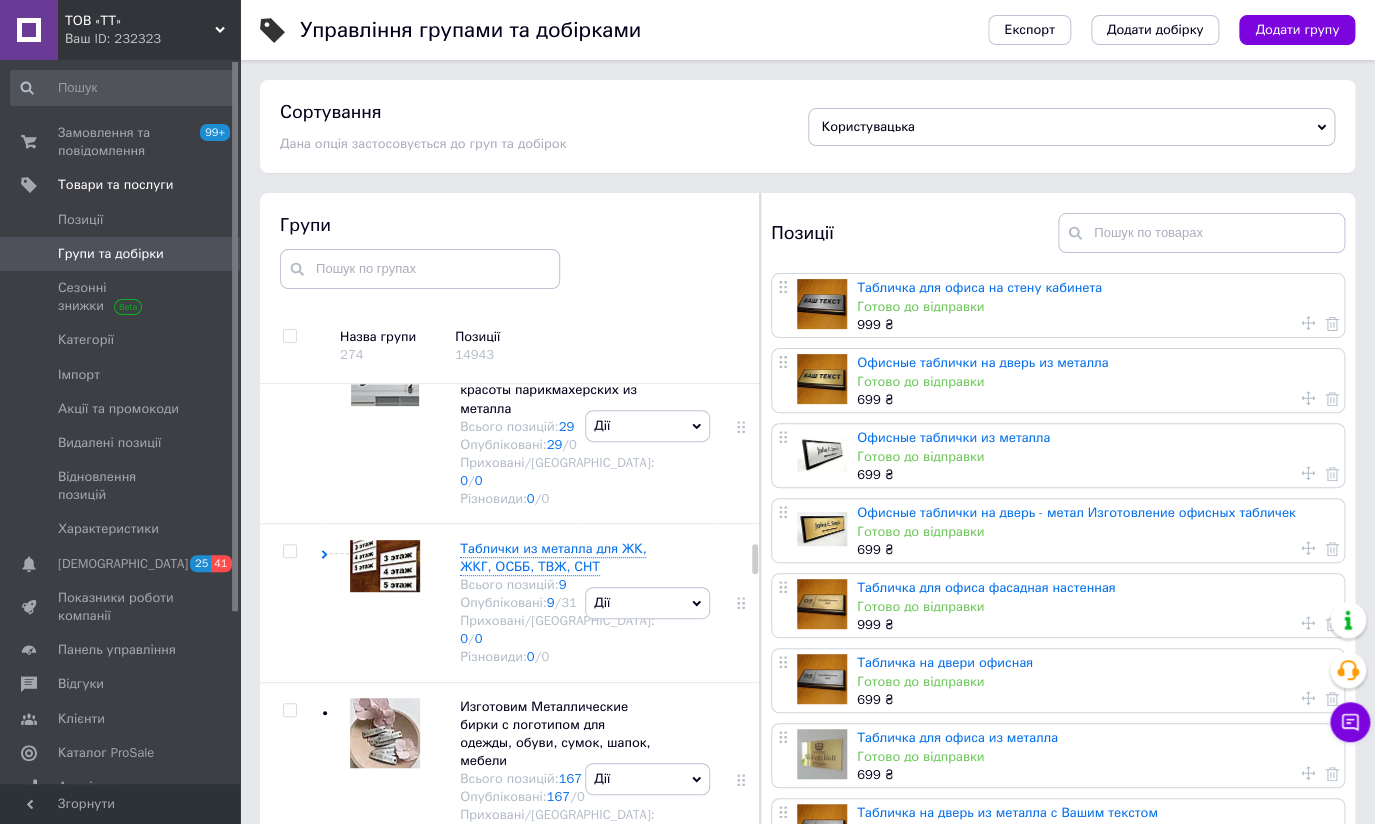 click on "Информационные таблички пиктограммы из металла за 1 час" at bounding box center (553, -318) 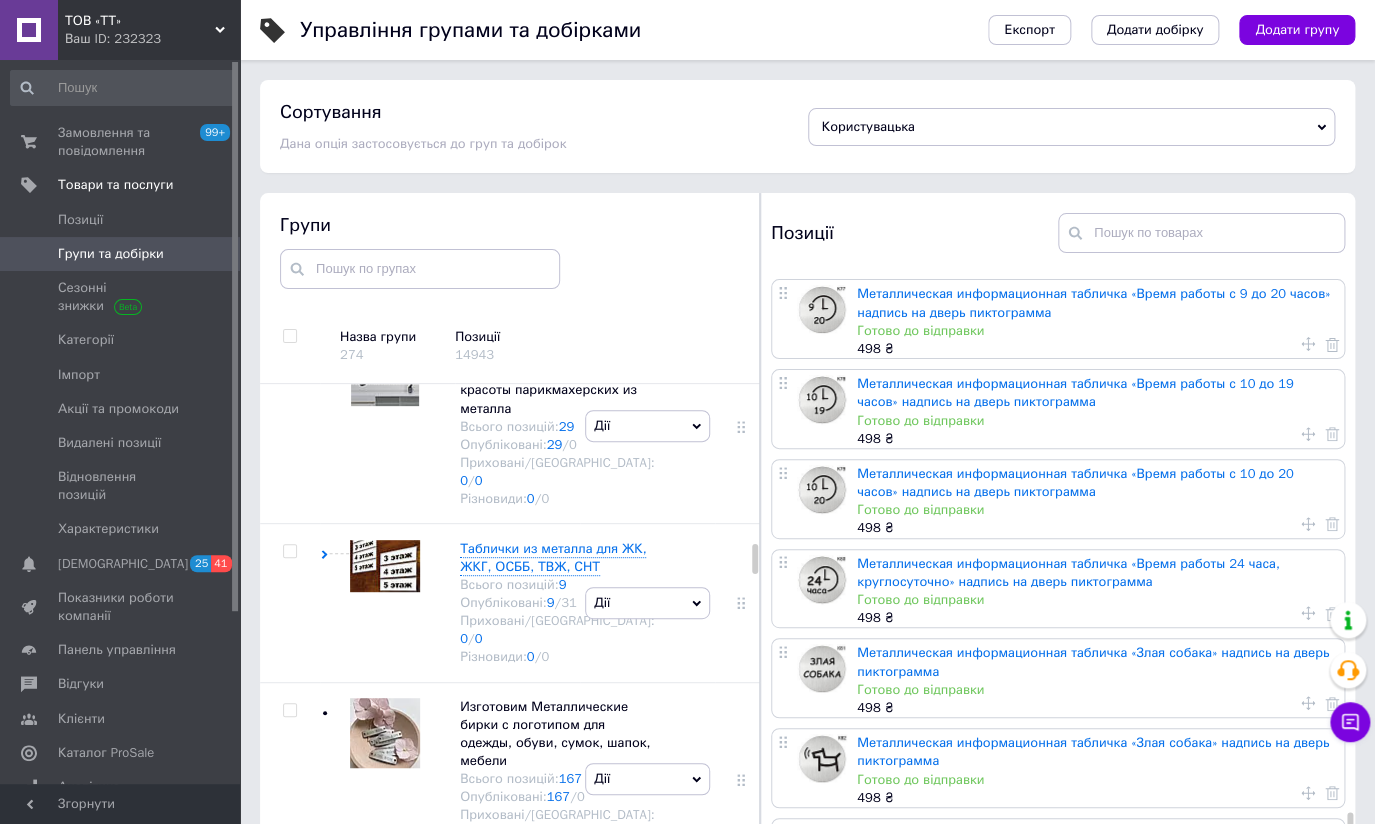 scroll, scrollTop: 7818, scrollLeft: 0, axis: vertical 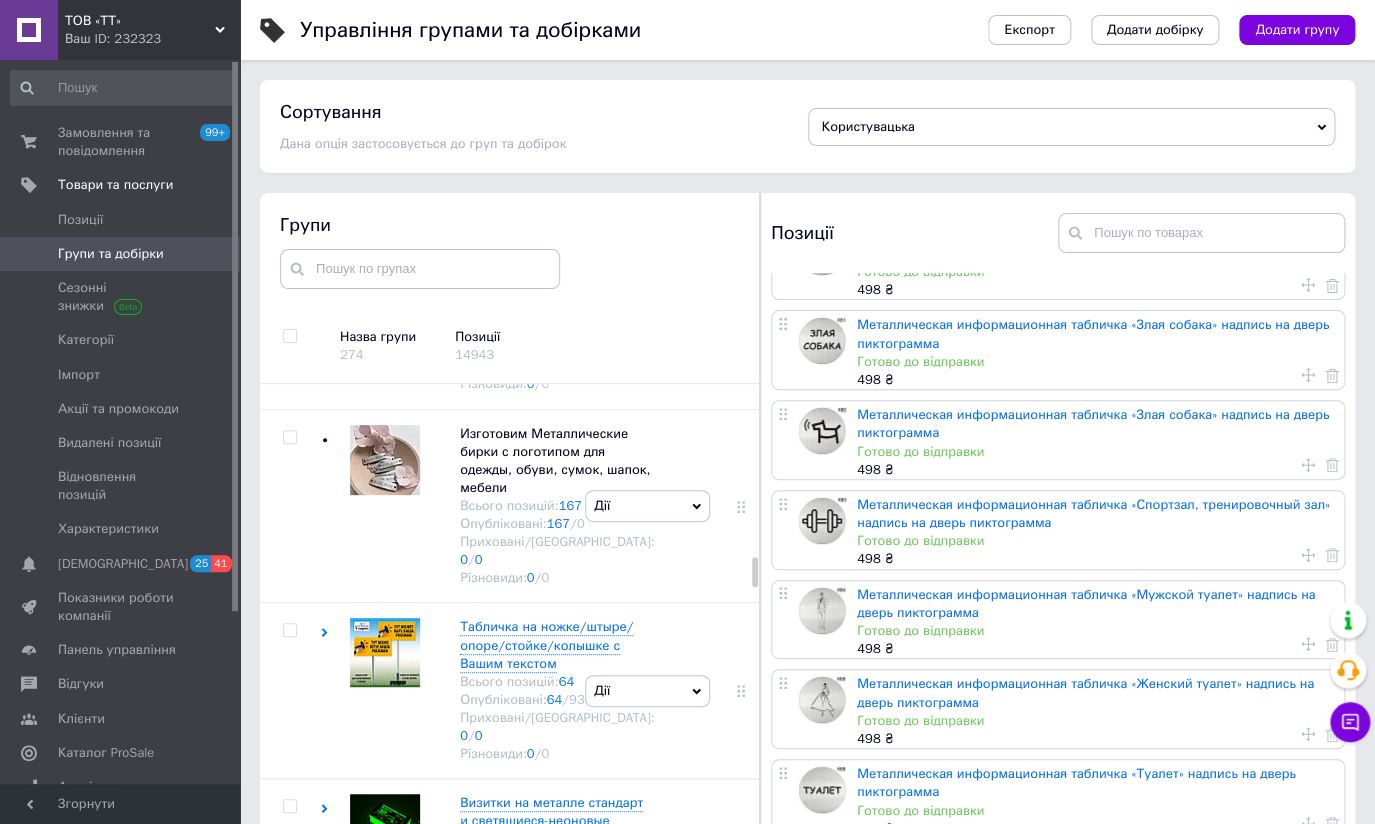 click on "Металлические таблички на стол - Бейджи настольные с Вашим текстом" at bounding box center [548, -414] 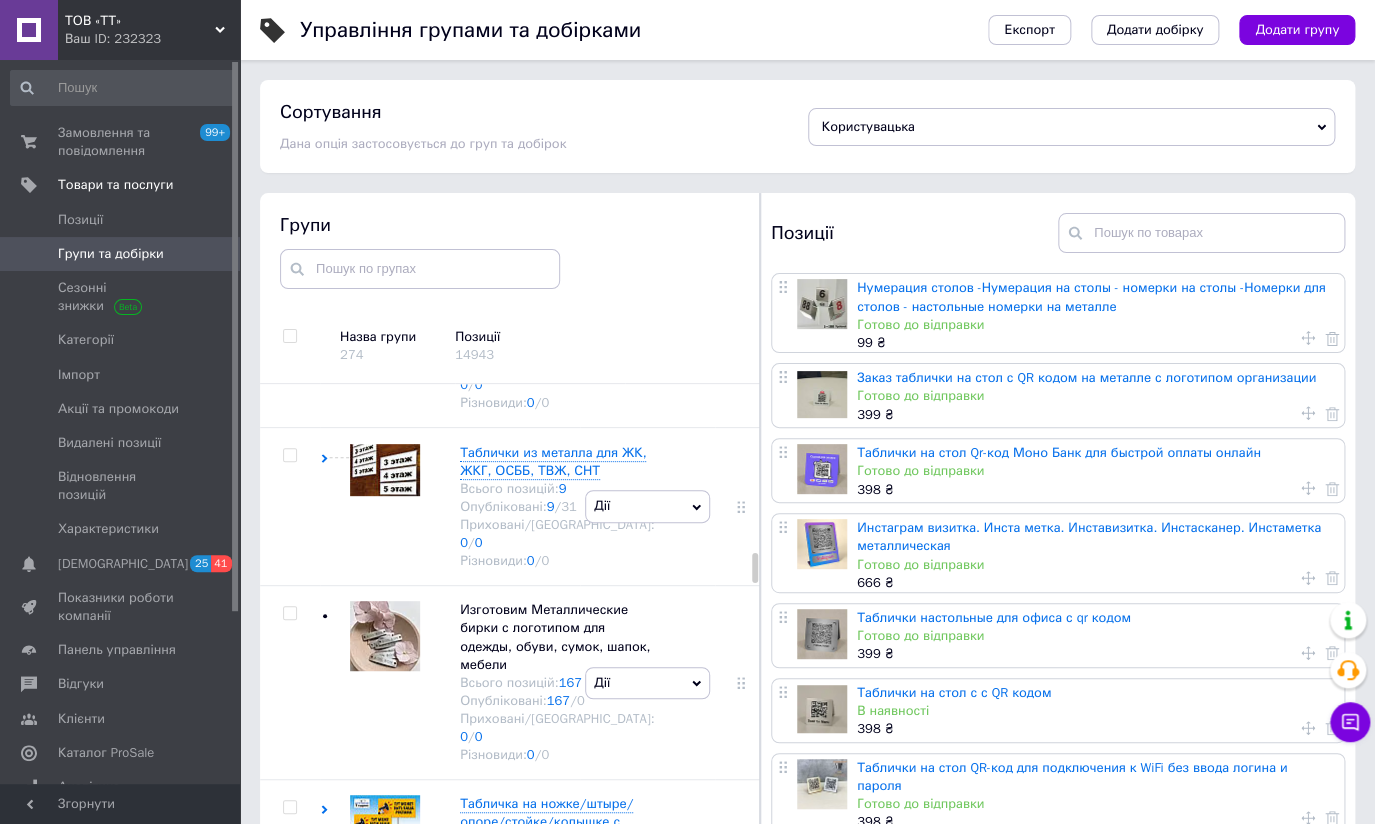 click on "Металлические таблички на стол - Бейджи настольные с Вашим текстом" at bounding box center [548, -414] 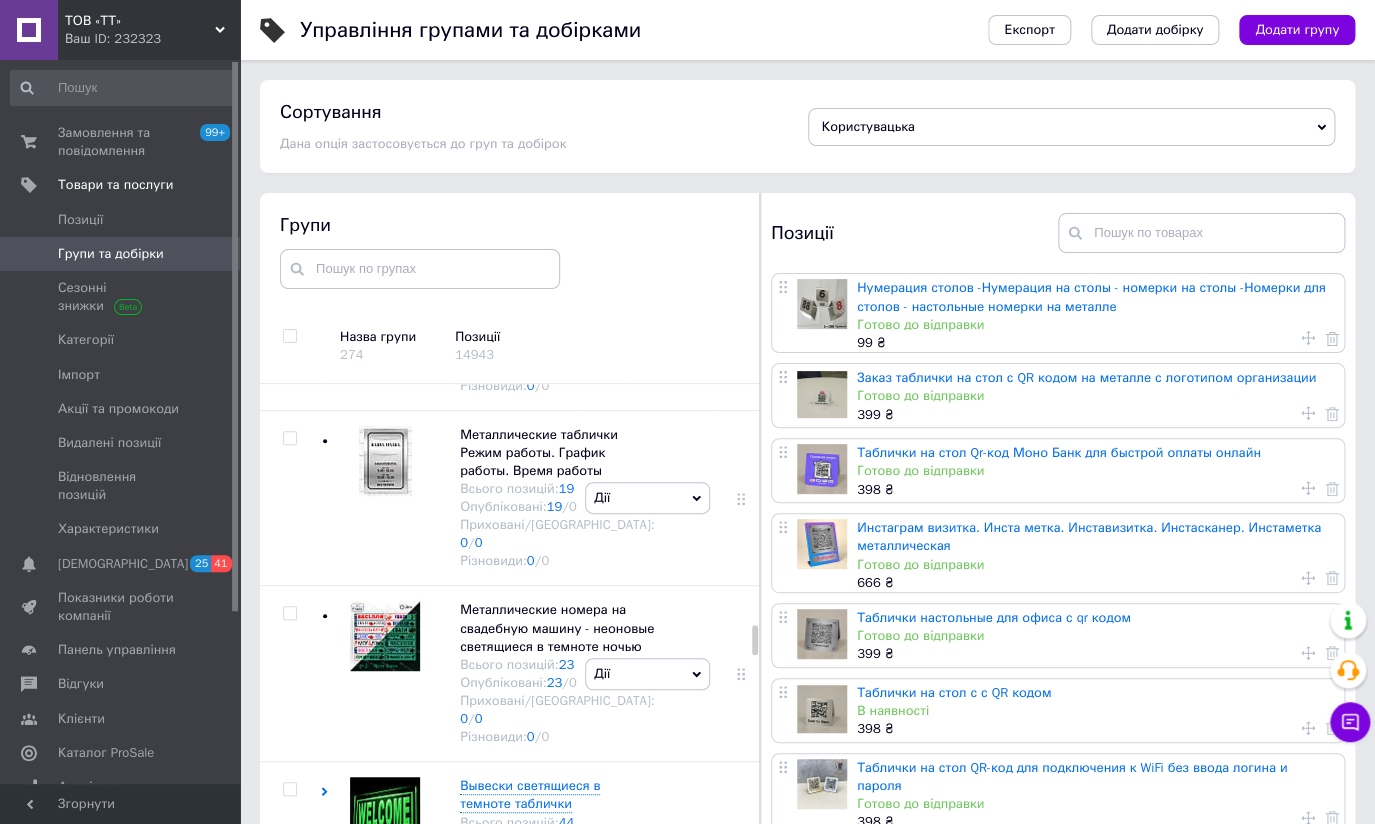 scroll, scrollTop: 5000, scrollLeft: 0, axis: vertical 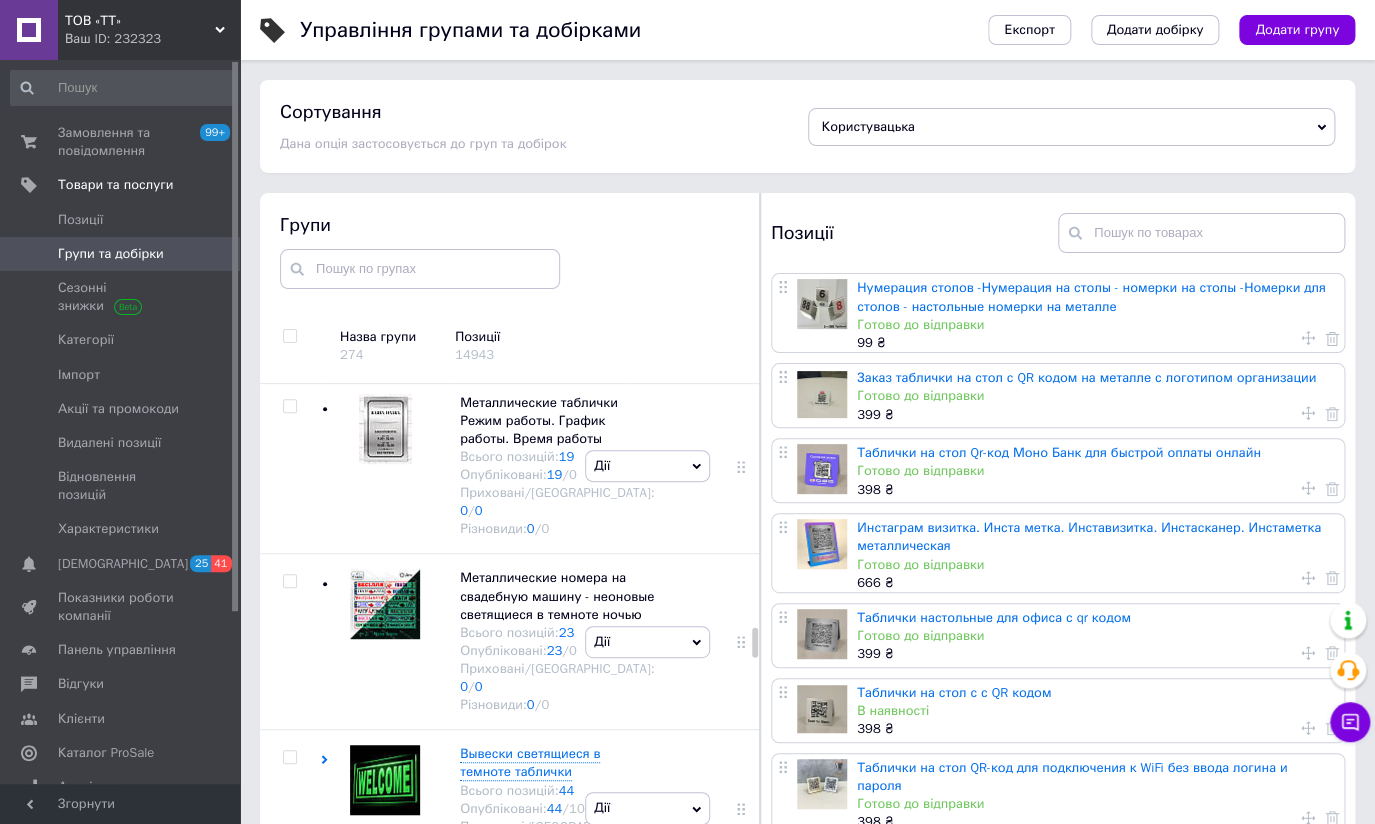 click on "Табличка на ножке/штыре/опоре/стойке/колышке с Вашим текстом" at bounding box center (546, -811) 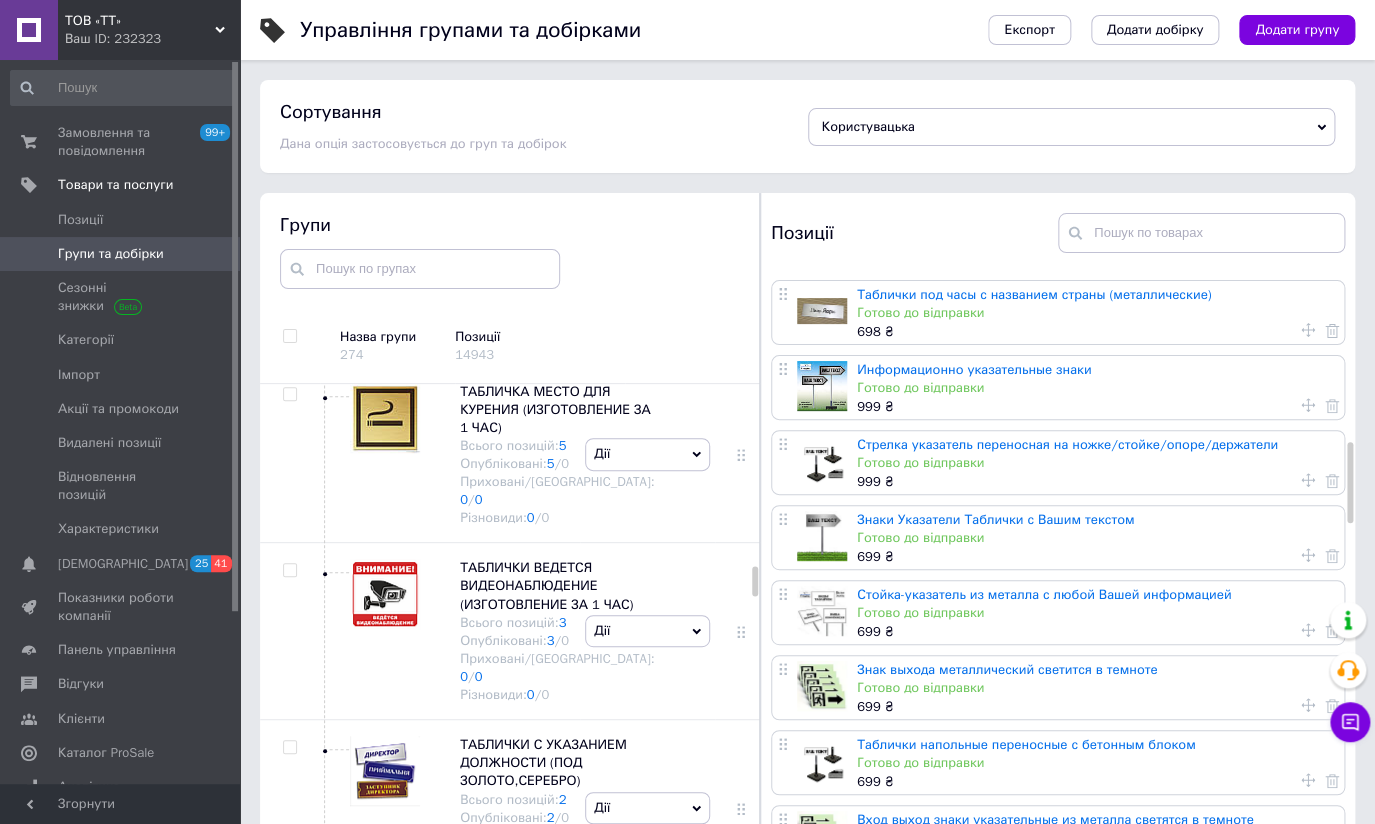 scroll, scrollTop: 1363, scrollLeft: 0, axis: vertical 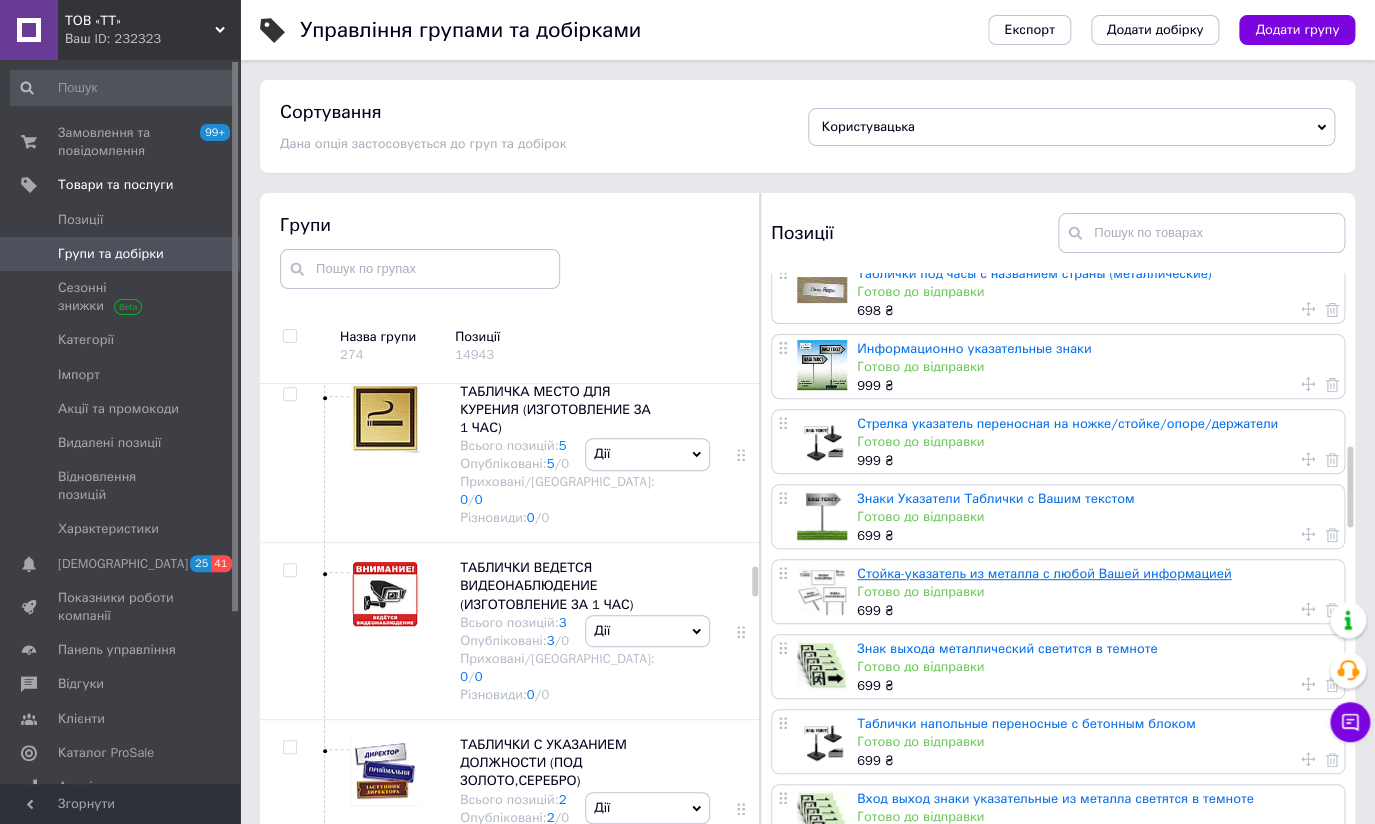 click on "Стойка-указатель из металла с любой Вашей информацией" at bounding box center [1044, 573] 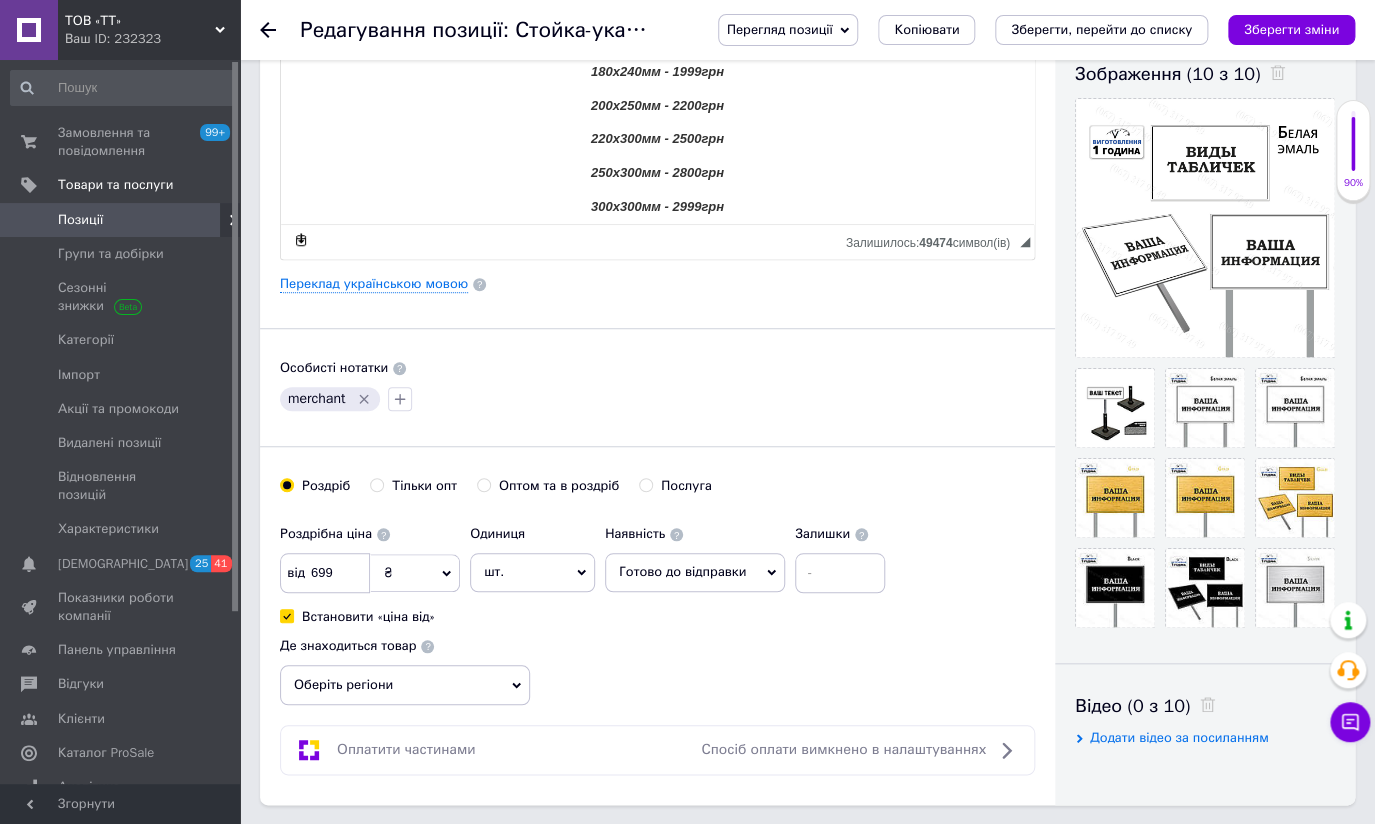 scroll, scrollTop: 363, scrollLeft: 0, axis: vertical 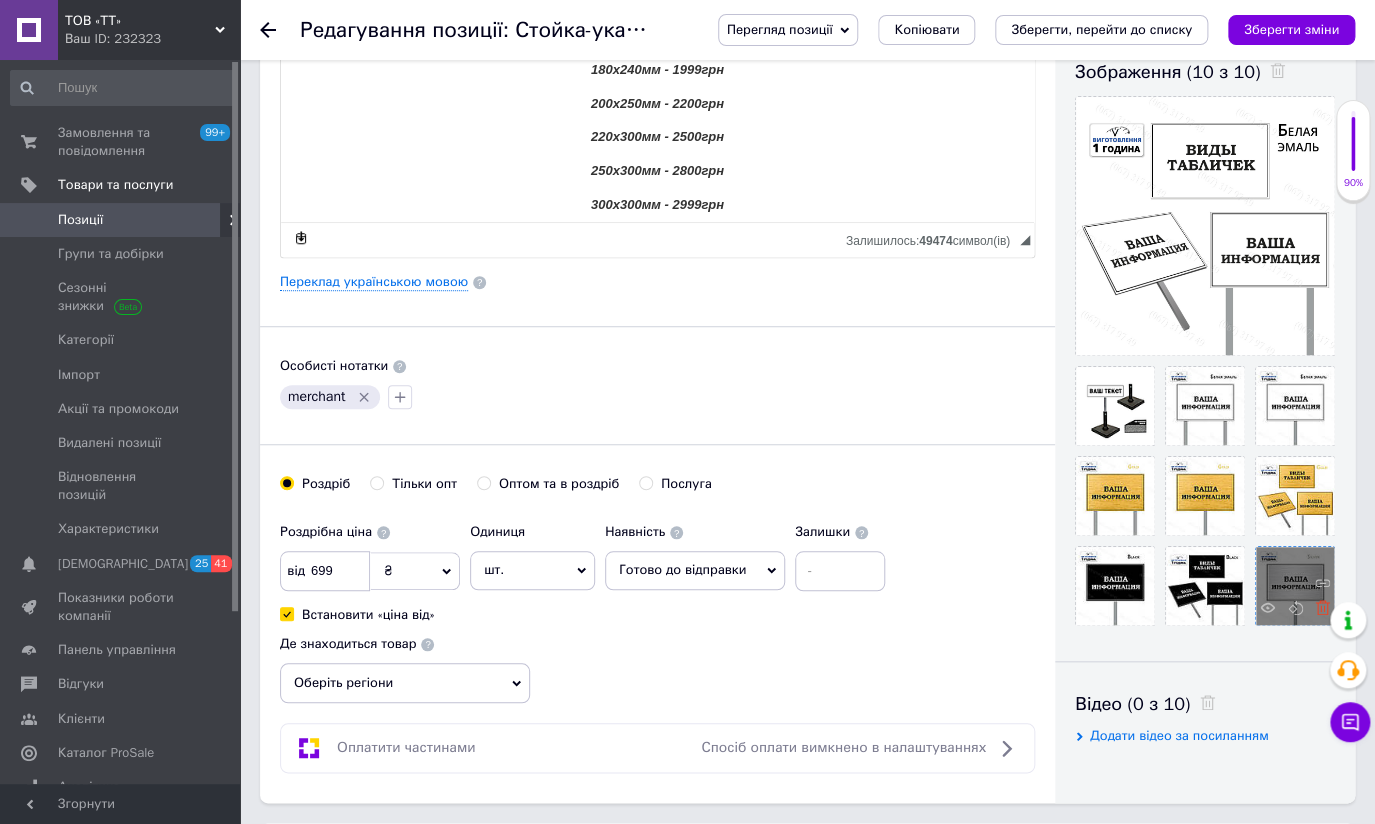 click 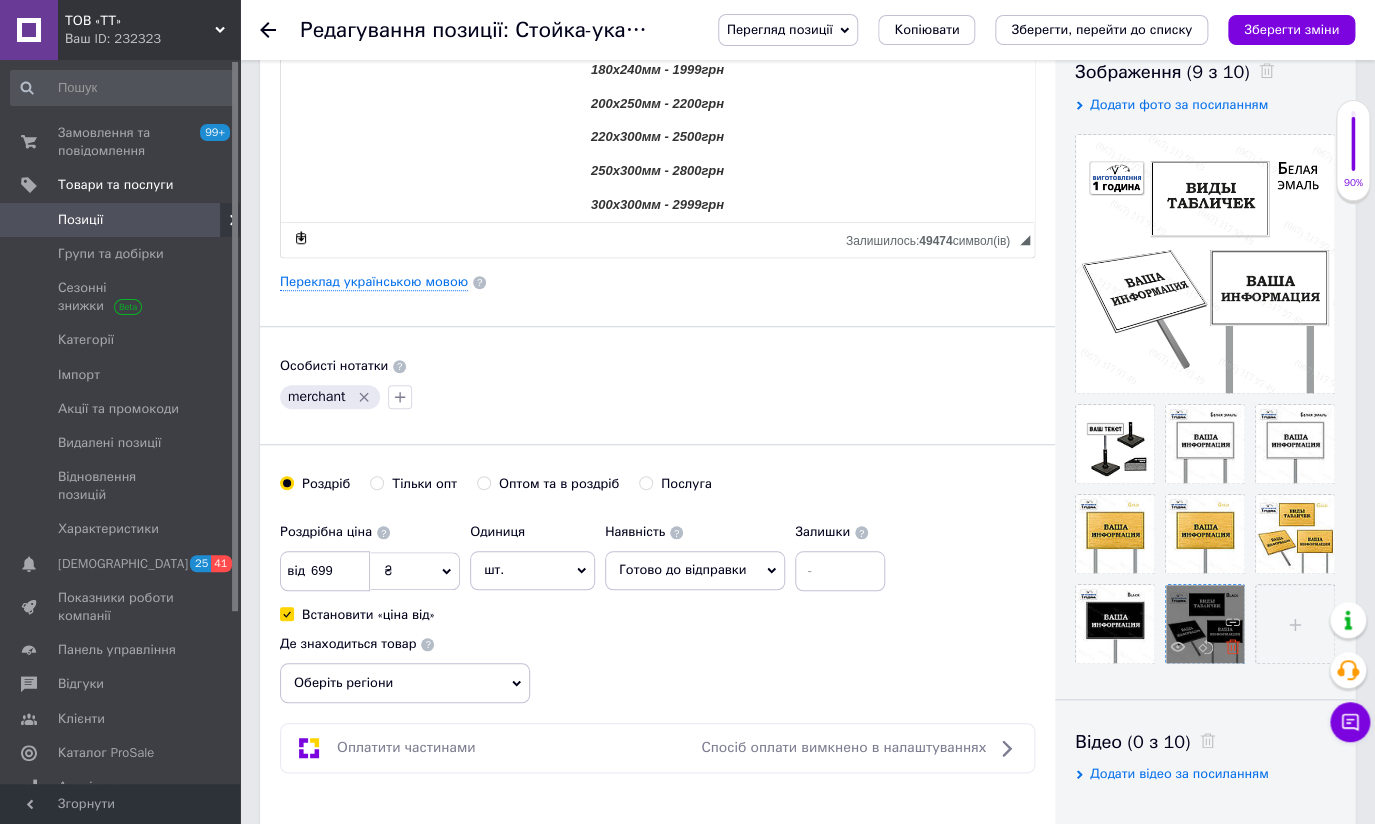 click 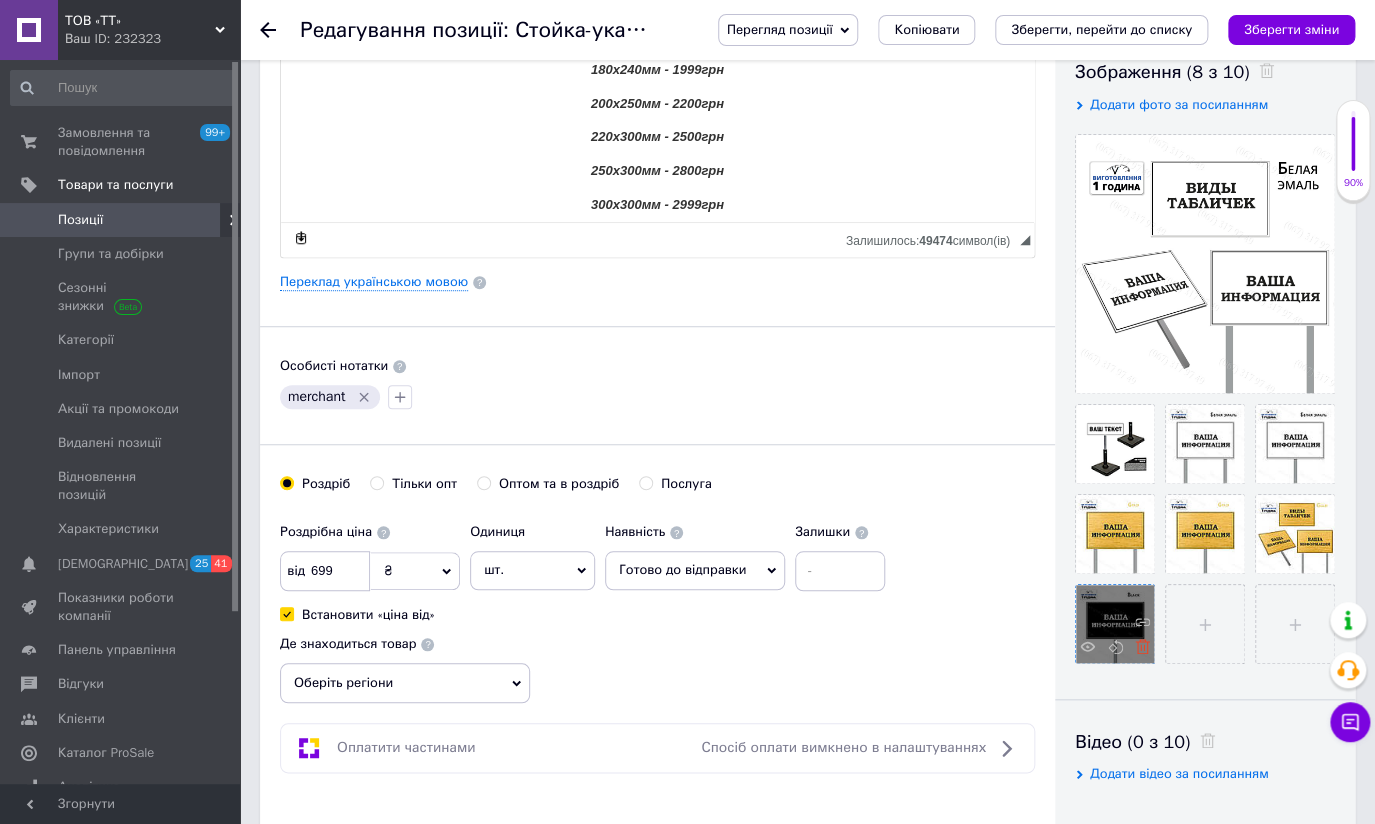 click 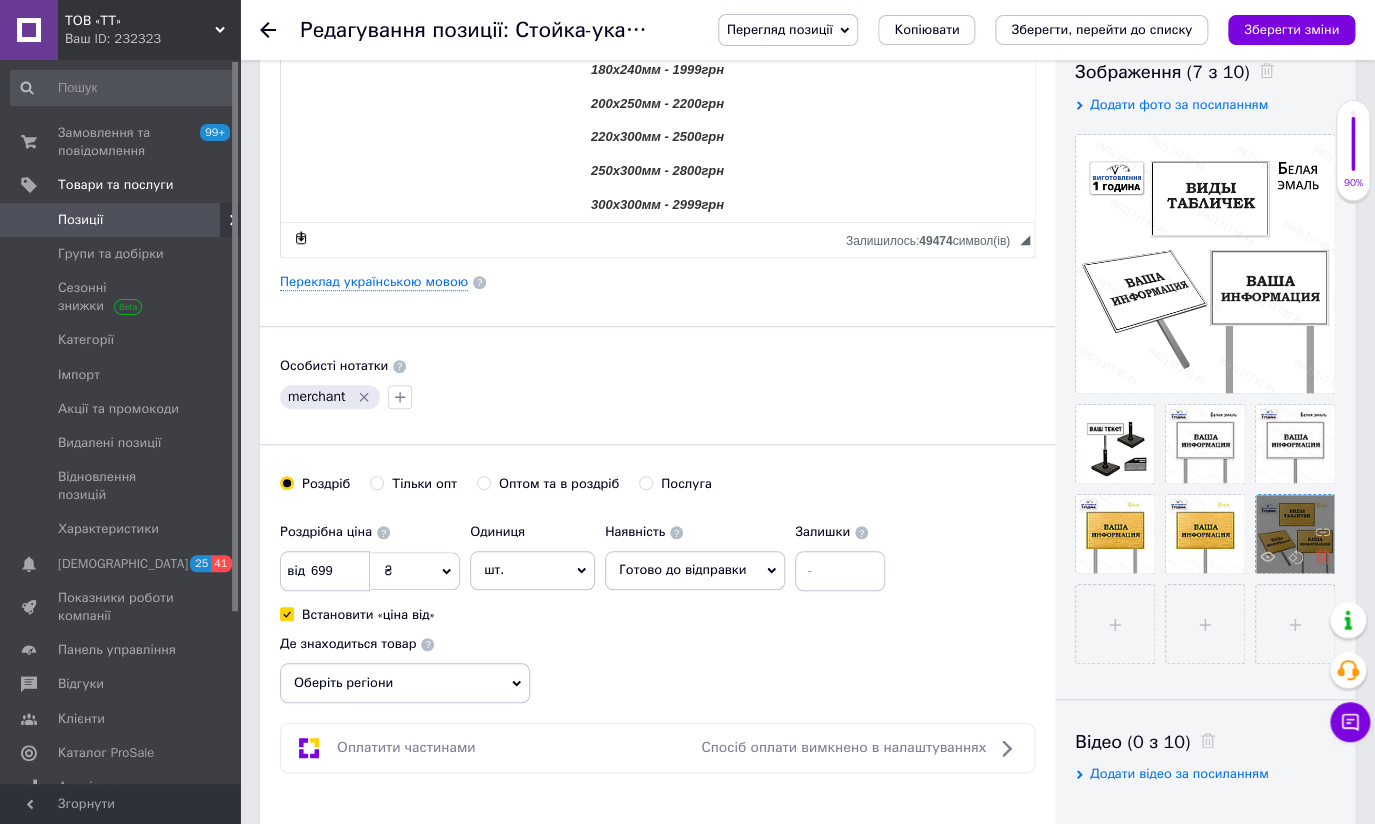 click 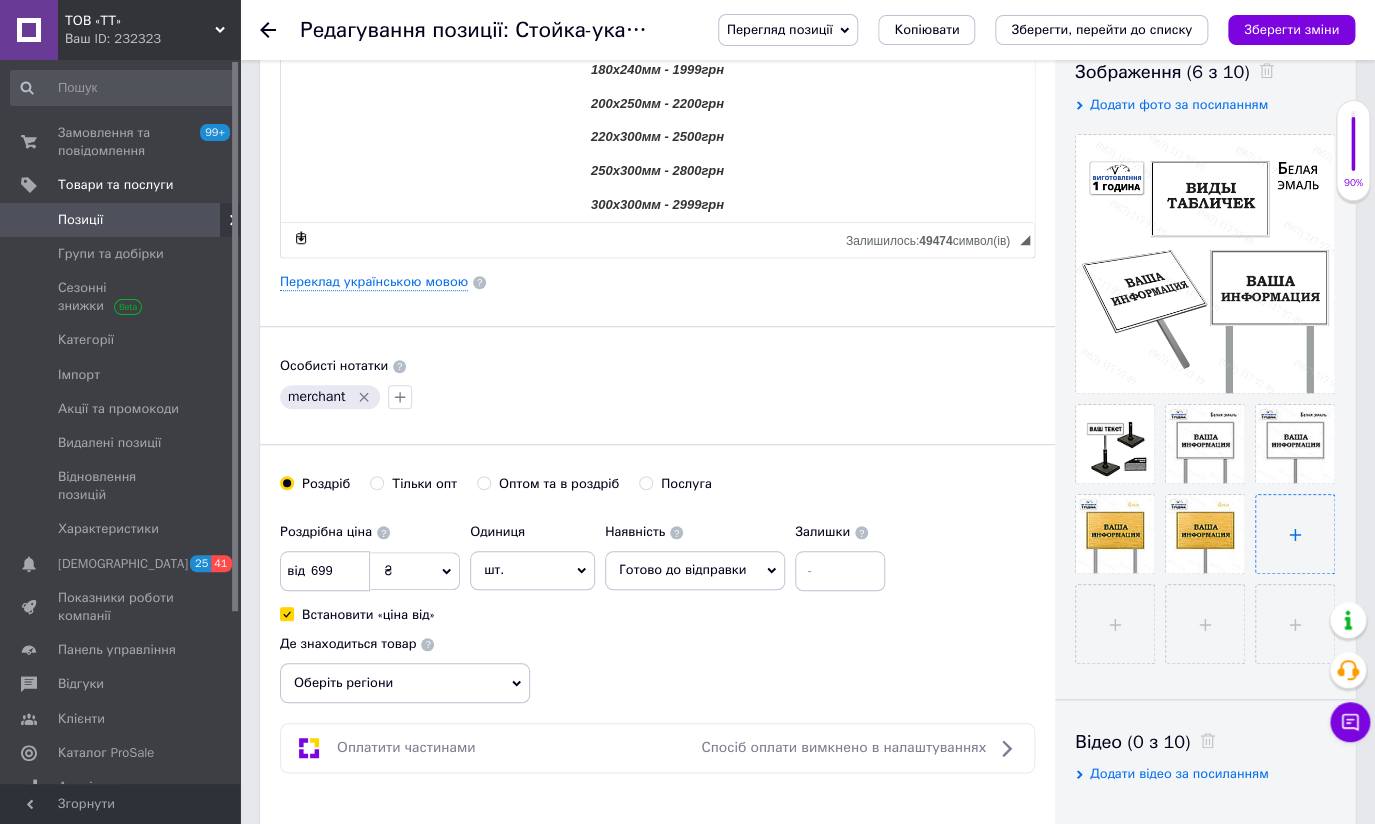 click at bounding box center [1295, 534] 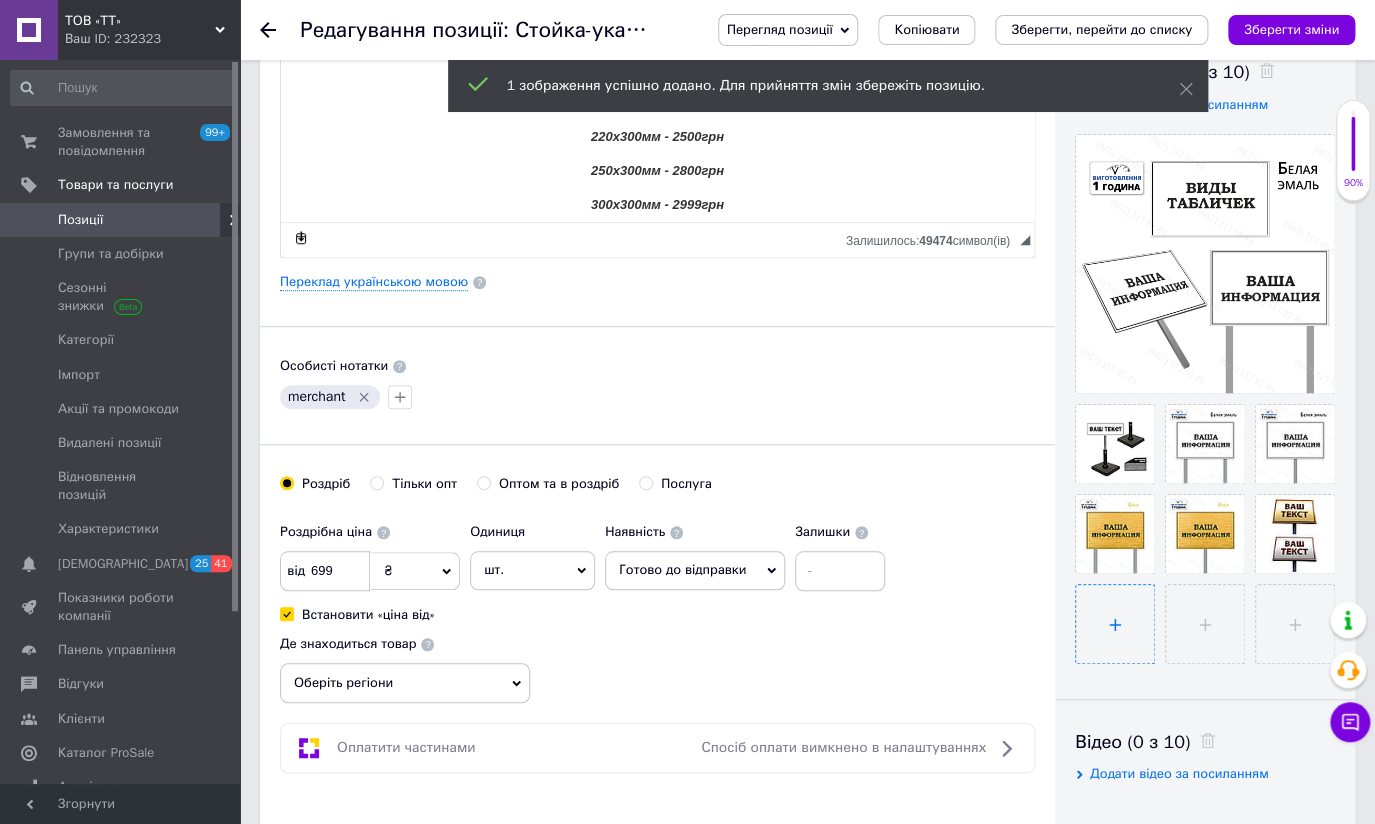 click at bounding box center [1115, 624] 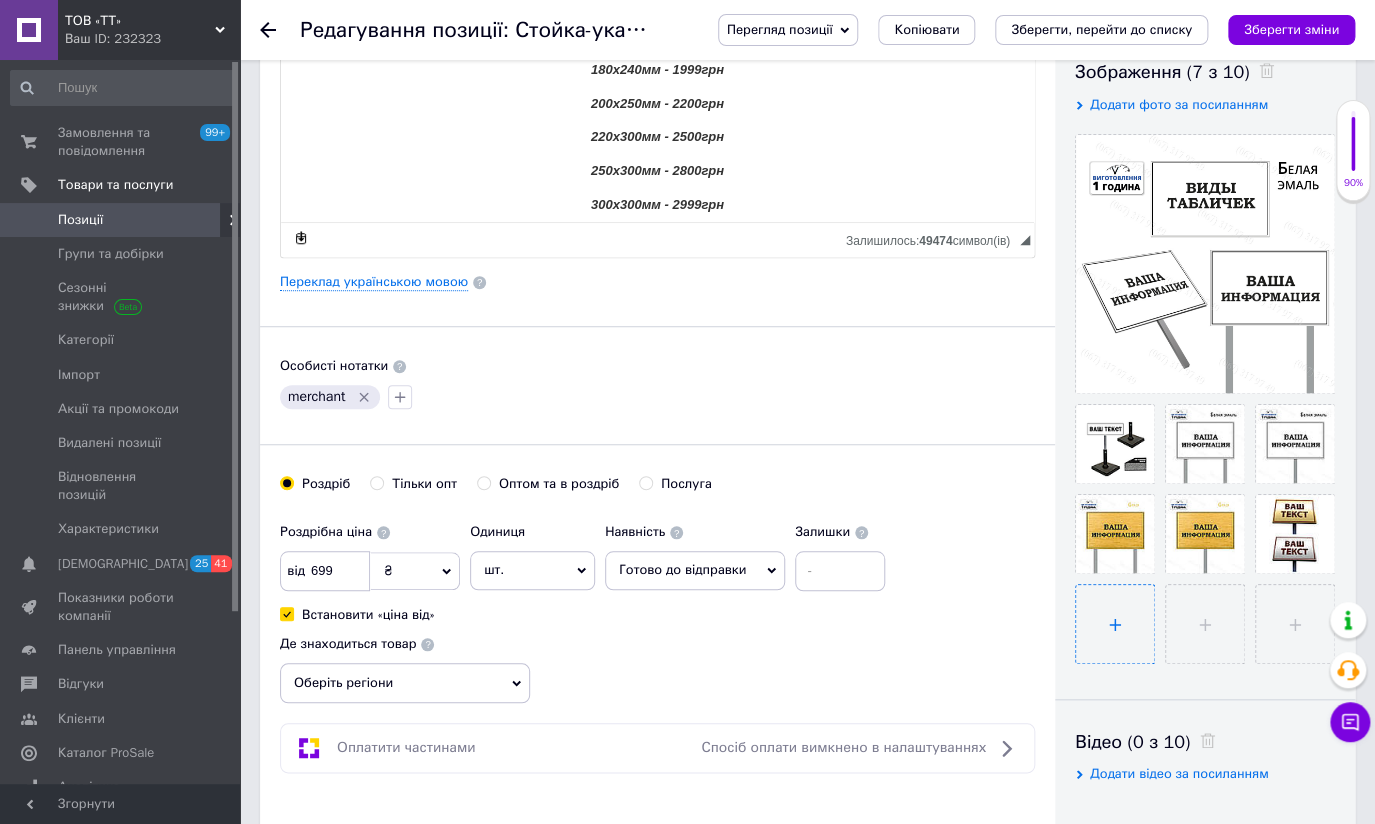 type on "C:\fakepath\034.jpg" 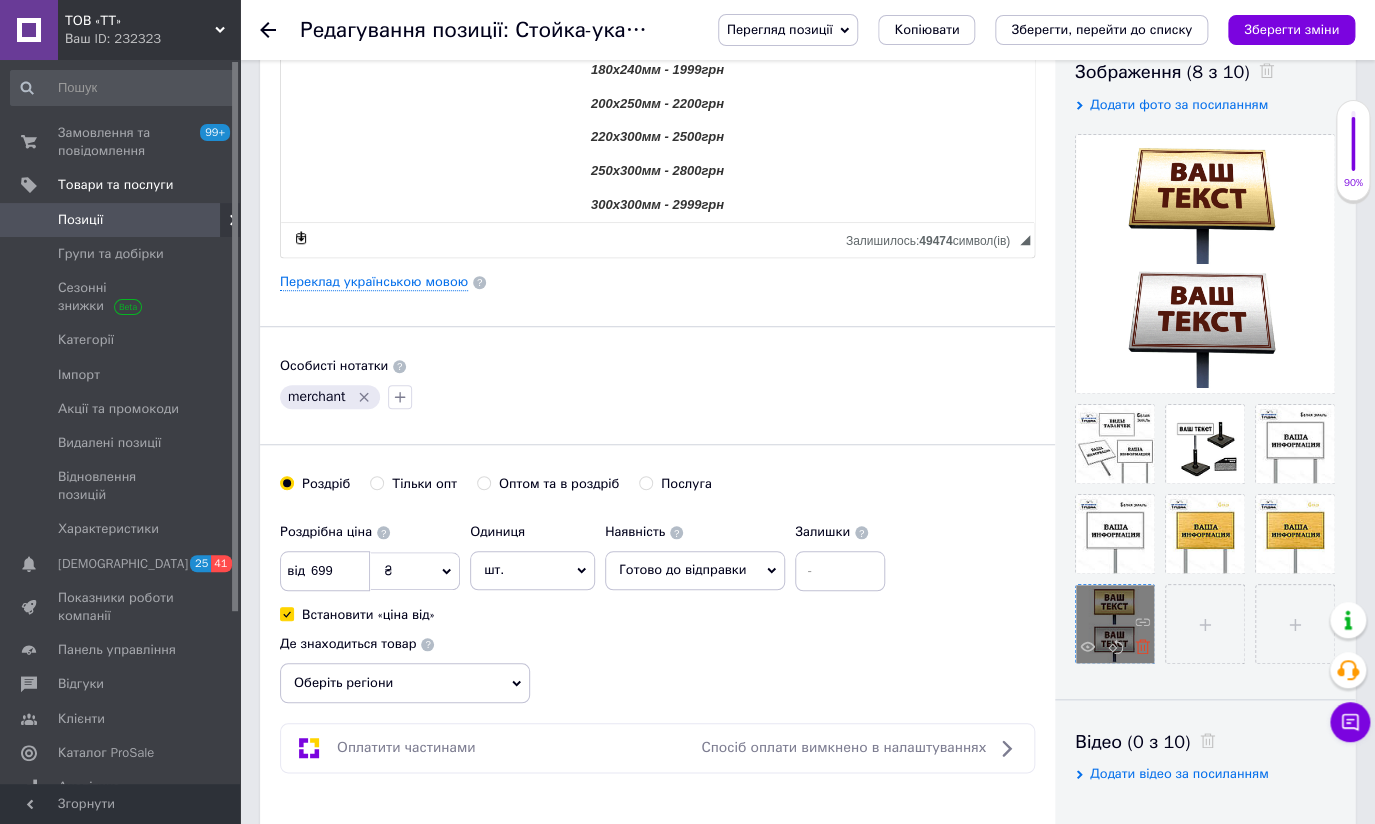 click 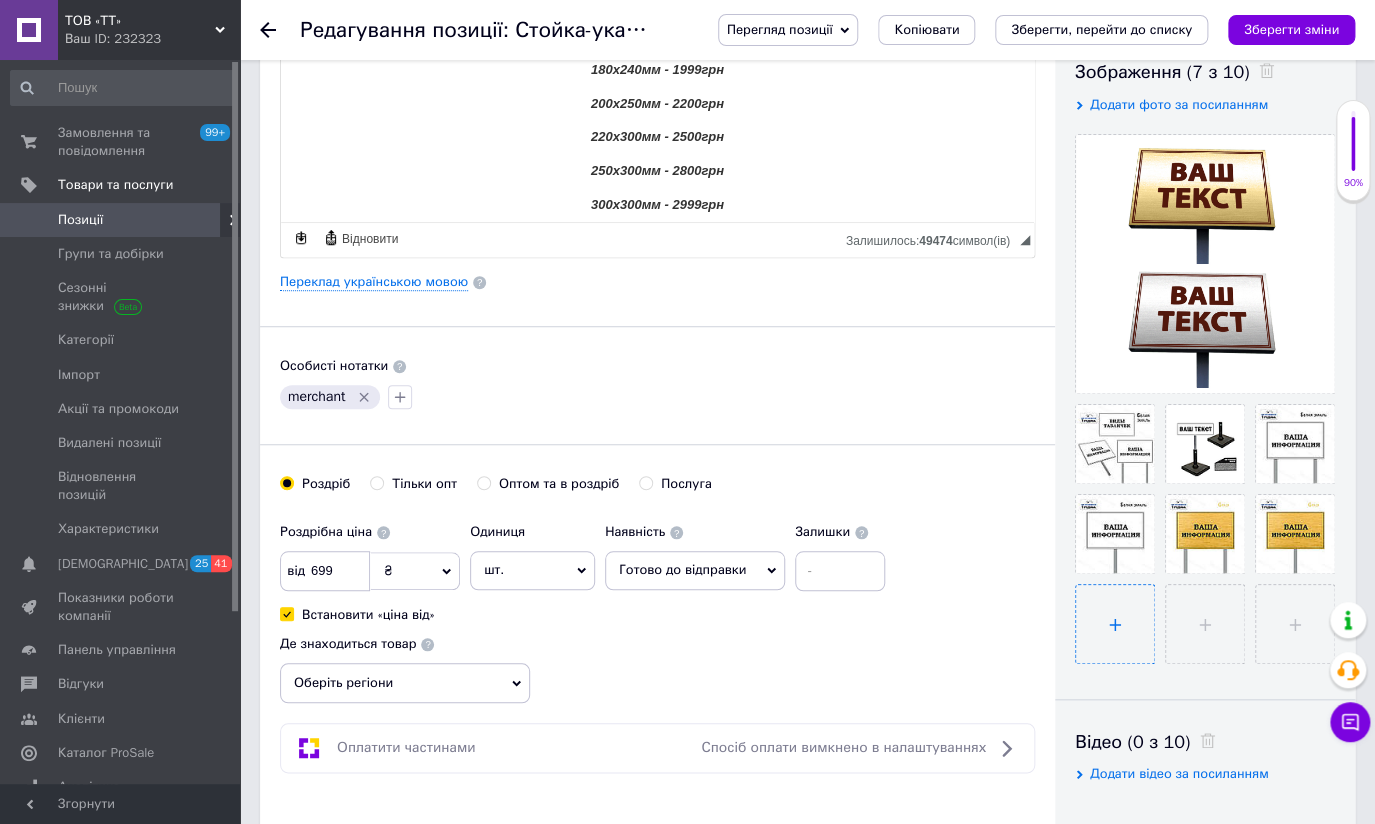 click at bounding box center [1115, 624] 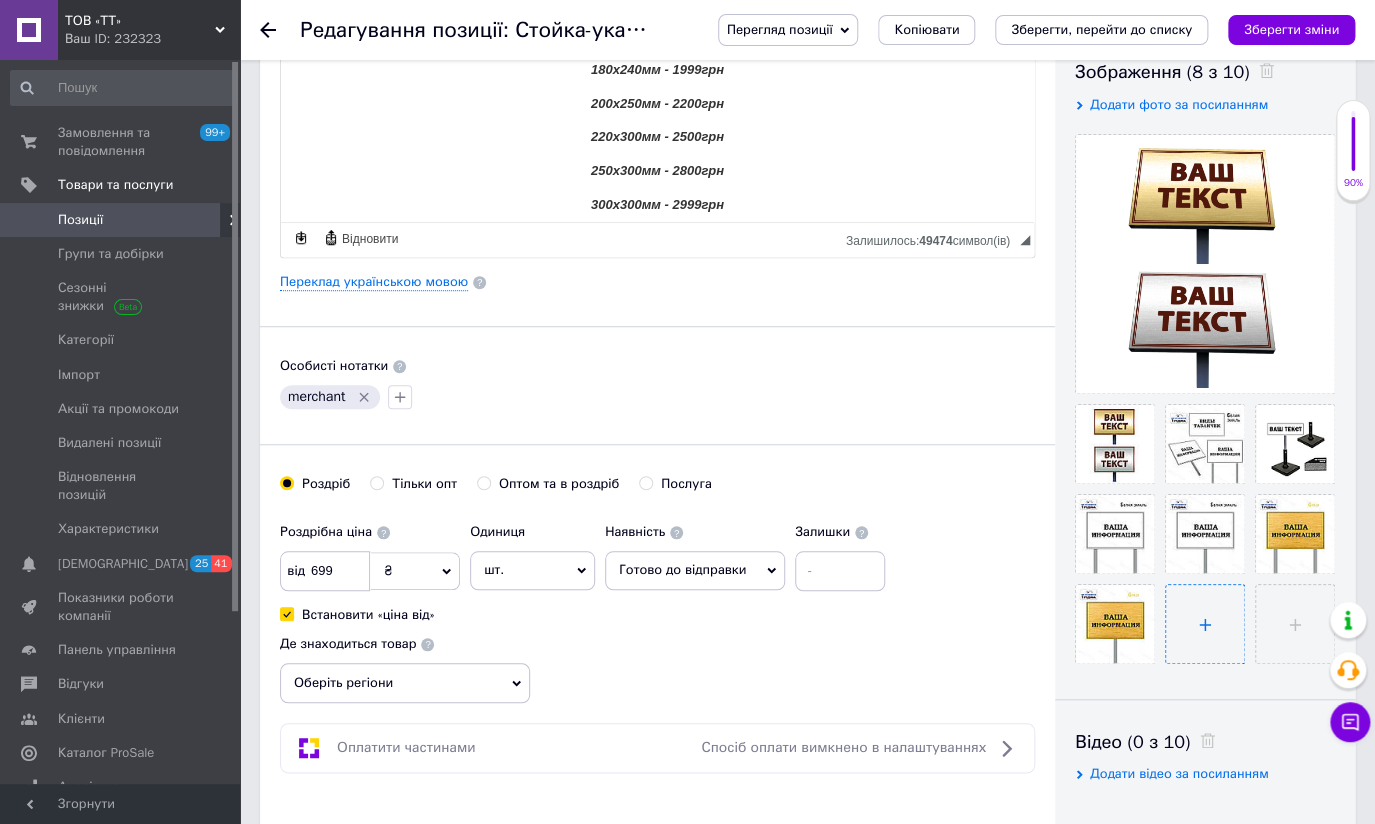 click at bounding box center [1205, 624] 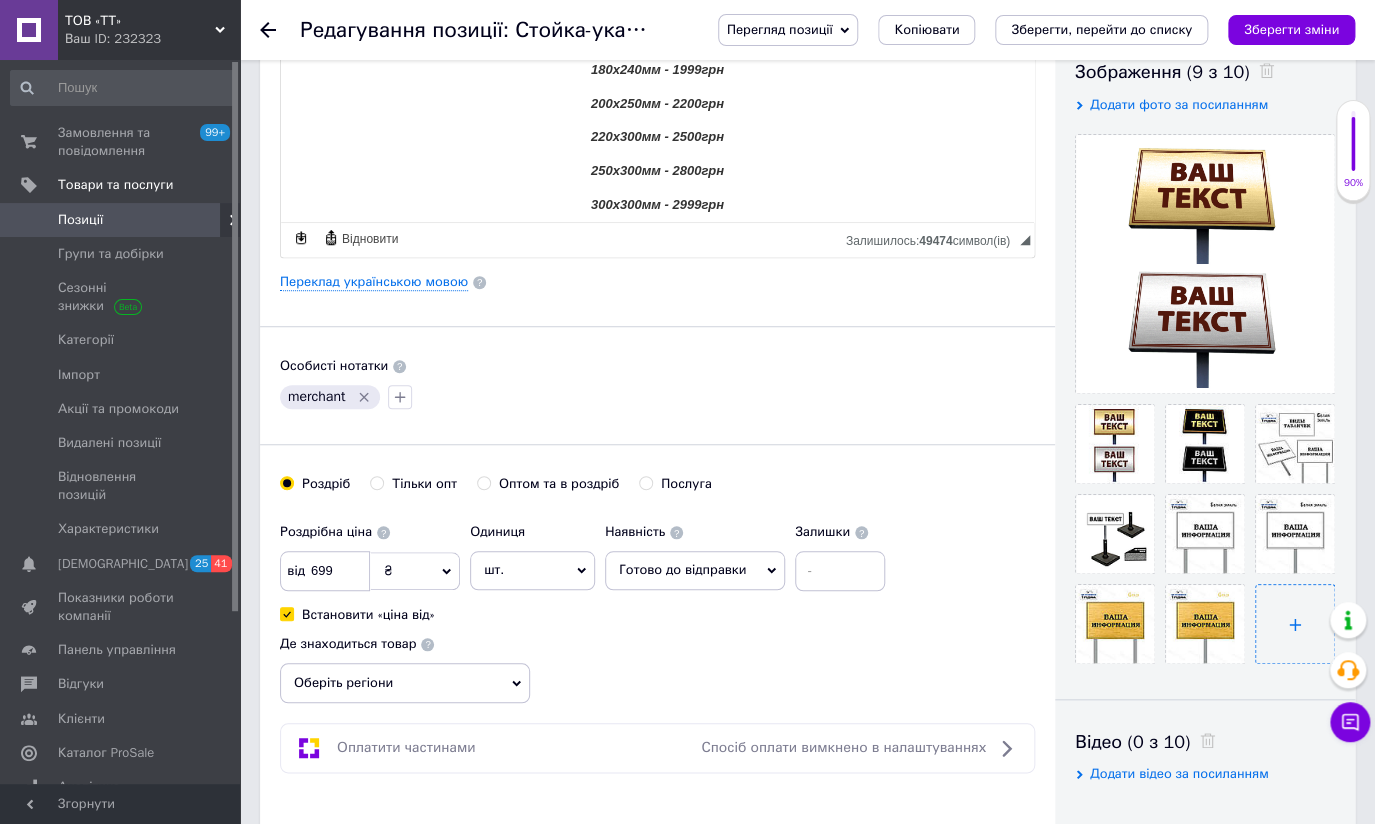 click at bounding box center (1295, 624) 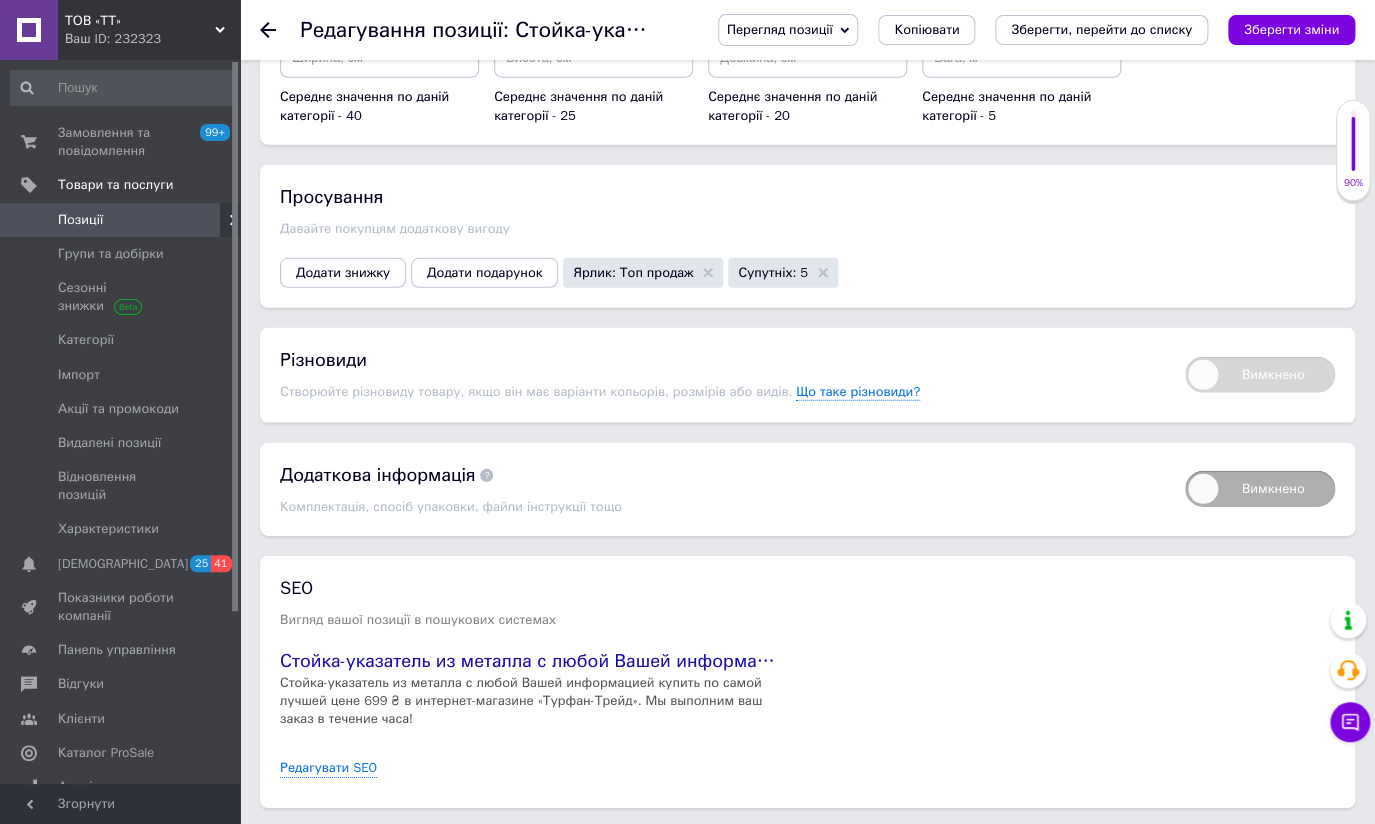 scroll, scrollTop: 2179, scrollLeft: 0, axis: vertical 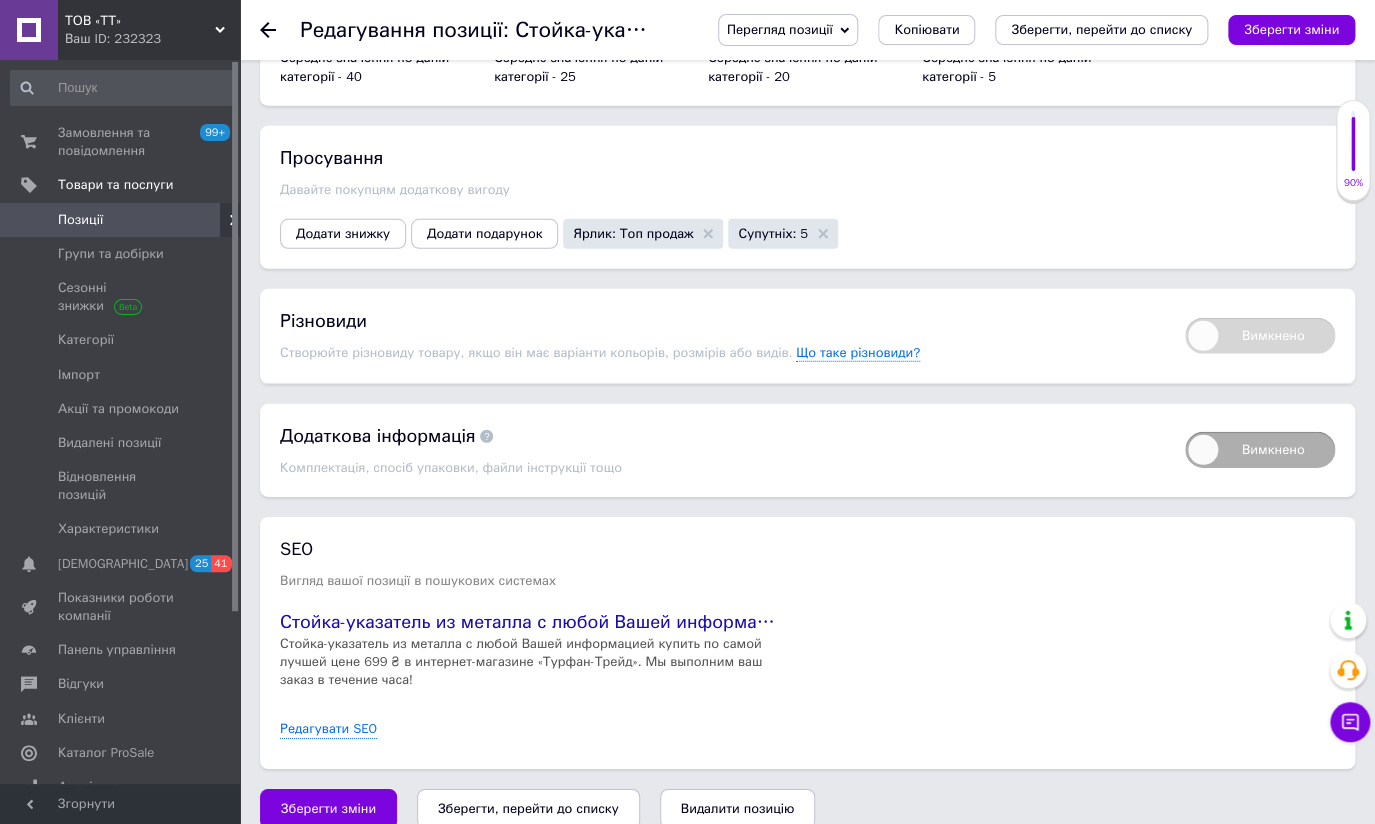 click on "Зберегти, перейти до списку" at bounding box center [528, 808] 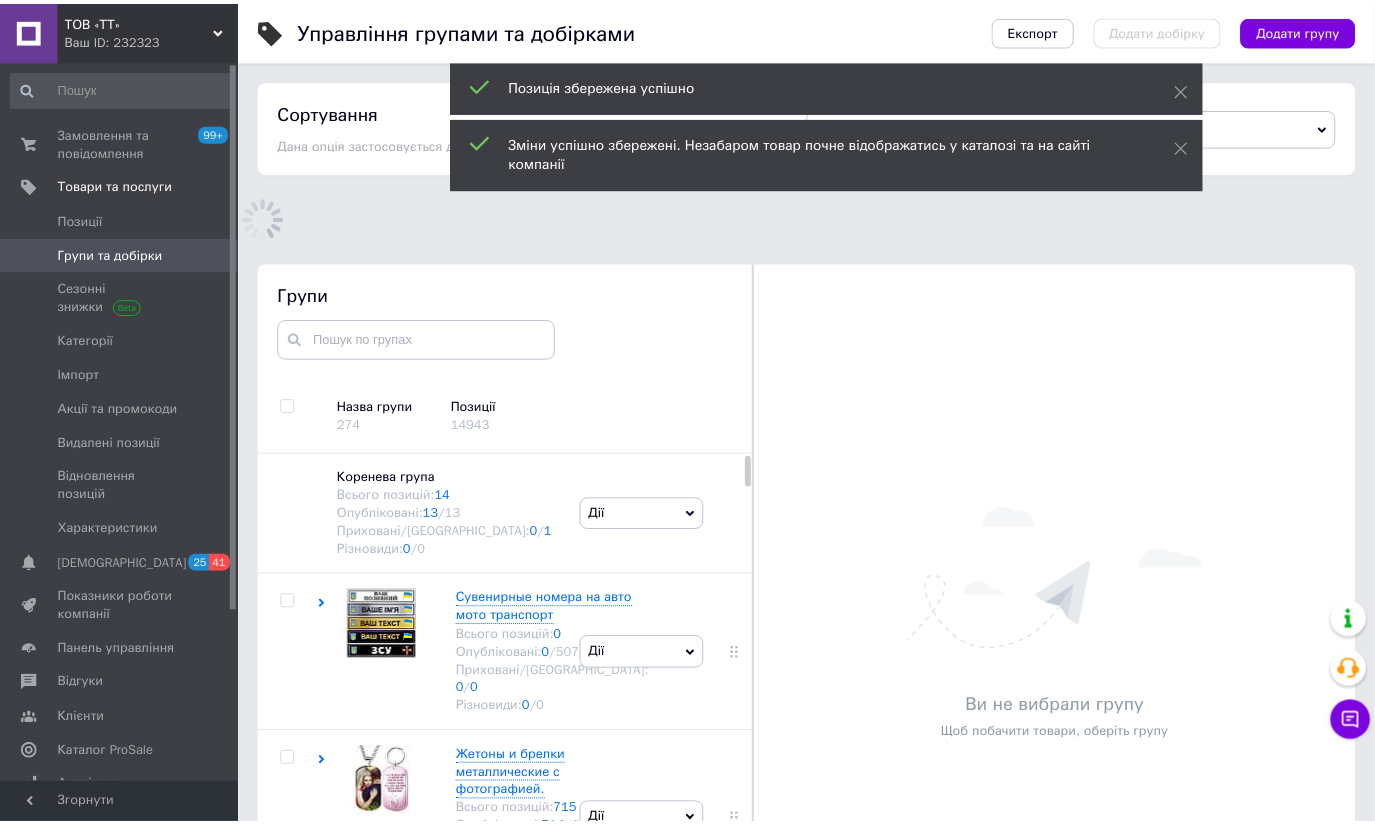 scroll, scrollTop: 154, scrollLeft: 0, axis: vertical 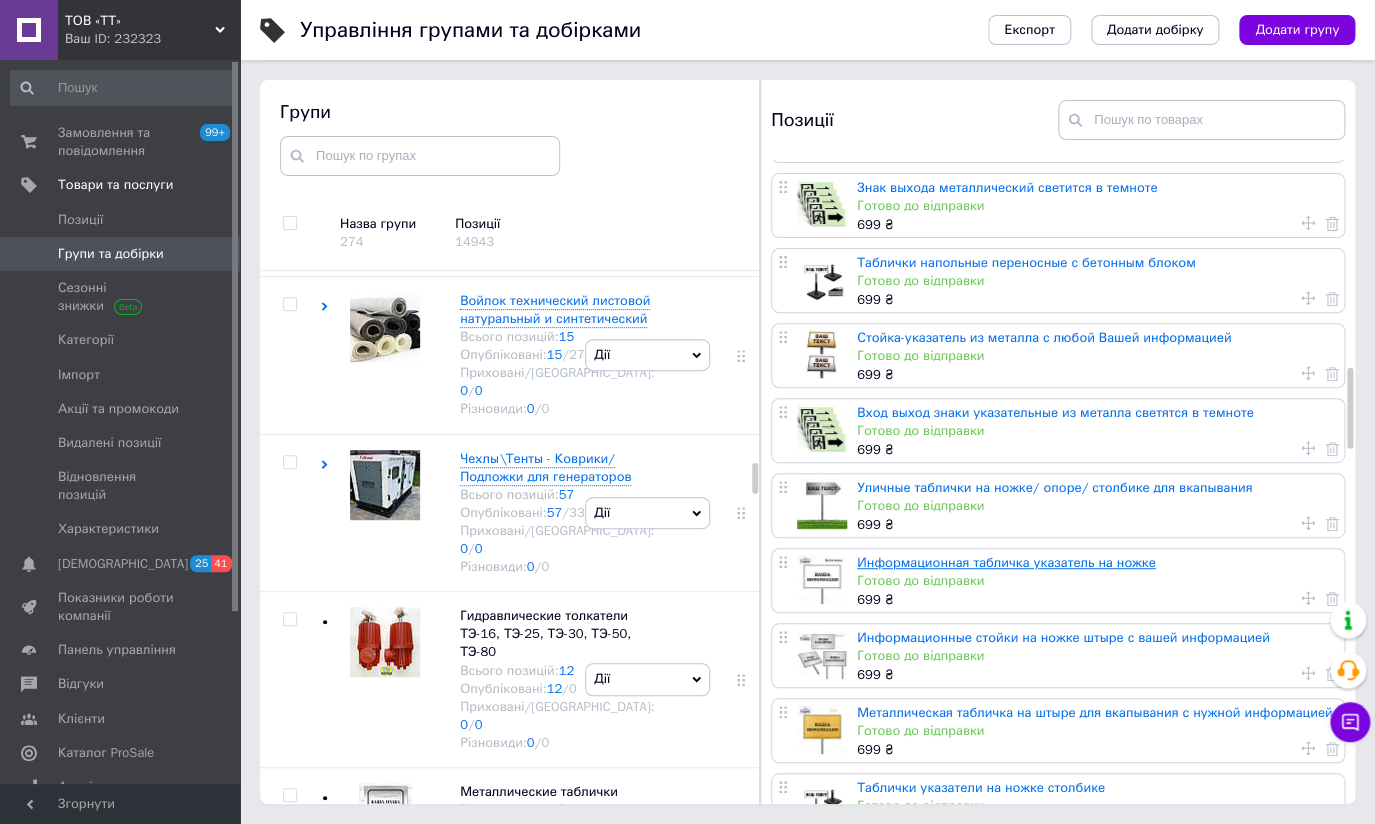 click on "Информационная табличка указатель на ножке" at bounding box center (1006, 562) 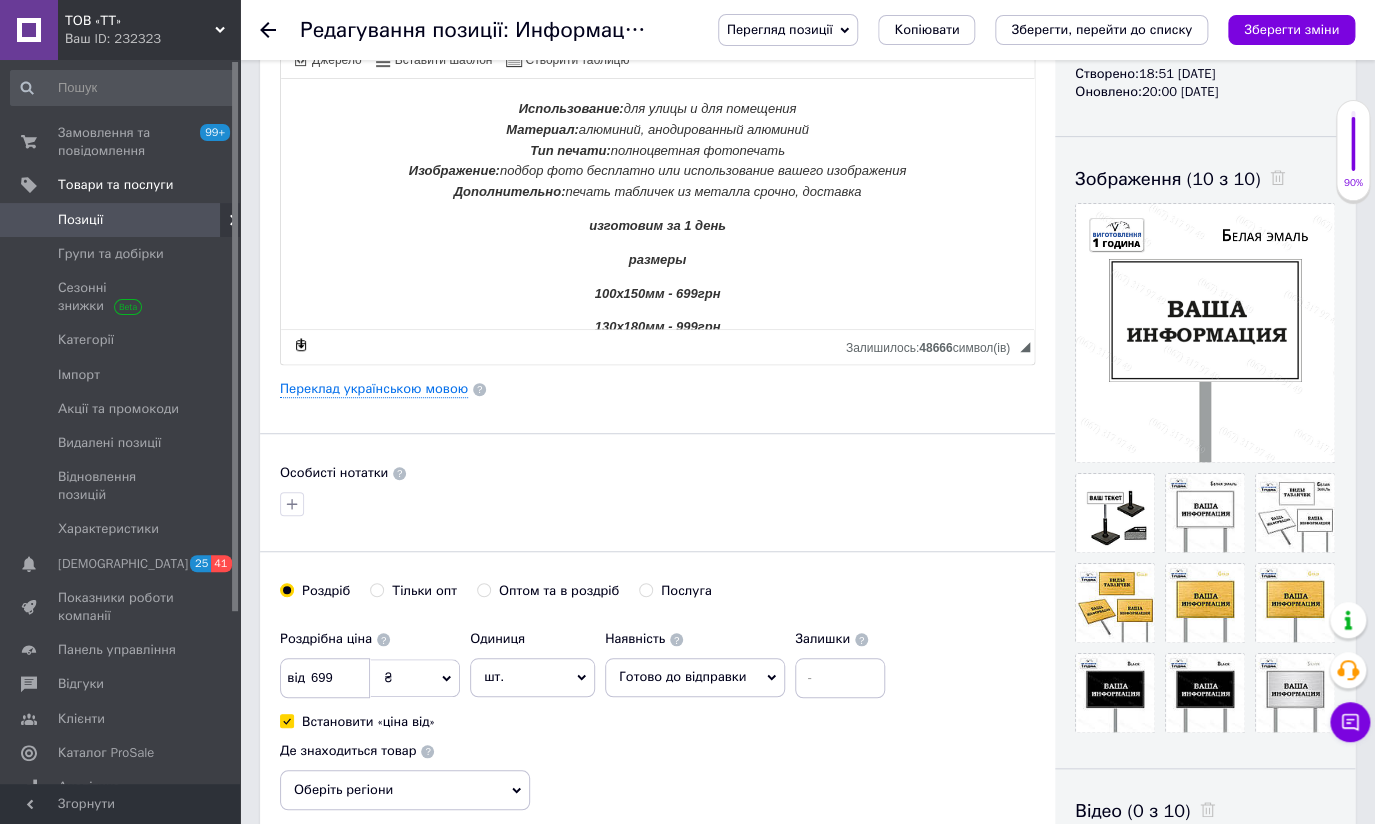 scroll, scrollTop: 272, scrollLeft: 0, axis: vertical 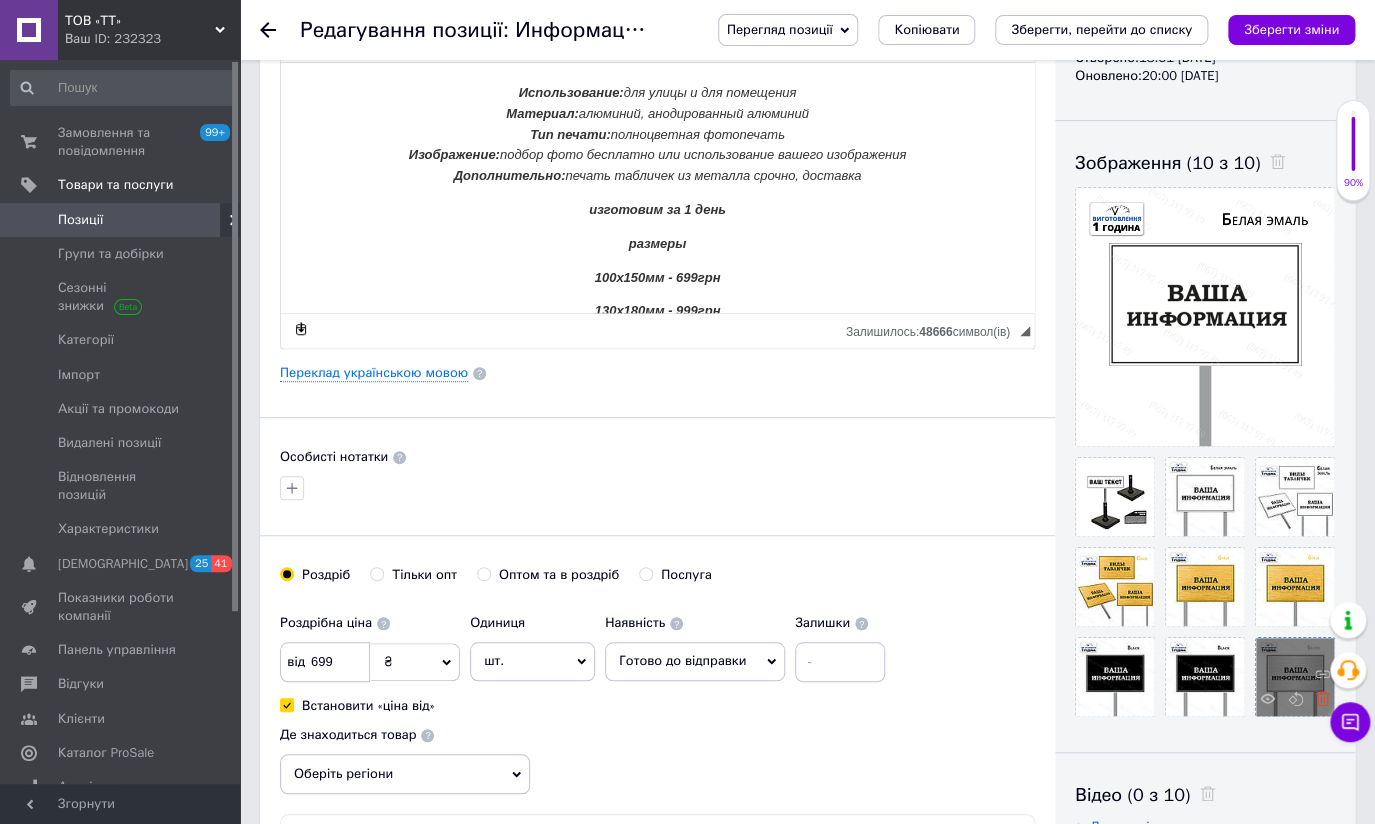 click 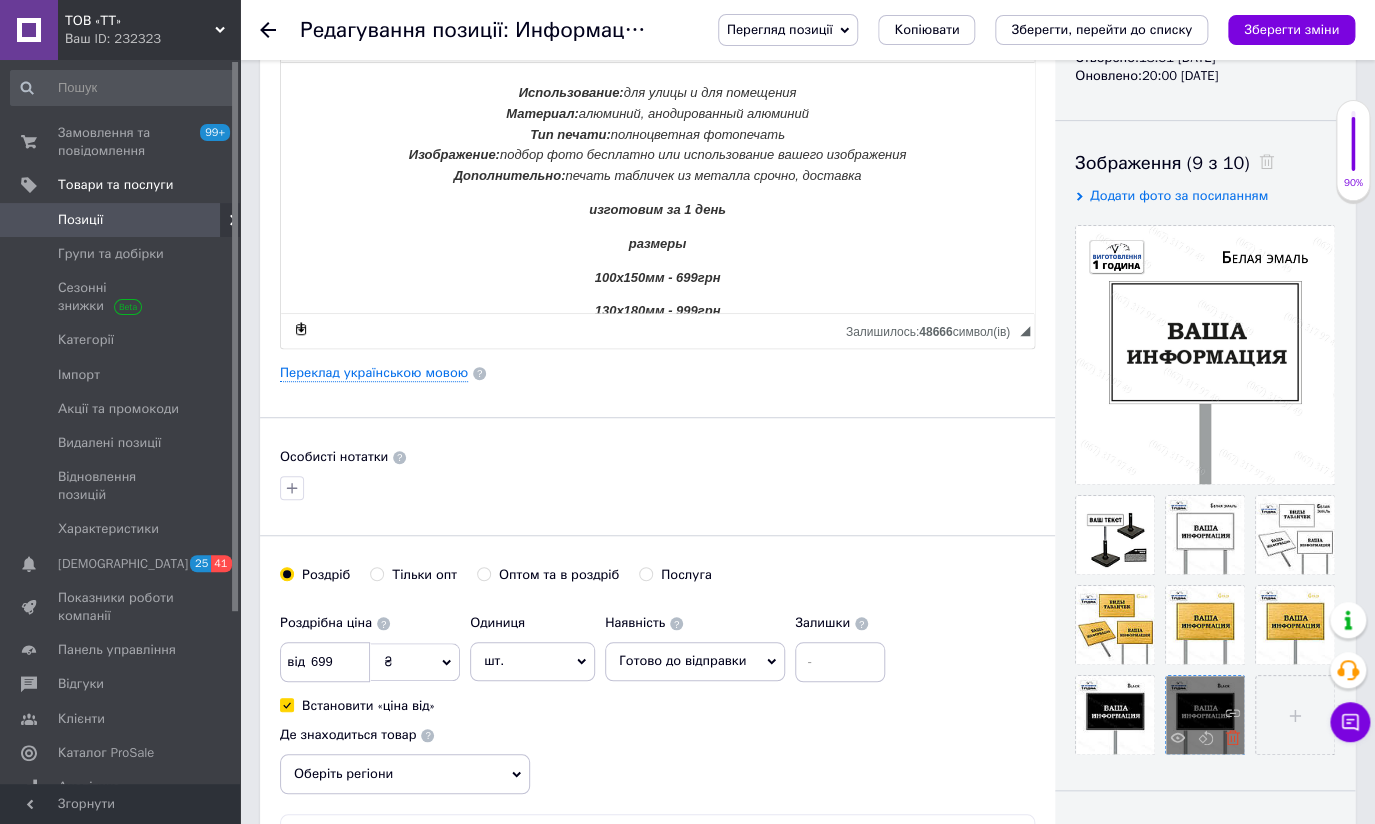click 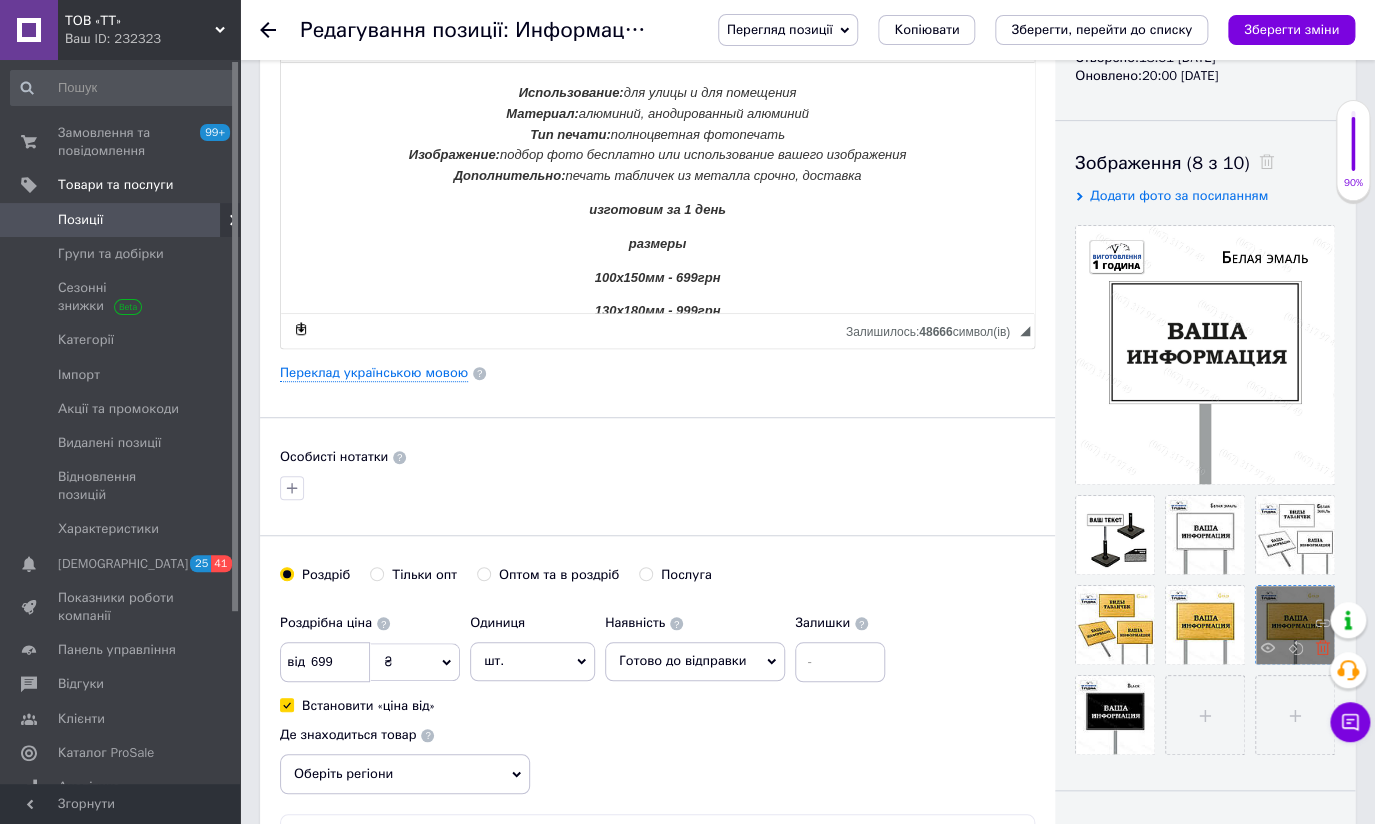 click 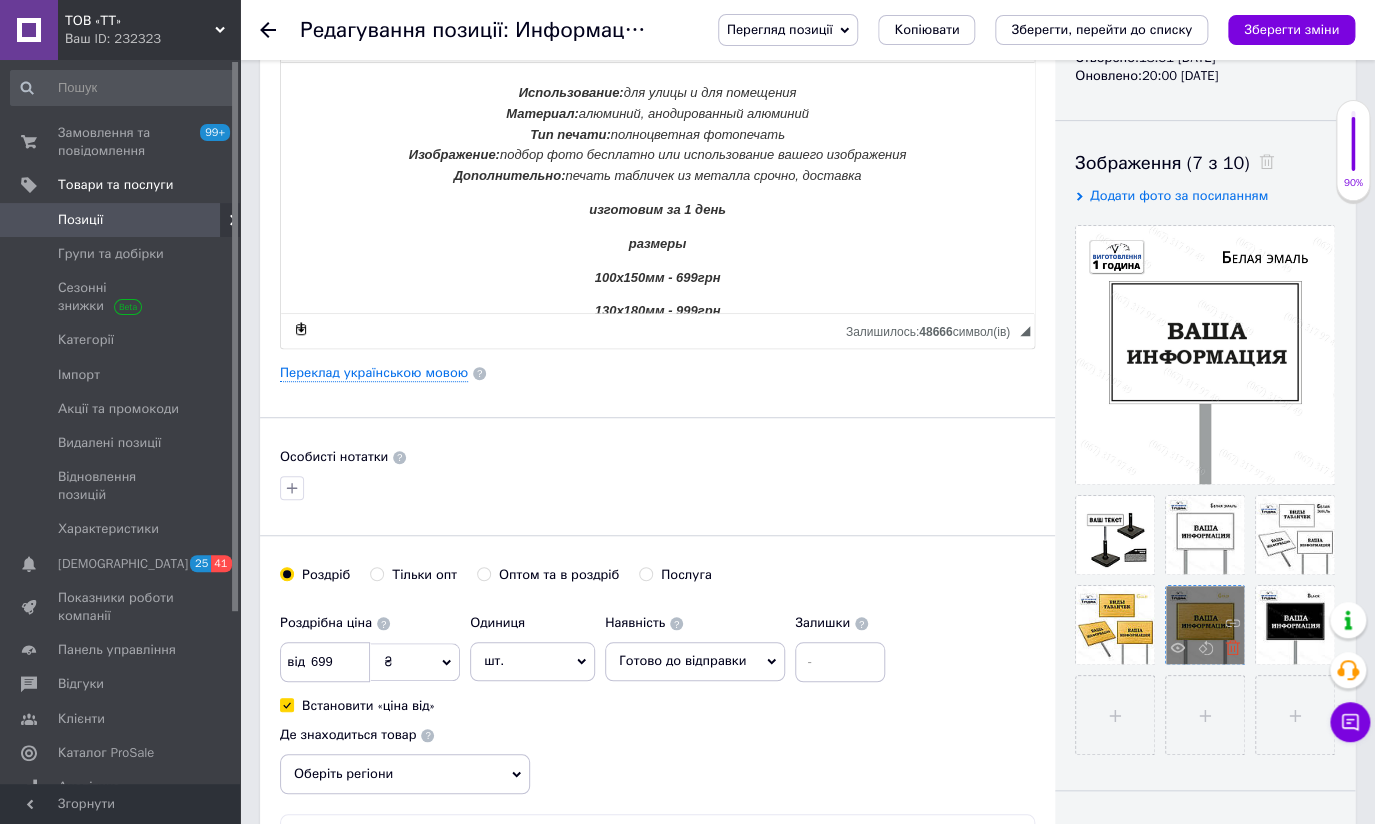 click 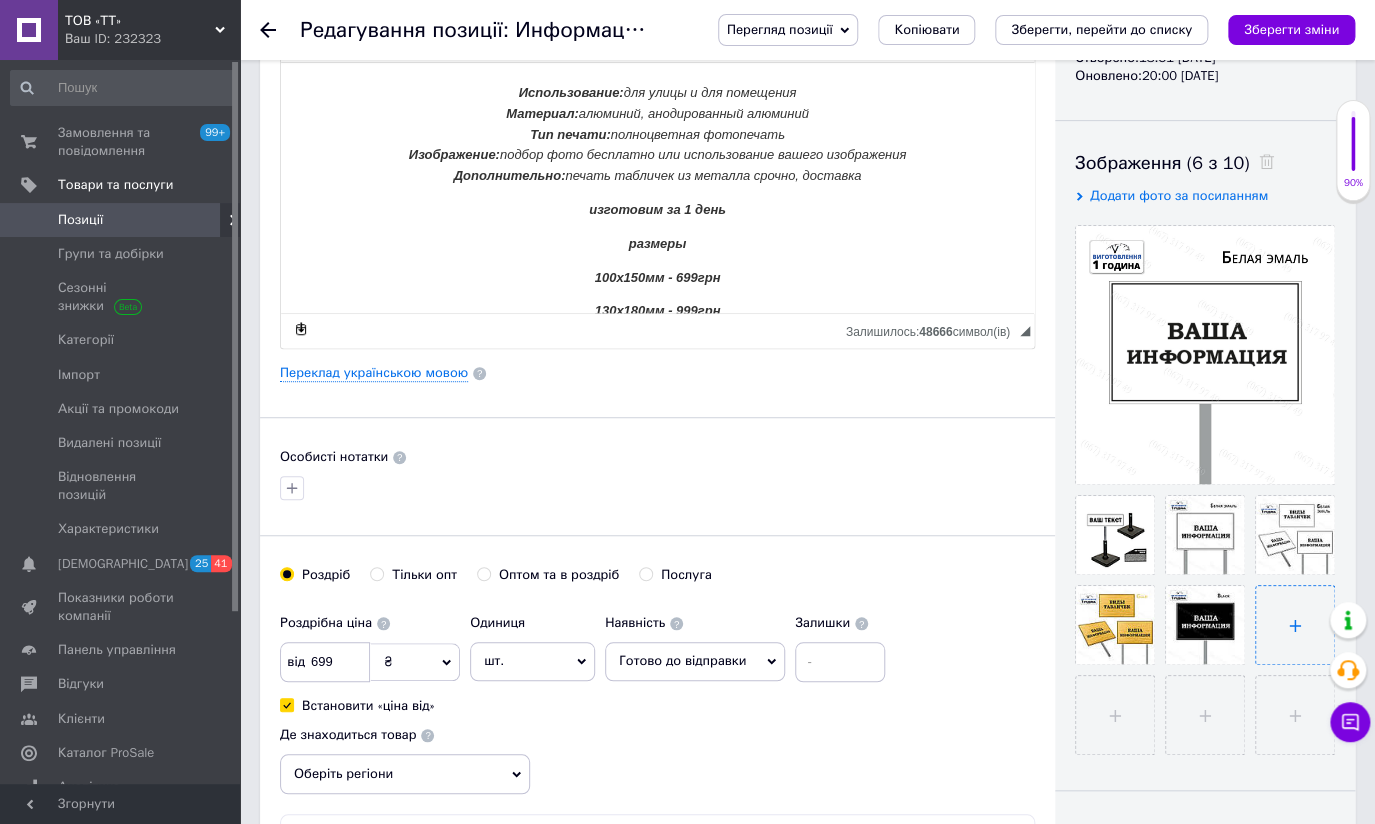 click at bounding box center (1295, 625) 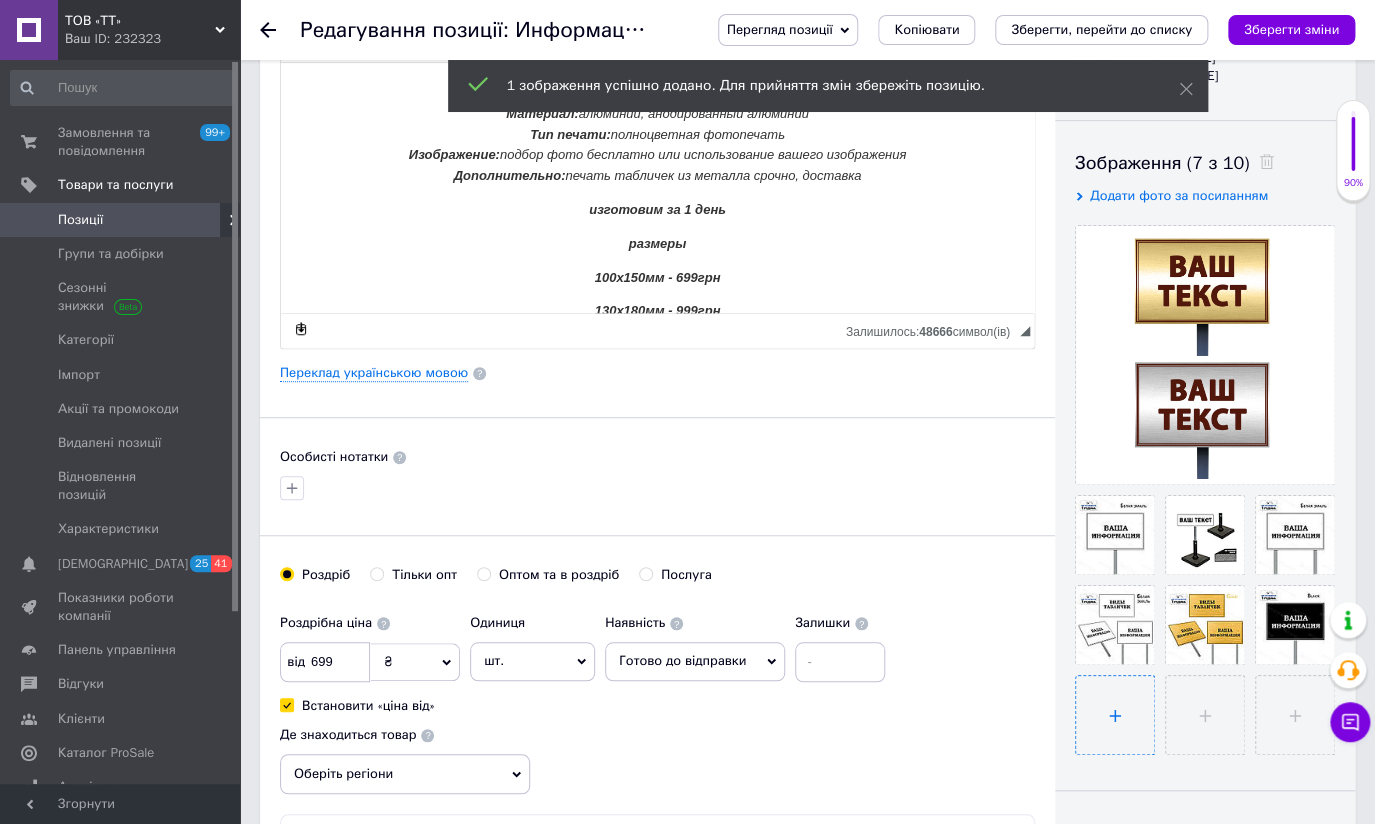 click at bounding box center [1115, 715] 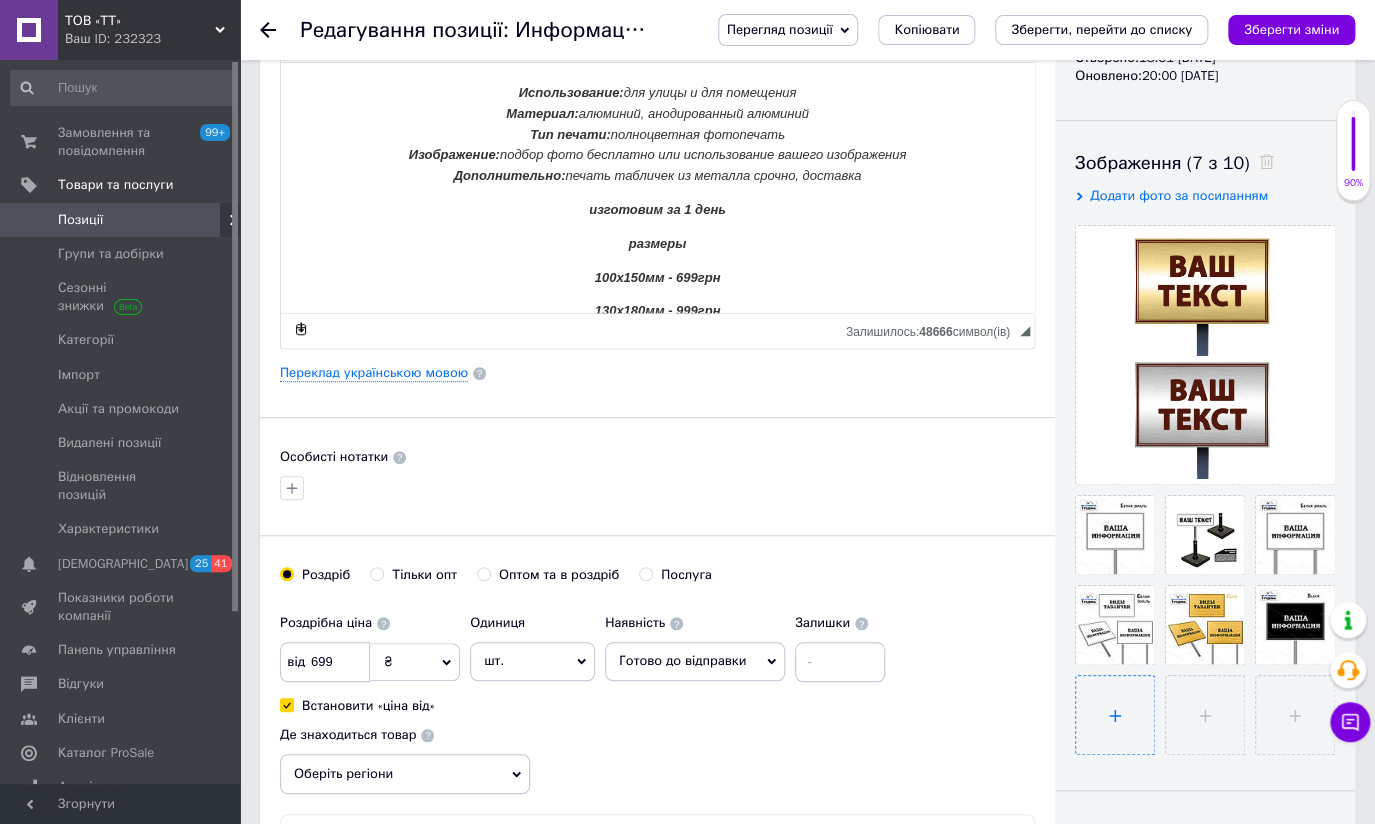 type on "C:\fakepath\034.jpg" 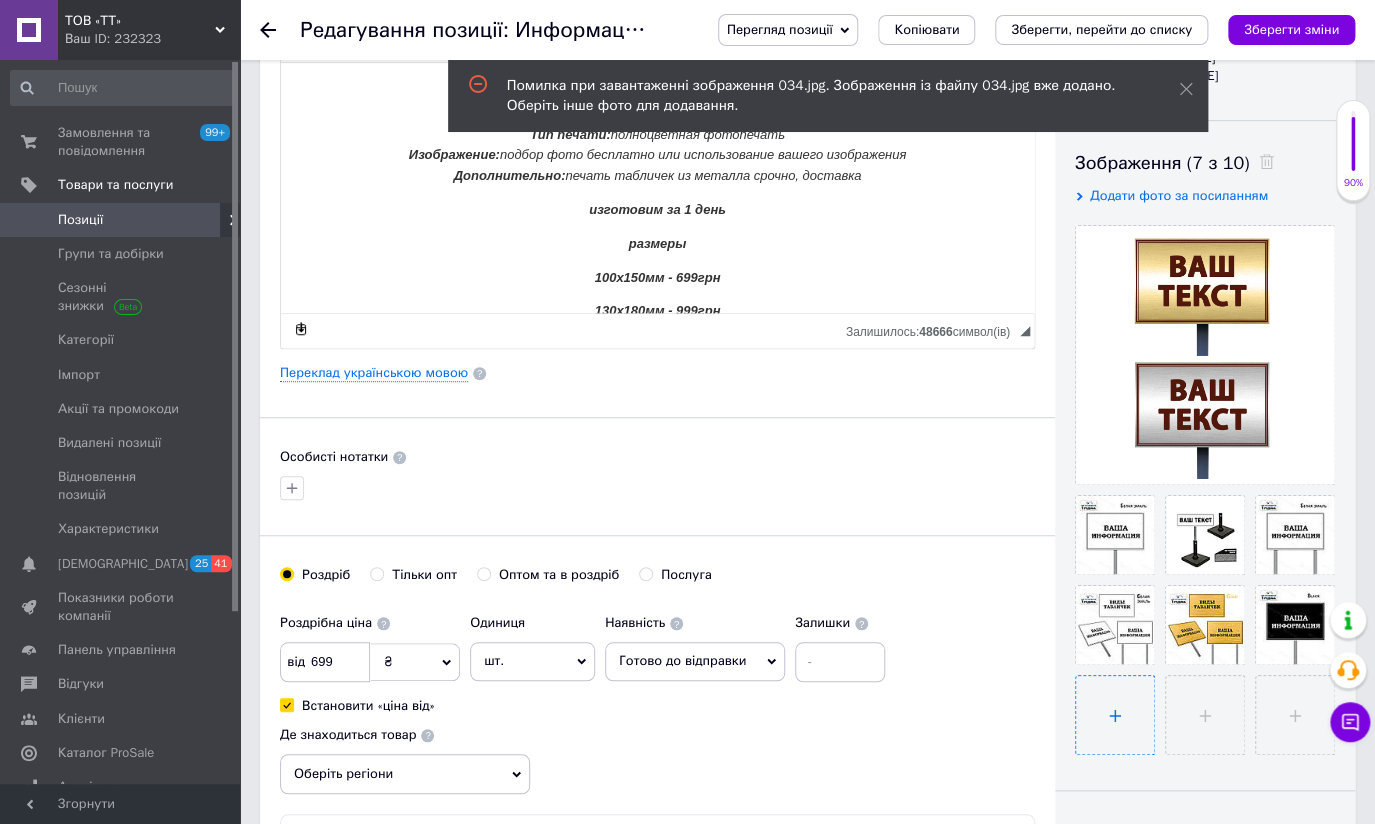 click at bounding box center [1115, 715] 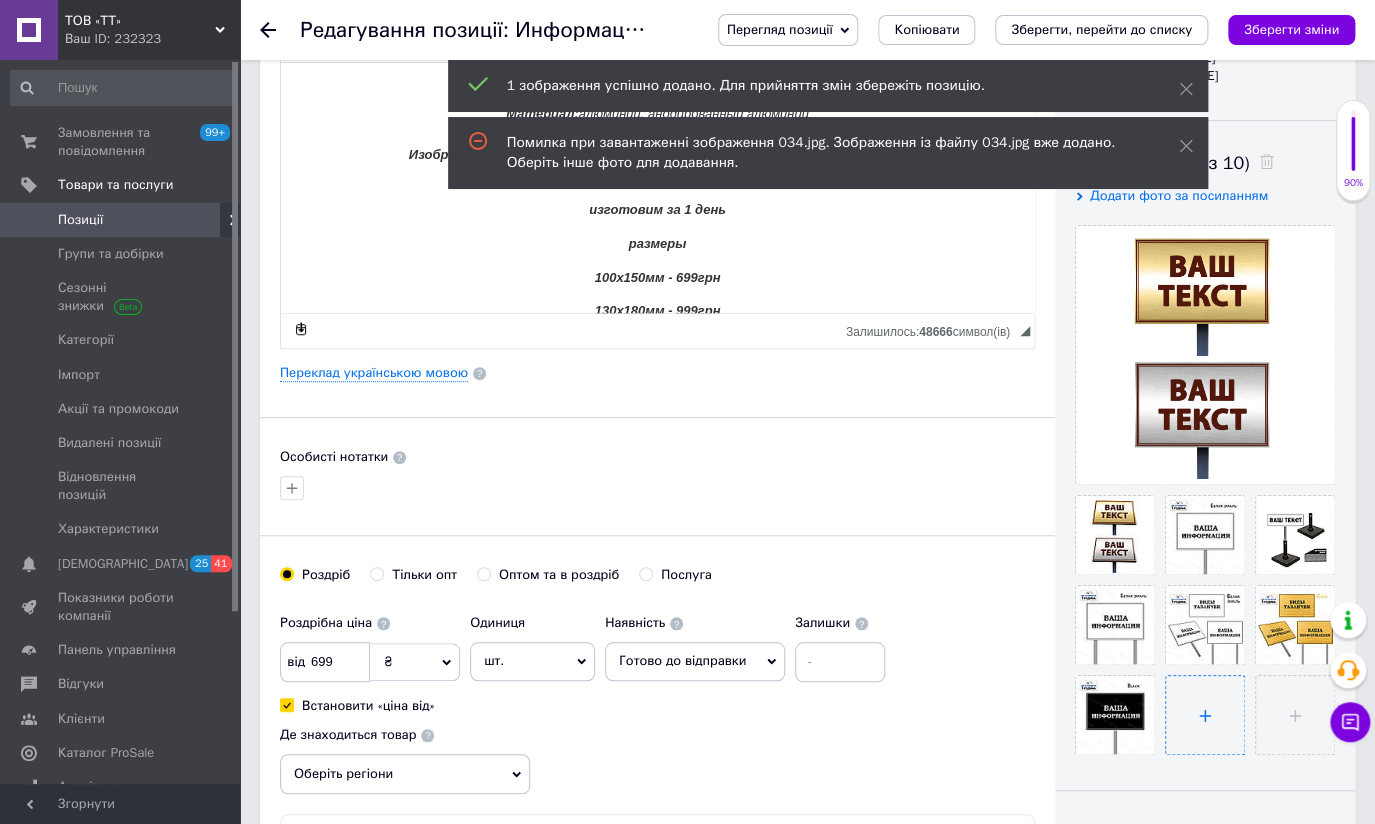 click at bounding box center (1205, 715) 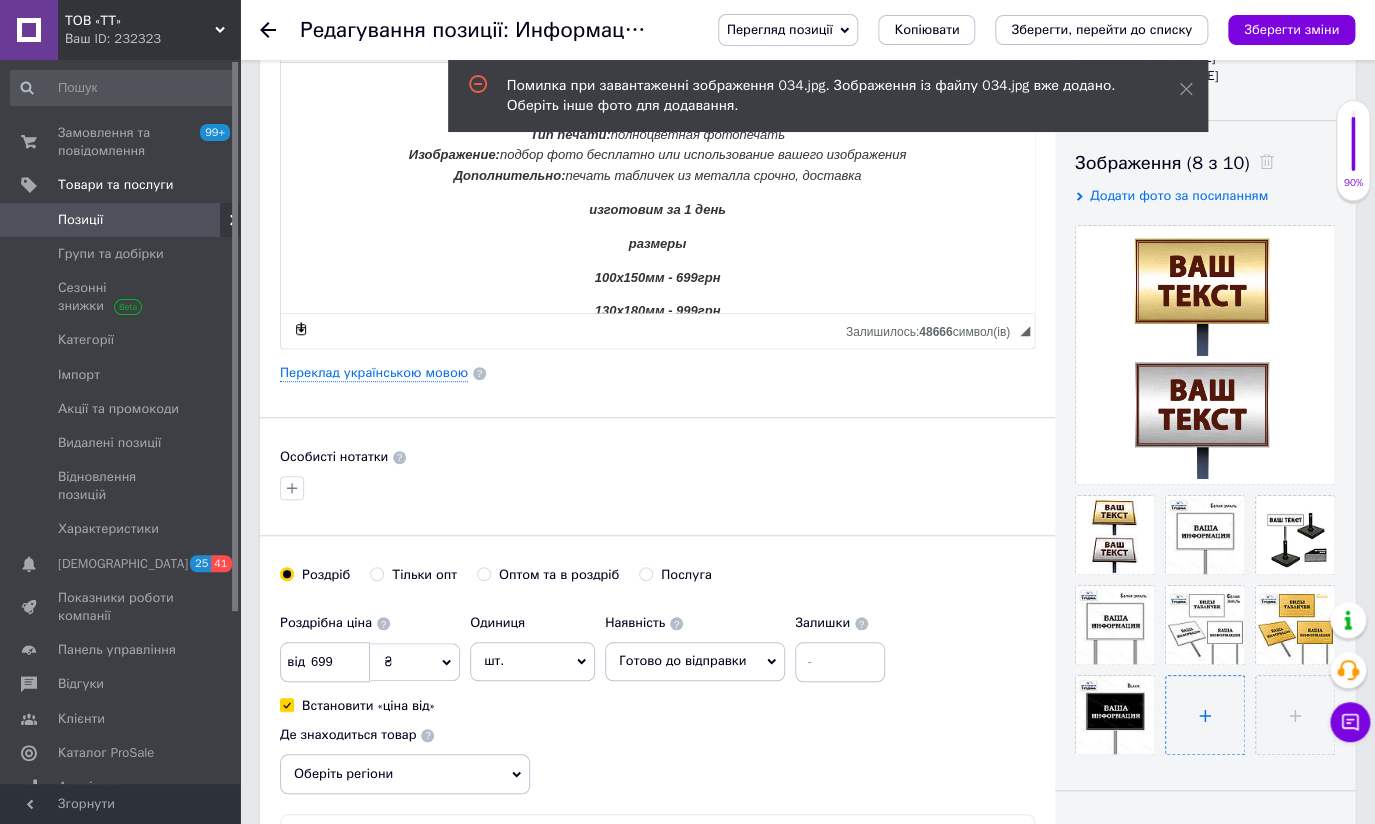 type on "C:\fakepath\035.jpg" 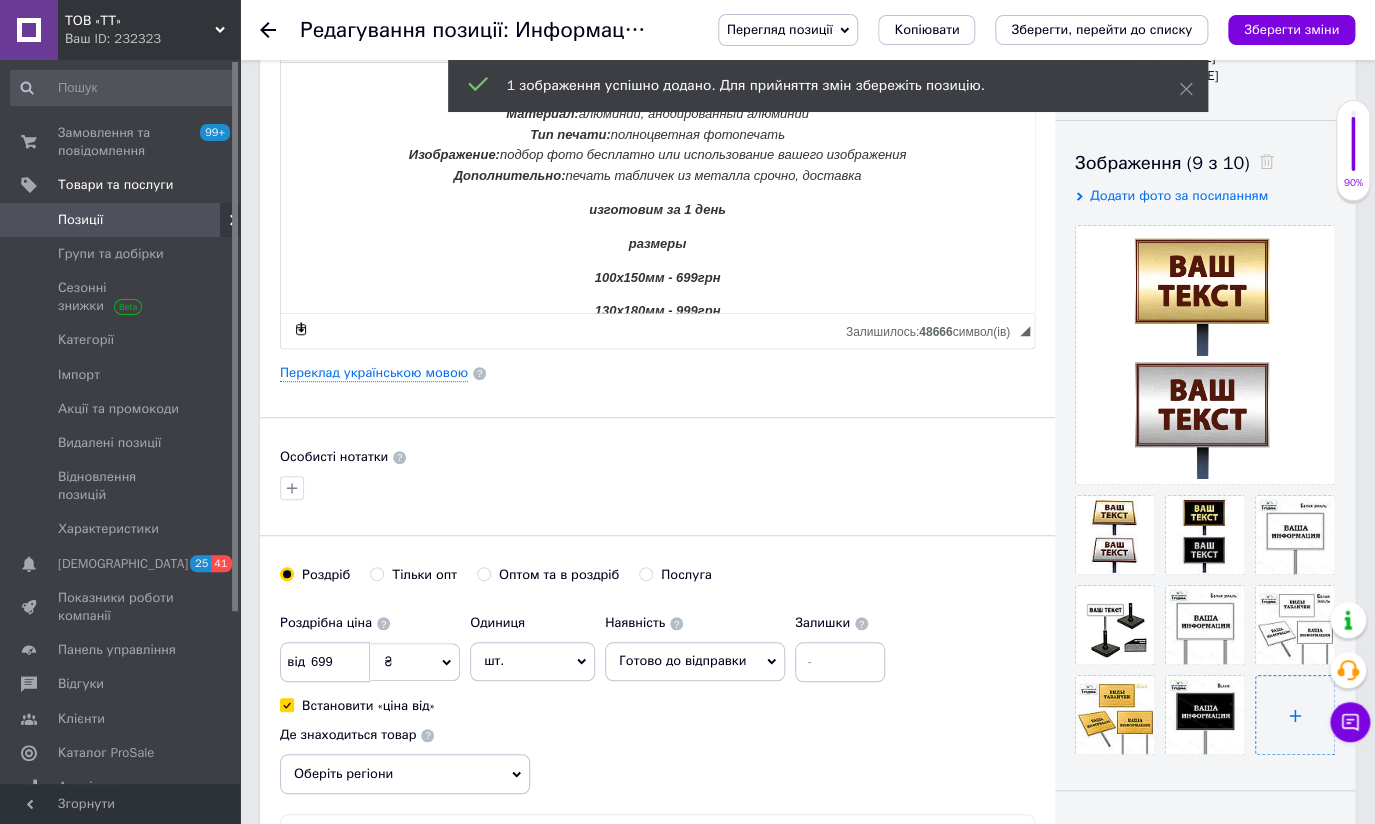 click at bounding box center (1295, 715) 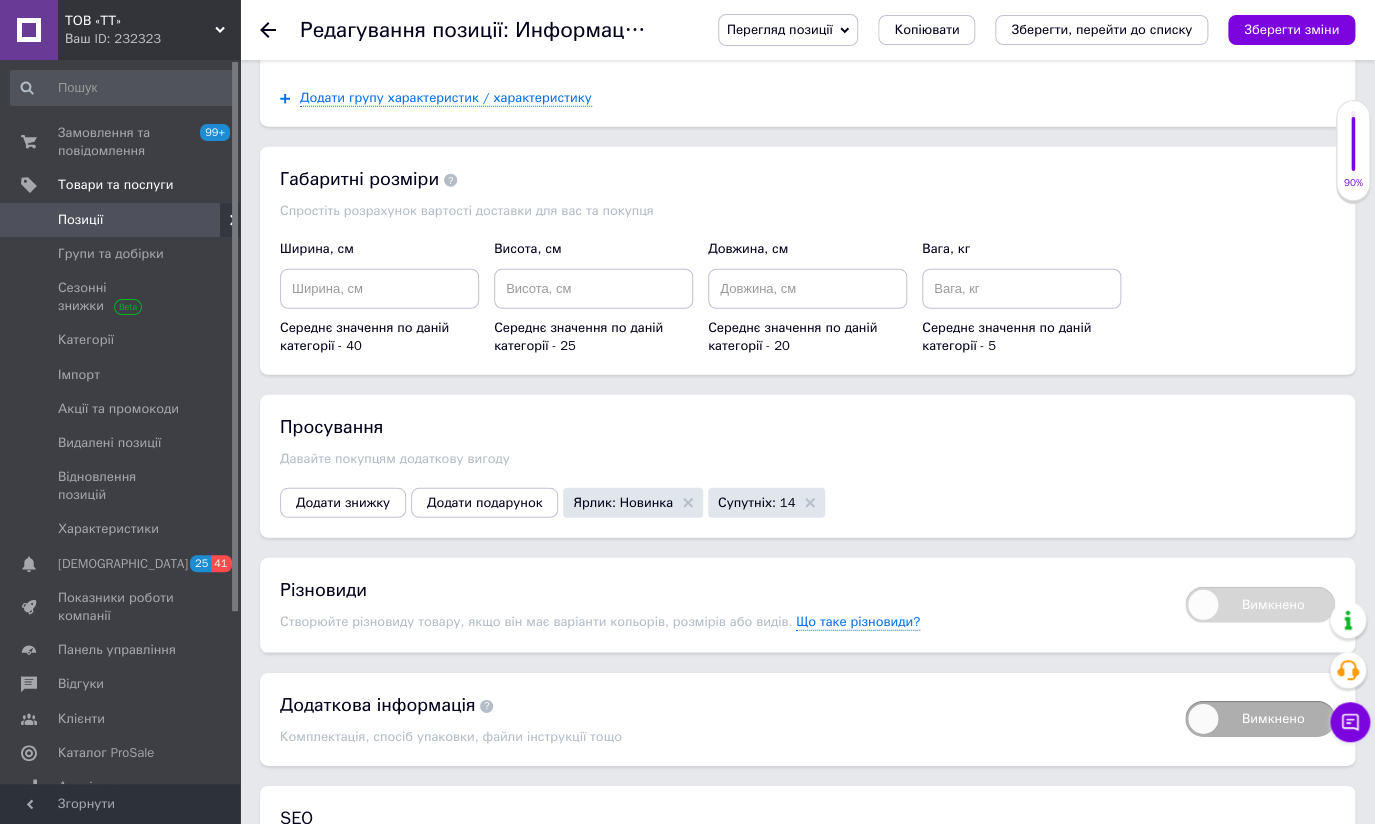 scroll, scrollTop: 2250, scrollLeft: 0, axis: vertical 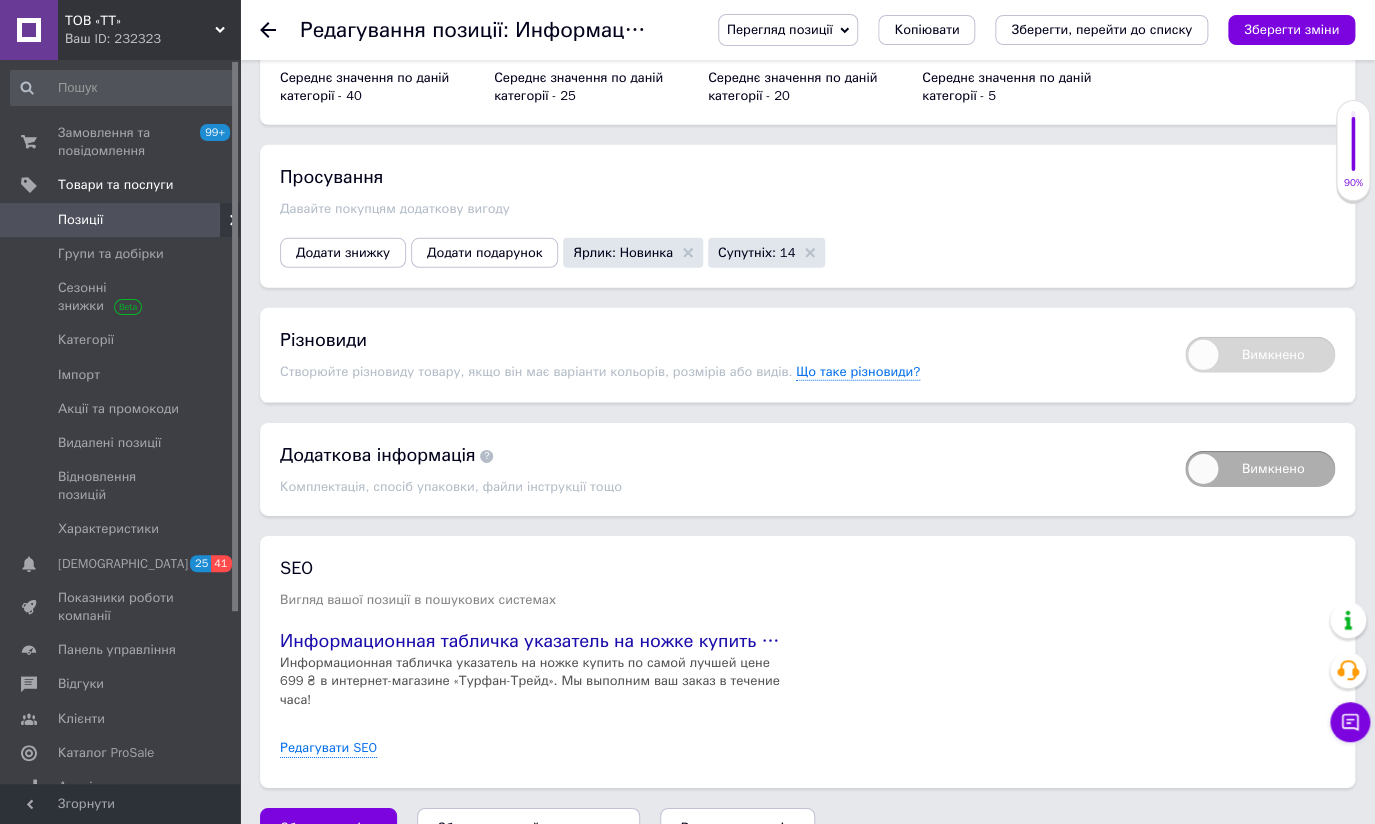click on "Зберегти, перейти до списку" at bounding box center (528, 827) 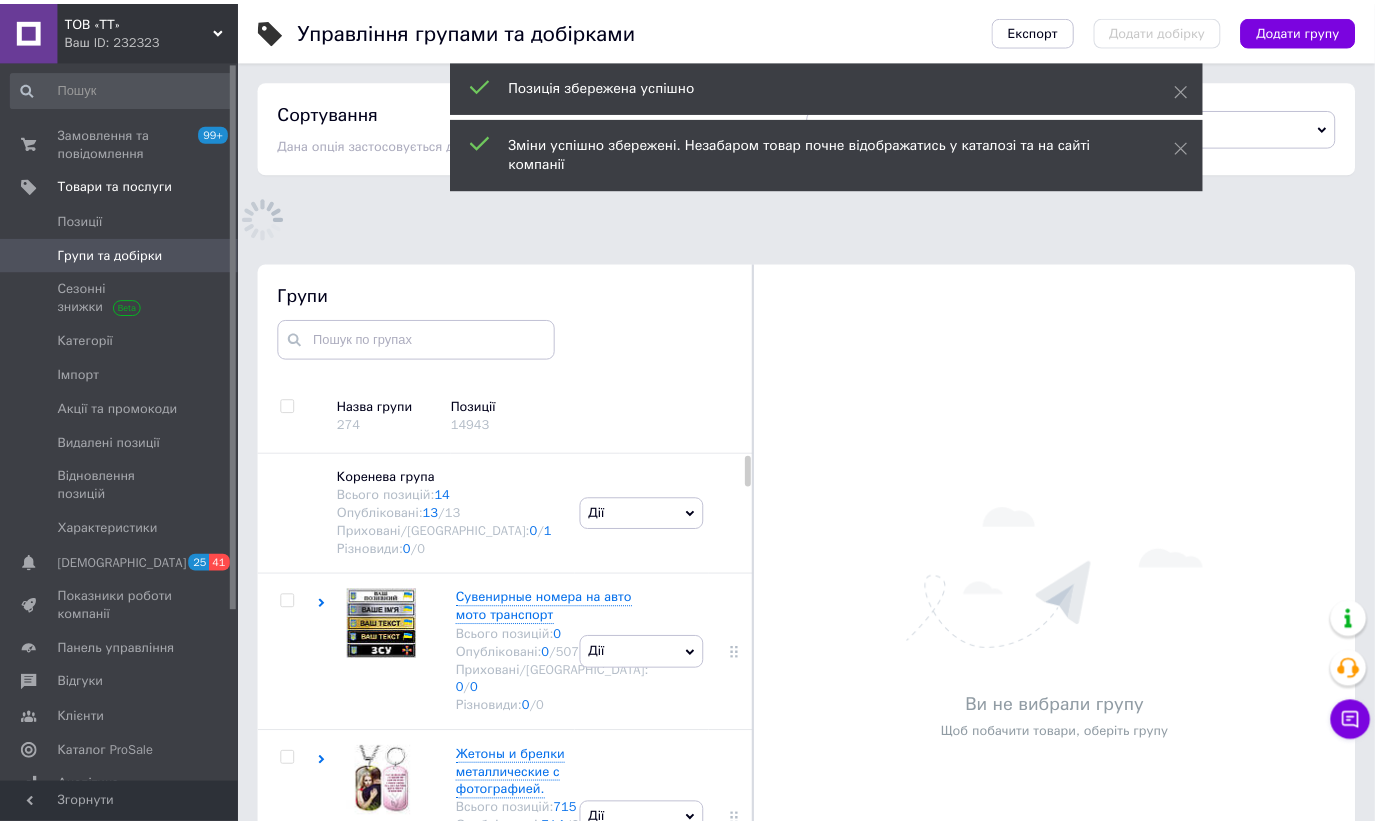 scroll, scrollTop: 181, scrollLeft: 0, axis: vertical 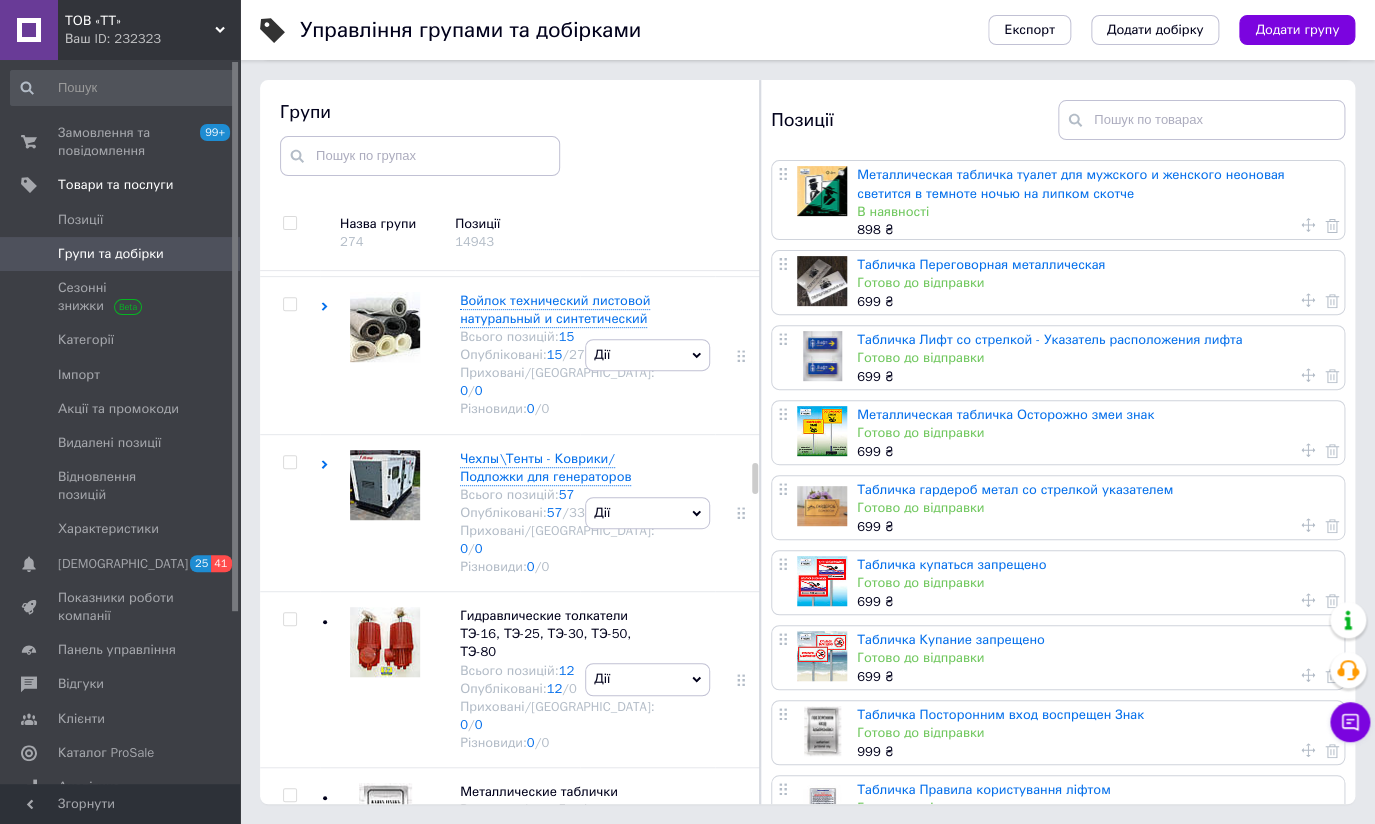 click 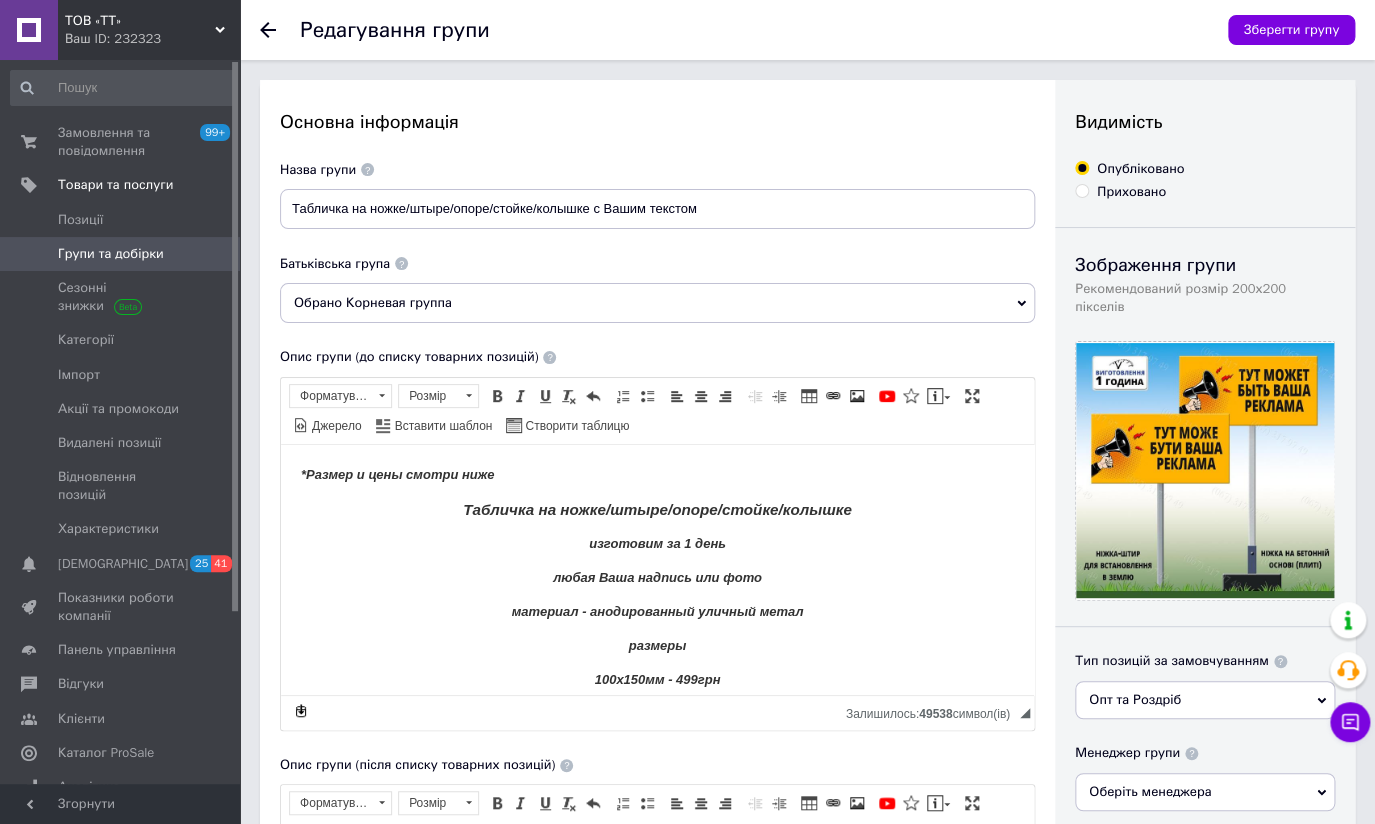 scroll, scrollTop: 0, scrollLeft: 0, axis: both 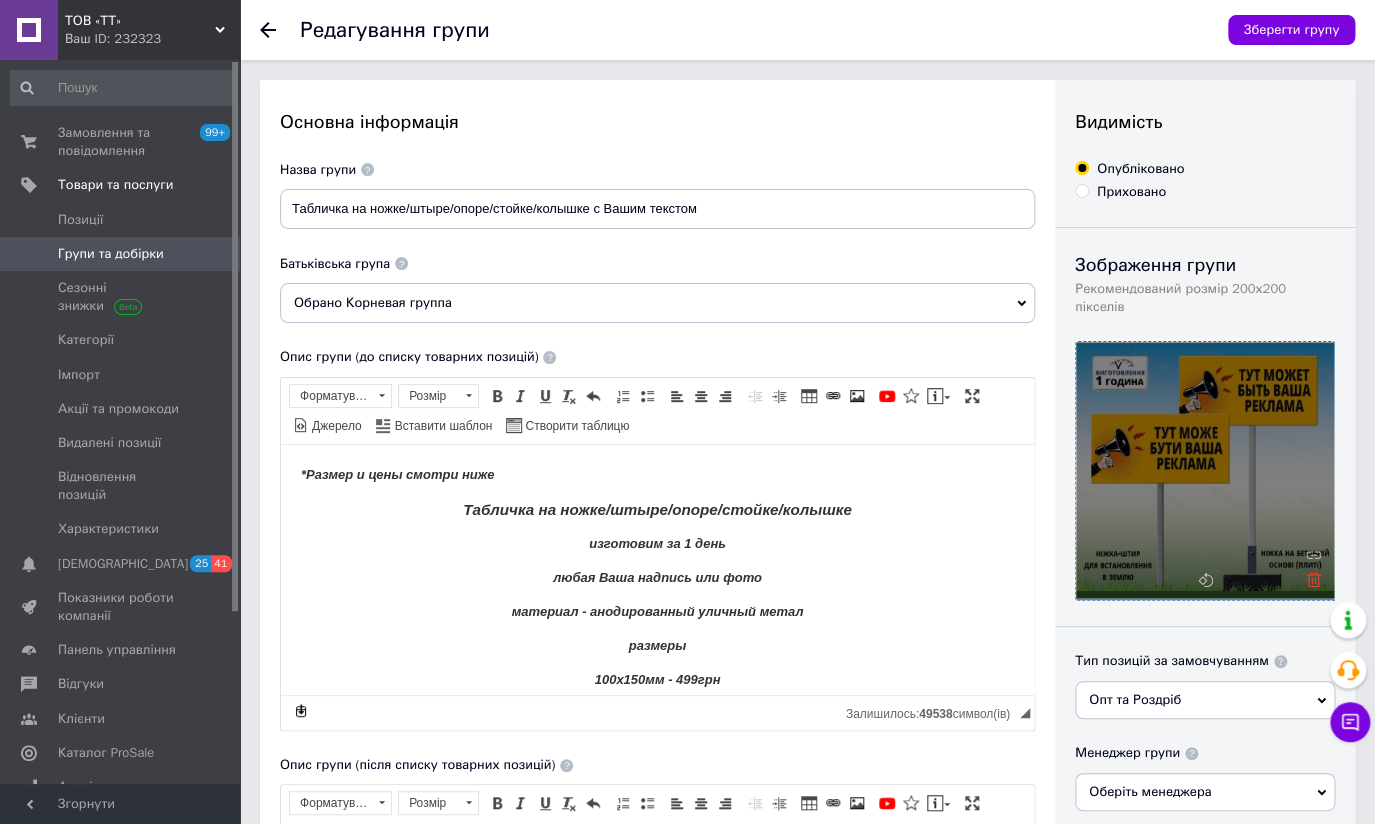 click 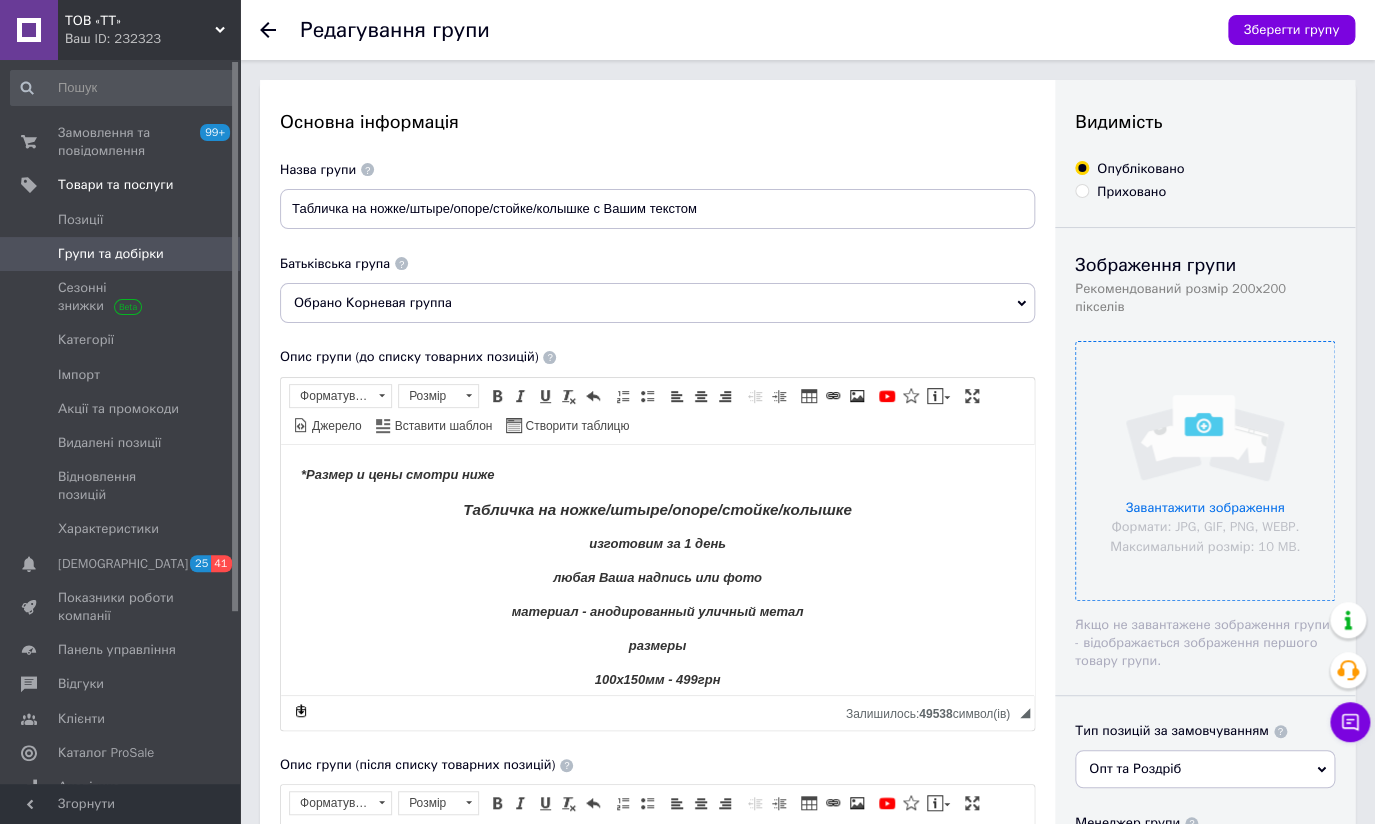 click at bounding box center (1205, 471) 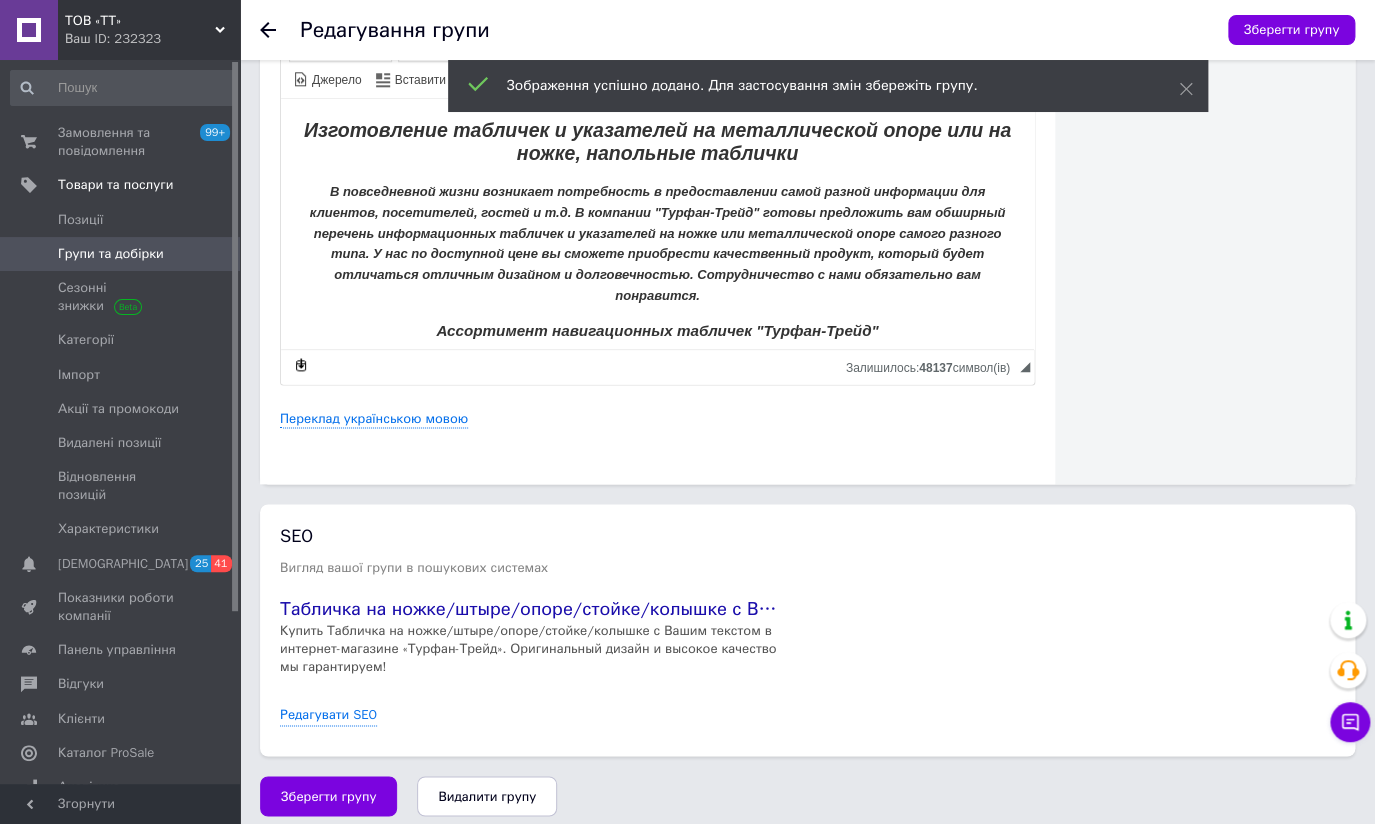 scroll, scrollTop: 764, scrollLeft: 0, axis: vertical 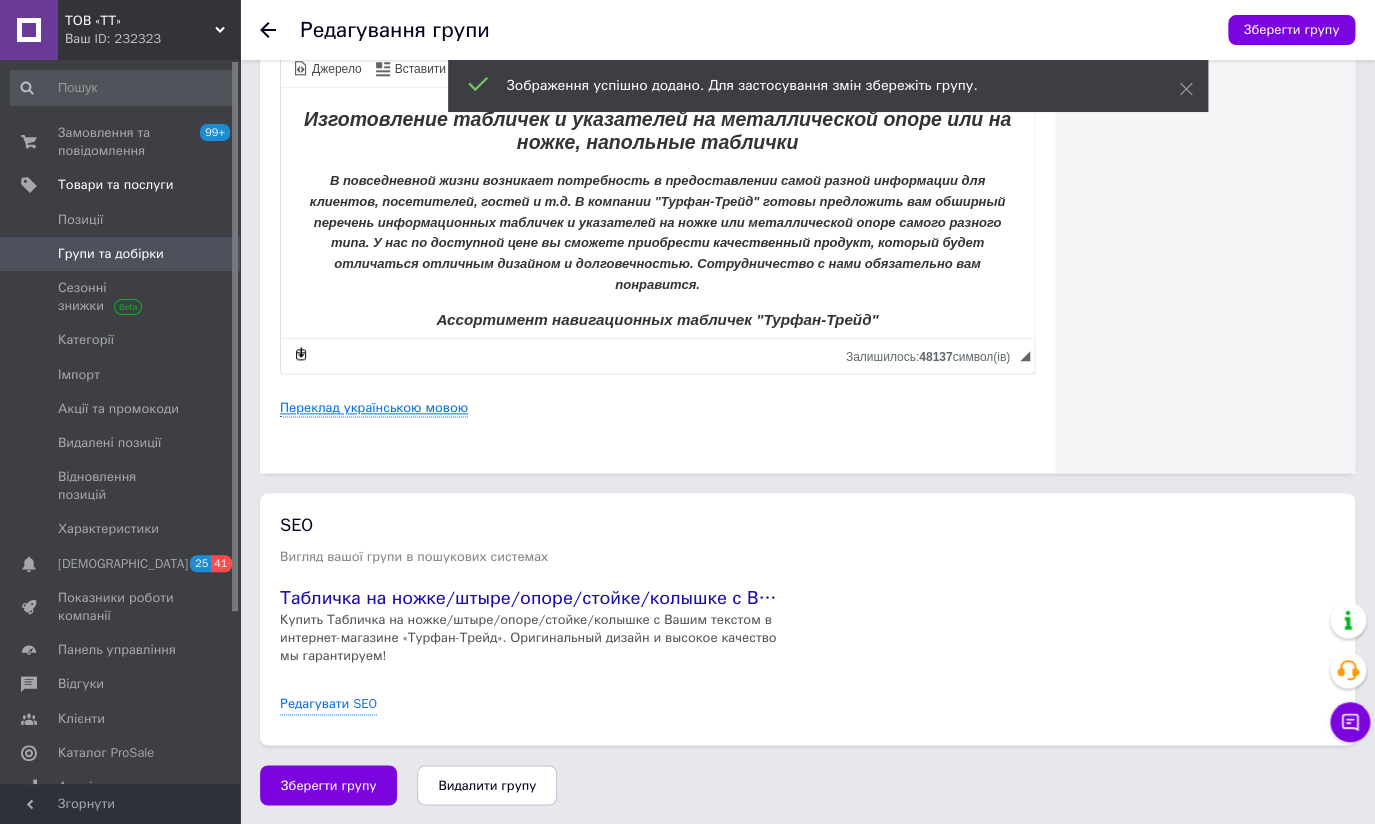 click on "Переклад українською мовою" at bounding box center (374, 408) 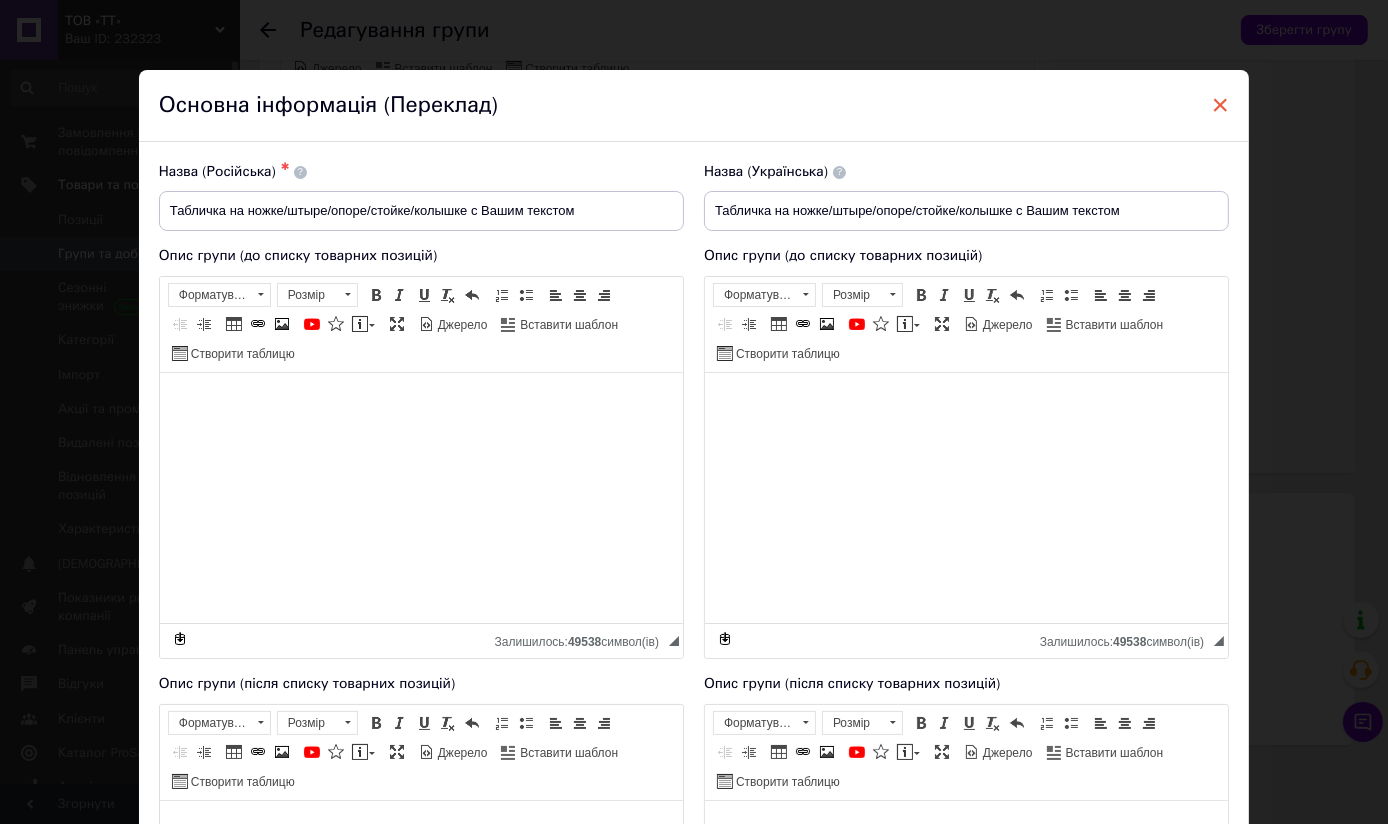 click on "×" at bounding box center (1221, 105) 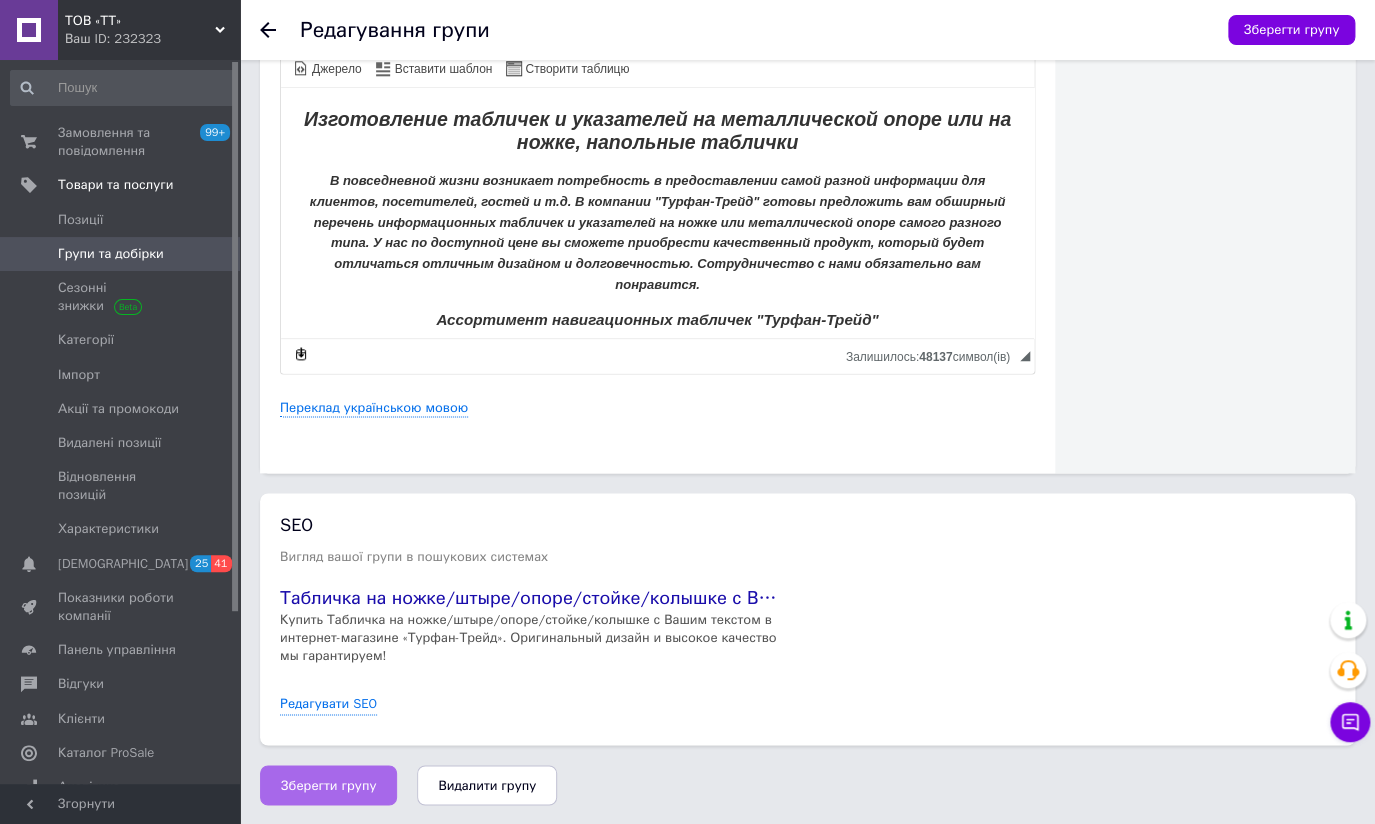 click on "Зберегти групу" at bounding box center (328, 785) 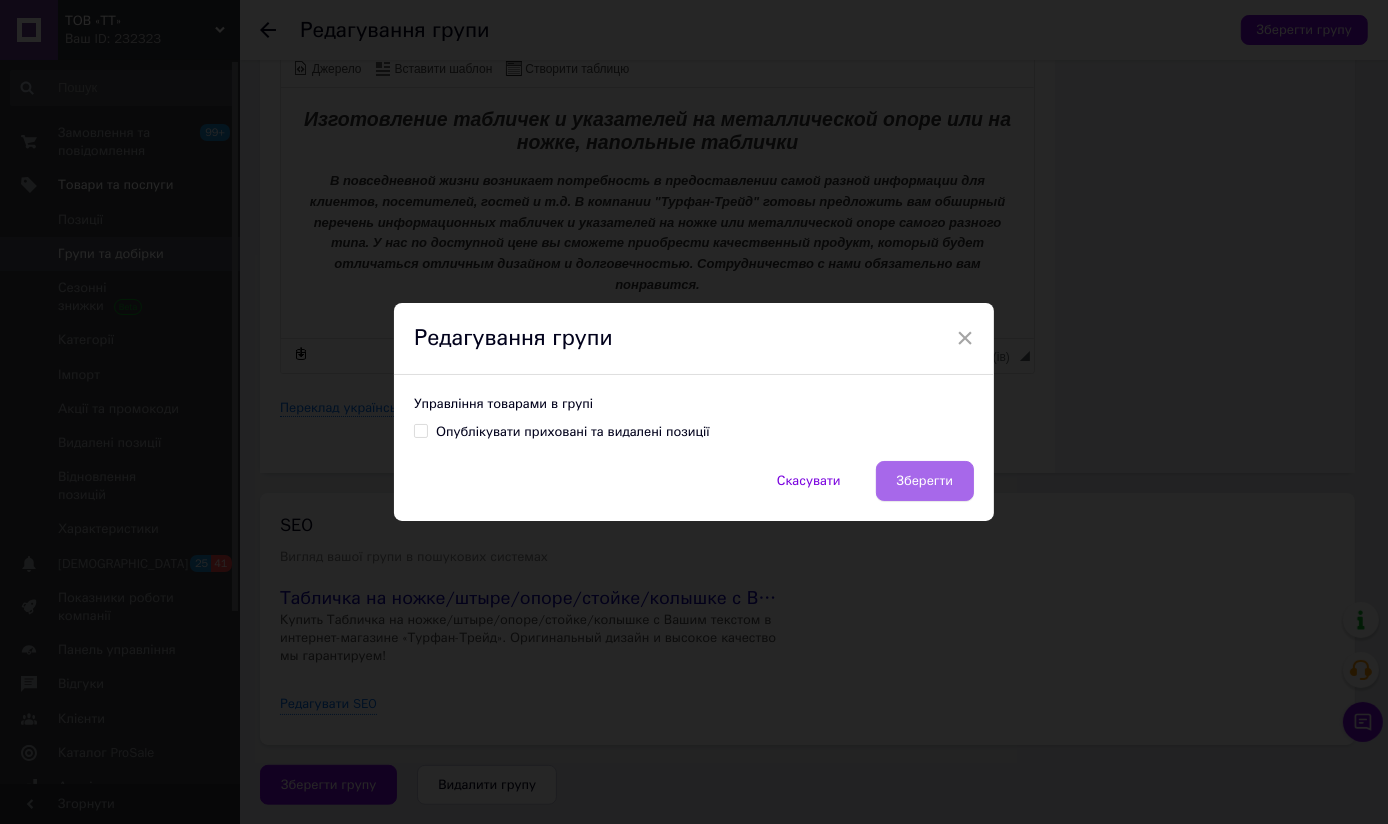 click on "Зберегти" at bounding box center (925, 481) 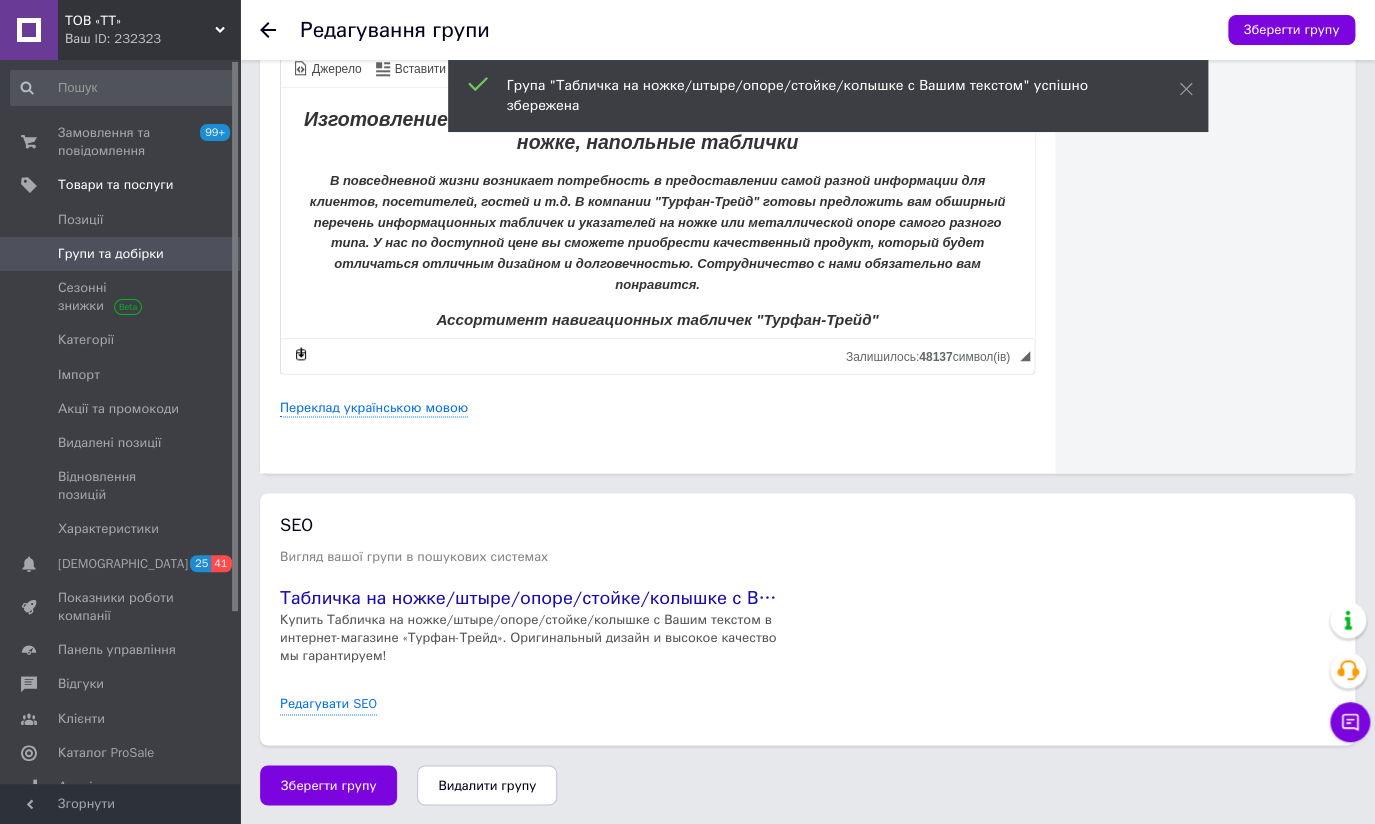 click on "Групи та добірки" at bounding box center [111, 254] 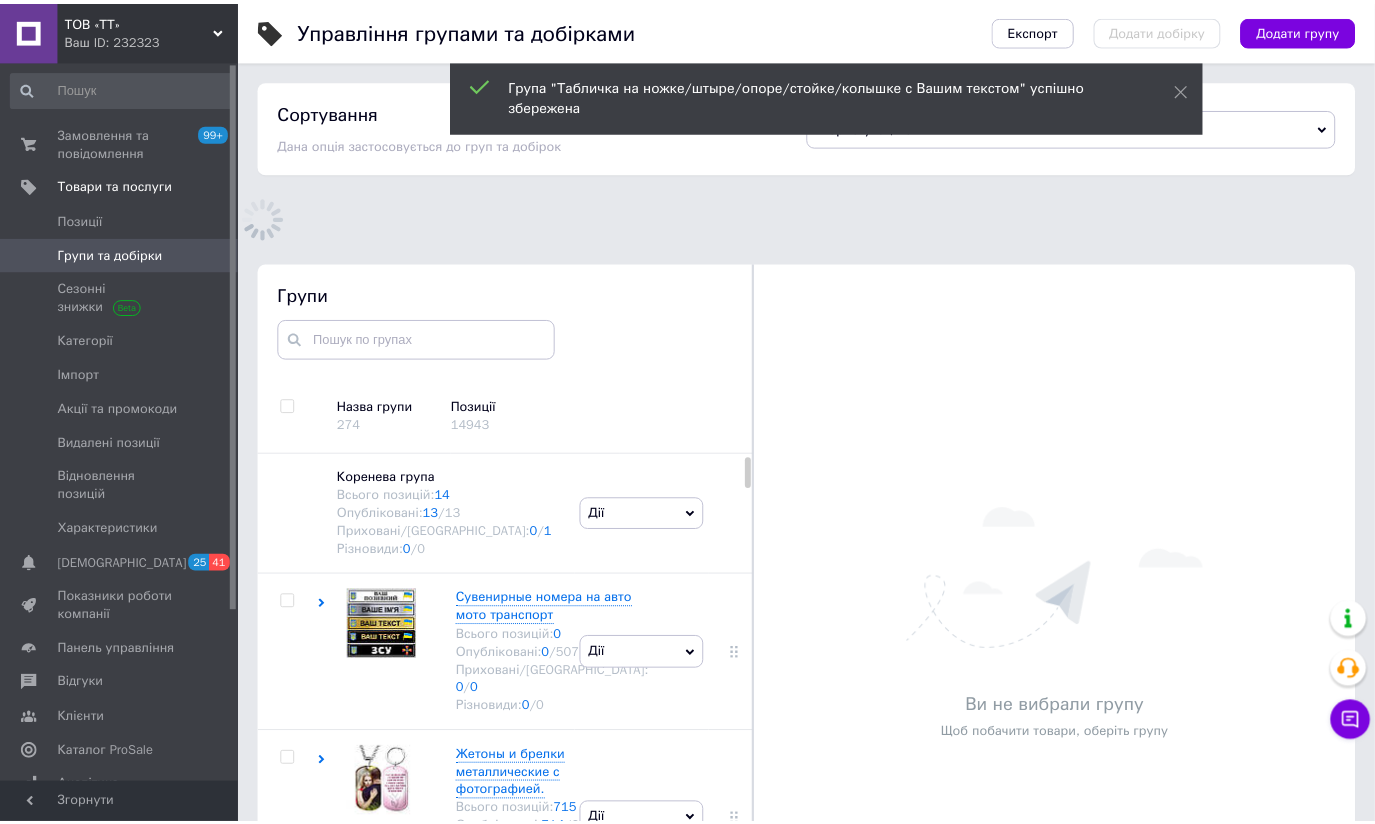scroll, scrollTop: 120, scrollLeft: 0, axis: vertical 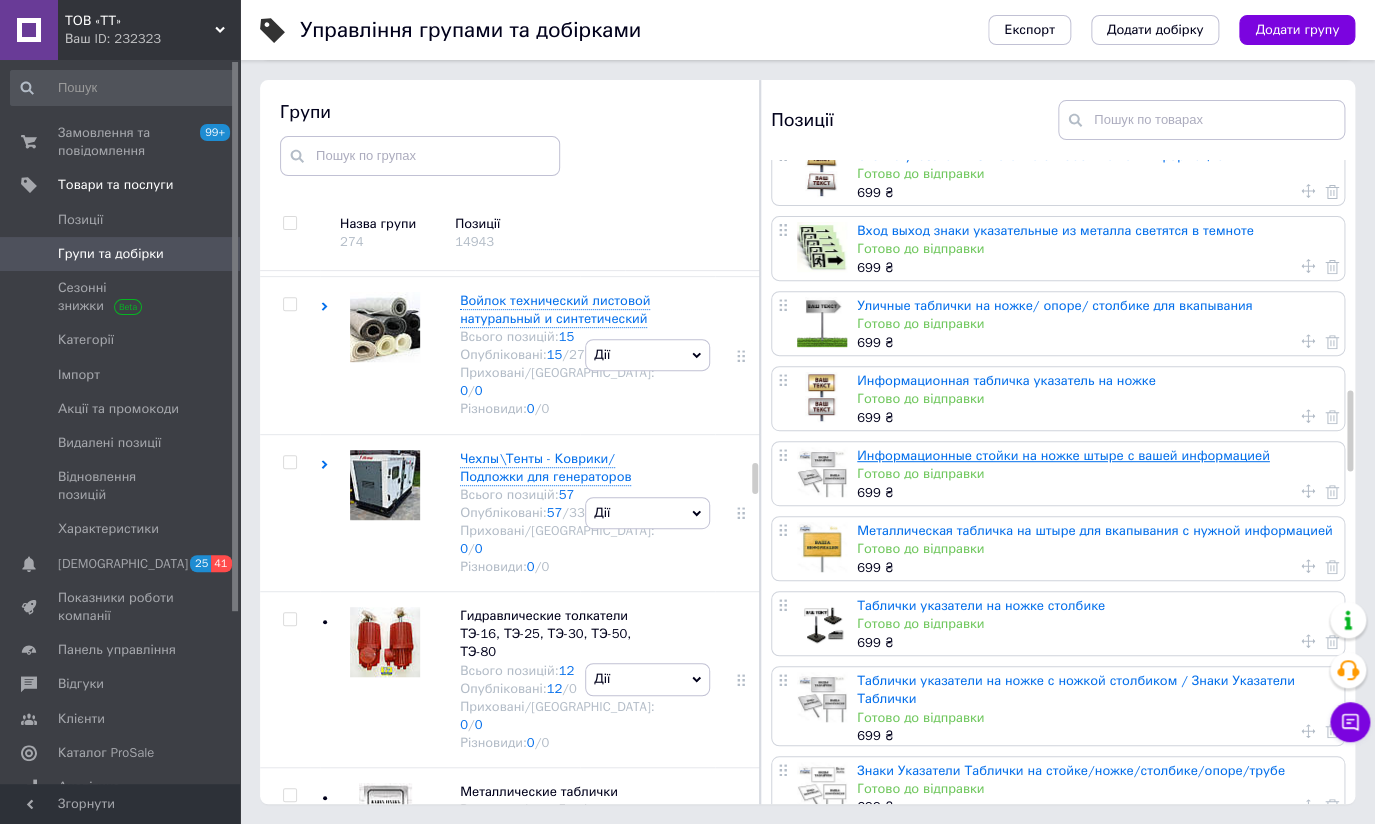 click on "Информационные стойки на ножке штыре с вашей информацией" at bounding box center (1063, 455) 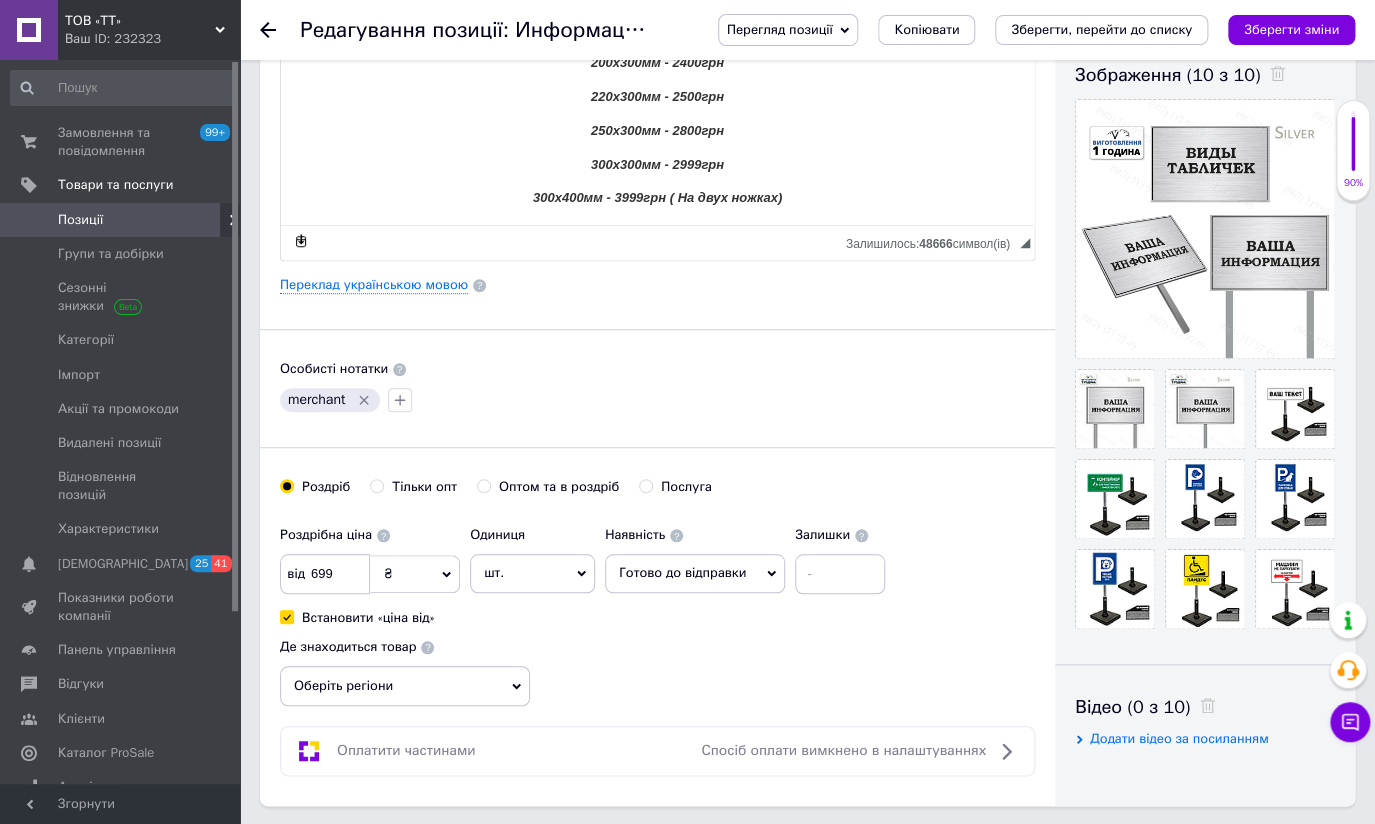 scroll, scrollTop: 363, scrollLeft: 0, axis: vertical 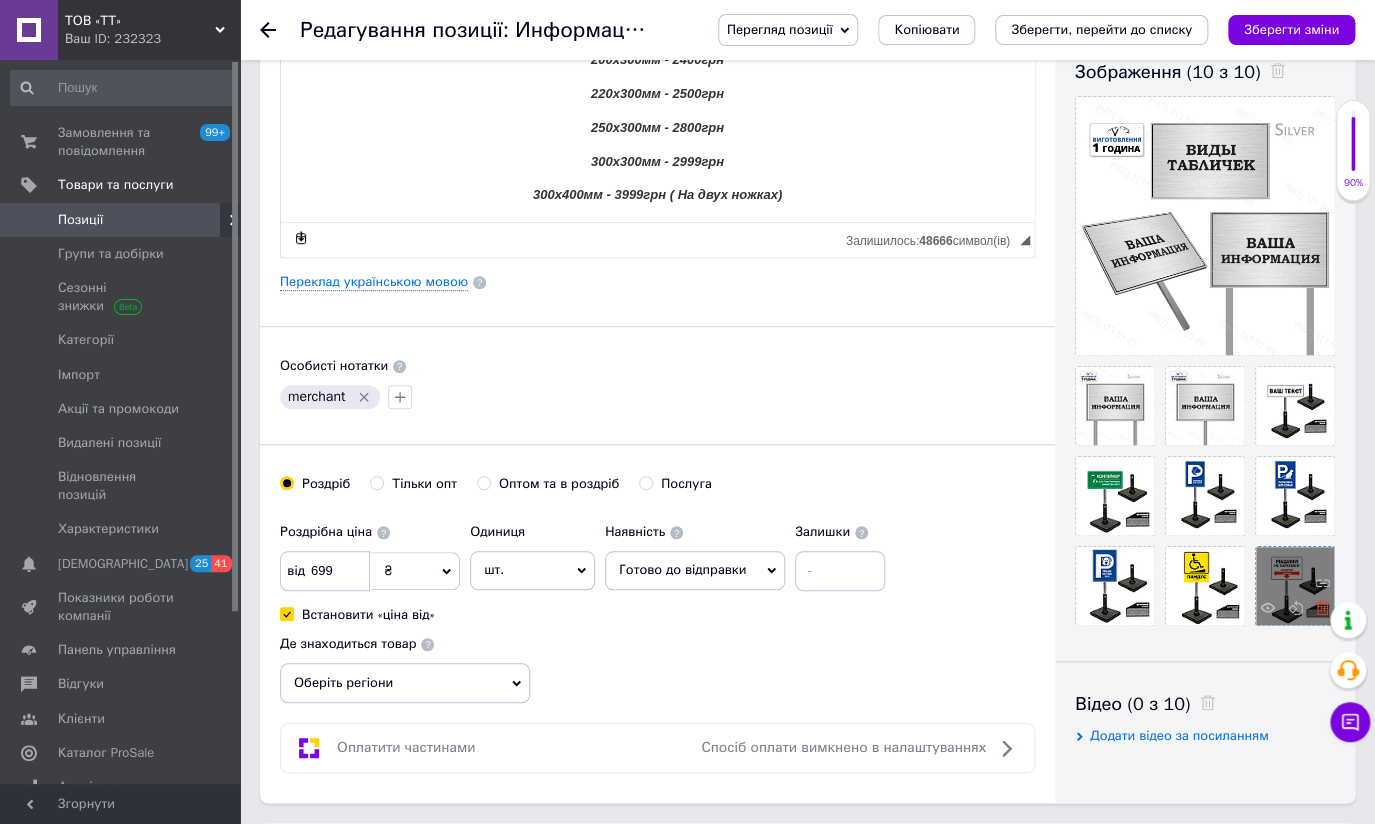 click 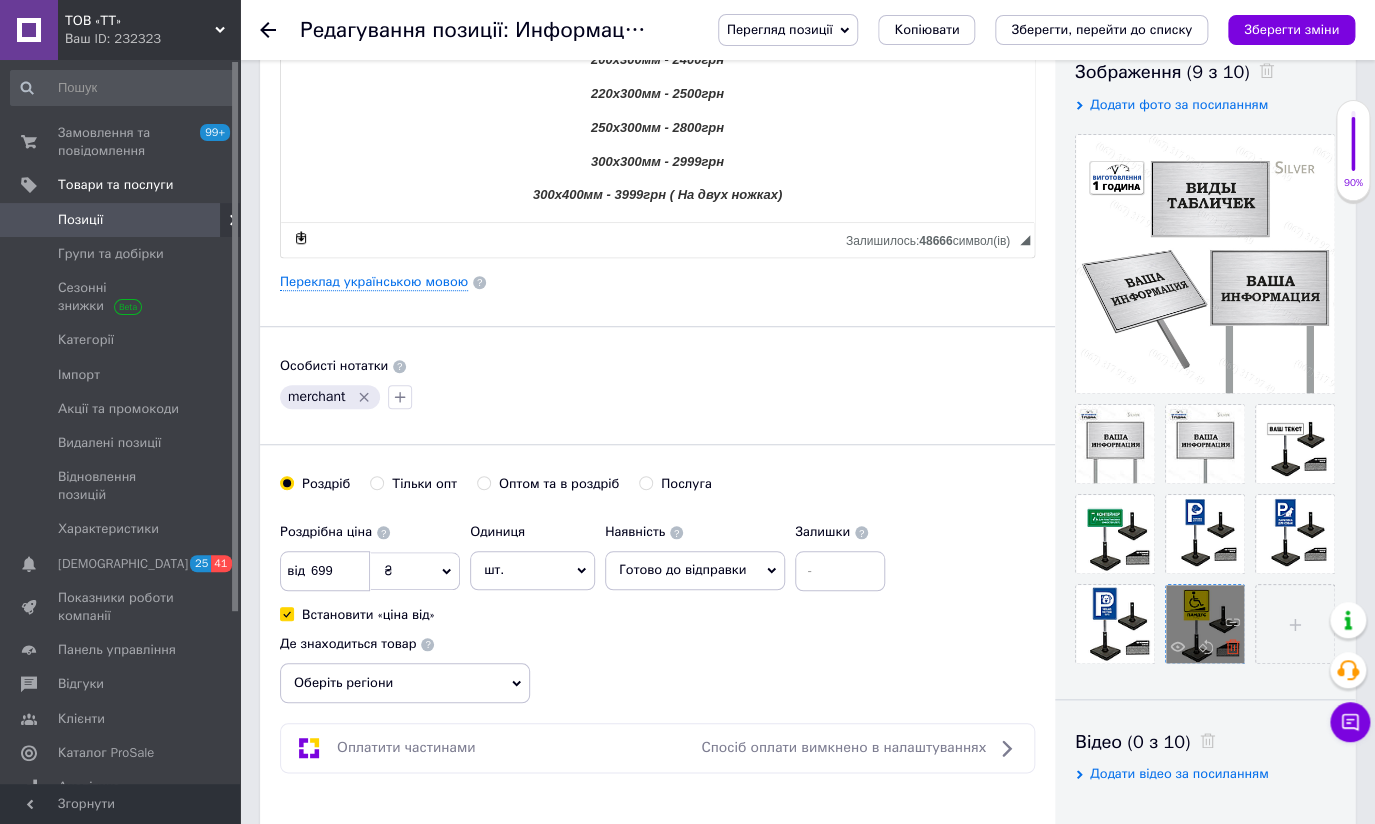 click 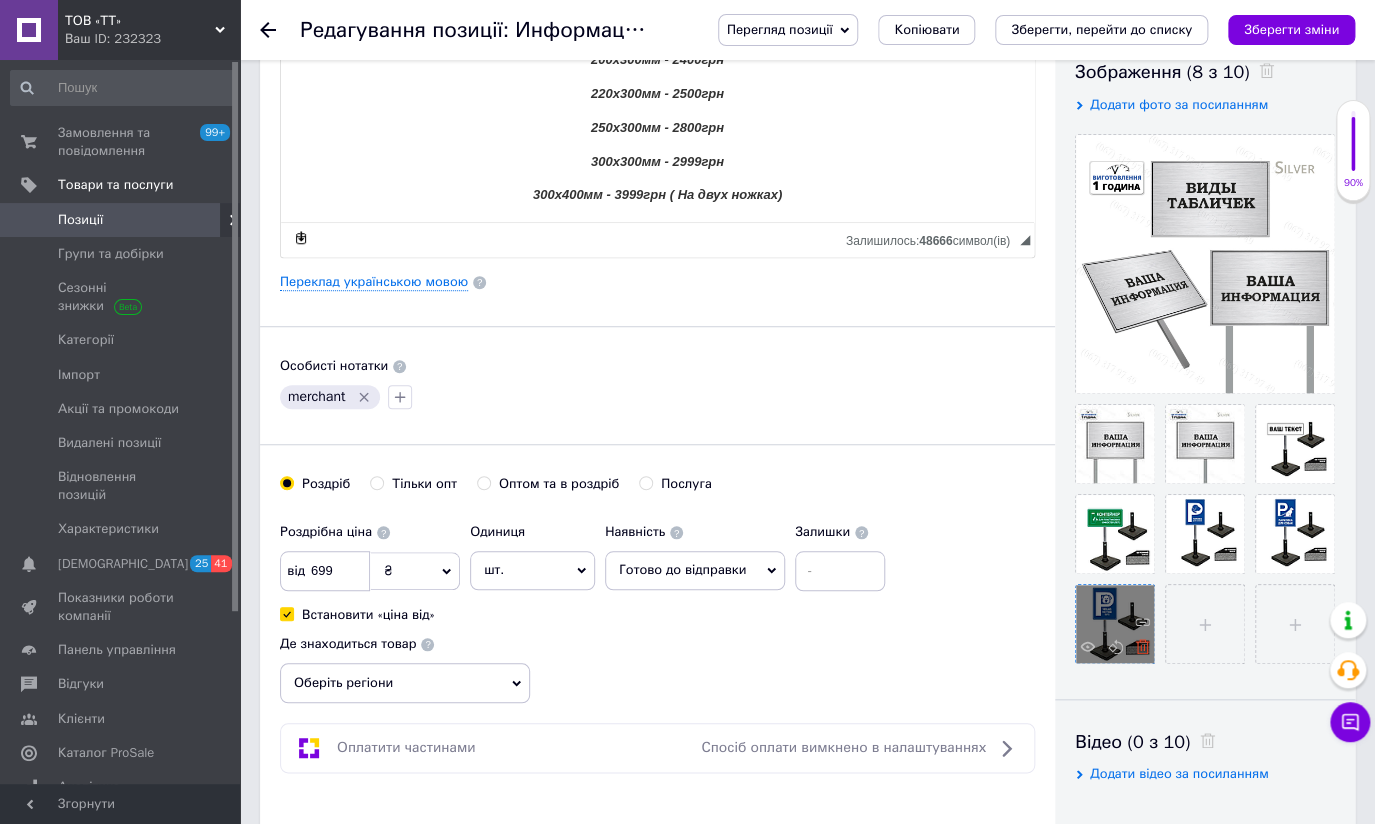 click 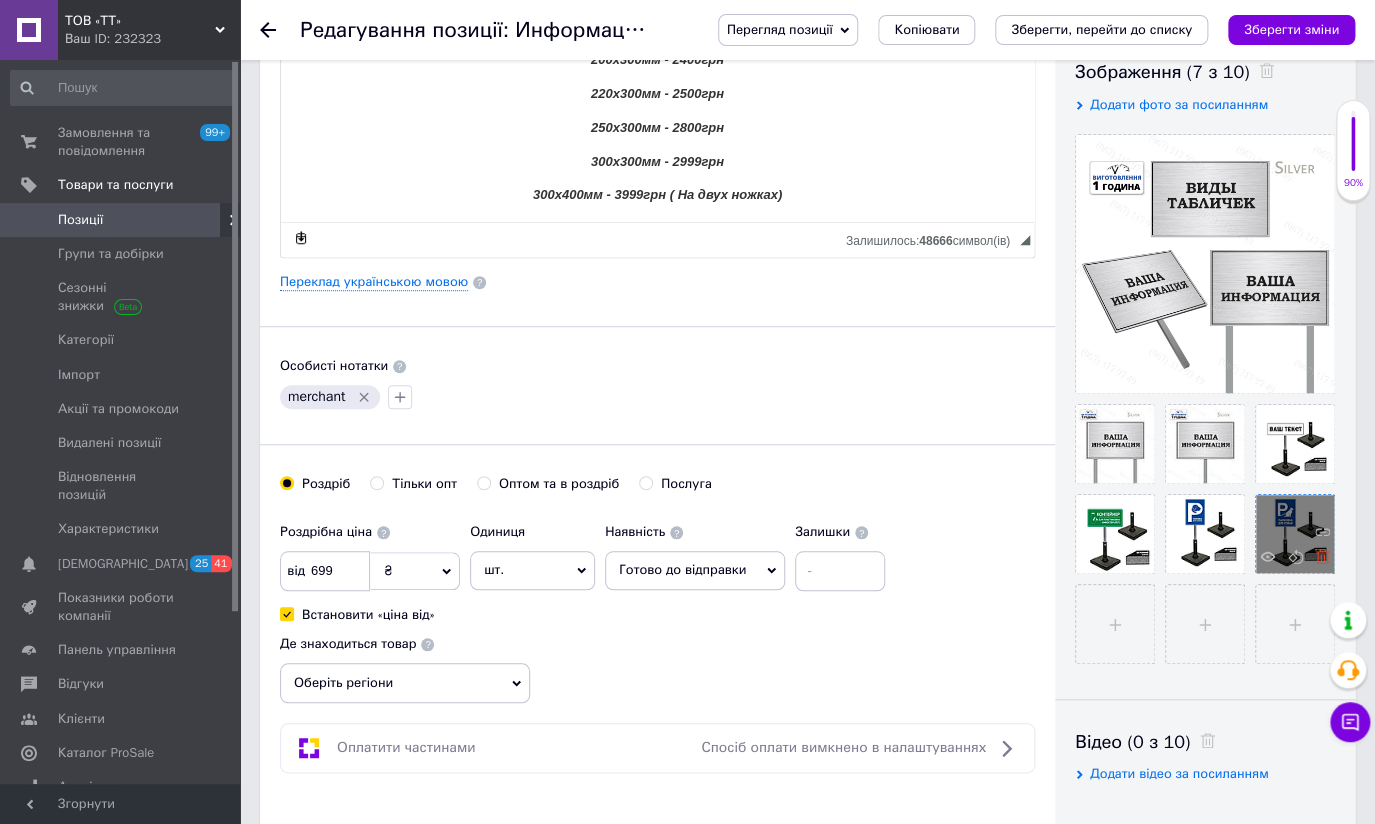 click 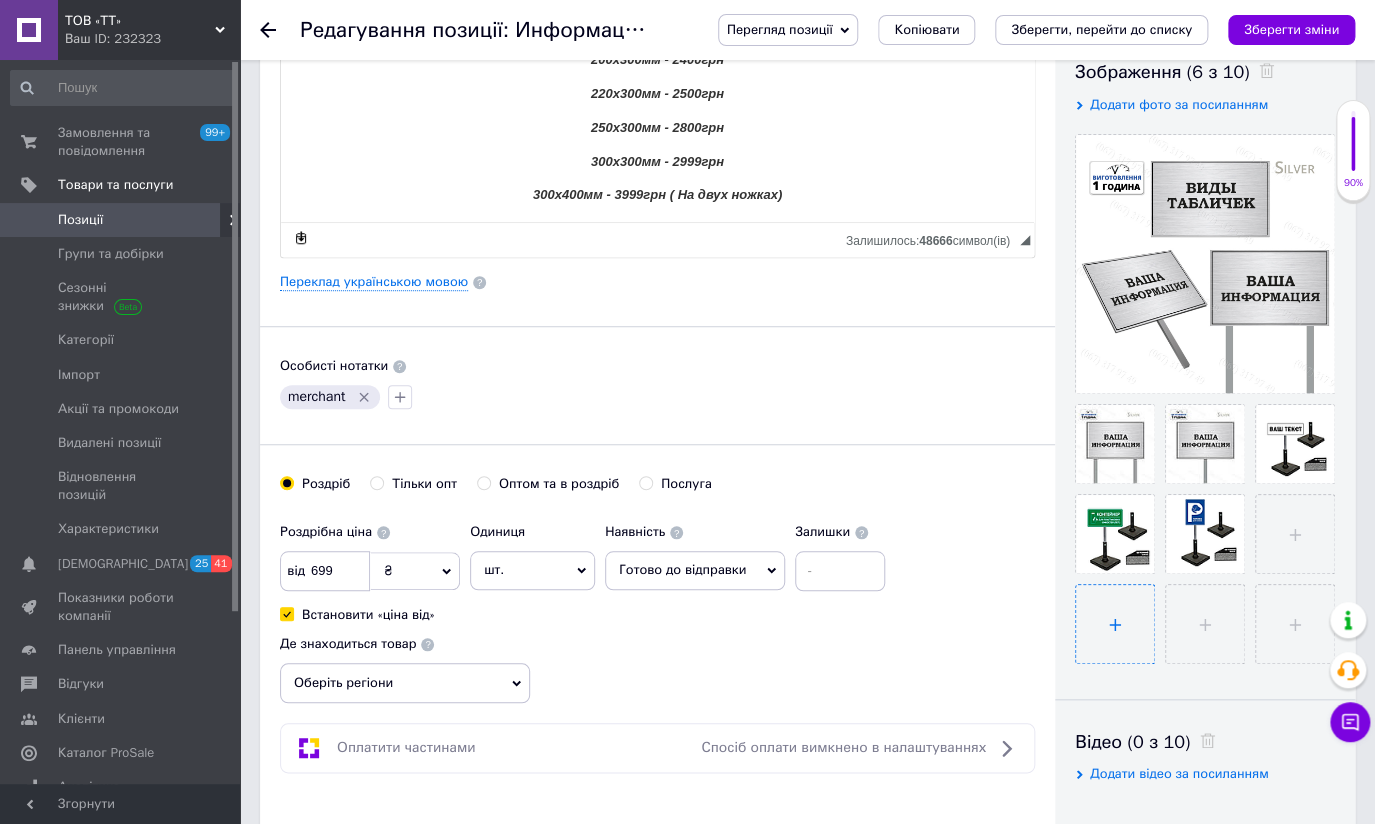 click at bounding box center (1115, 624) 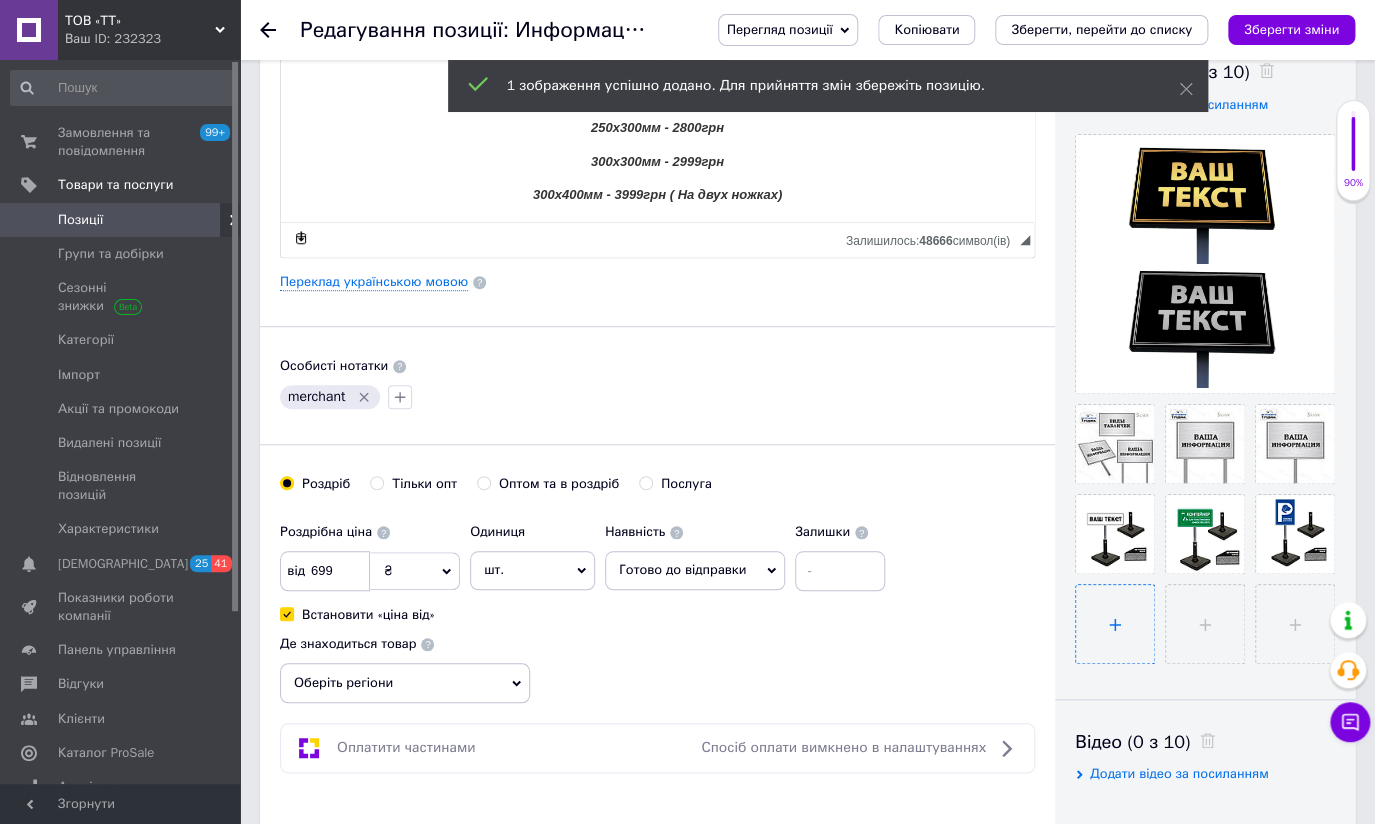click at bounding box center [1115, 624] 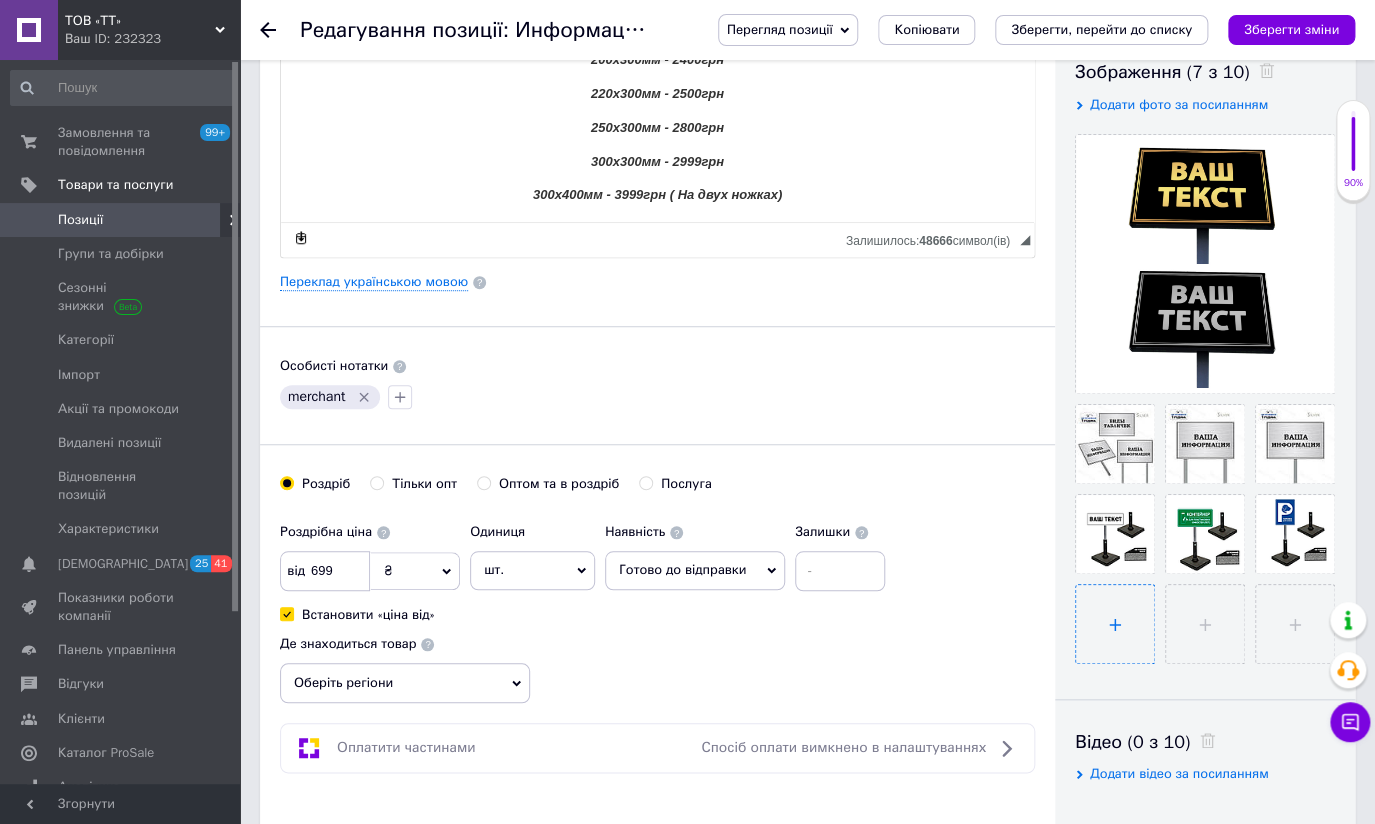 type on "C:\fakepath\035.jpg" 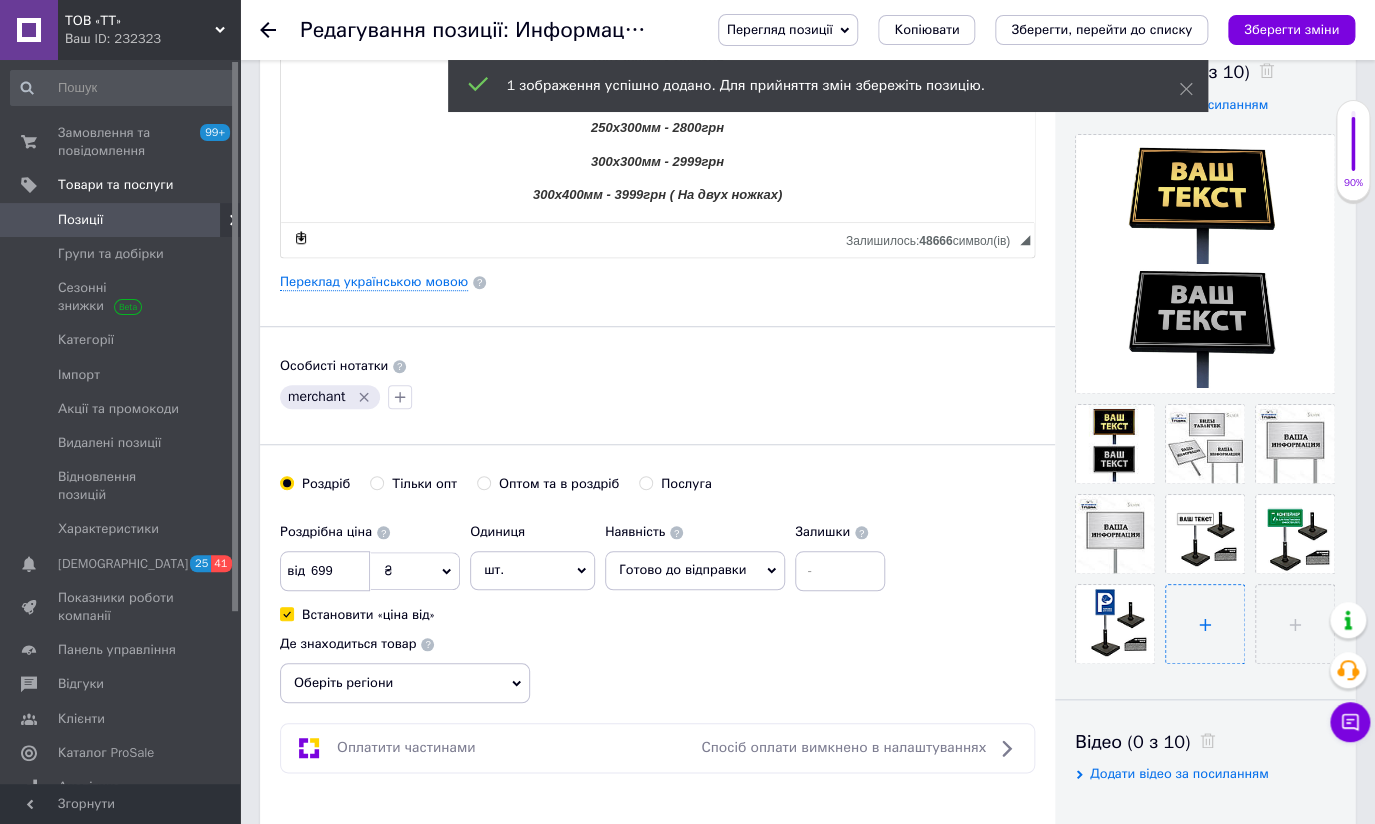 click at bounding box center [1205, 624] 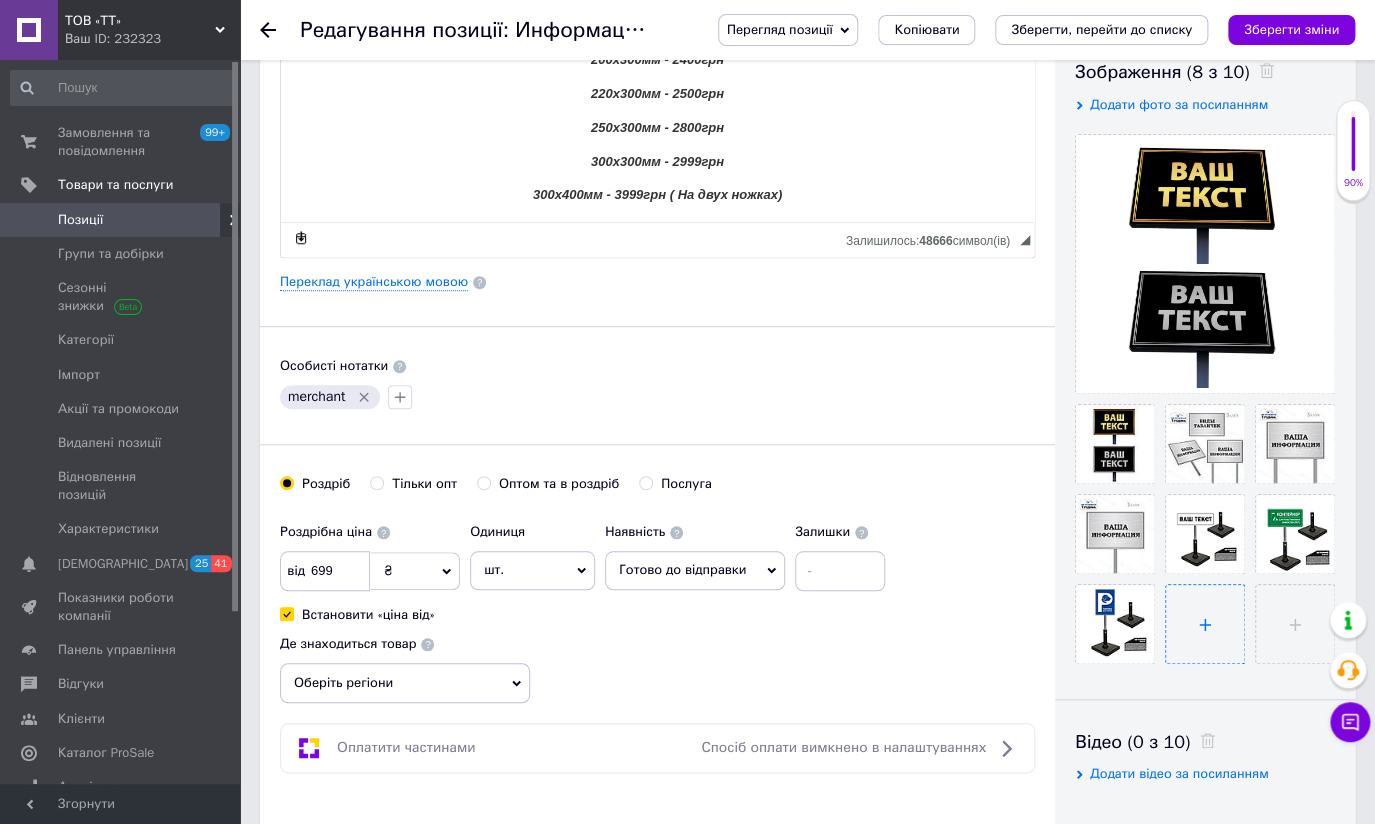 type on "C:\fakepath\032.jpg" 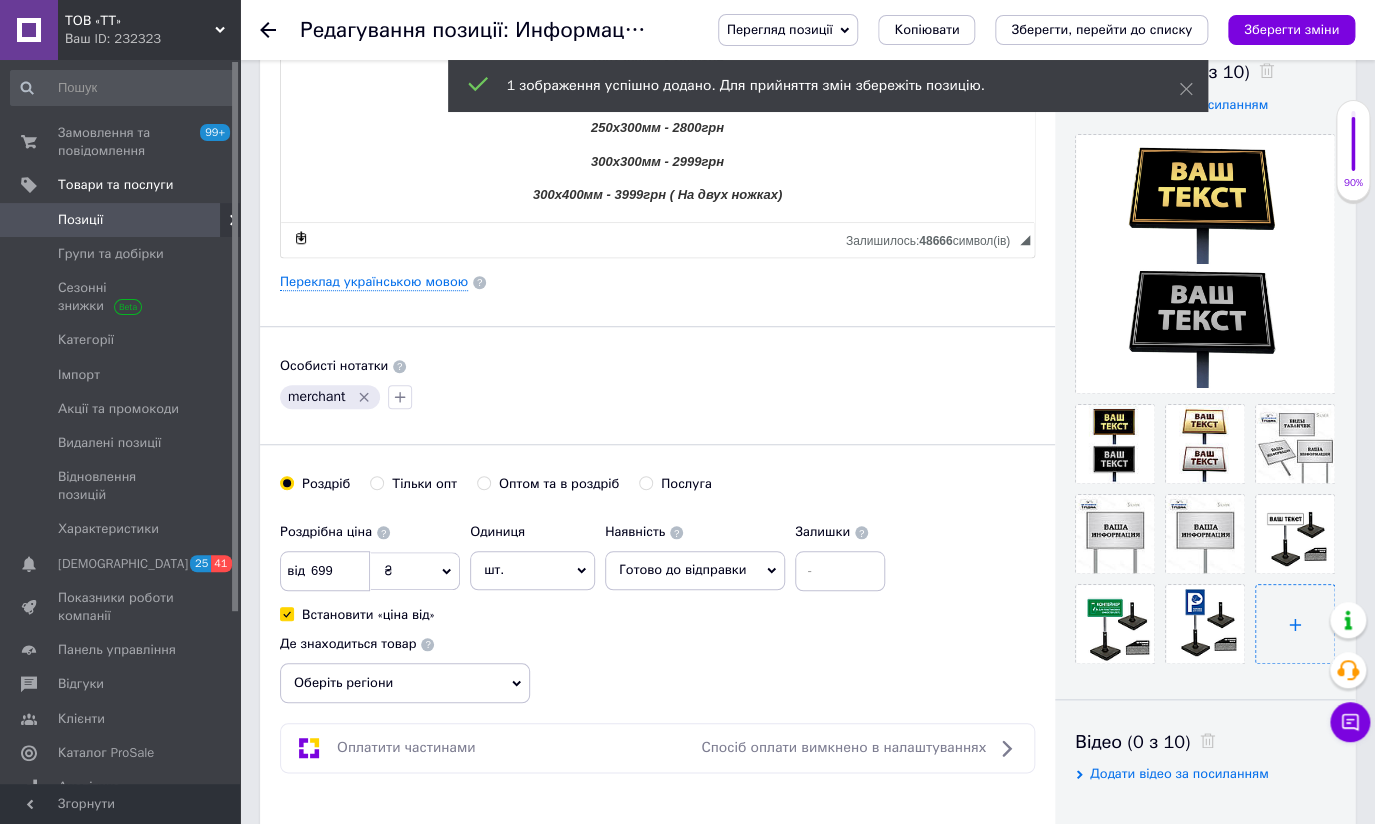 click at bounding box center [1295, 624] 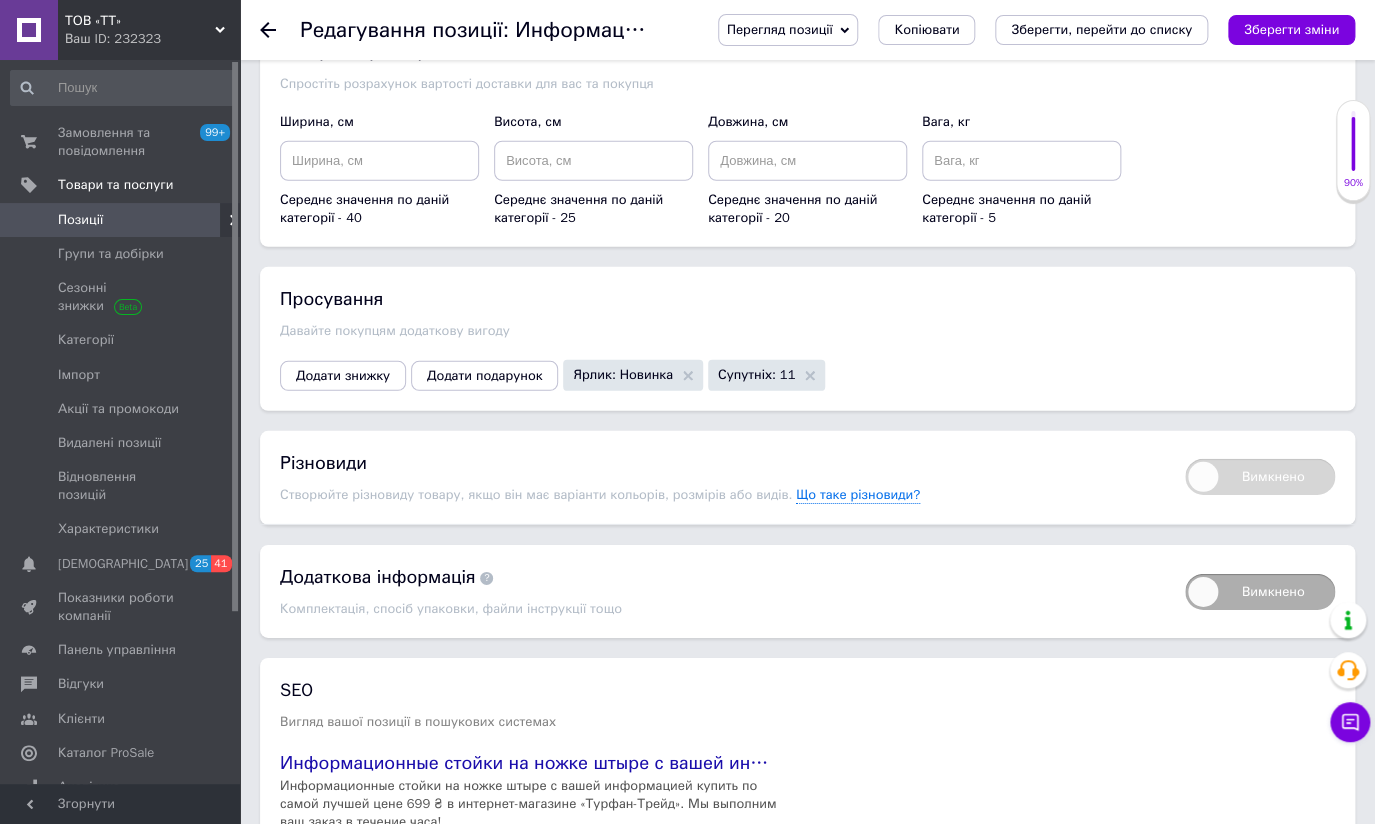scroll, scrollTop: 2272, scrollLeft: 0, axis: vertical 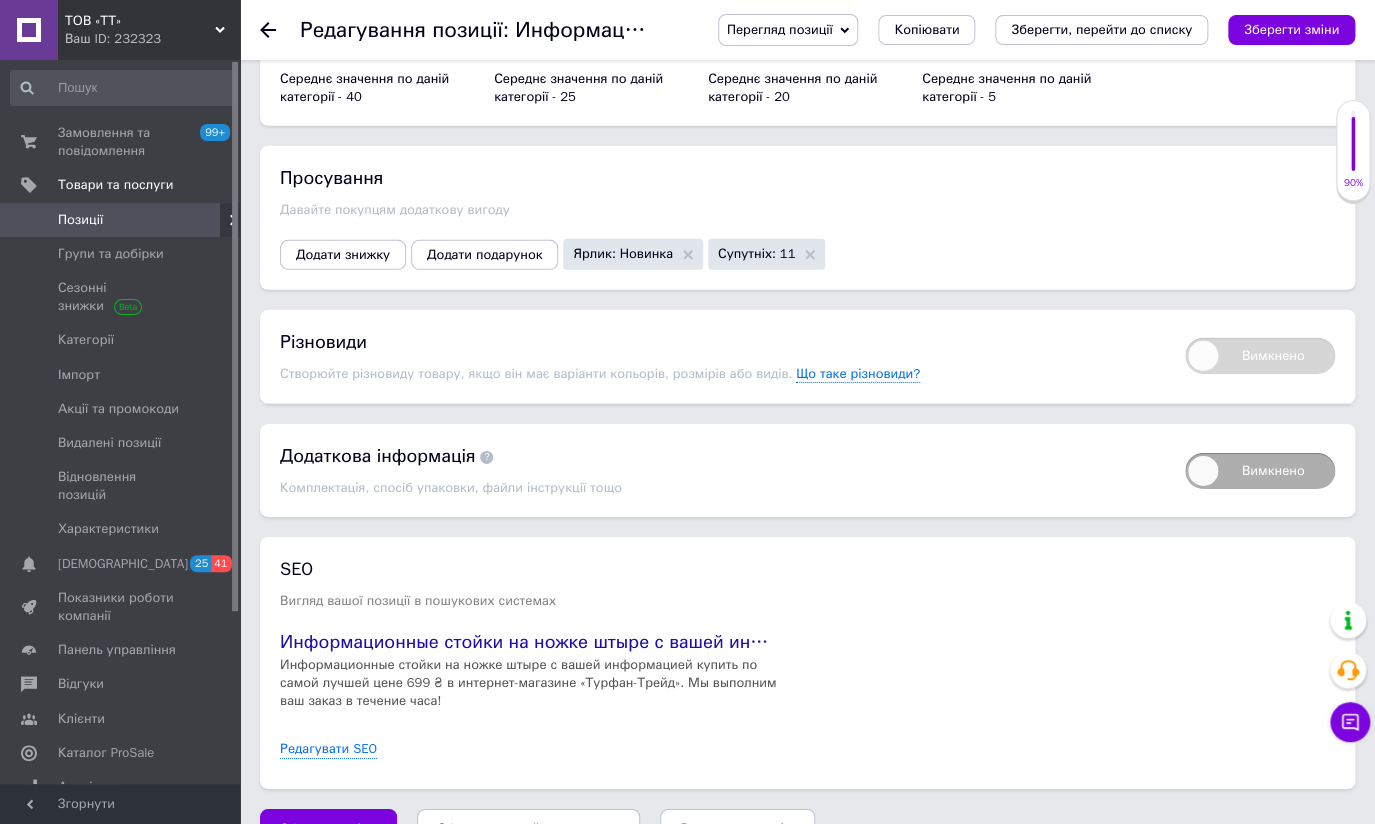 click on "Зберегти, перейти до списку" at bounding box center [528, 828] 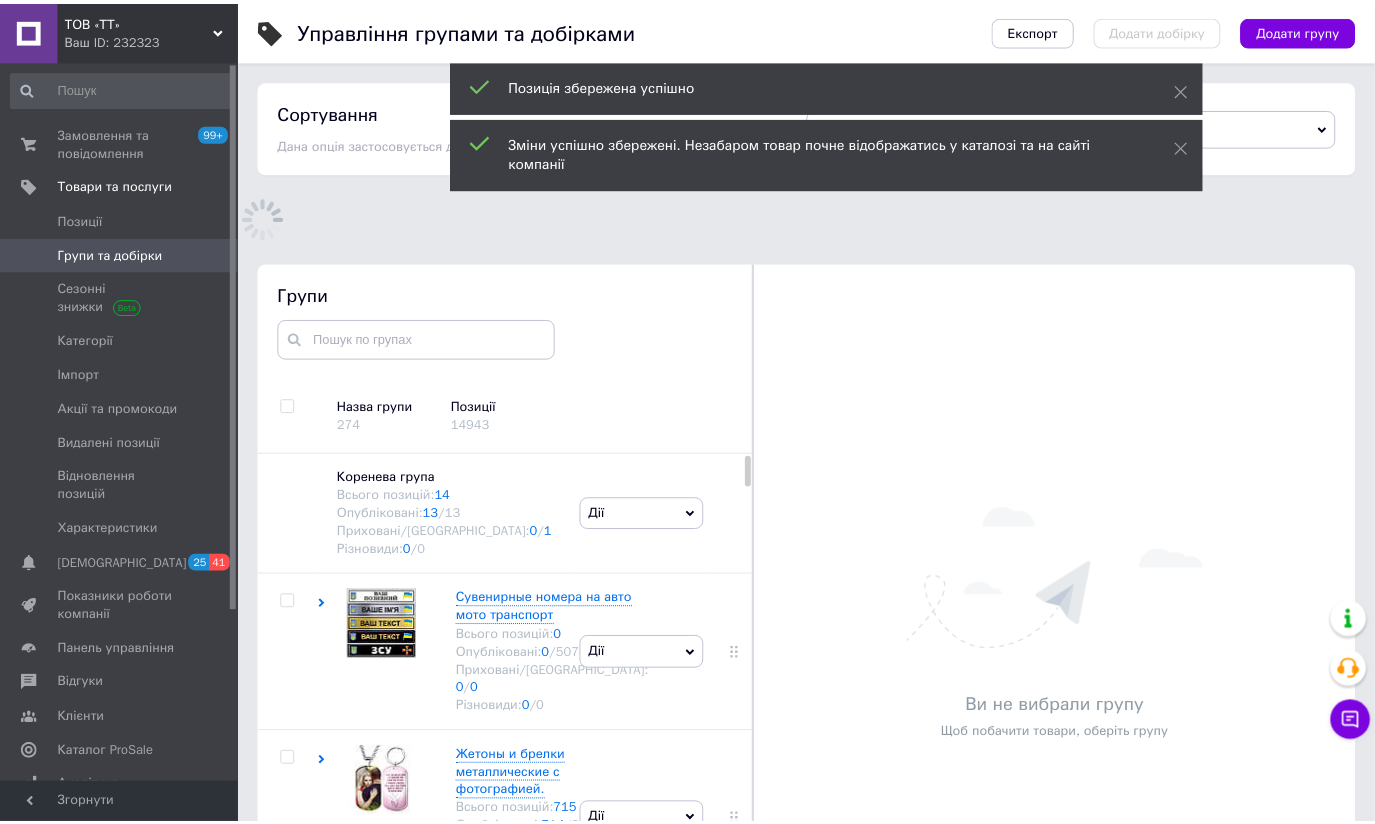 scroll, scrollTop: 154, scrollLeft: 0, axis: vertical 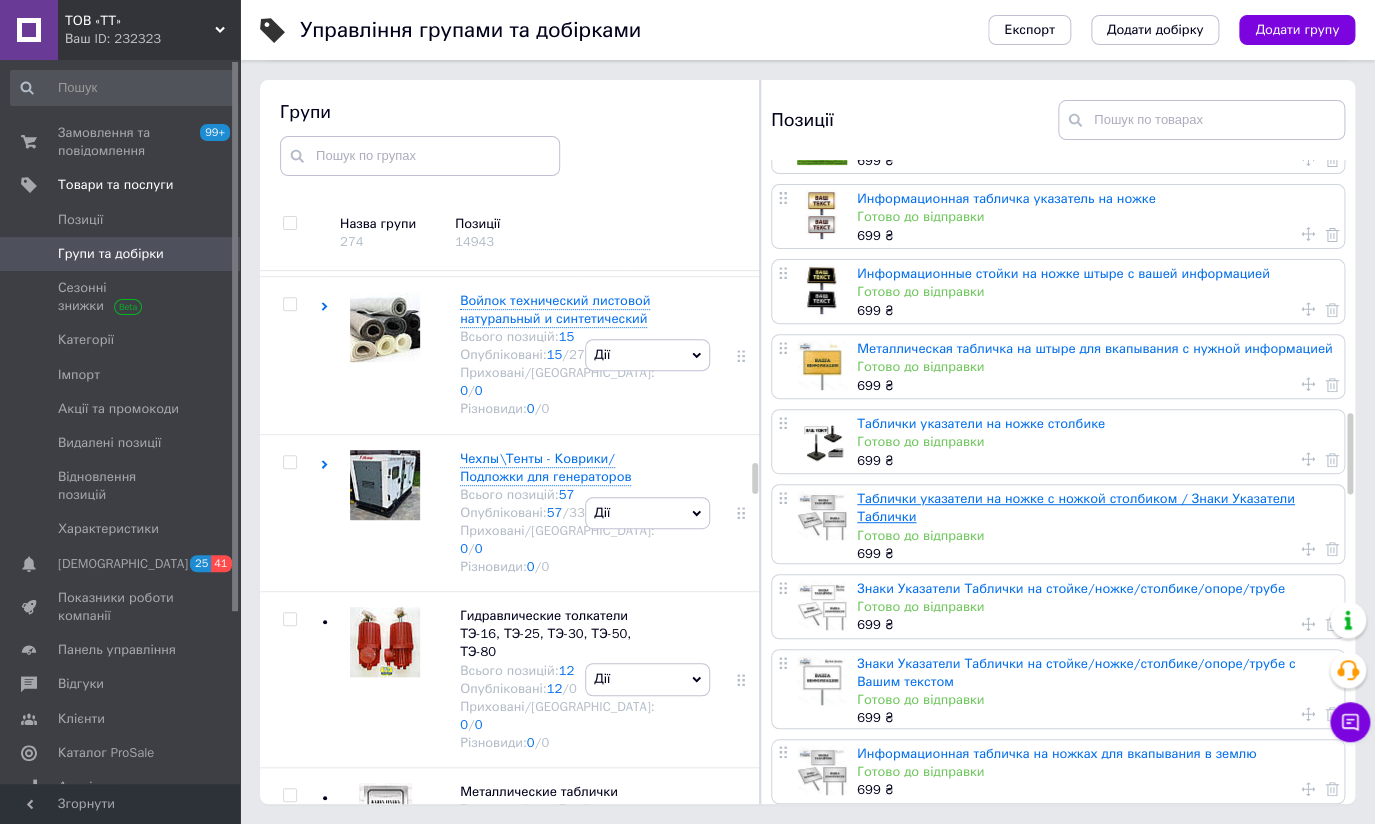 click on "Таблички указатели на ножке с ножкой столбиком / Знаки Указатели Таблички" at bounding box center [1076, 507] 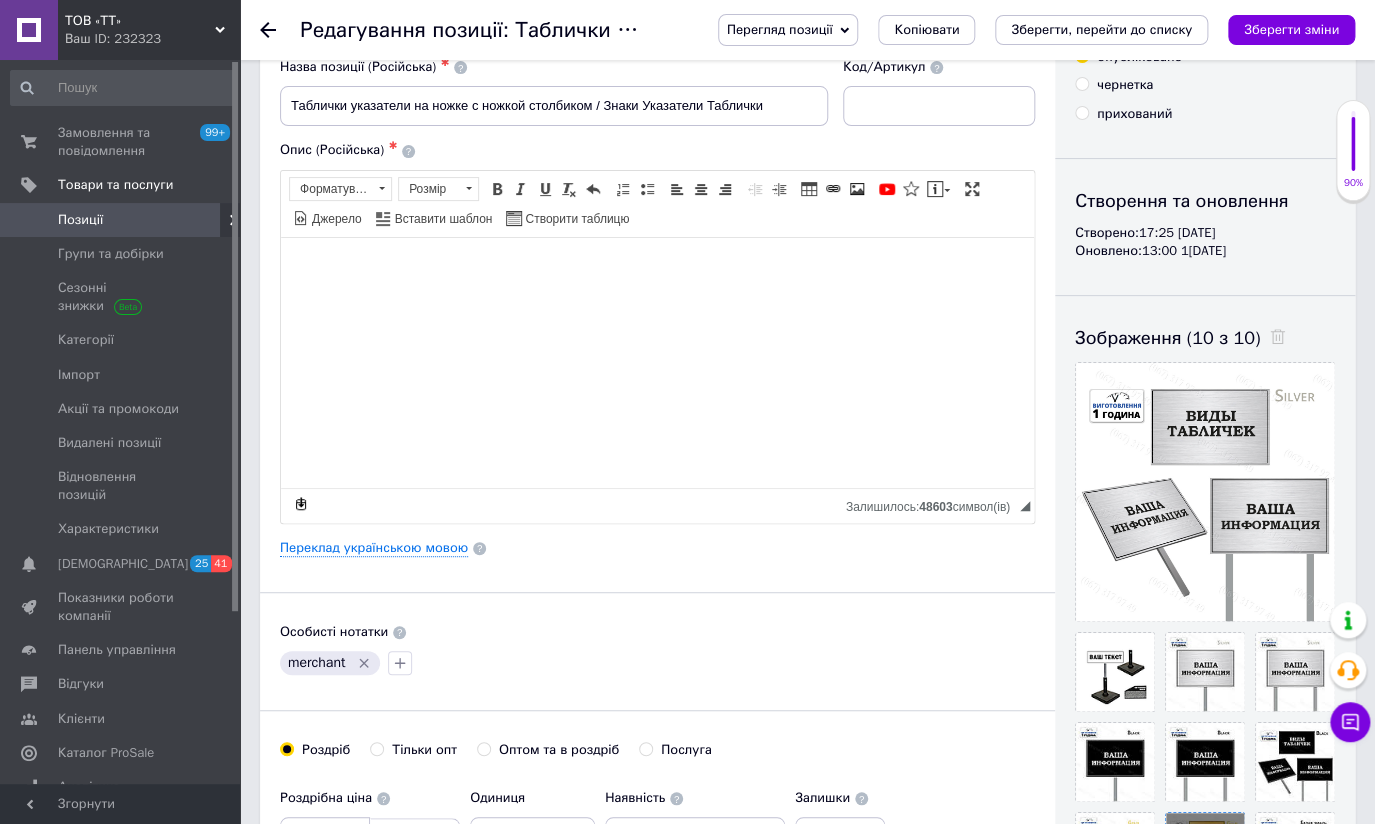 scroll, scrollTop: 363, scrollLeft: 0, axis: vertical 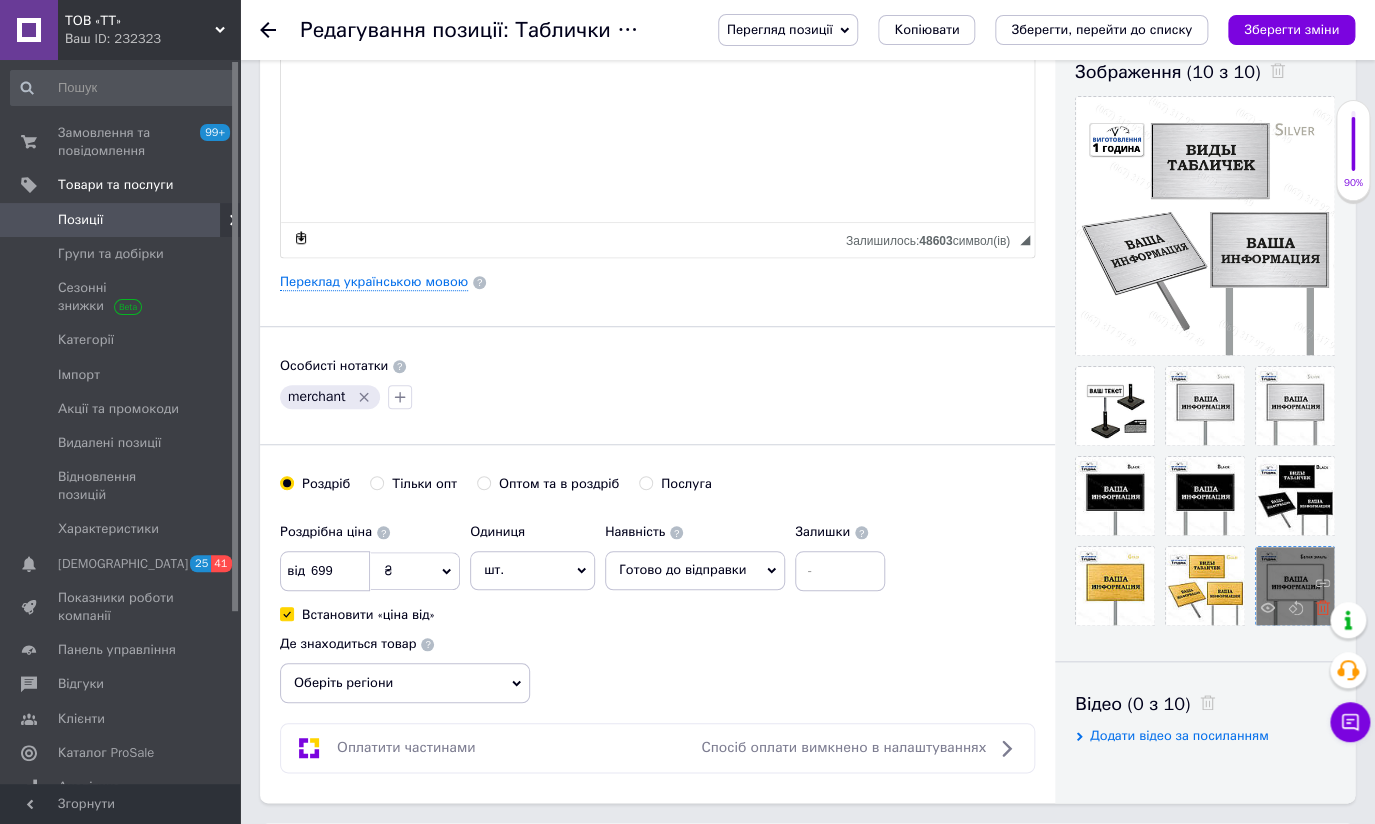 click 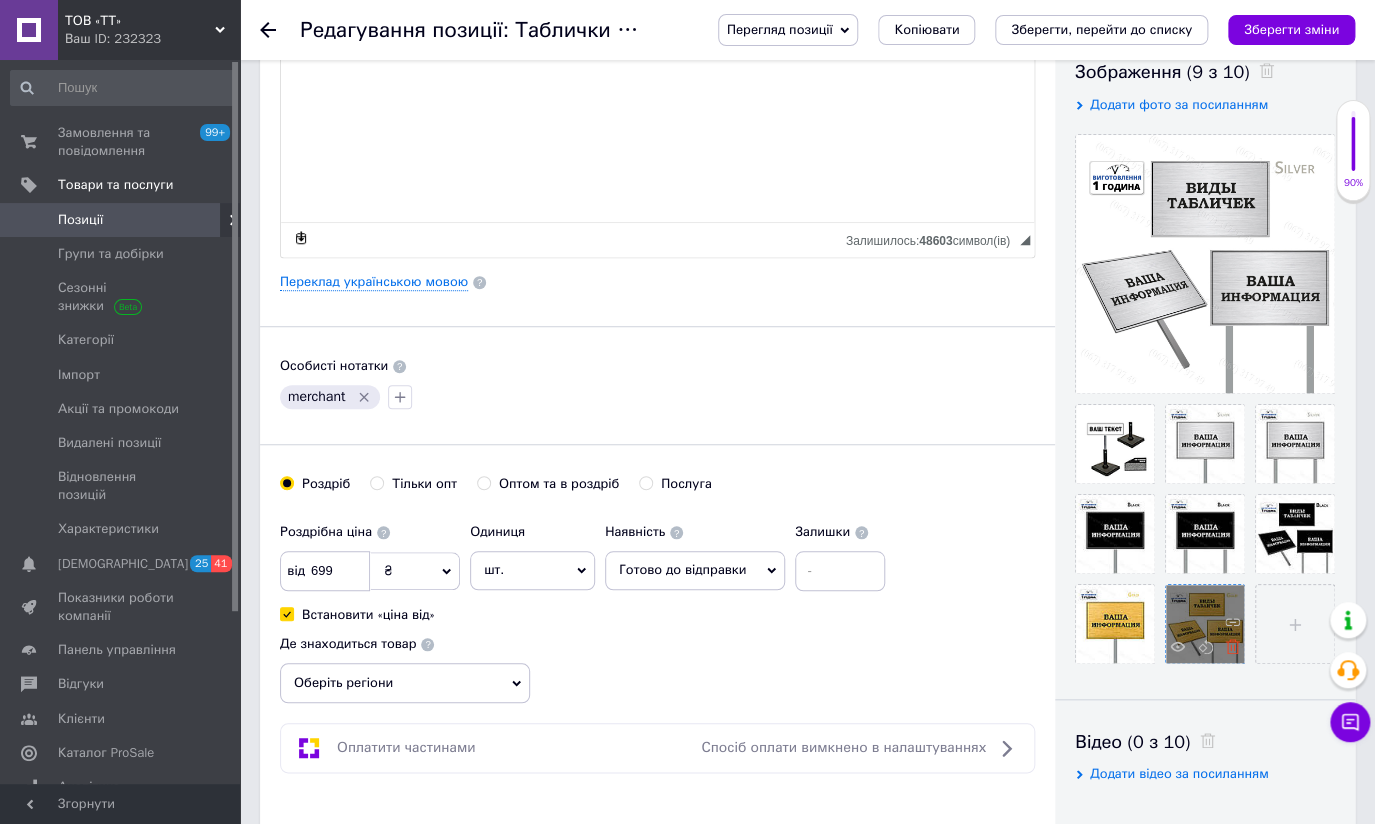click 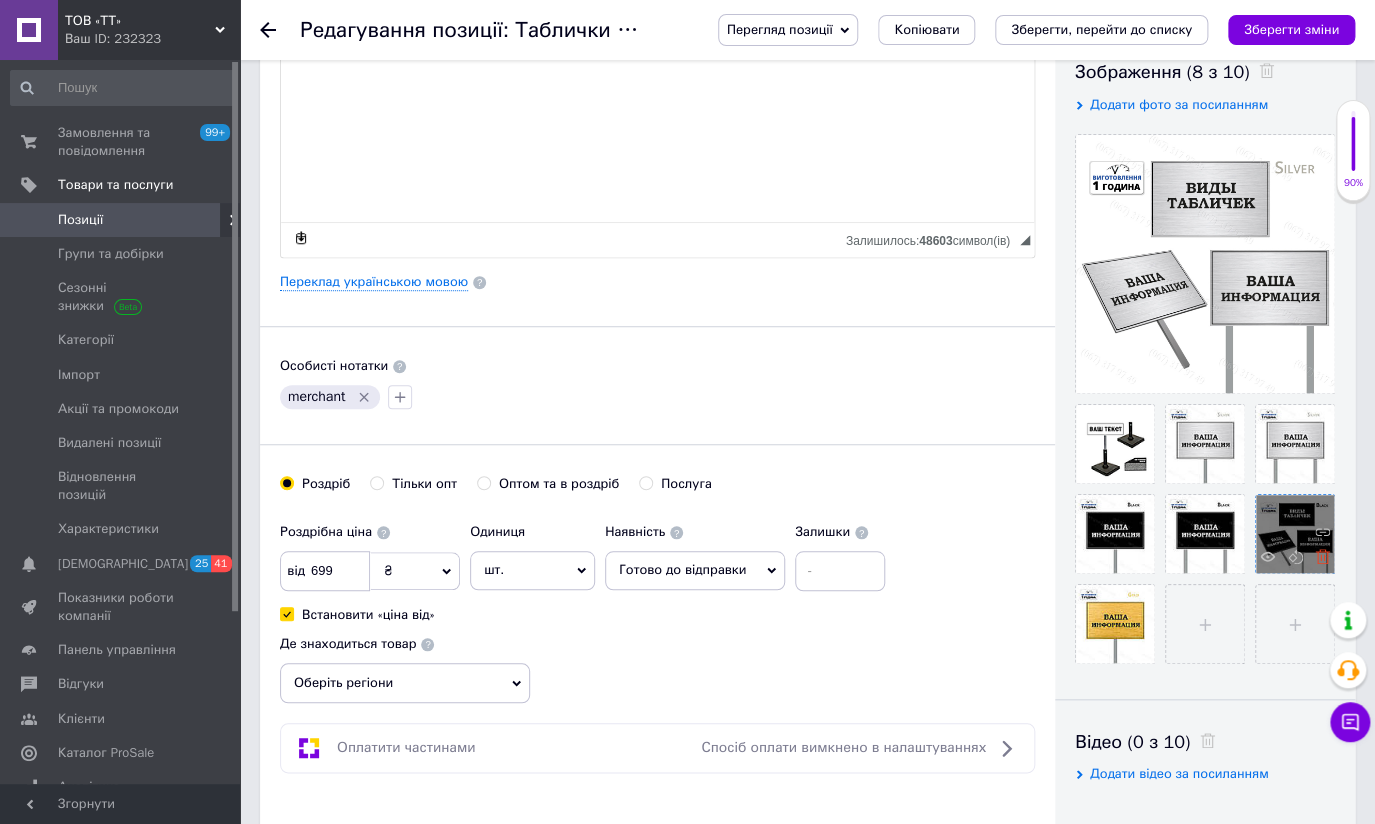 click 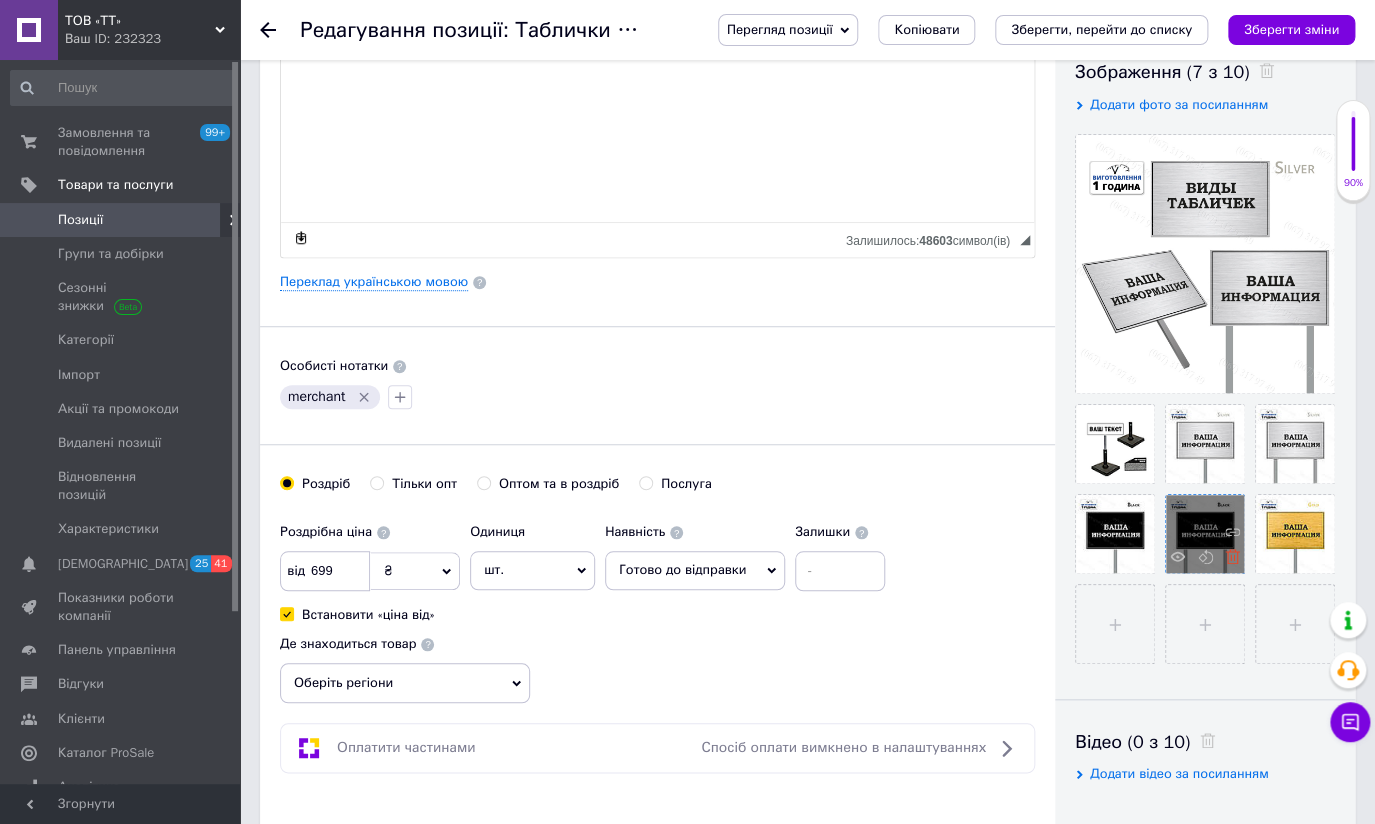 click 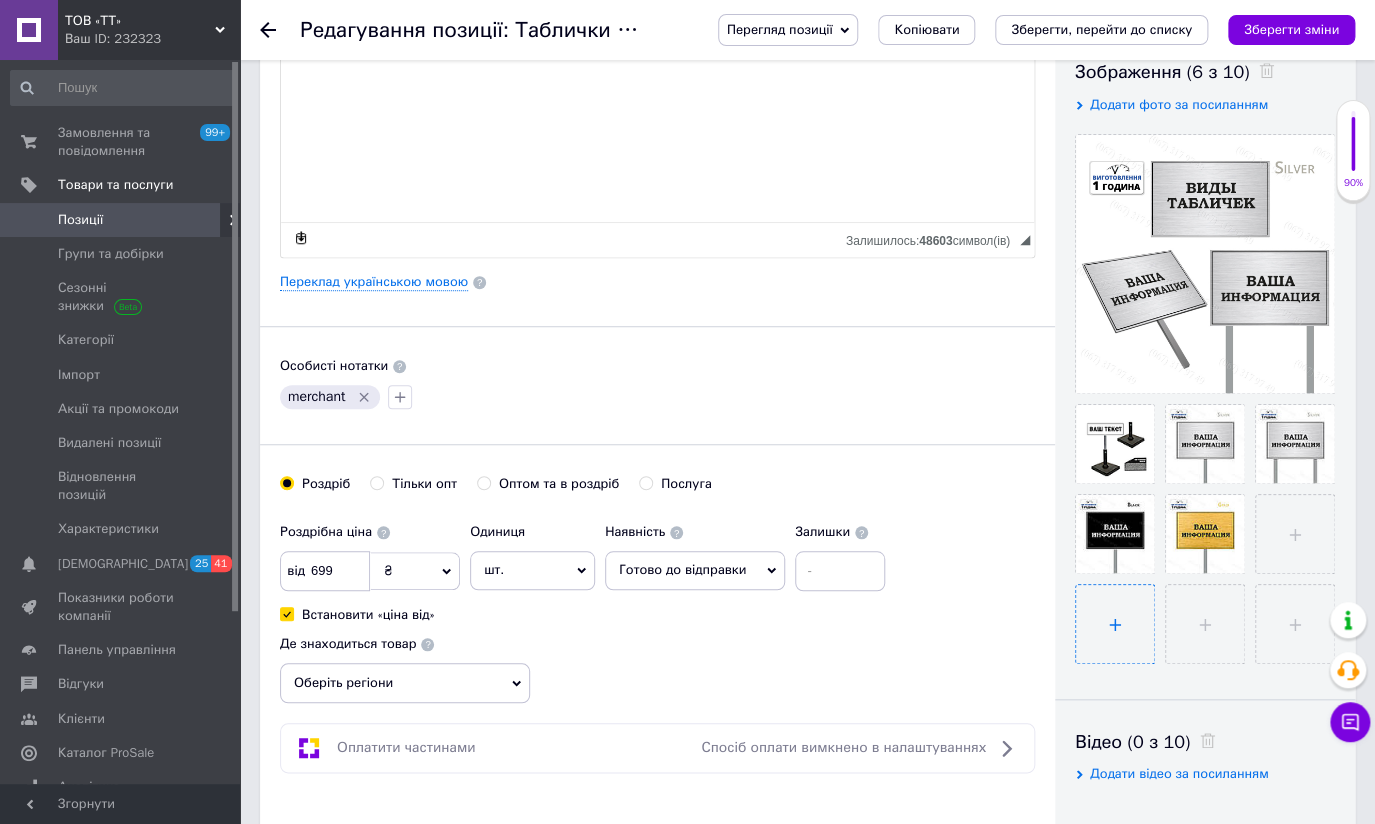 click at bounding box center (1115, 624) 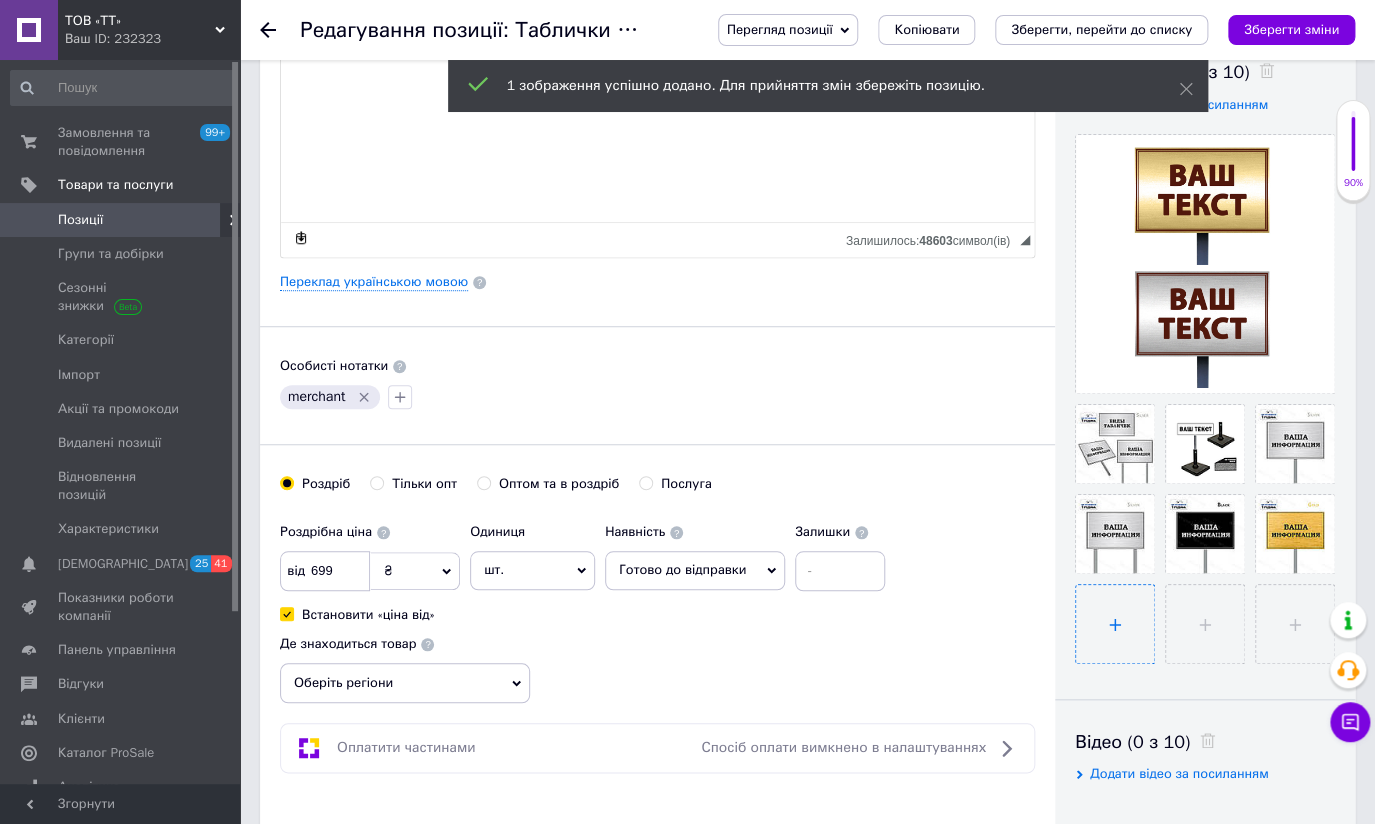 click at bounding box center (1115, 624) 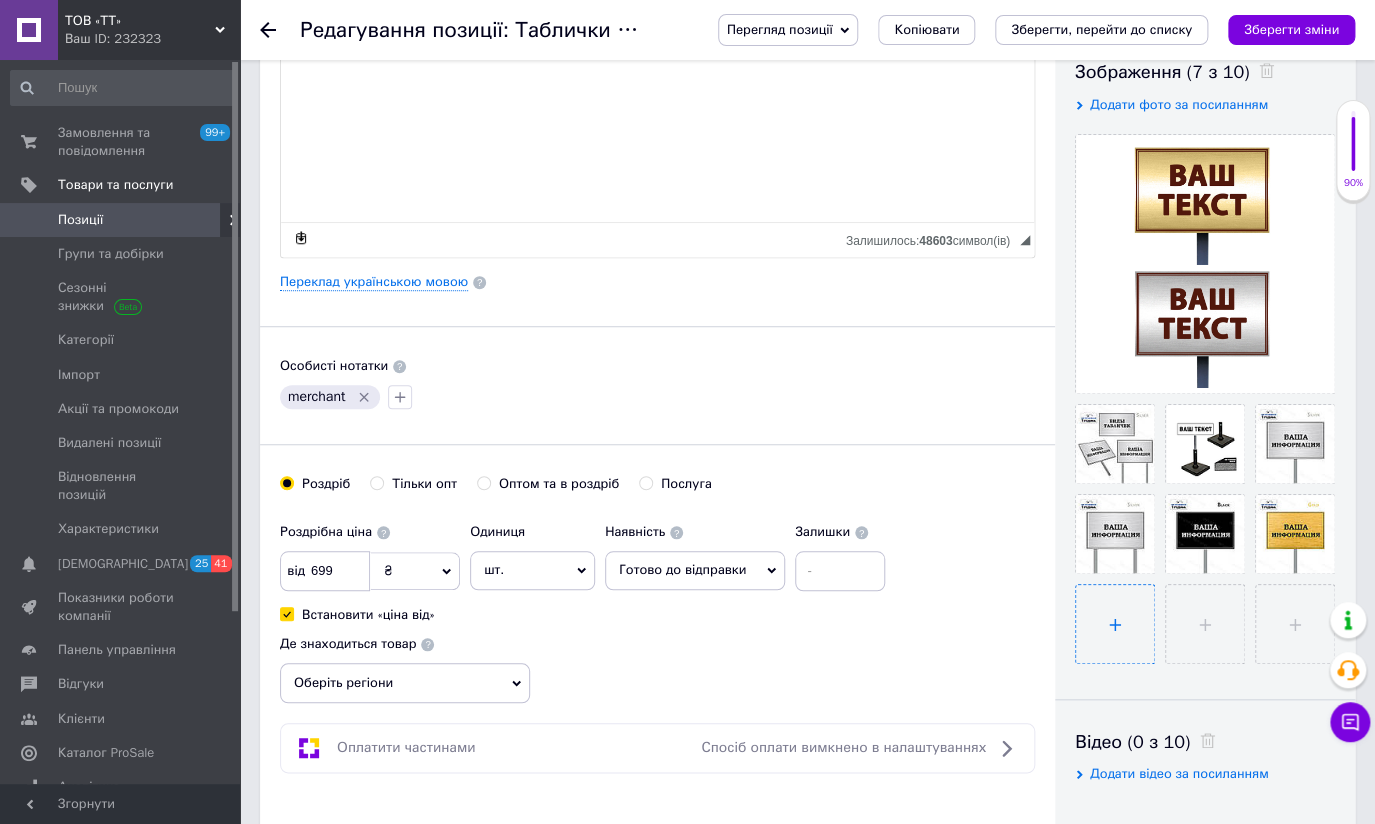 type on "C:\fakepath\032.jpg" 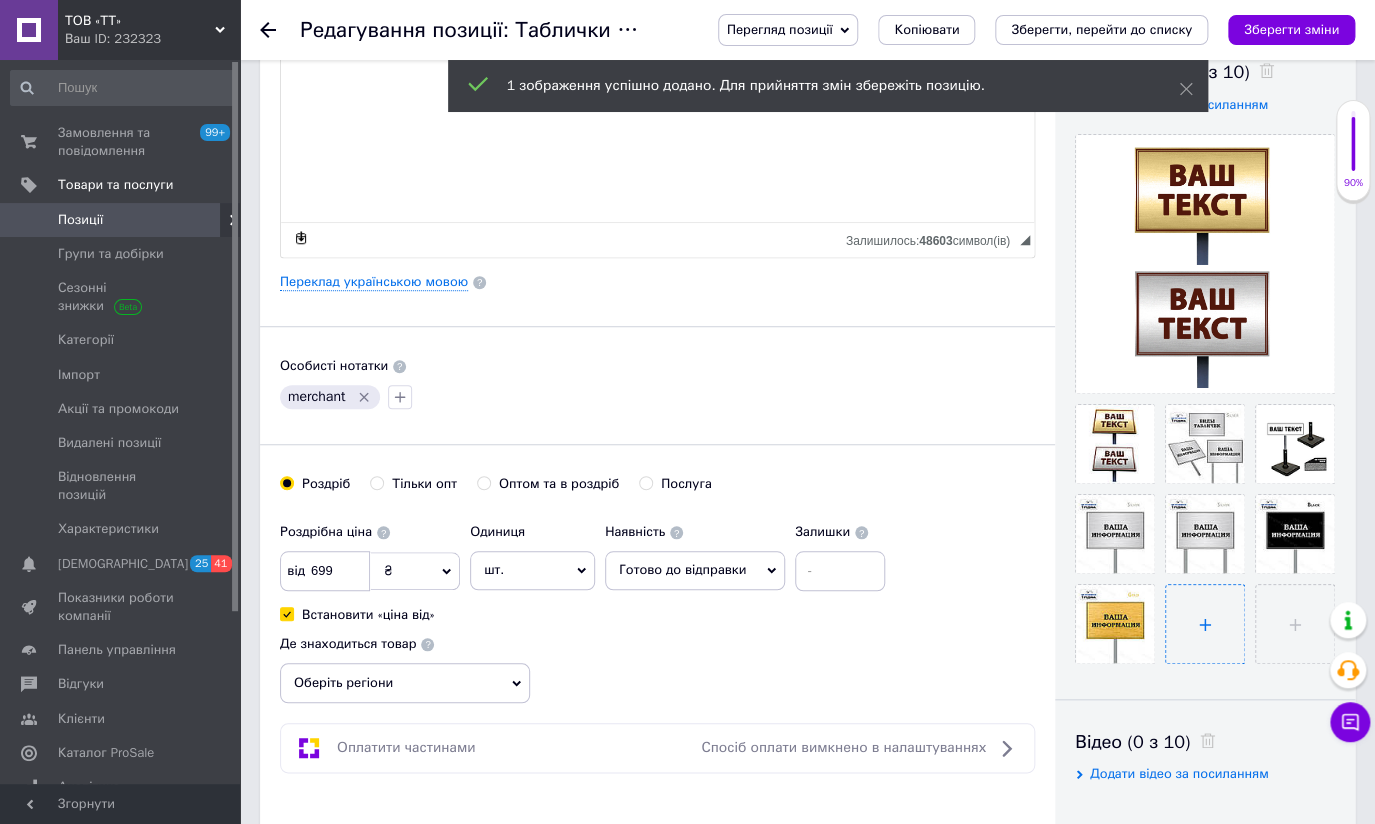 click at bounding box center [1205, 624] 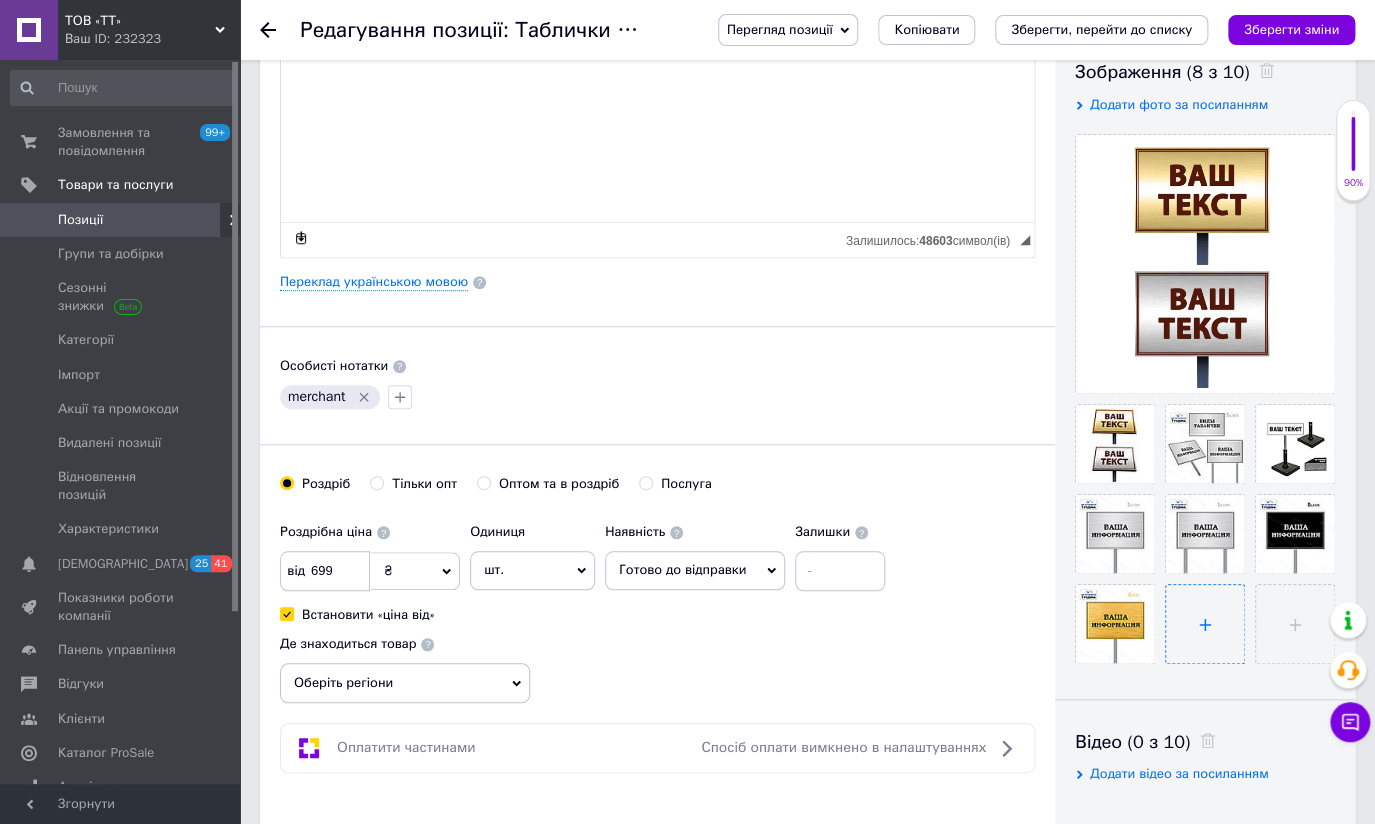 type on "C:\fakepath\035.jpg" 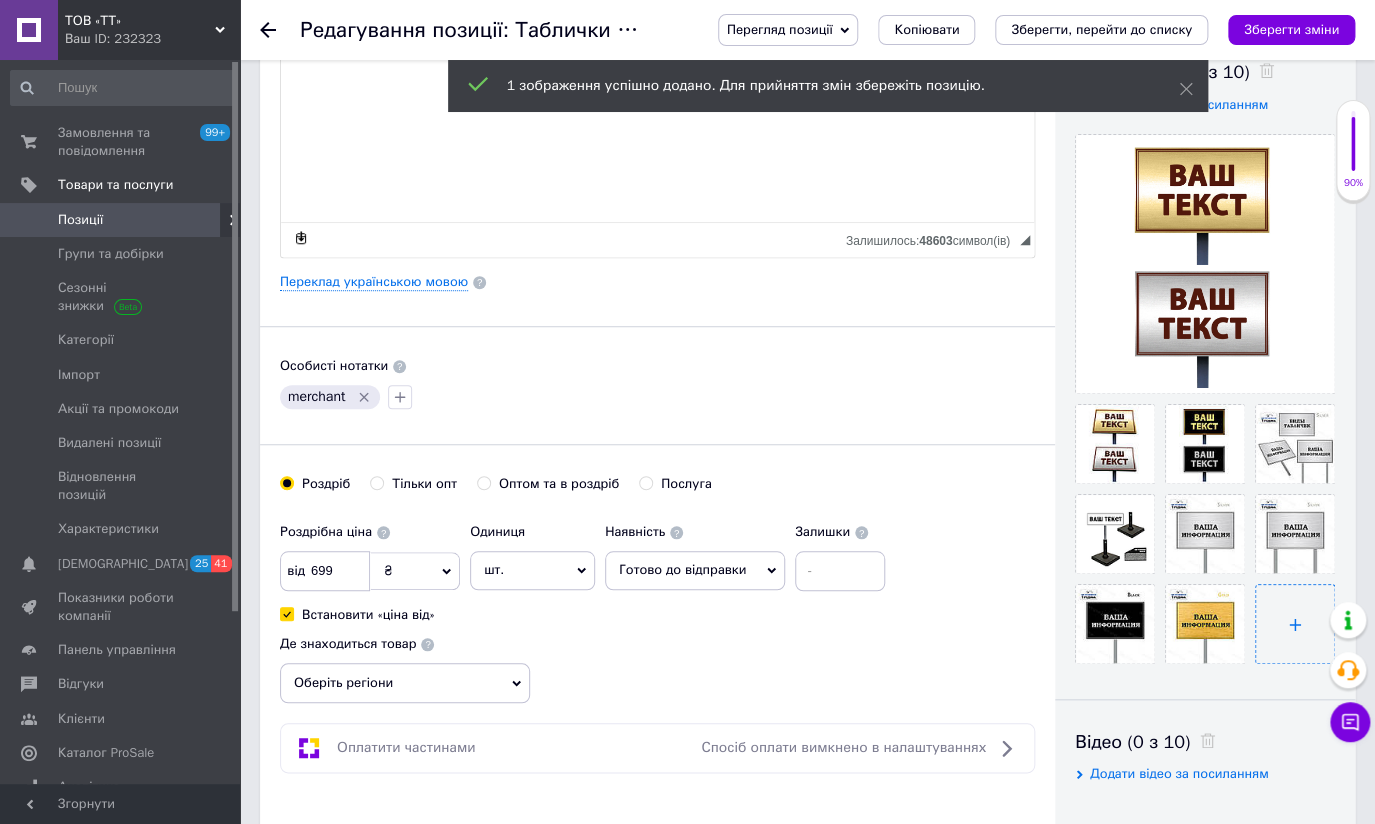 click at bounding box center [1295, 624] 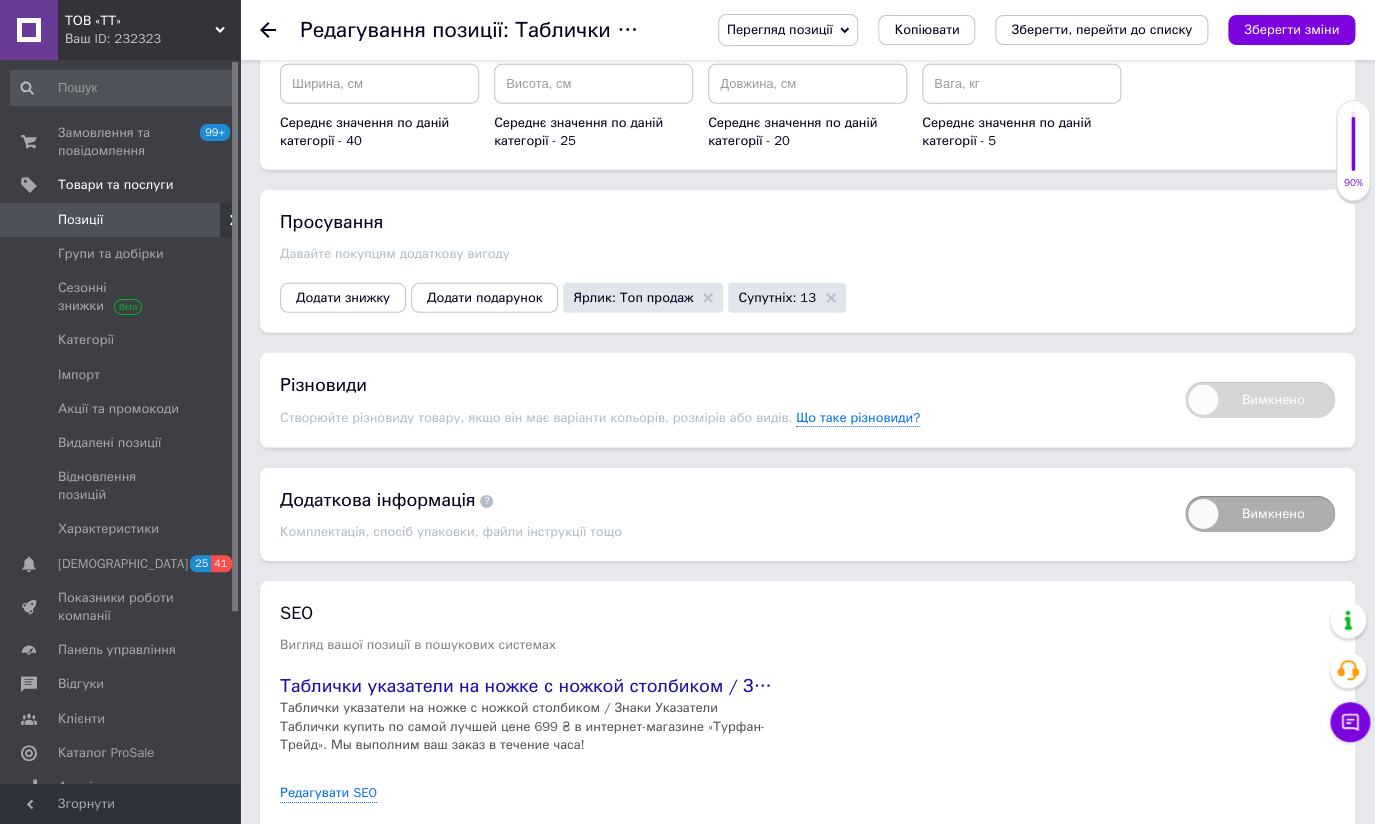 scroll, scrollTop: 2298, scrollLeft: 0, axis: vertical 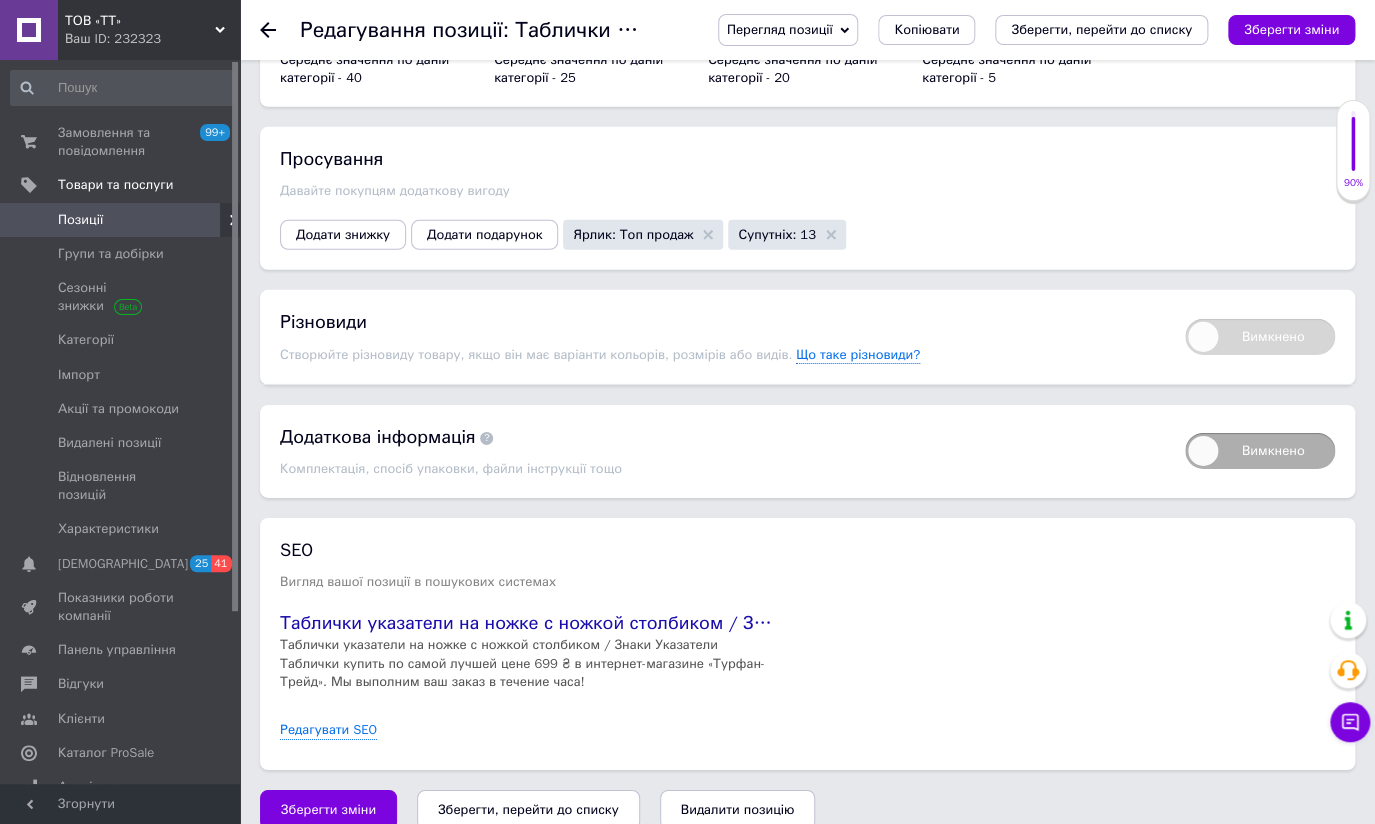 click on "Зберегти, перейти до списку" at bounding box center [528, 810] 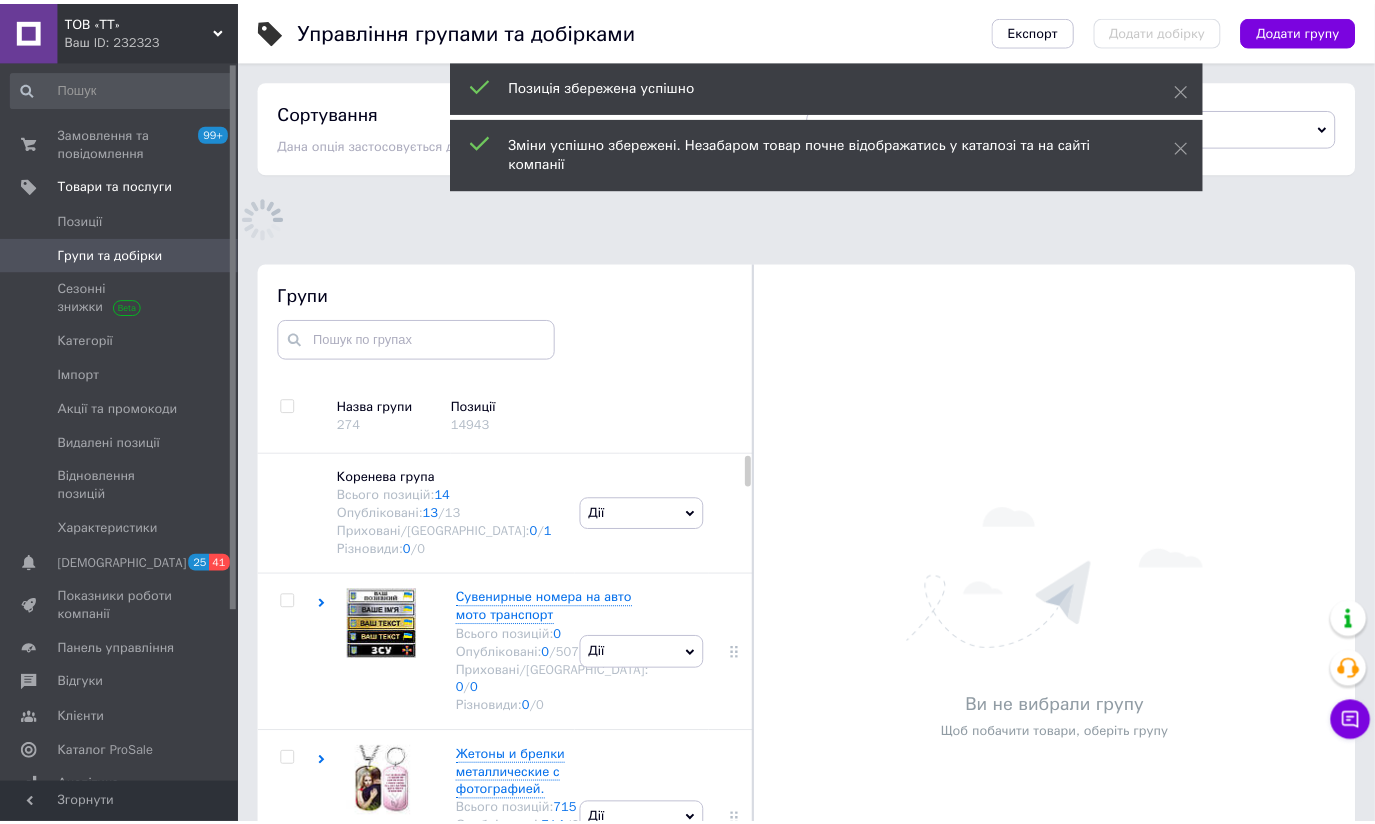 scroll, scrollTop: 139, scrollLeft: 0, axis: vertical 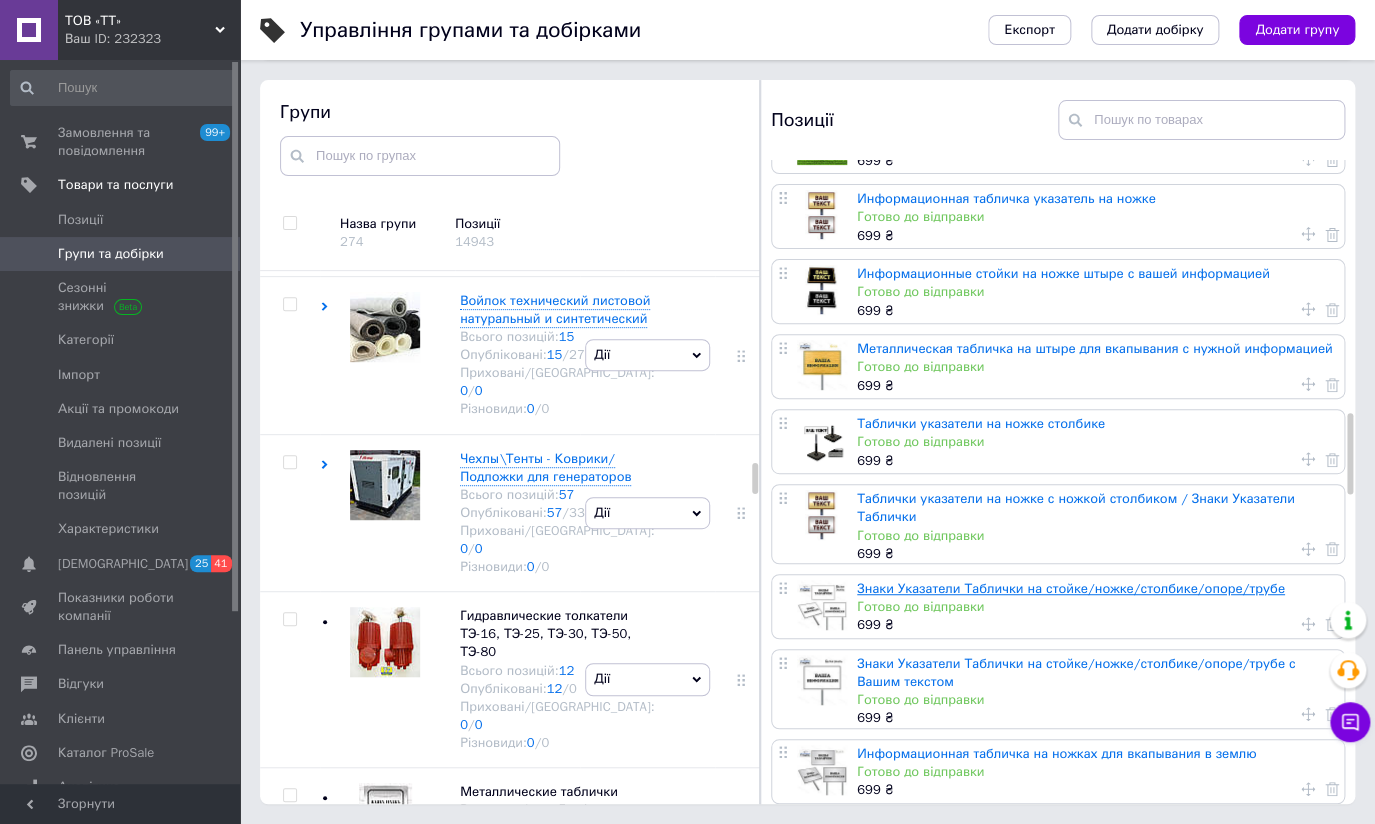 click on "Знаки Указатели Таблички на стойке/ножке/столбике/опоре/трубе" at bounding box center [1071, 588] 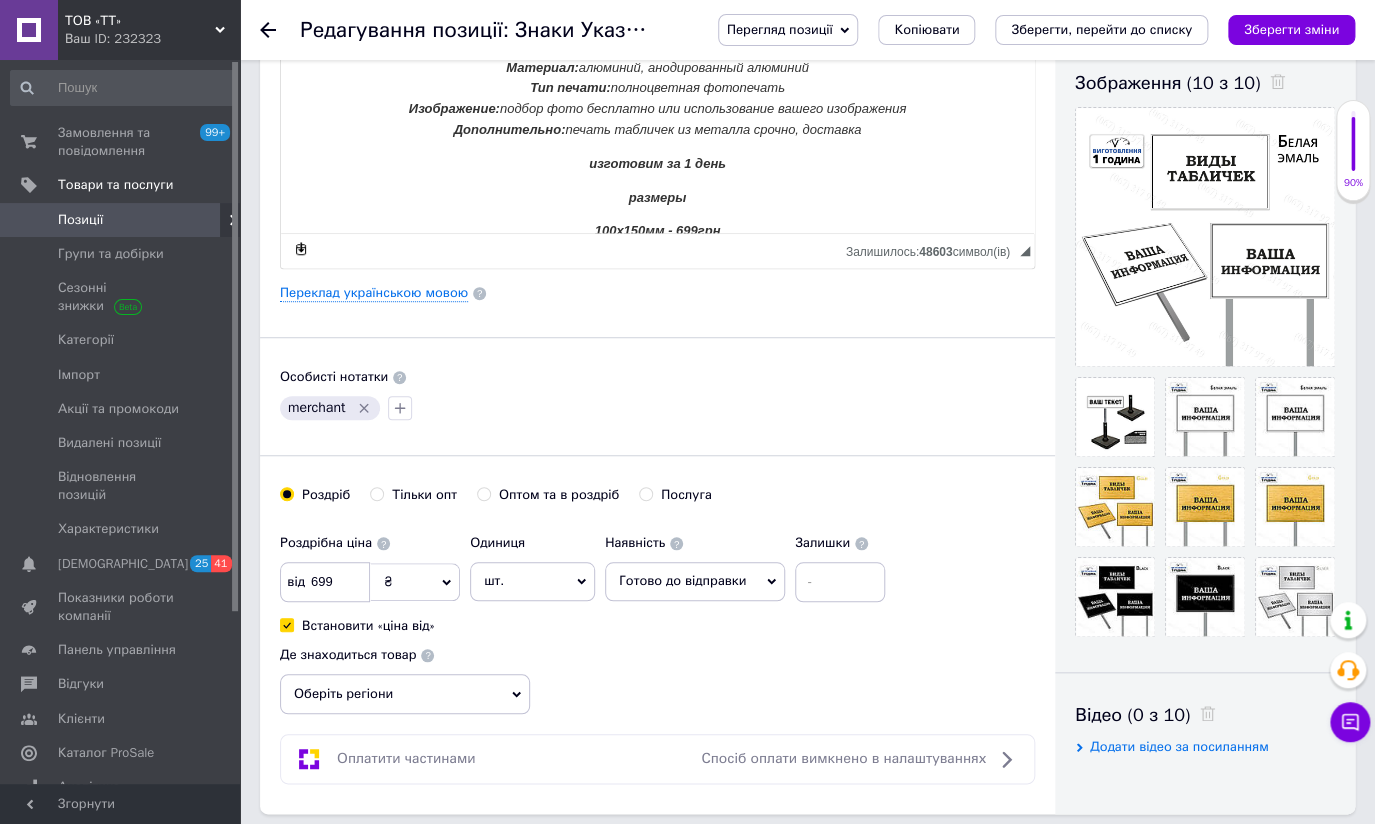 scroll, scrollTop: 363, scrollLeft: 0, axis: vertical 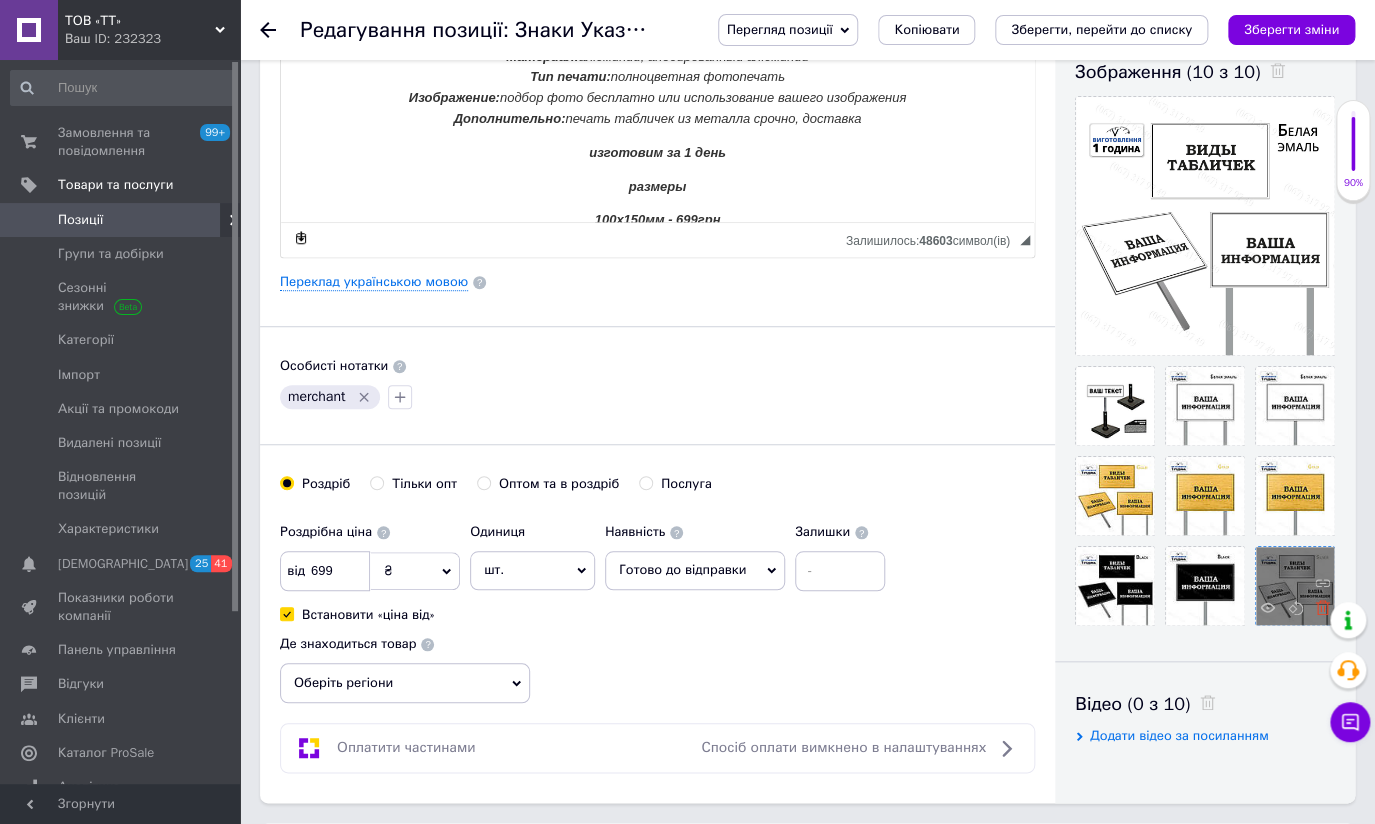 click 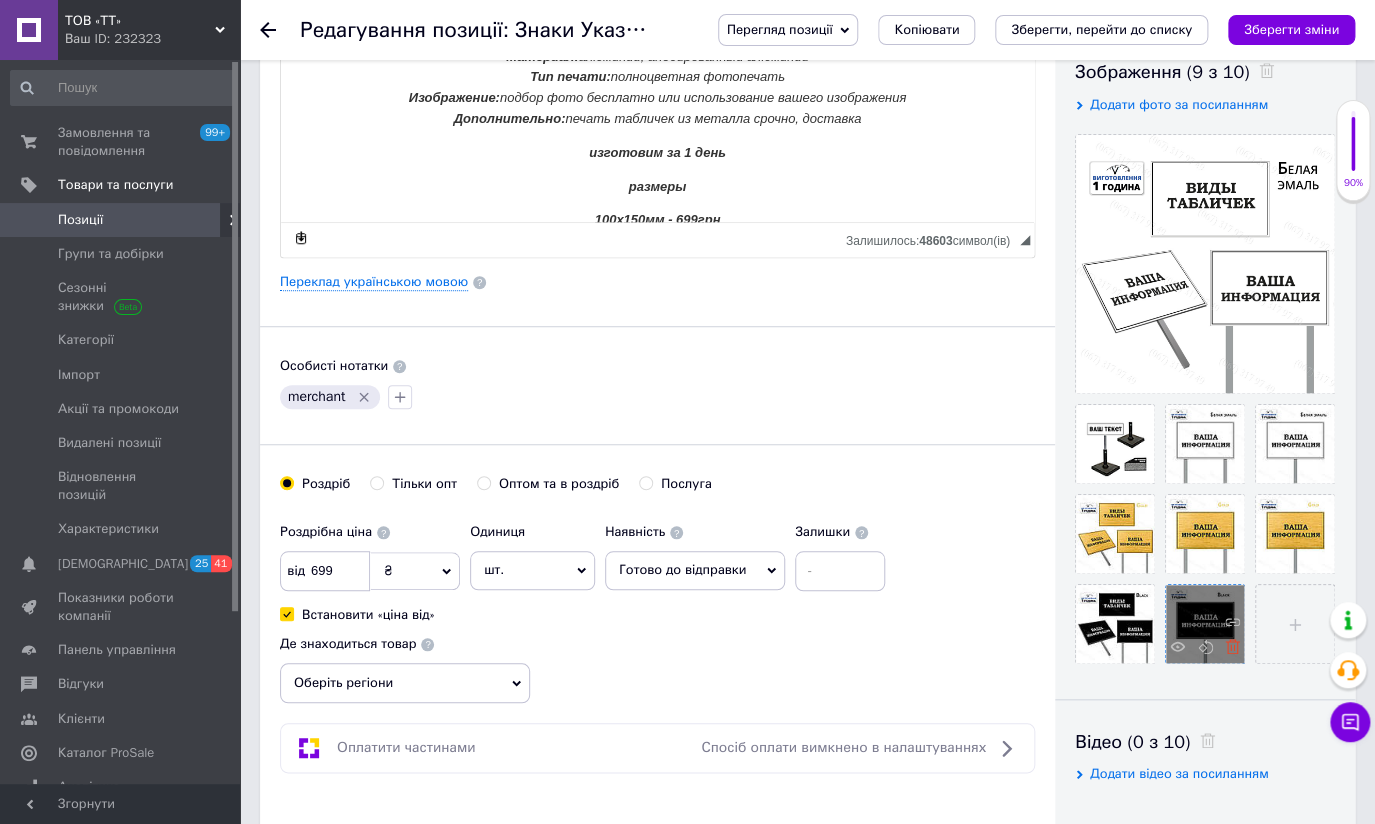 click 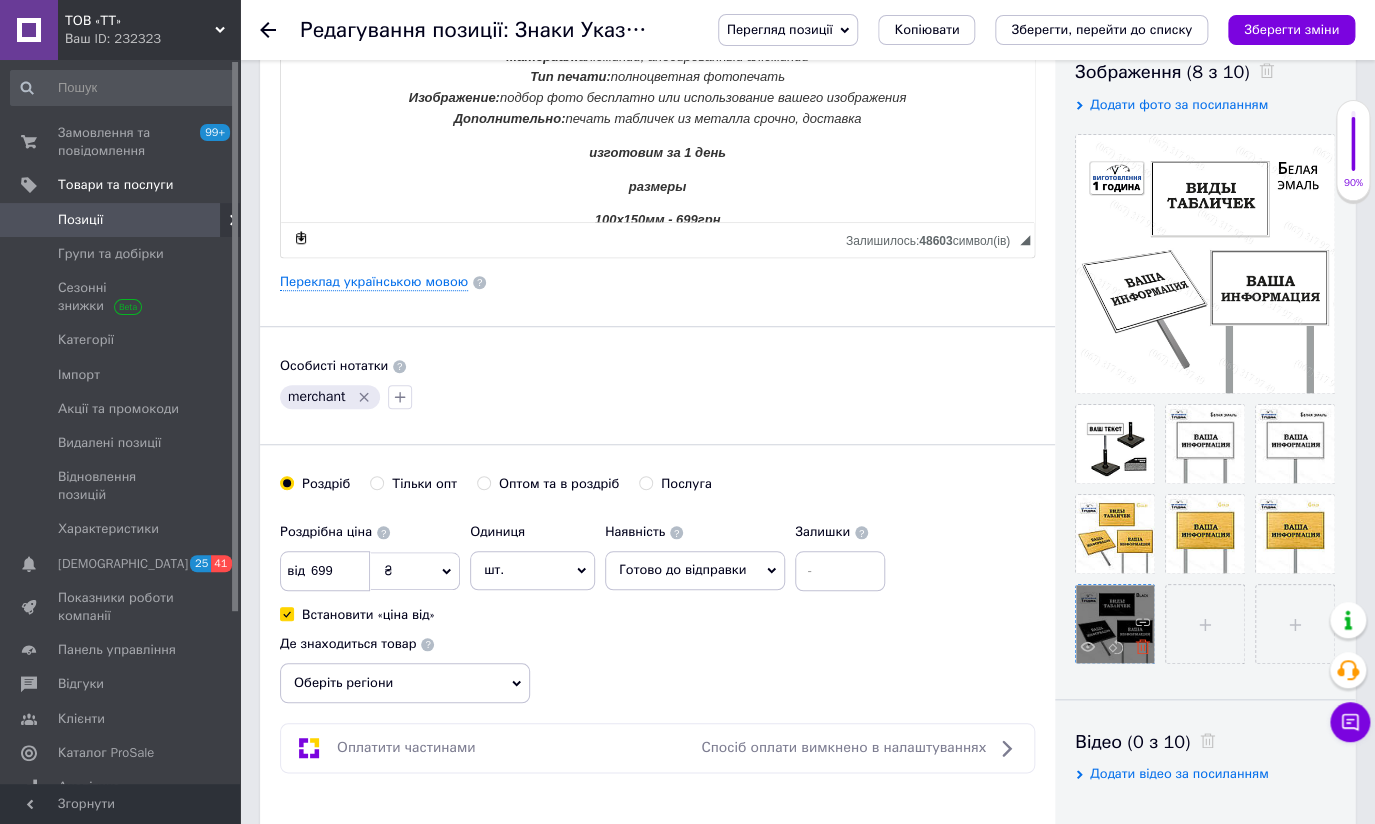 click 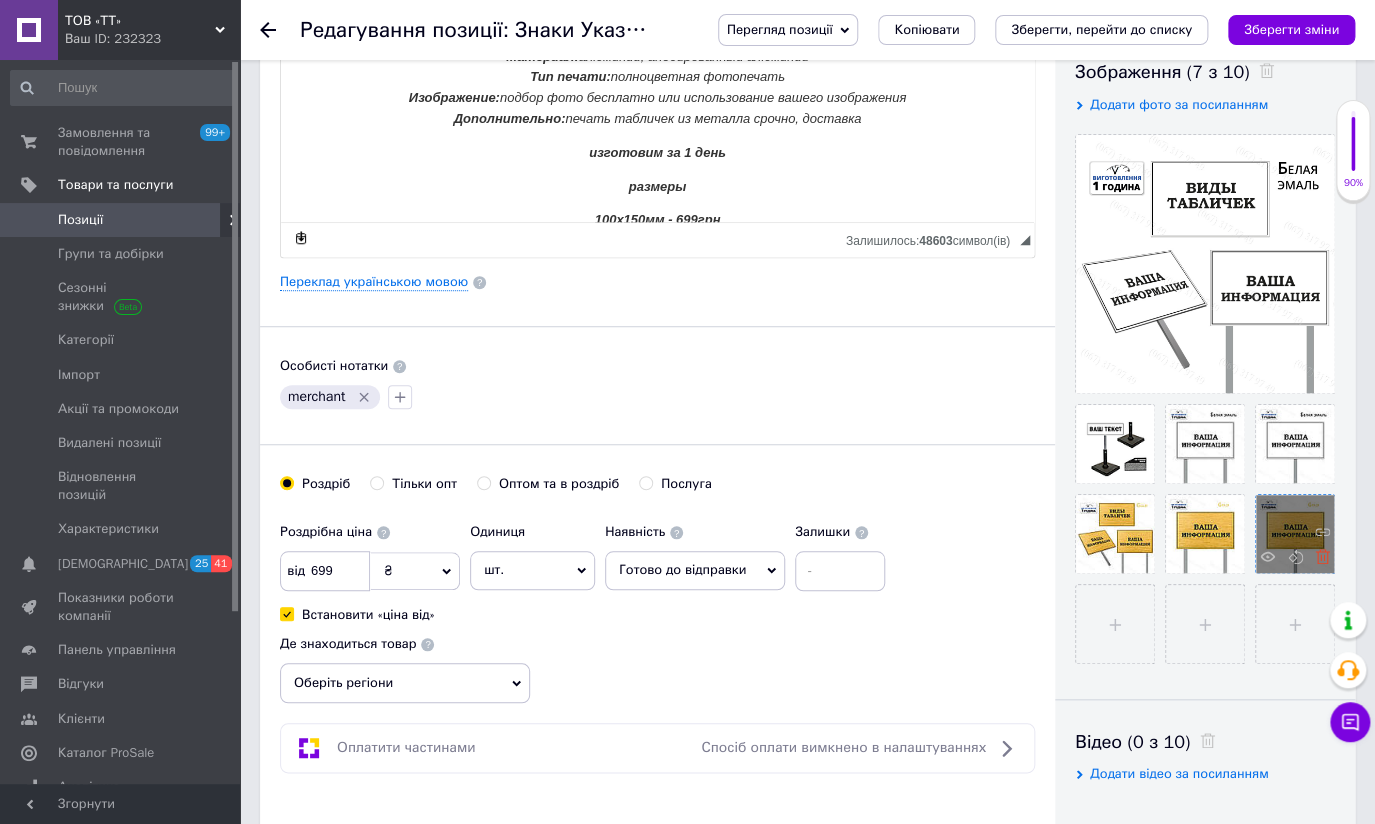 click 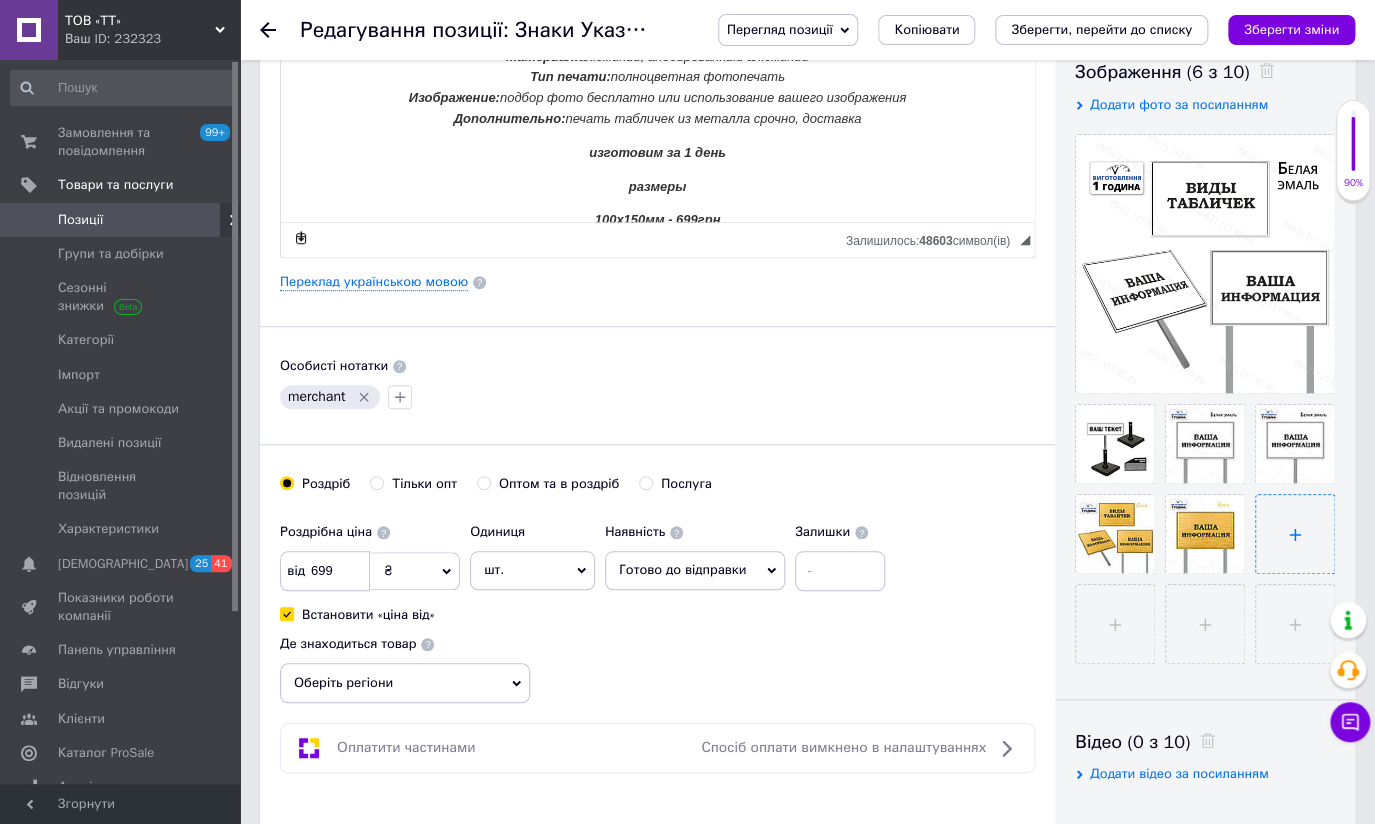 click at bounding box center (1295, 534) 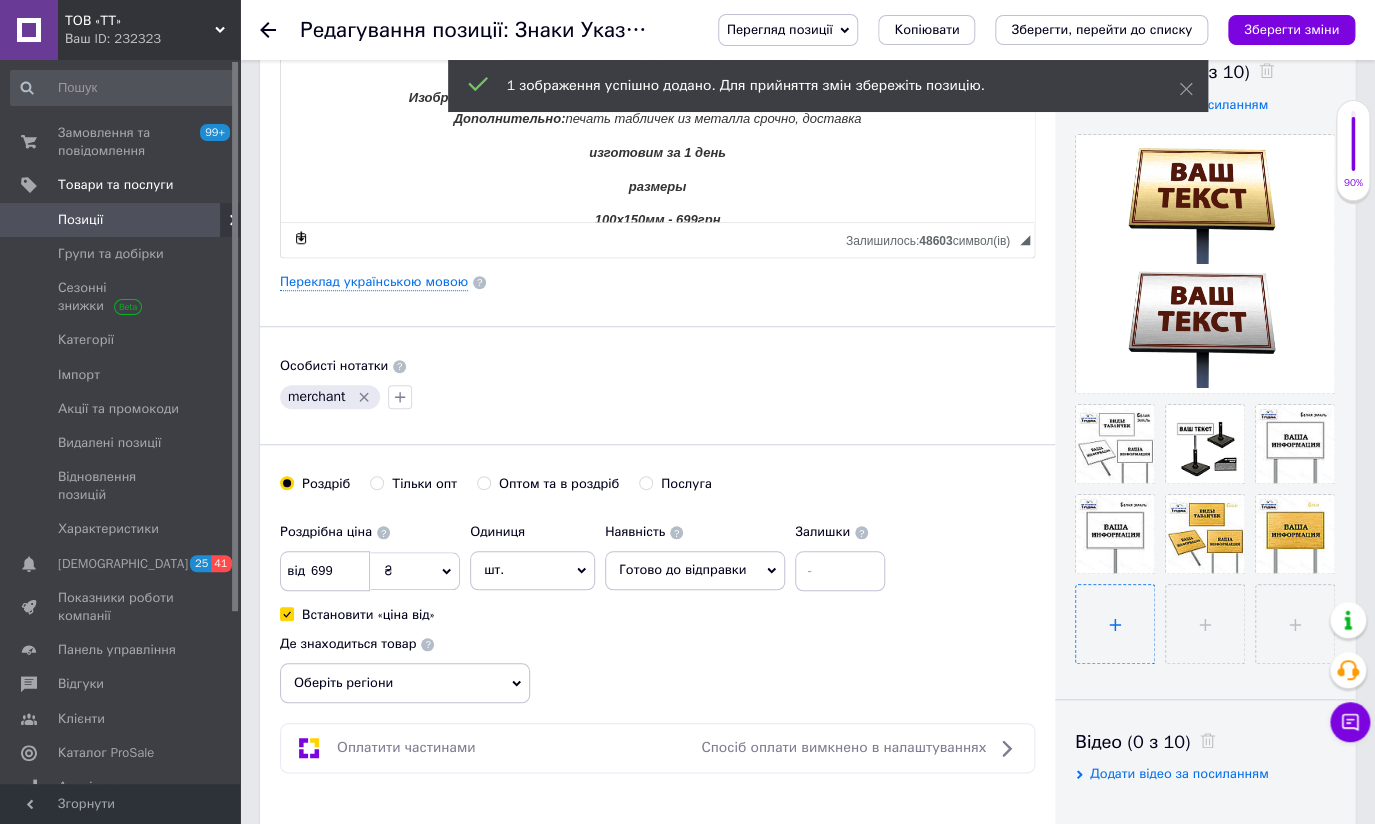 click at bounding box center [1115, 624] 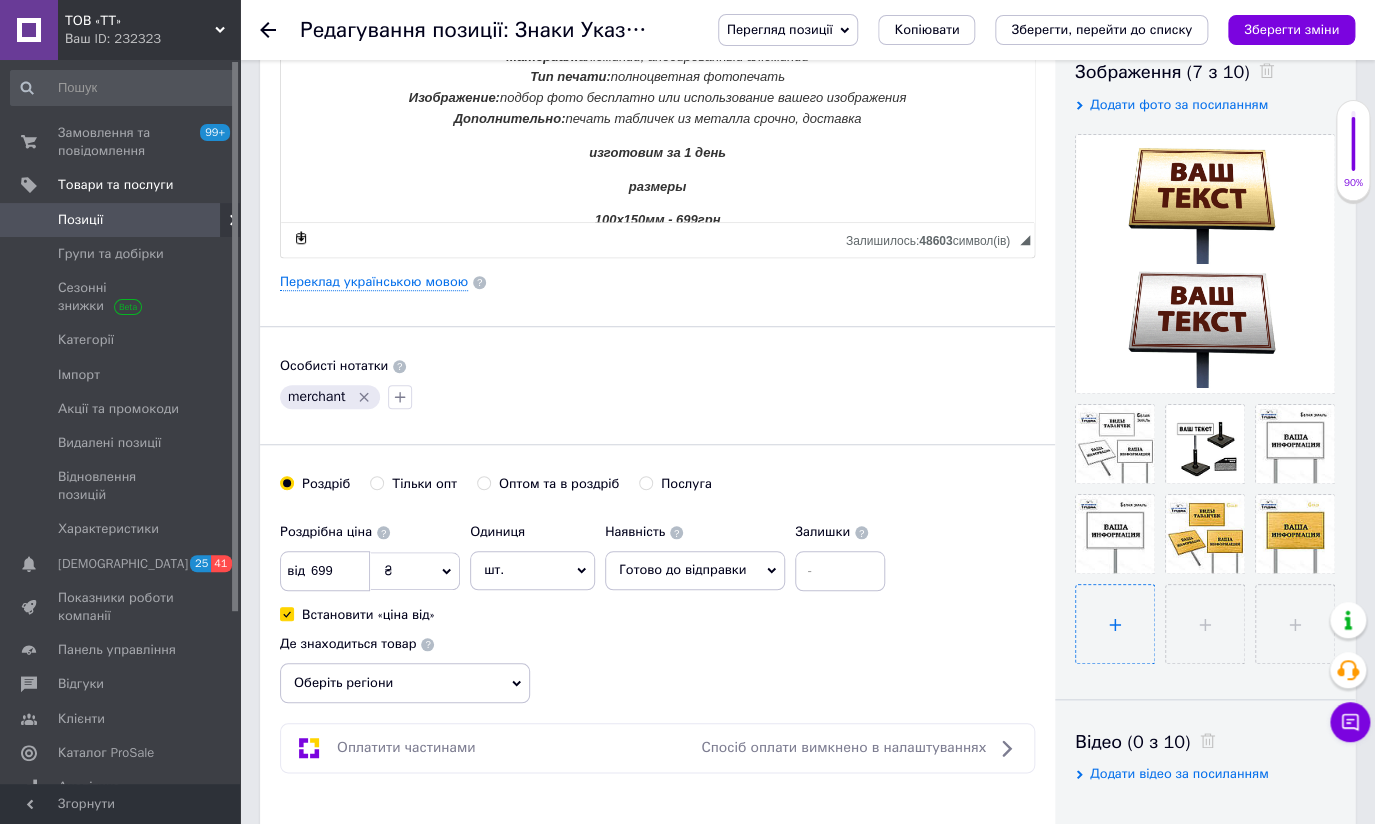 type on "C:\fakepath\034.jpg" 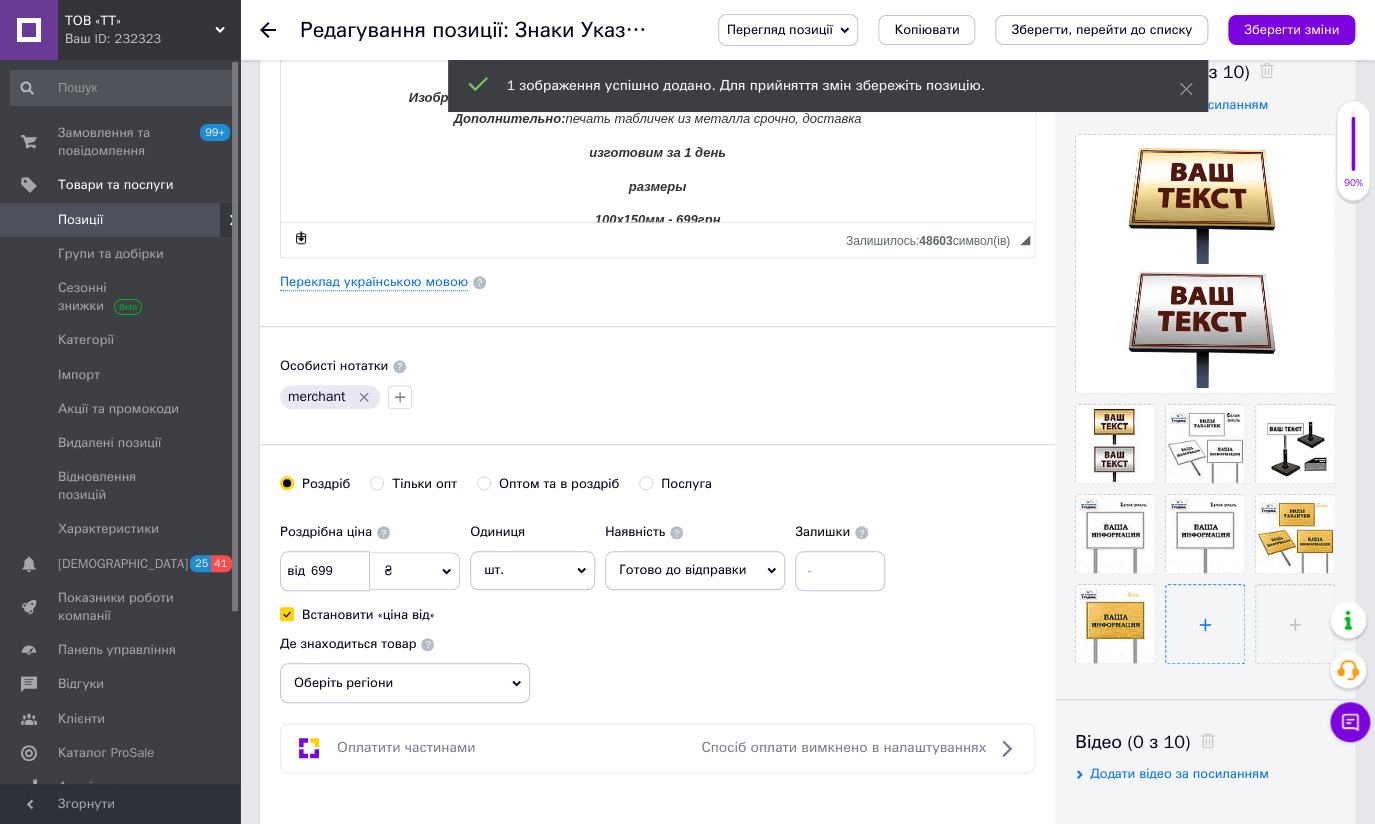 click at bounding box center (1205, 624) 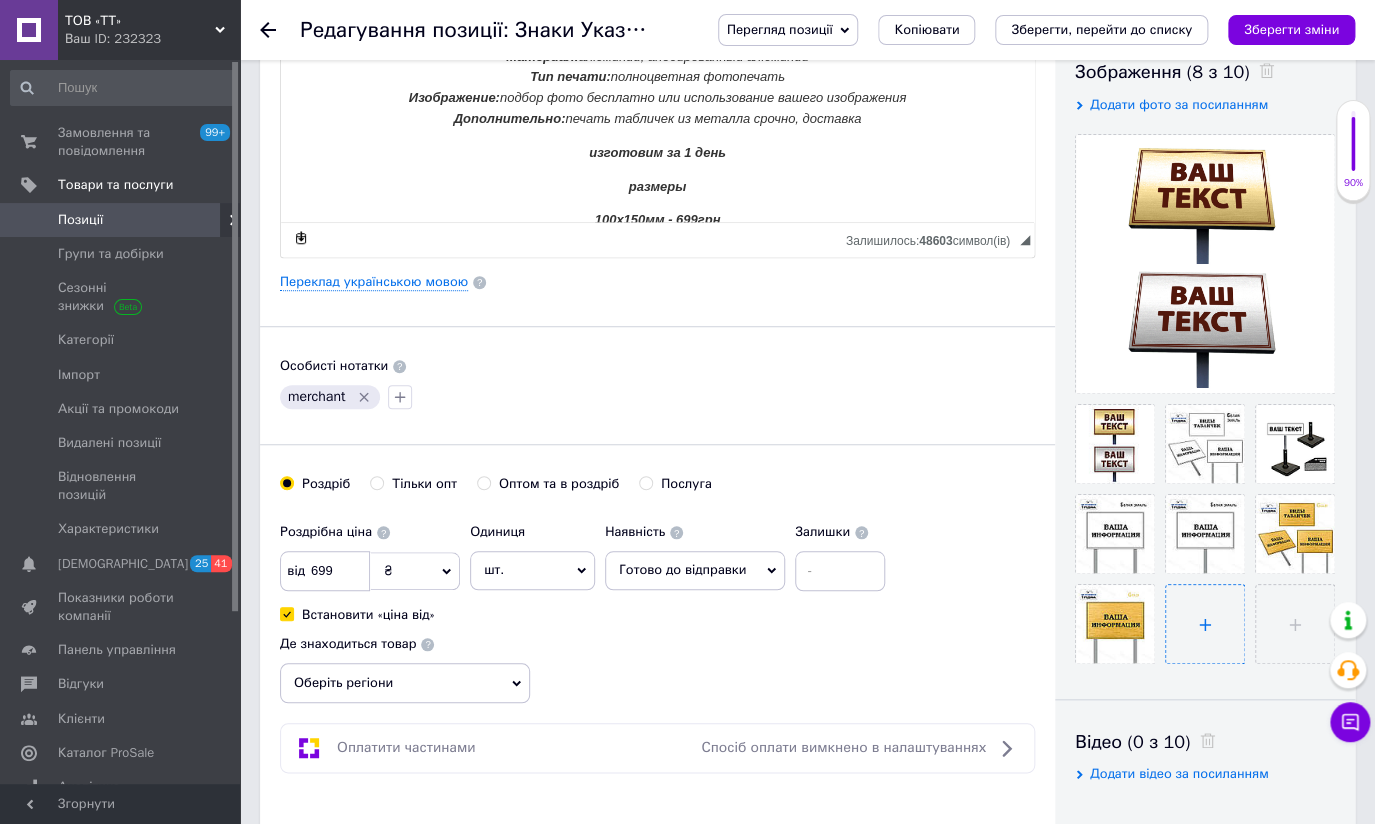 type on "C:\fakepath\035.jpg" 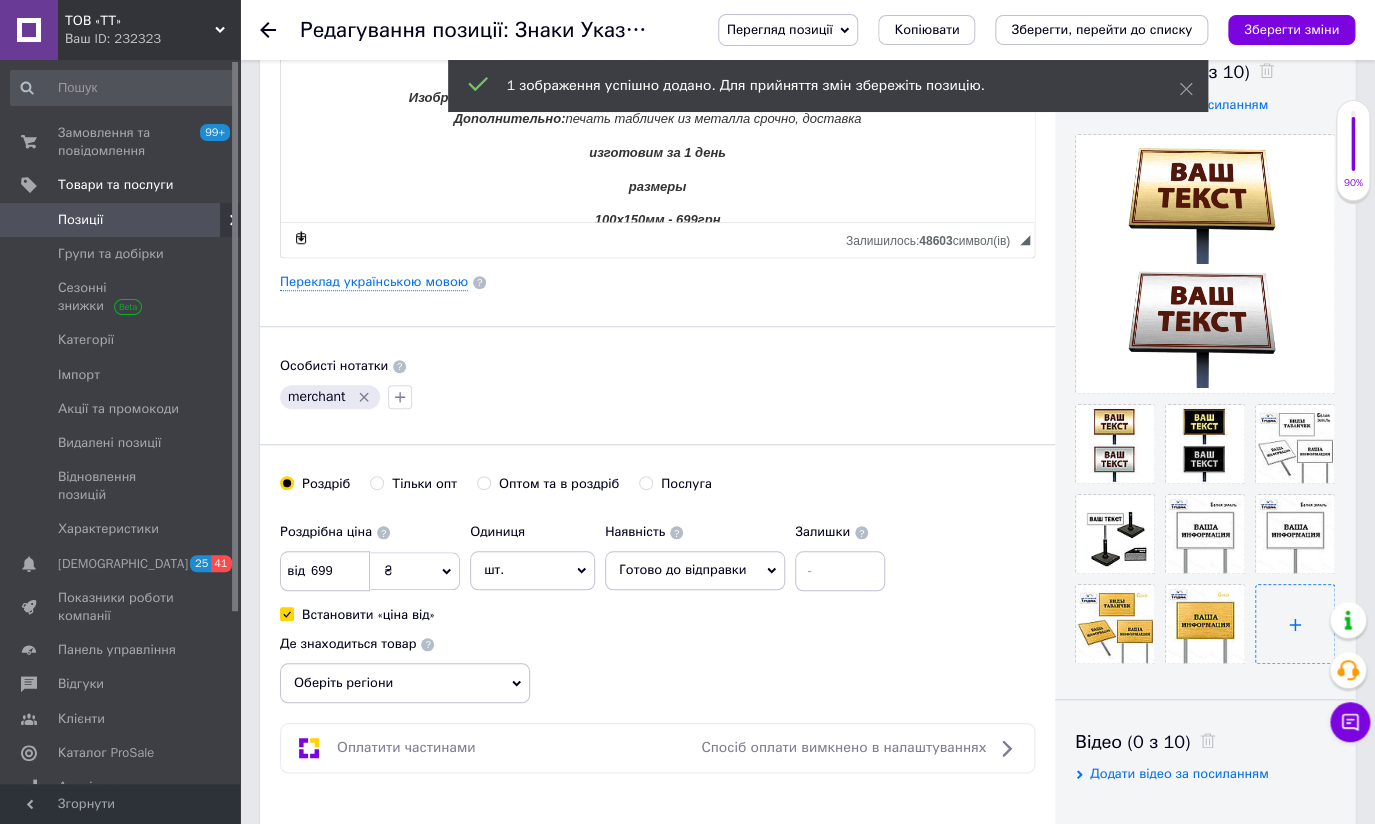click at bounding box center [1295, 624] 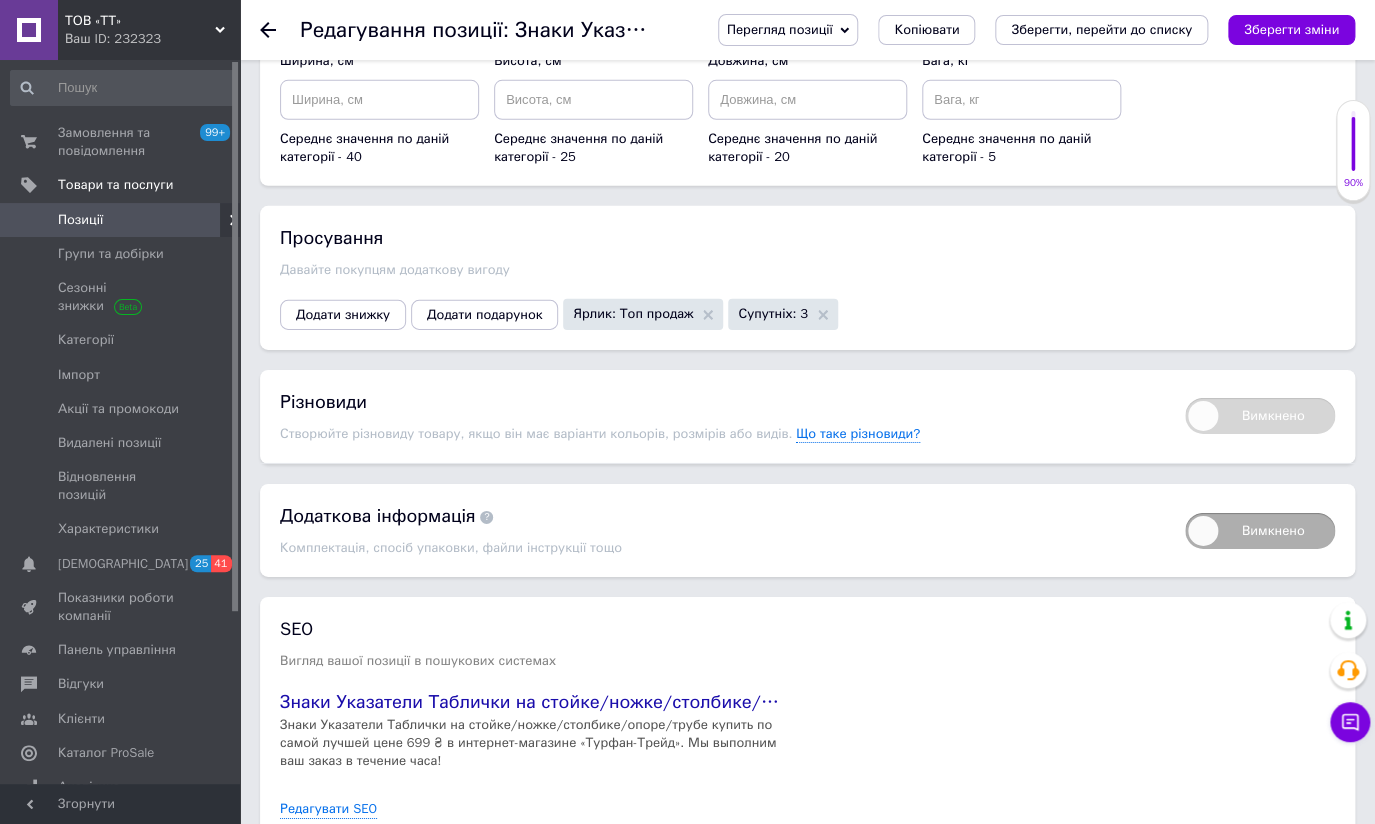 scroll, scrollTop: 2416, scrollLeft: 0, axis: vertical 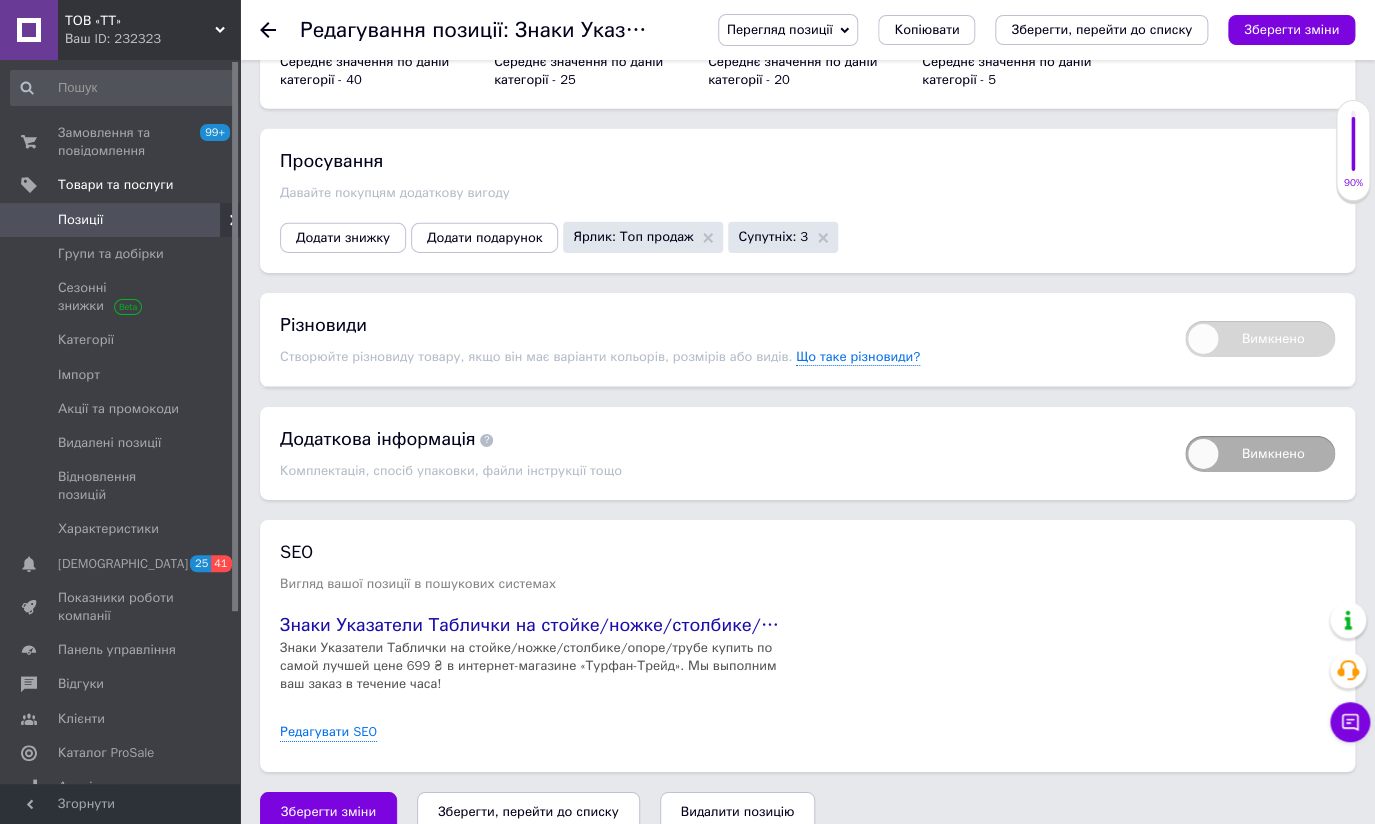 click on "Зберегти, перейти до списку" at bounding box center [528, 811] 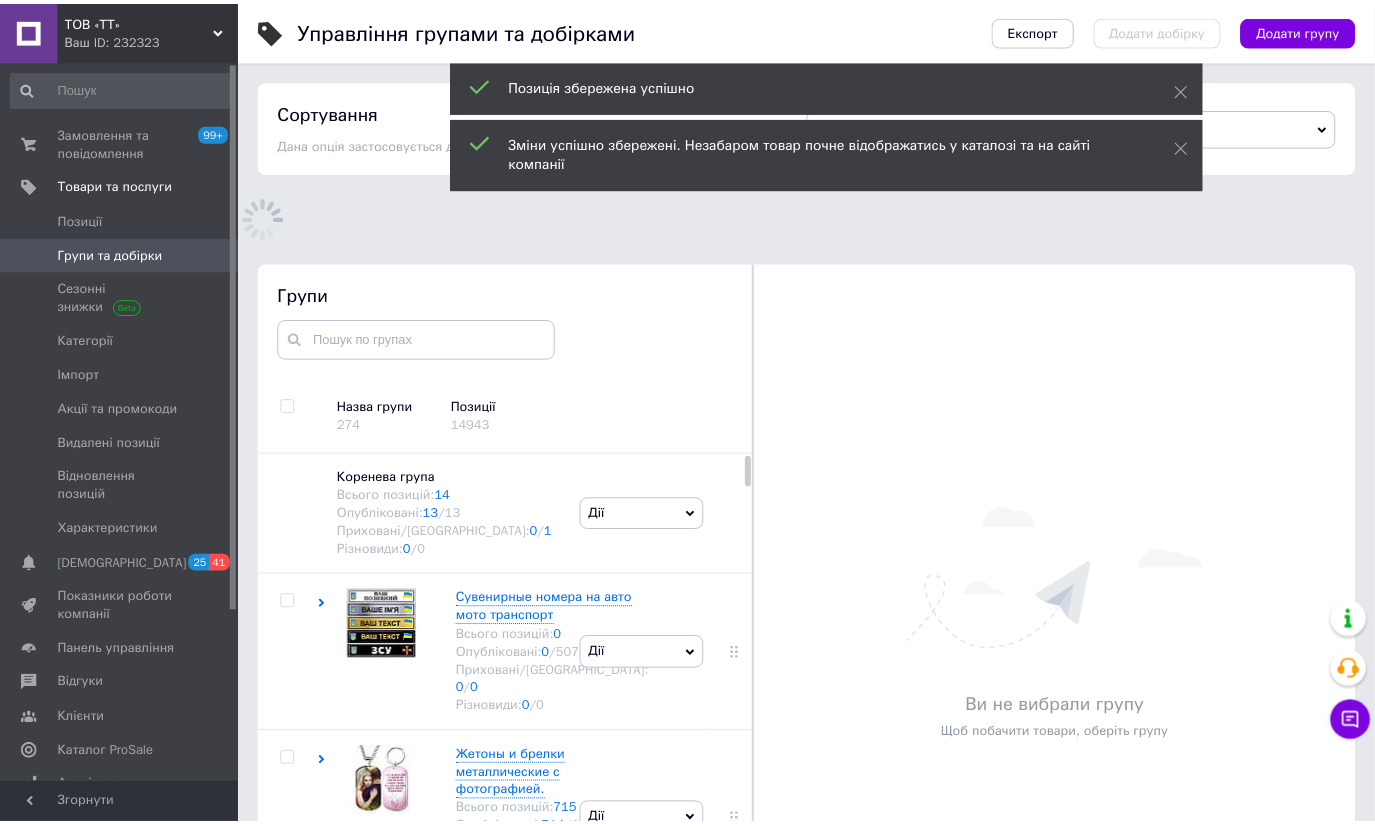 scroll, scrollTop: 139, scrollLeft: 0, axis: vertical 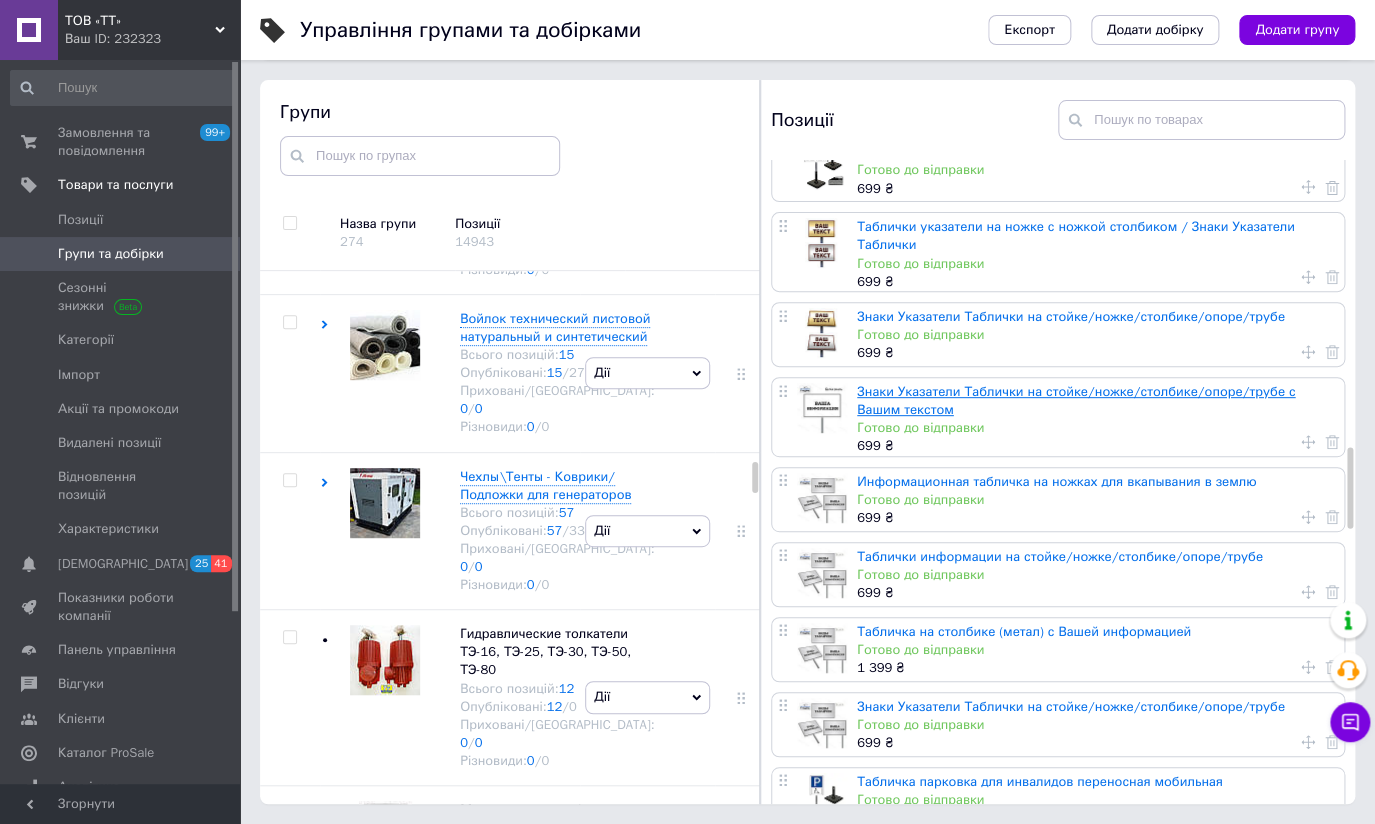 click on "Знаки Указатели Таблички на стойке/ножке/столбике/опоре/трубе с Вашим текстом" at bounding box center [1076, 400] 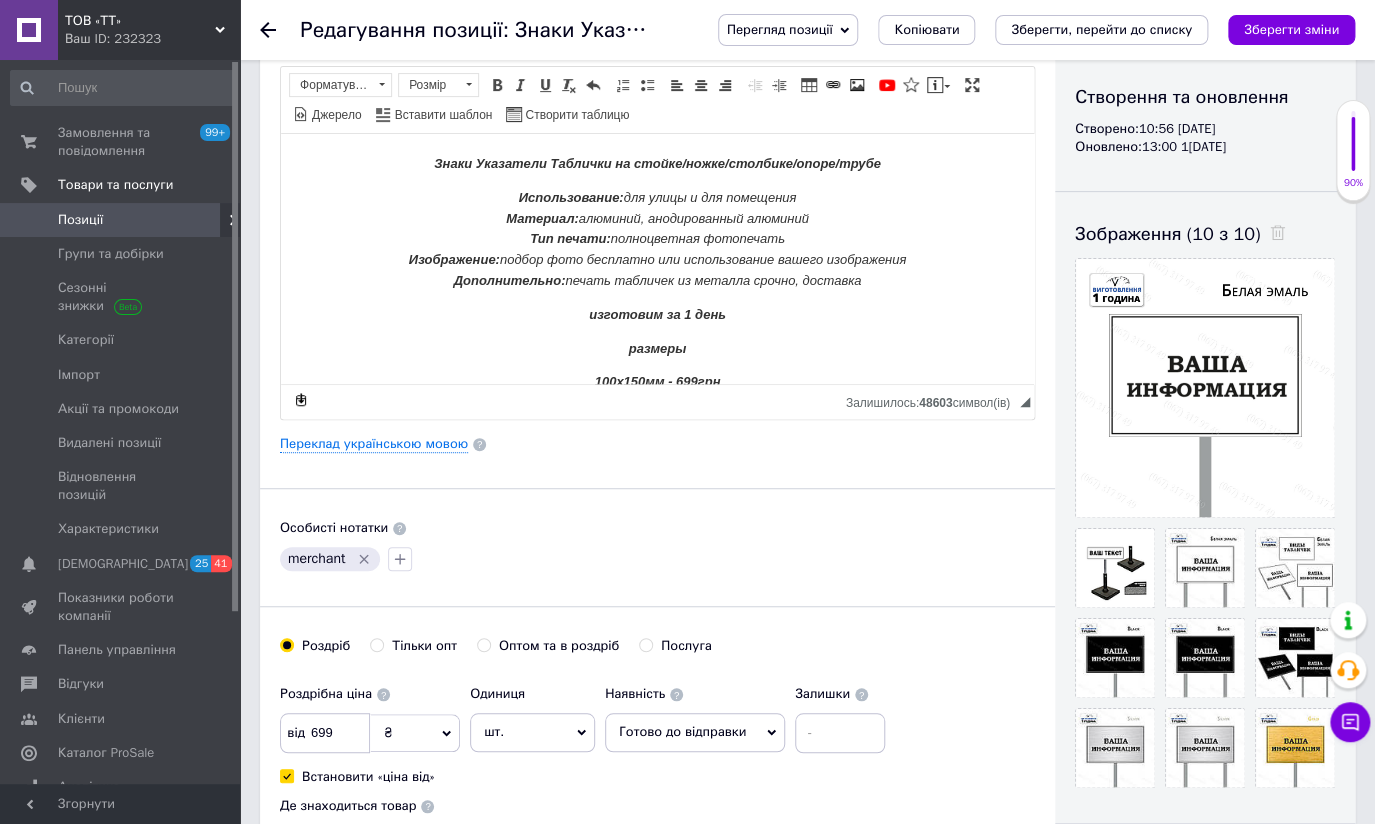 scroll, scrollTop: 272, scrollLeft: 0, axis: vertical 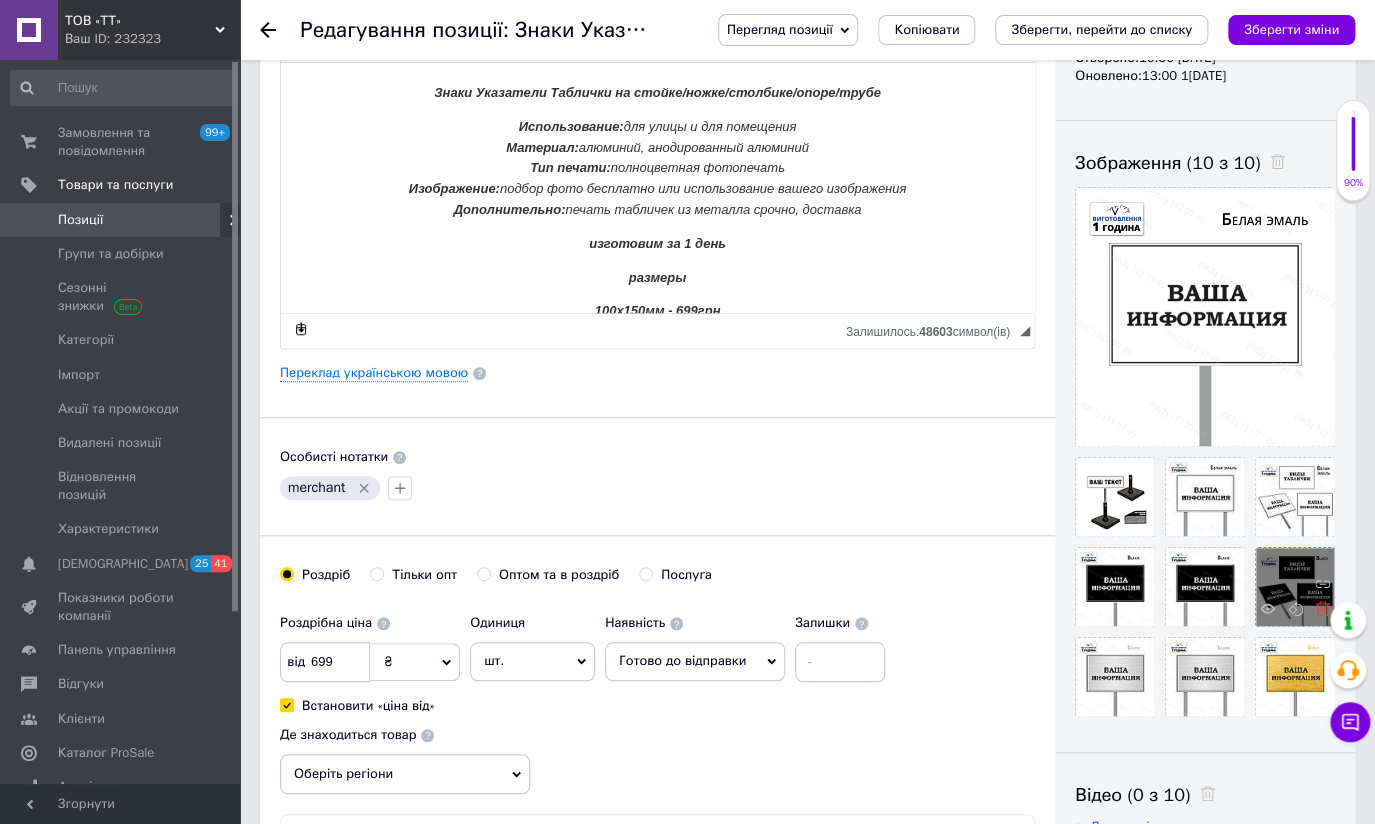 click 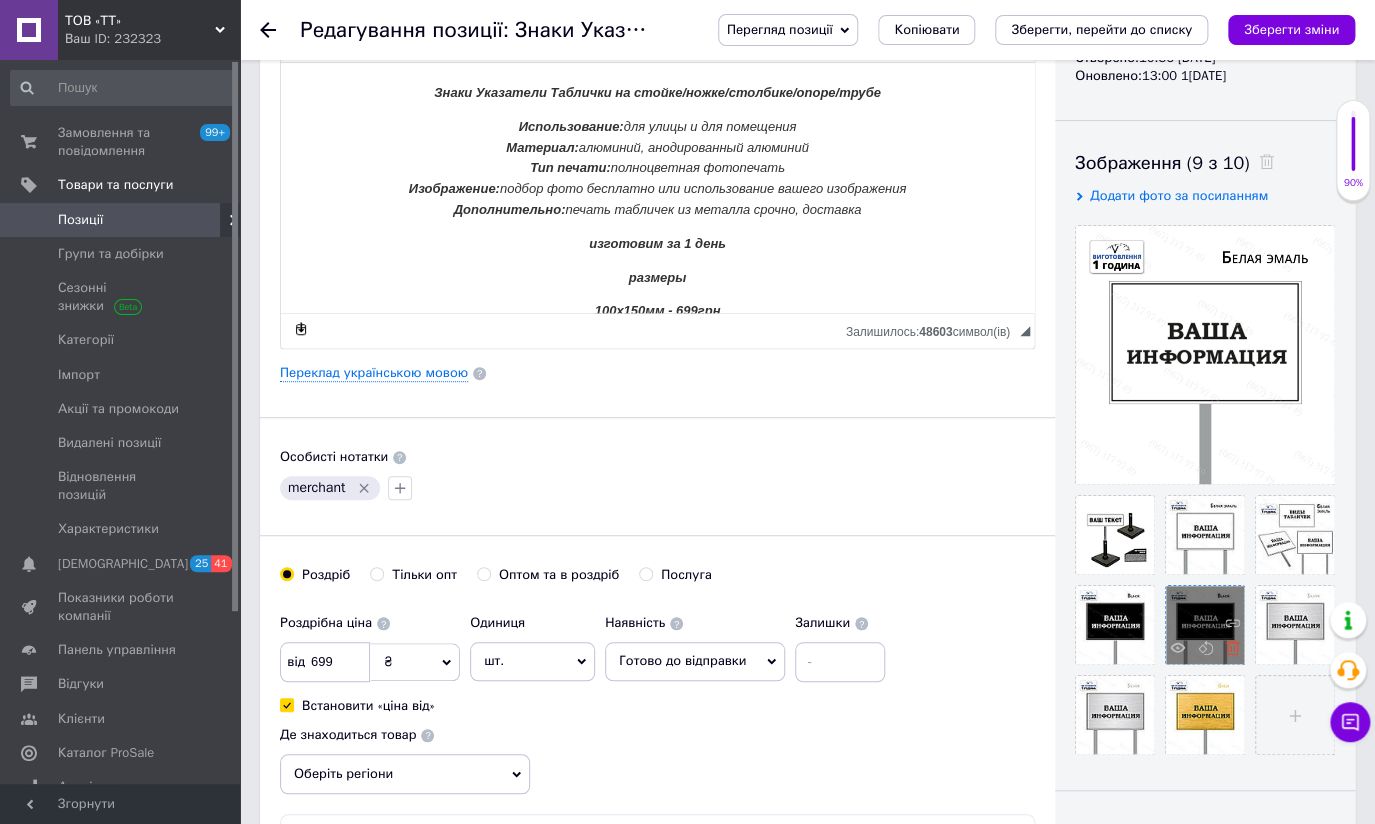 click 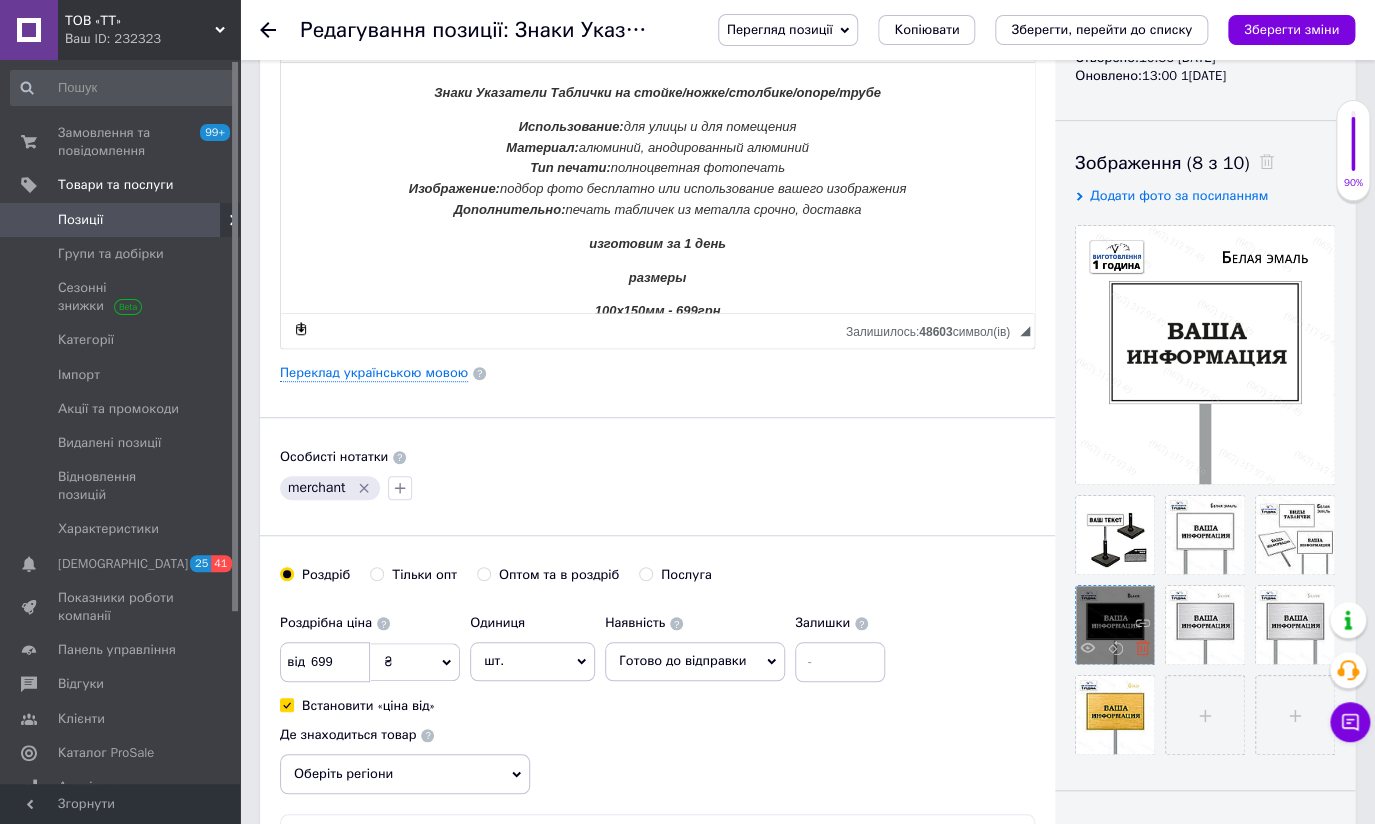 click 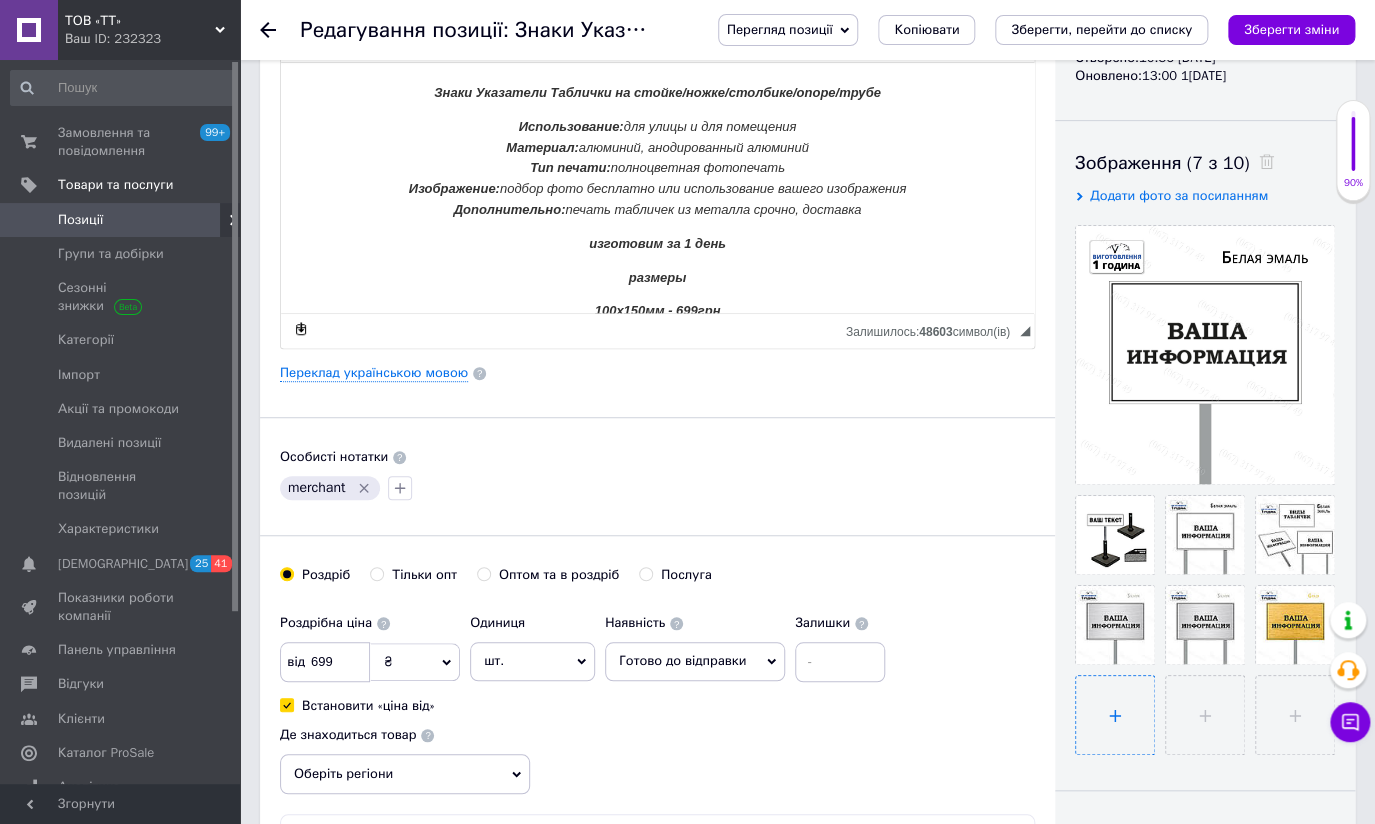 click at bounding box center (1115, 715) 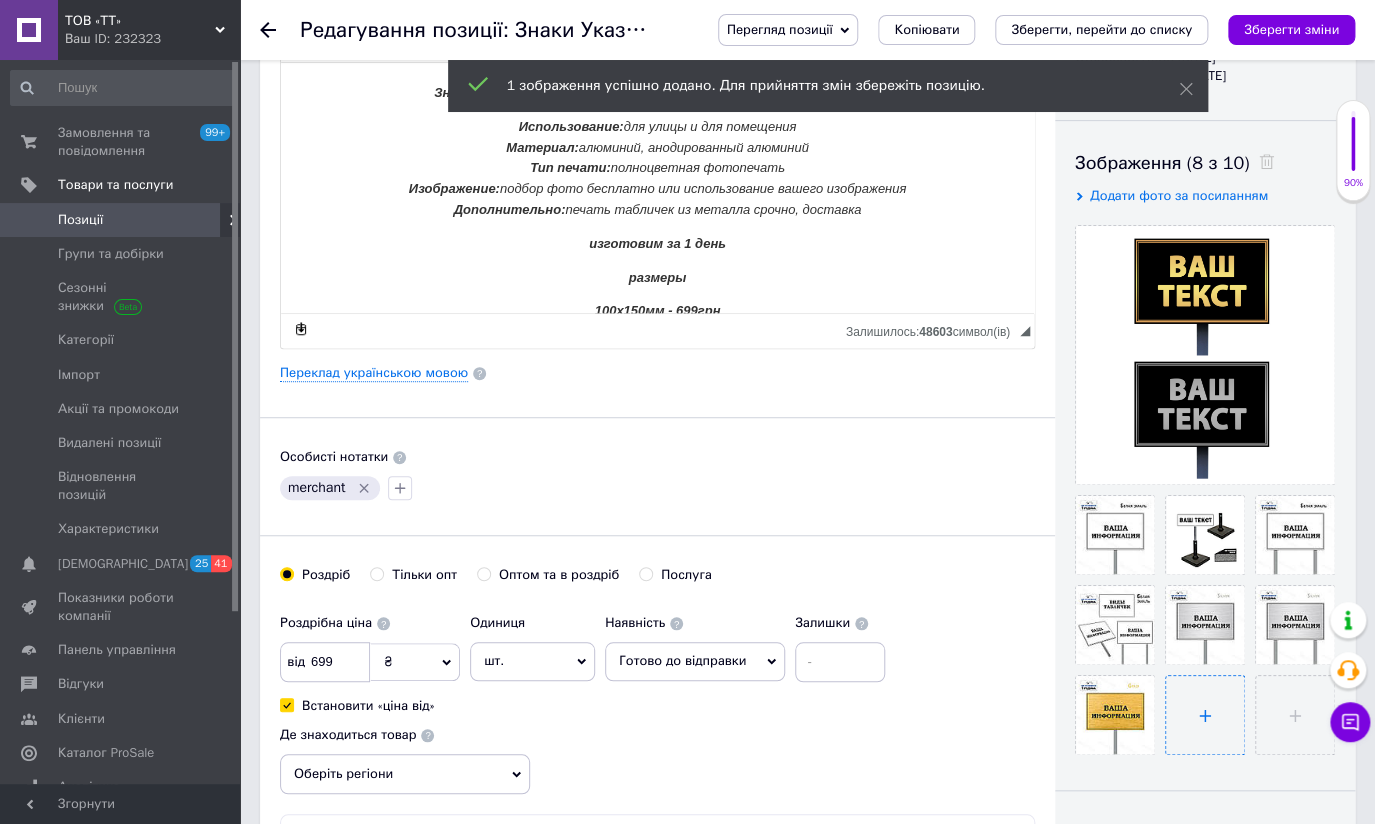 click at bounding box center (1205, 715) 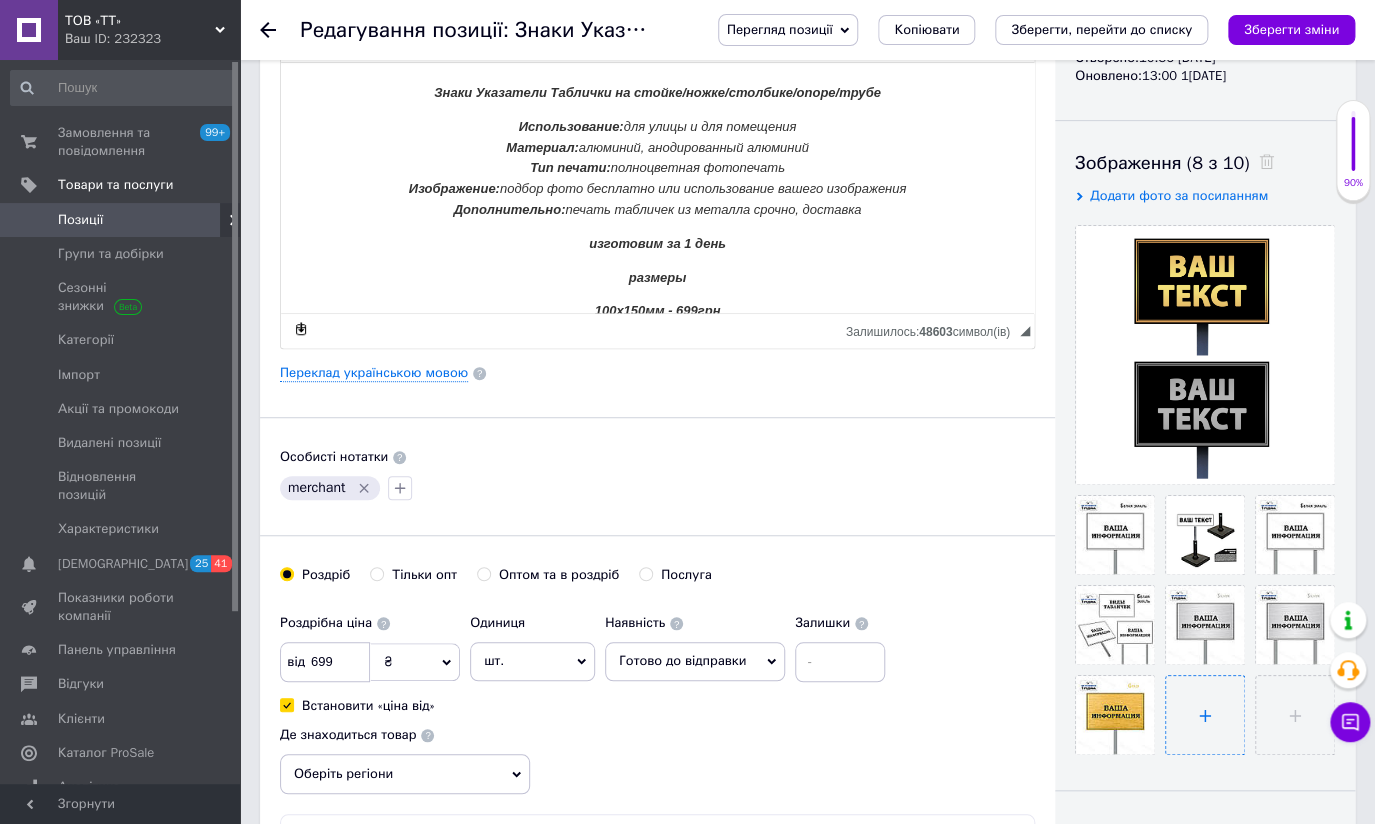 type on "C:\fakepath\033.jpg" 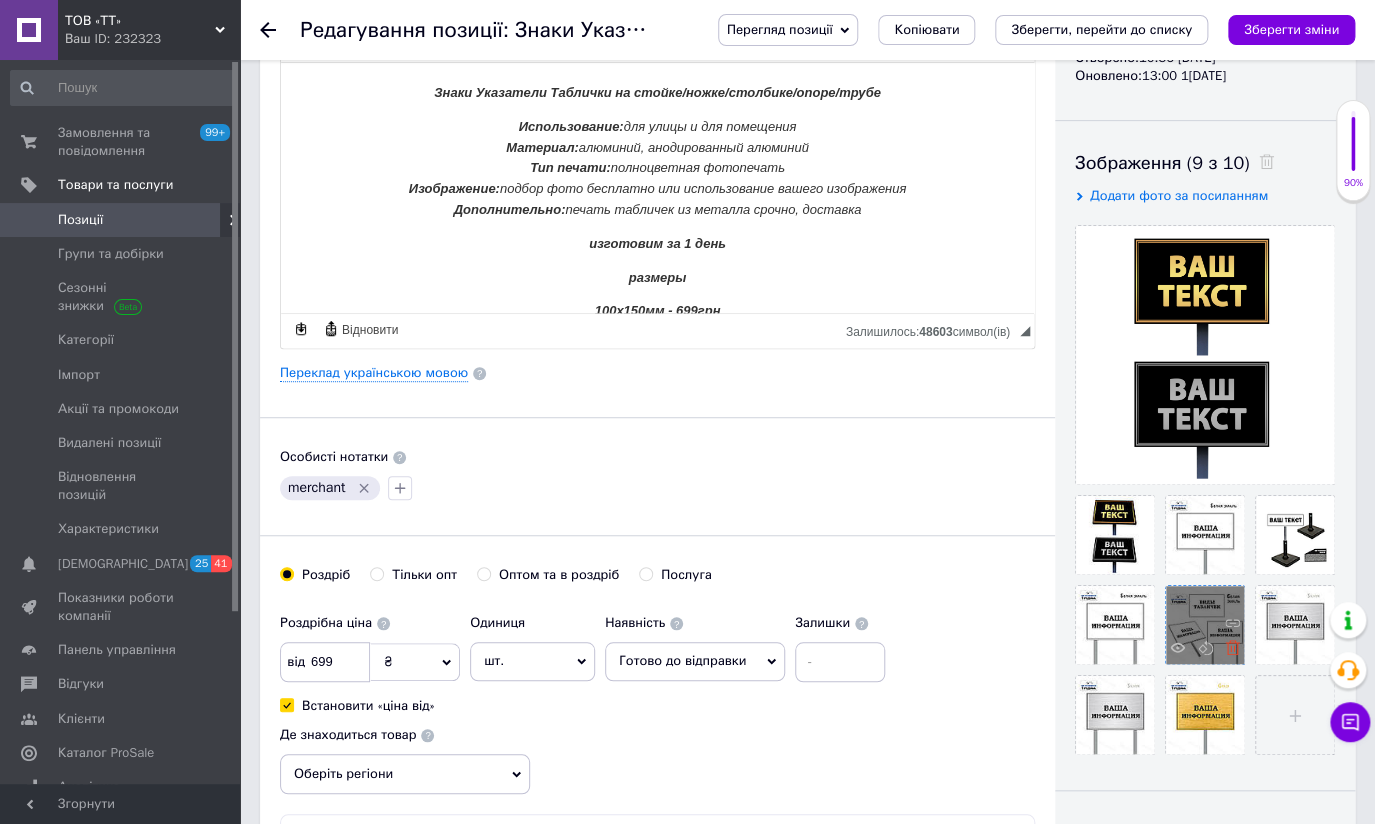 click 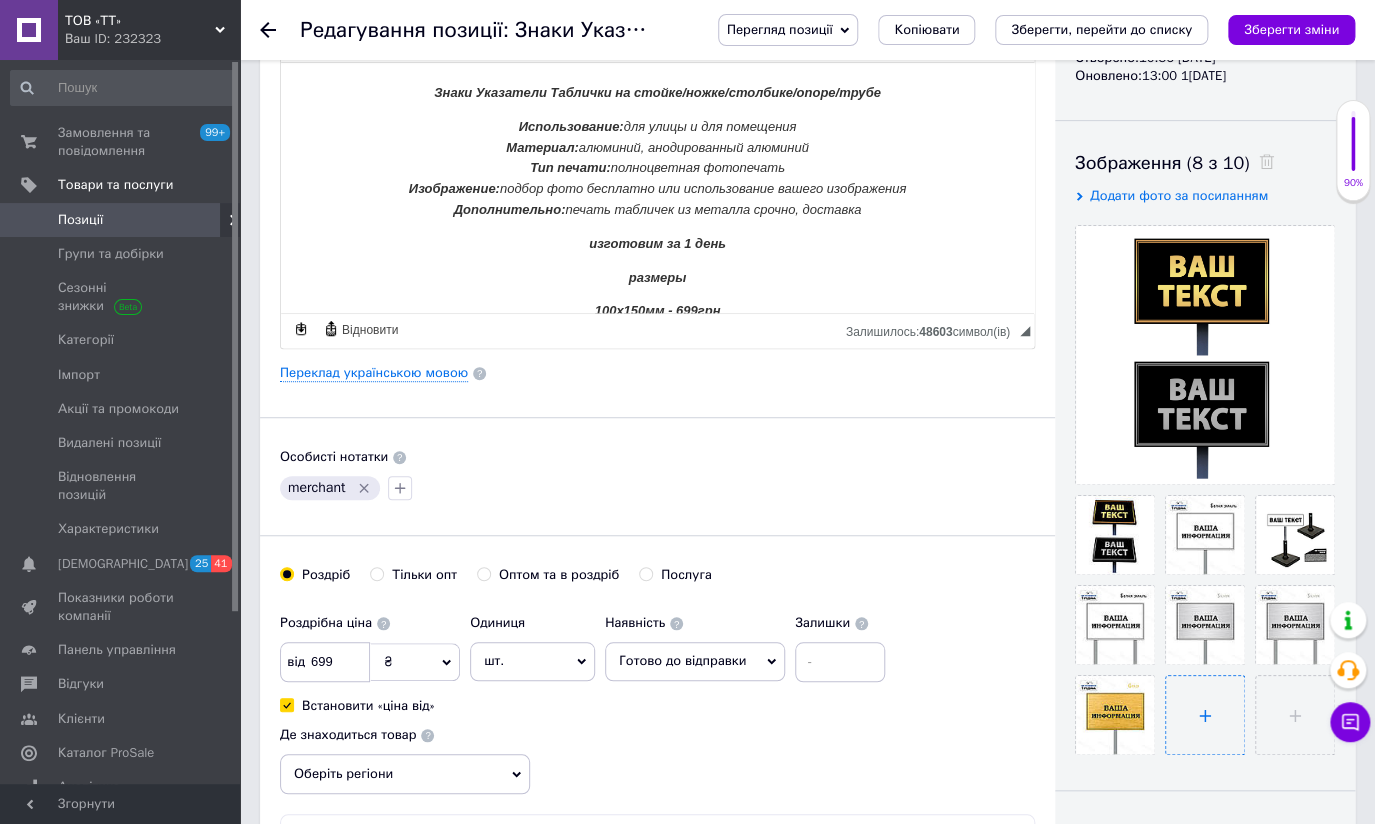click at bounding box center (1205, 715) 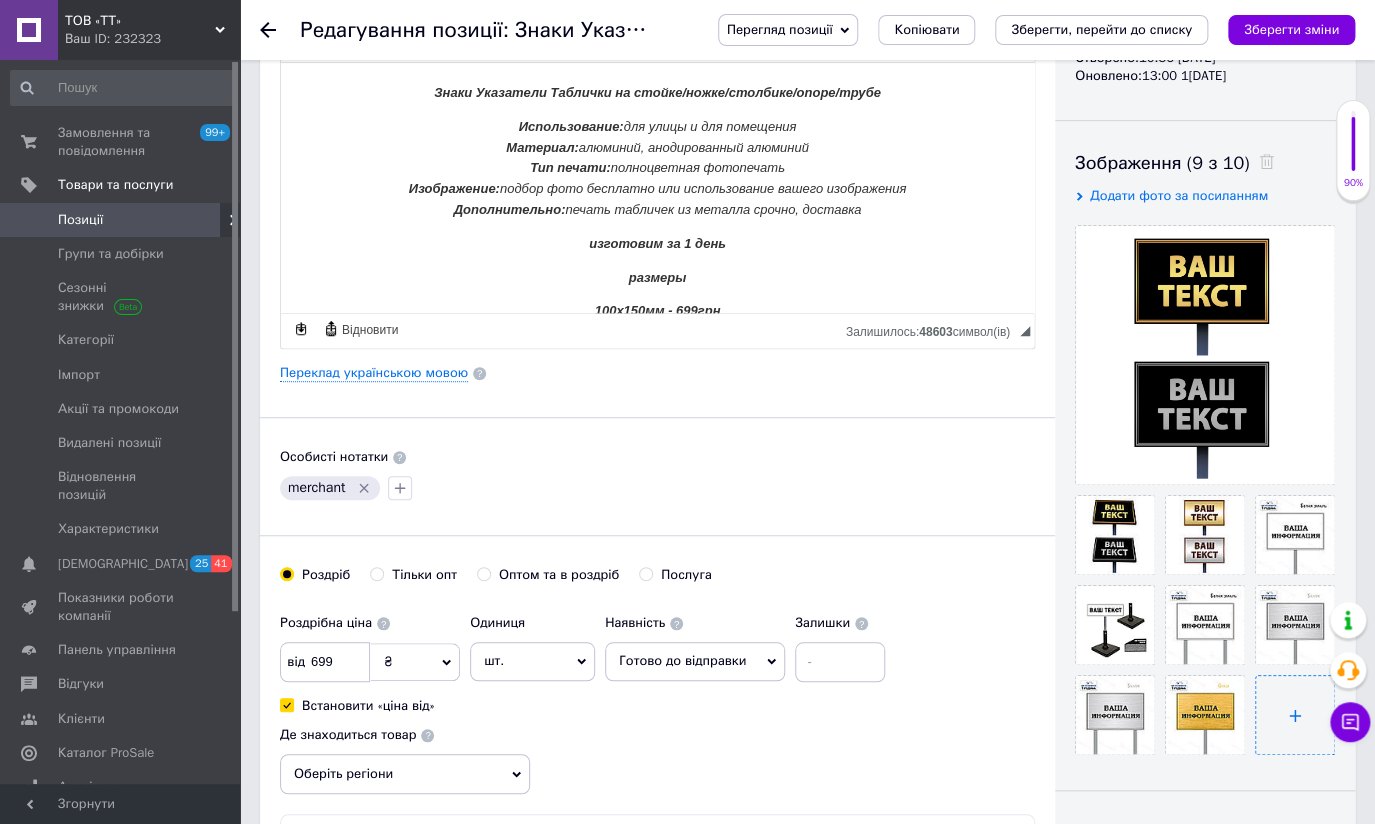 click at bounding box center [1295, 715] 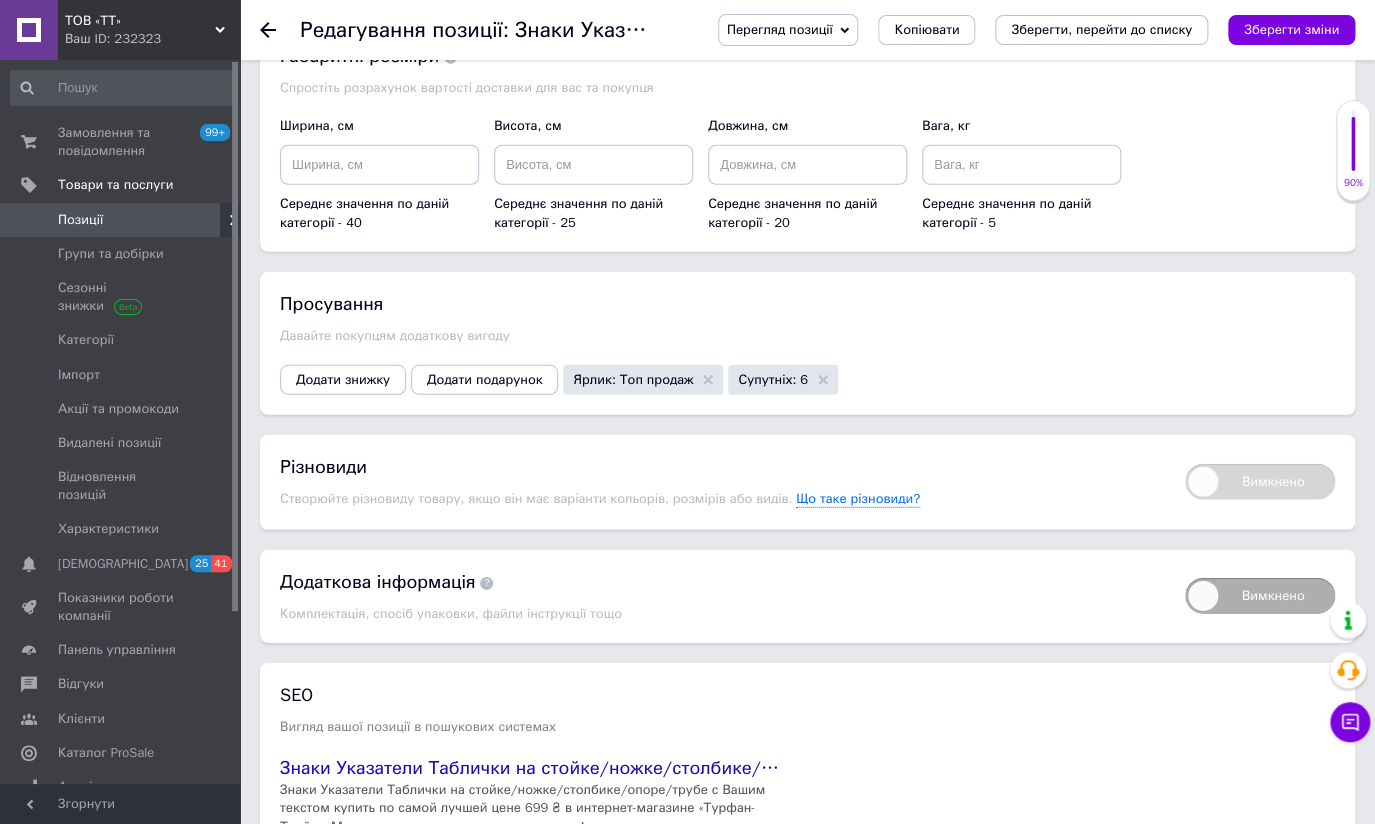scroll, scrollTop: 2239, scrollLeft: 0, axis: vertical 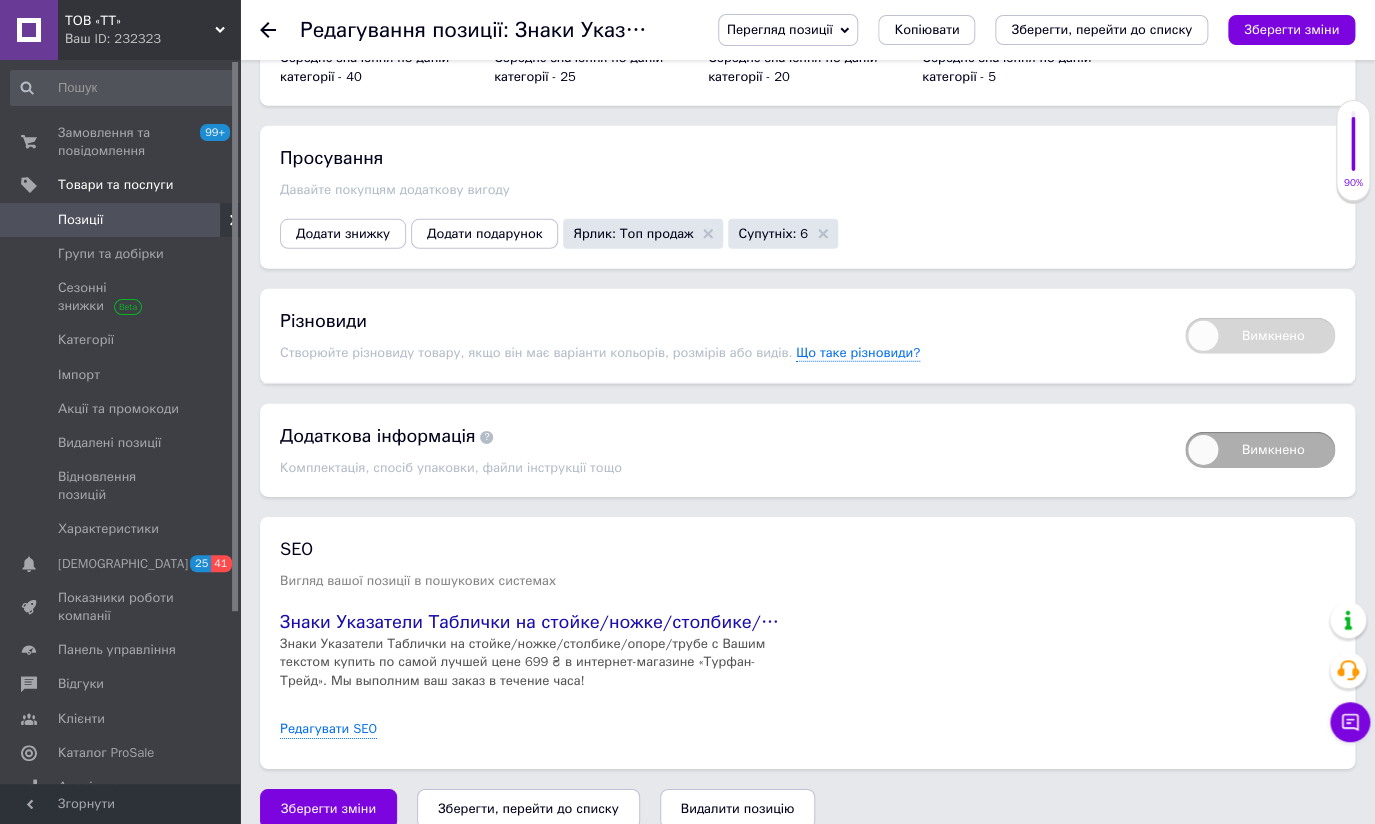 click on "Зберегти, перейти до списку" at bounding box center (528, 808) 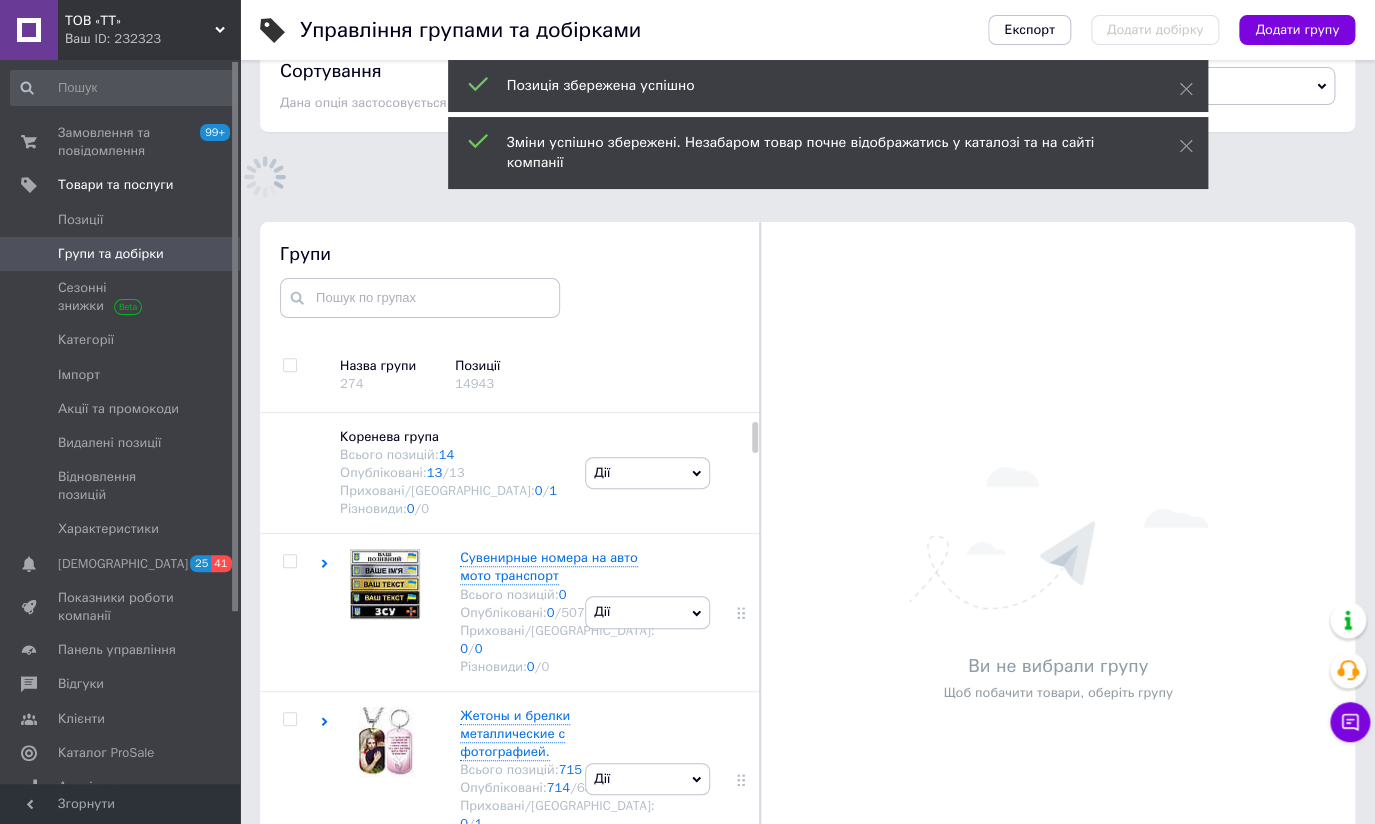 scroll, scrollTop: 139, scrollLeft: 0, axis: vertical 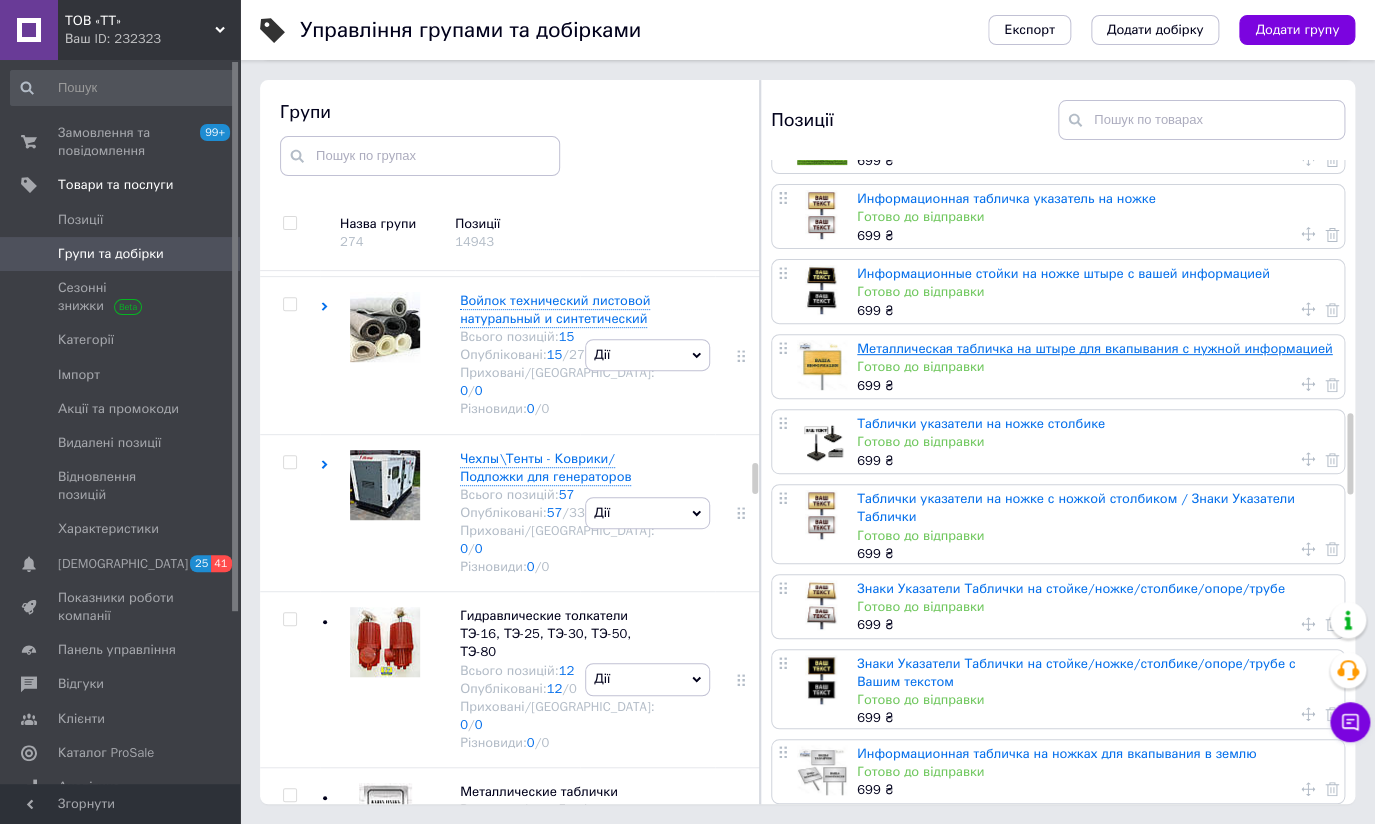 click on "Металлическая табличка на штыре для вкапывания с нужной информацией" at bounding box center (1094, 348) 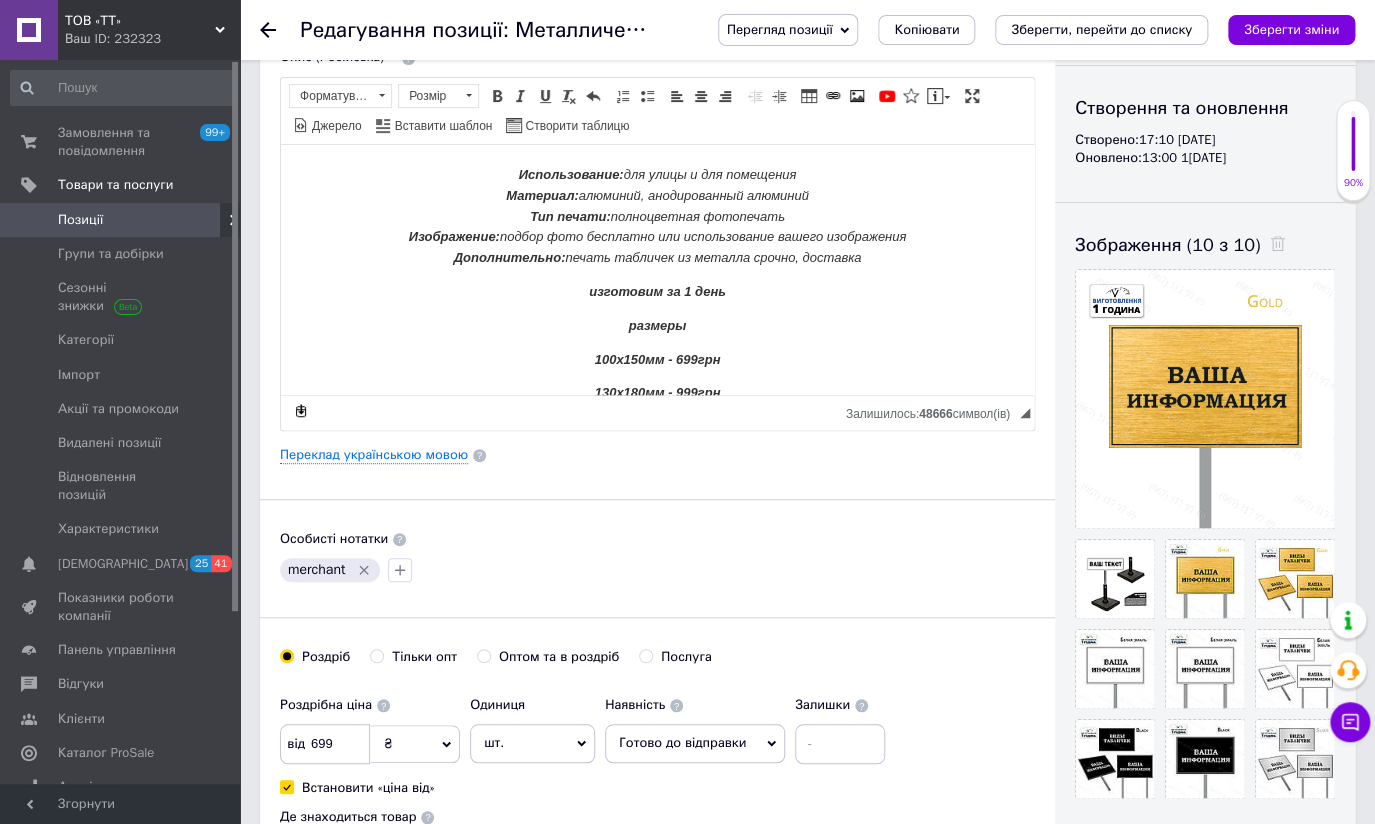 scroll, scrollTop: 272, scrollLeft: 0, axis: vertical 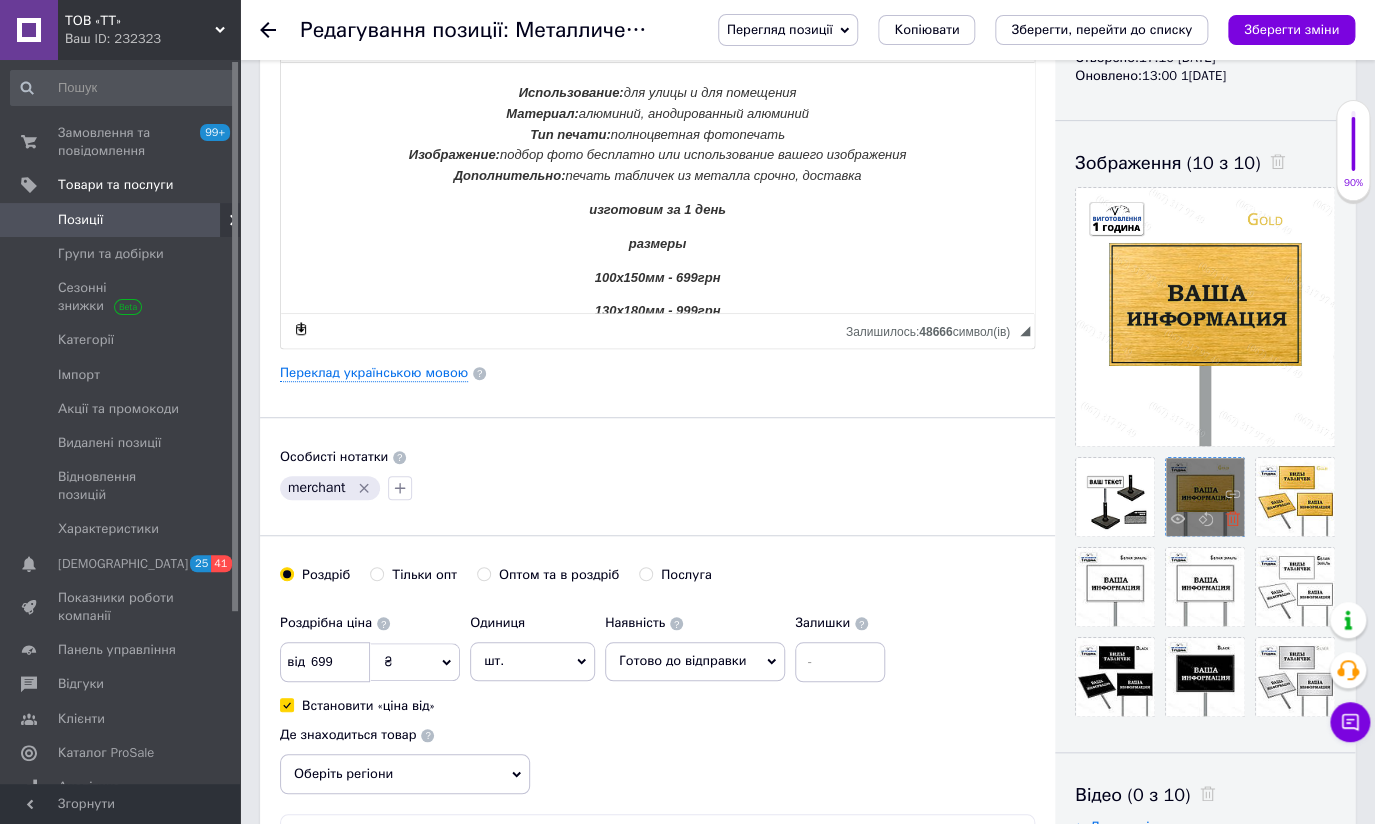 click 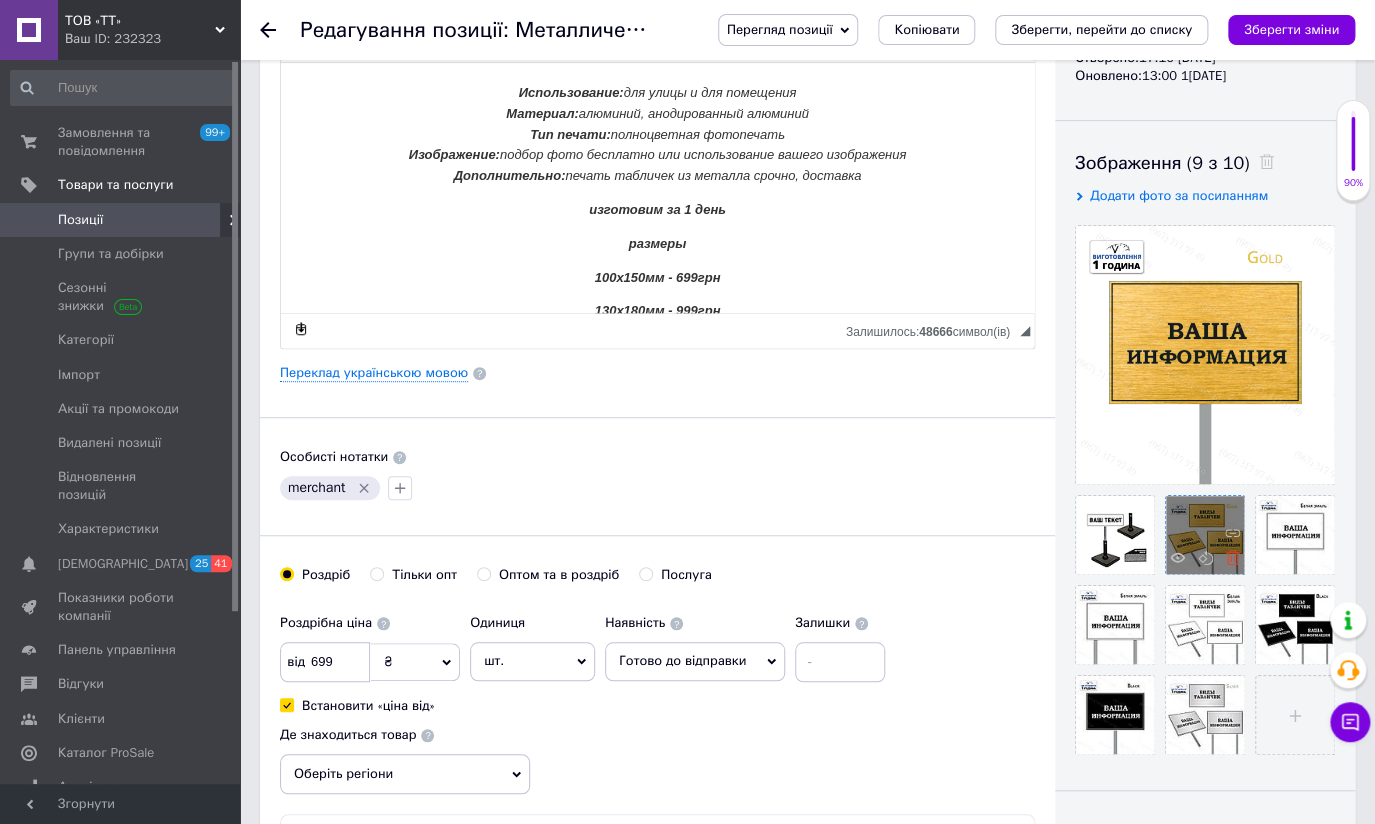click 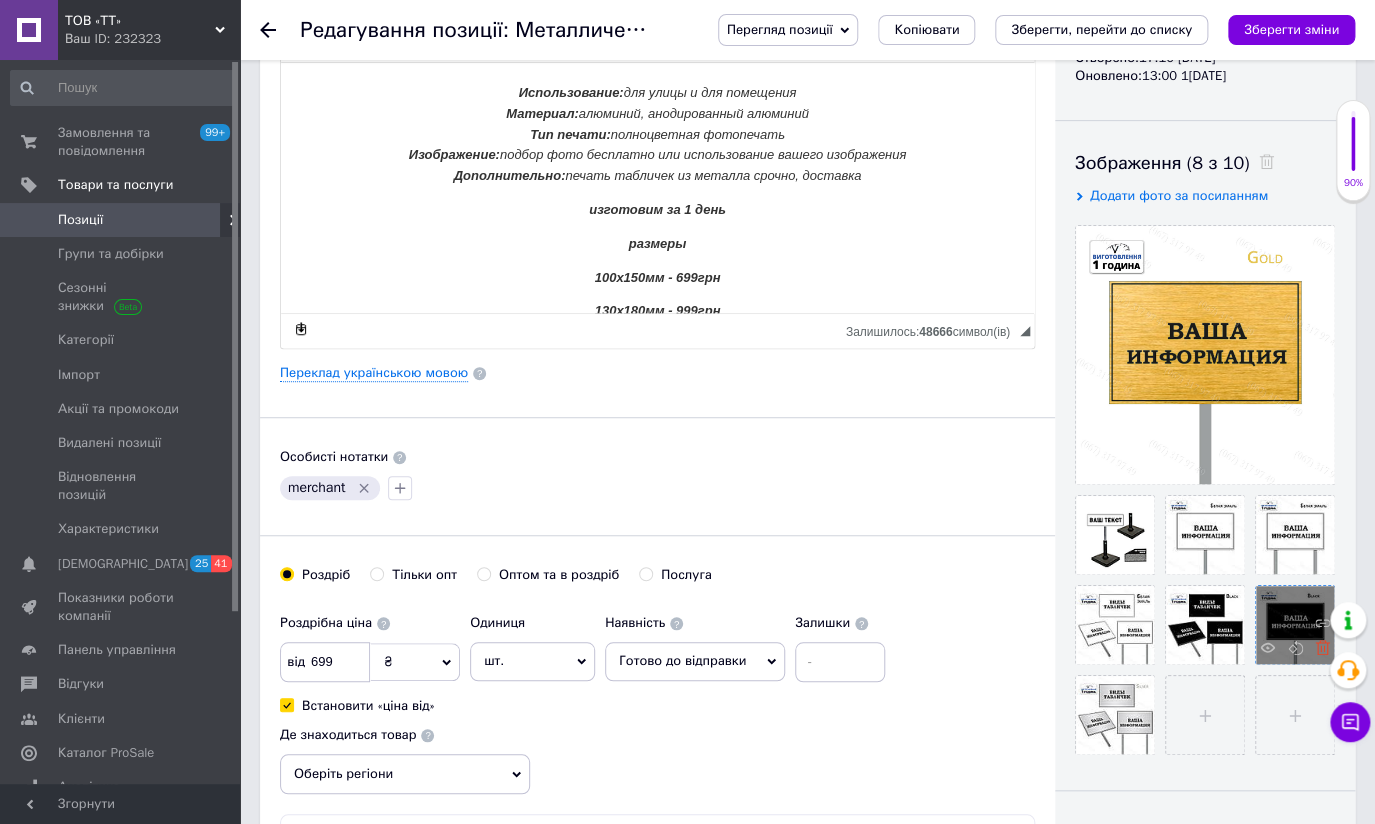 click 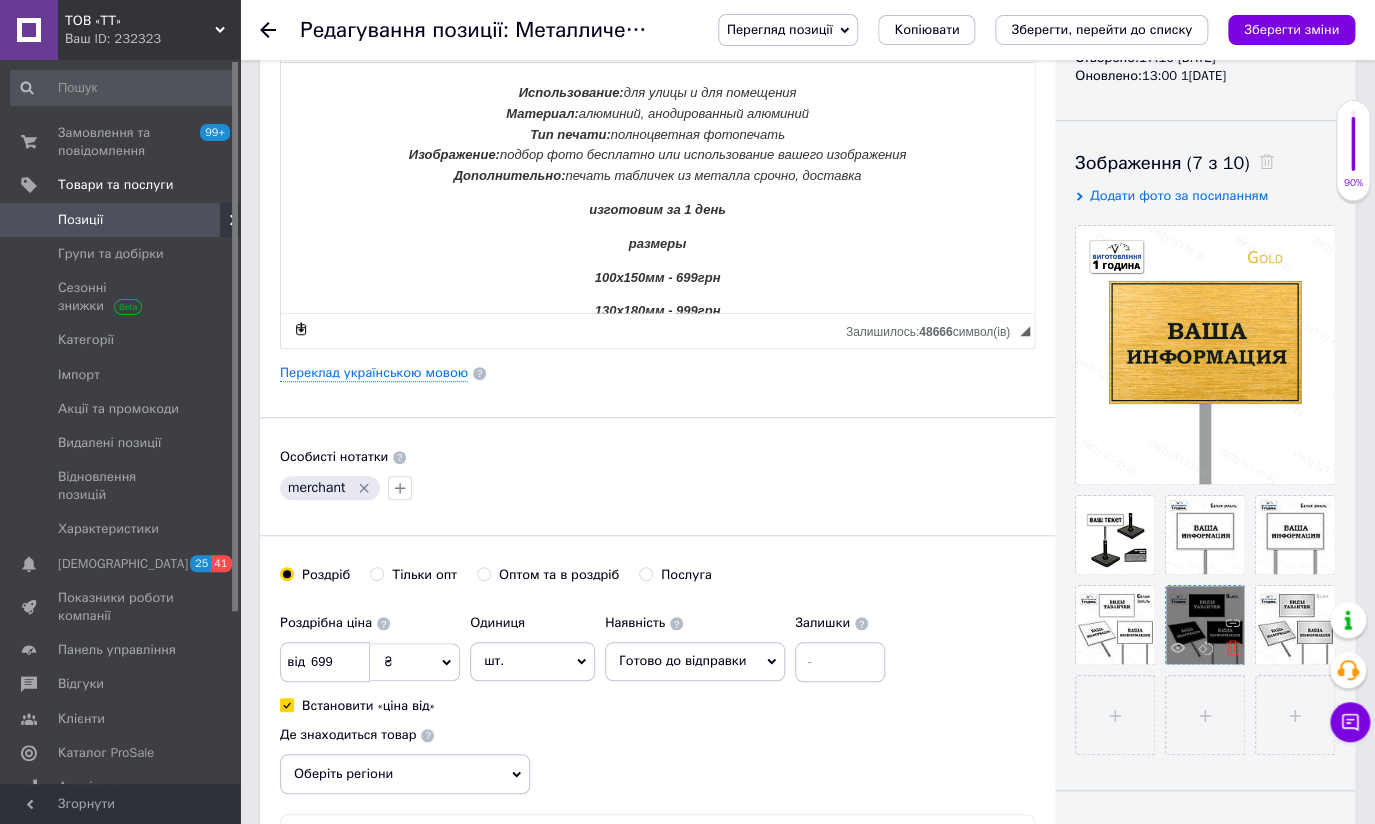 click 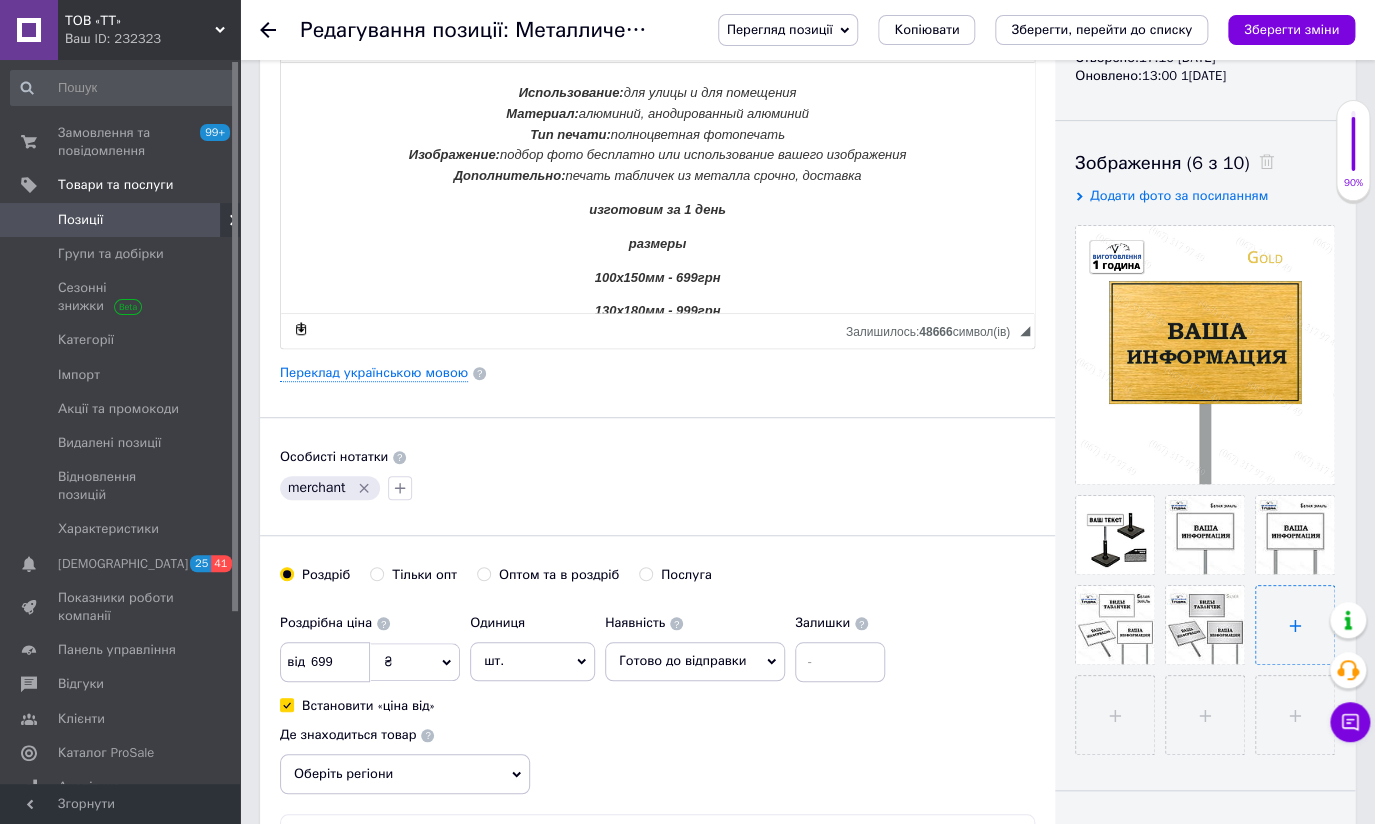 click at bounding box center [1115, 715] 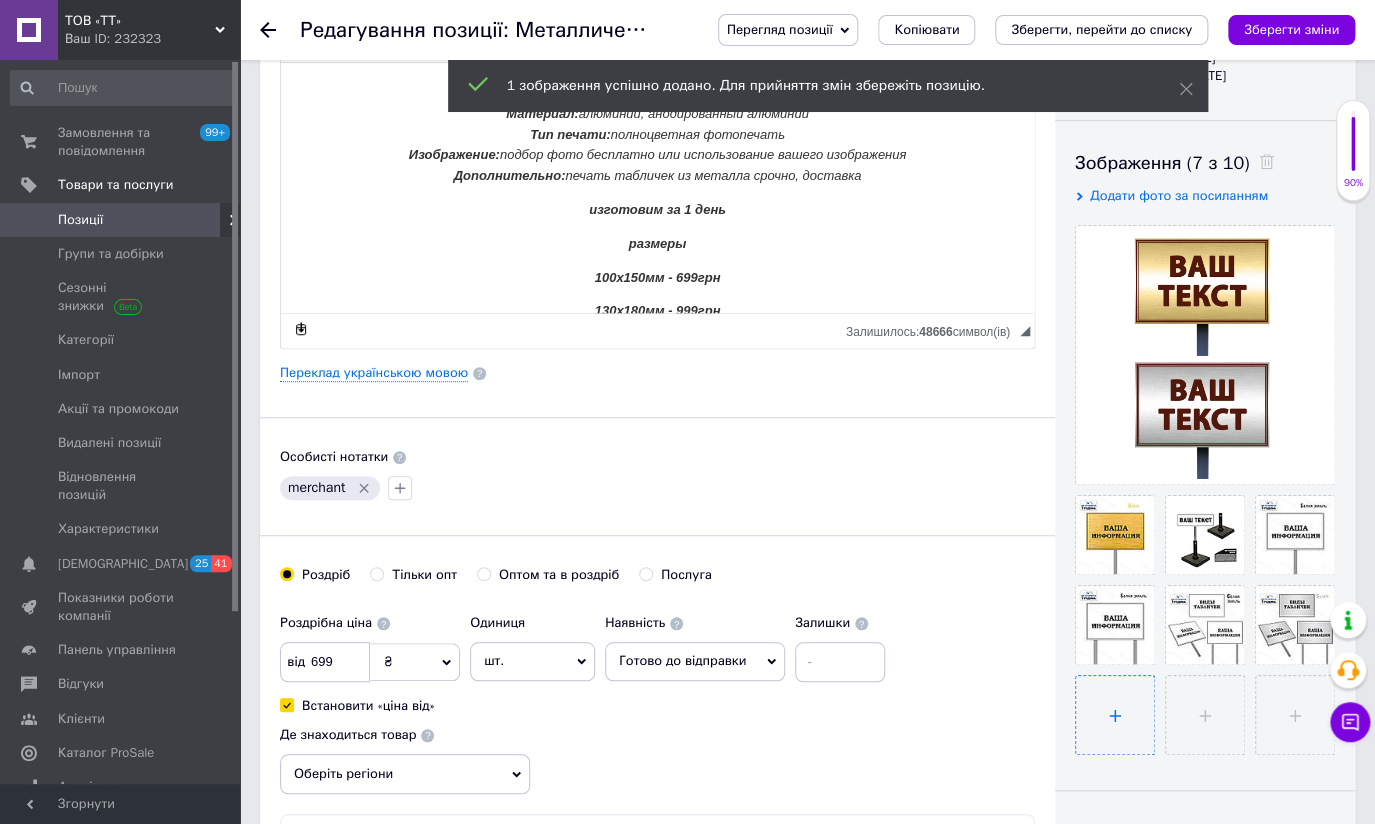 click at bounding box center [1115, 715] 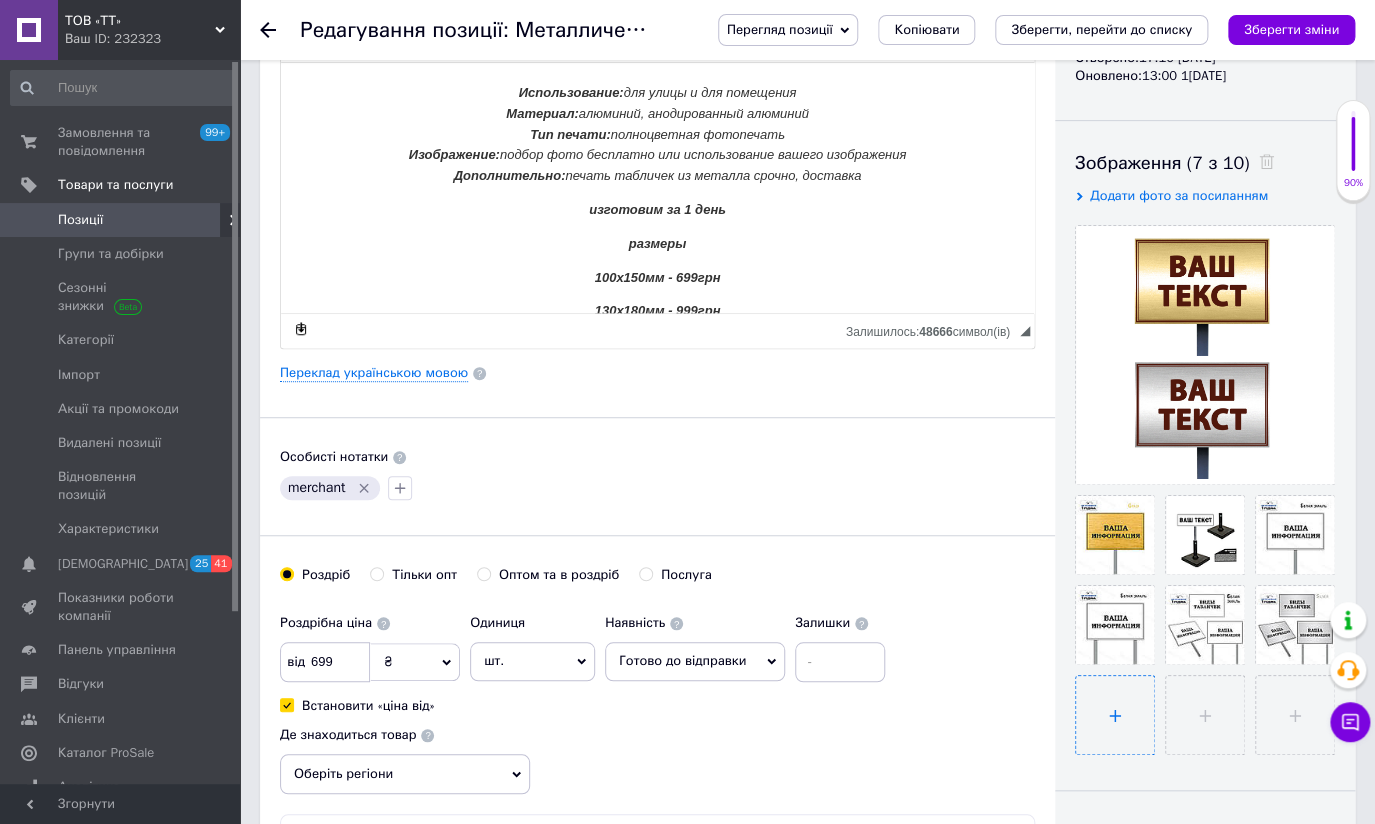 type on "C:\fakepath\032.jpg" 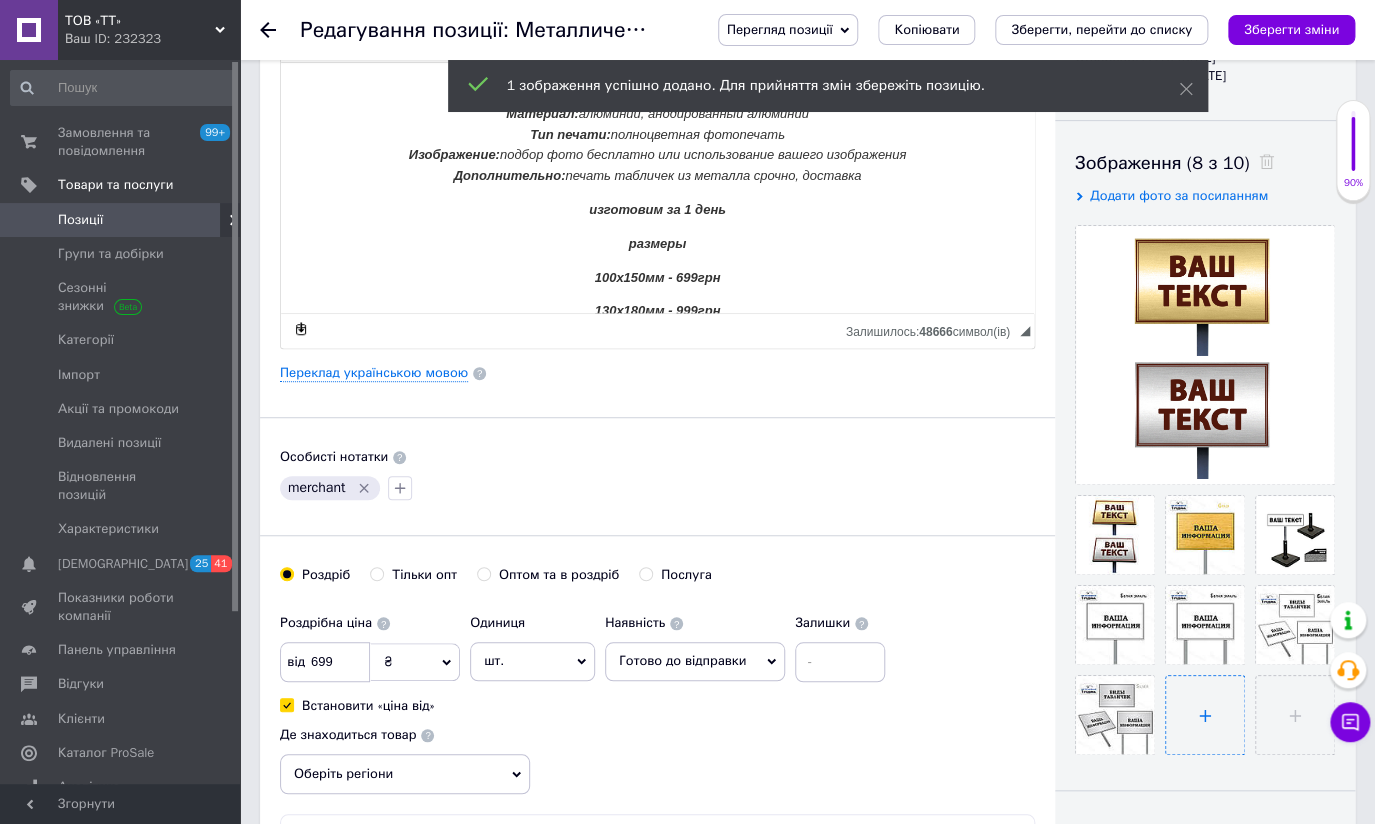 click at bounding box center [1205, 715] 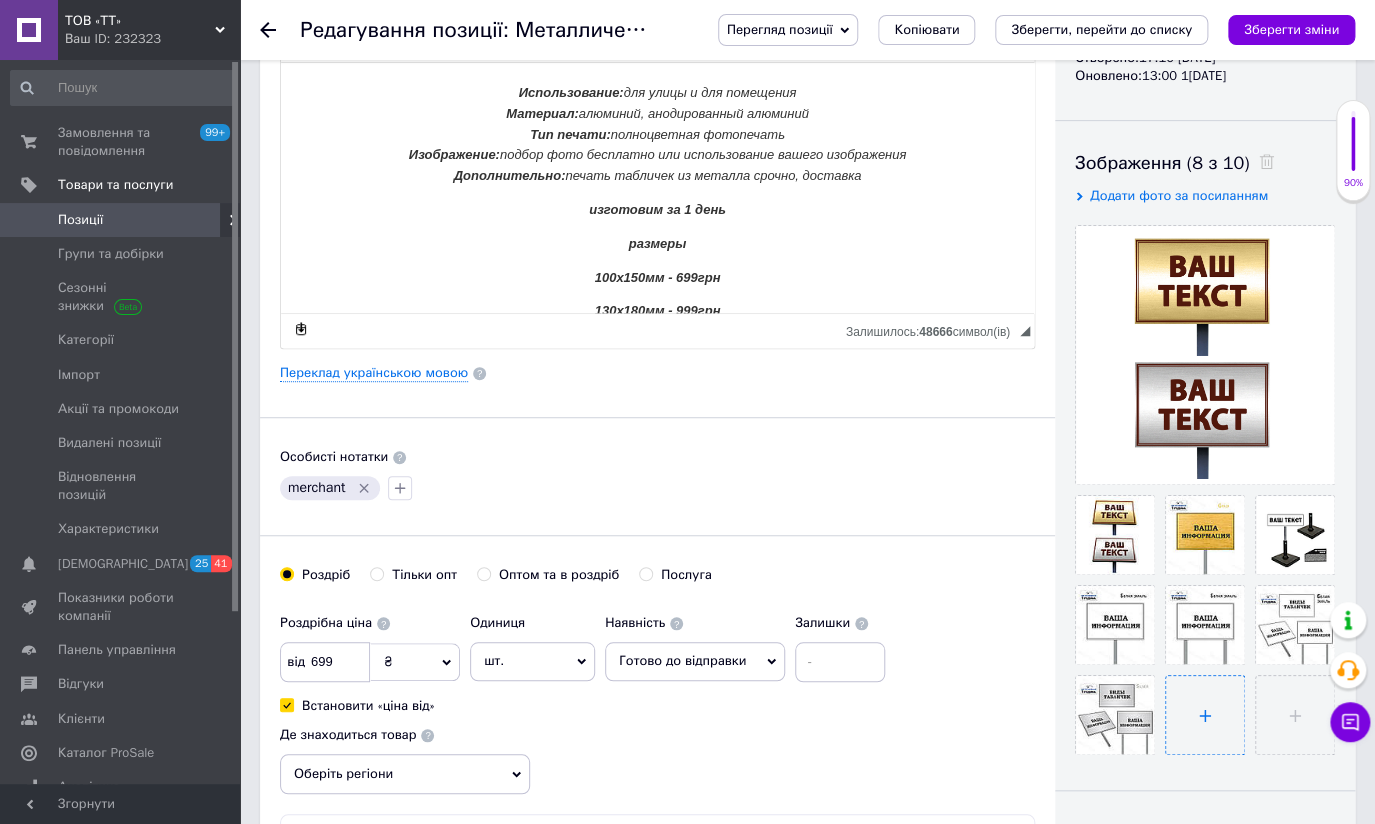 type on "C:\fakepath\035.jpg" 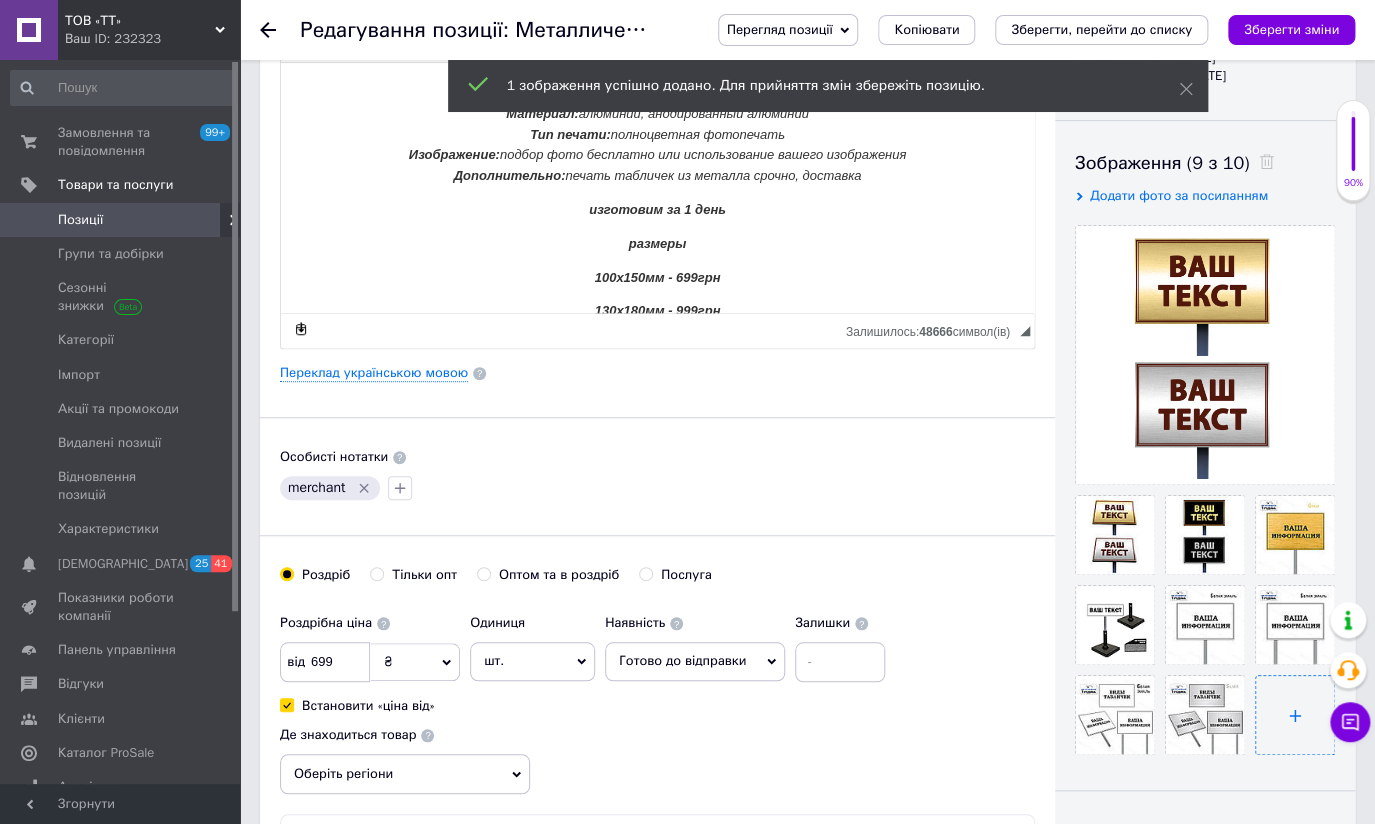 click at bounding box center [1295, 715] 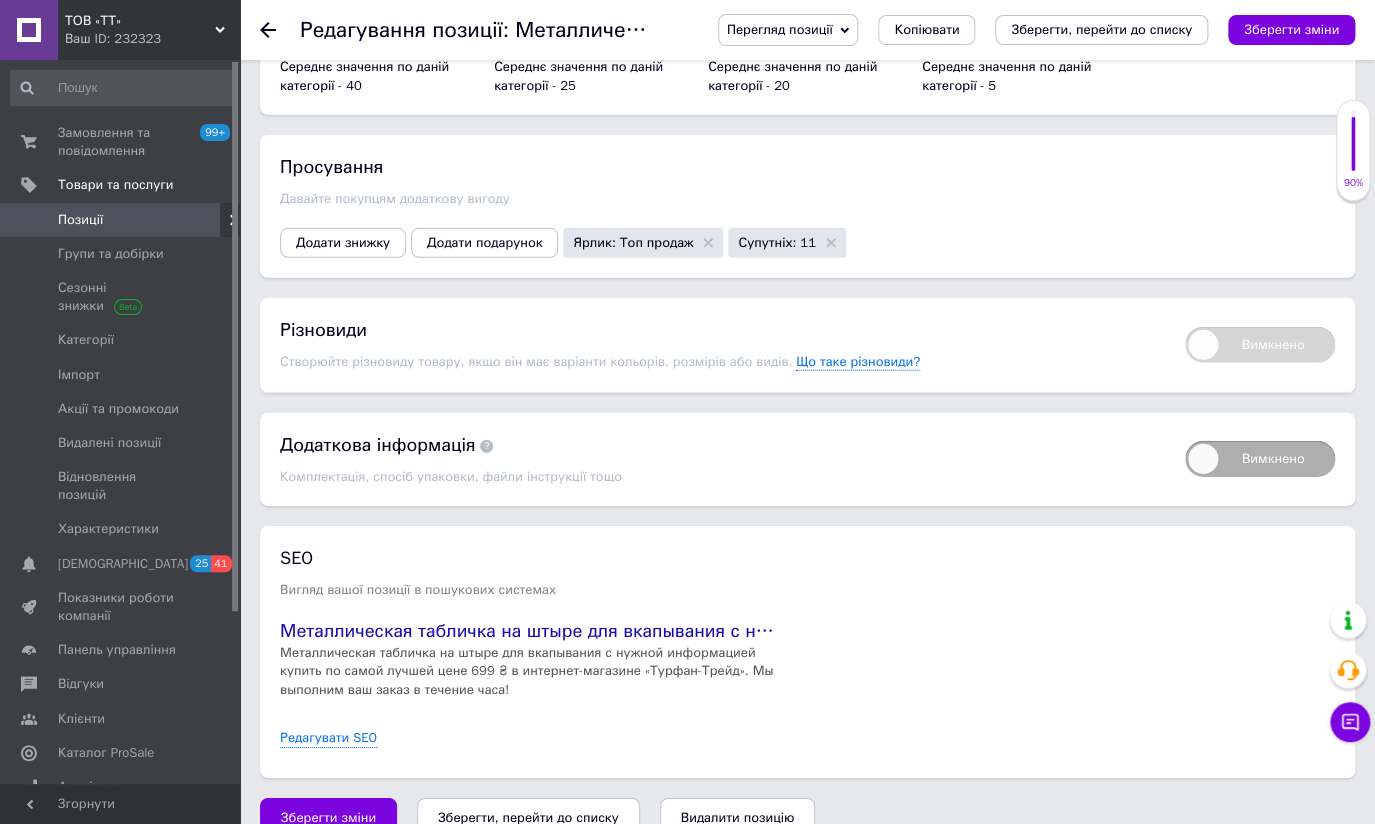 scroll, scrollTop: 2209, scrollLeft: 0, axis: vertical 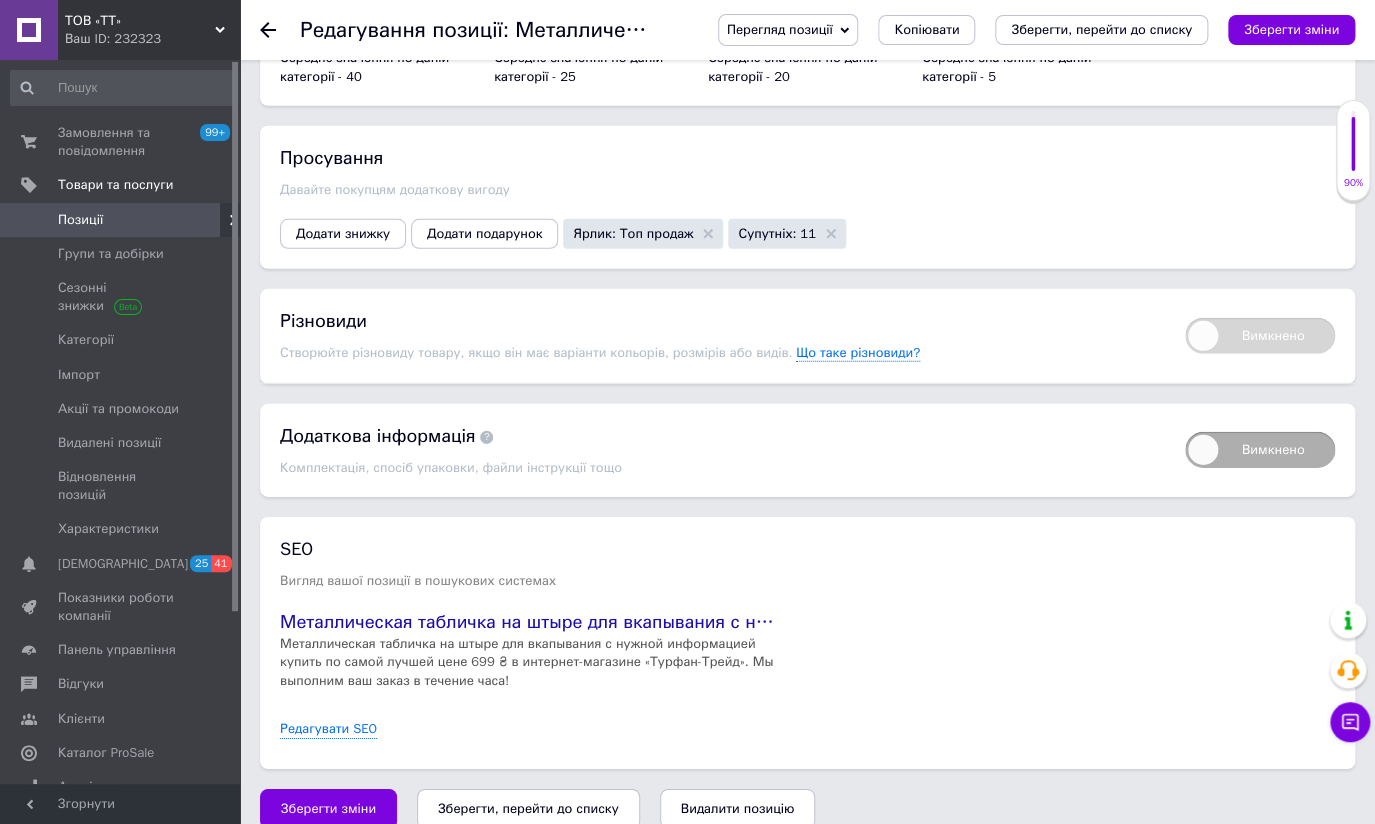 click on "Зберегти, перейти до списку" at bounding box center [528, 808] 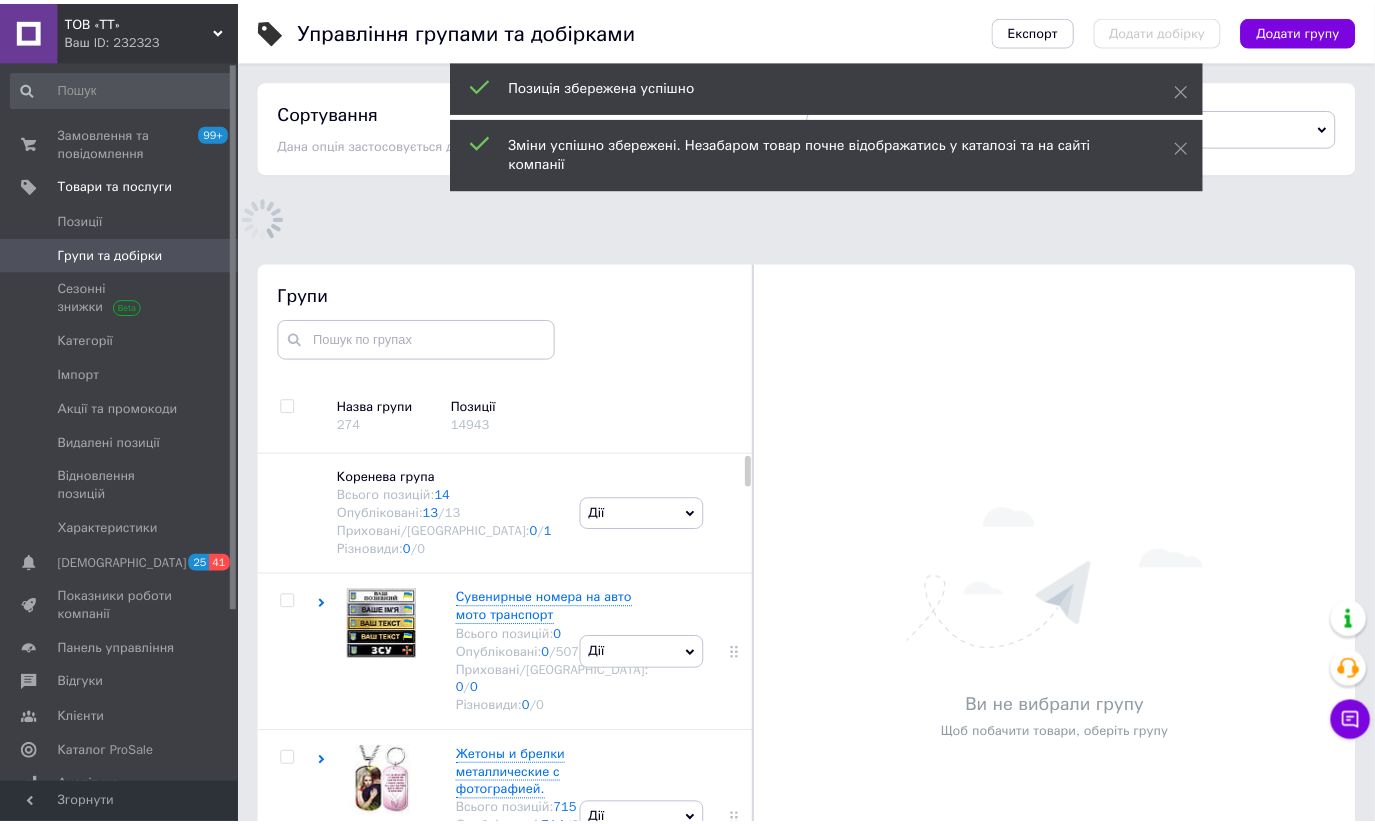 scroll, scrollTop: 154, scrollLeft: 0, axis: vertical 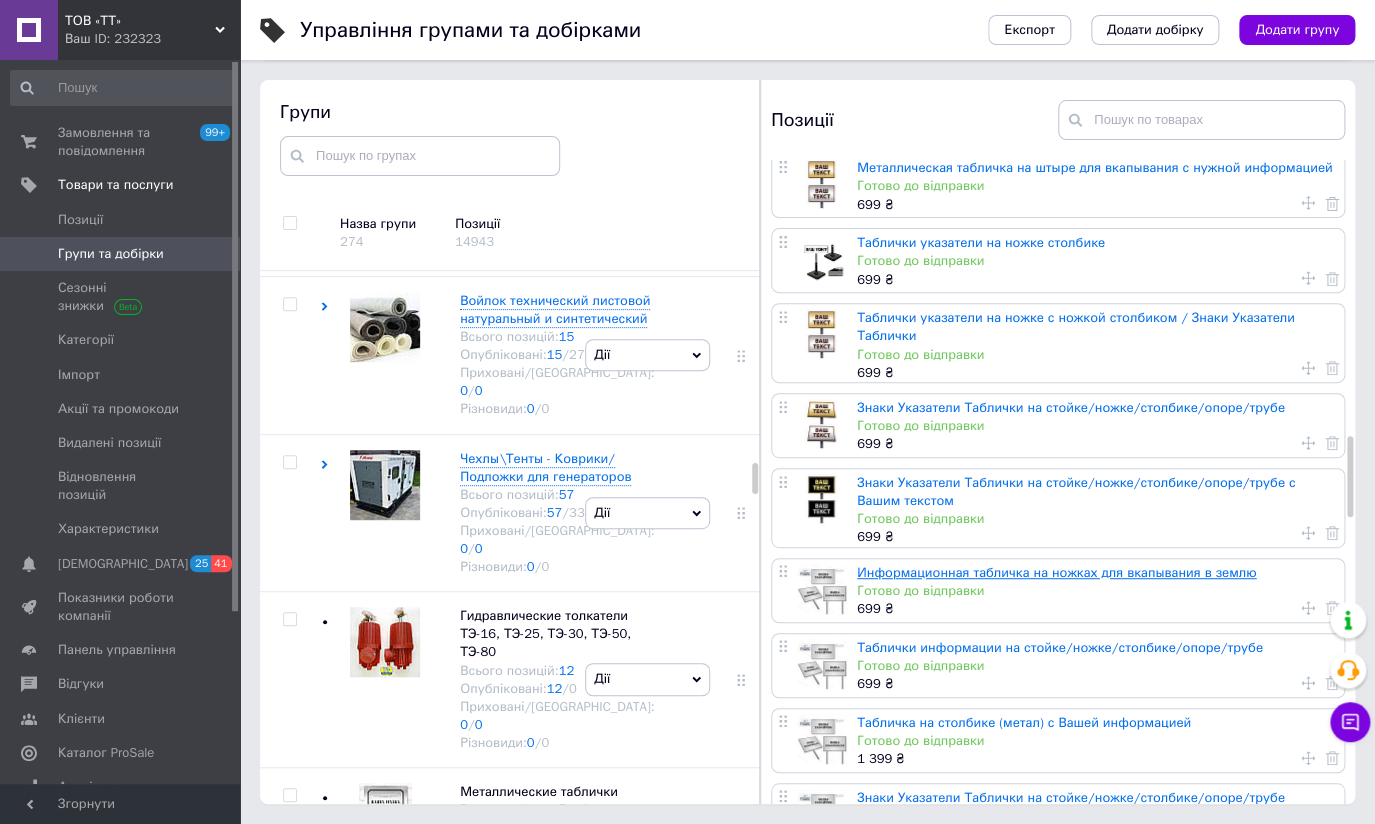 click on "Информационная табличка на ножках для вкапывания в землю" at bounding box center [1056, 572] 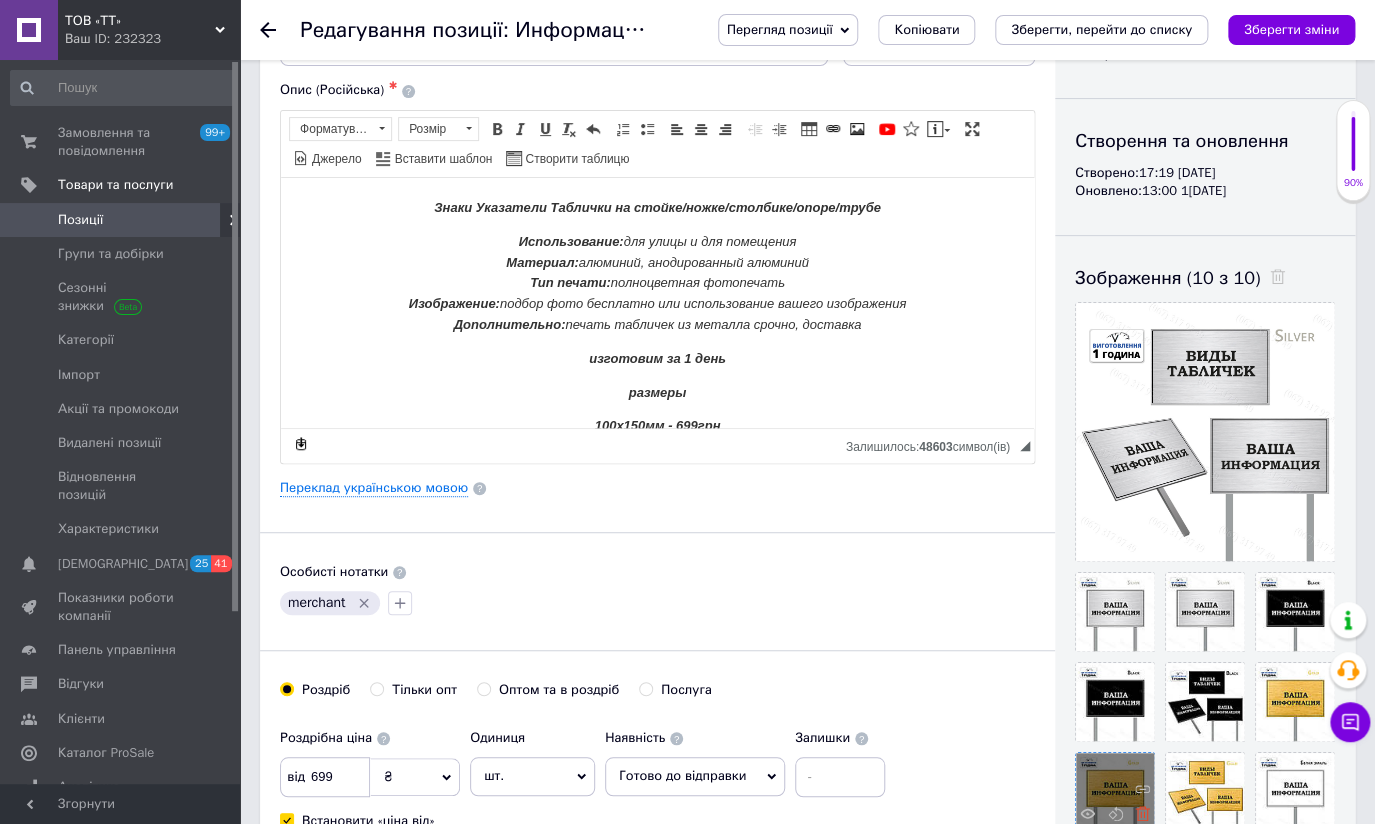scroll, scrollTop: 363, scrollLeft: 0, axis: vertical 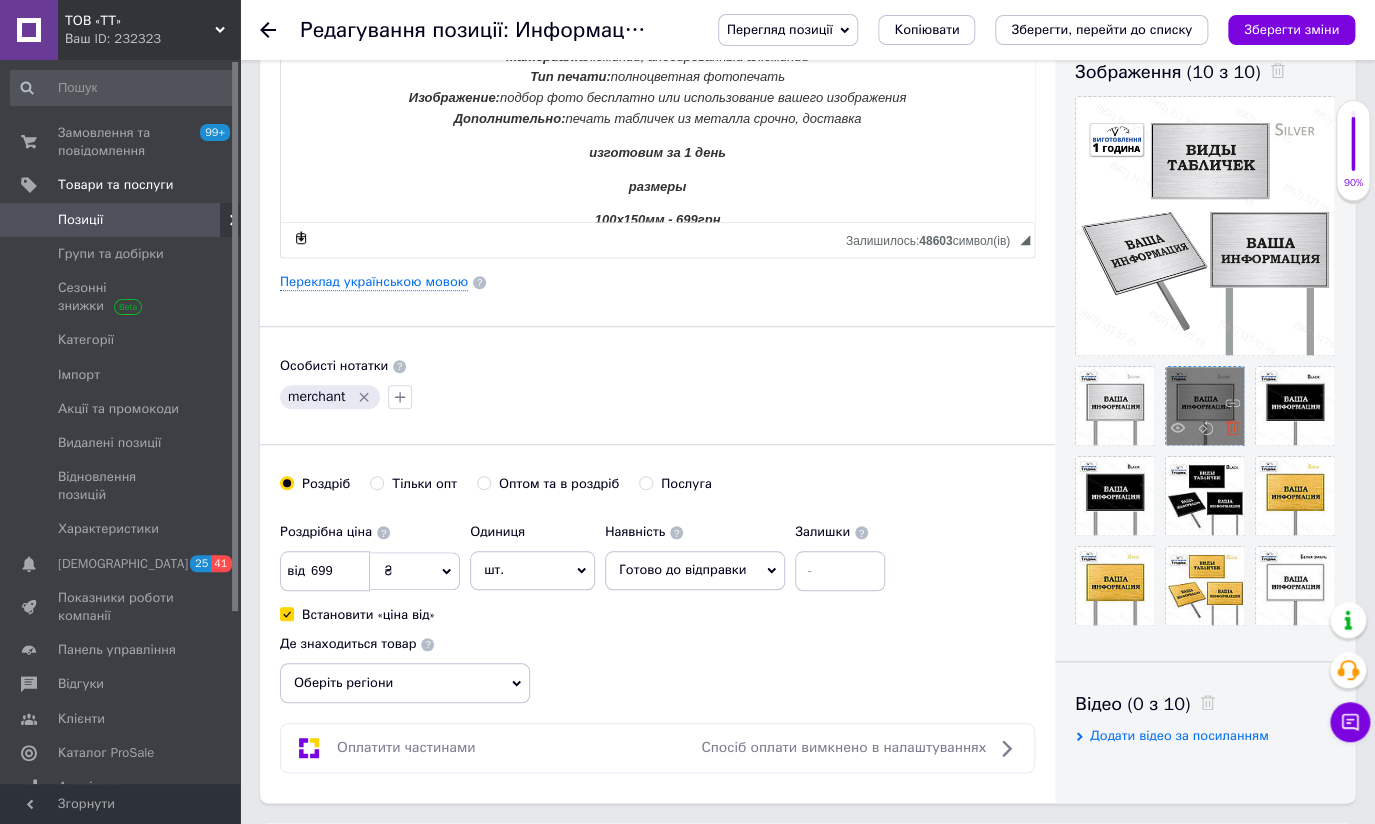 click 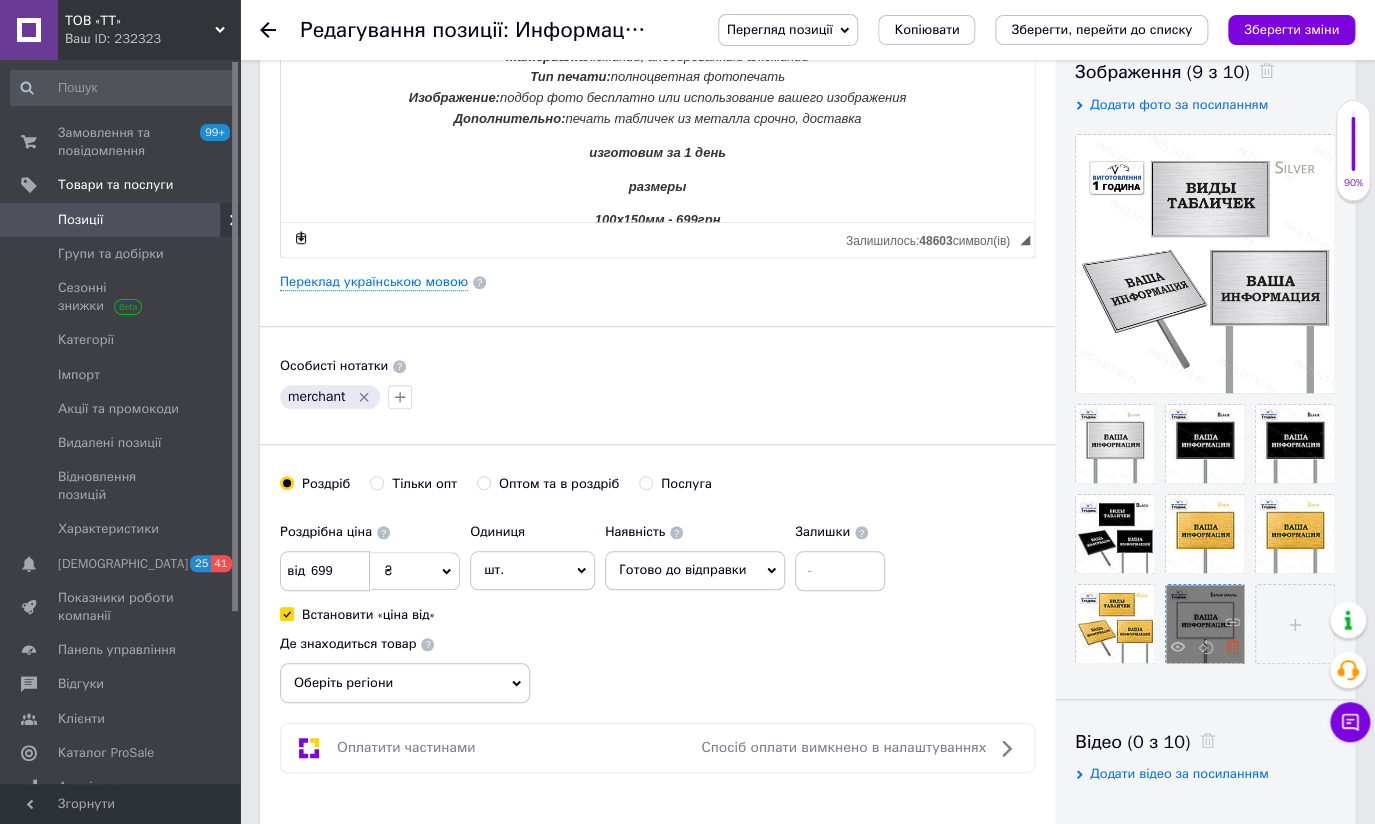 click 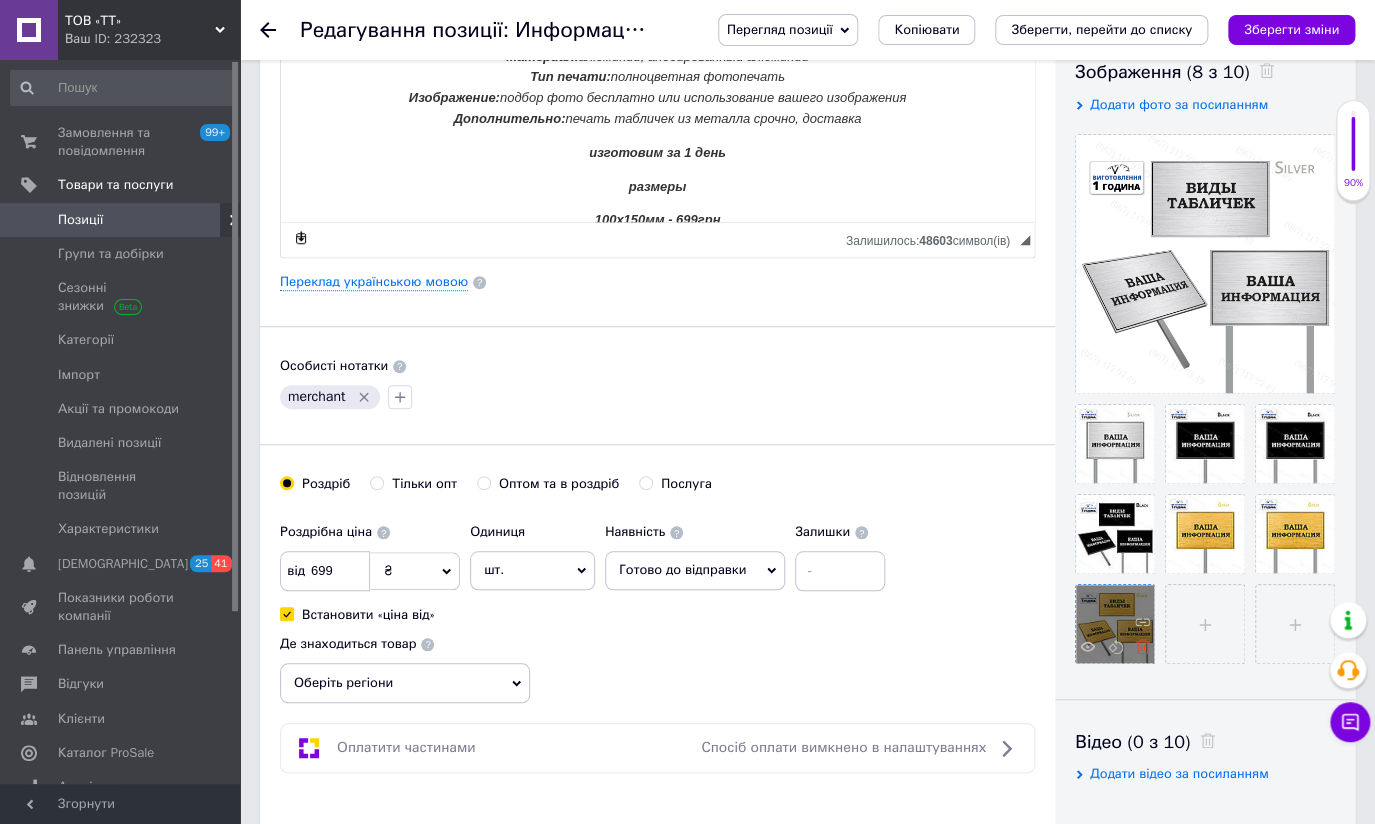 click 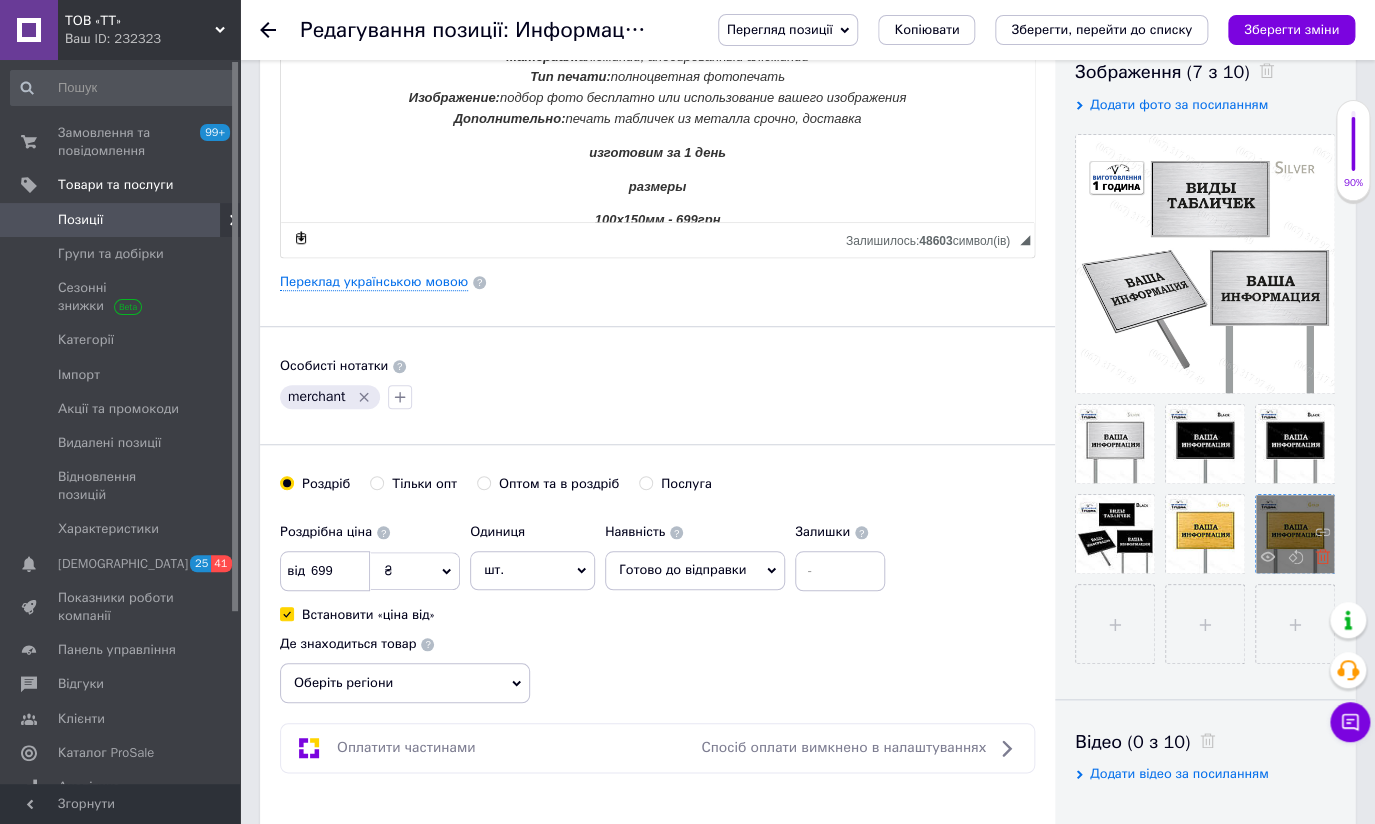 click 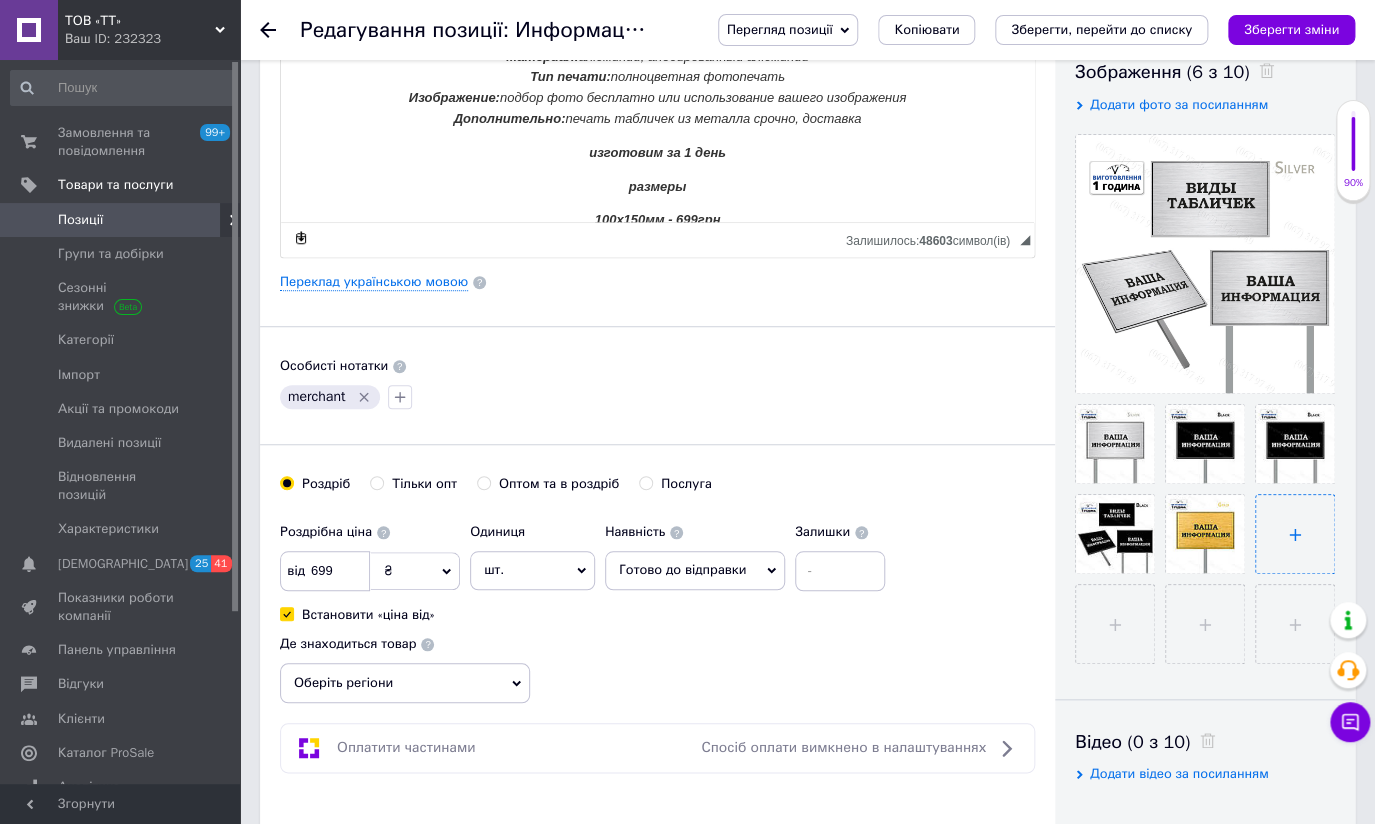 click at bounding box center [1295, 534] 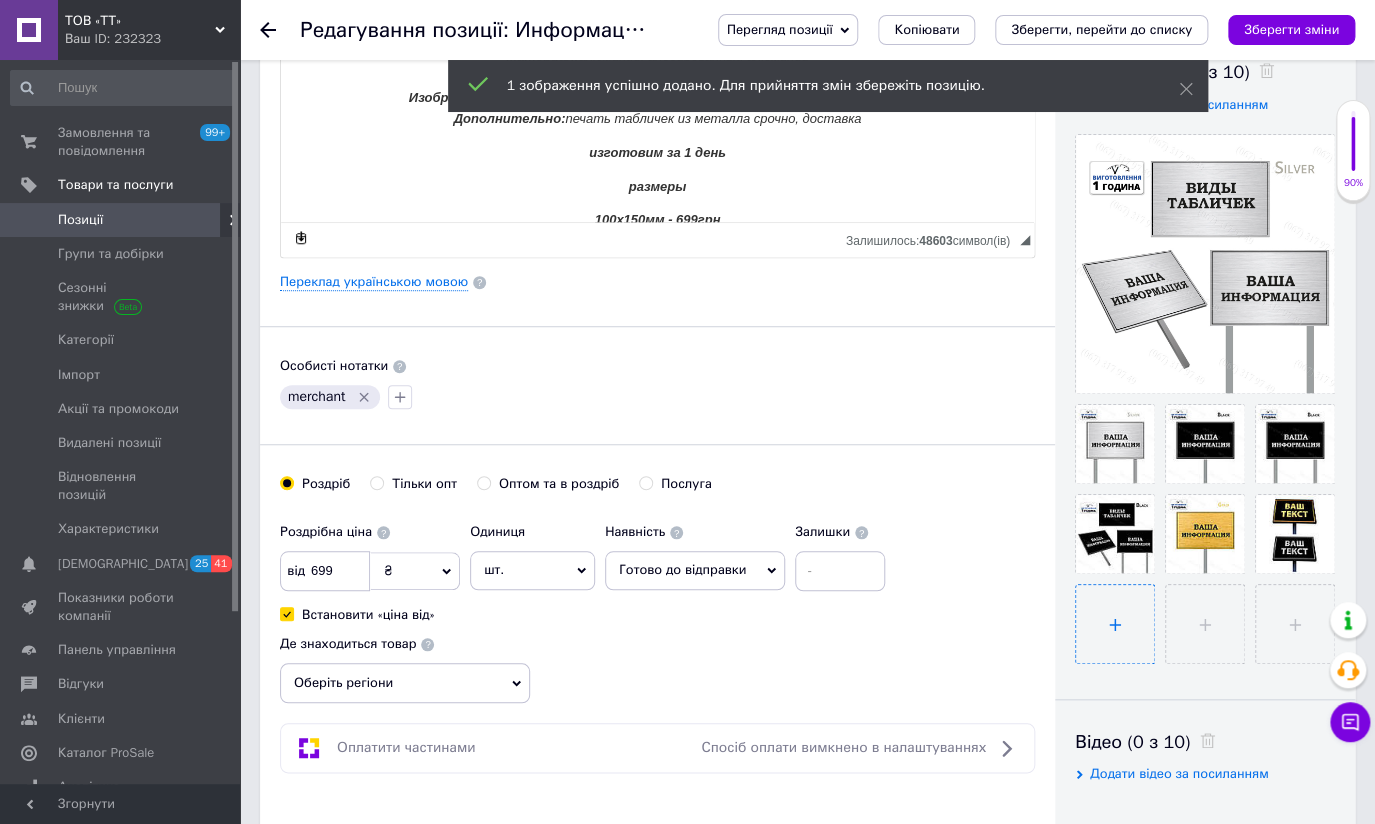 click at bounding box center [1115, 624] 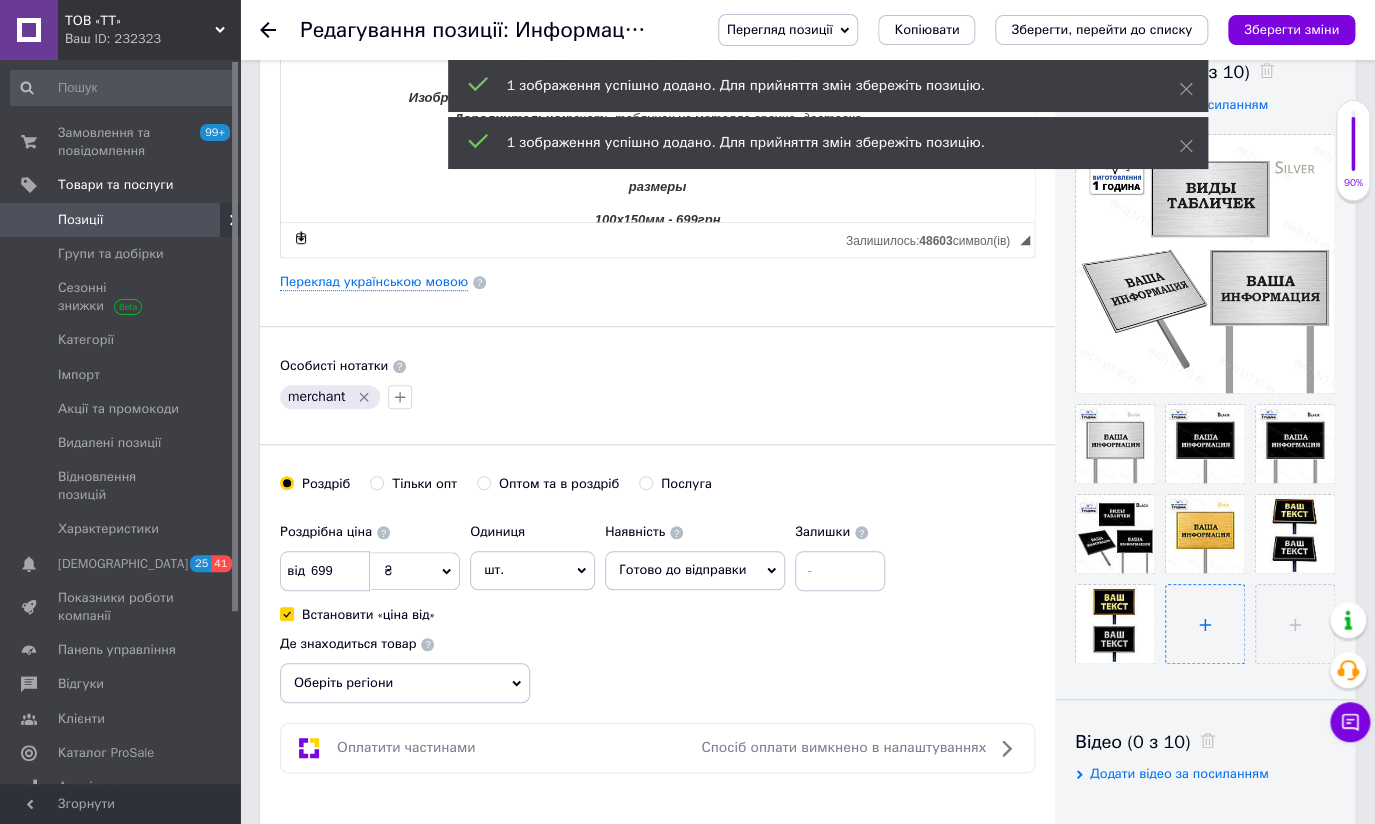 click at bounding box center (1205, 624) 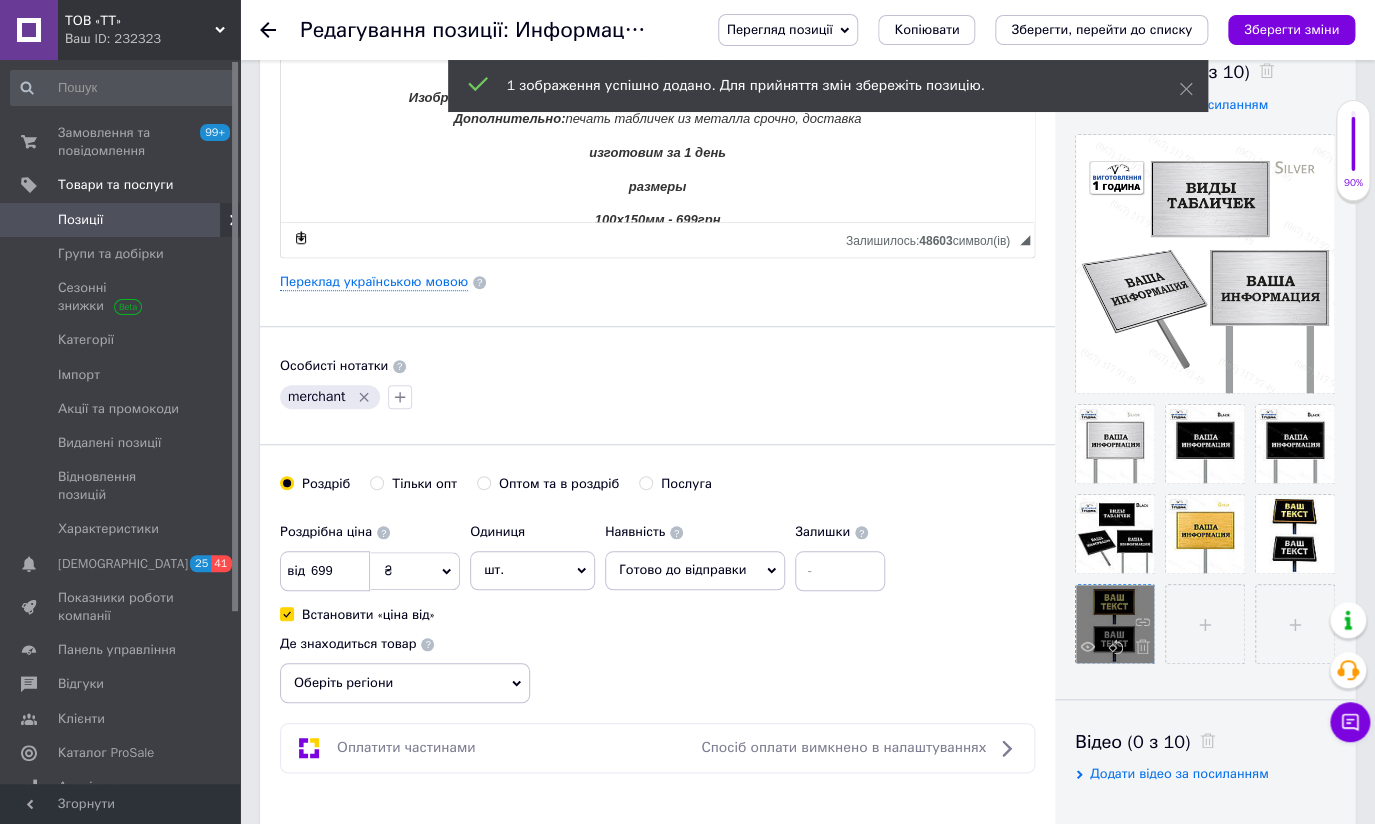 type on "C:\fakepath\034.jpg" 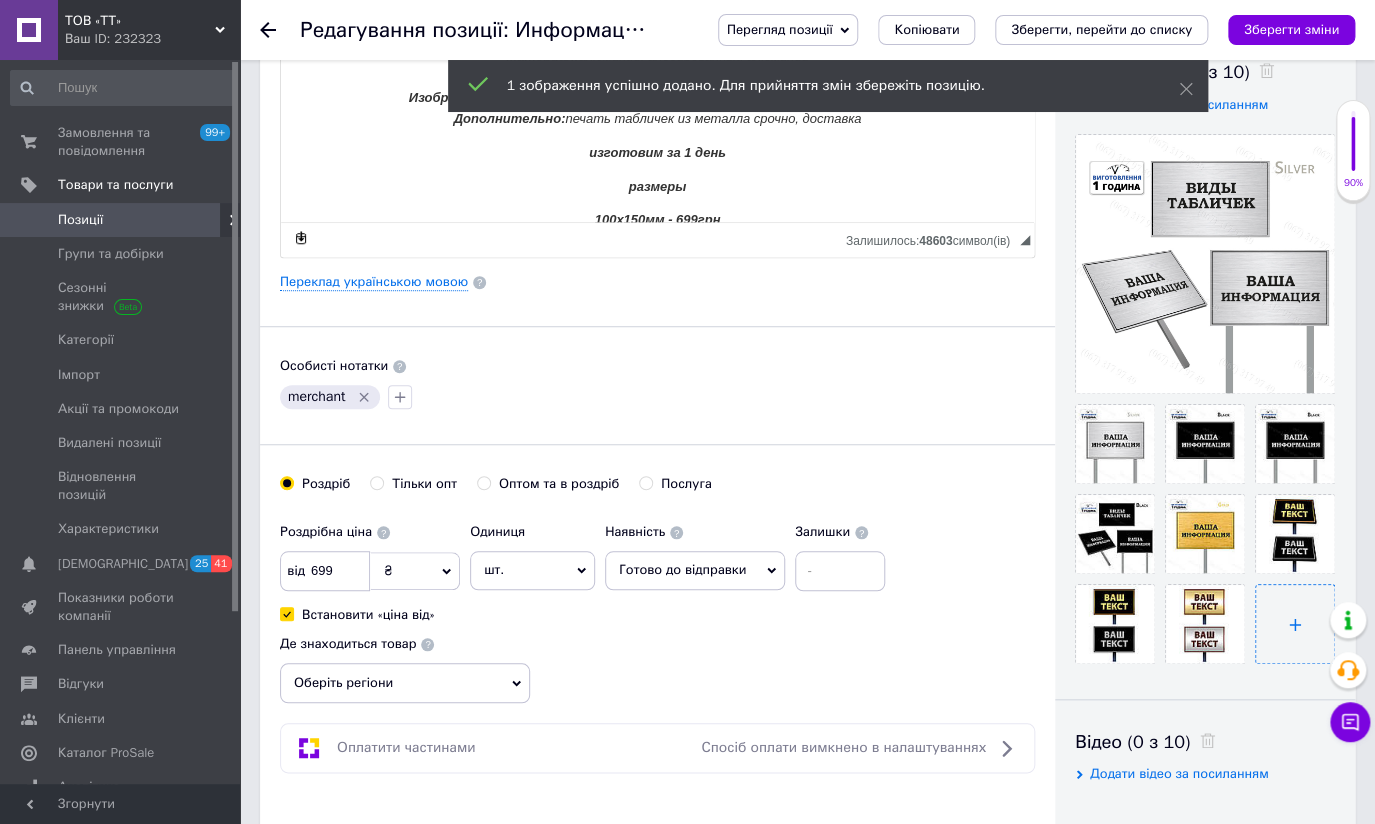 click at bounding box center (1295, 624) 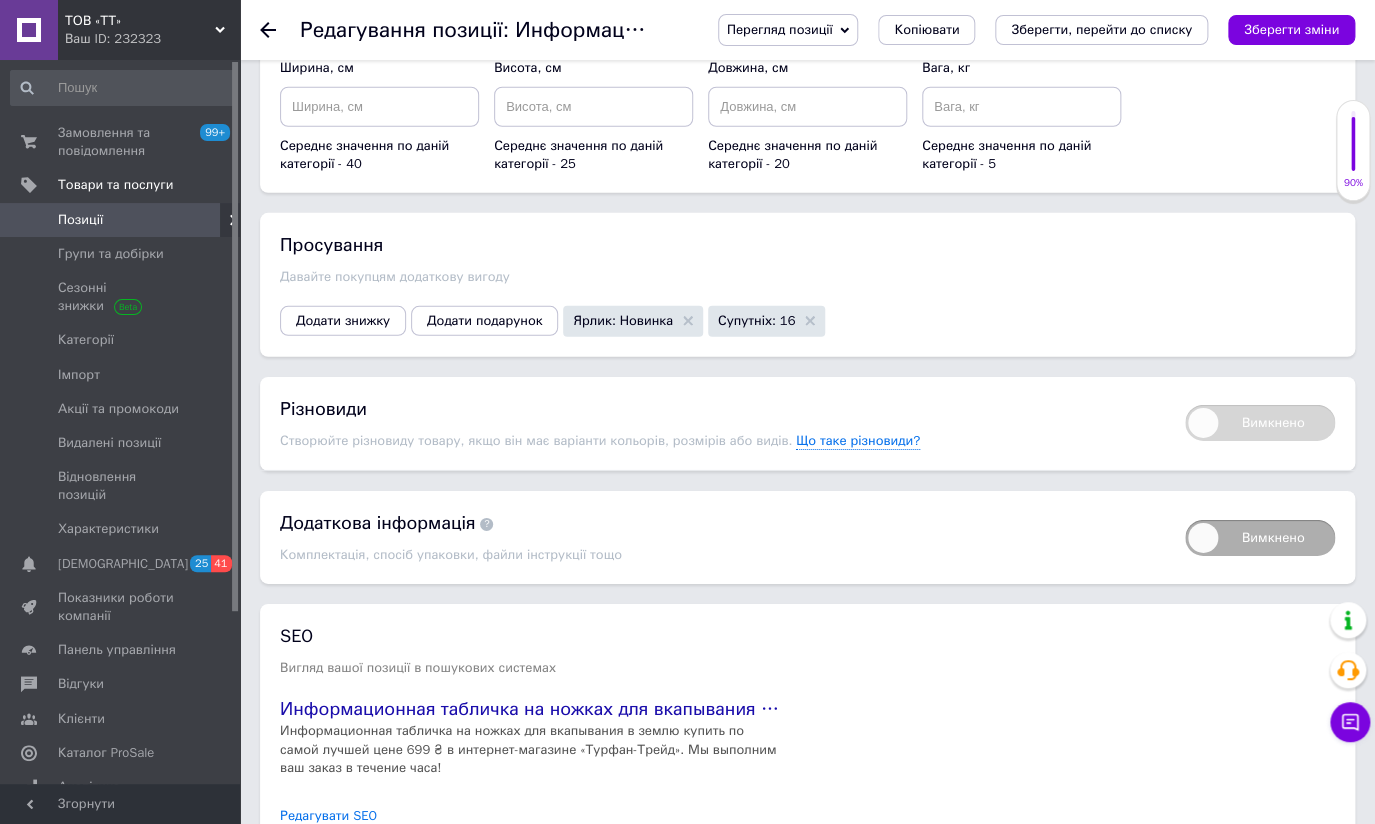 scroll, scrollTop: 2357, scrollLeft: 0, axis: vertical 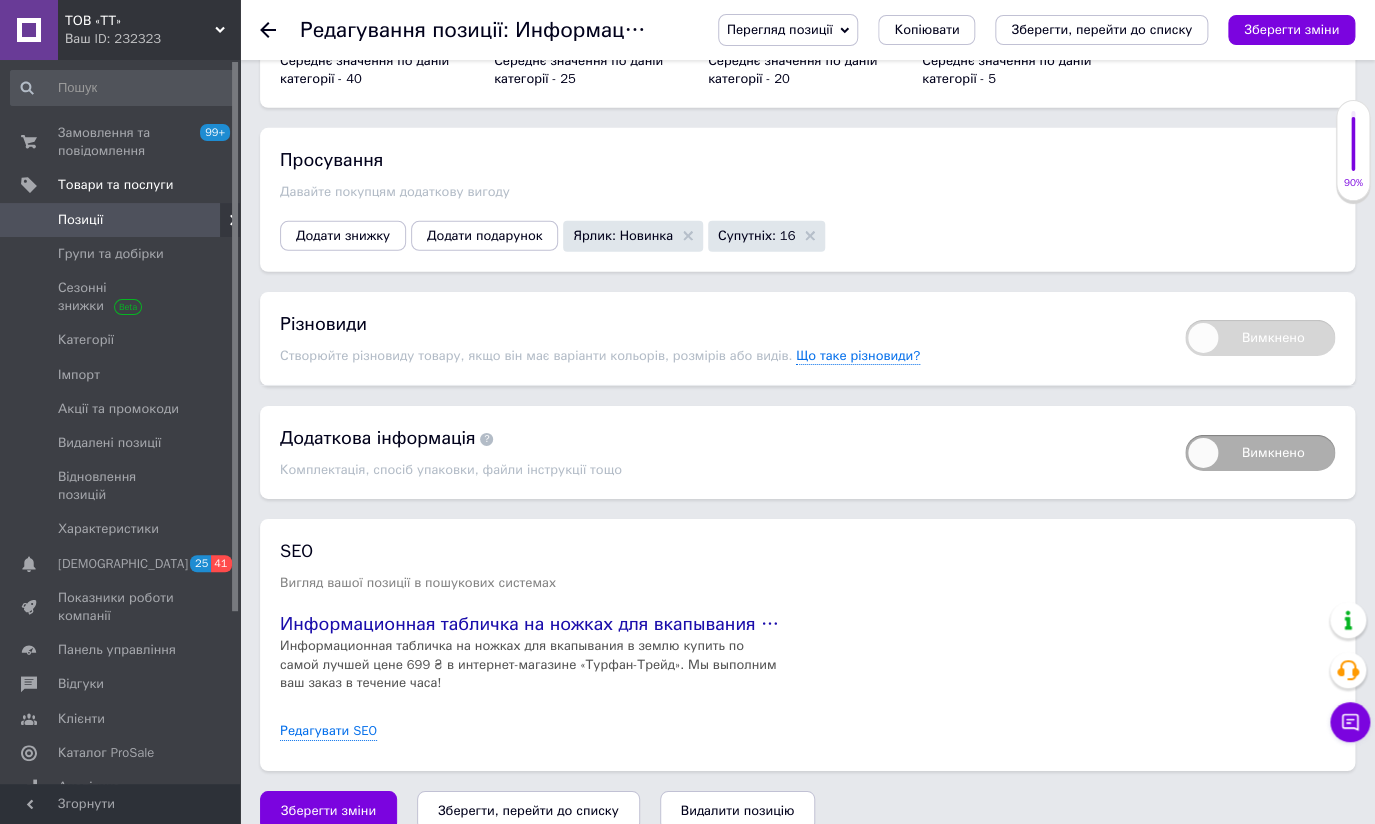 click on "Зберегти, перейти до списку" at bounding box center [528, 810] 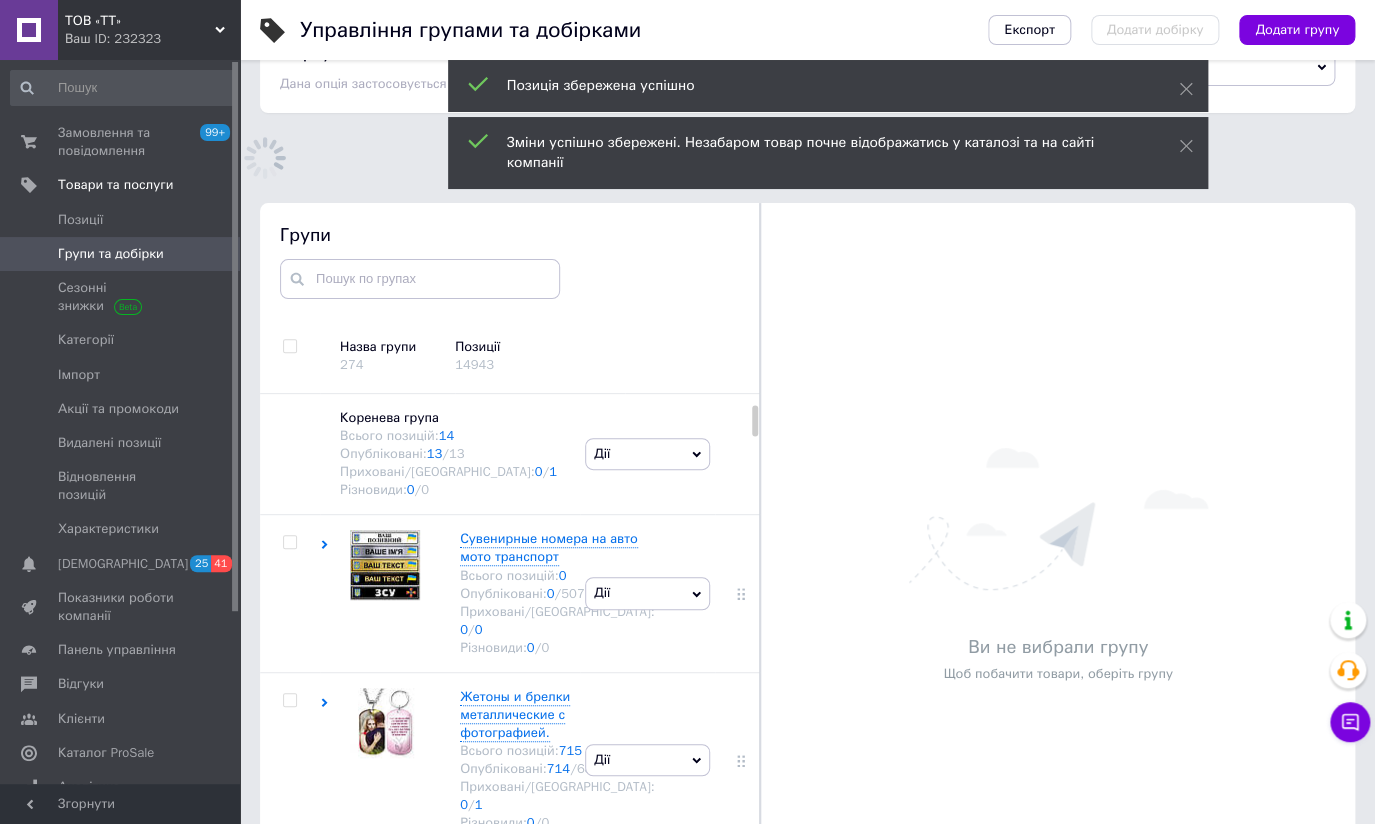 scroll, scrollTop: 113, scrollLeft: 0, axis: vertical 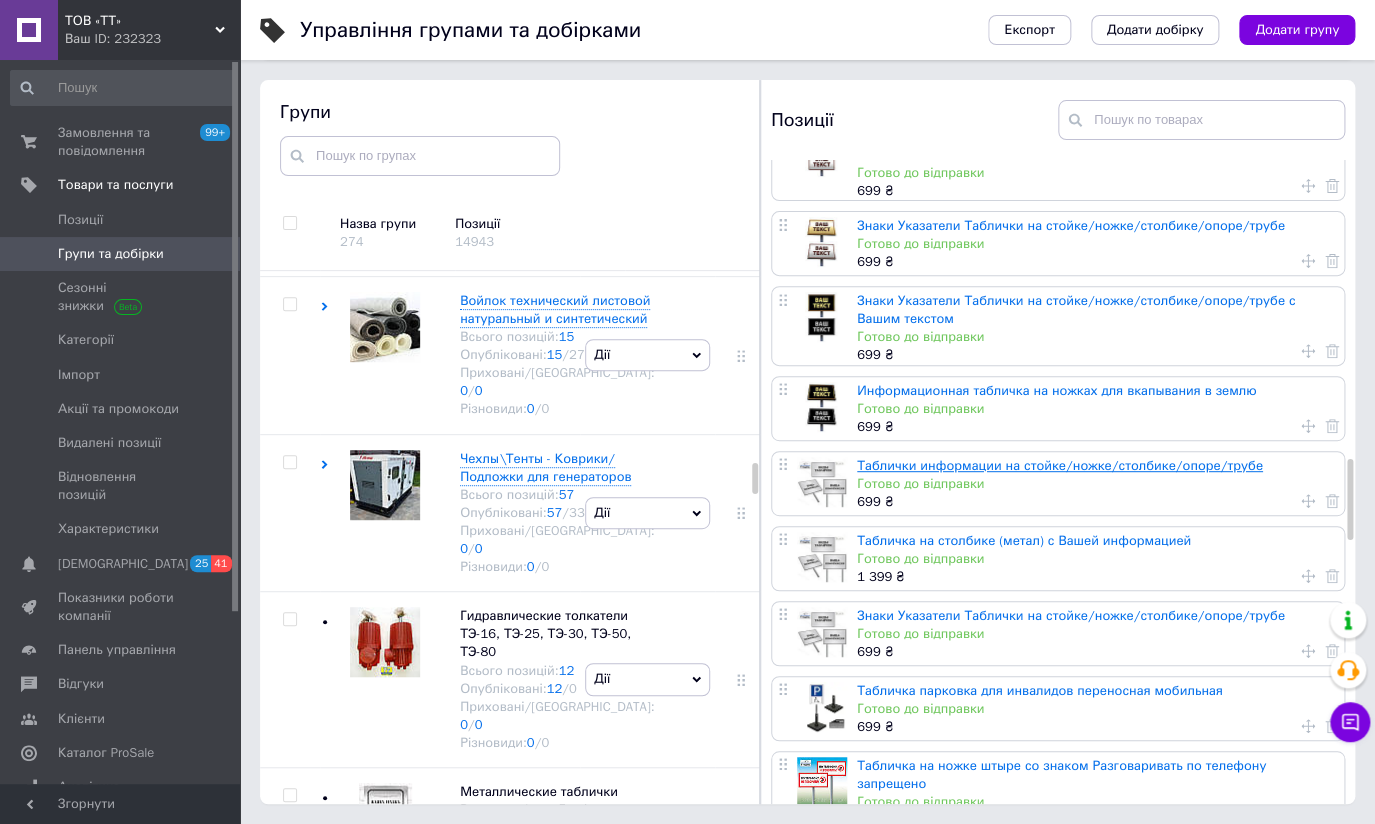 click on "Таблички информации на стойке/ножке/столбике/опоре/трубе" at bounding box center [1060, 465] 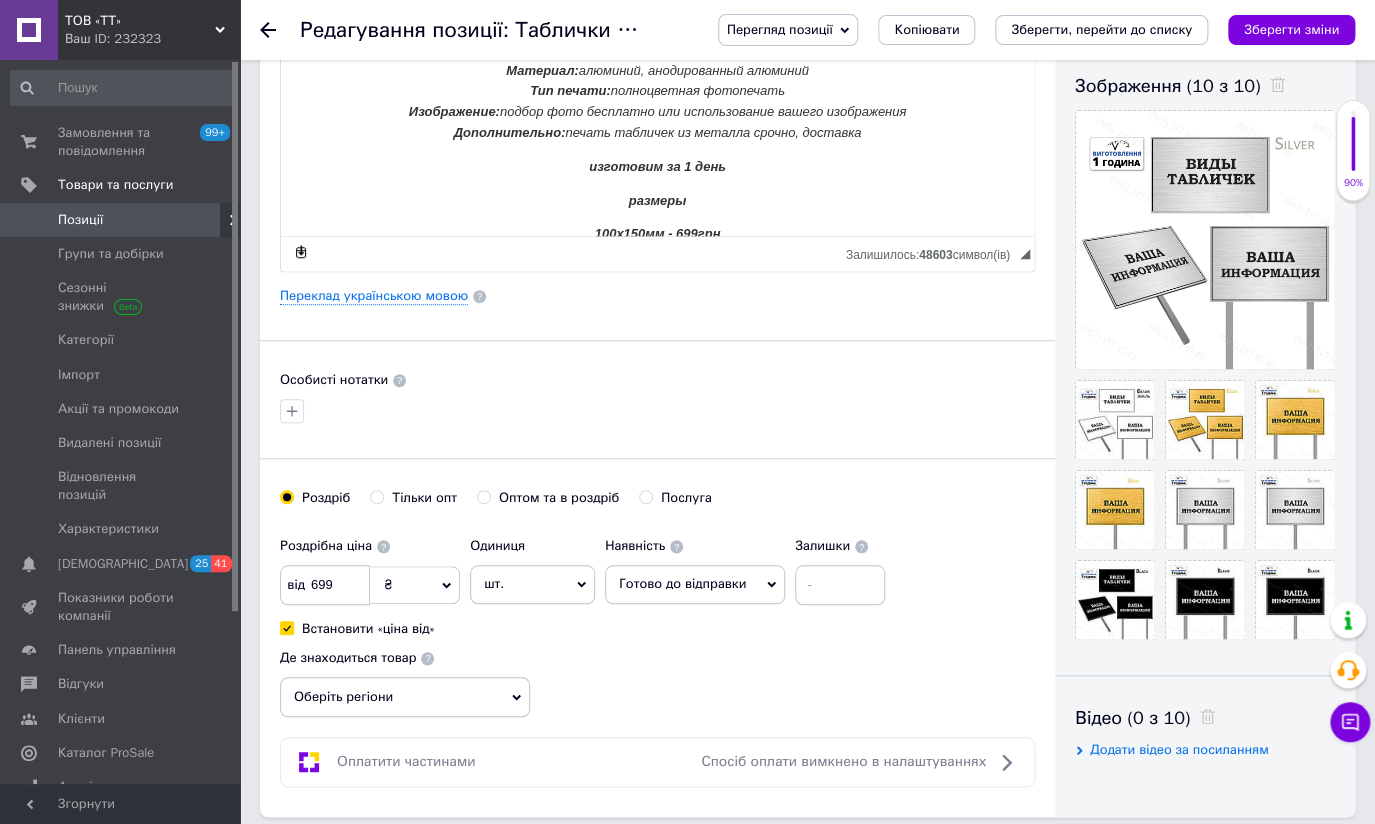 scroll, scrollTop: 363, scrollLeft: 0, axis: vertical 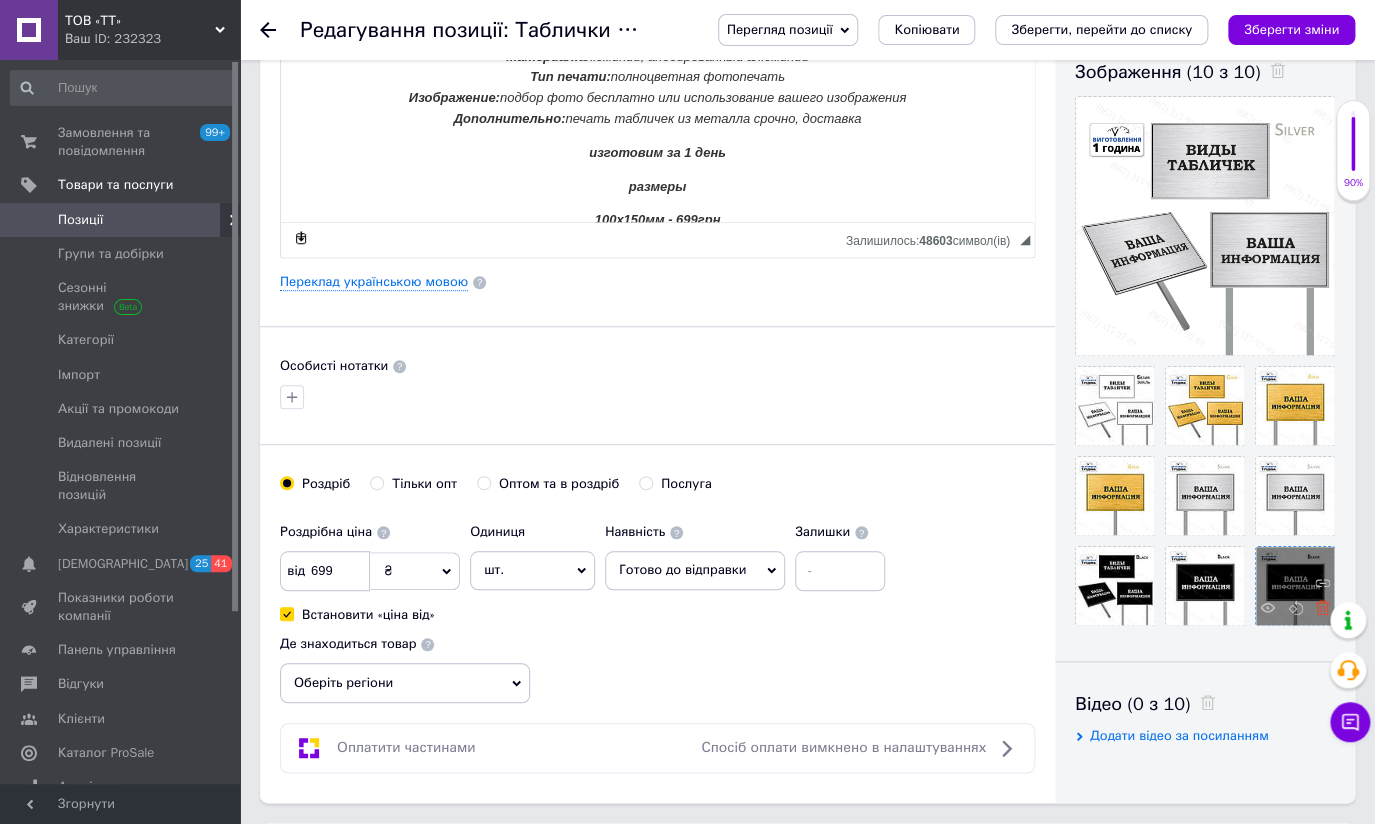 click 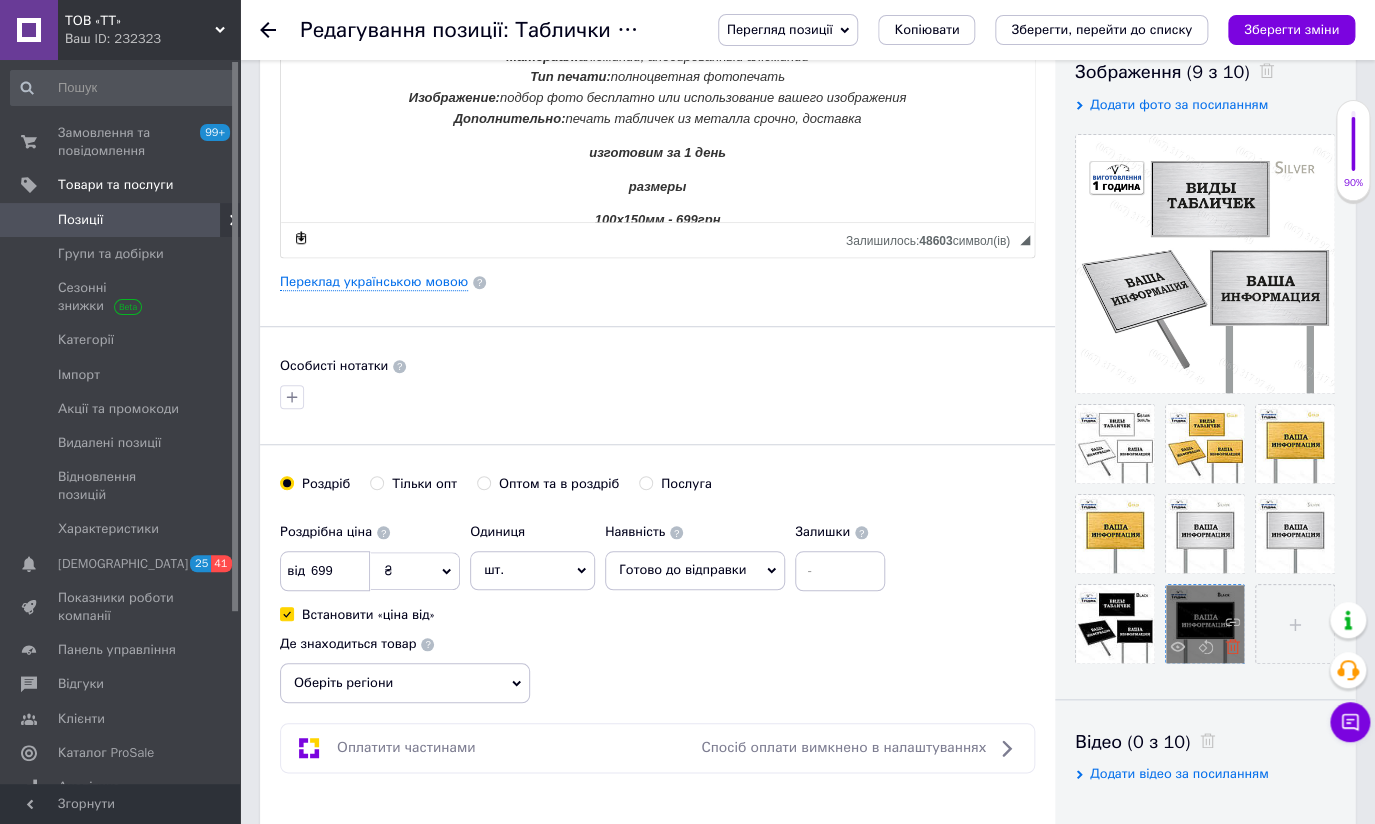 click at bounding box center [1205, 624] 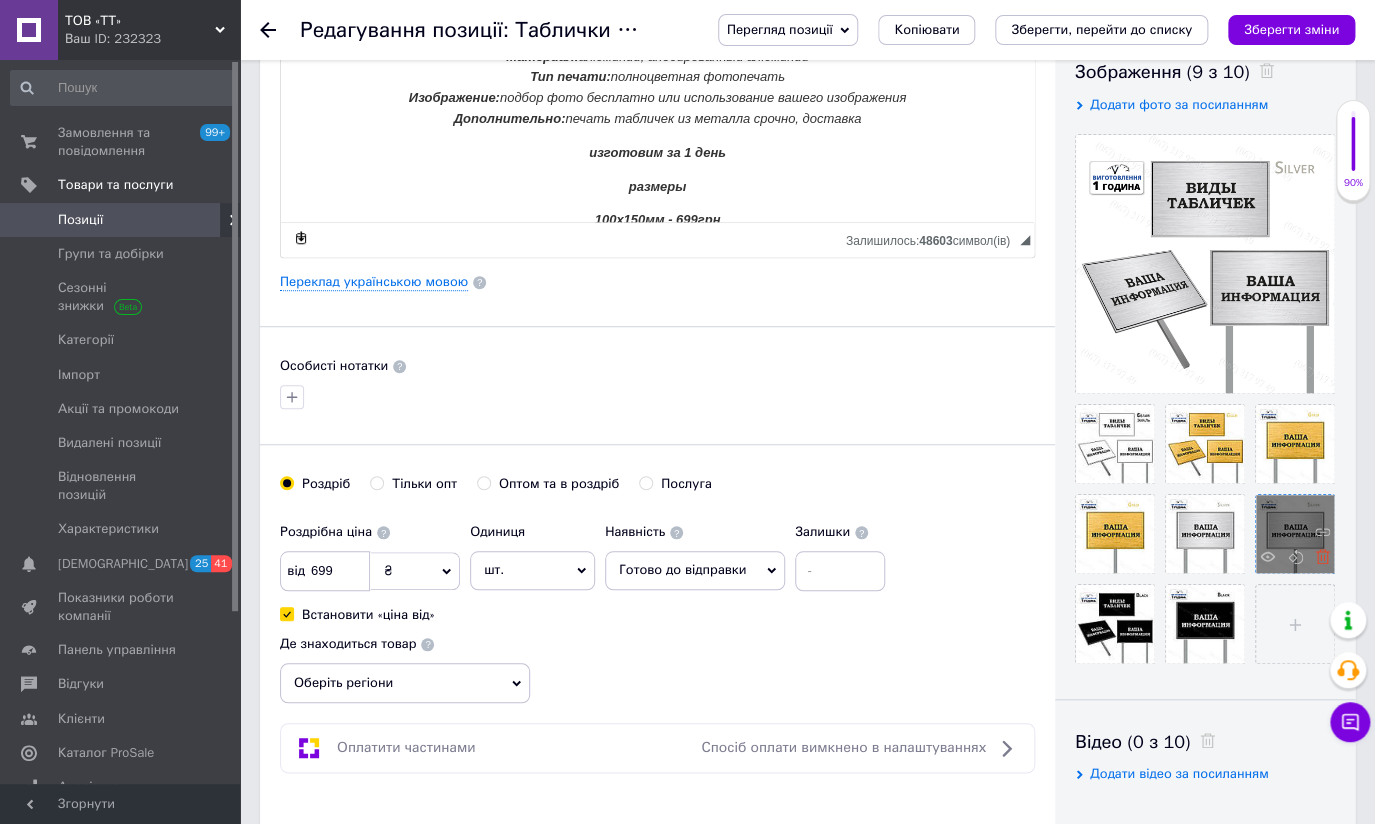 click 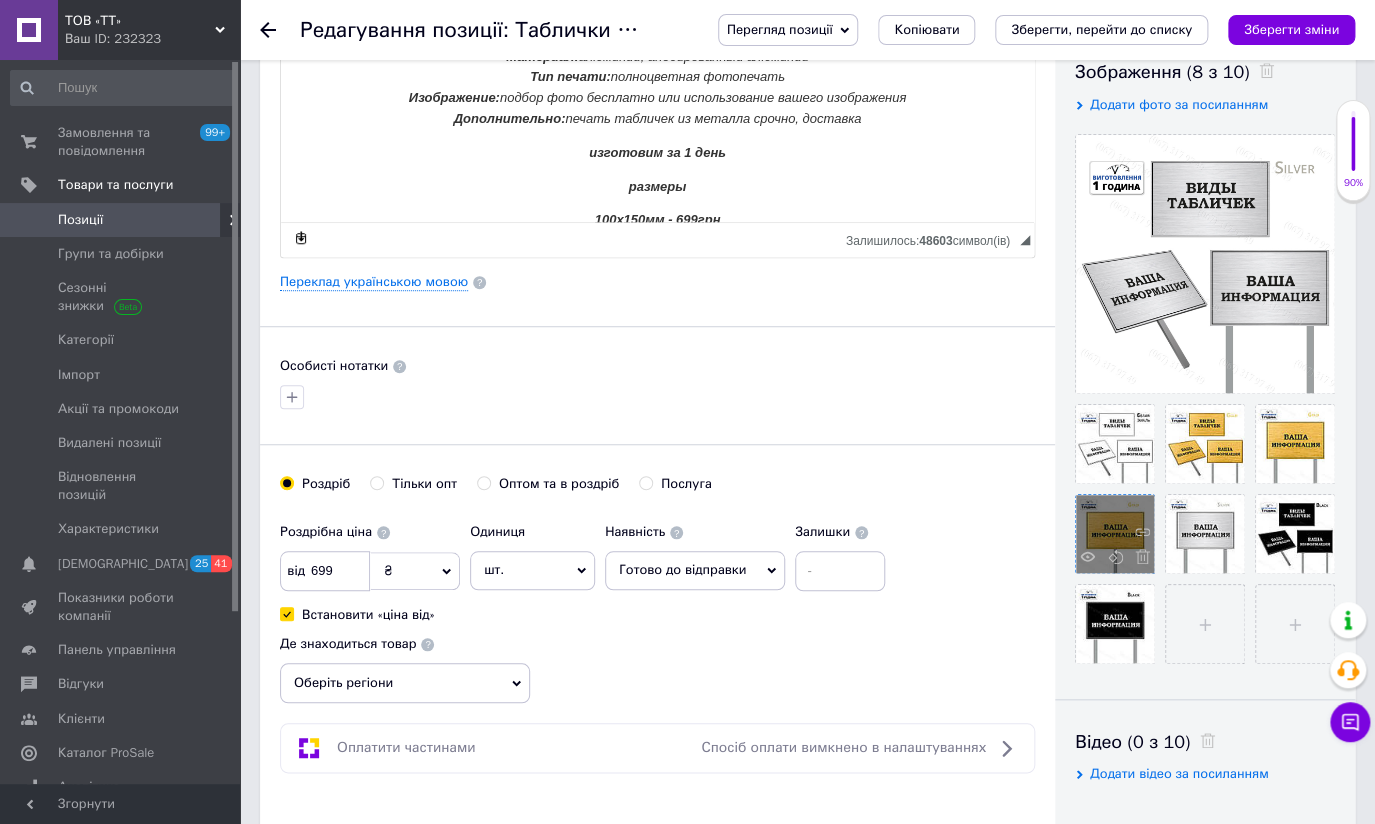 click at bounding box center [1137, 559] 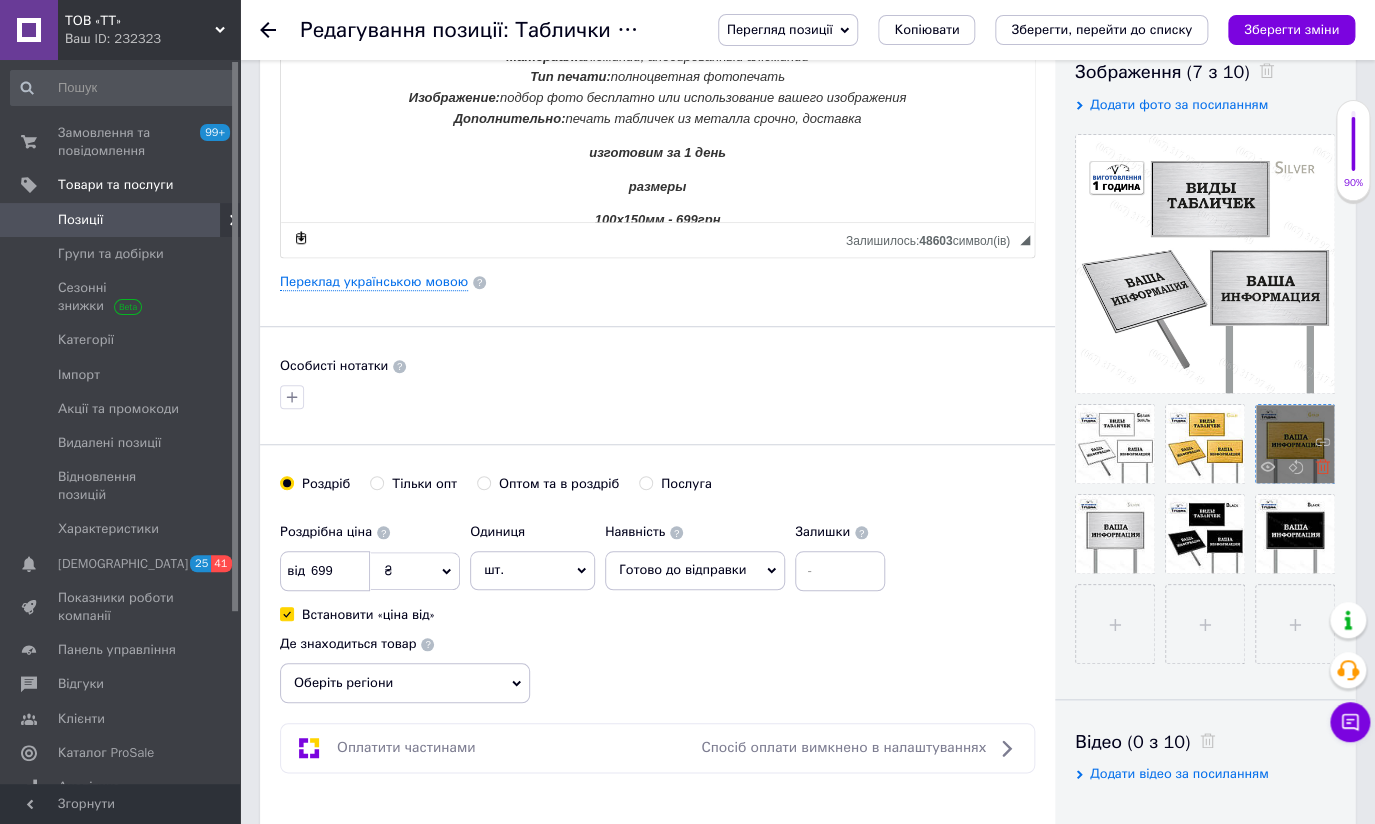 click 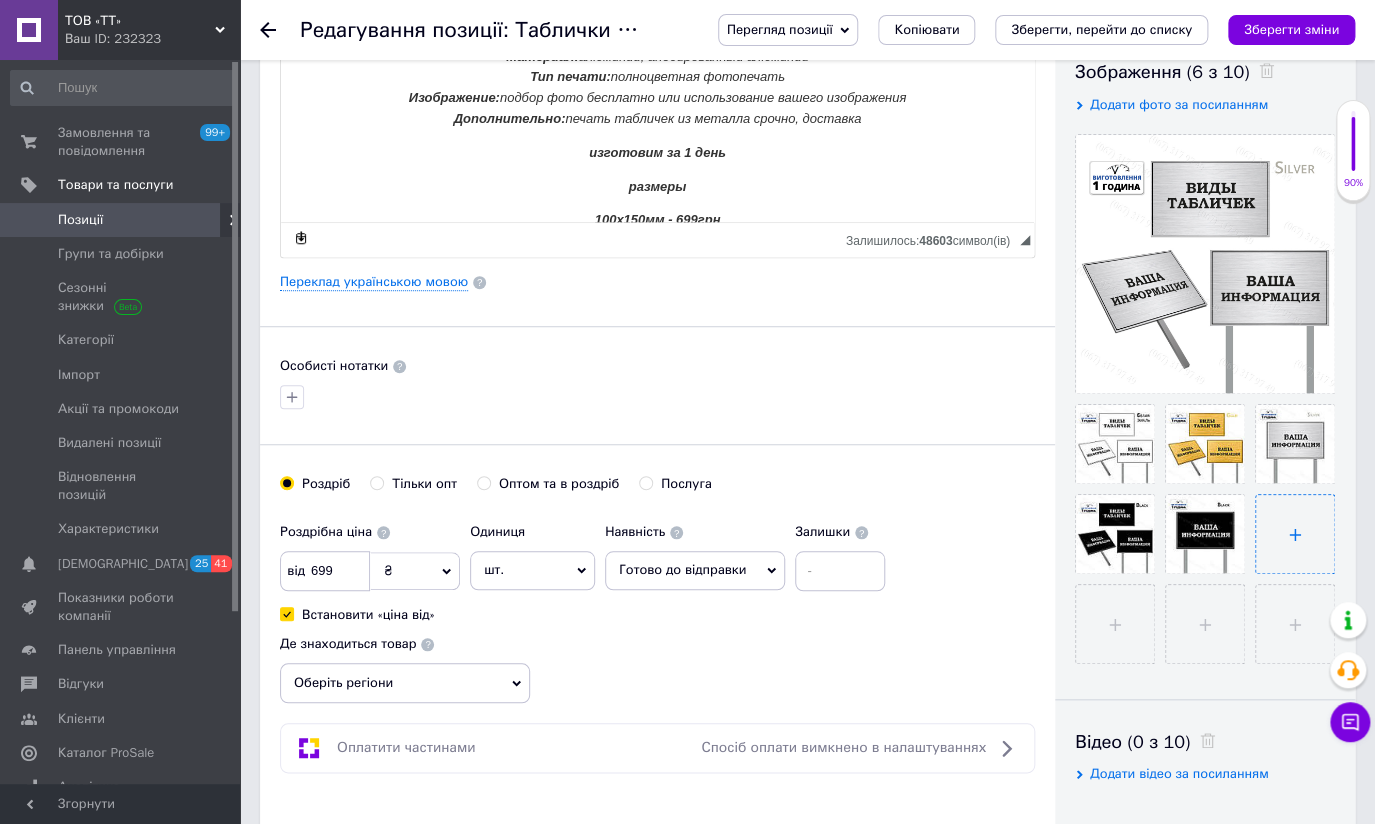 click at bounding box center (1295, 534) 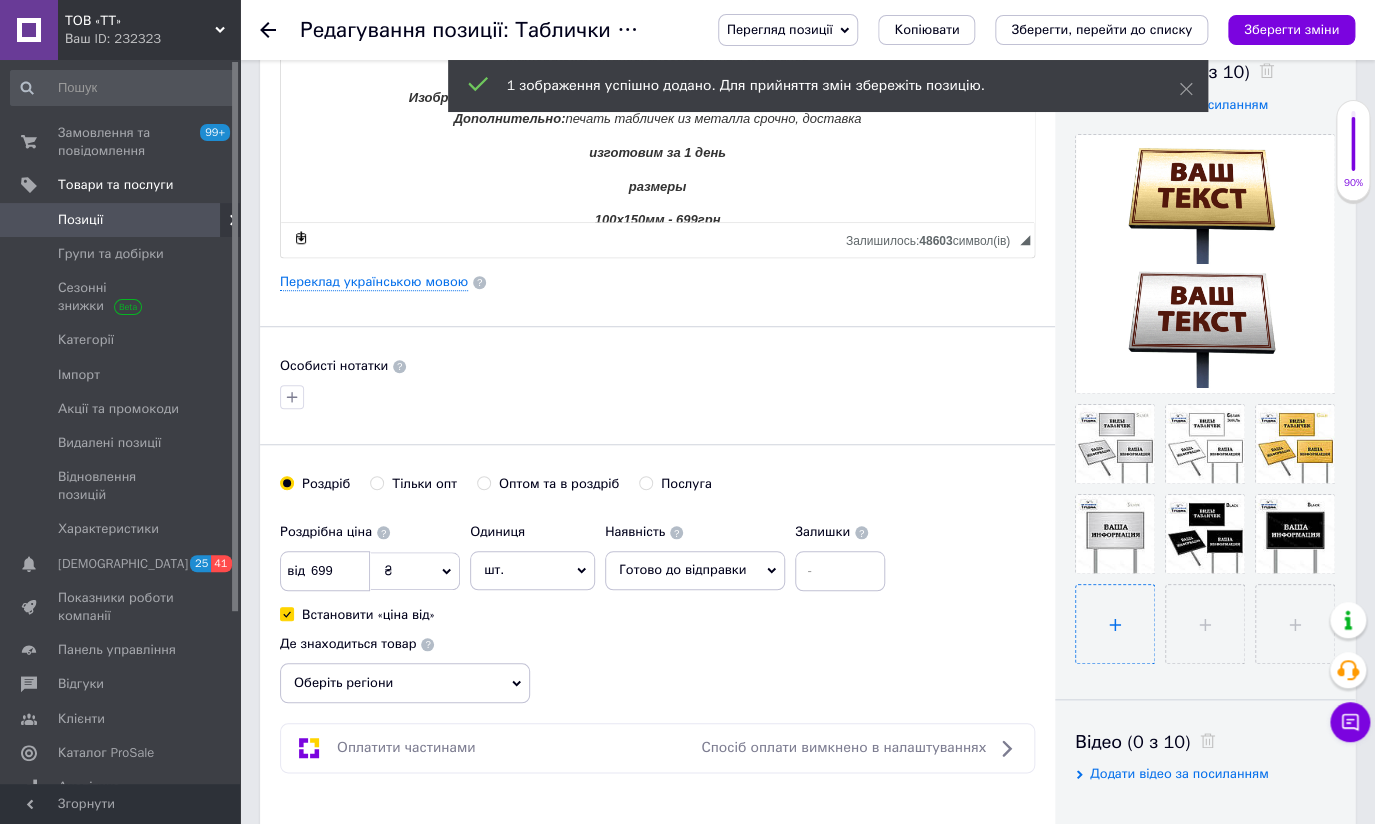 click at bounding box center (1115, 624) 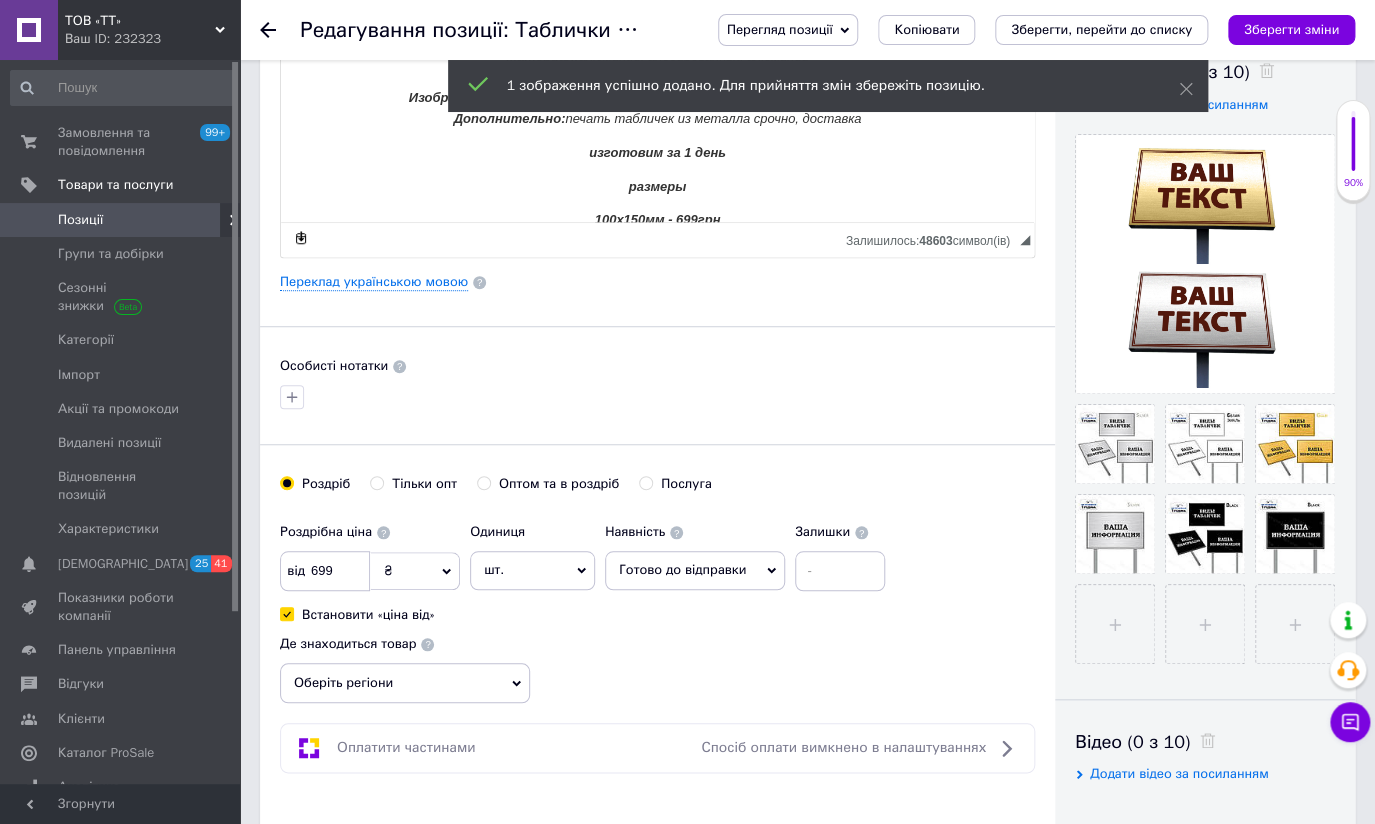type on "C:\fakepath\034.jpg" 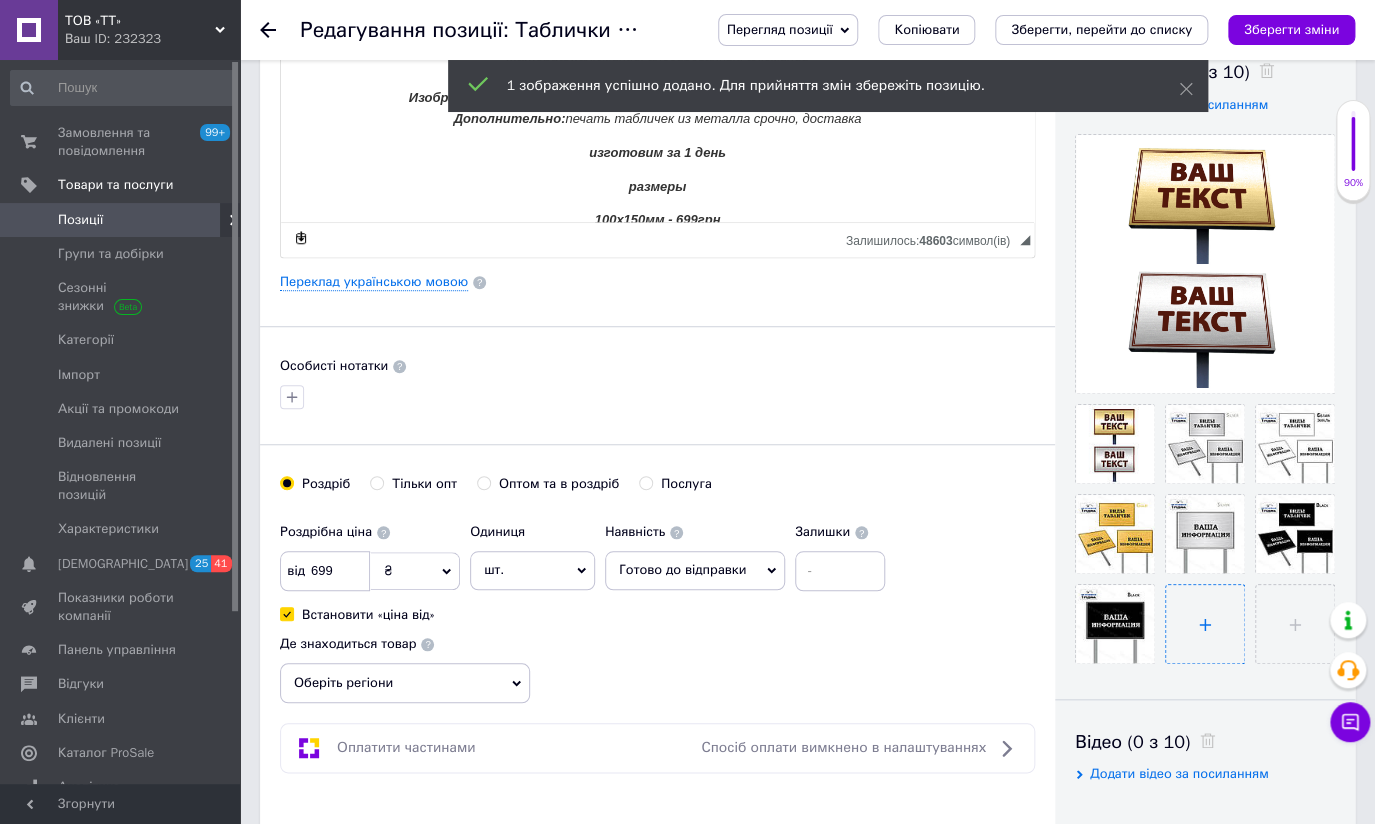 click at bounding box center [1205, 624] 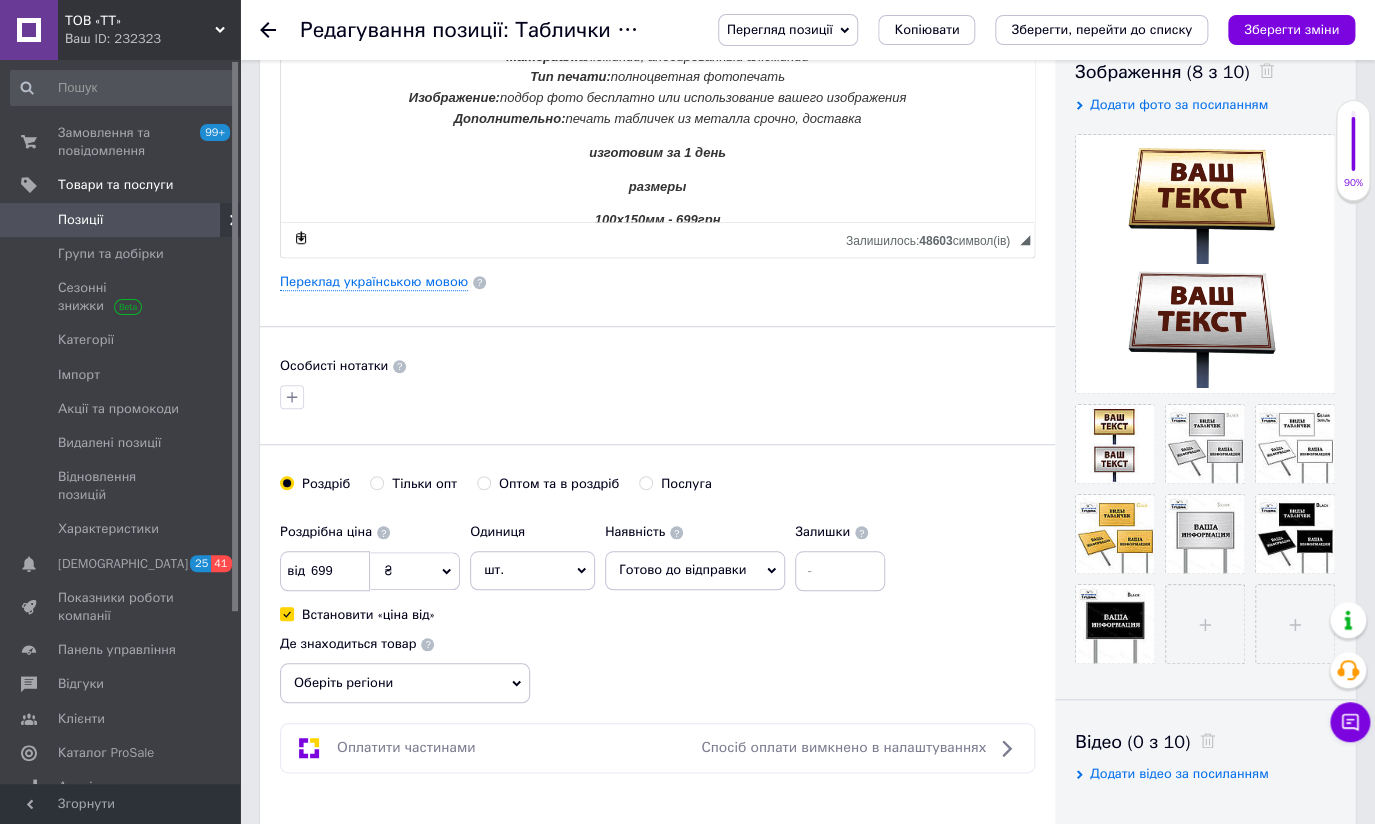 type on "C:\fakepath\033.jpg" 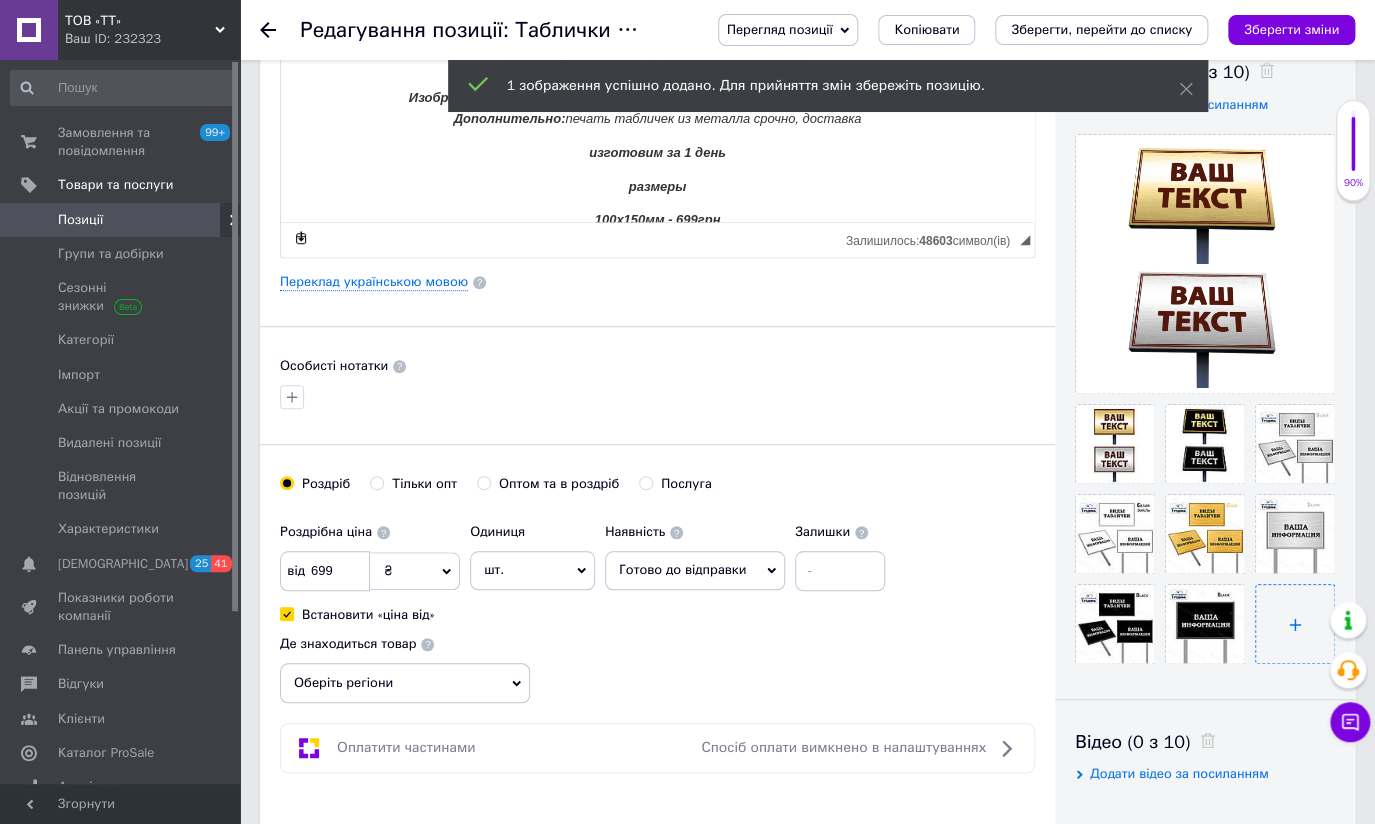 click at bounding box center (1295, 624) 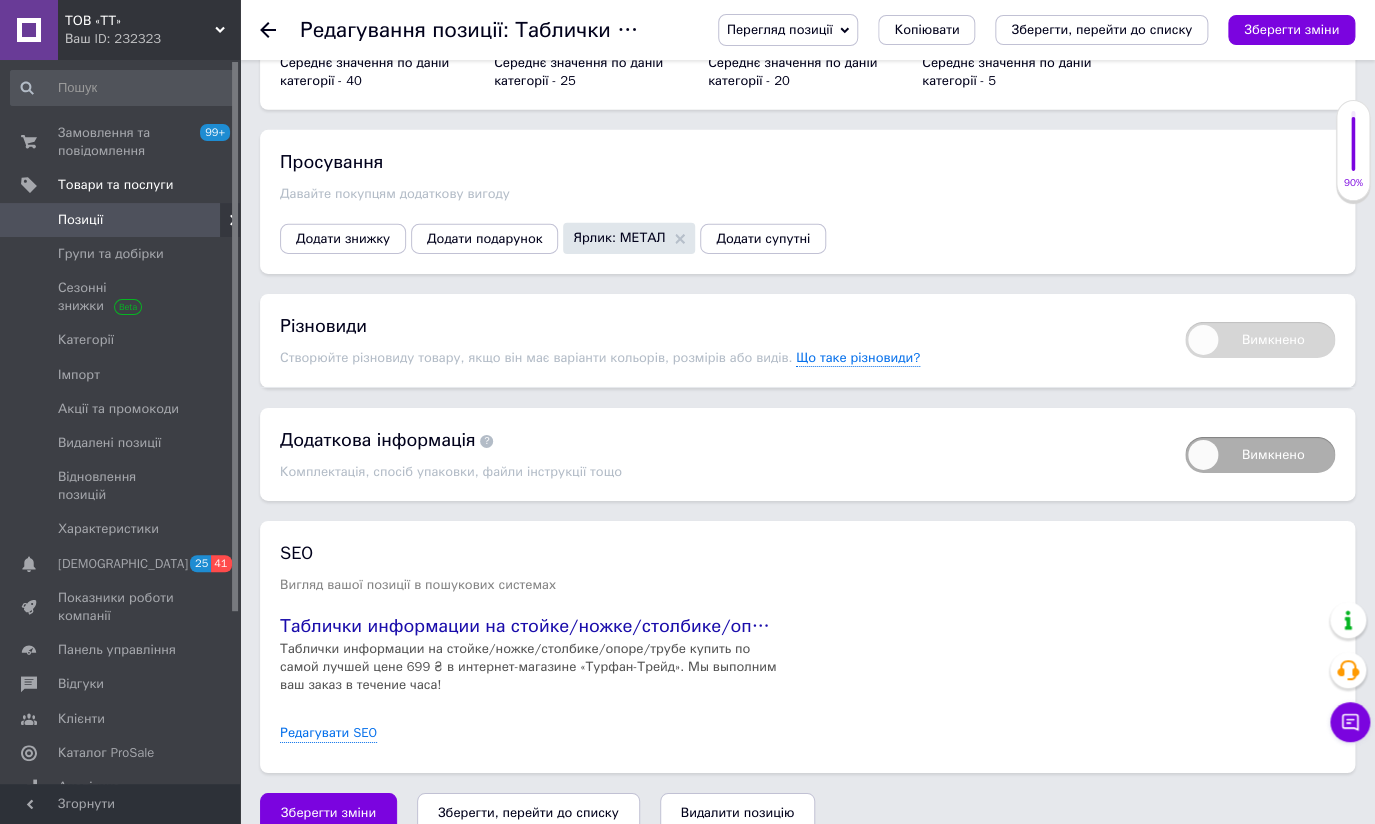 scroll, scrollTop: 2416, scrollLeft: 0, axis: vertical 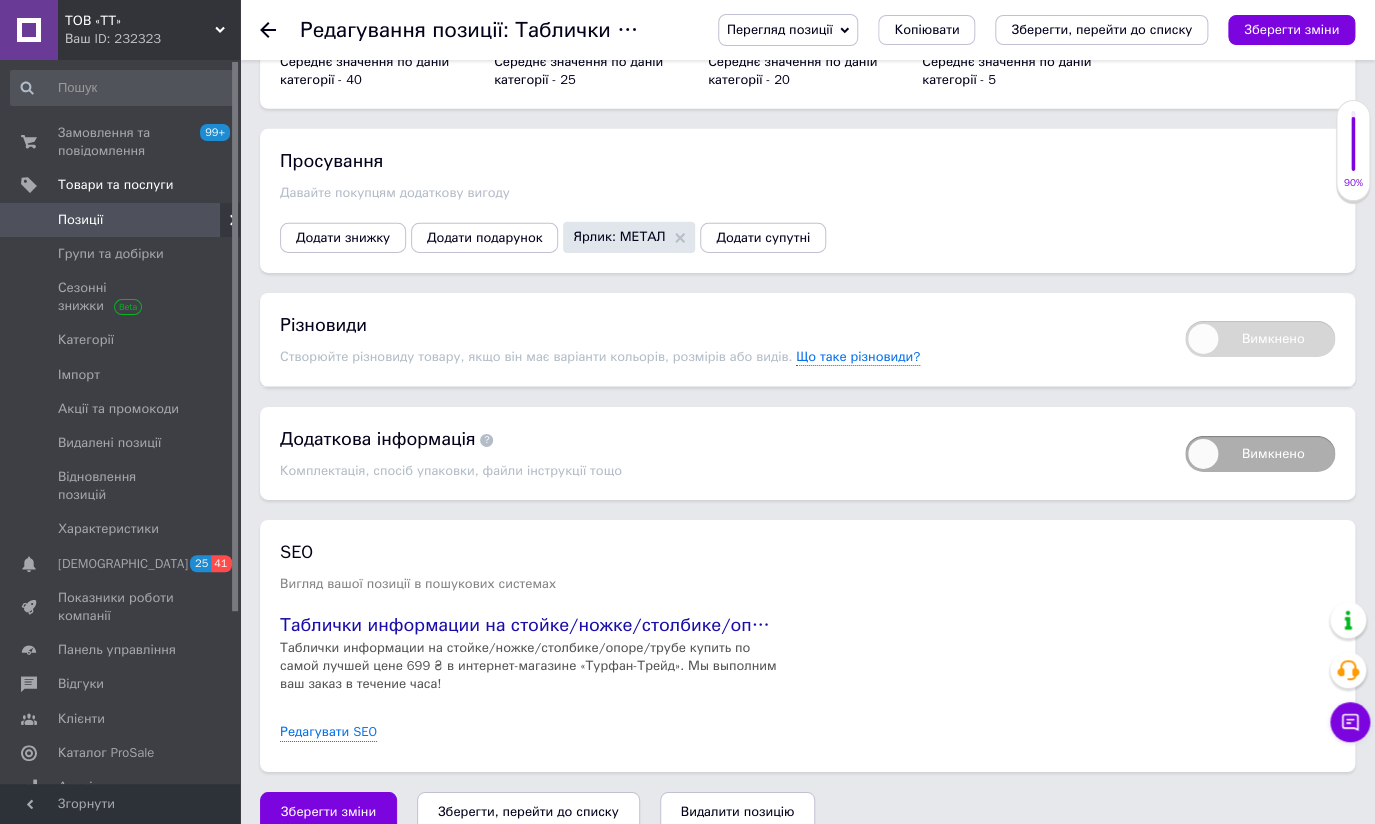 click on "Зберегти, перейти до списку" at bounding box center (528, 811) 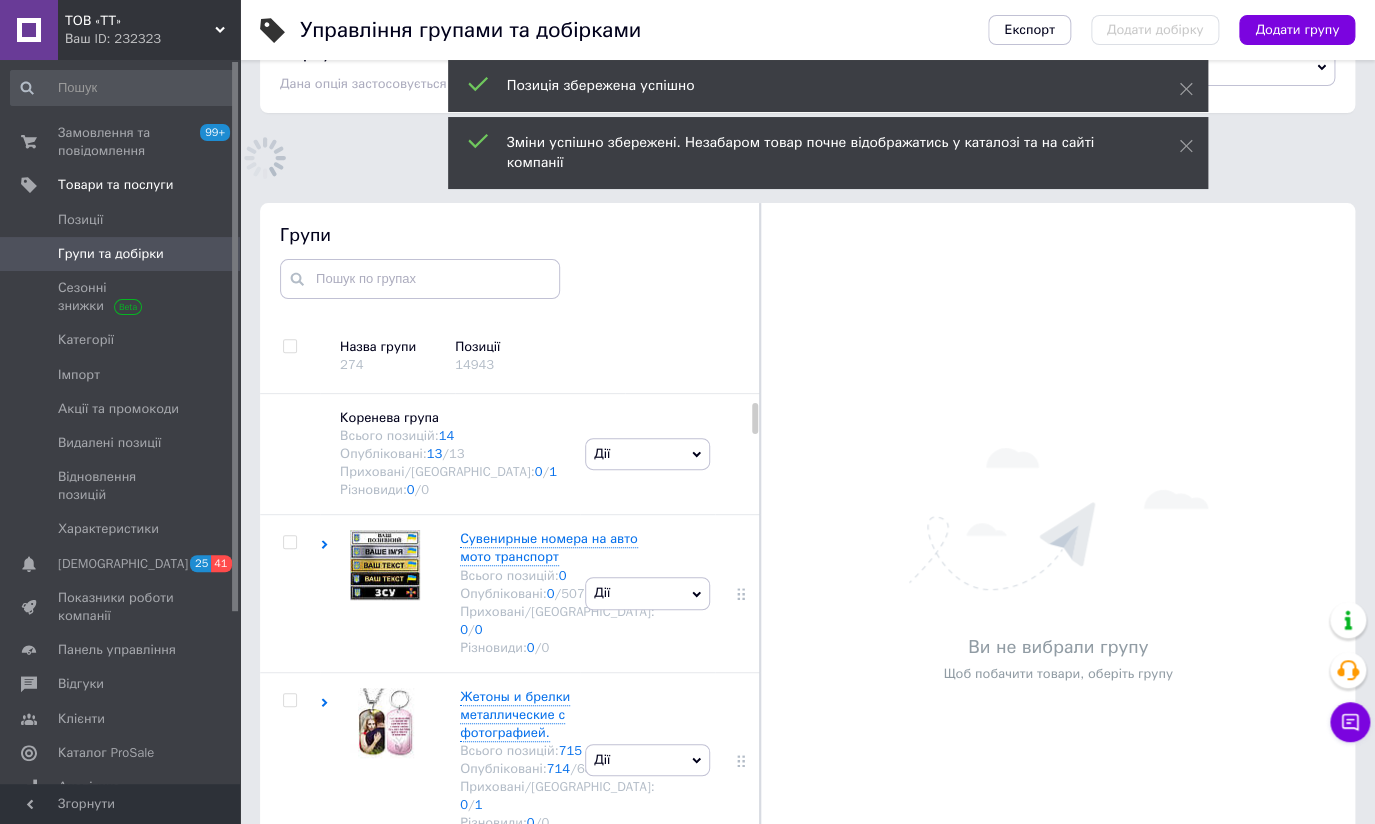 scroll, scrollTop: 183, scrollLeft: 0, axis: vertical 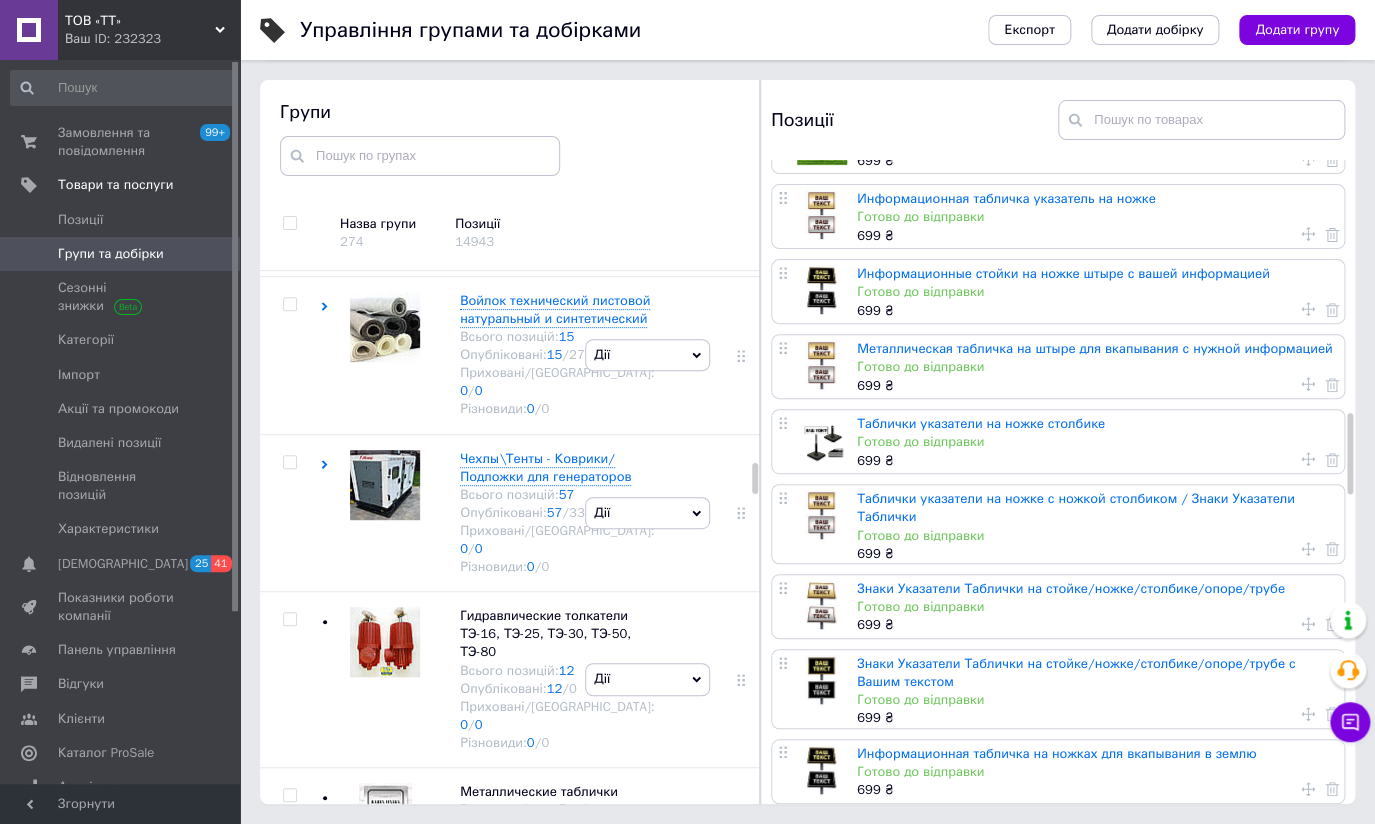click 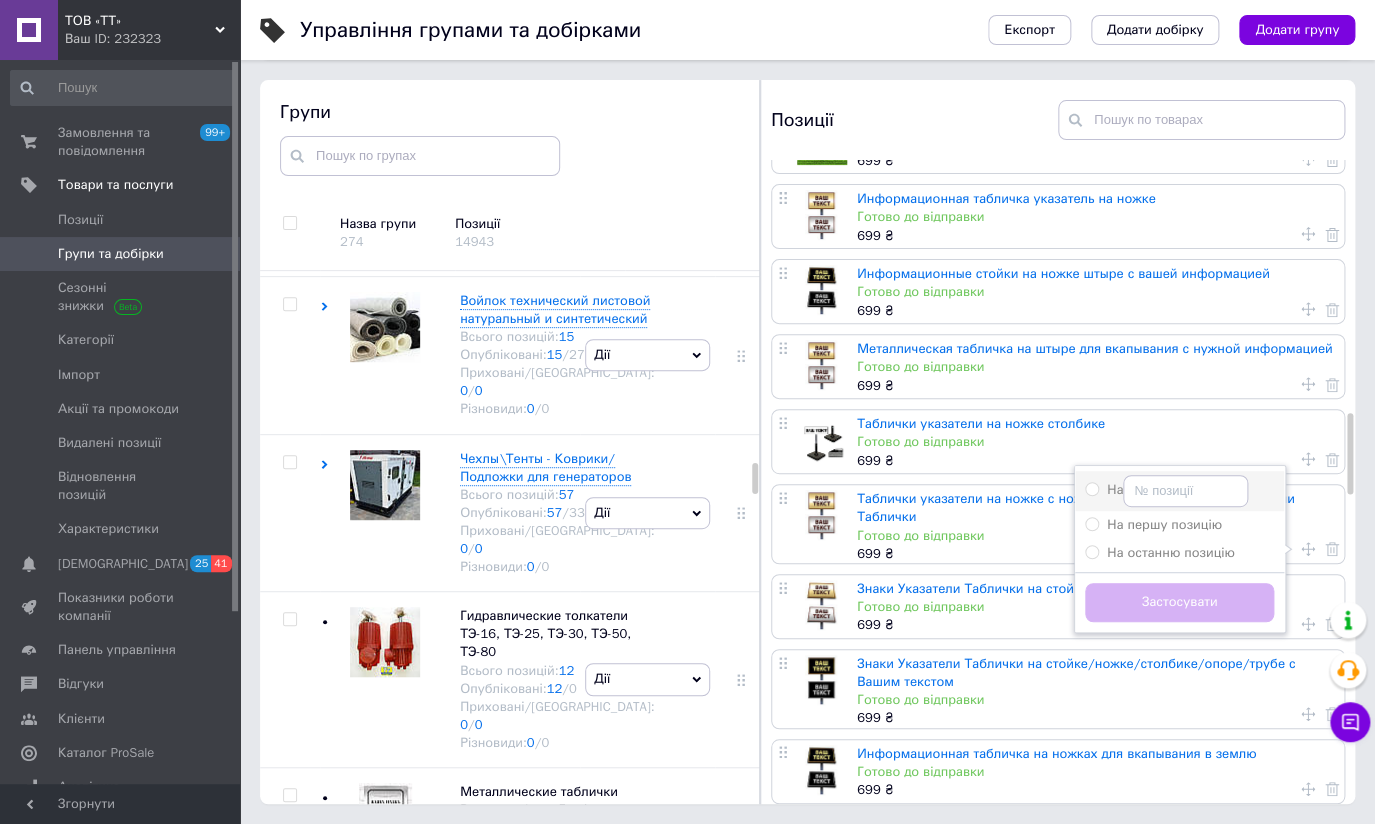 click on "На" at bounding box center (1091, 488) 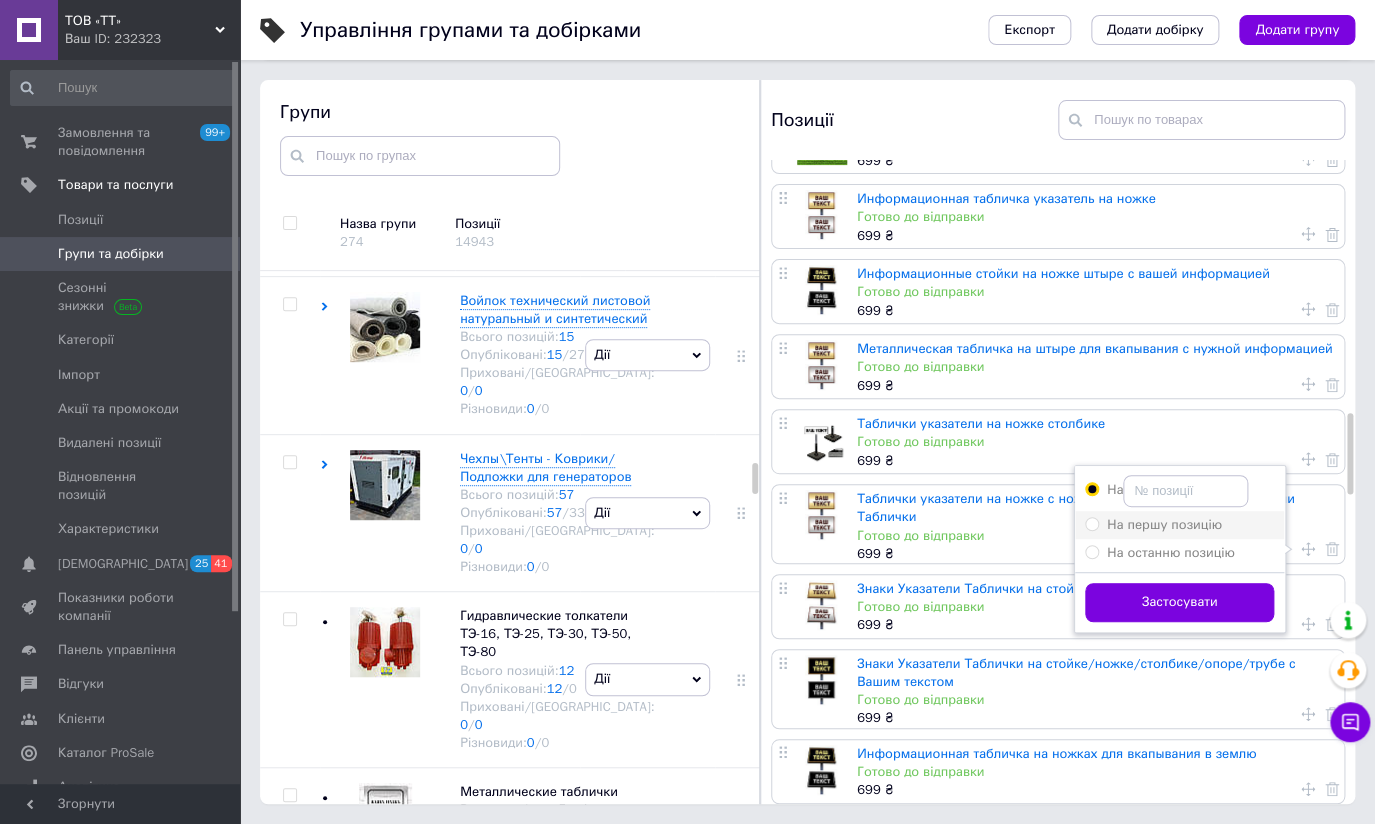 click on "На першу позицію" at bounding box center (1091, 523) 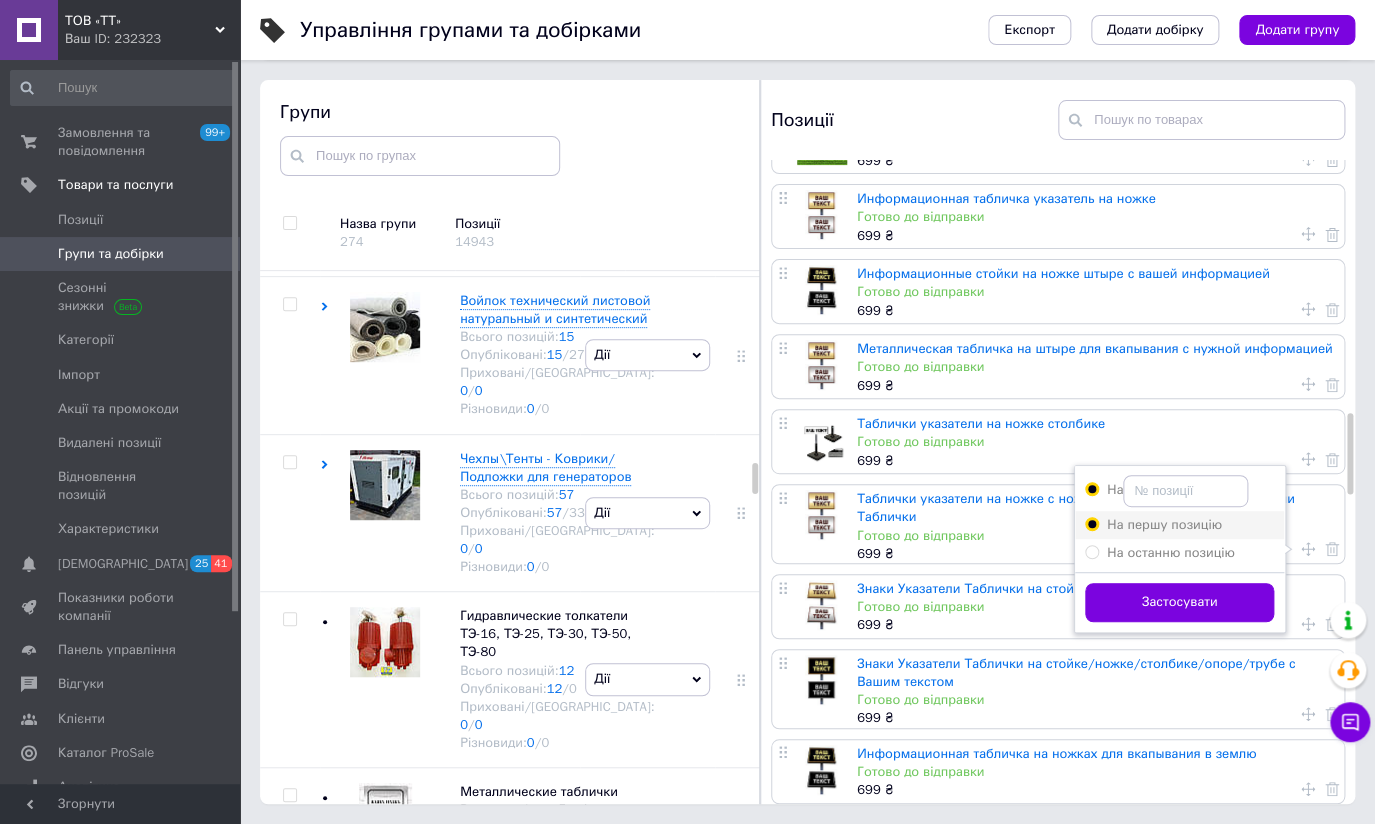 radio on "true" 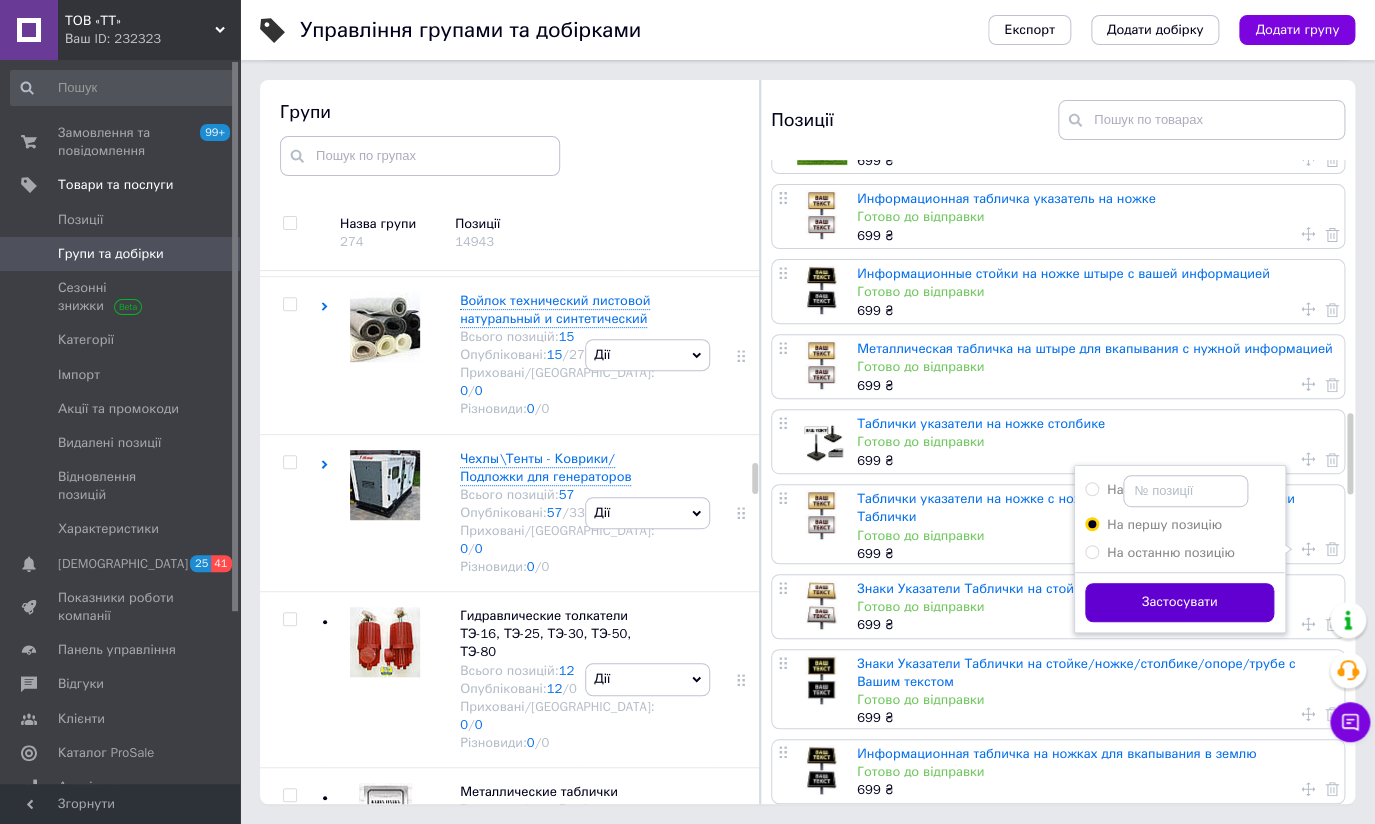 click on "Застосувати" at bounding box center [1179, 602] 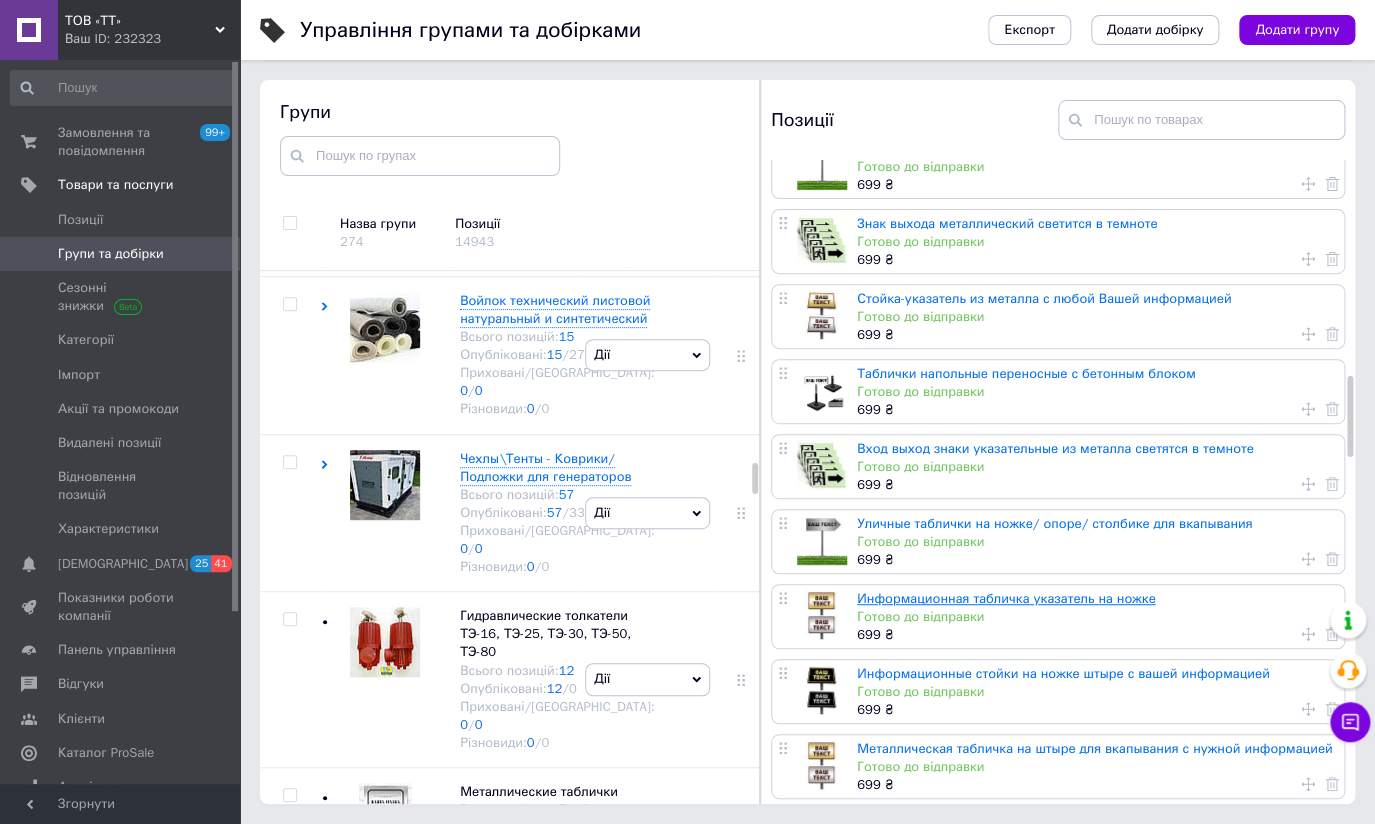 scroll, scrollTop: 1727, scrollLeft: 0, axis: vertical 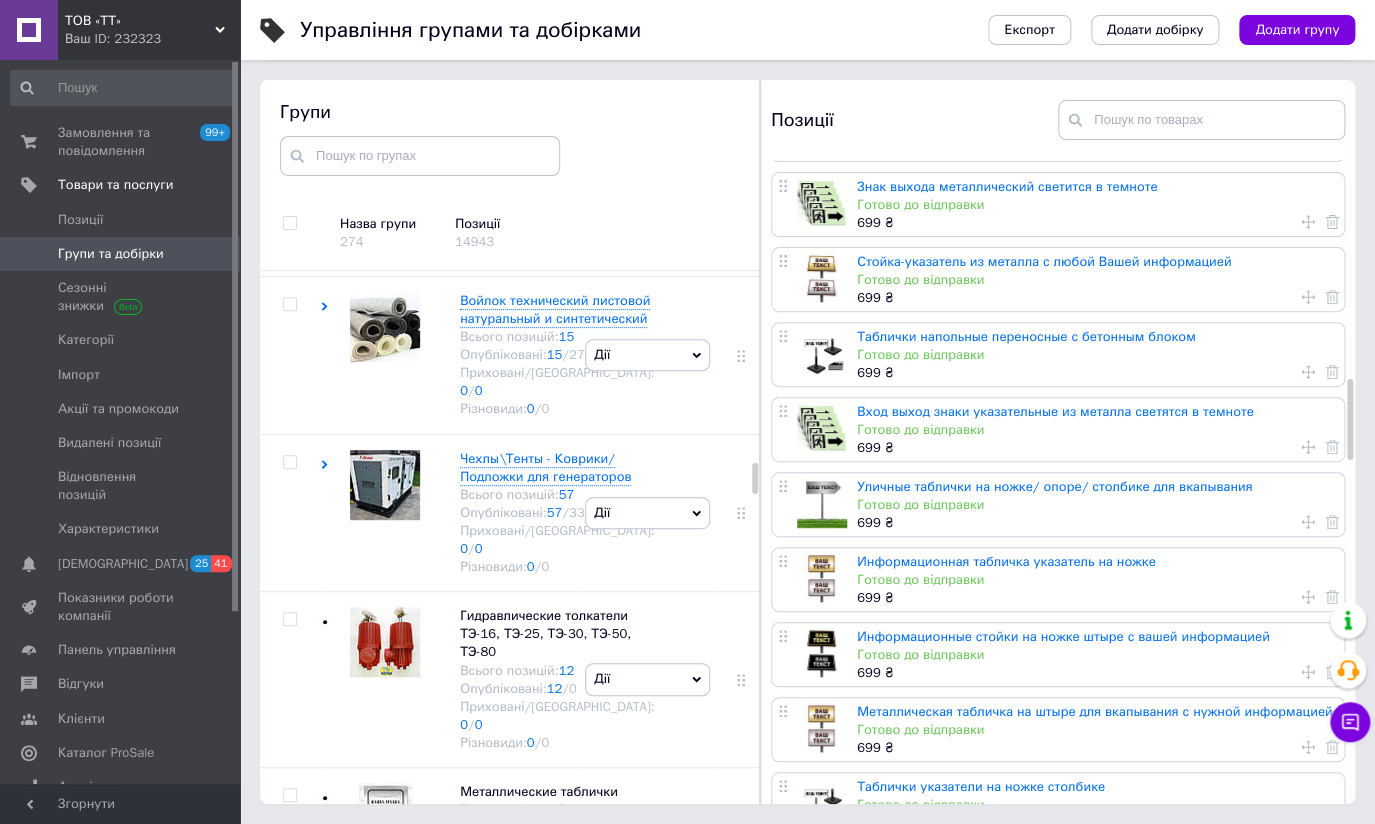 click 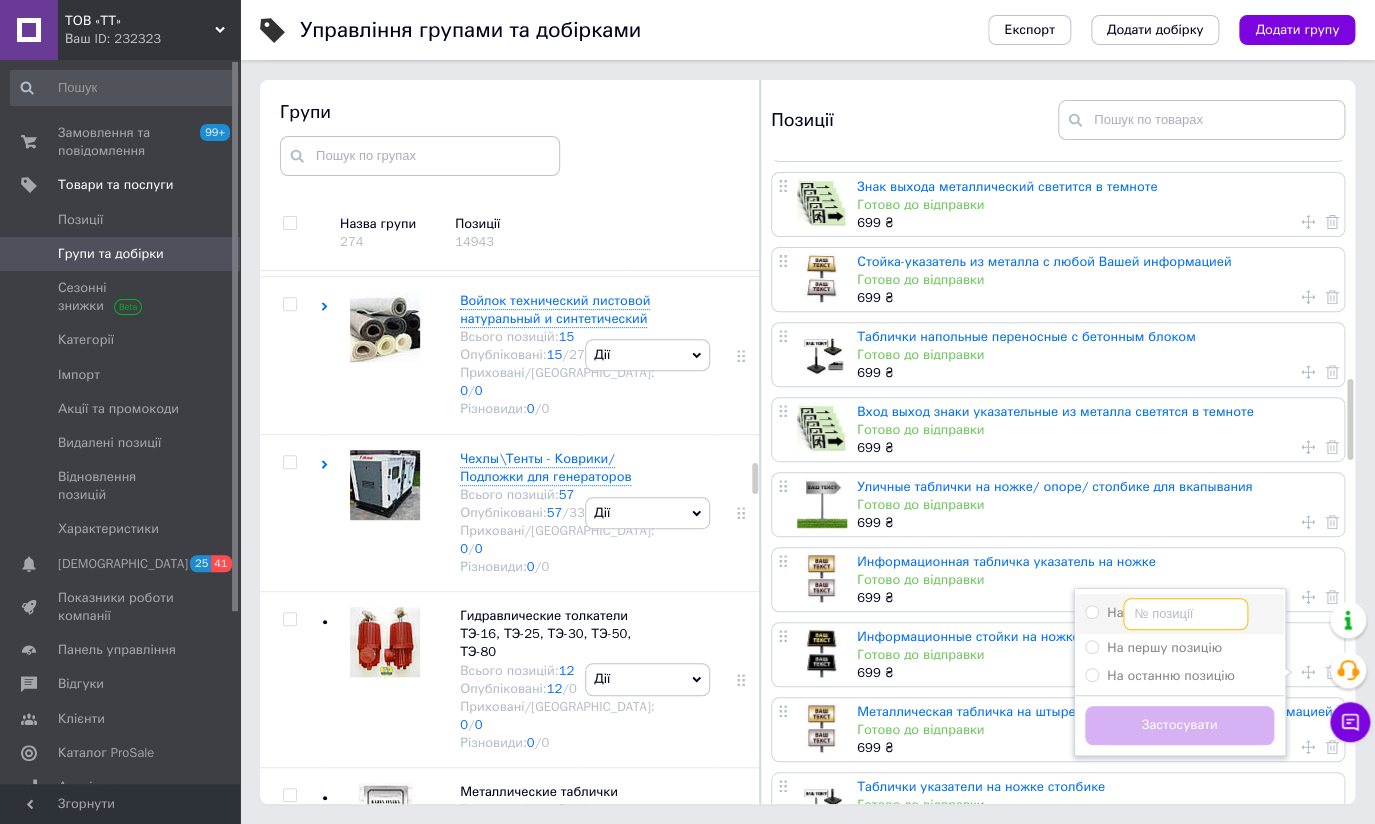 click on "На" at bounding box center (1185, 614) 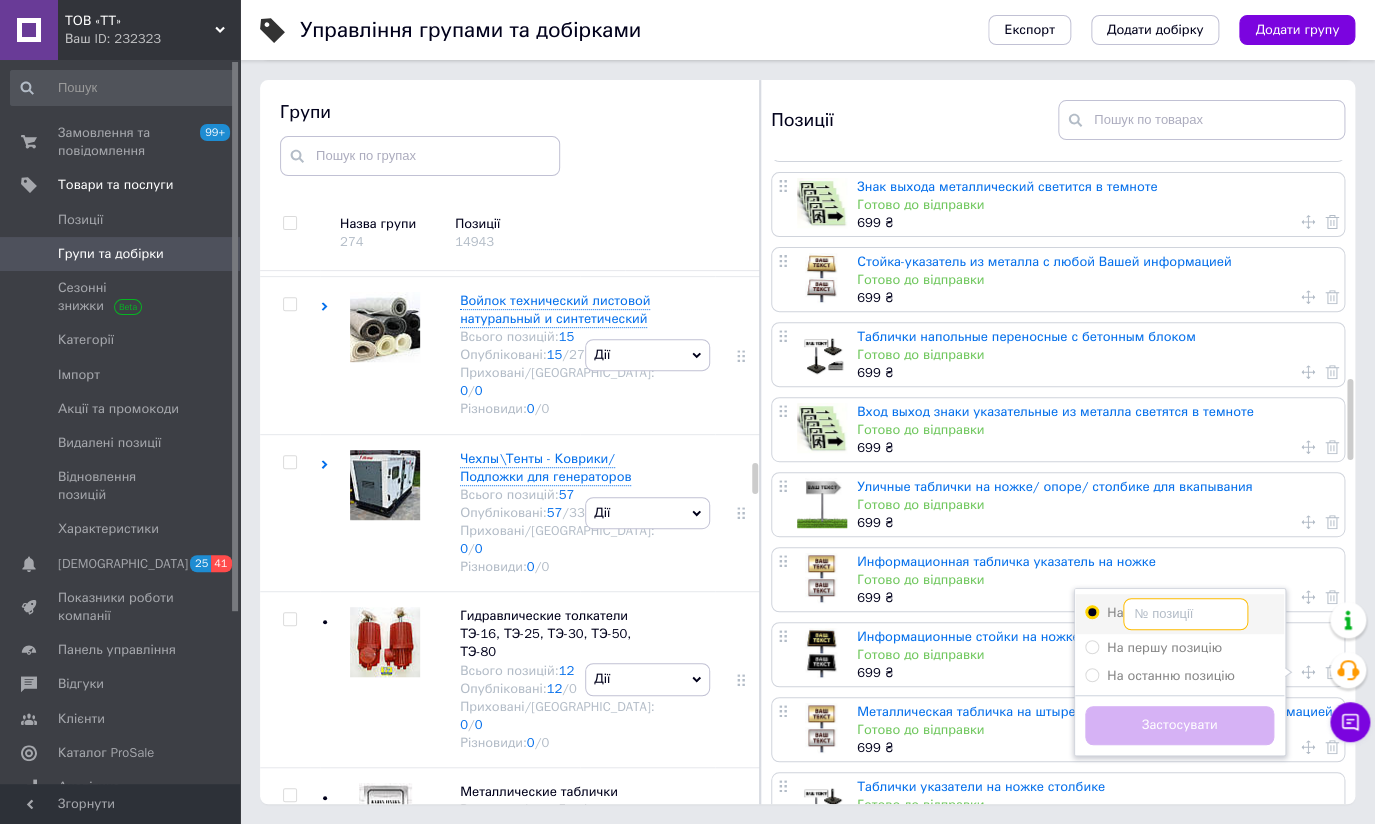 radio on "true" 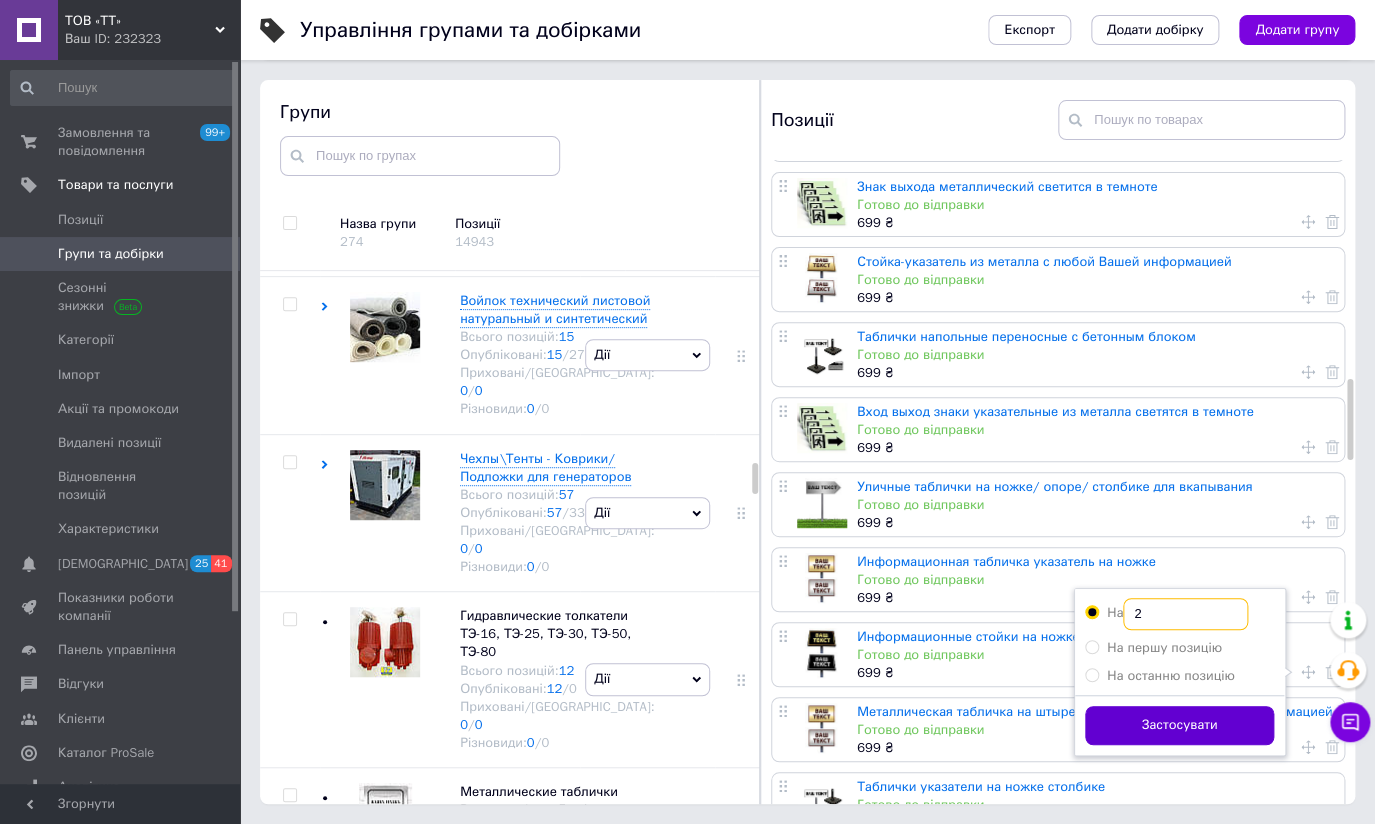 type on "2" 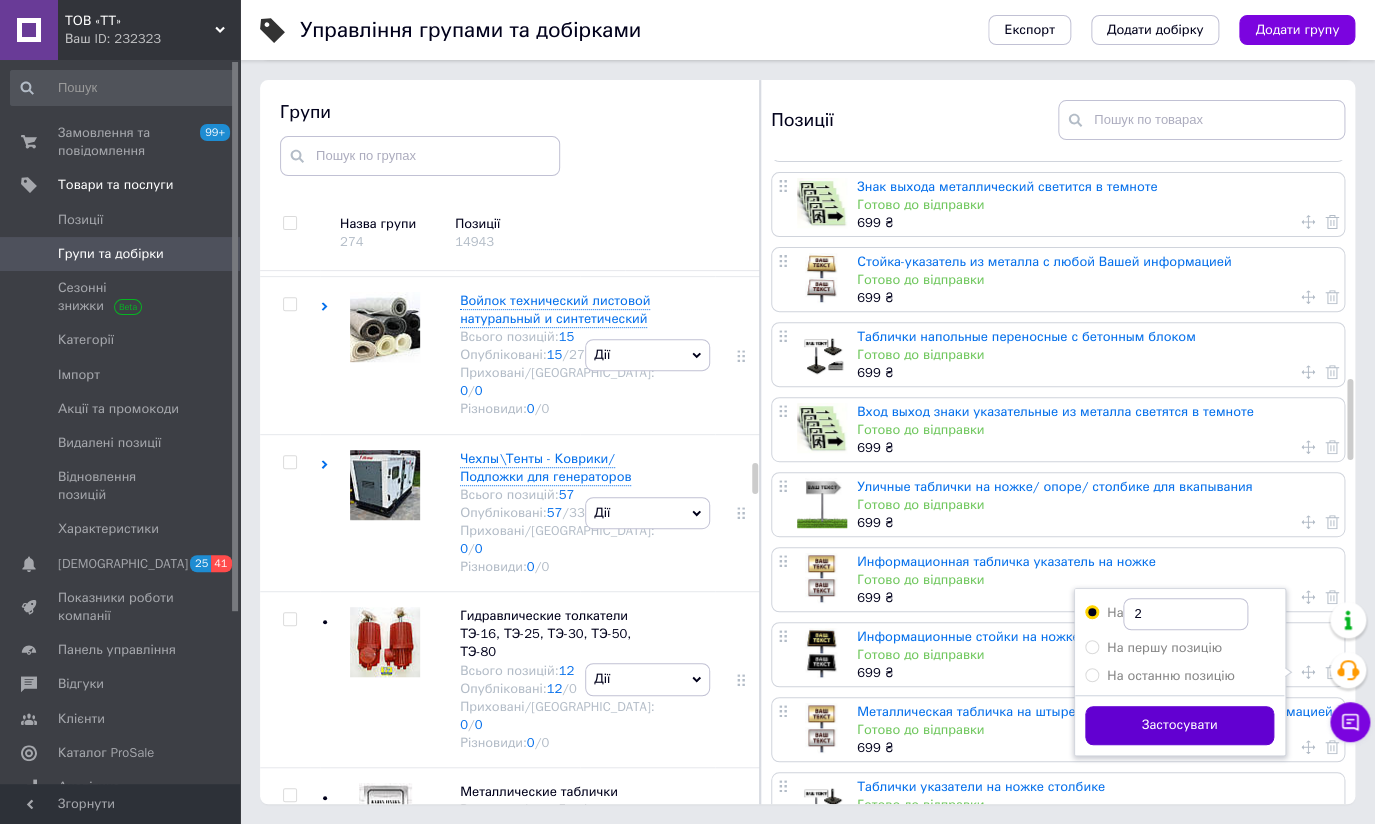 click on "Застосувати" at bounding box center (1179, 725) 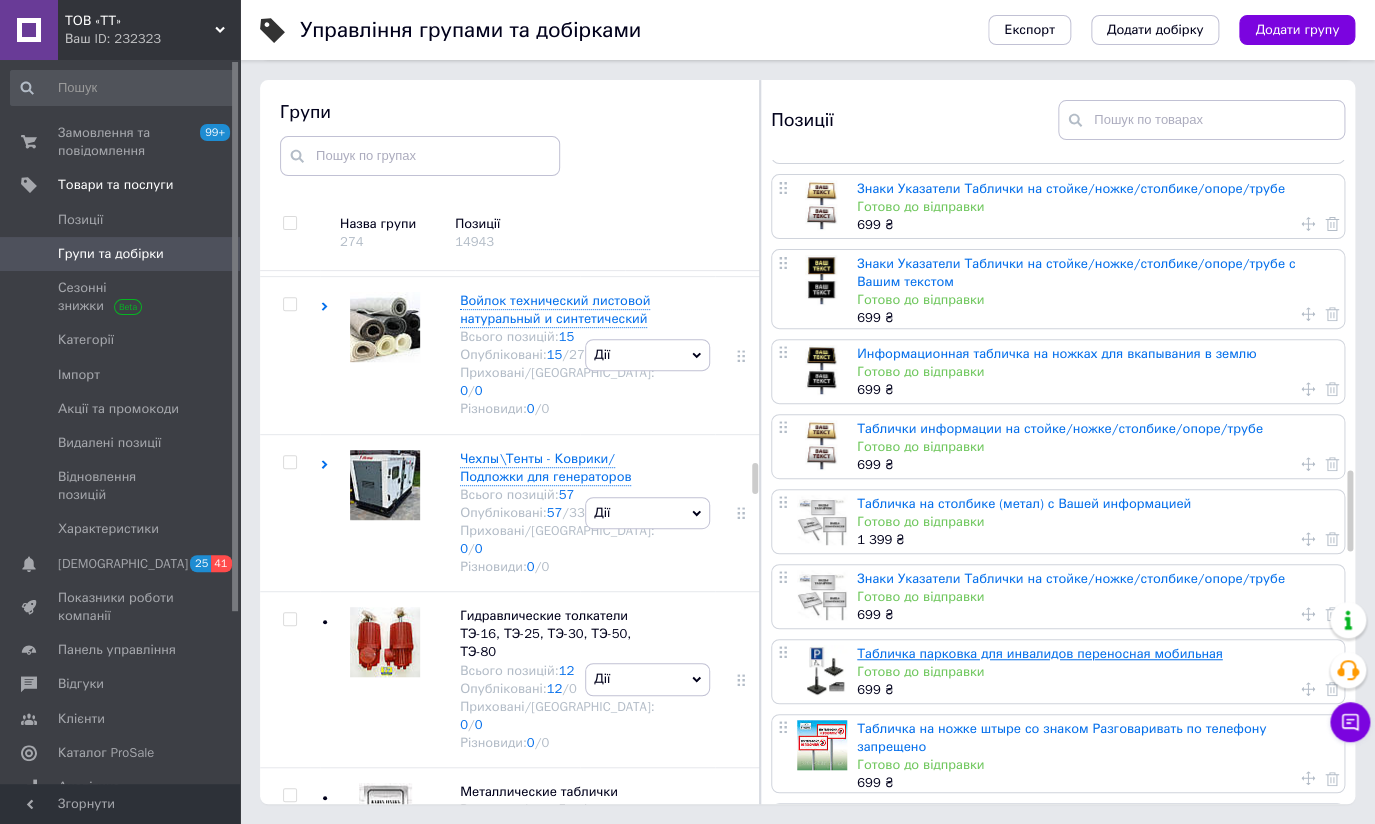 scroll, scrollTop: 2363, scrollLeft: 0, axis: vertical 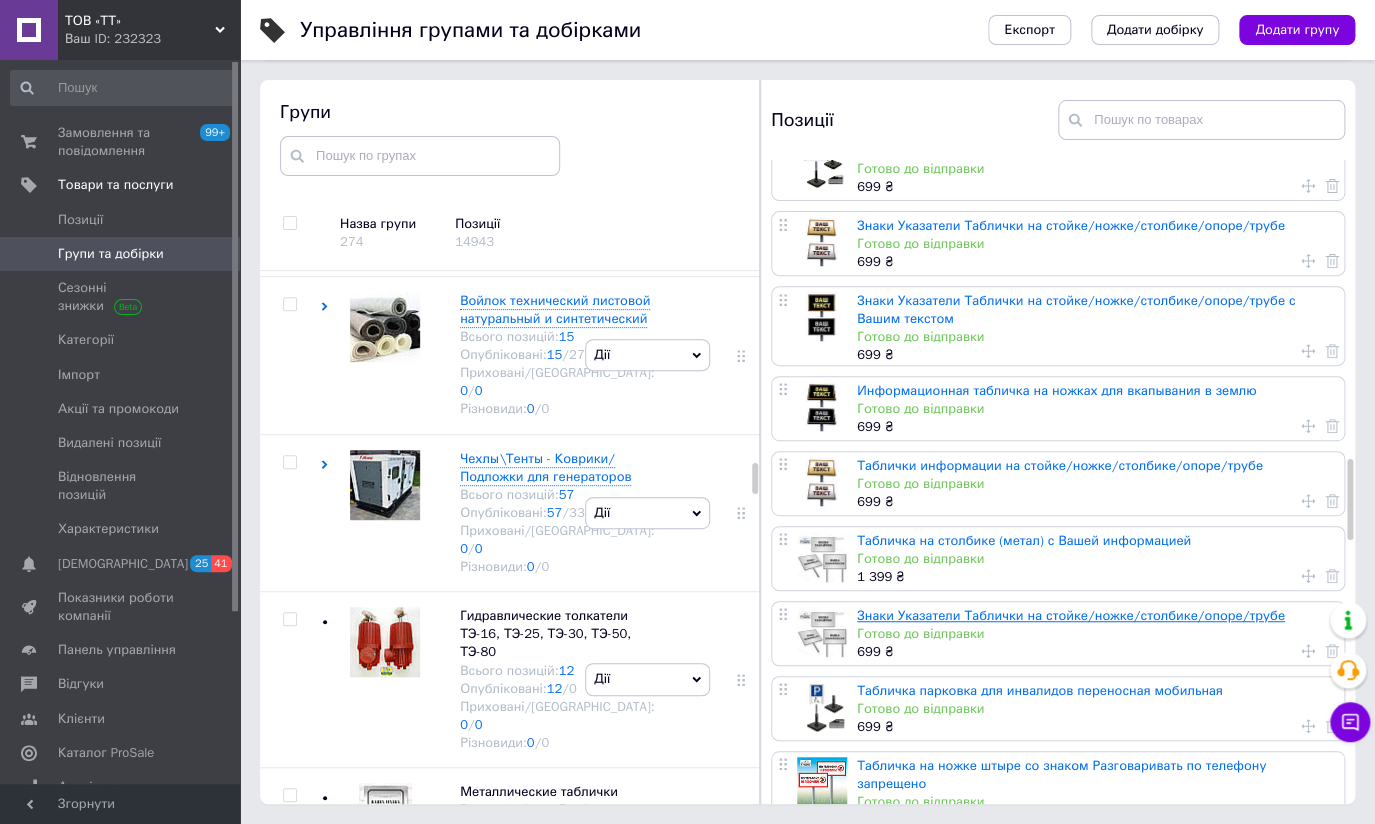 click on "Знаки Указатели Таблички на стойке/ножке/столбике/опоре/трубе" at bounding box center [1071, 615] 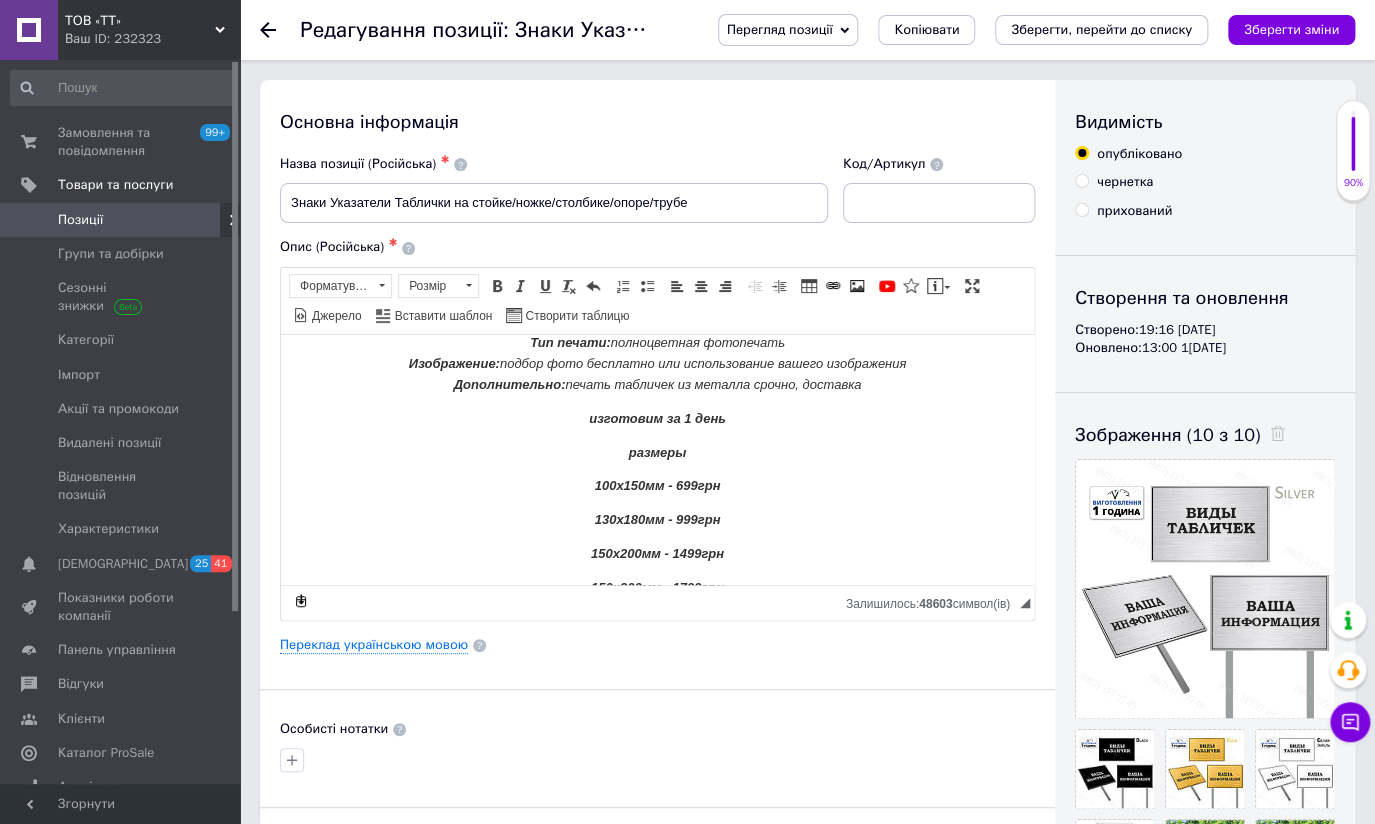 scroll, scrollTop: 0, scrollLeft: 0, axis: both 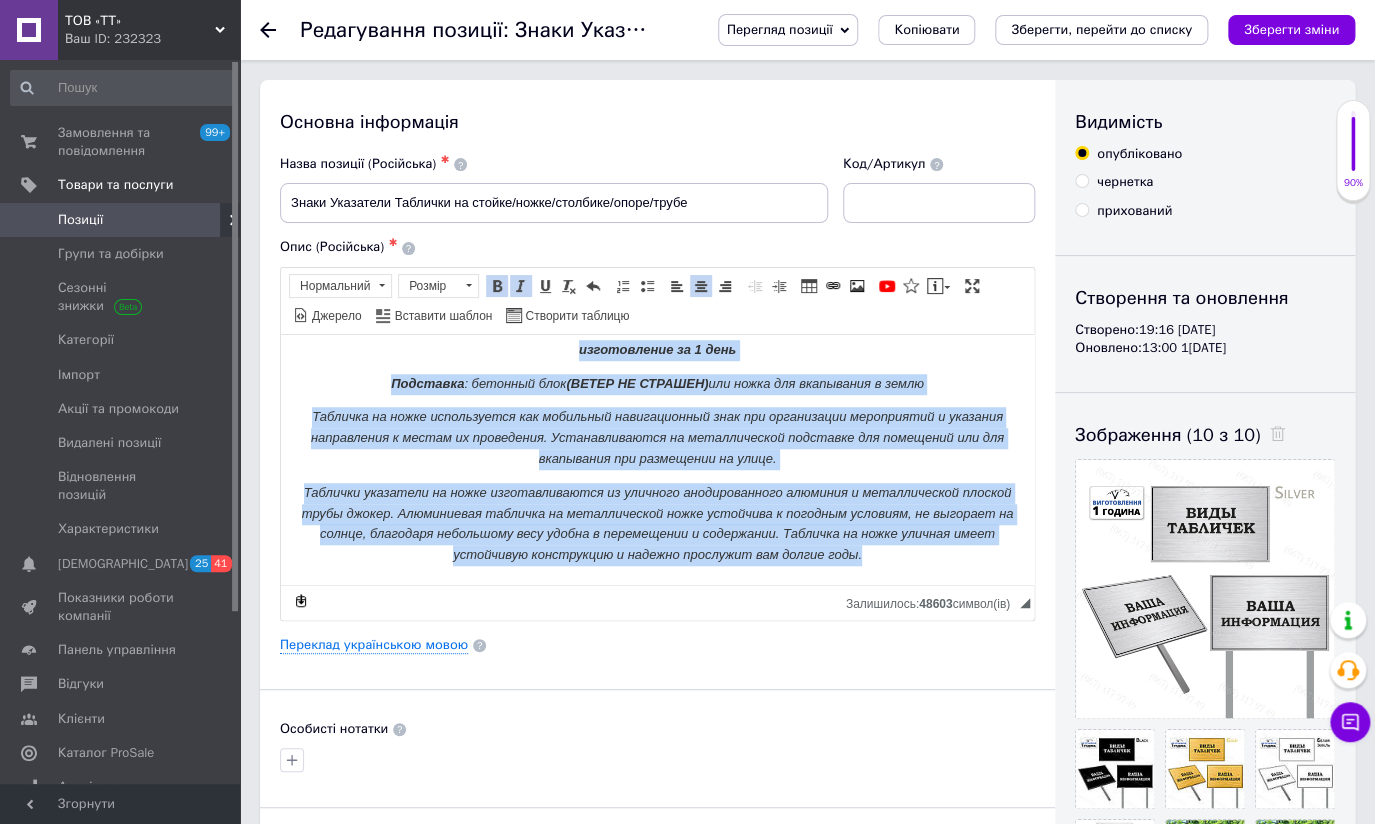 drag, startPoint x: 416, startPoint y: 358, endPoint x: 903, endPoint y: 658, distance: 571.9869 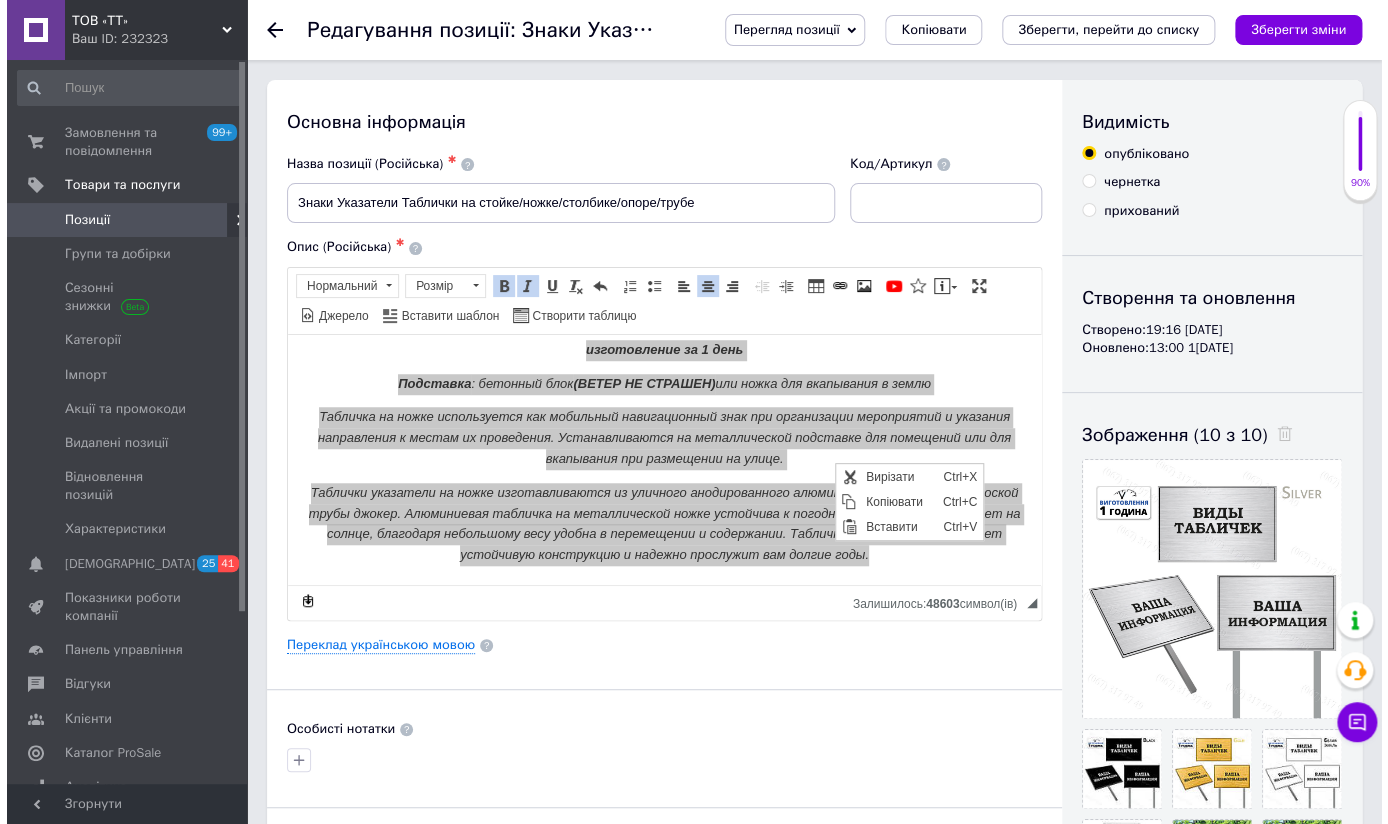 scroll, scrollTop: 0, scrollLeft: 0, axis: both 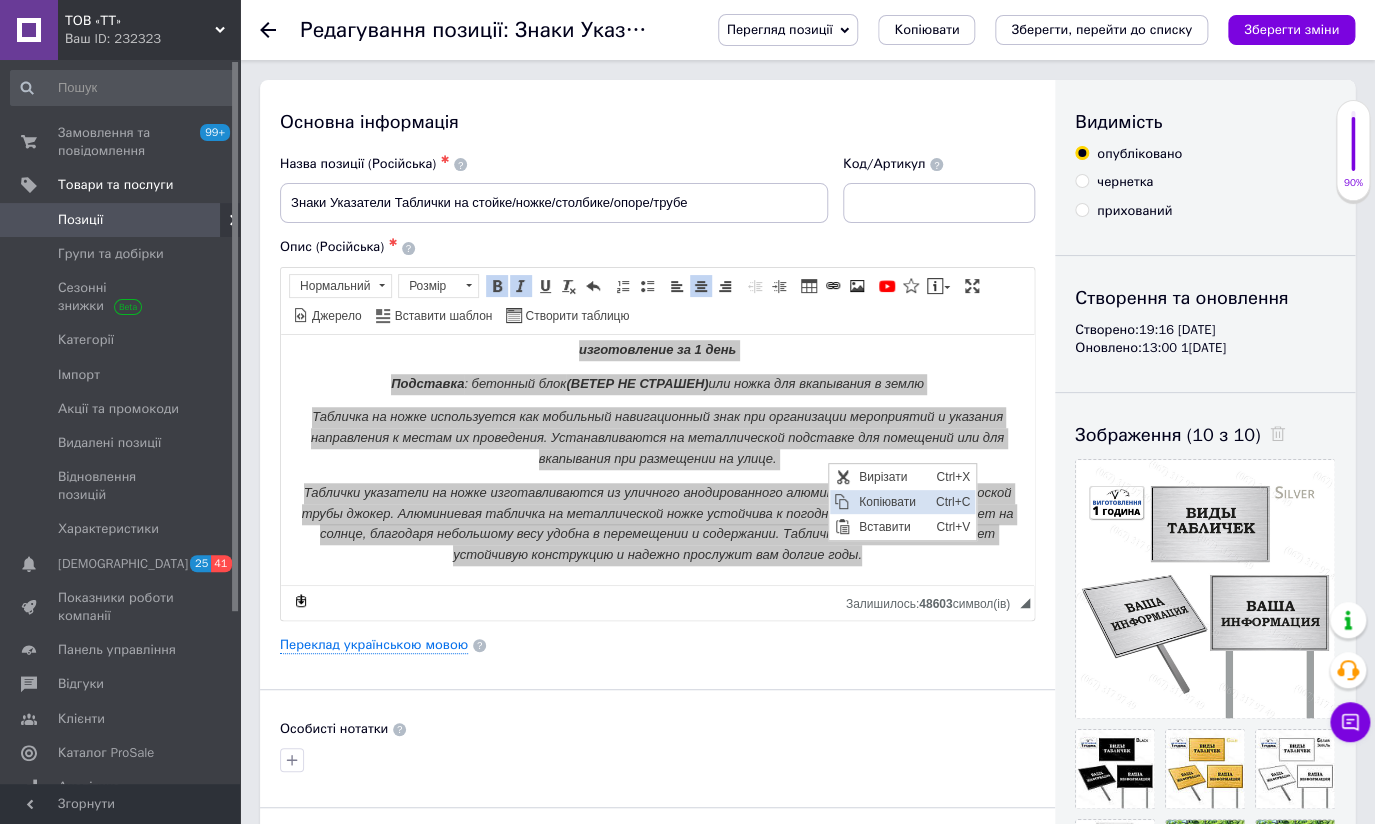 click on "Копіювати" at bounding box center [892, 501] 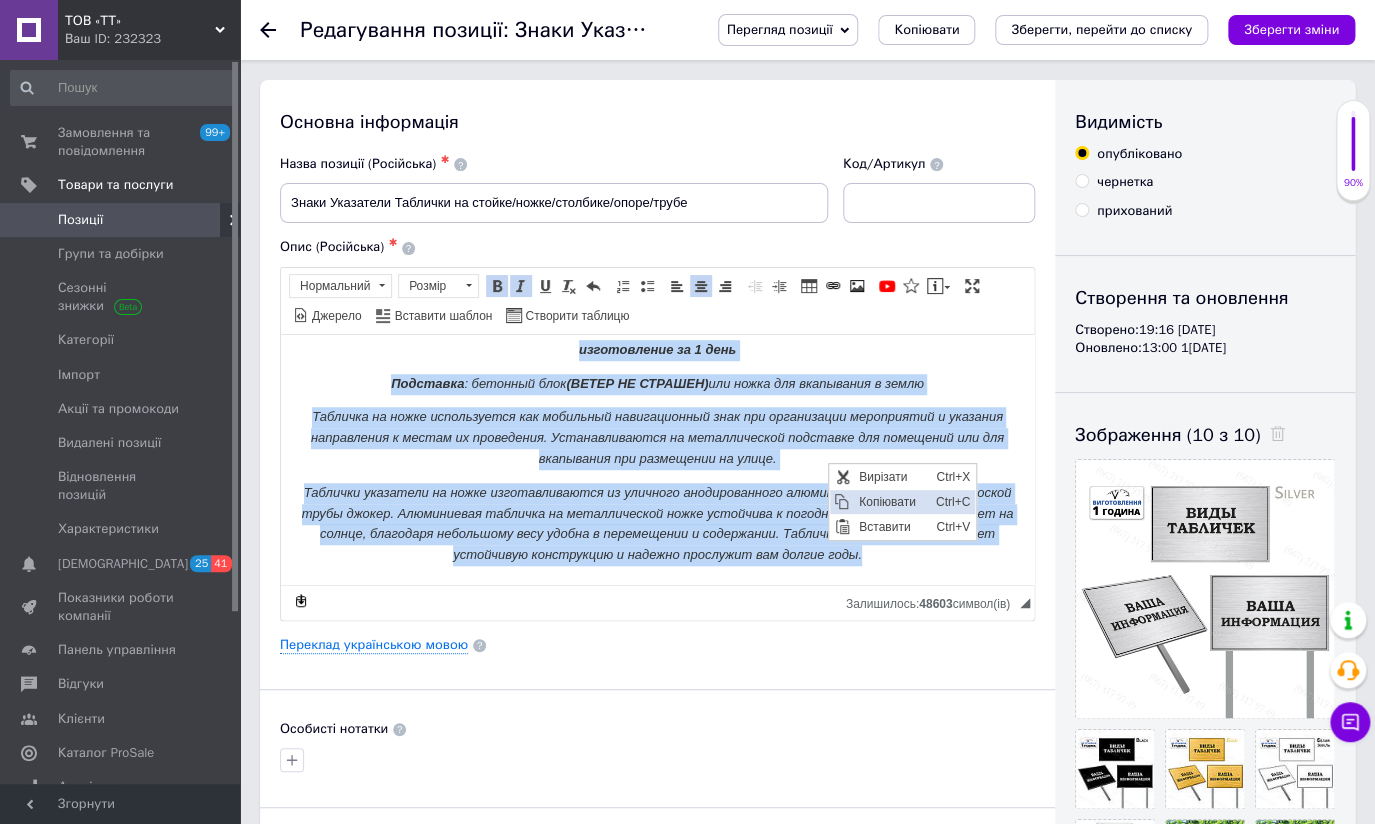 copy on "Lorem Ipsumdolo Sitametc ad elitse/doeiu/temporin/utlab/etdol Magnaaliquaen:  adm venia q nos exercitat Ullamcol:  nisialiq, exeacommodoco duisaute Iru inrepr:  voluptatevel essecillum Fugiatnulla:  pariat exce sintoccae cup nonproidentsu culpaq officiadese Mollitanimide:  laboru perspici un omnisis natuse, voluptat accusanti do 6 laud totamre 610a593ea - 591ips 765q198ab - 060ill 761i535ve - 1867qua 987a536be - 1417vit 570d808ex - 4641nem 252e367ip - 4107qui 056v317as - 1584aut 655o078fu - 4438con 505m695do - 4077eos 740r590se - 6386nes 609n533po - 1088qui 706d664ad - 3724num ( Ei modi tempor) incidunt magnamquaera et Minuss nobiseligendiop cumquen i Quopl facerep assumendarep te 7 aute Quibusdam : officiis debi  (RERUM NE SAEPEEV)  vol repud rec itaqueearu h tenet Sapiente de reici voluptatibus mai aliasperf doloribusaspe repe min nostrumexer ullamcorpor s laborios aliquidcomm c quidma mo molestiaeh. Quidemrerumfaci ex distinctionam liberotem cum solutanob eli opt cumquenihi imp minusquodm pl facer. Poss..." 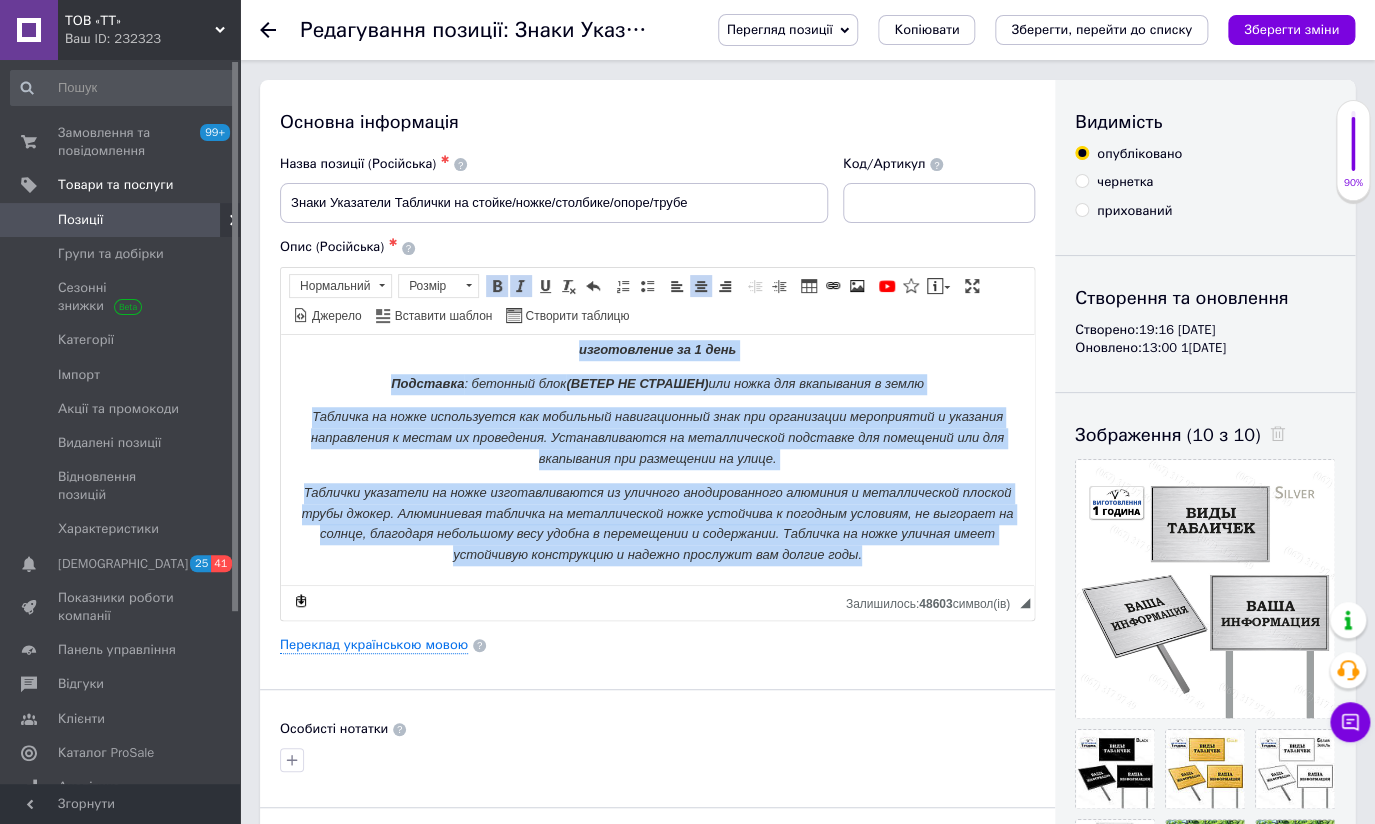 click on "Табличка на ножке используется как мобильный навигационный знак при организации мероприятий и указания направления к местам их проведения. Устанавливаются на металлической подставке для помещений или для вкапывания при размещении на улице." at bounding box center [657, 437] 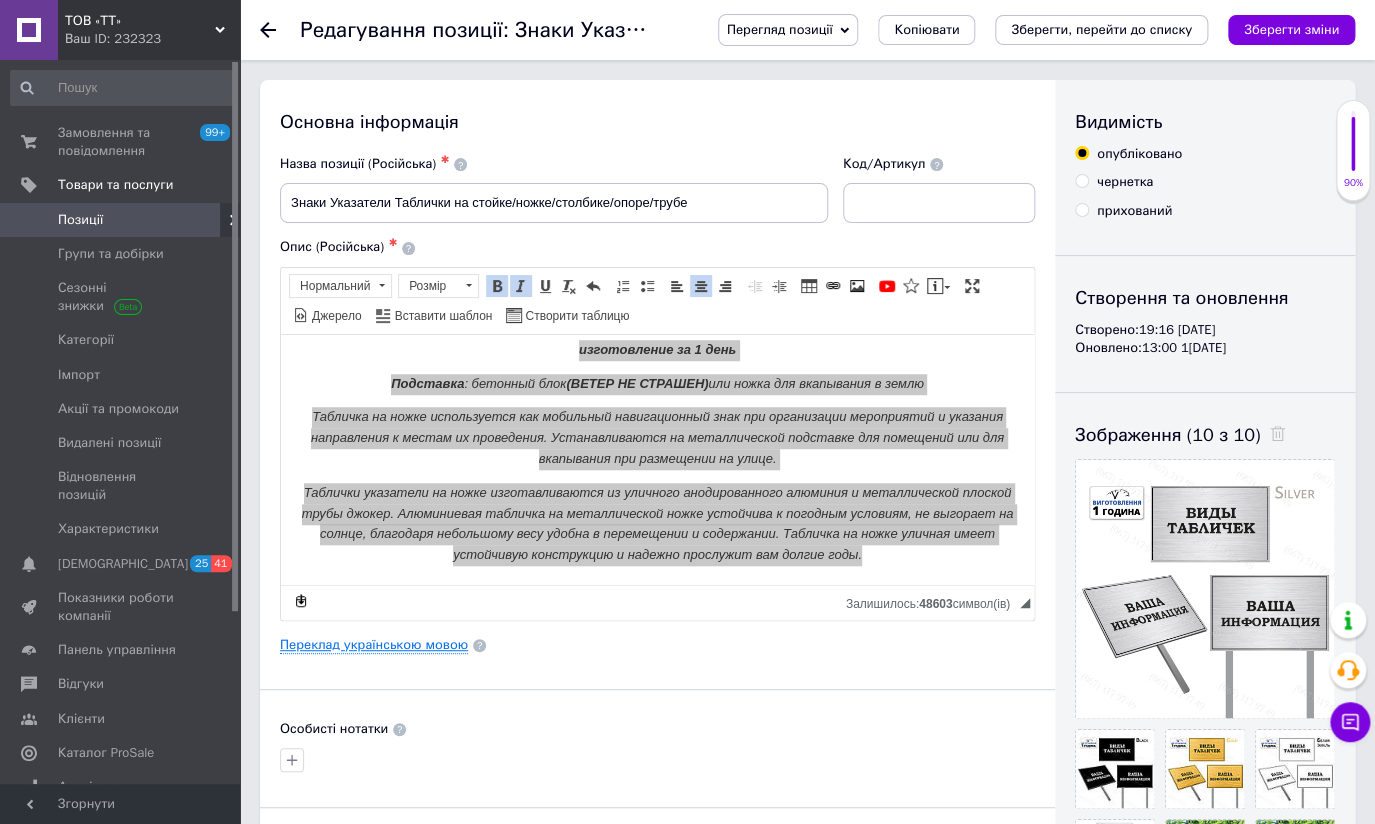 click on "Переклад українською мовою" at bounding box center [374, 645] 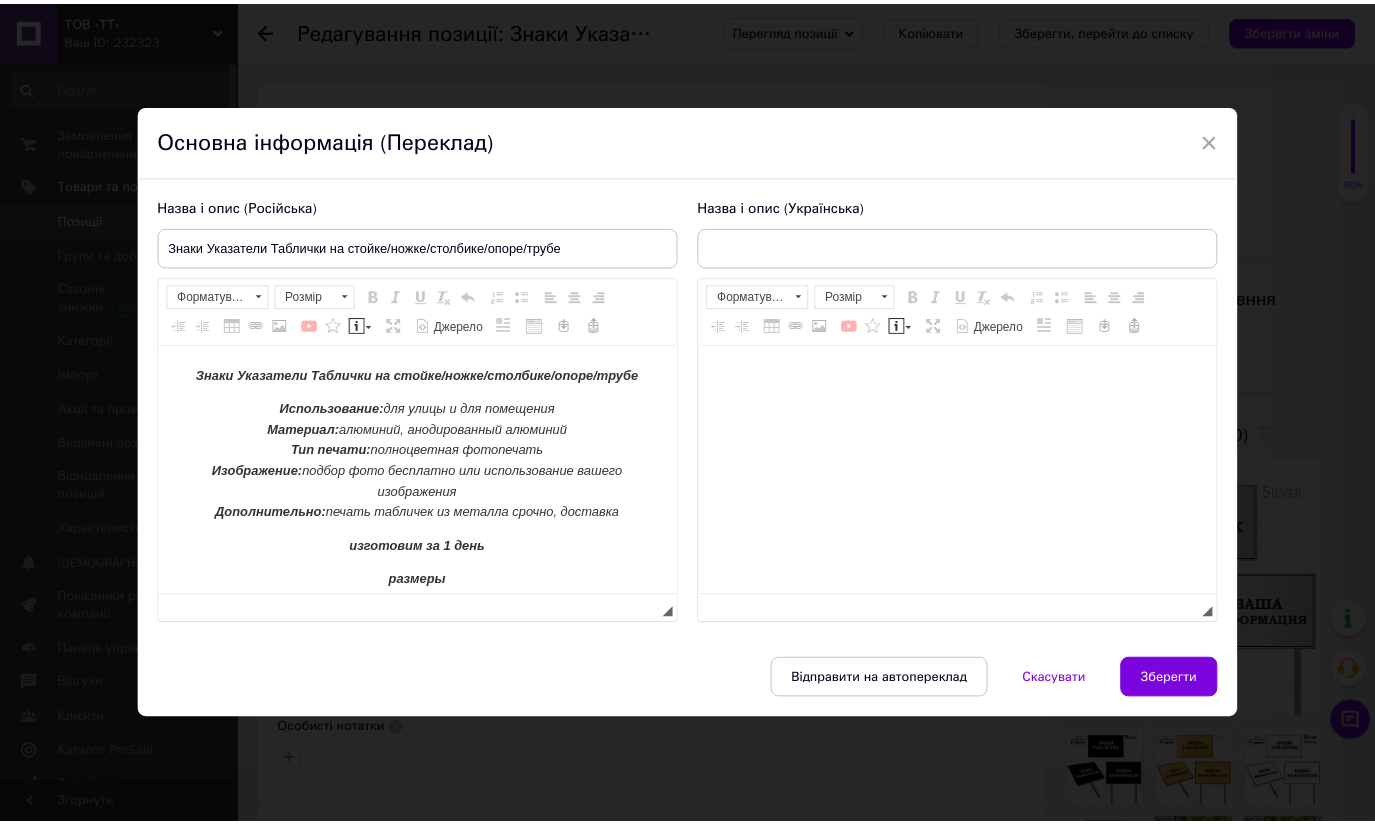 scroll, scrollTop: 0, scrollLeft: 0, axis: both 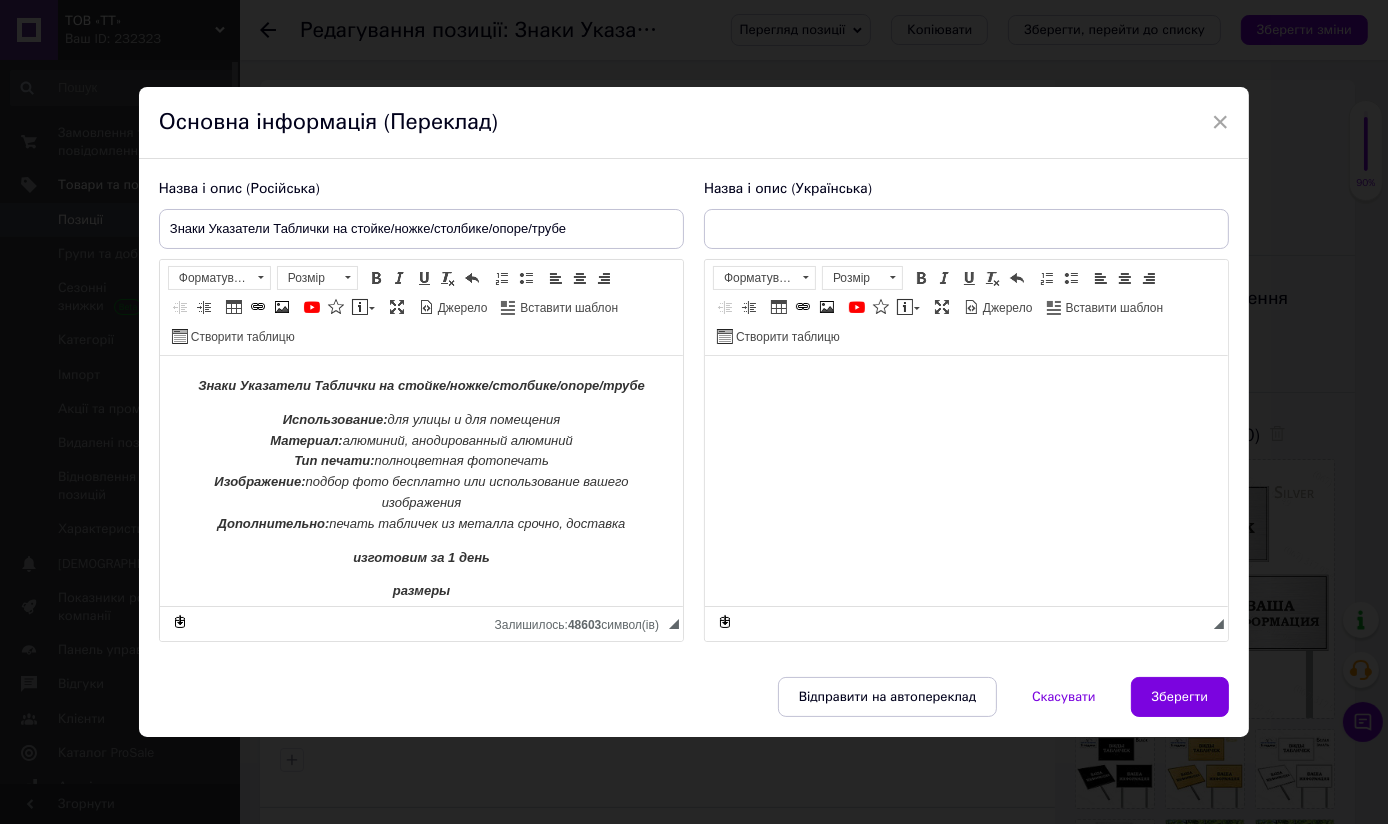type on "Знаки Вказівники Таблички на стійці/ножці/стовбиці/опорі/трубе" 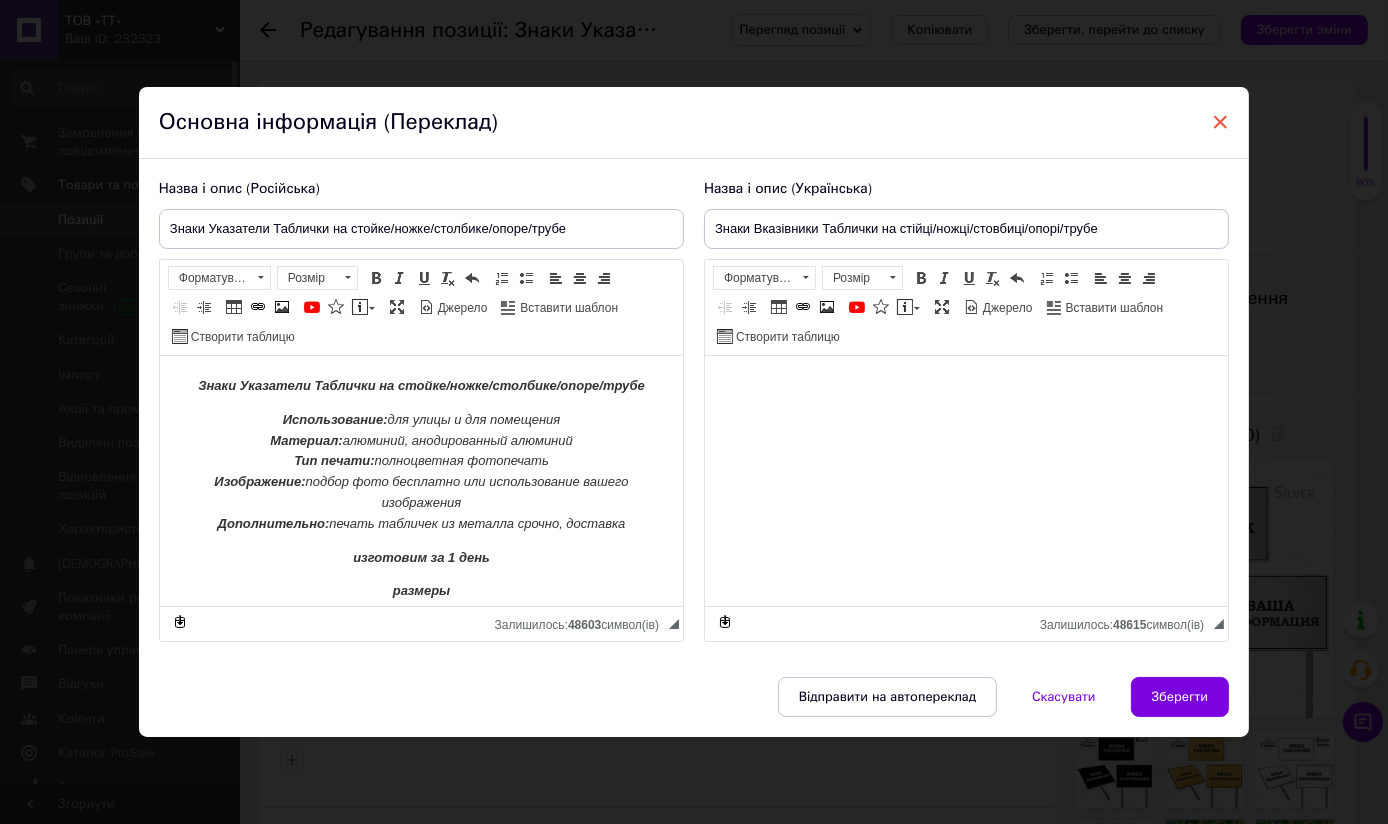 click on "×" at bounding box center (1221, 122) 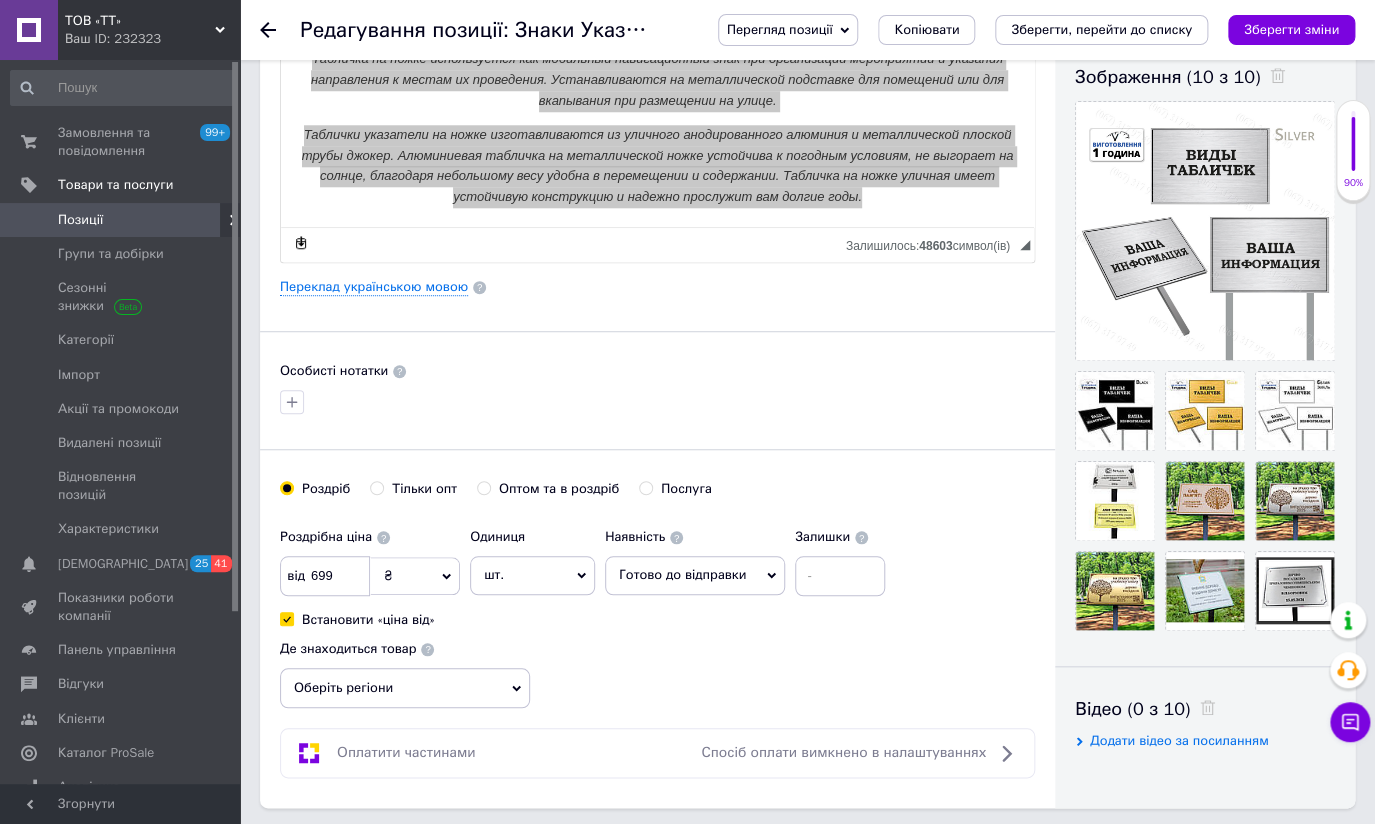 scroll, scrollTop: 363, scrollLeft: 0, axis: vertical 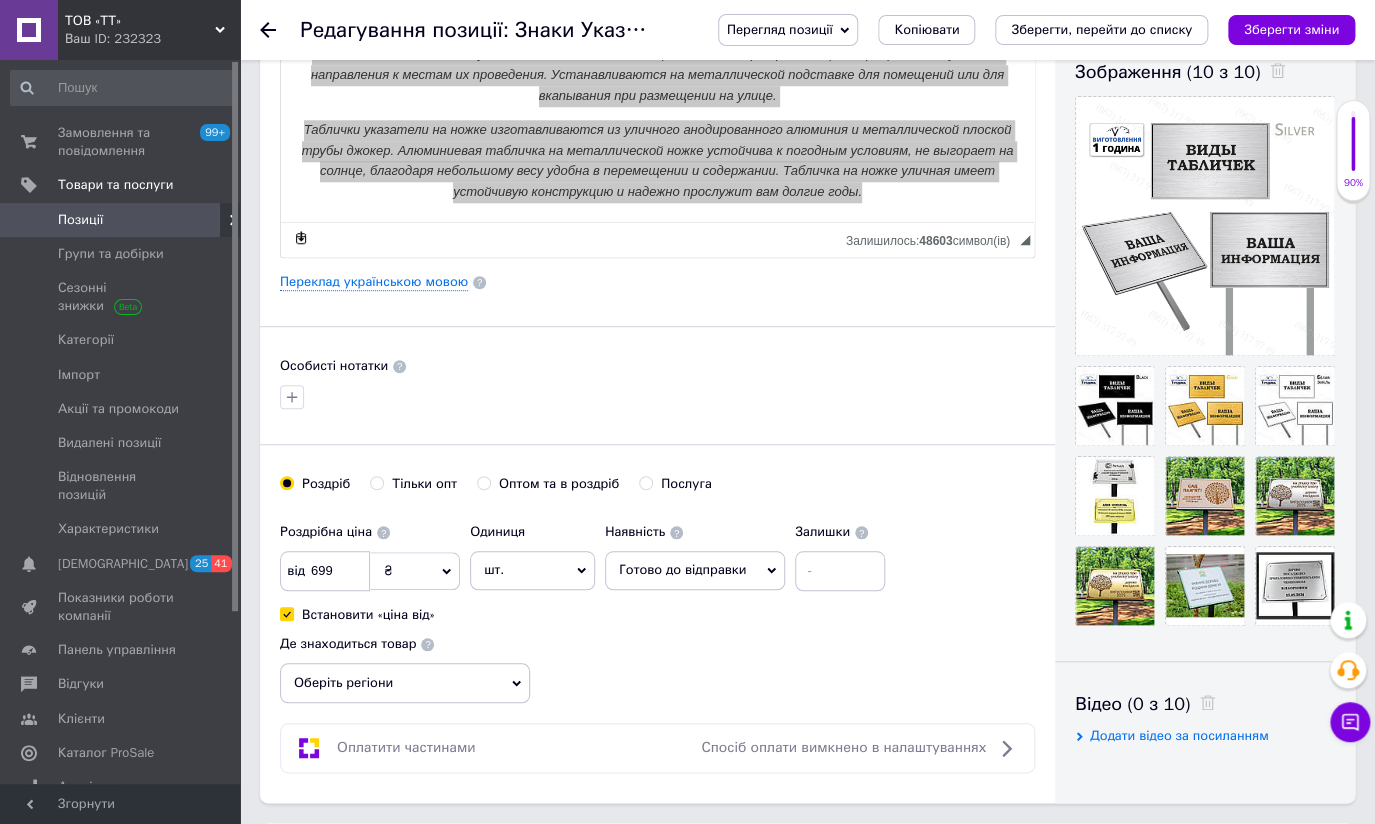 click at bounding box center [657, 397] 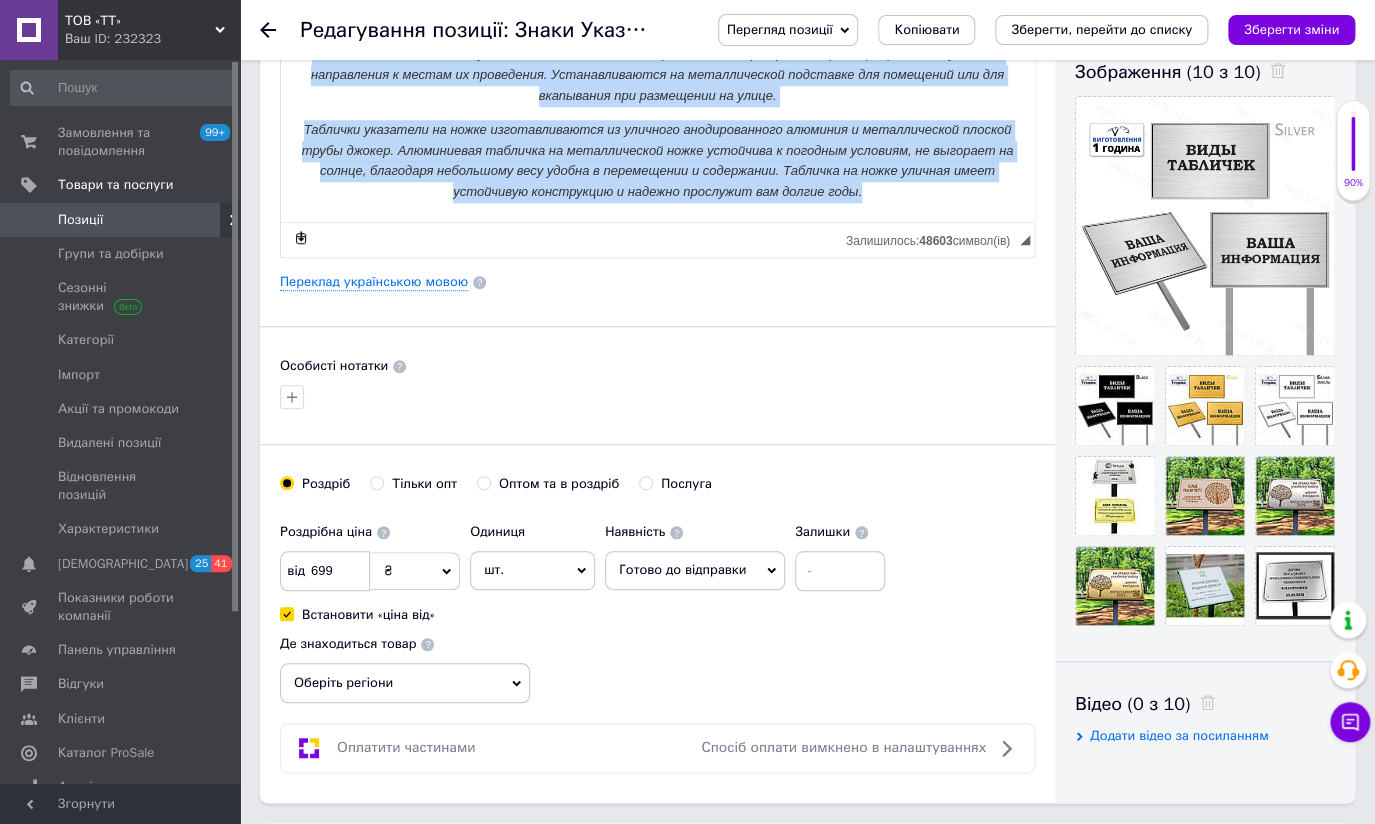 click on "Знаки Указатели Таблички на стойке/ножке/столбике/опоре/трубе Использование:  для улицы и для помещения Материал:  алюминий, анодированный алюминий Тип печати:  полноцветная фотопечать Изображение:  подбор фото бесплатно или использование вашего изображения Дополнительно:  печать табличек из металла срочно, доставка изготовим за 1 день размеры 100х150мм - 699грн 130х180мм - 999грн 150х200мм - 1499грн 150х300мм - 1799грн 160х230мм - 1899грн 180х240мм - 1999грн 200х250мм - 2200грн 200х300мм - 2400грн 220х300мм - 2500грн 250х300мм - 2800грн 300х300мм - 2999грн 300х400мм - 3999грн ( На двух ножках) изготовление за 1 день" at bounding box center [657, -239] 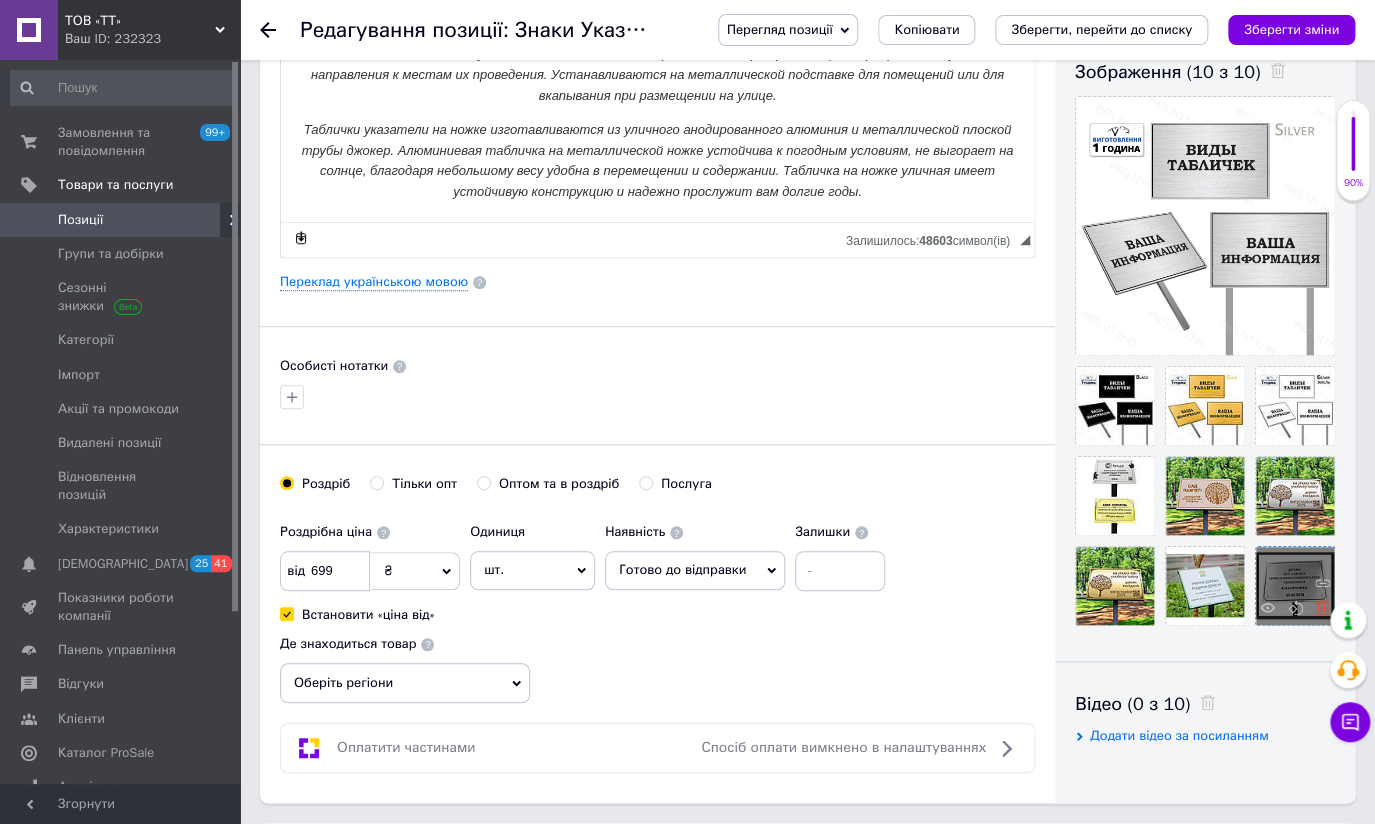 click 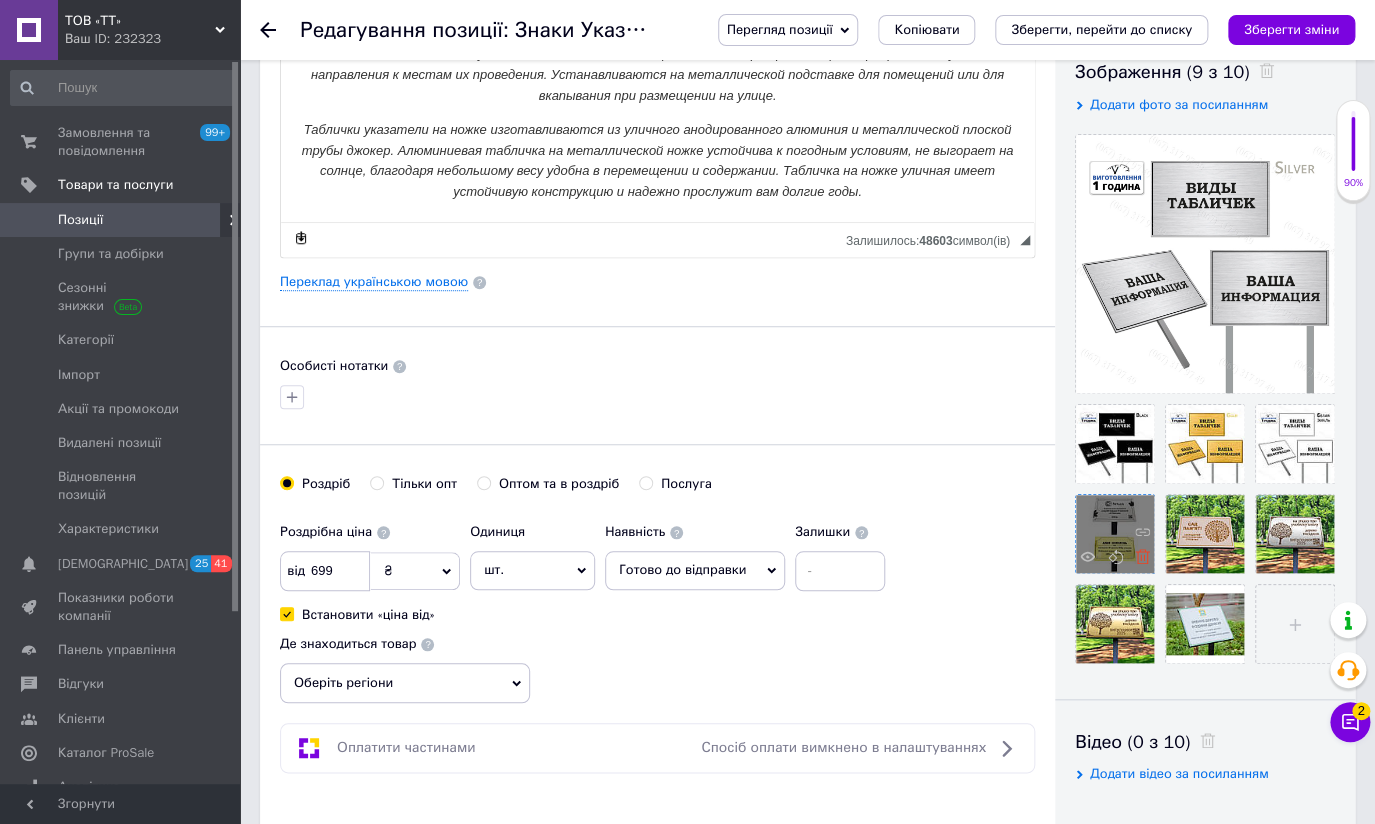 click 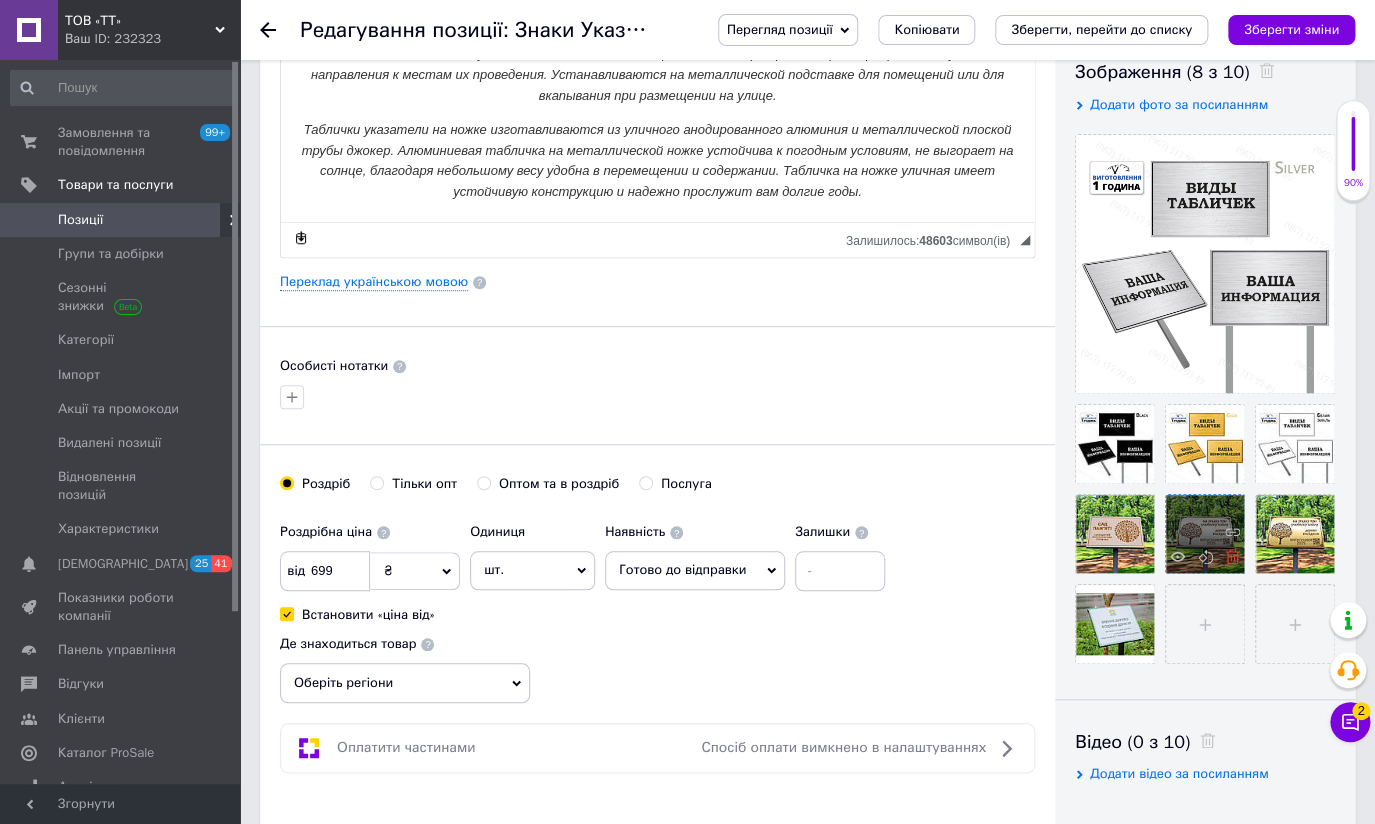 click 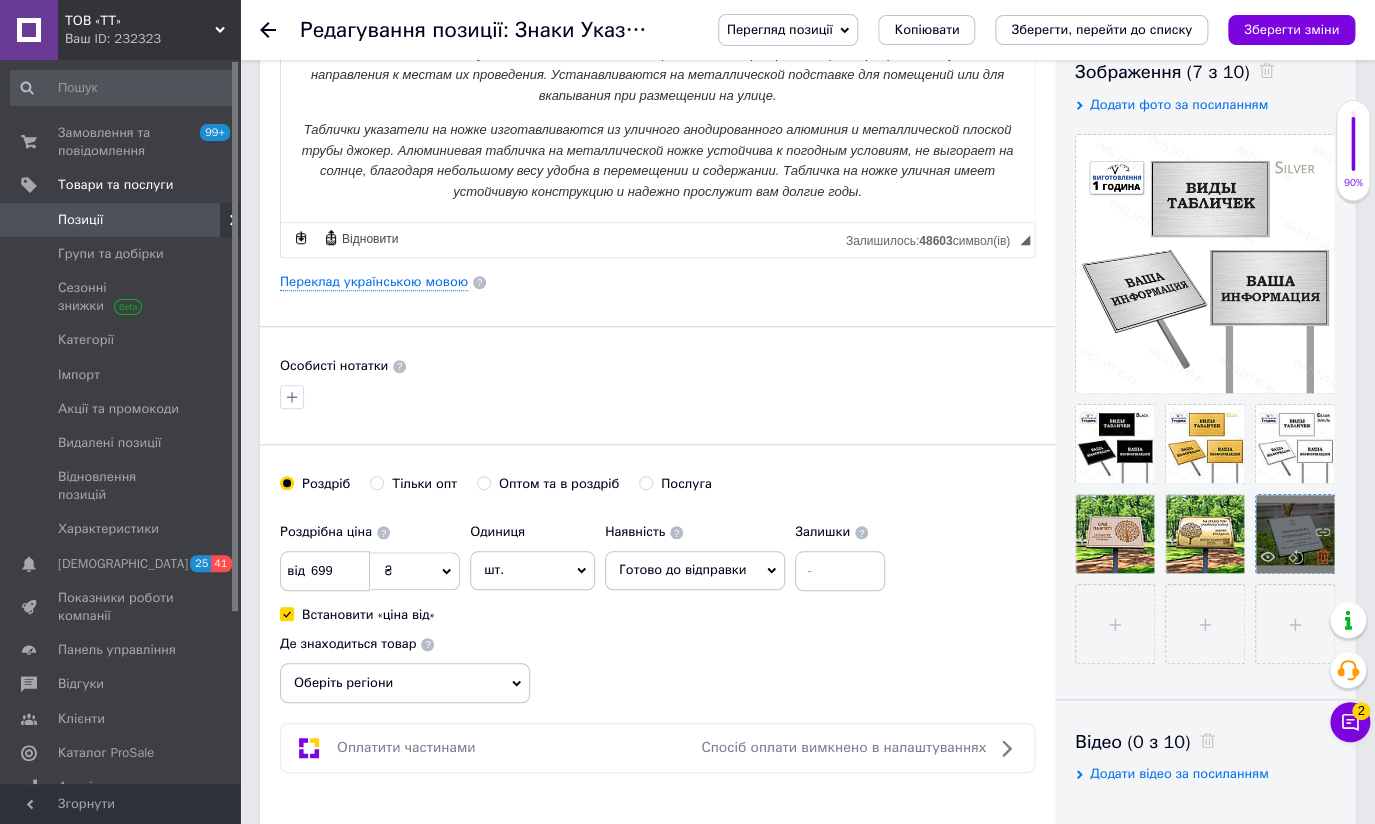click 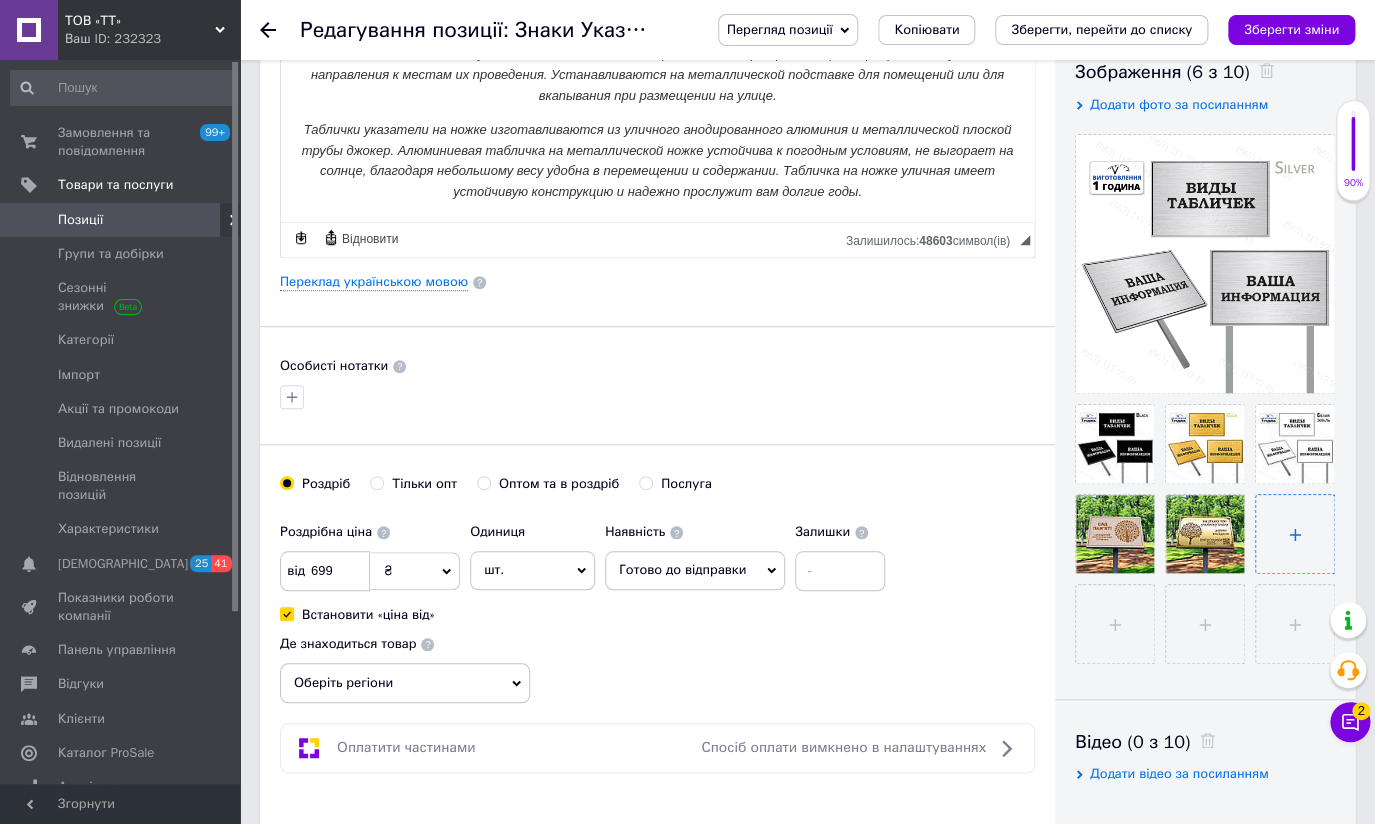 click at bounding box center [1295, 534] 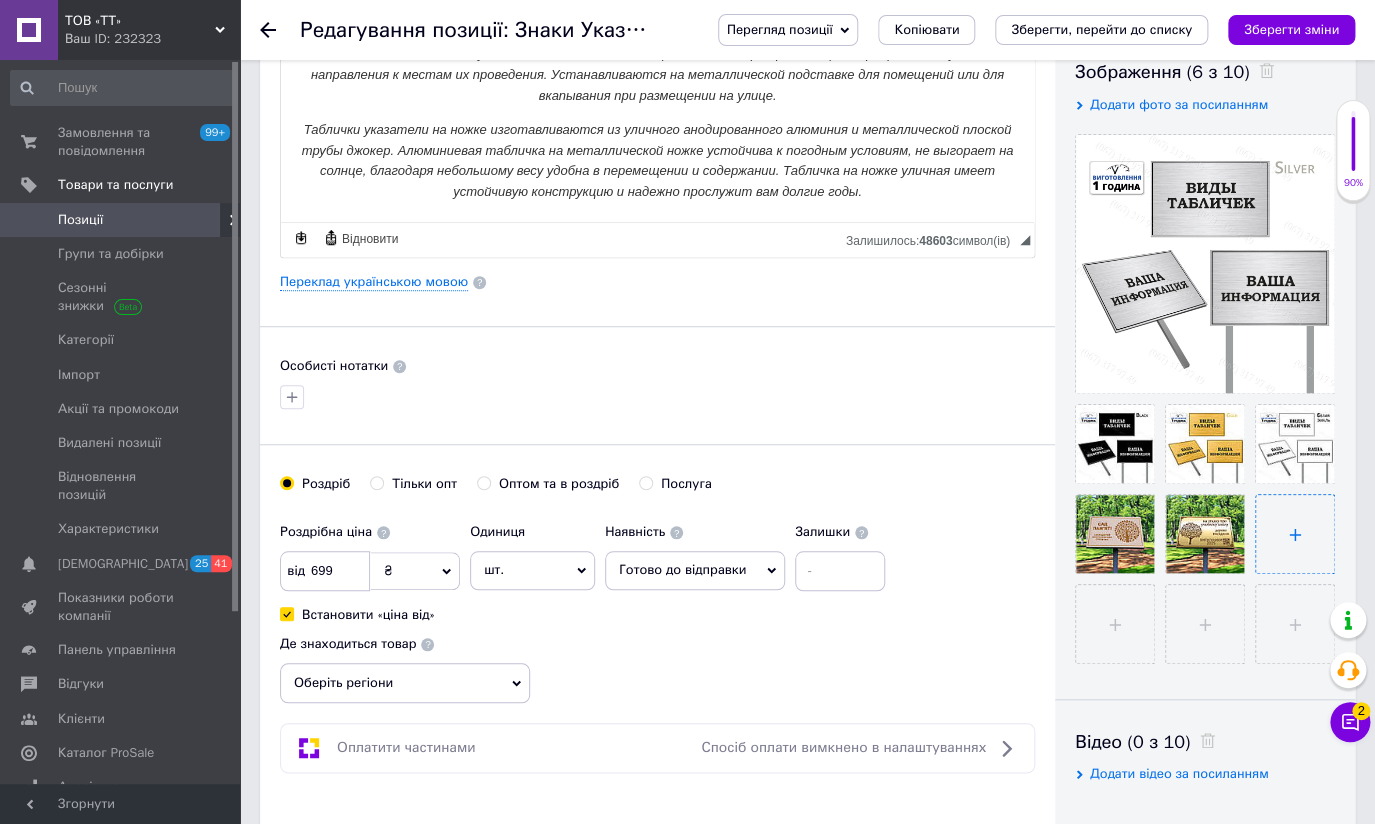 type on "C:\fakepath\035.jpg" 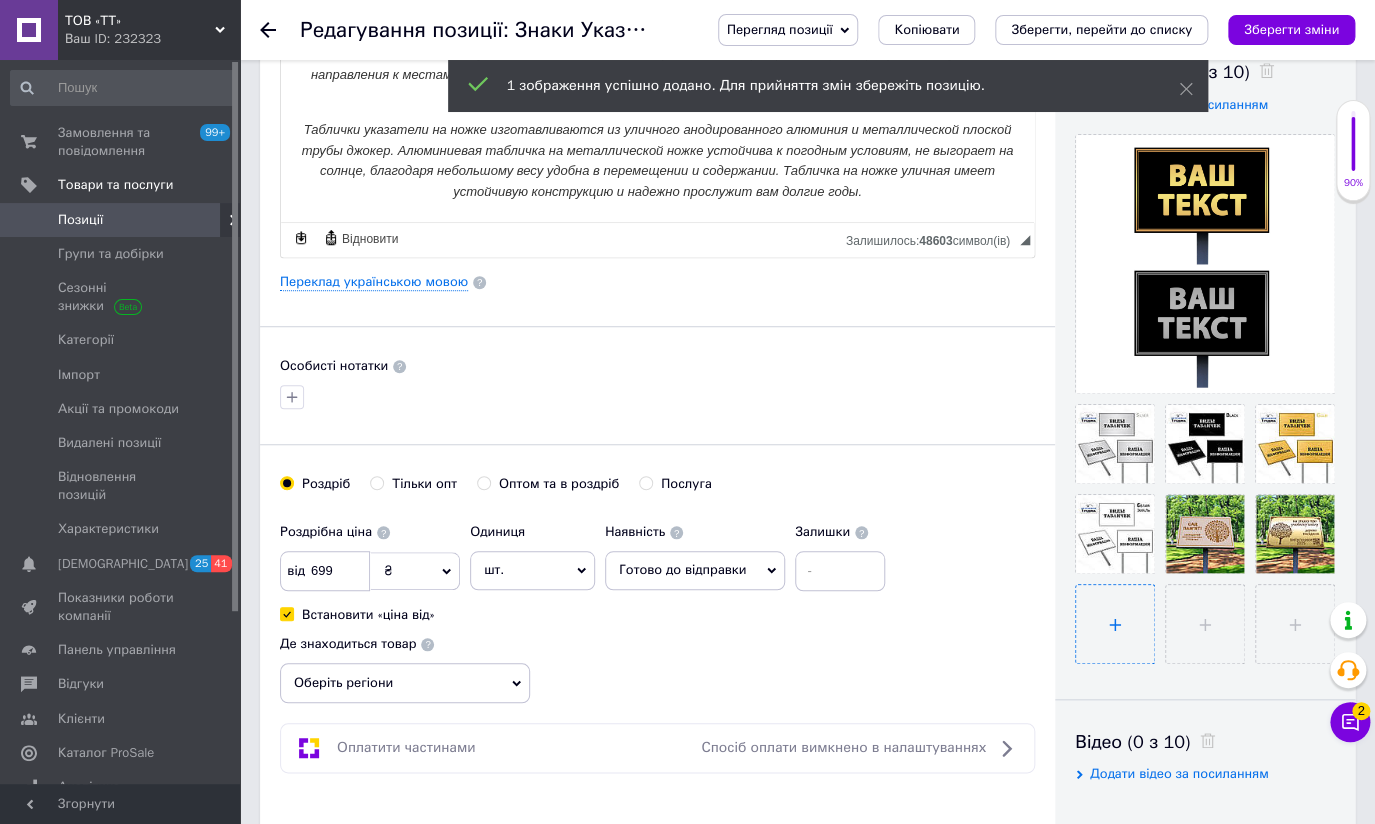 click at bounding box center (1115, 624) 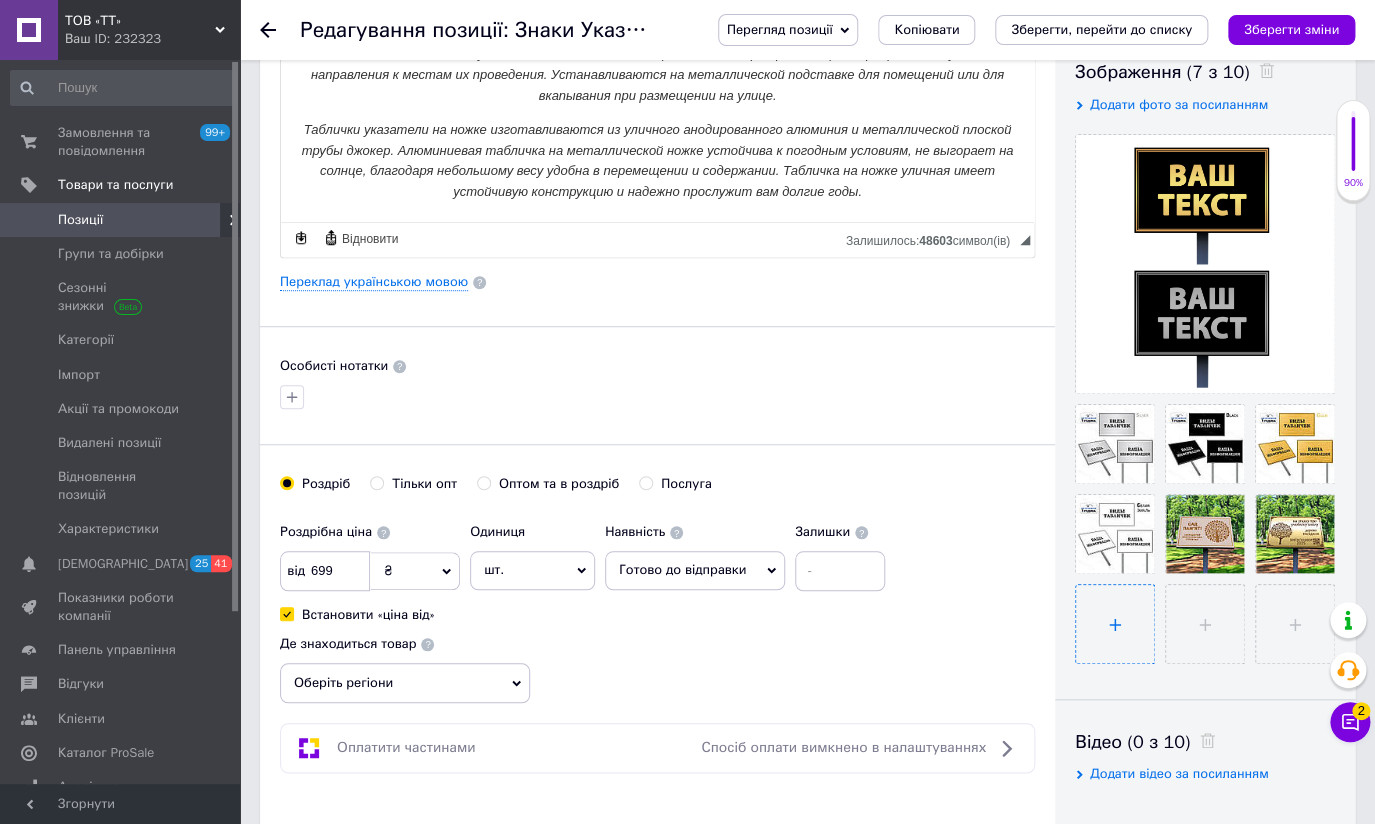 type on "C:\fakepath\033.jpg" 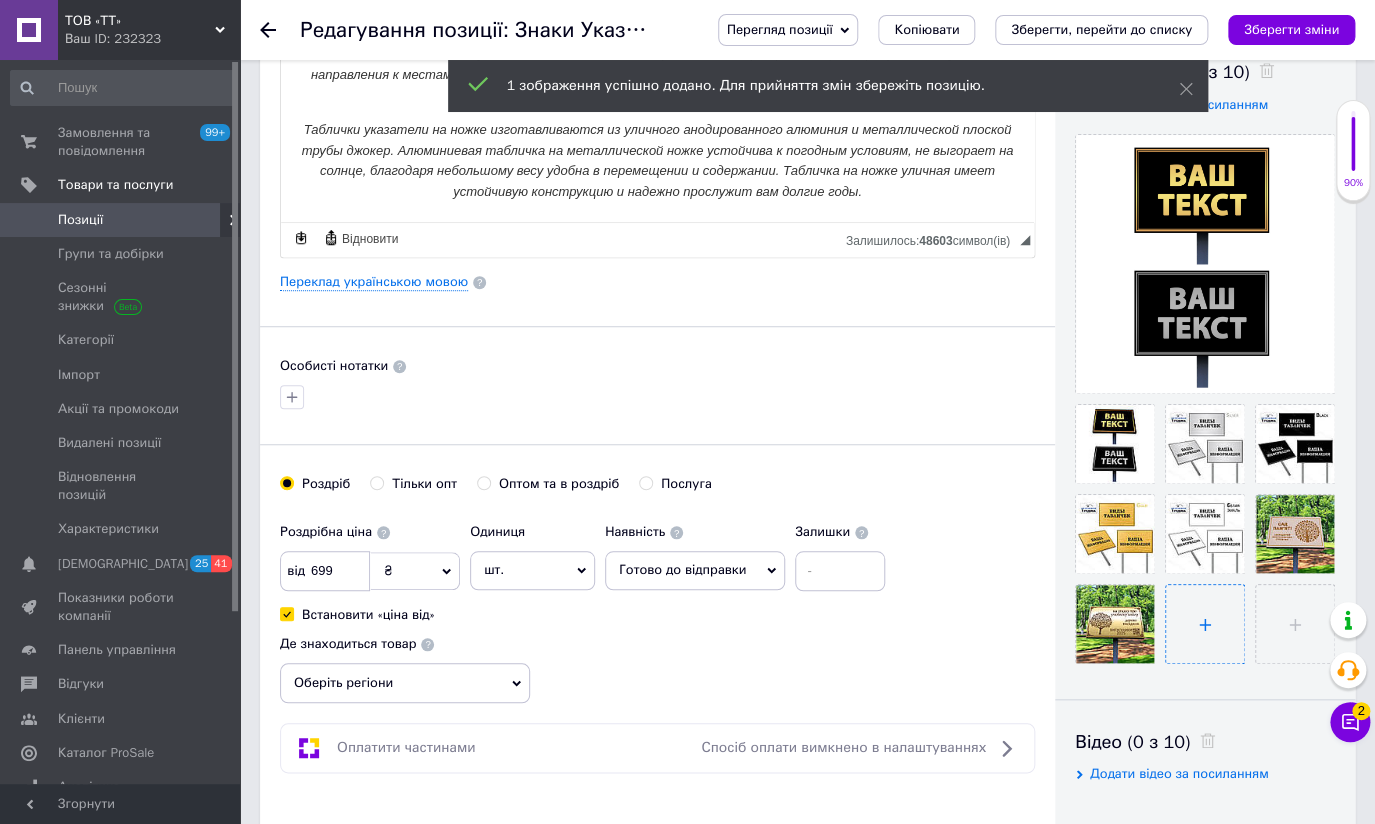 click at bounding box center [1205, 624] 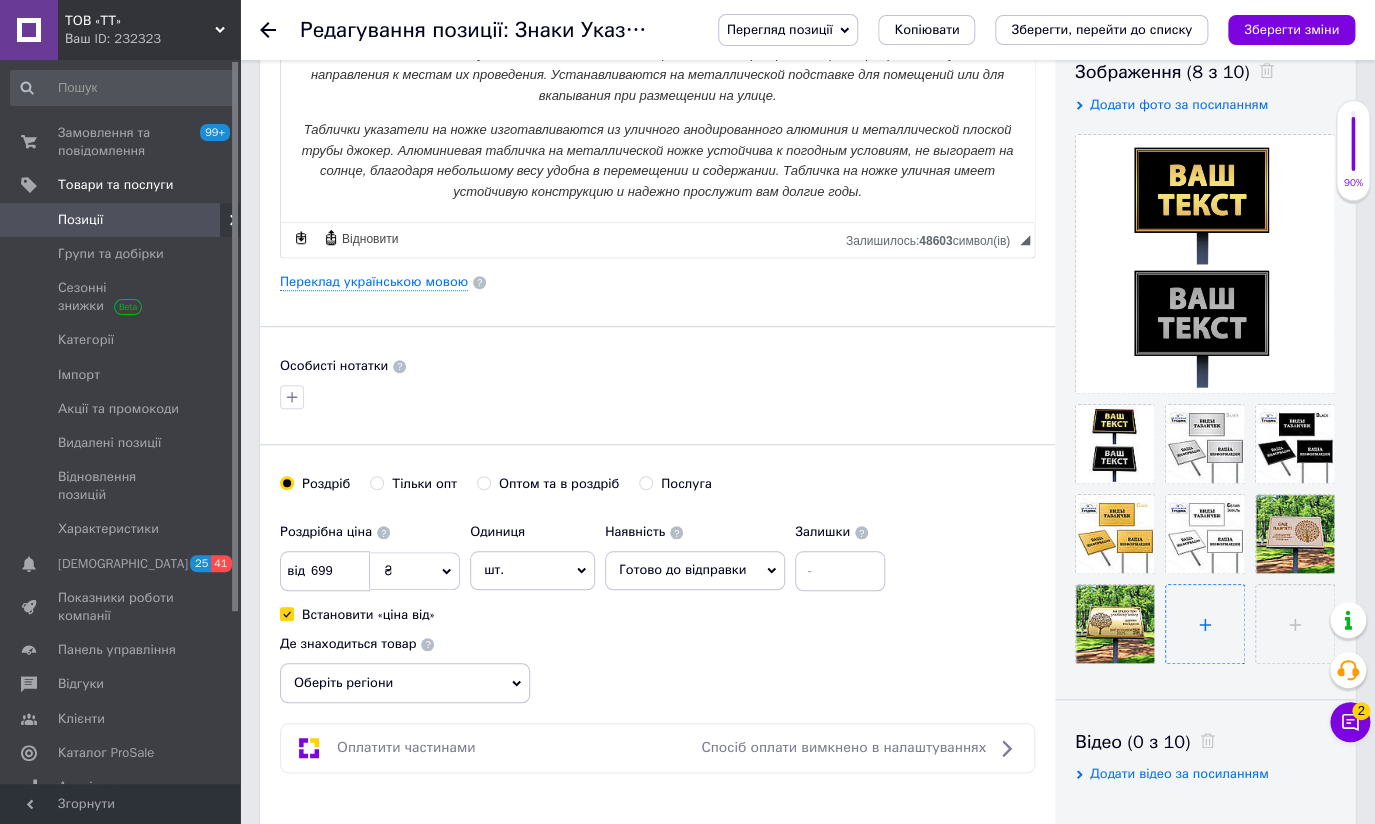 type on "C:\fakepath\034.jpg" 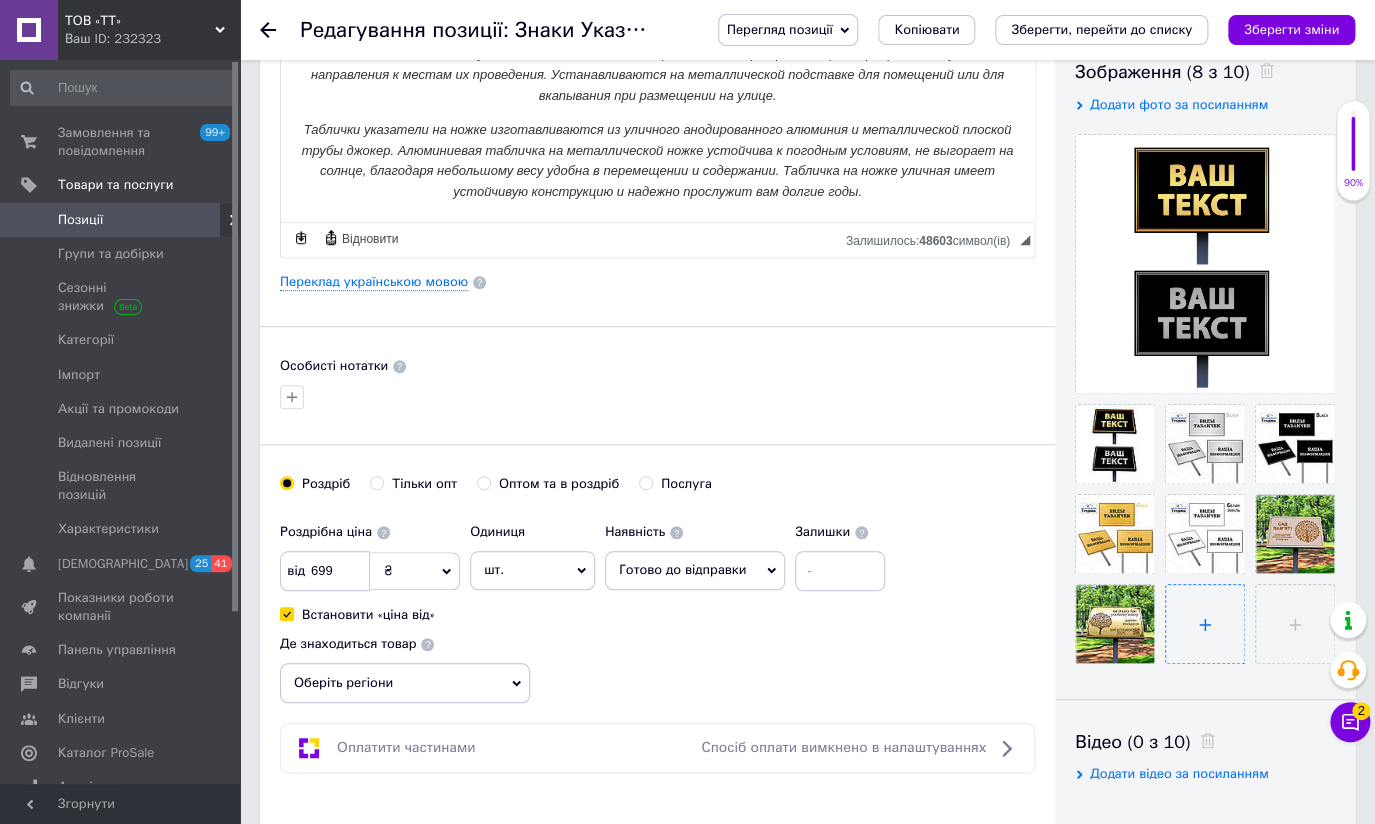 type 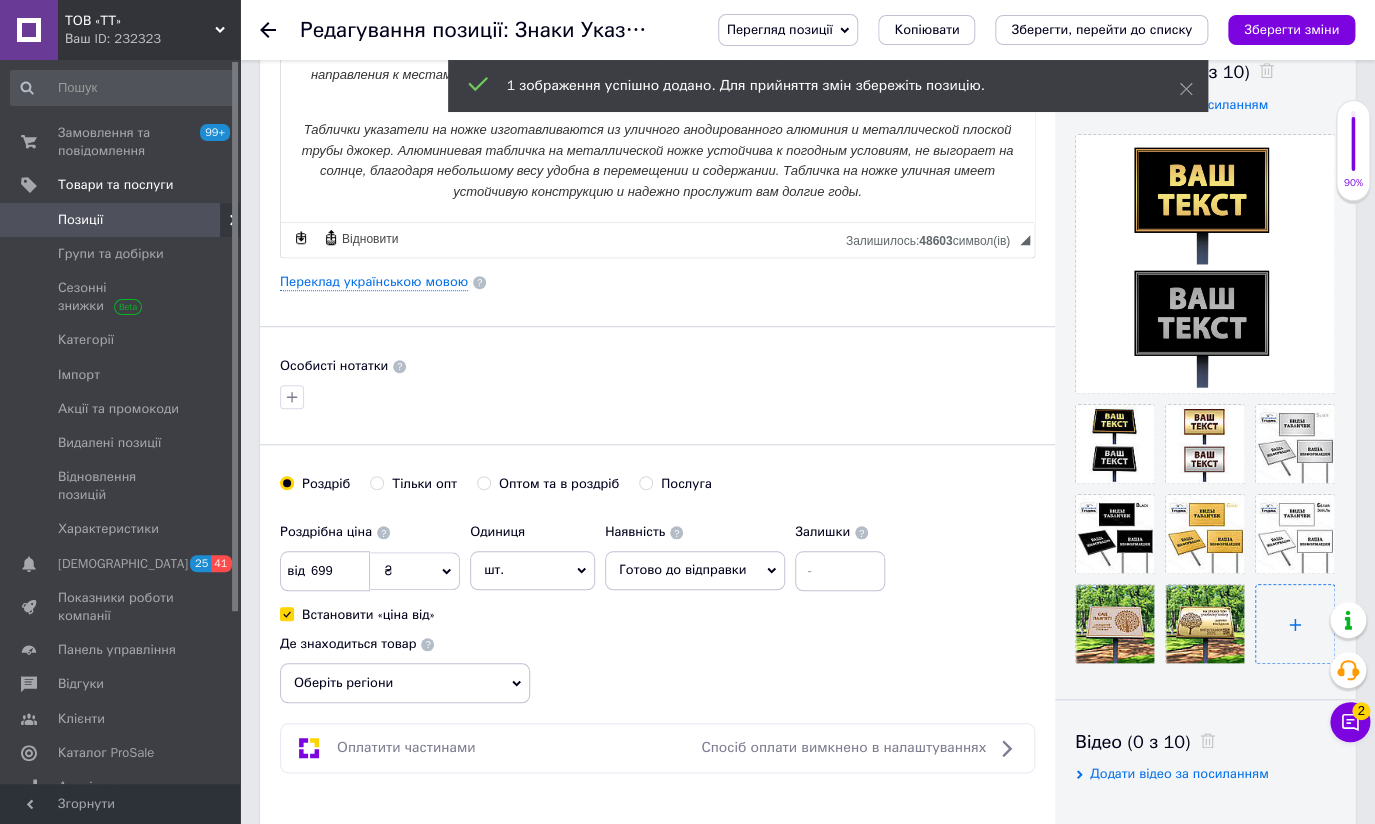 click at bounding box center [1295, 624] 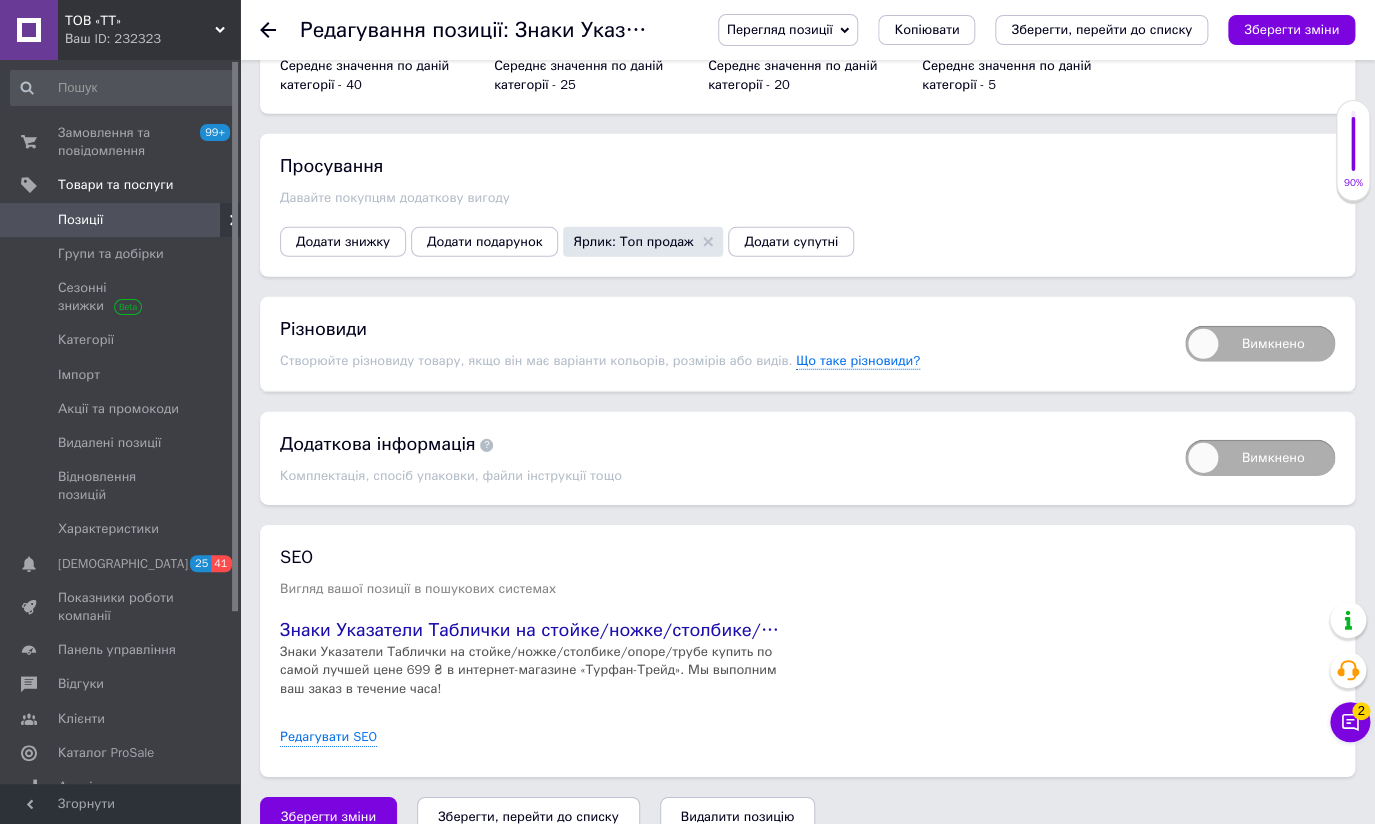 scroll, scrollTop: 2209, scrollLeft: 0, axis: vertical 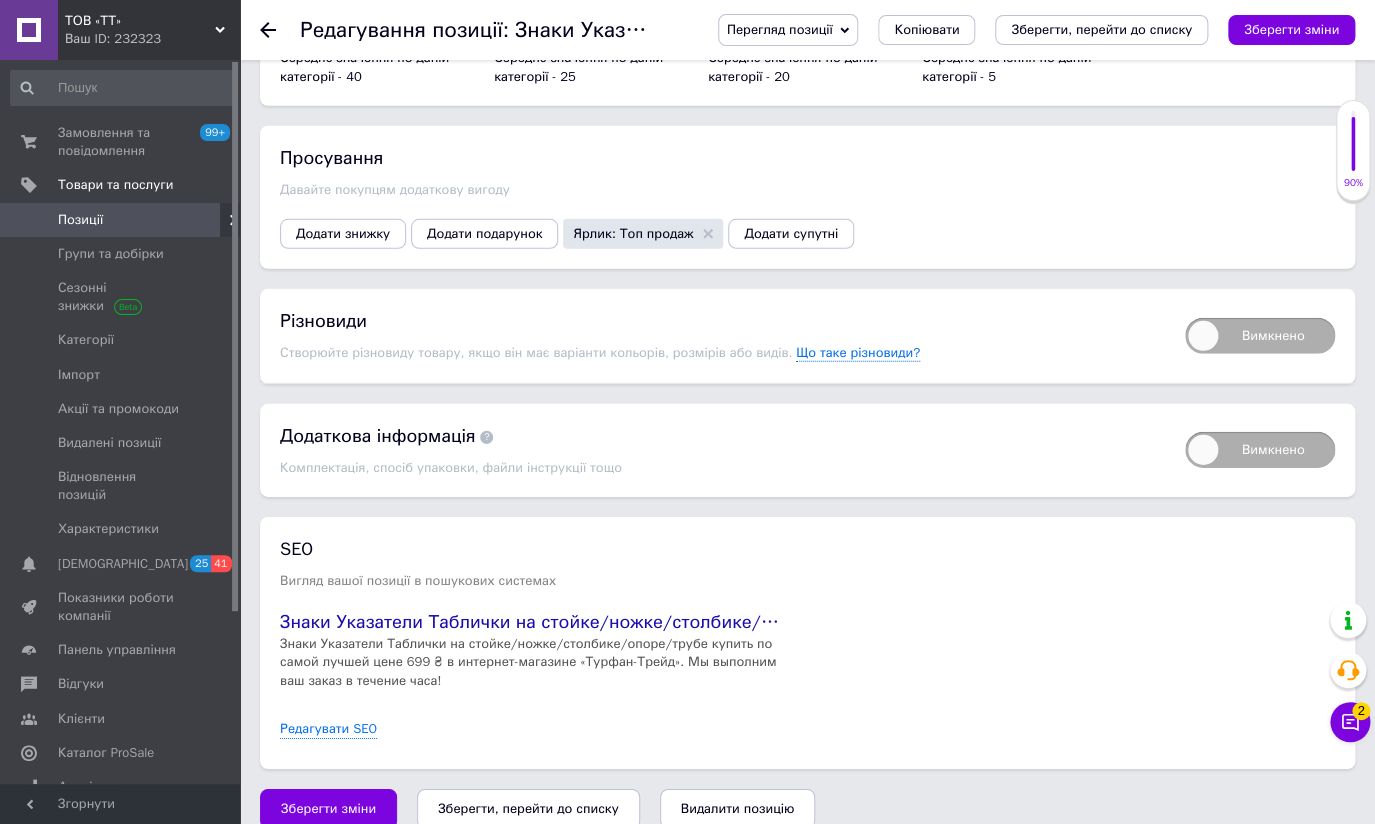 click on "Зберегти, перейти до списку" at bounding box center [528, 808] 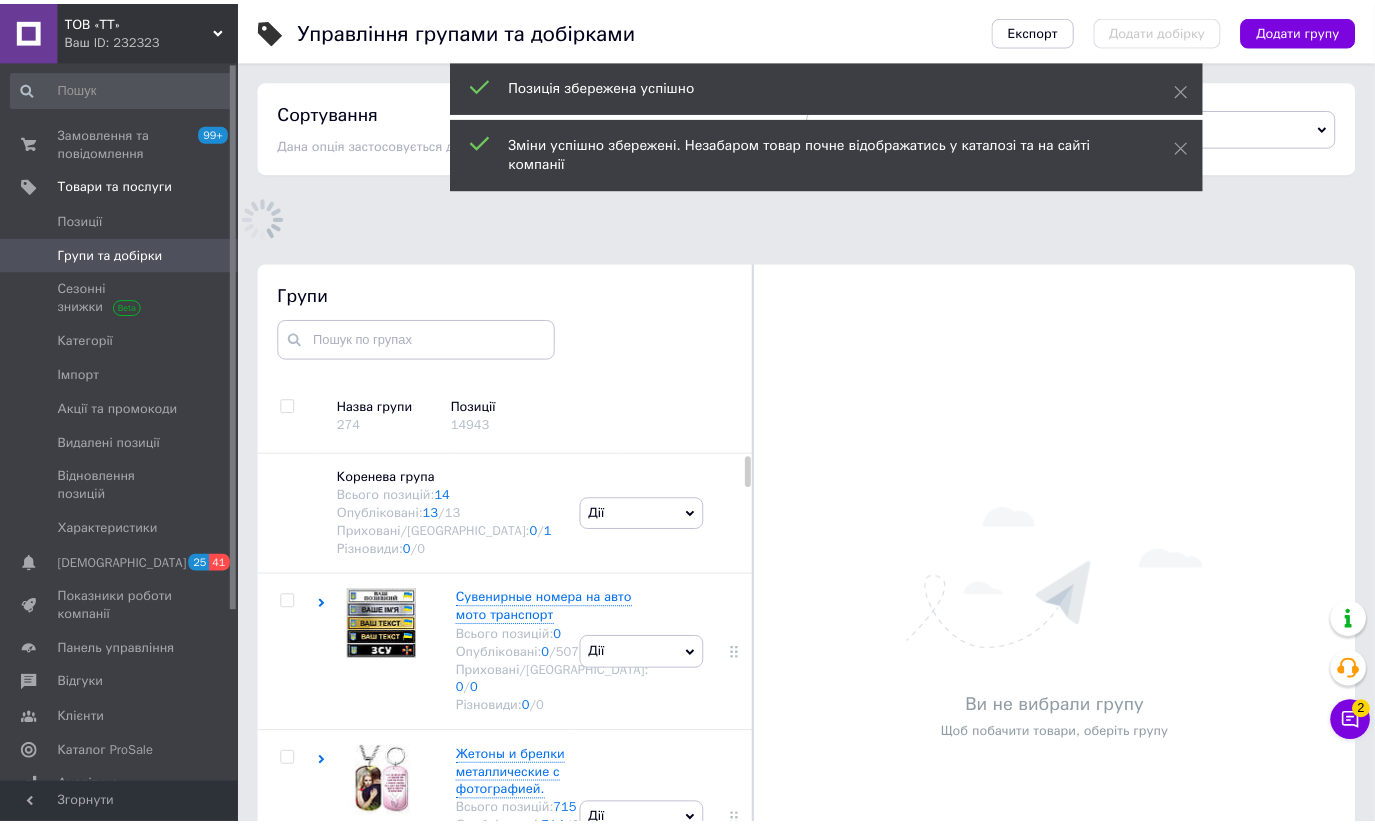 scroll, scrollTop: 113, scrollLeft: 0, axis: vertical 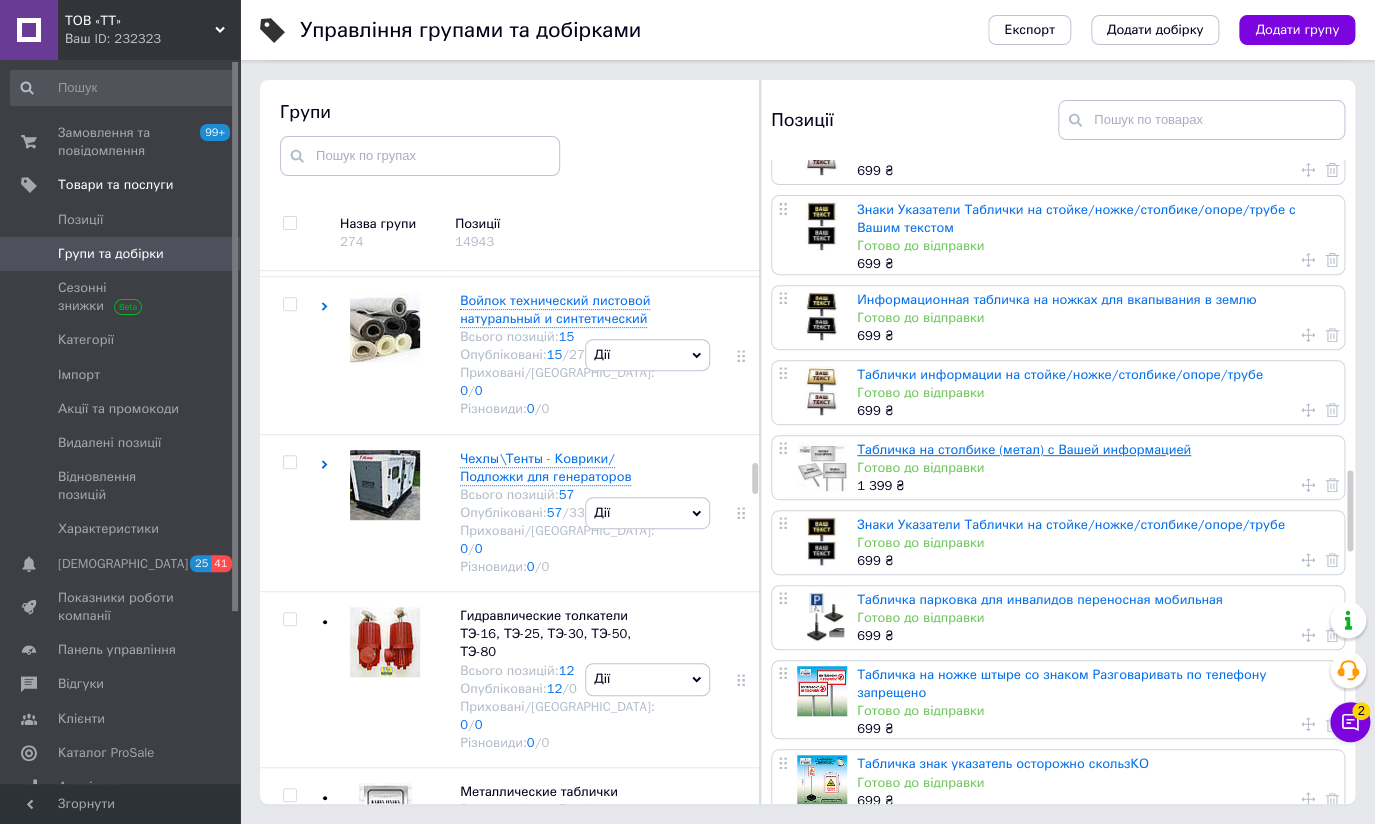 click on "Табличка на столбике (метал) с Вашей информацией" at bounding box center [1024, 449] 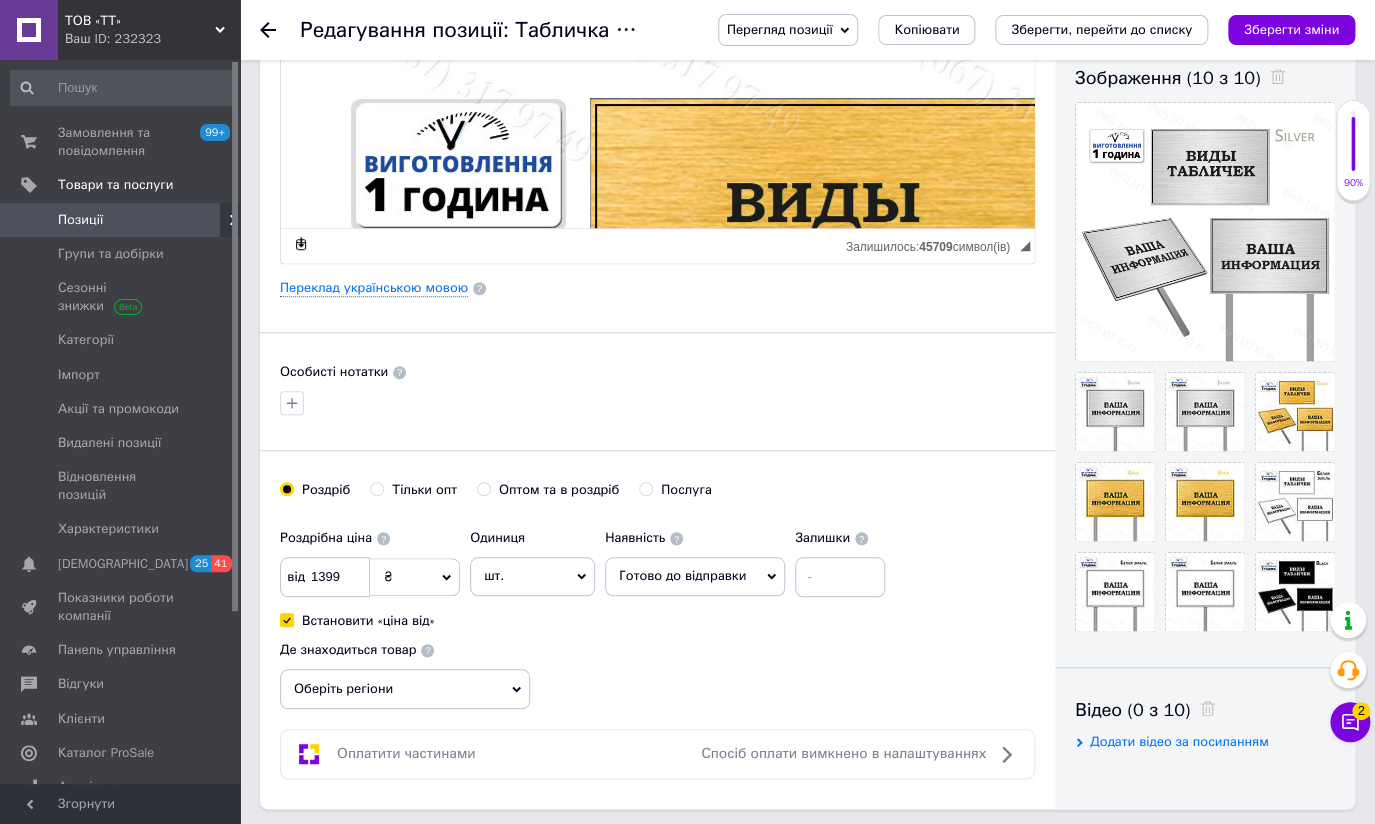 scroll, scrollTop: 363, scrollLeft: 0, axis: vertical 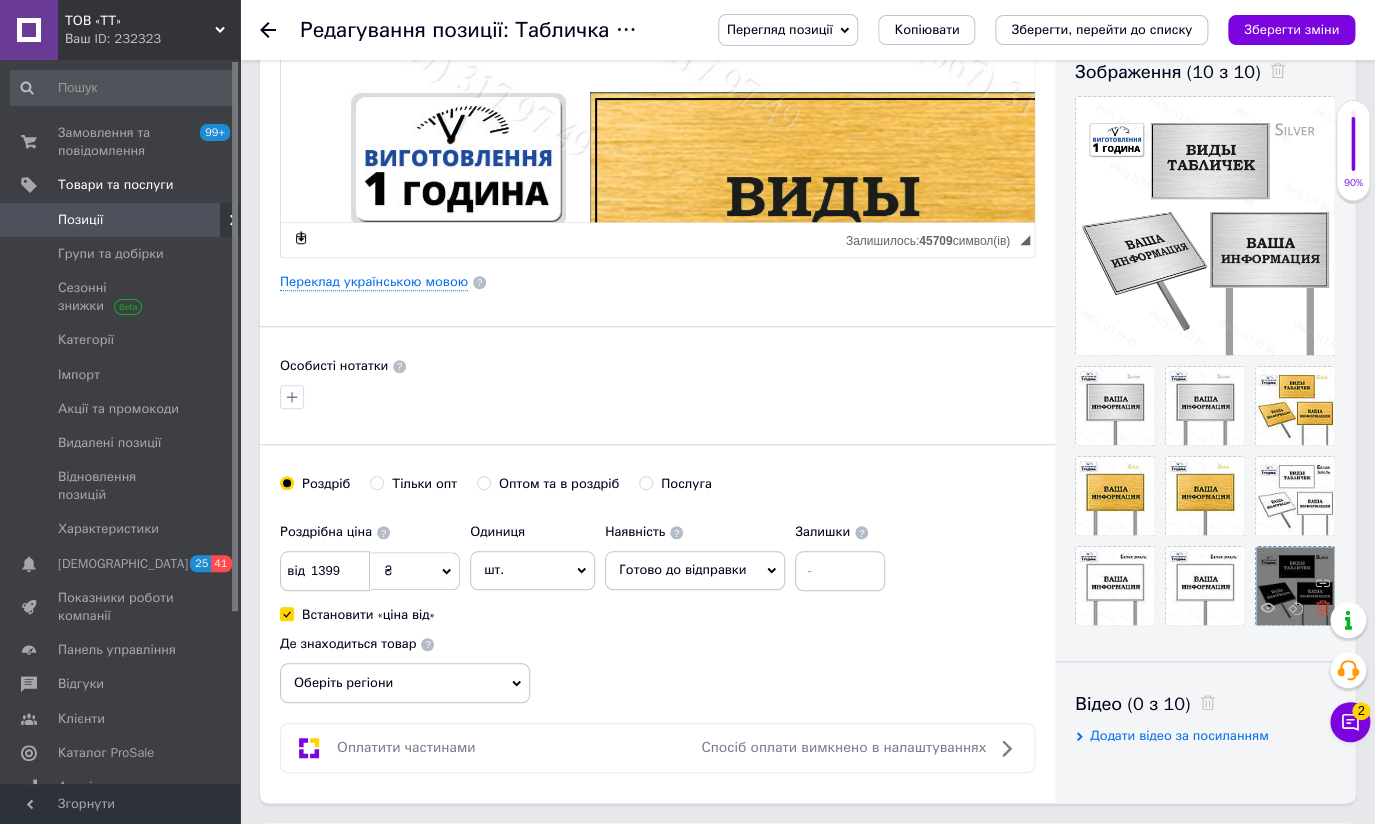 click 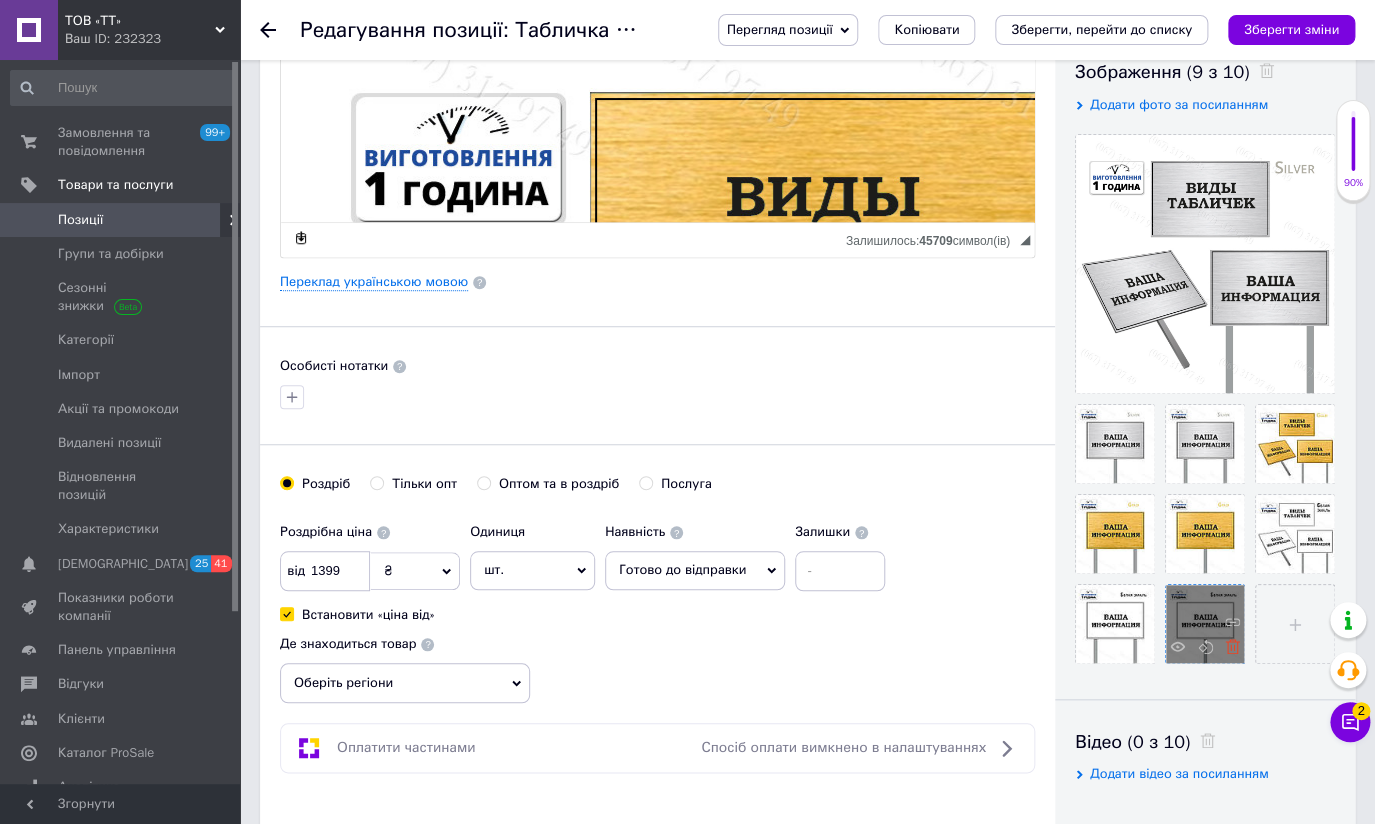 click 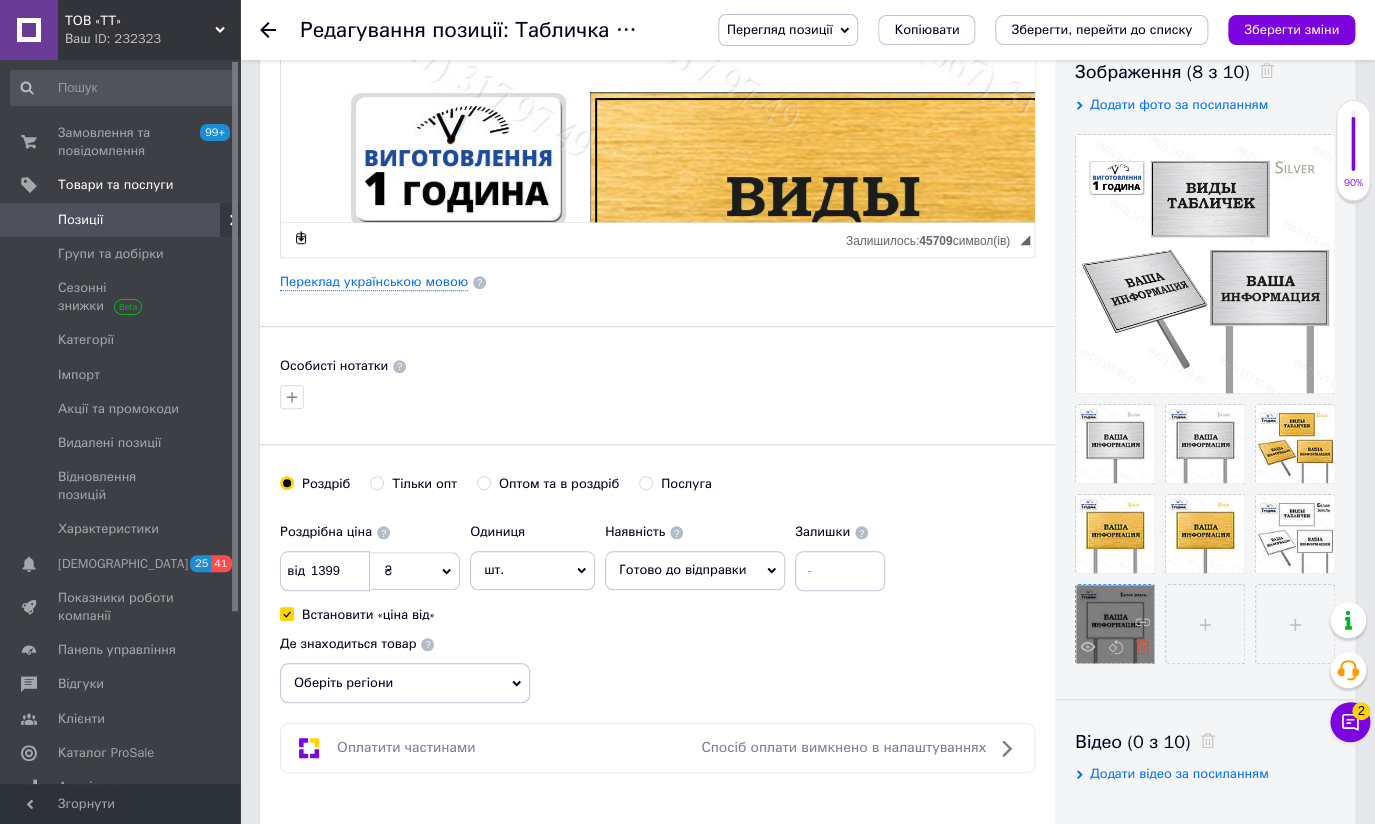 click 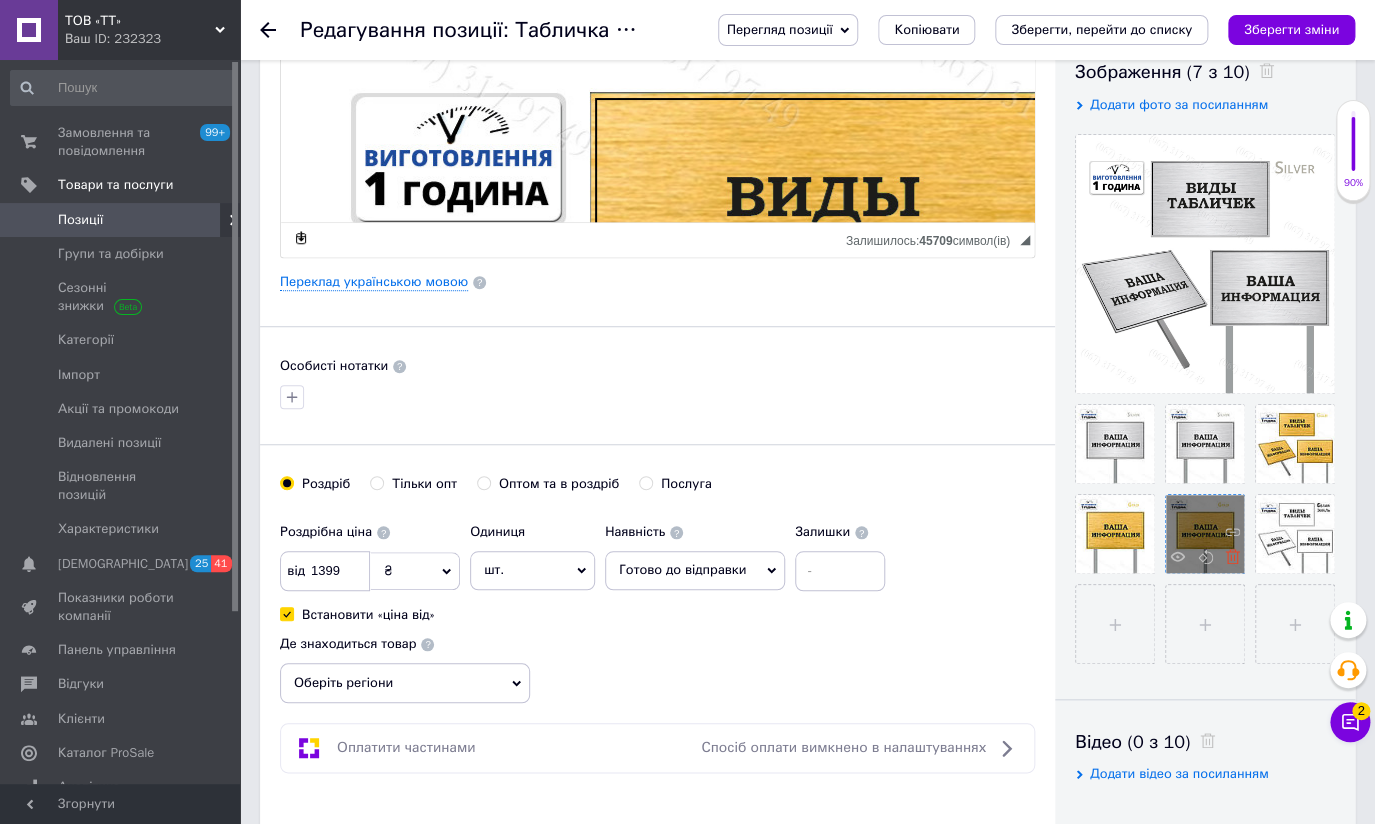 click 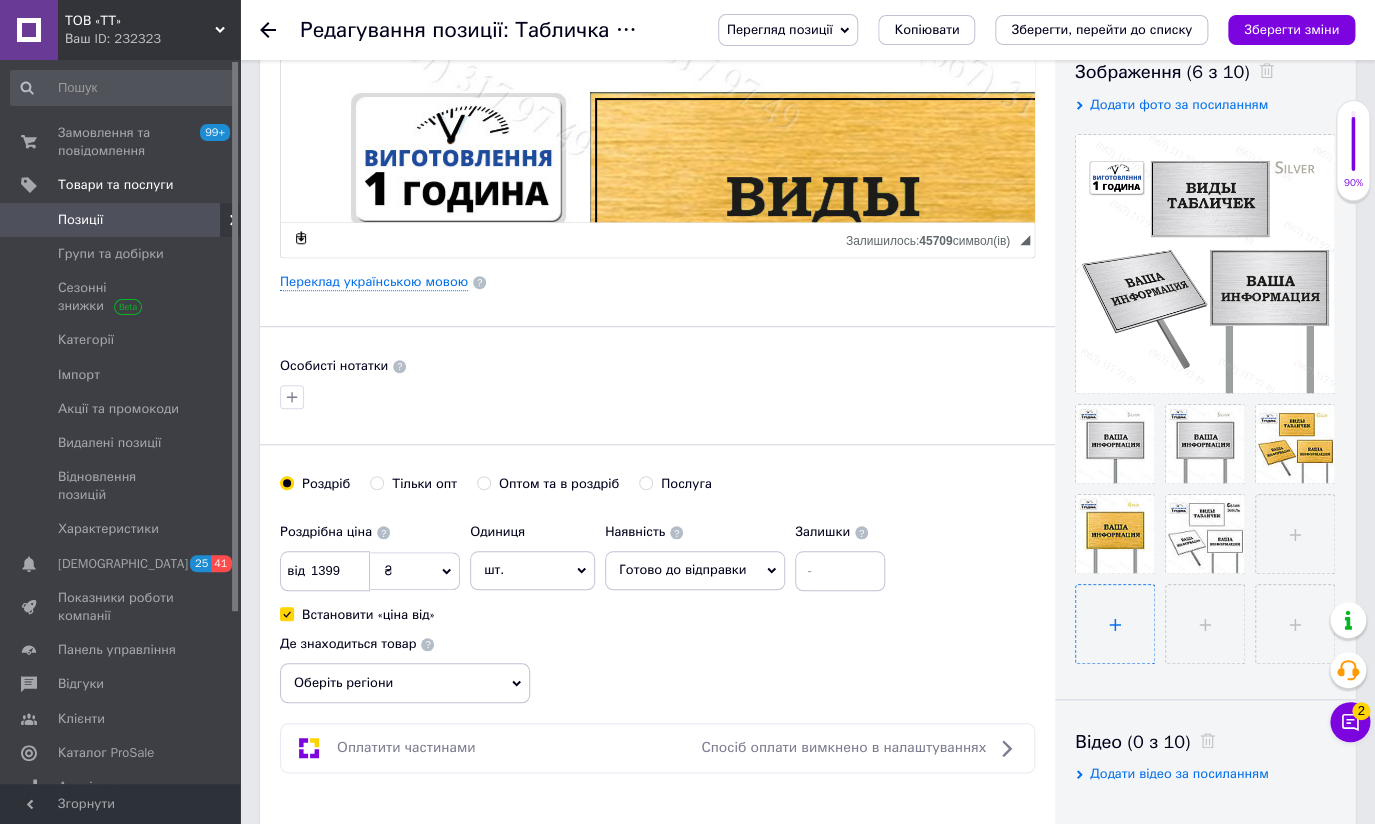 click at bounding box center (1115, 624) 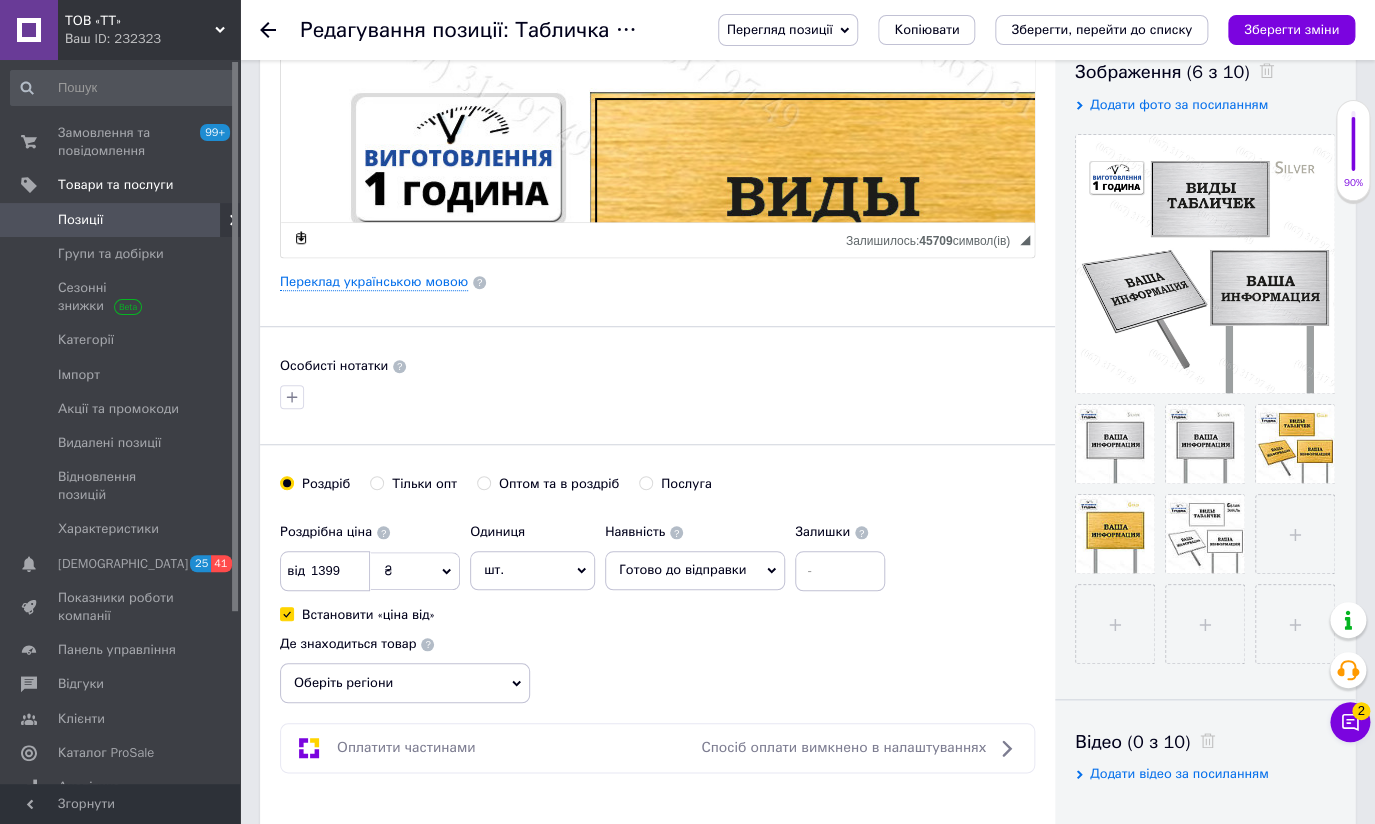 type on "C:\fakepath\034.jpg" 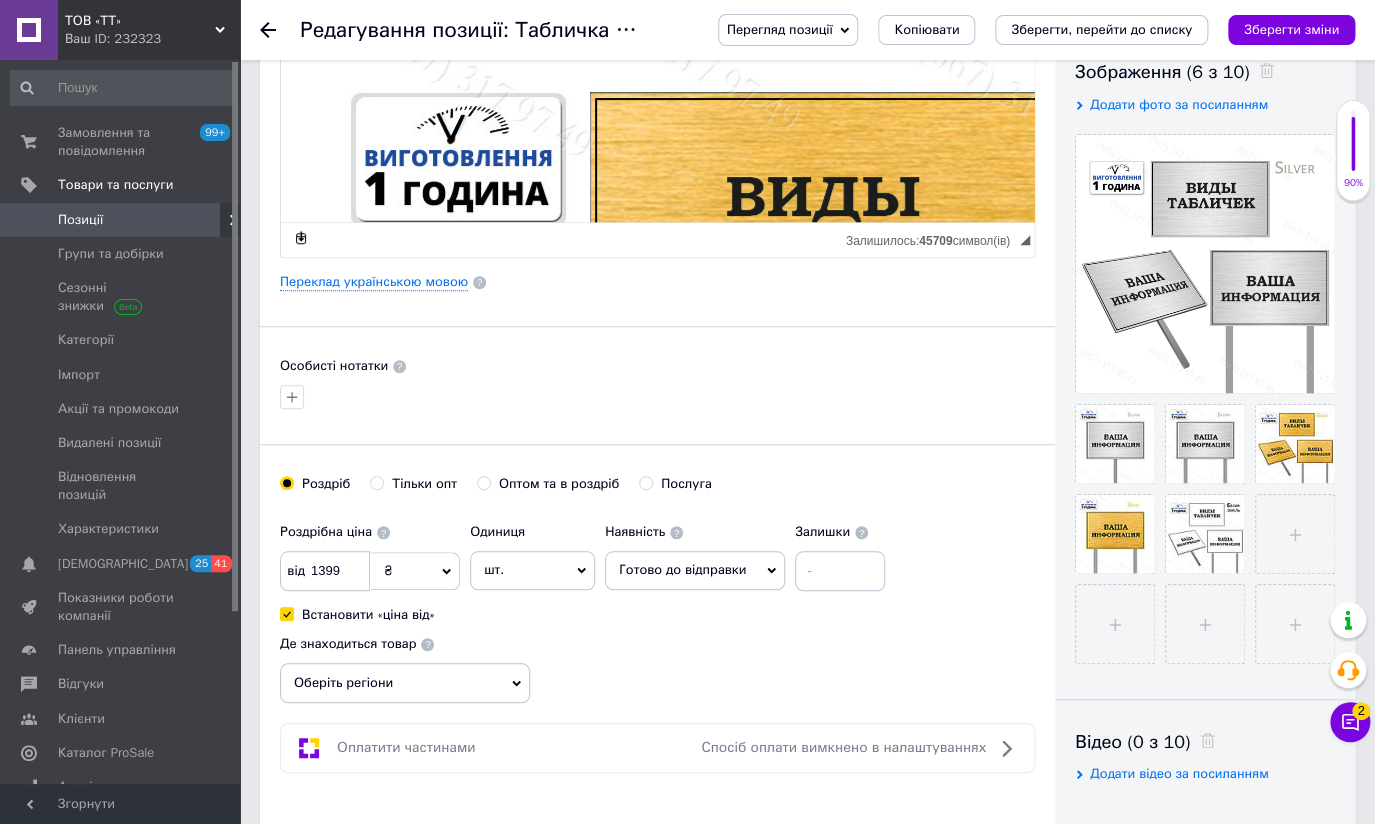 type 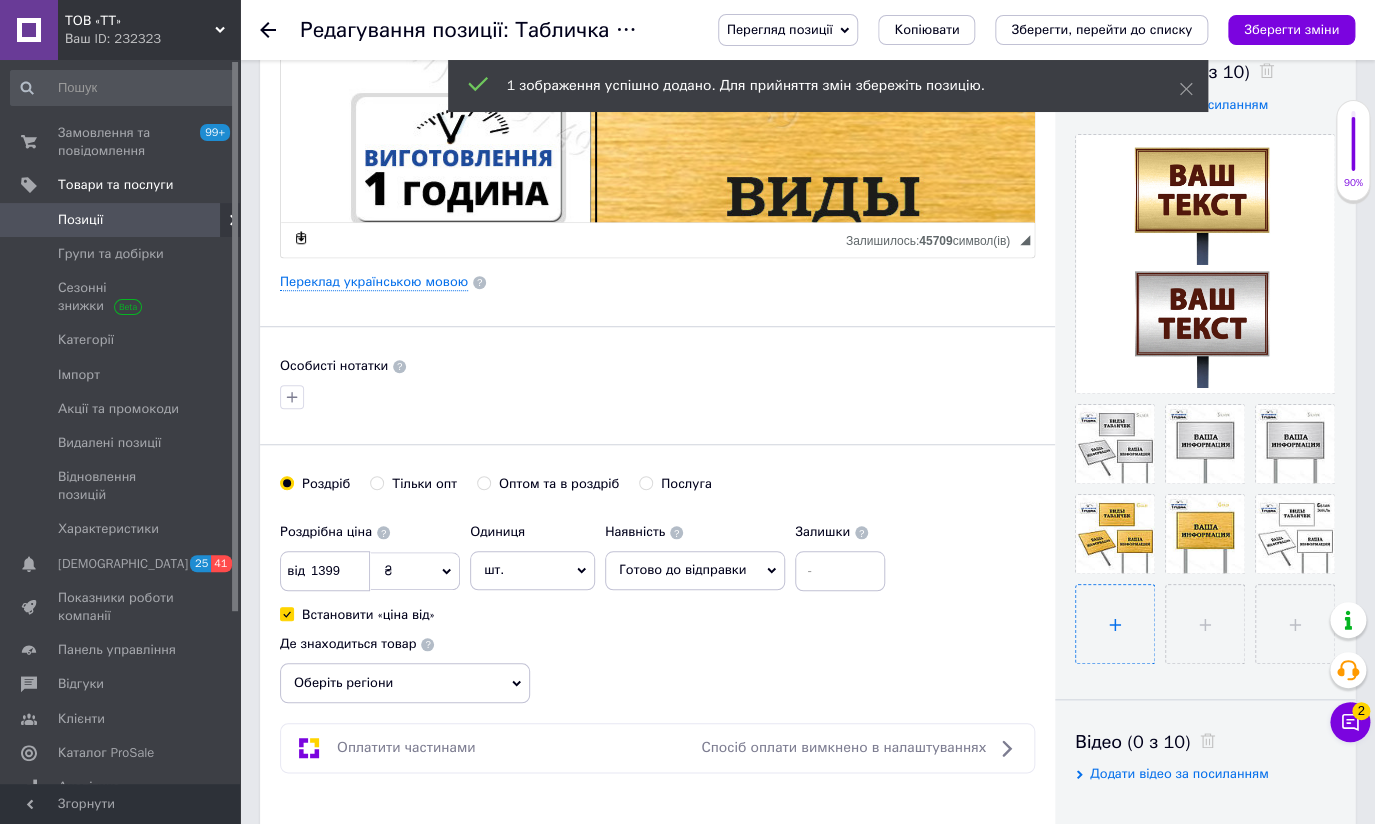 click at bounding box center (1115, 624) 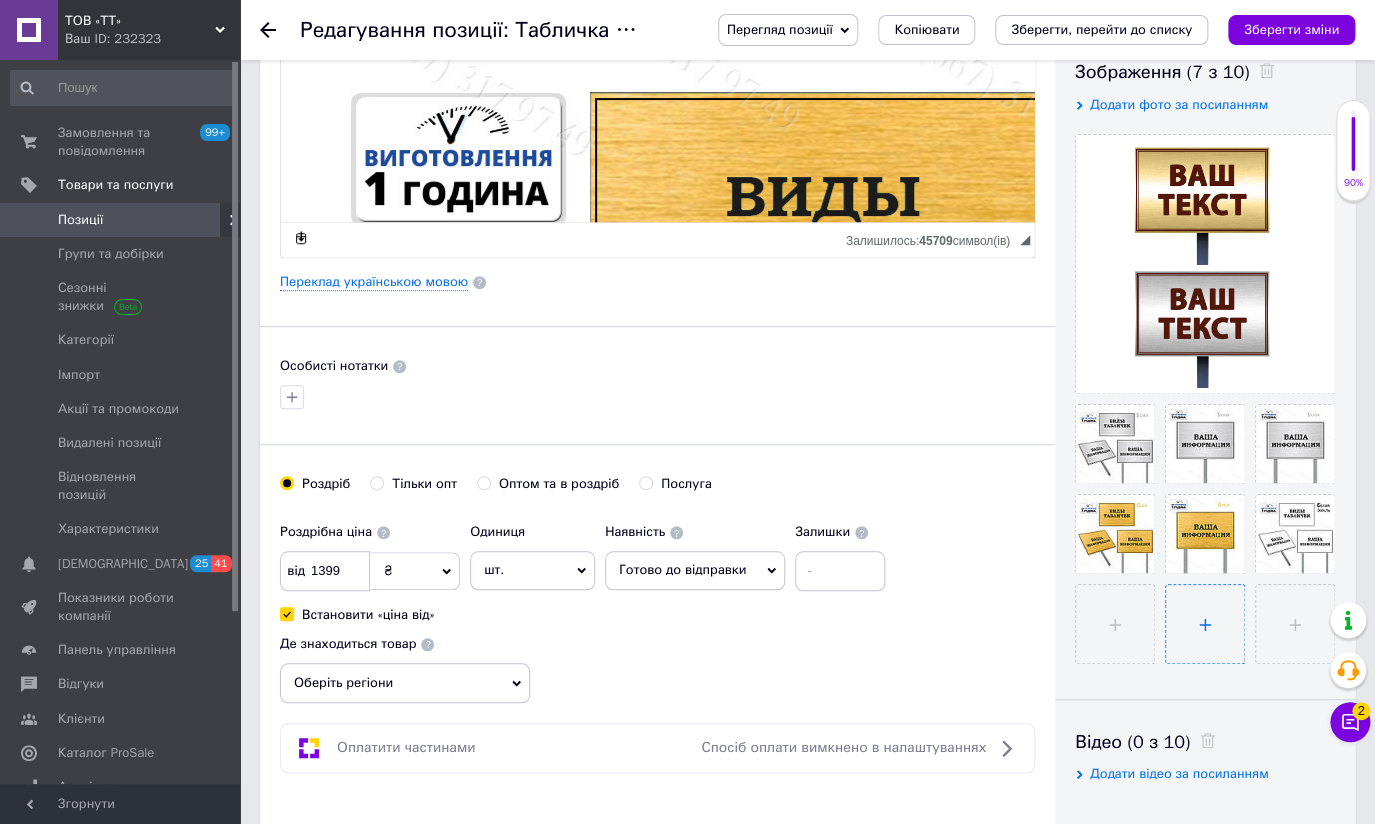 type on "C:\fakepath\032.jpg" 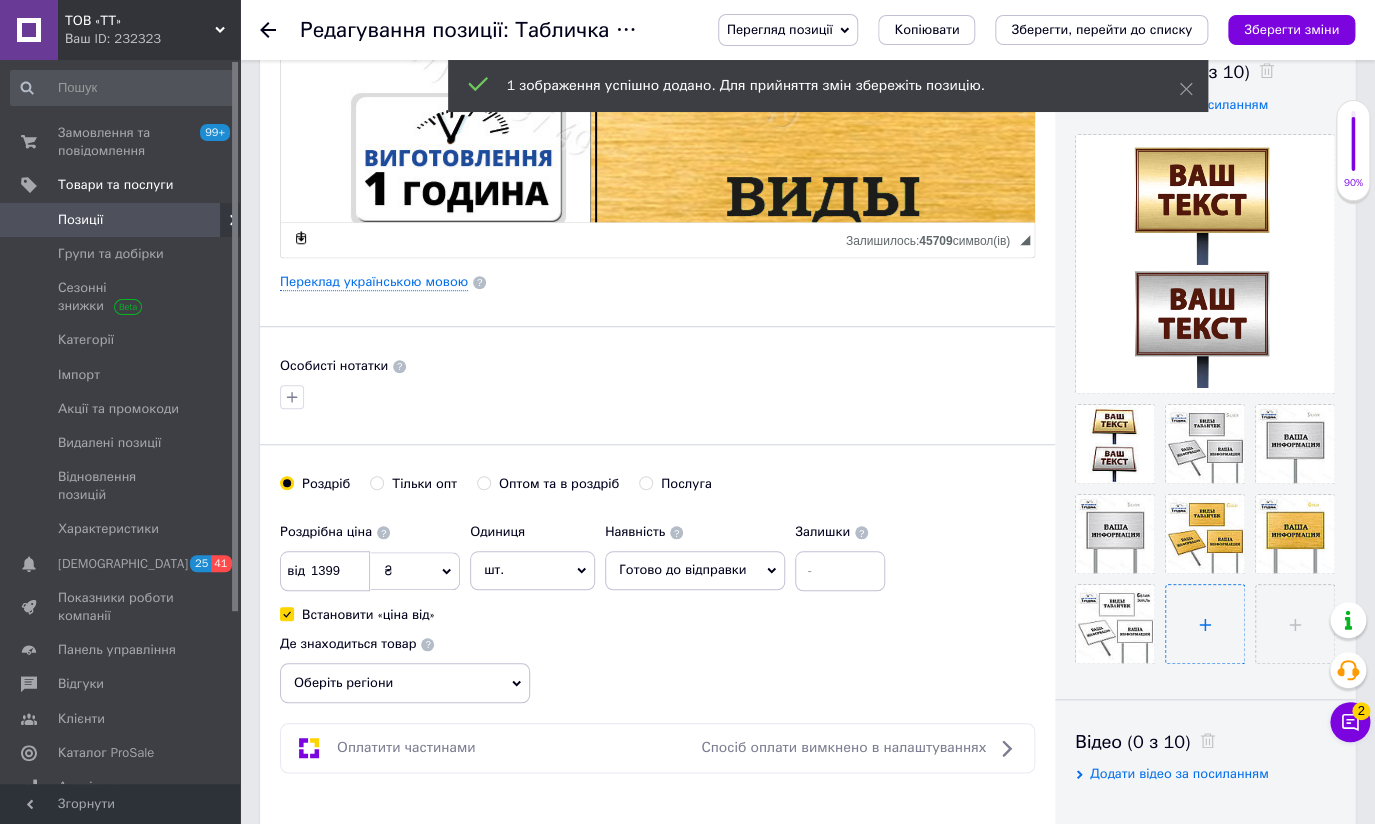 click at bounding box center [1205, 624] 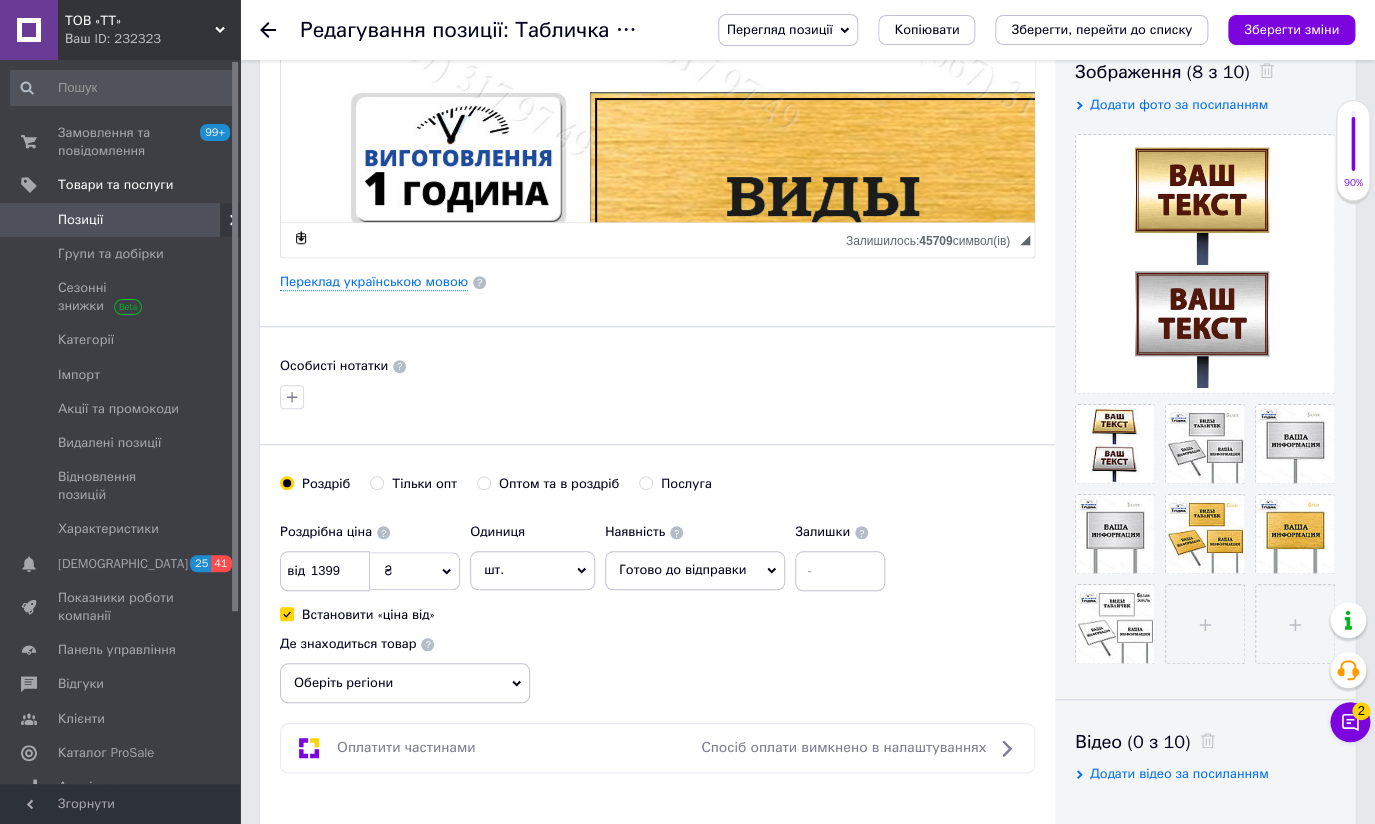type on "C:\fakepath\035.jpg" 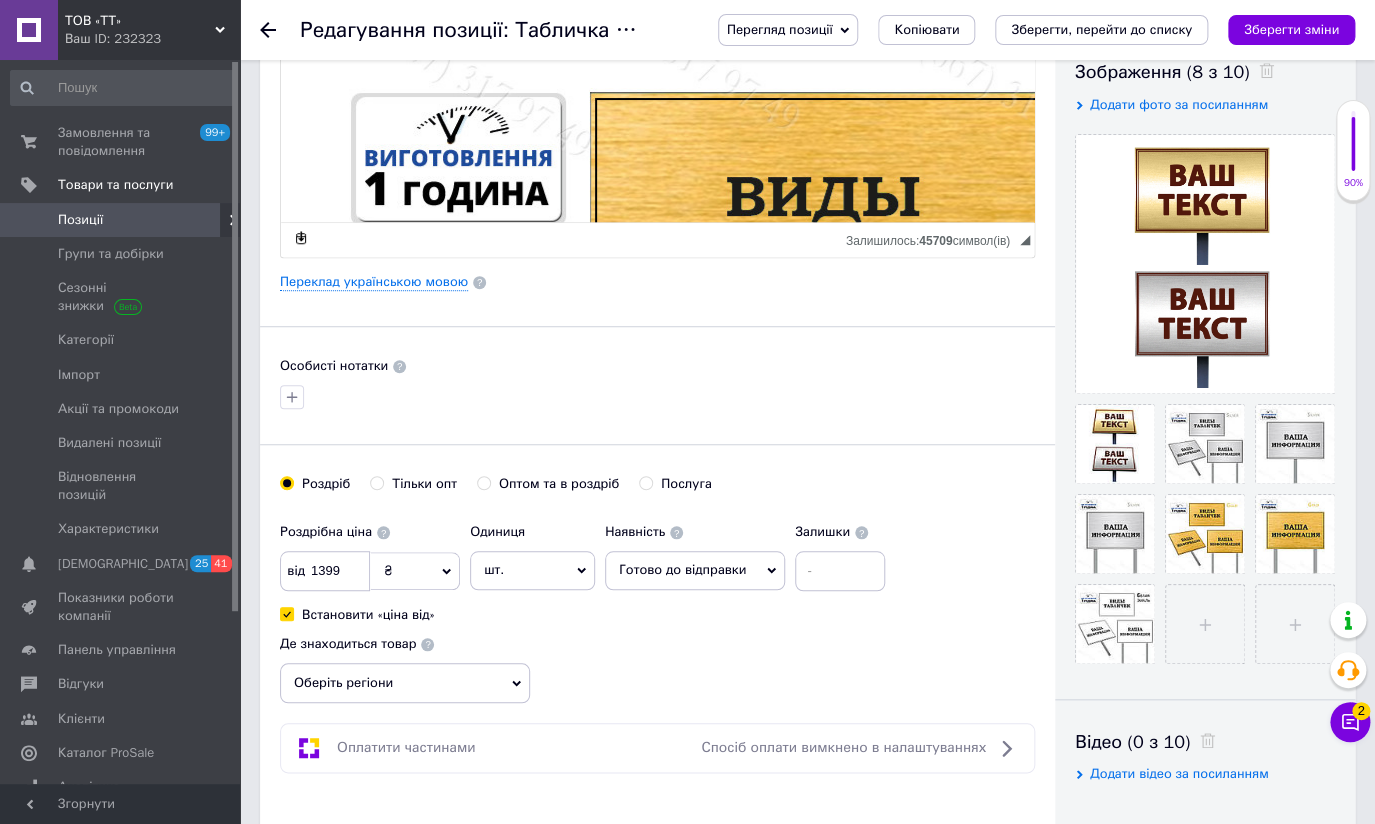 type 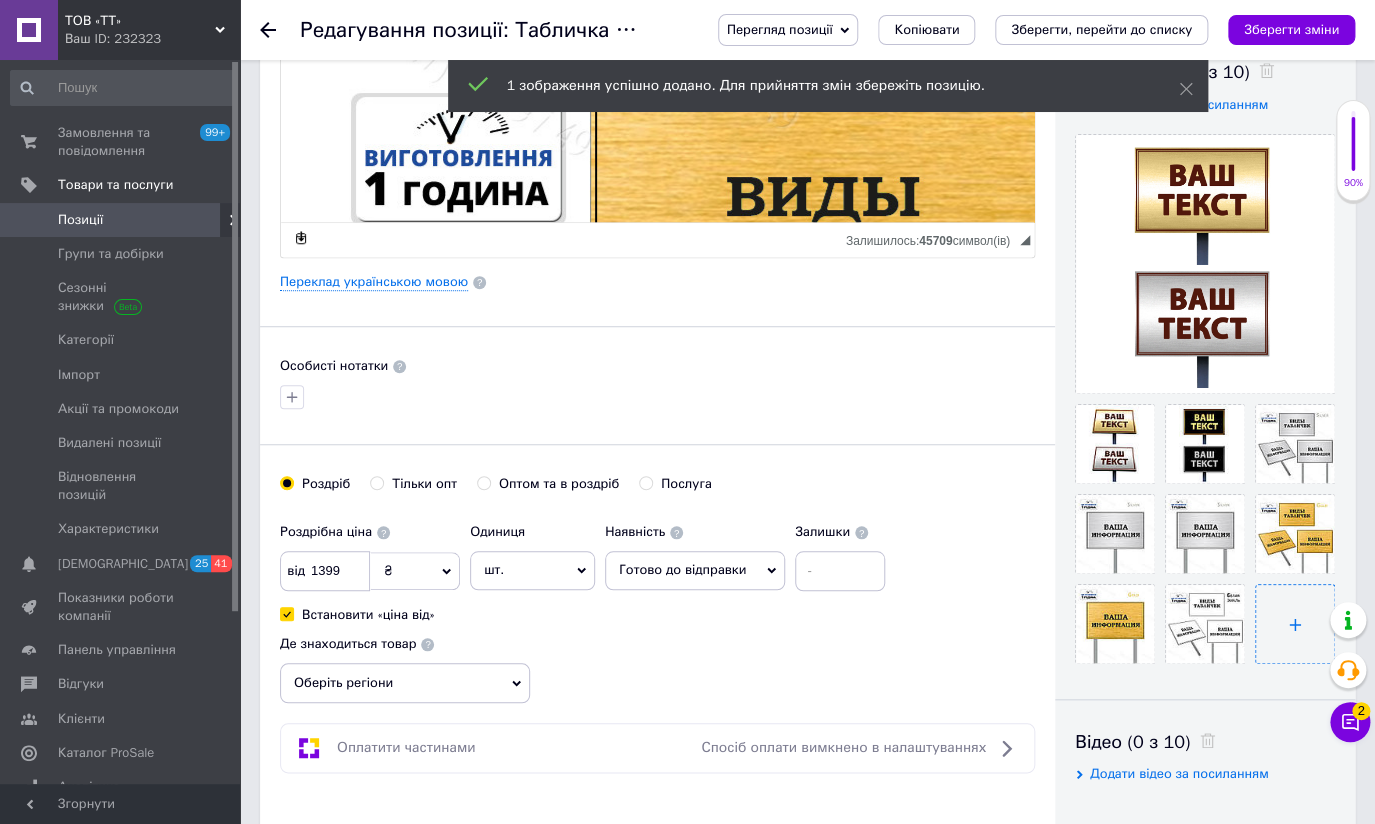 click at bounding box center [1295, 624] 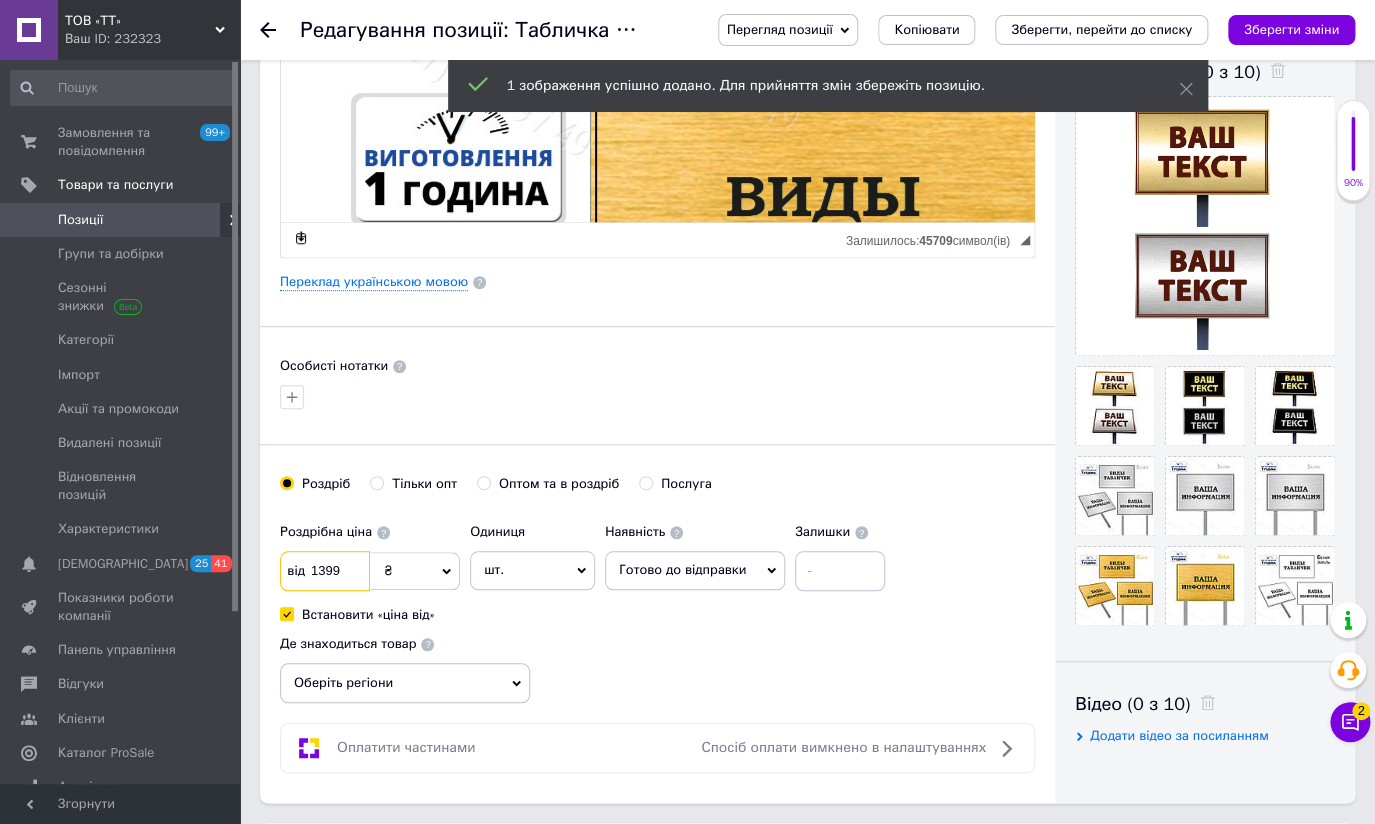 click on "1399" at bounding box center (325, 571) 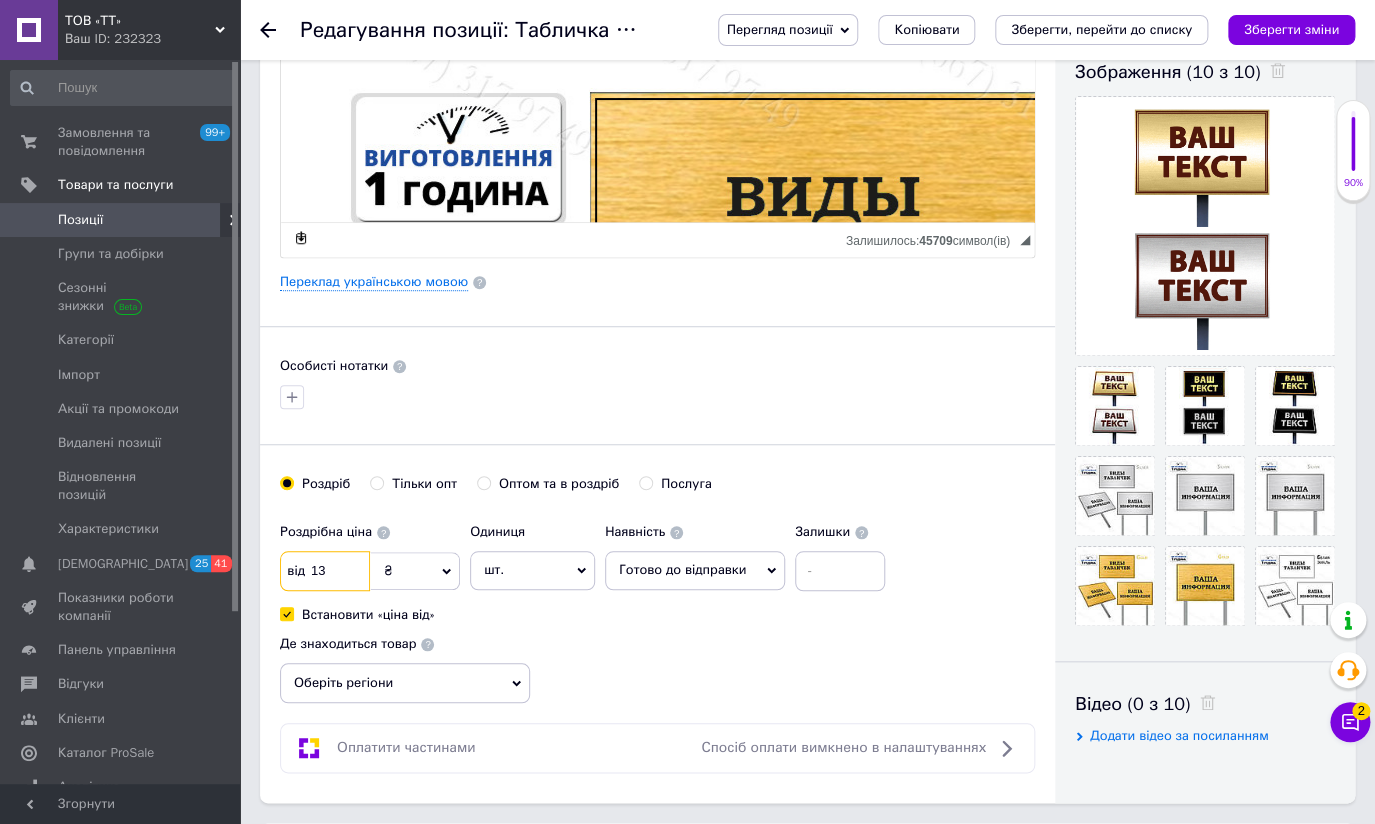 type on "1" 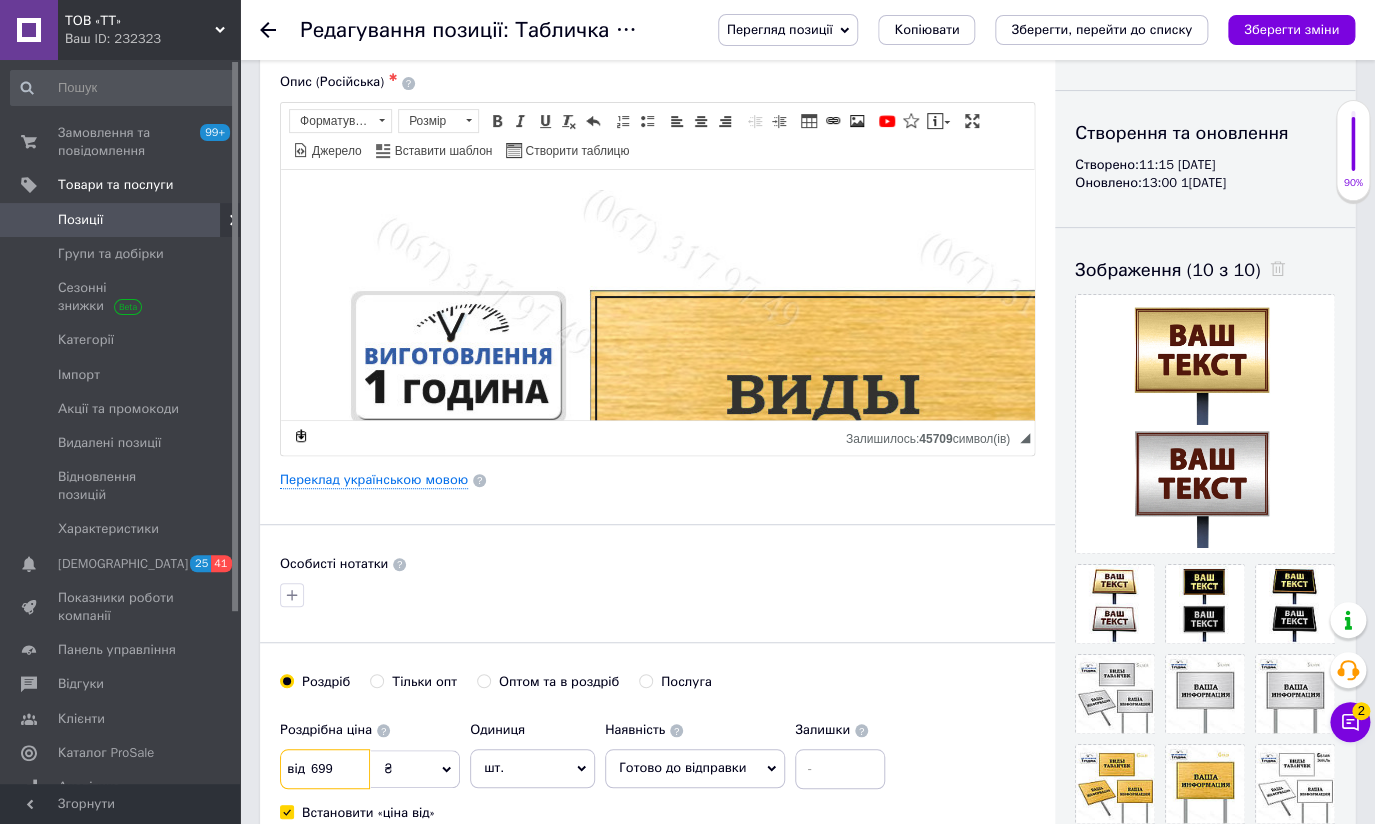 scroll, scrollTop: 90, scrollLeft: 0, axis: vertical 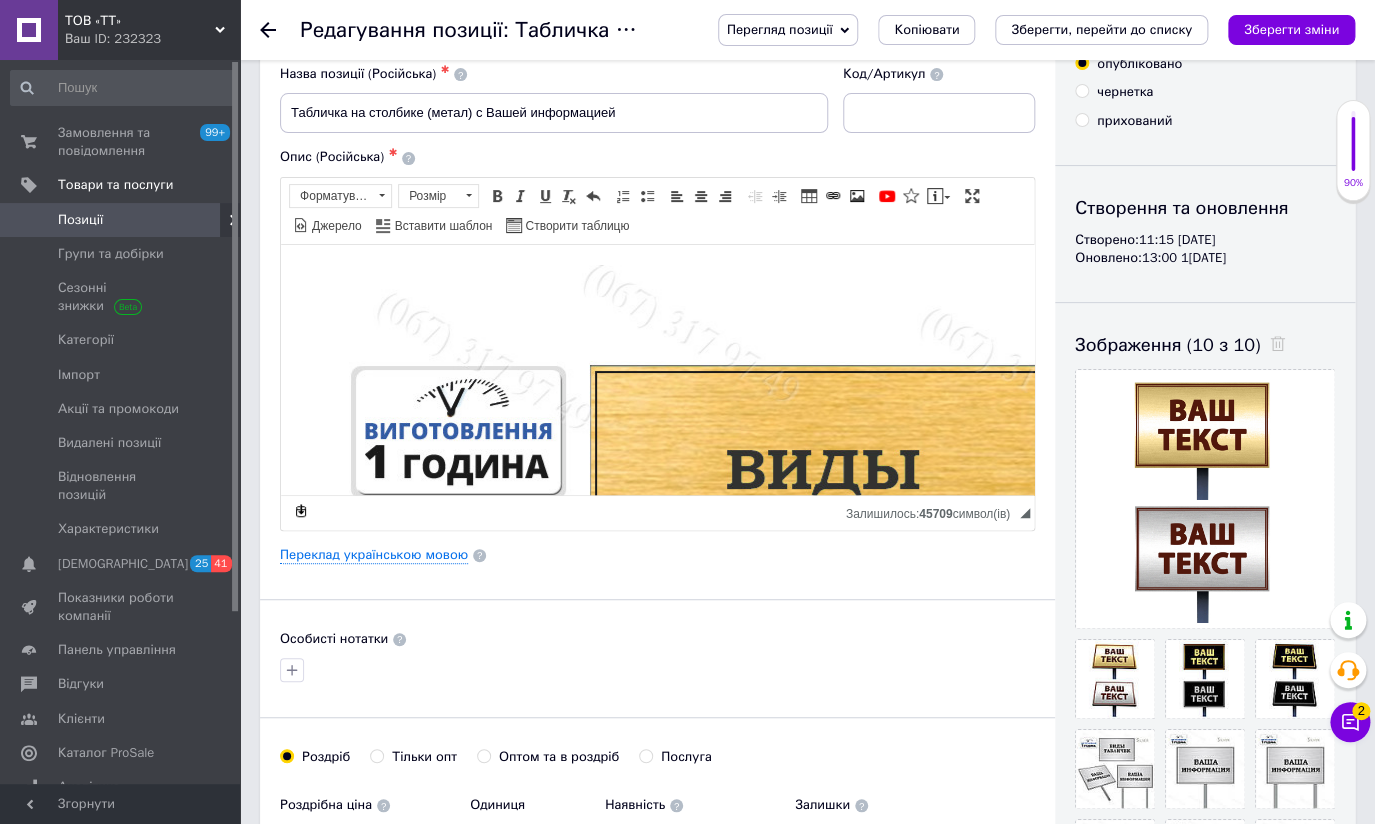 type on "699" 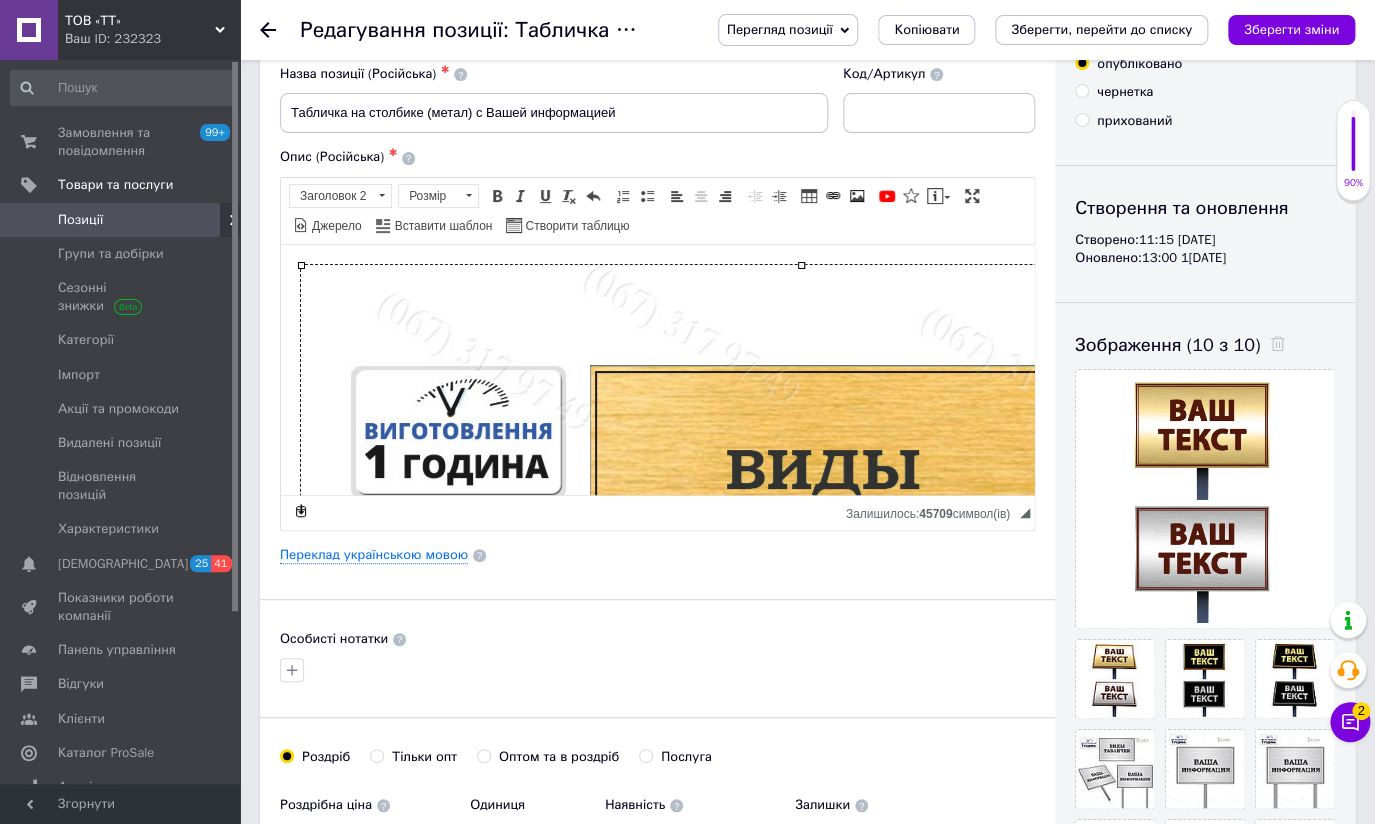 click at bounding box center [801, 764] 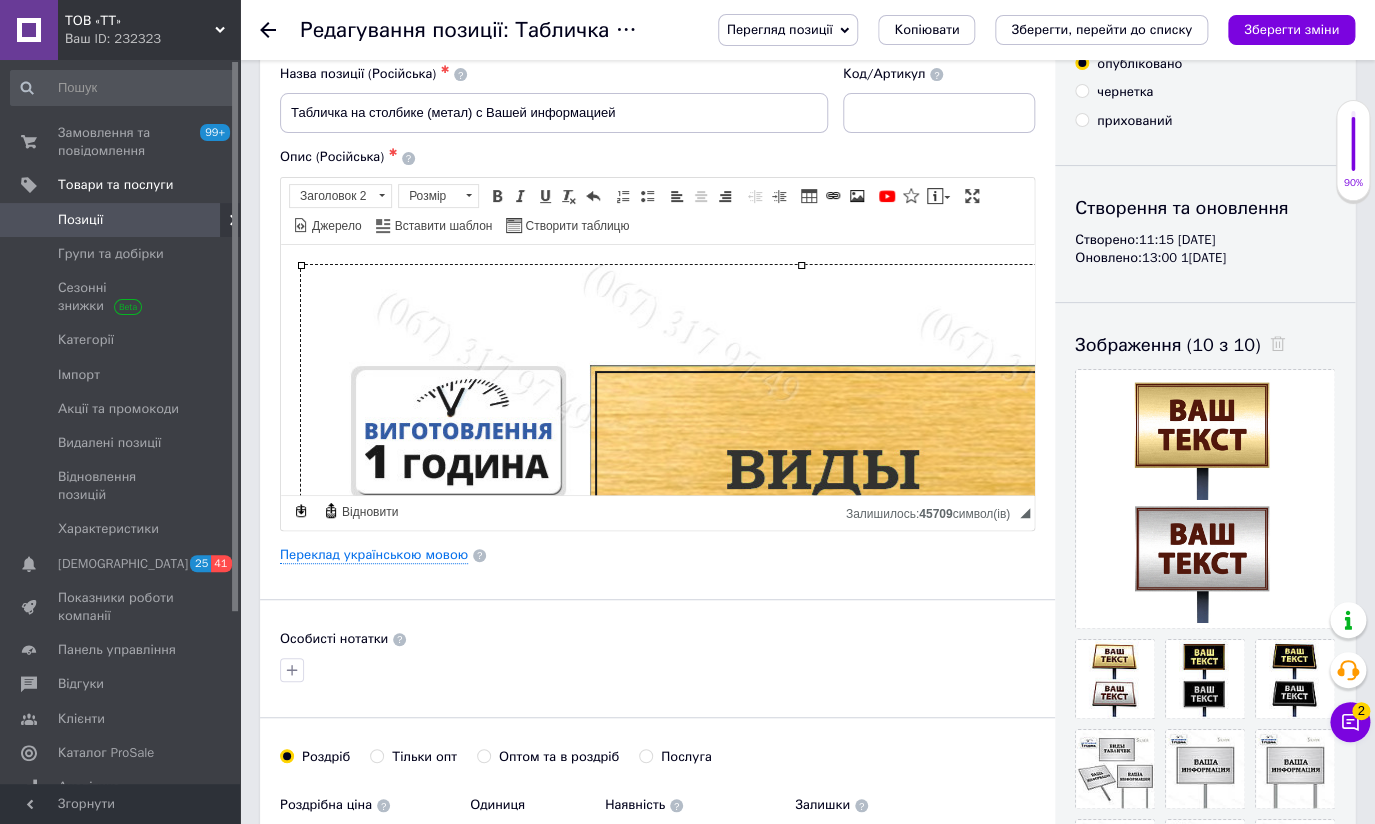 type 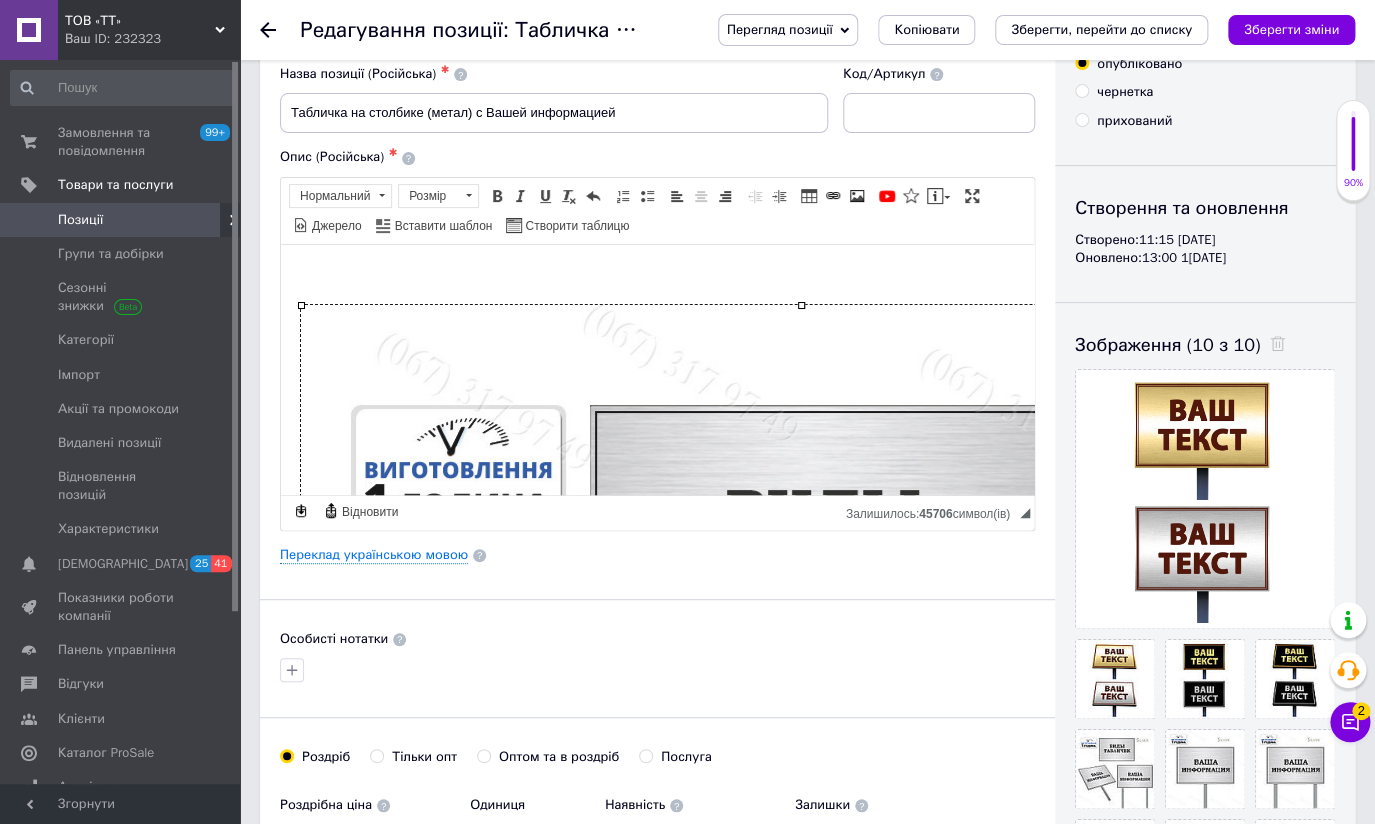 click at bounding box center [801, 804] 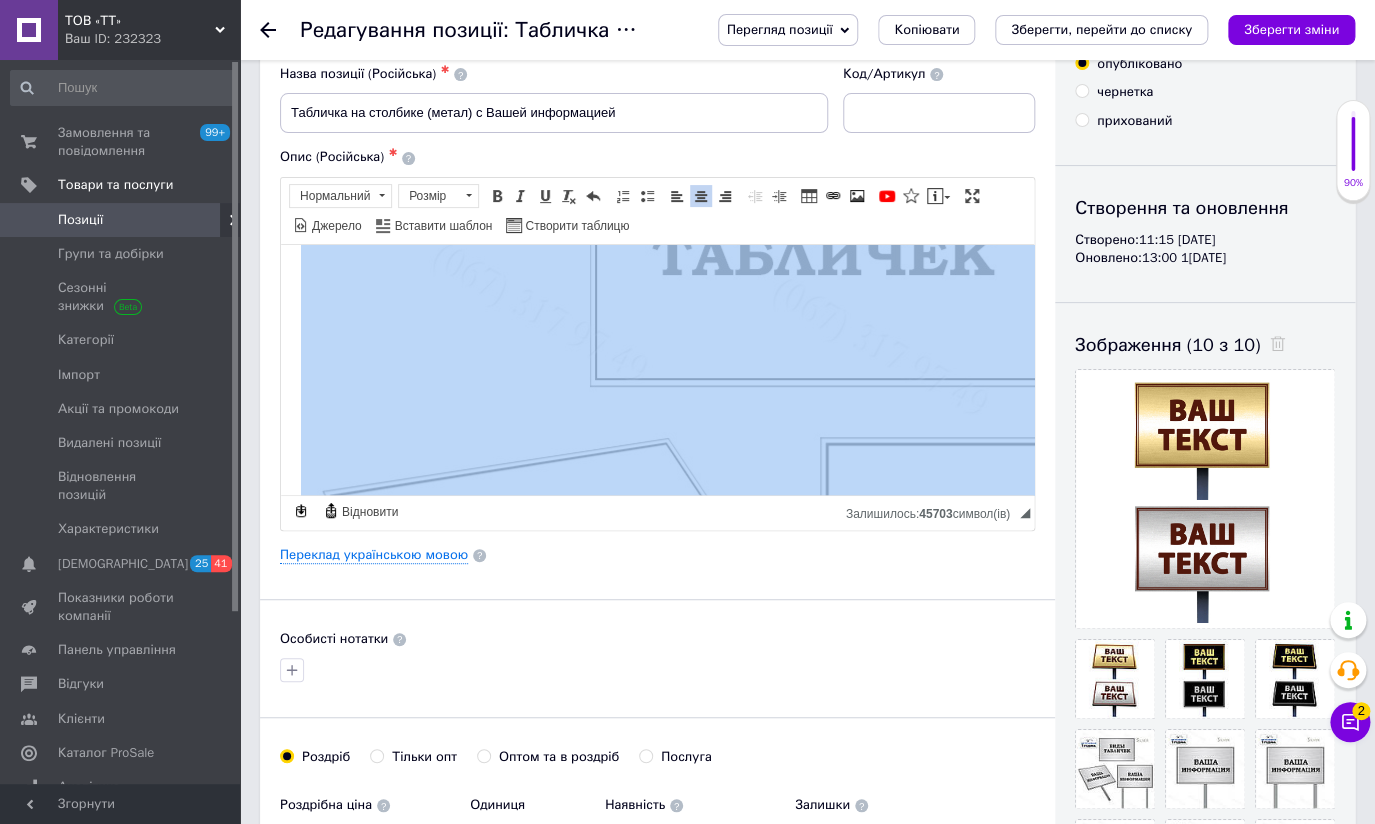 scroll, scrollTop: 0, scrollLeft: 0, axis: both 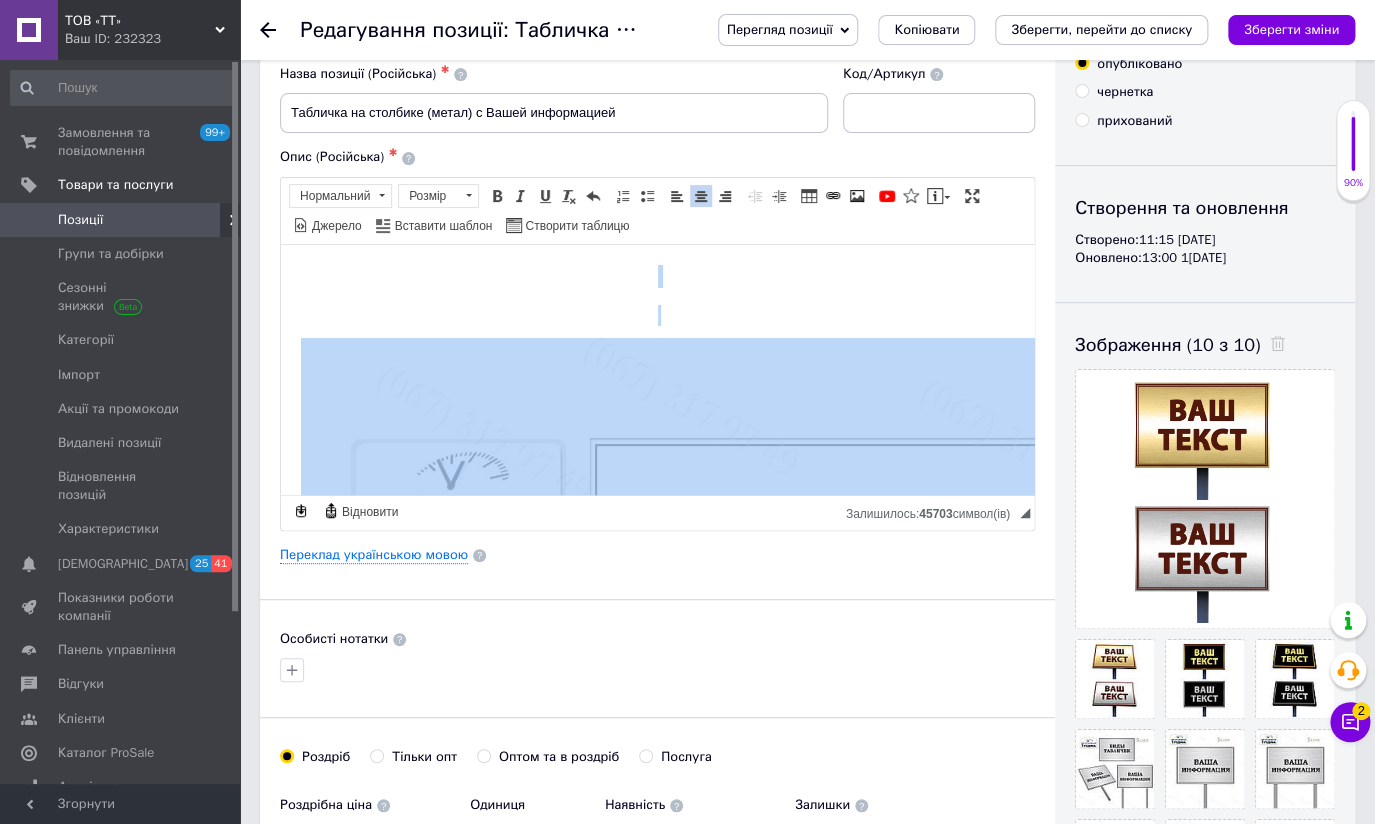 drag, startPoint x: 796, startPoint y: 460, endPoint x: -62, endPoint y: 140, distance: 915.7314 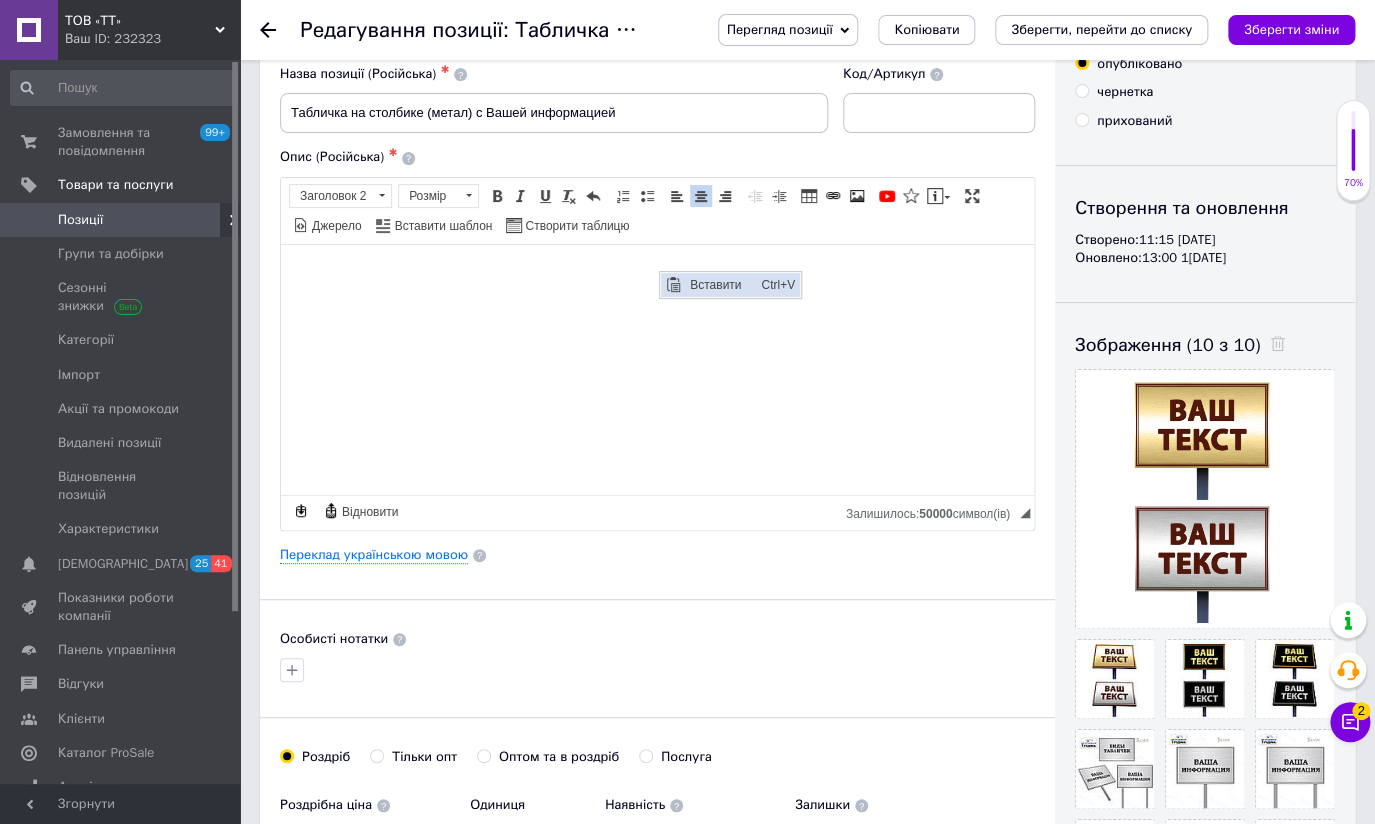 scroll, scrollTop: 0, scrollLeft: 0, axis: both 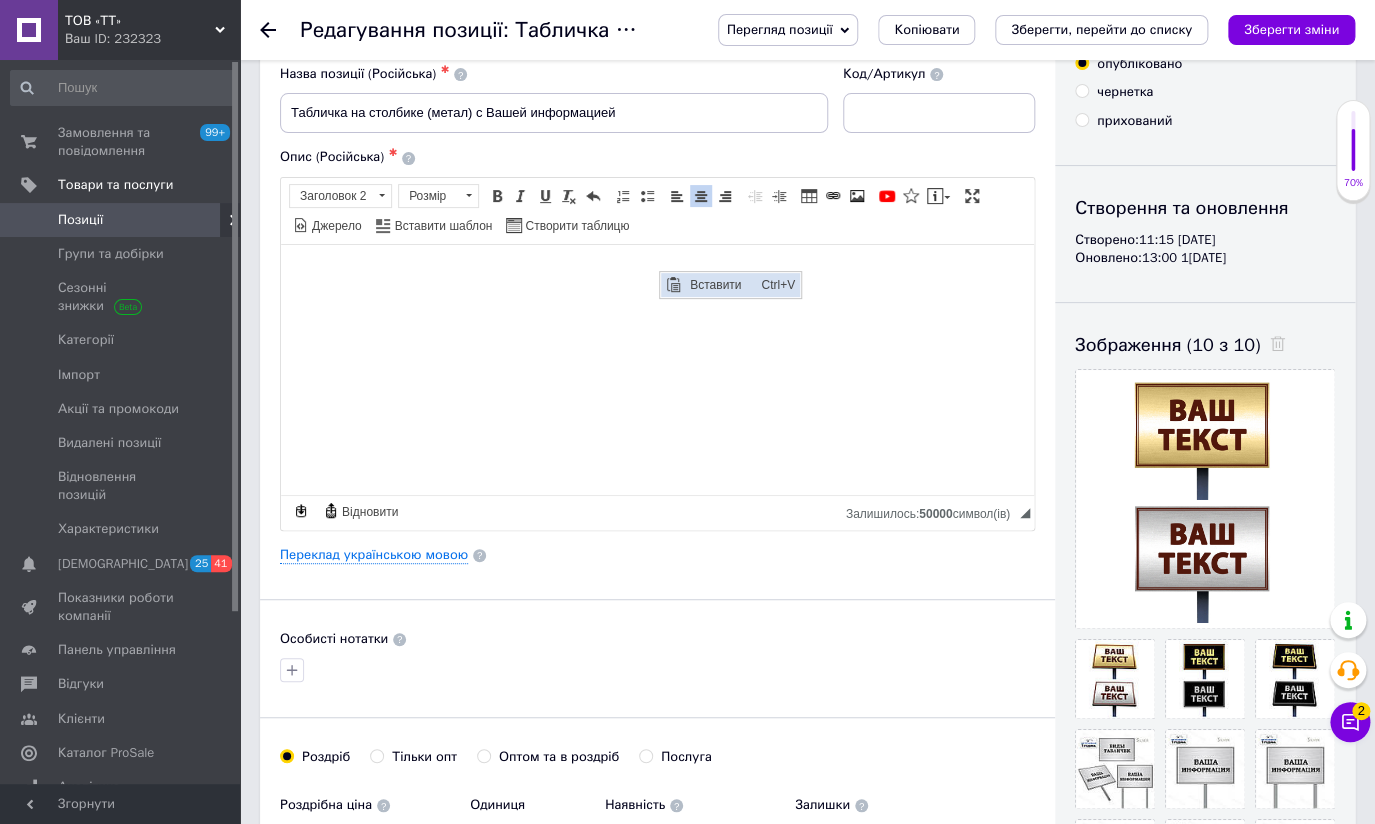 click on "Вставити" at bounding box center (720, 284) 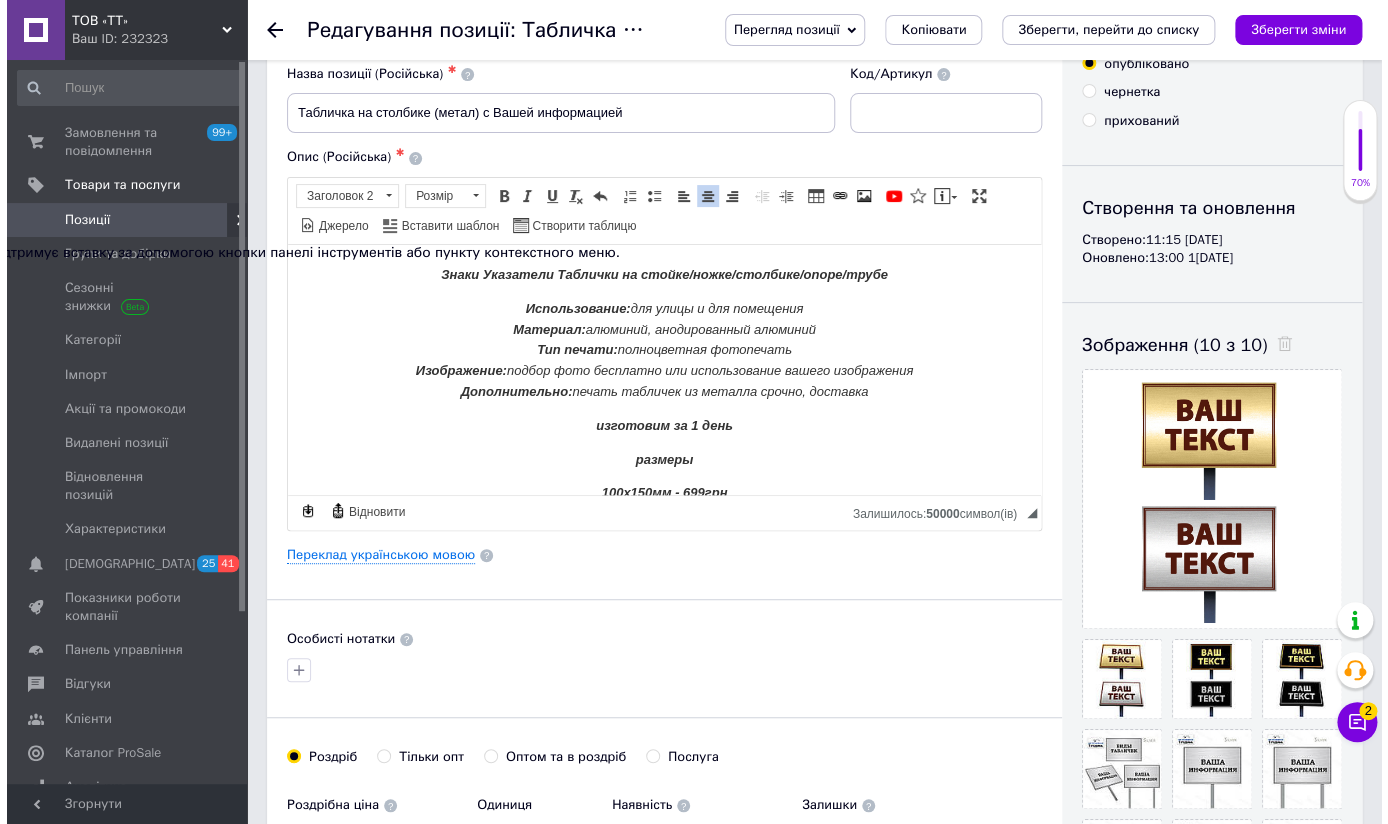 scroll, scrollTop: 650, scrollLeft: 0, axis: vertical 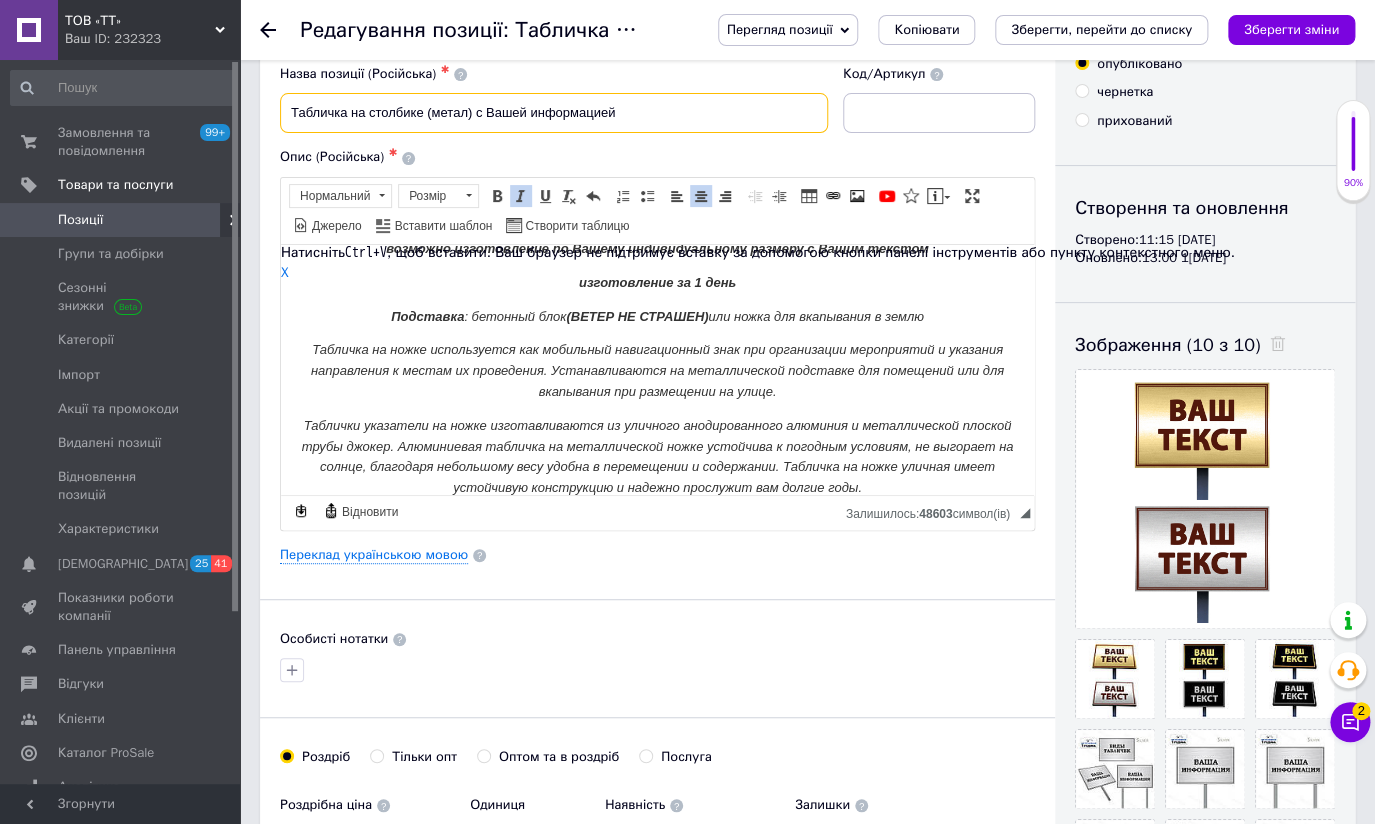 click on "Табличка на столбике (метал) с Вашей информацией" at bounding box center [554, 113] 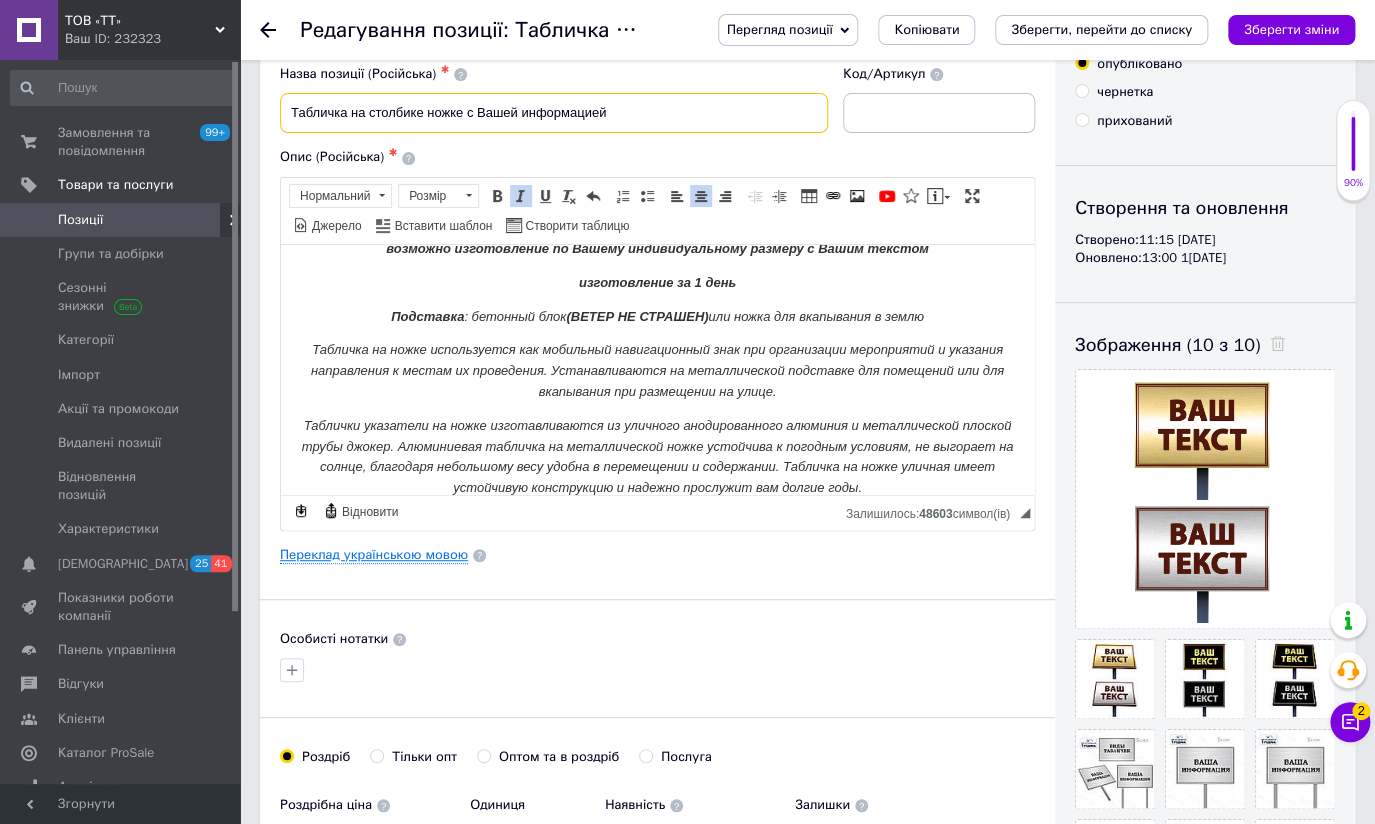 type on "Табличка на столбике ножке с Вашей информацией" 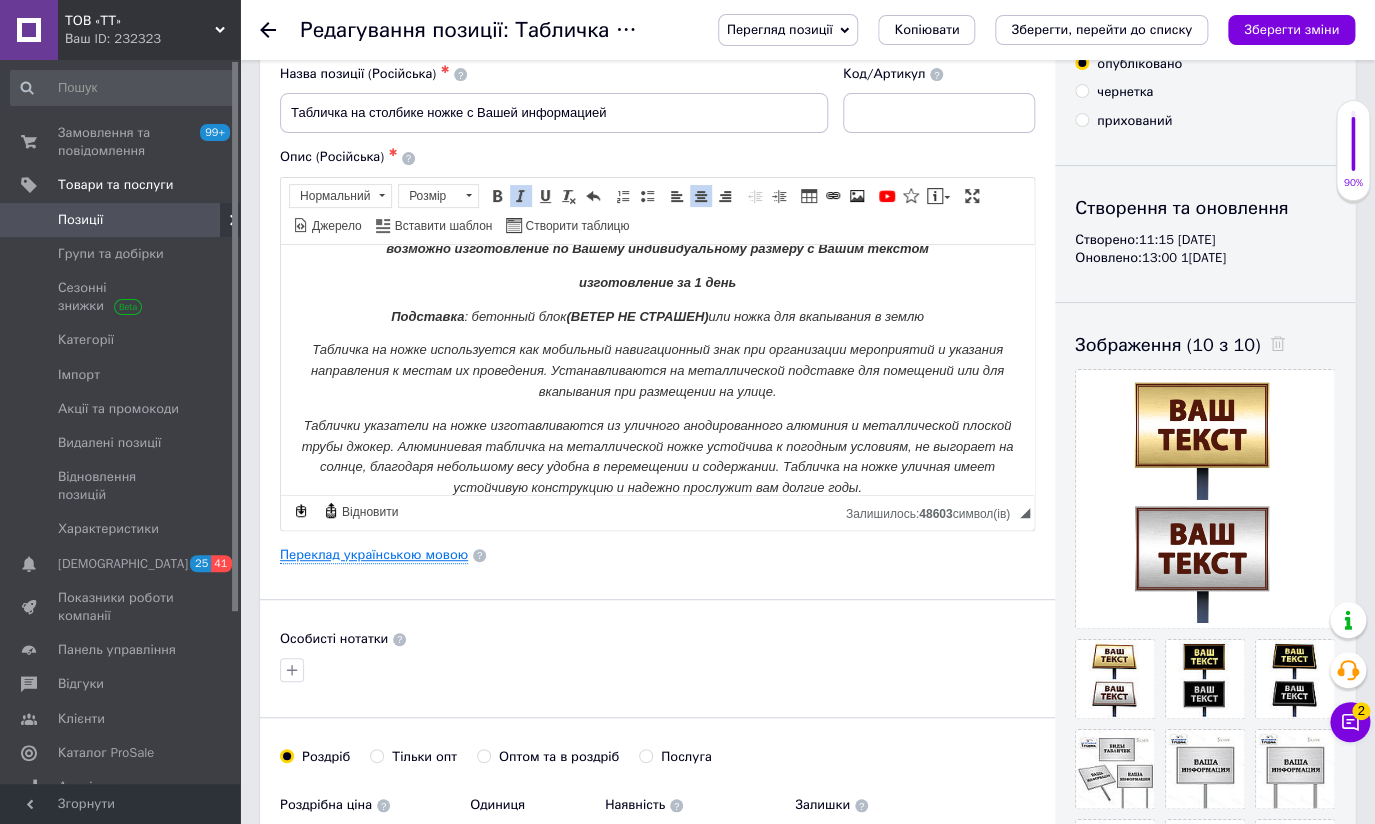 click on "Переклад українською мовою" at bounding box center (374, 555) 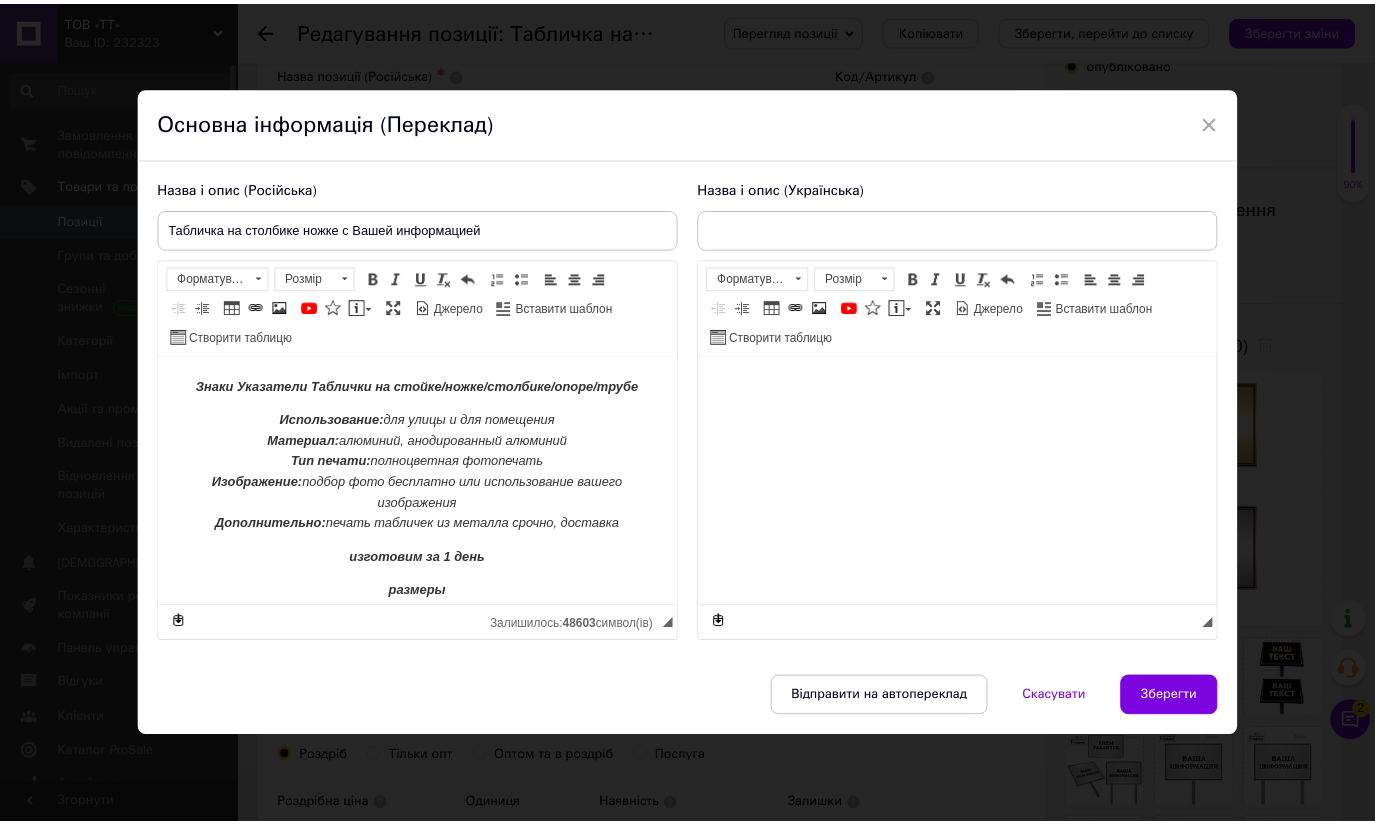 scroll, scrollTop: 0, scrollLeft: 0, axis: both 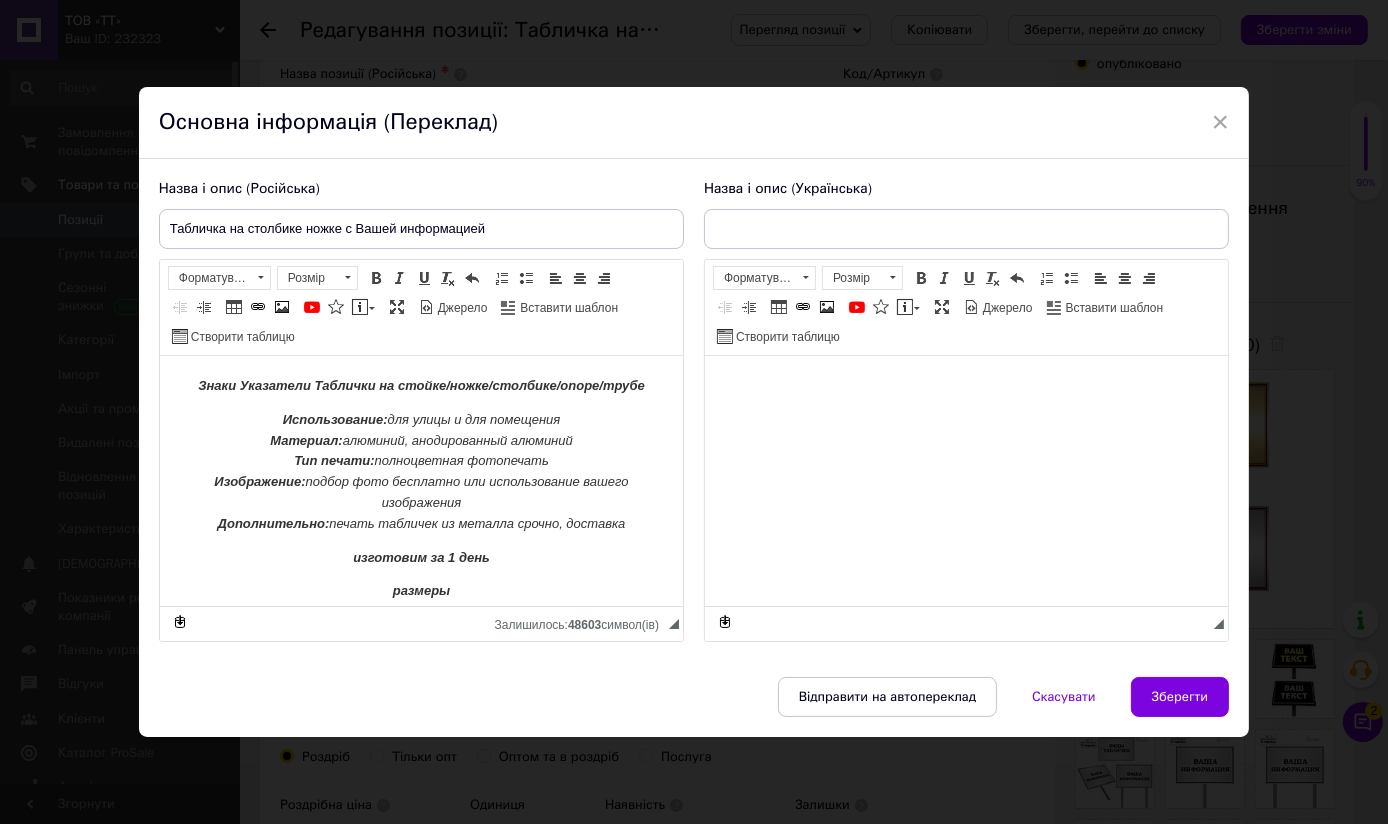 type on "Табличка на стовпчику (метал) з Вашою інформацією" 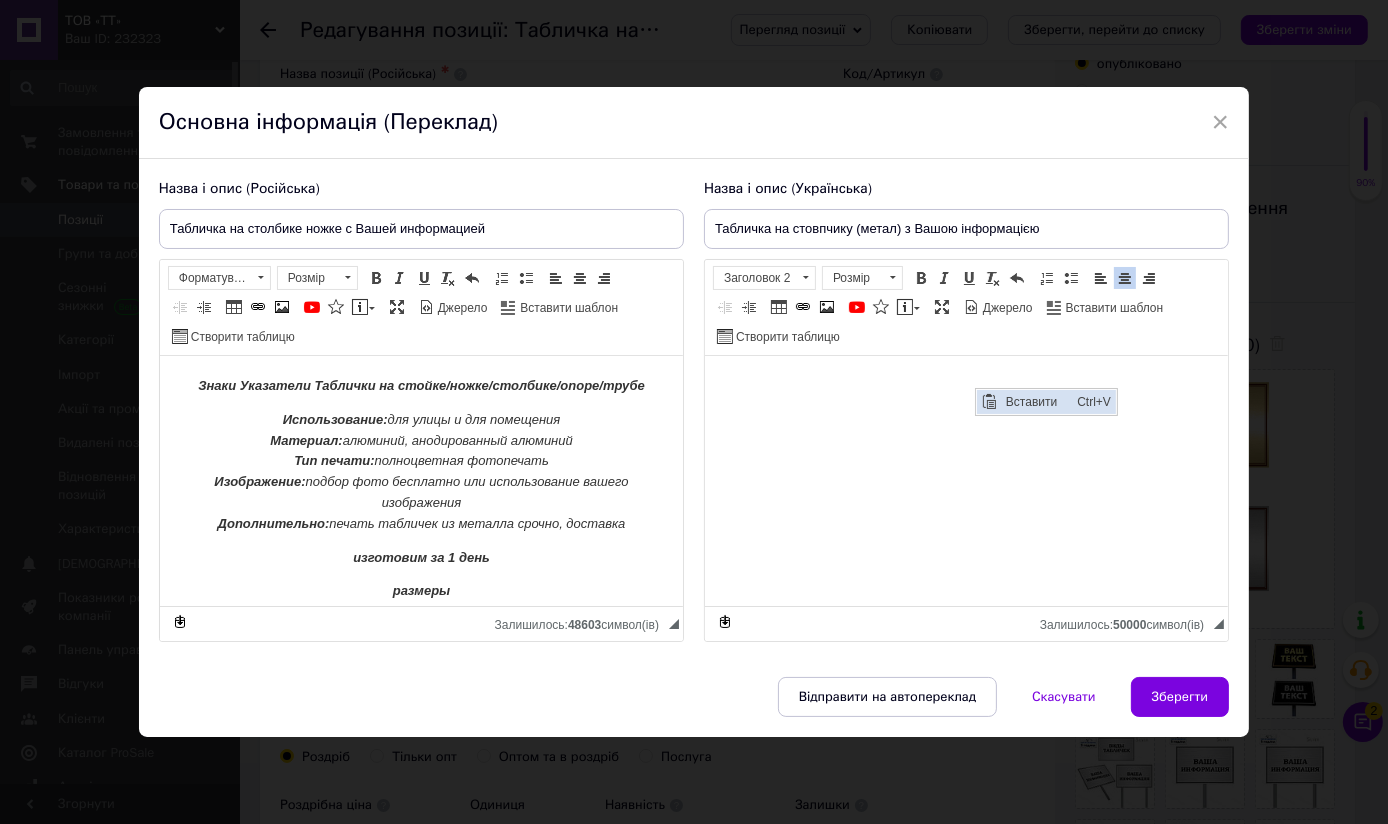 click on "Вставити" at bounding box center [1036, 402] 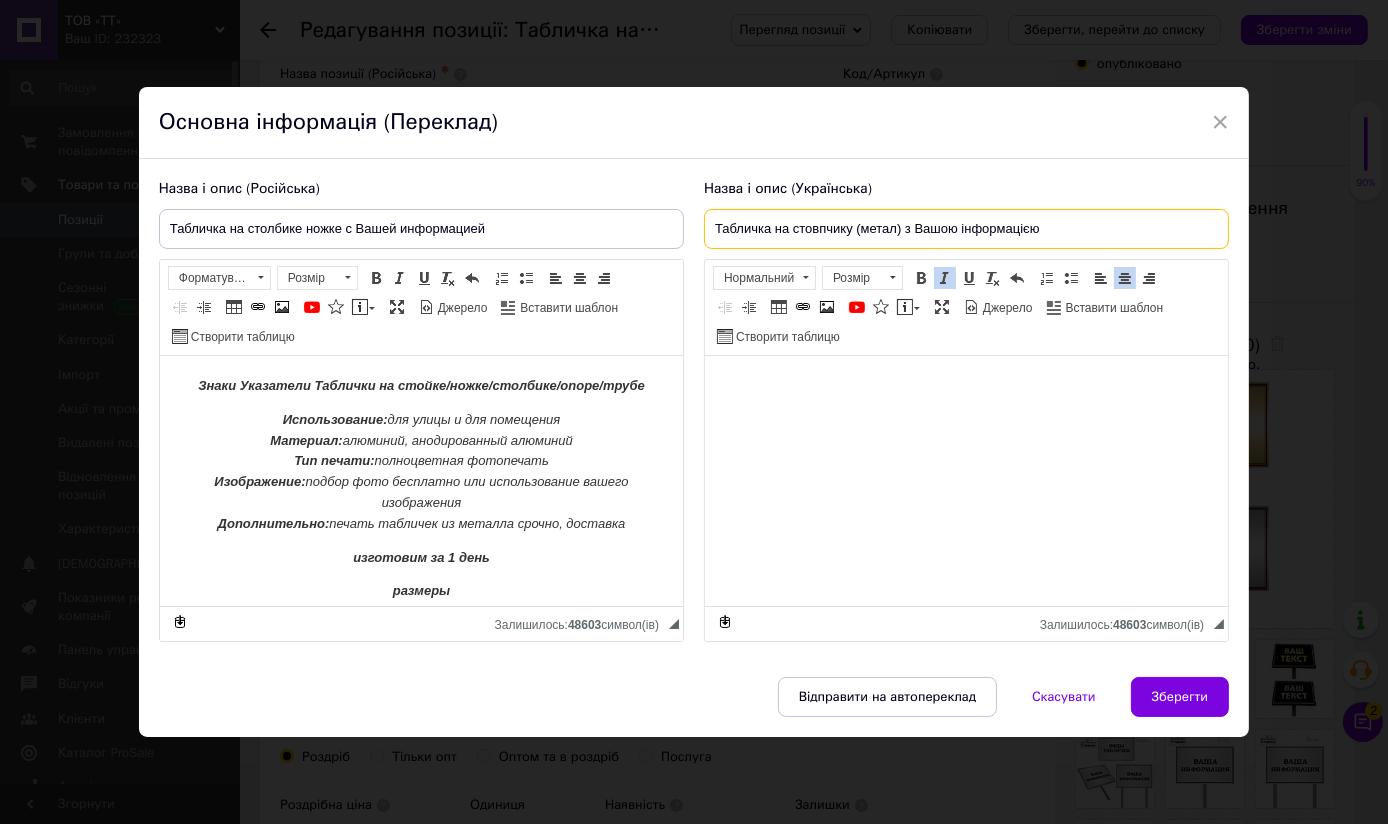 drag, startPoint x: 1045, startPoint y: 232, endPoint x: 459, endPoint y: 198, distance: 586.98553 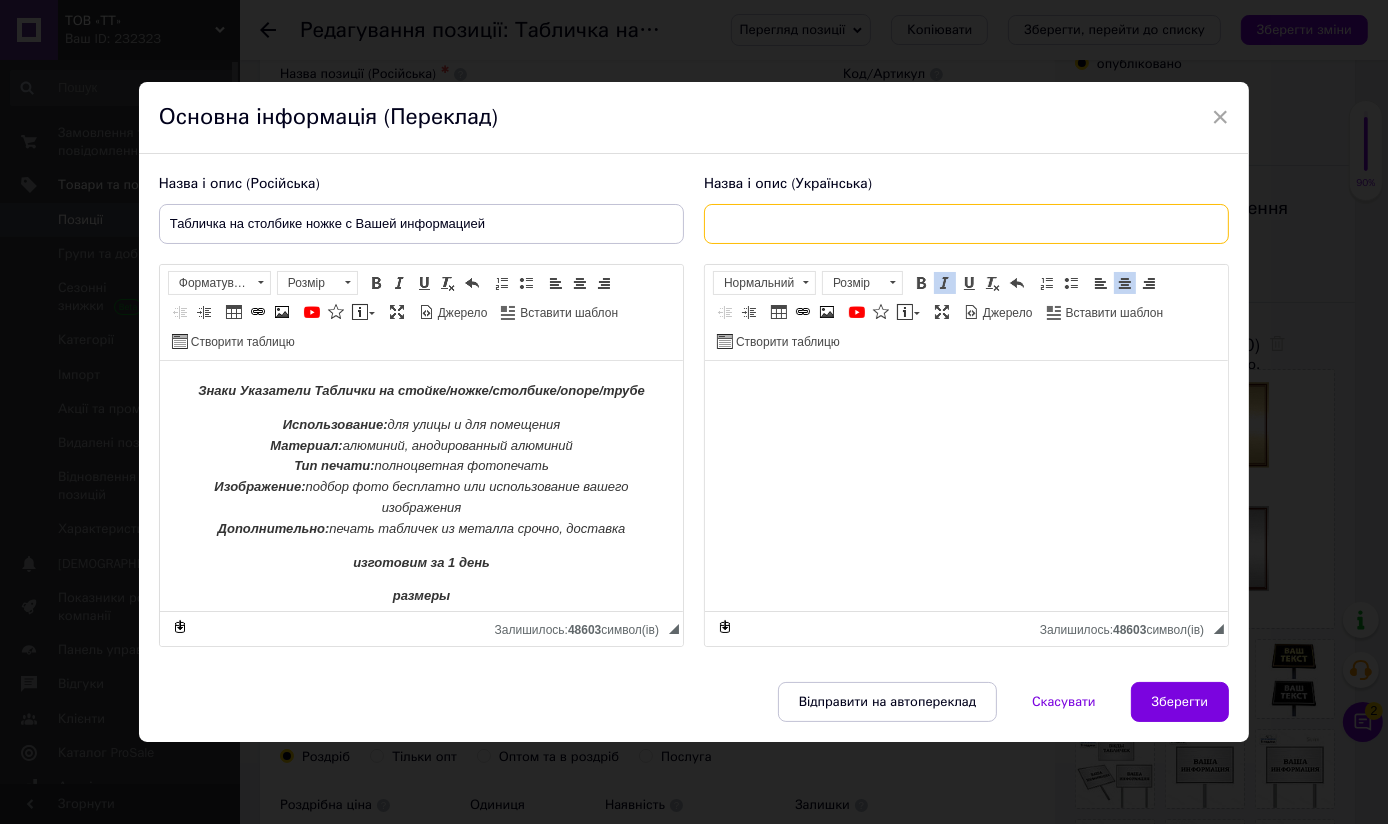 type 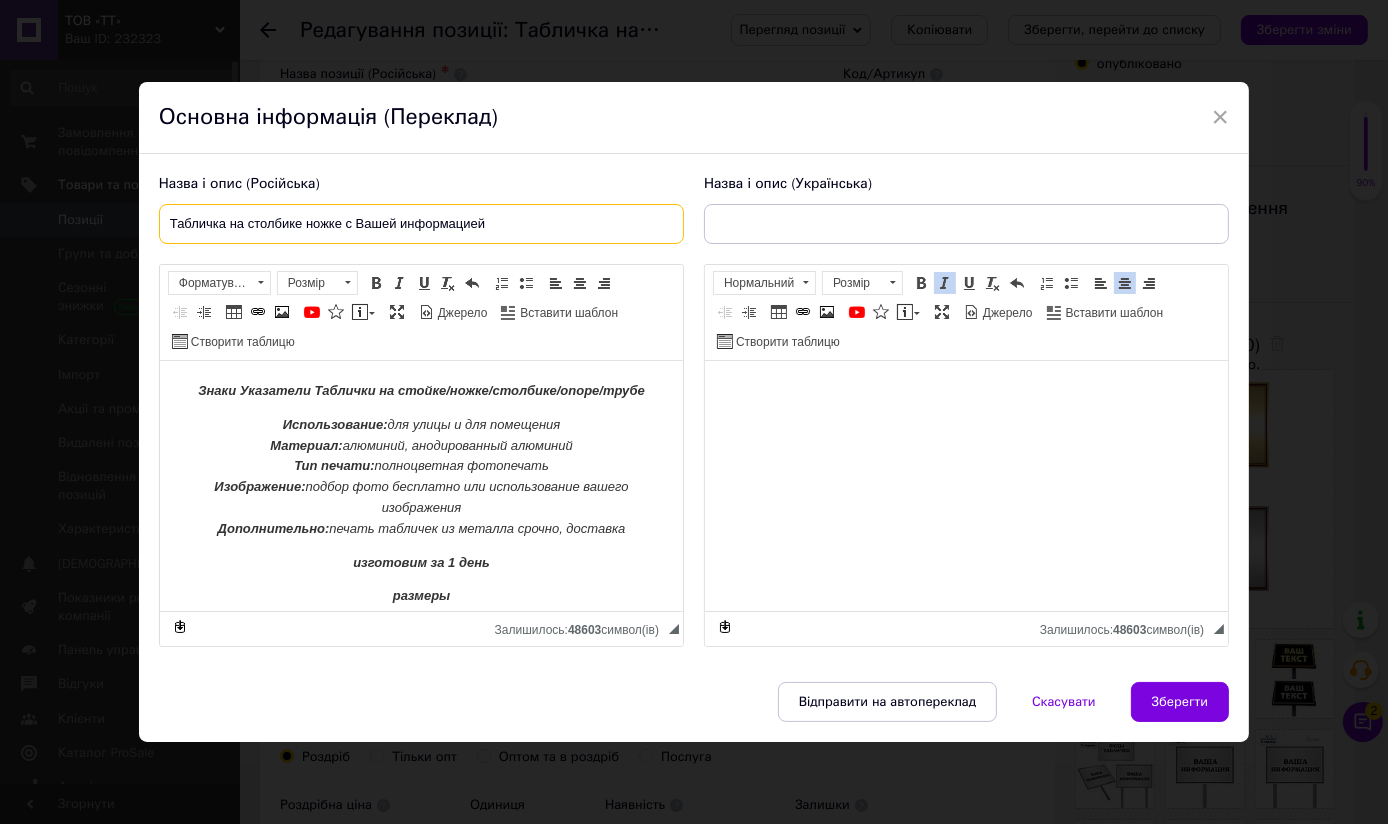 drag, startPoint x: 506, startPoint y: 219, endPoint x: 74, endPoint y: 270, distance: 435 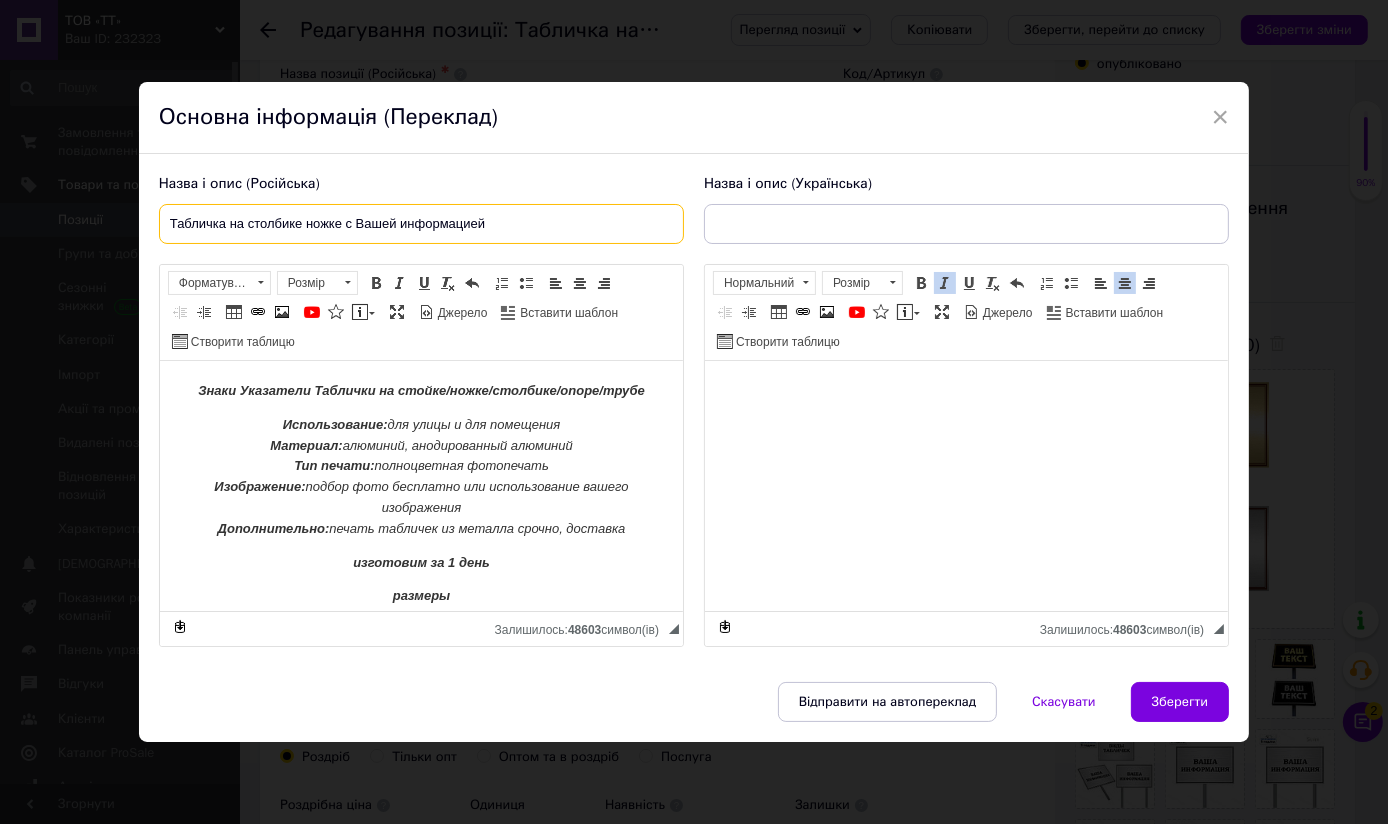 click on "Табличка на столбике ножке с Вашей информацией" at bounding box center (421, 224) 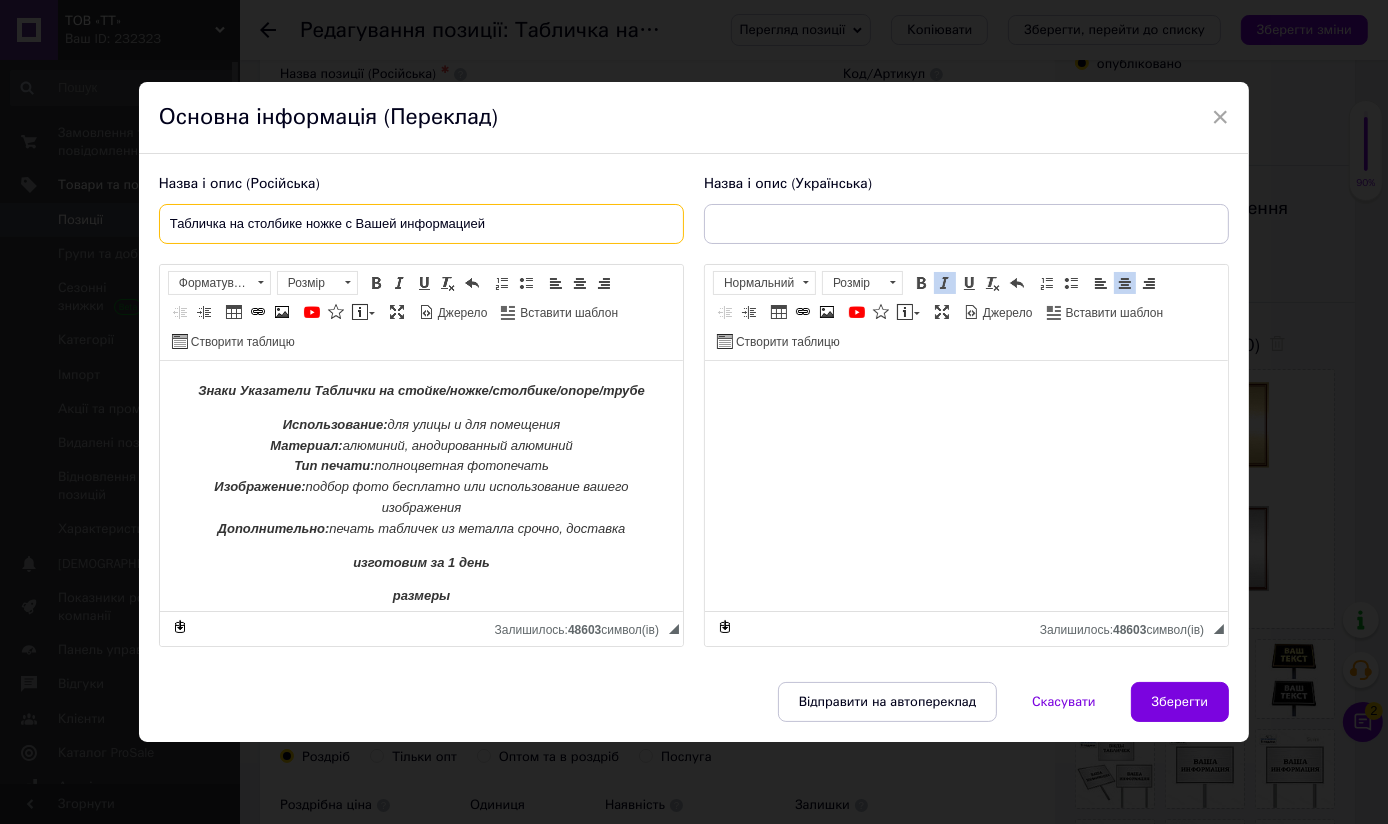 click on "Табличка на столбике ножке с Вашей информацией" at bounding box center (421, 224) 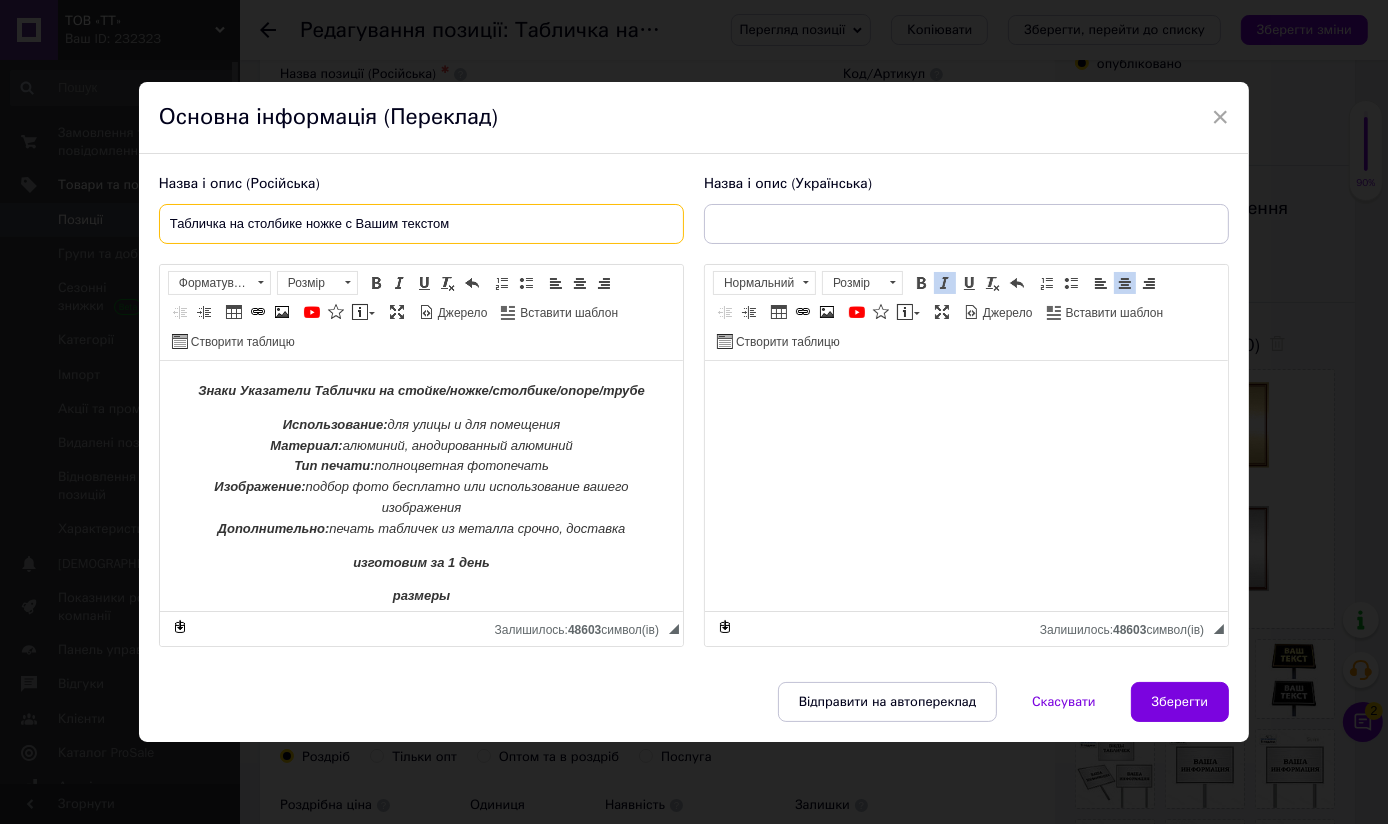 drag, startPoint x: 460, startPoint y: 222, endPoint x: 61, endPoint y: 290, distance: 404.75302 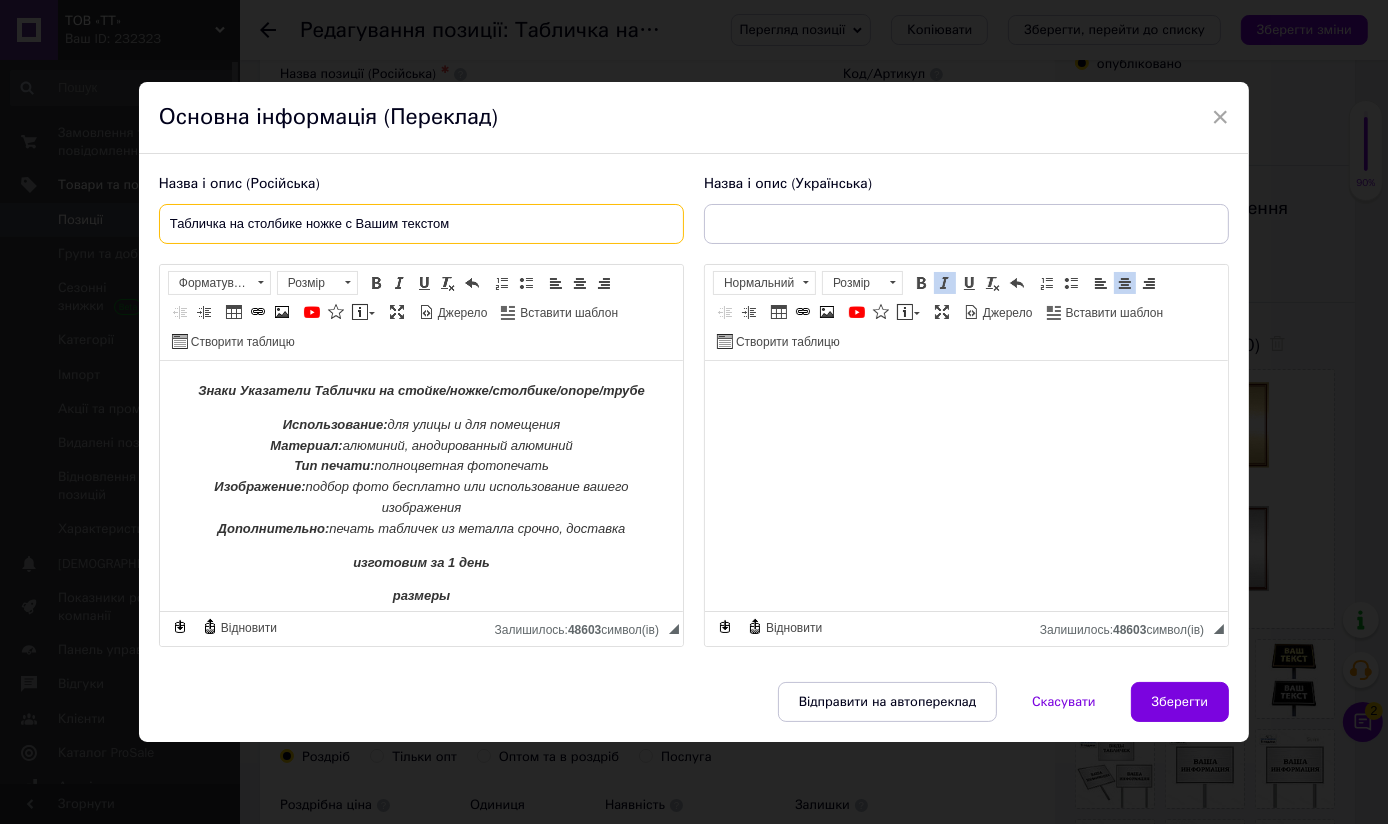 type on "Табличка на столбике ножке с Вашим текстом" 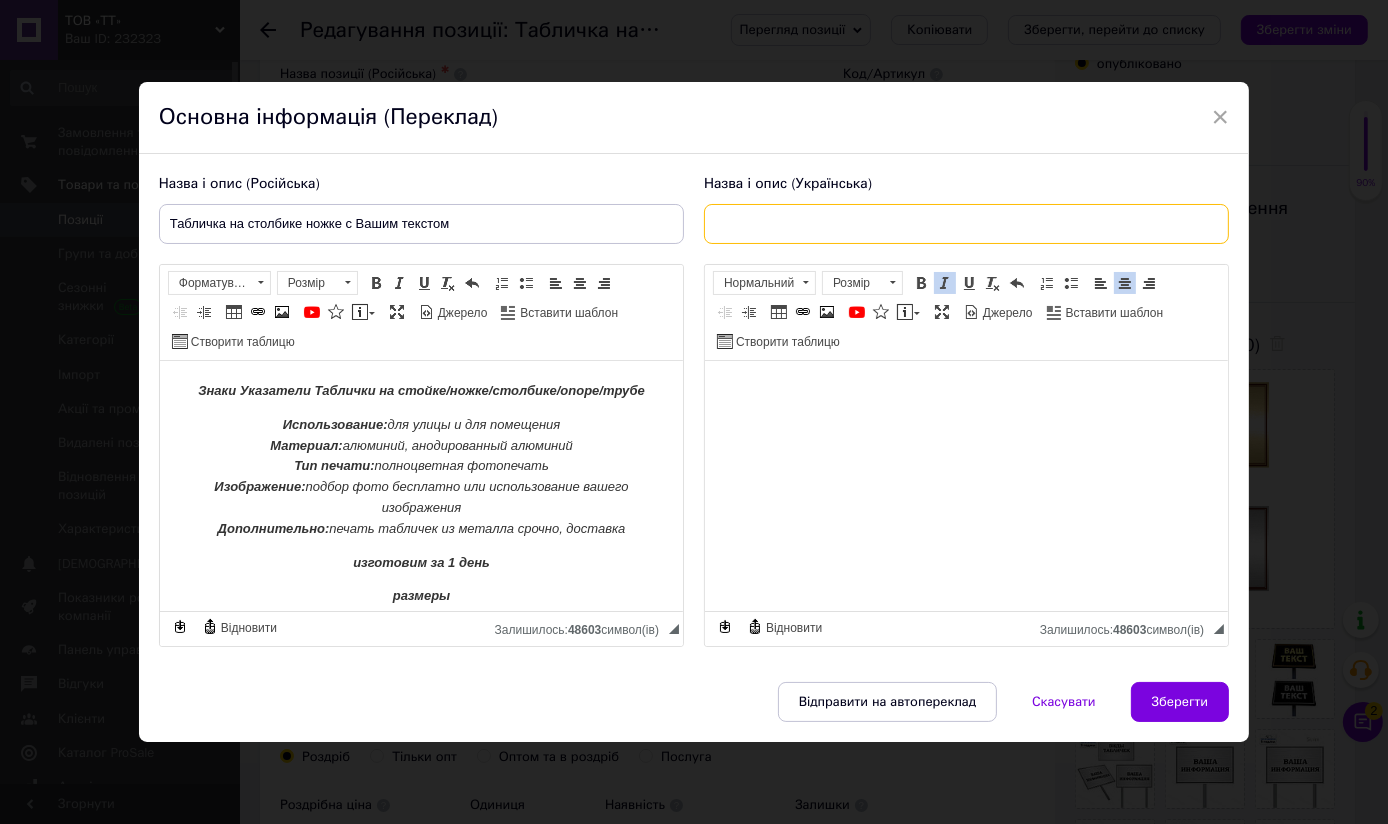 click at bounding box center [966, 224] 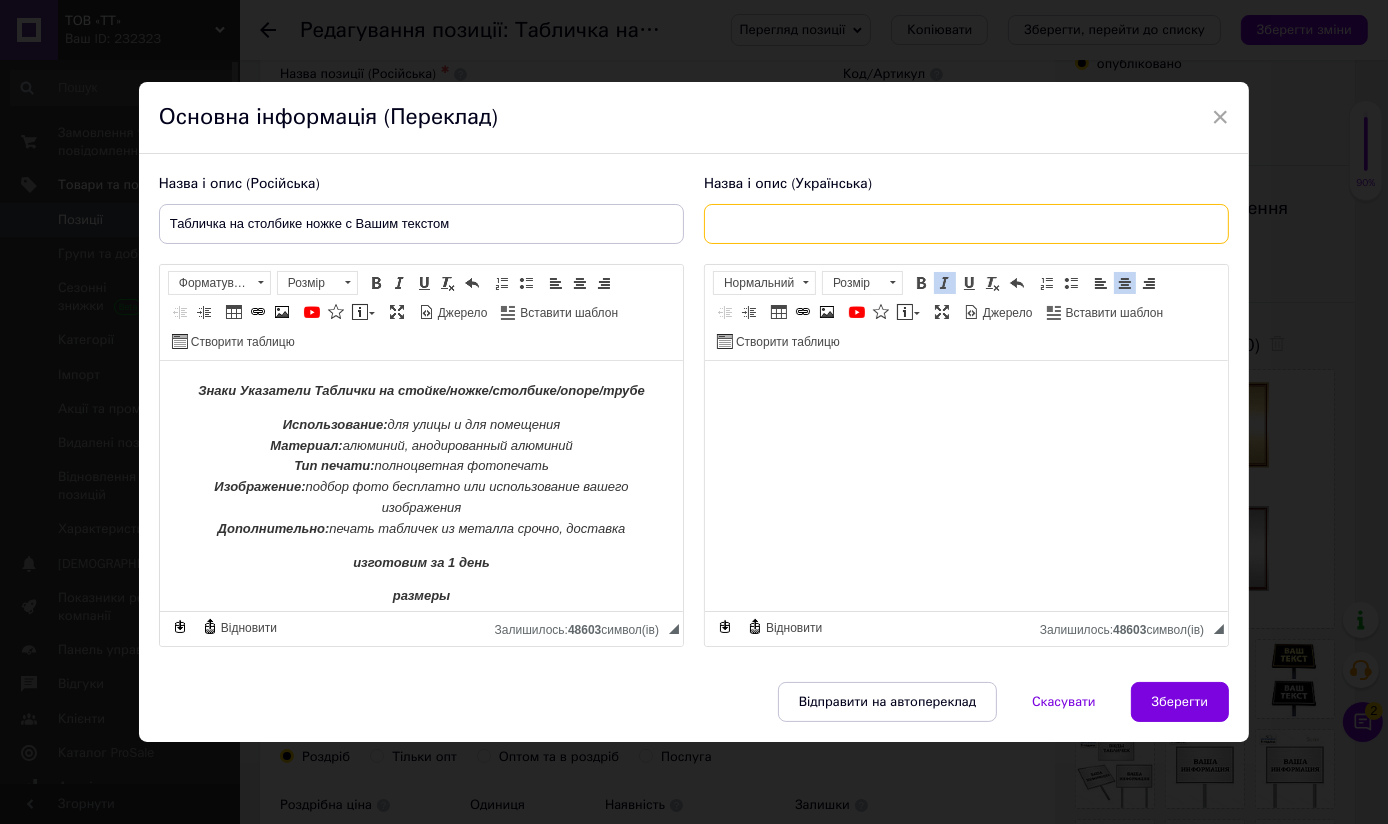 paste on "Табличка на столбике ножке с Вашим текстом" 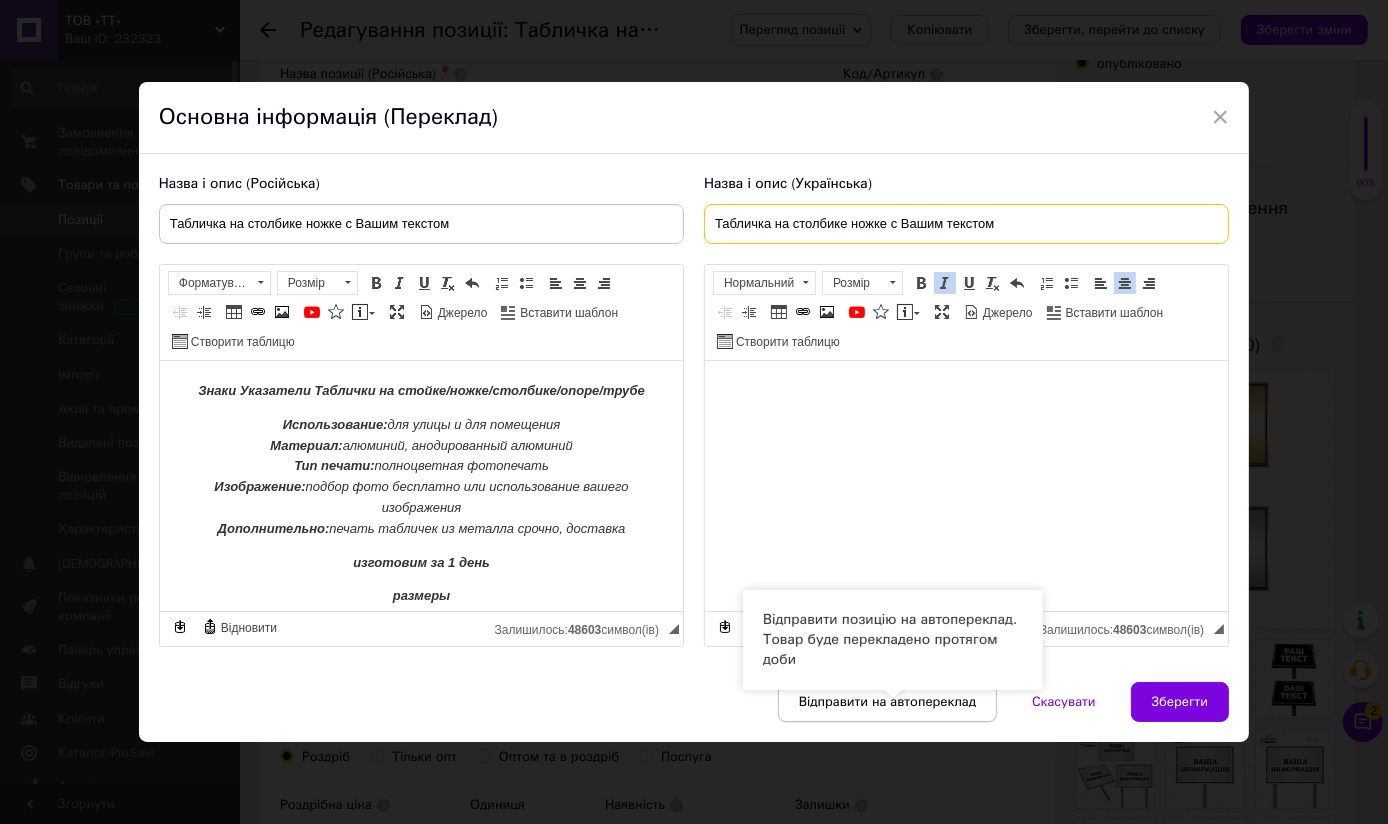 type on "Табличка на столбике ножке с Вашим текстом" 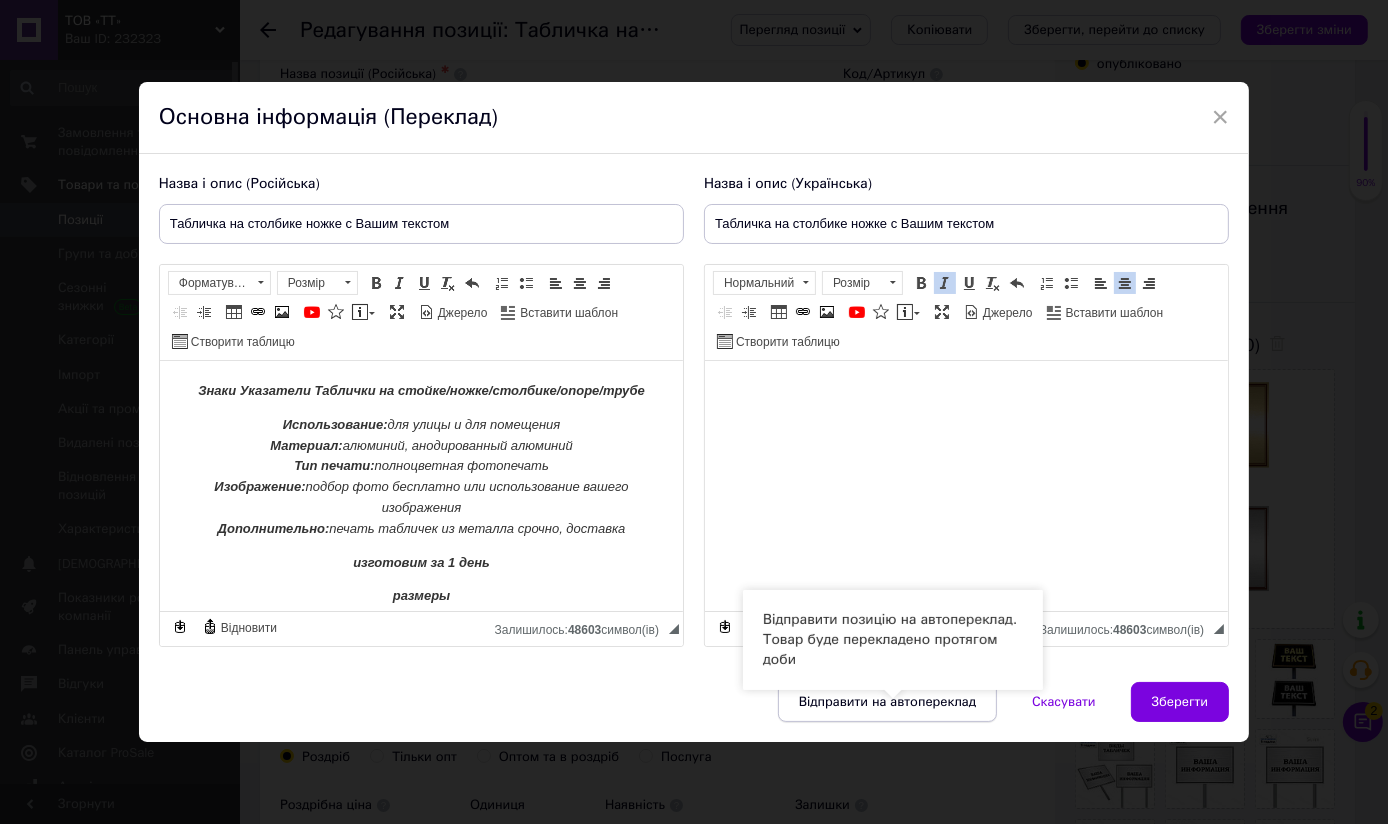 click on "Відправити на автопереклад" at bounding box center (887, 702) 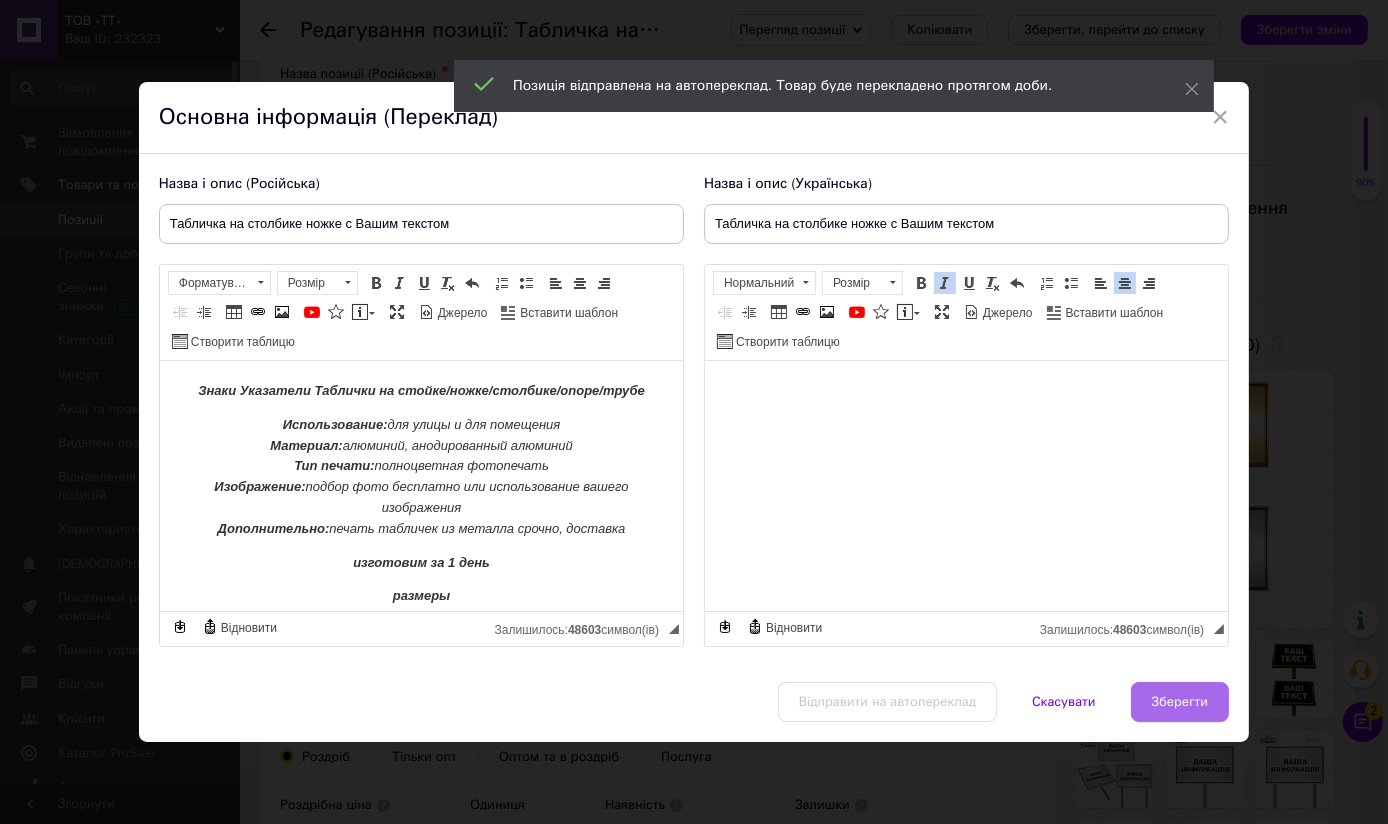 click on "Зберегти" at bounding box center [1180, 702] 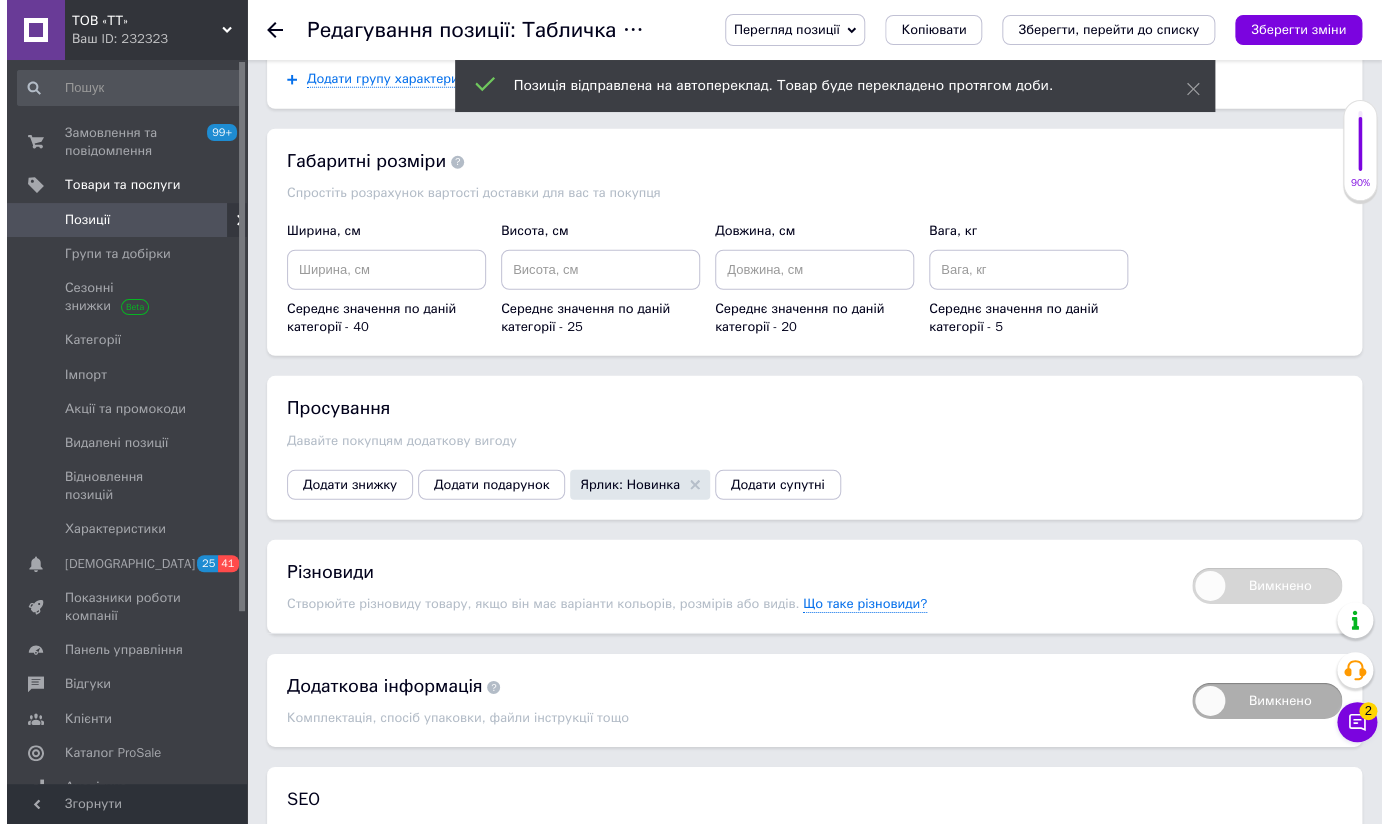 scroll, scrollTop: 2090, scrollLeft: 0, axis: vertical 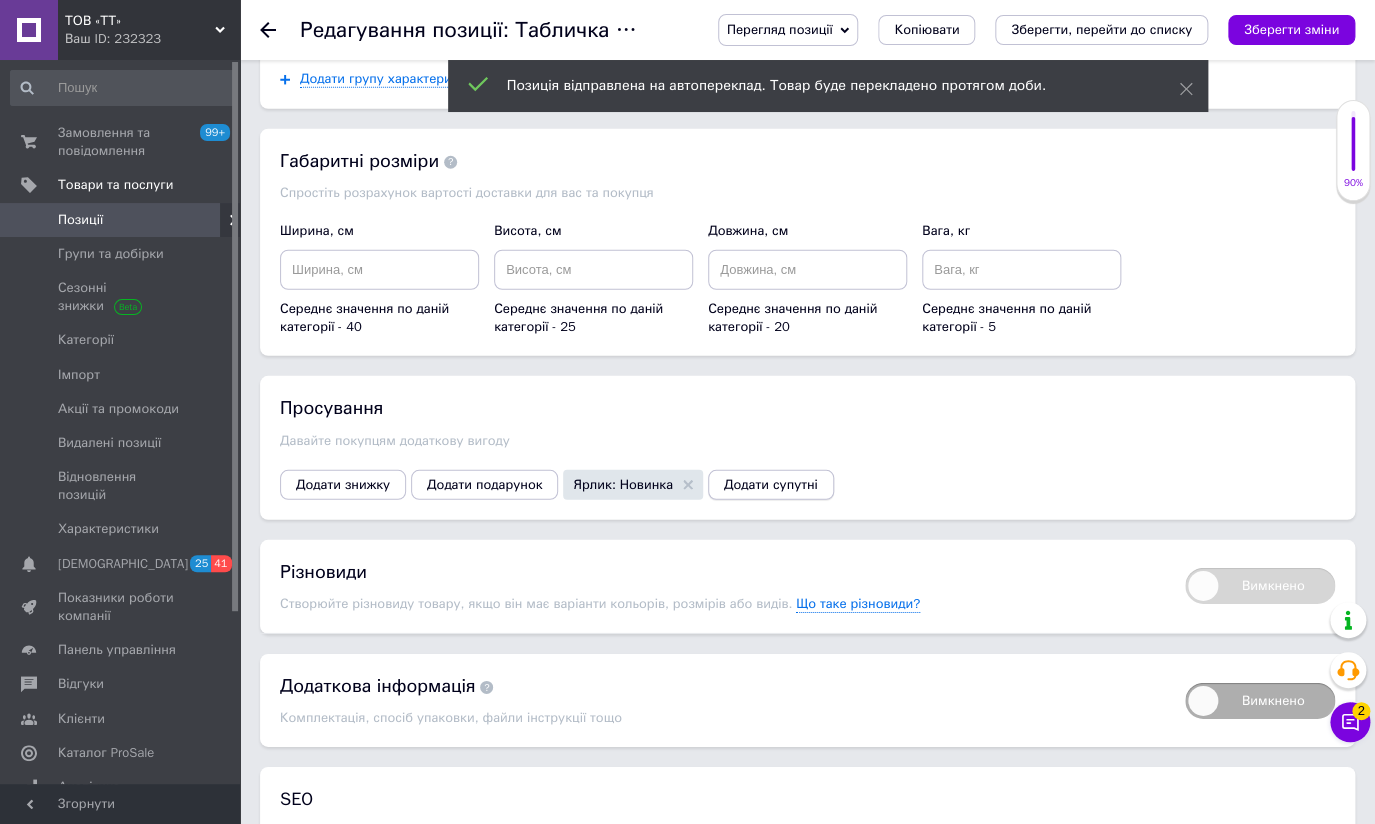 click on "Додати супутні" at bounding box center (771, 485) 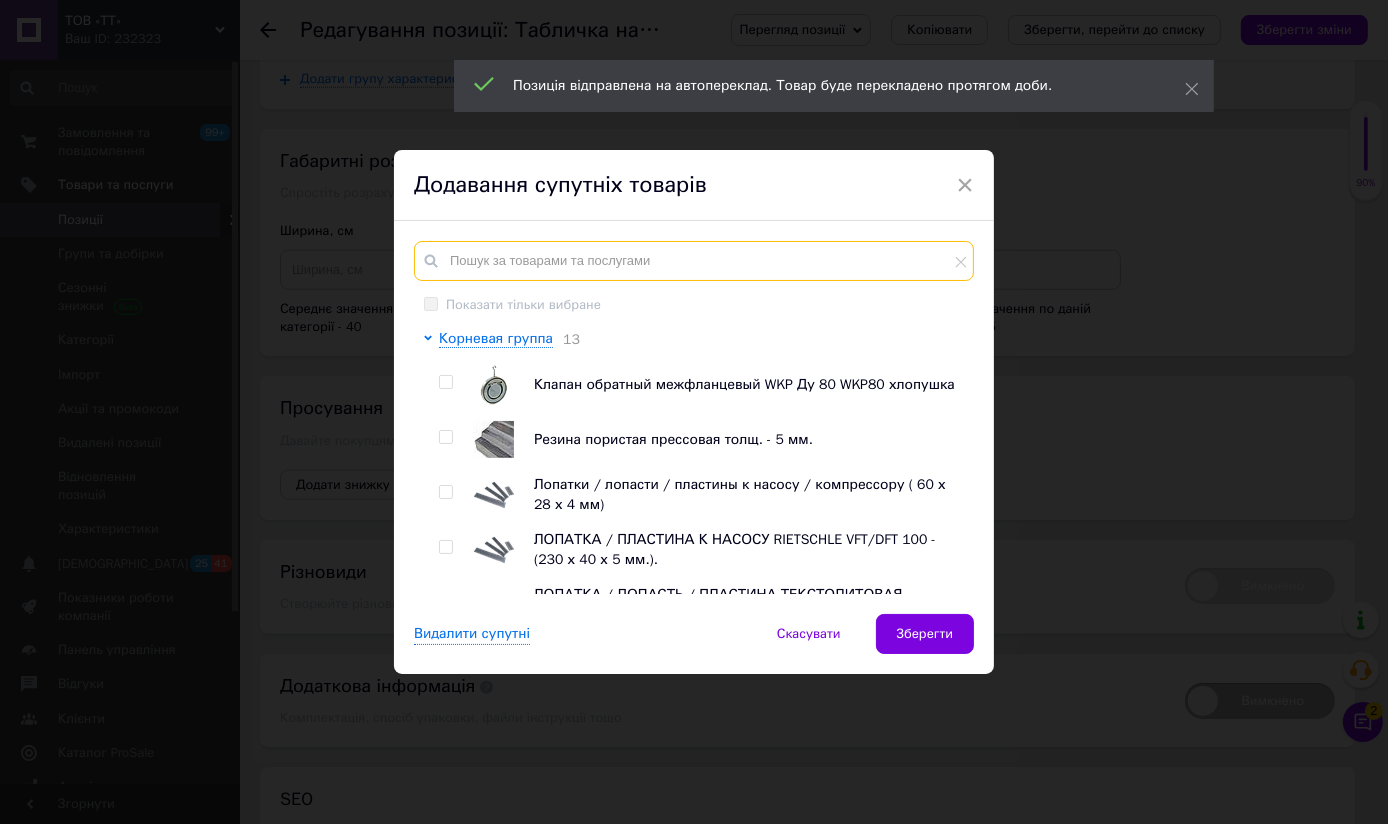 click at bounding box center [694, 261] 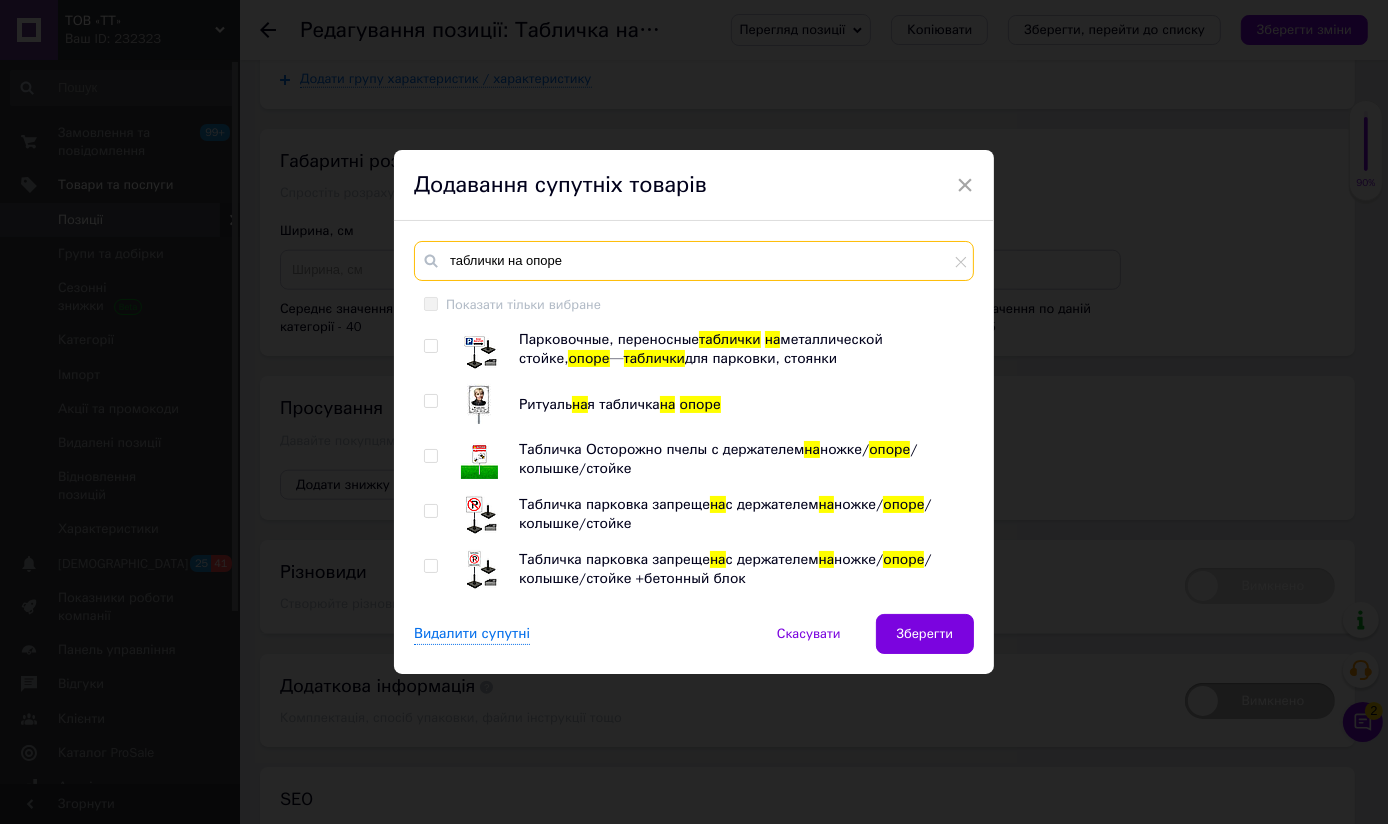 type on "таблички на опоре" 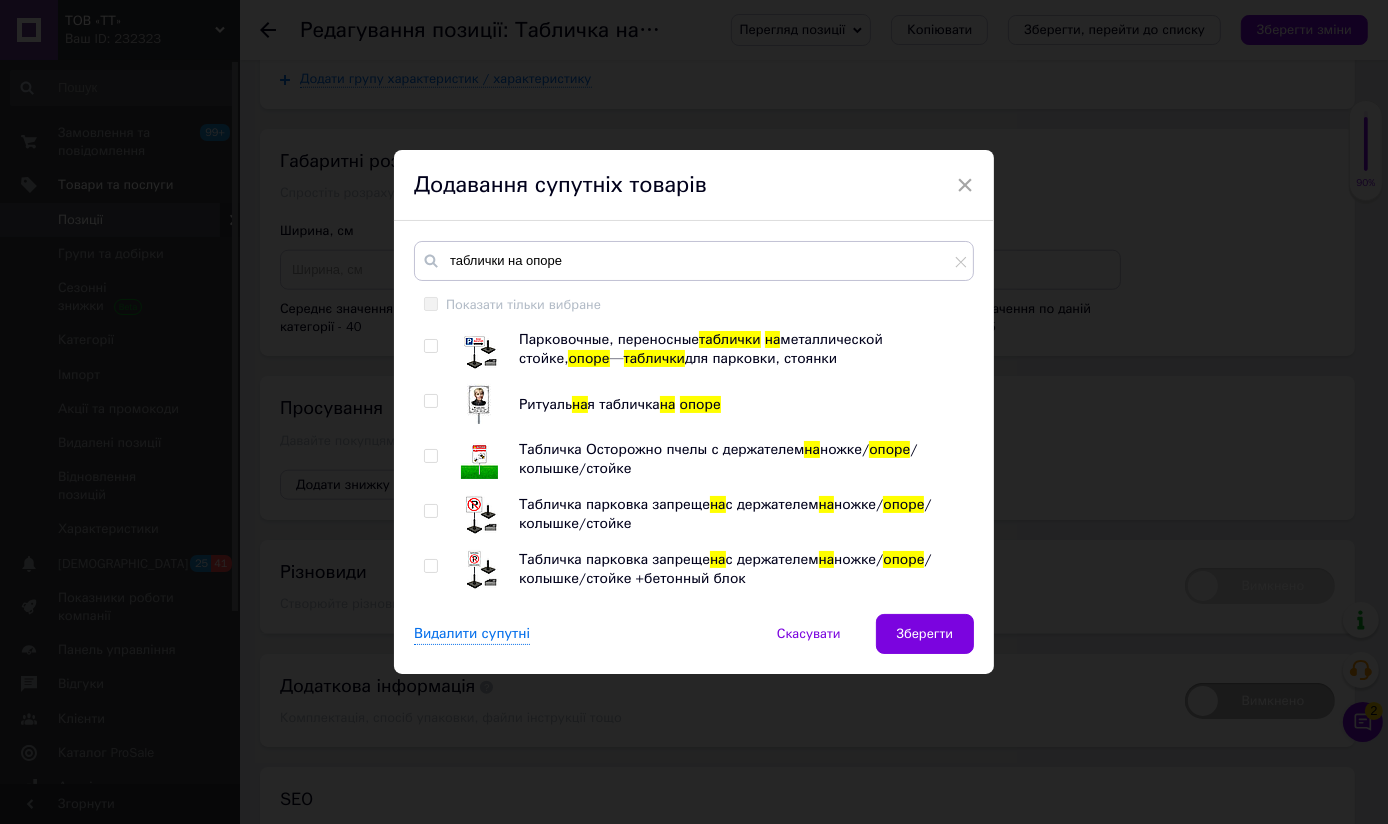 drag, startPoint x: 969, startPoint y: 336, endPoint x: 962, endPoint y: 383, distance: 47.518417 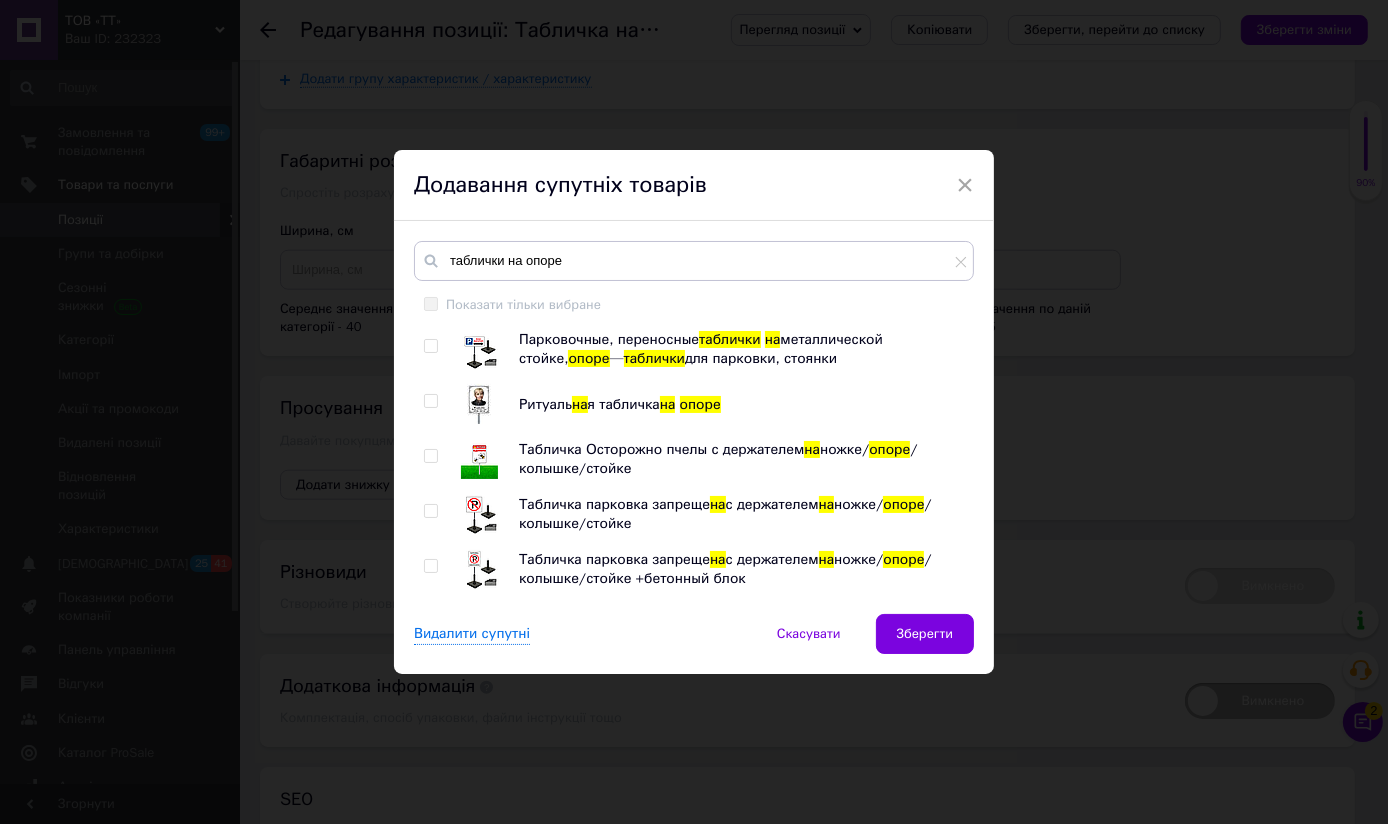 click on "Парковочные, переносные  таблички   на  металлической стойке,  опоре  —  таблички  для парковки, стоянки Ритуаль на я табличка  на   опоре Табличка Осторожно пчелы с держателем  на  ножке/ опоре /колышке/стойке Табличка парковка запреще на  с держателем  на  ножке/ опоре /колышке/стойке Табличка парковка запреще на  с держателем  на  ножке/ опоре /колышке/стойке +бетонный блок Табличка Выгул собак запрещено  на  ножке/штыре/ опоре /стойке/колышке Таблички   на  крест  на  опорах ножках Похоронные  таблички   на  ножке столбике  опоре   на  могилу/кладбище [GEOGRAPHIC_DATA] на" at bounding box center (693, 461) 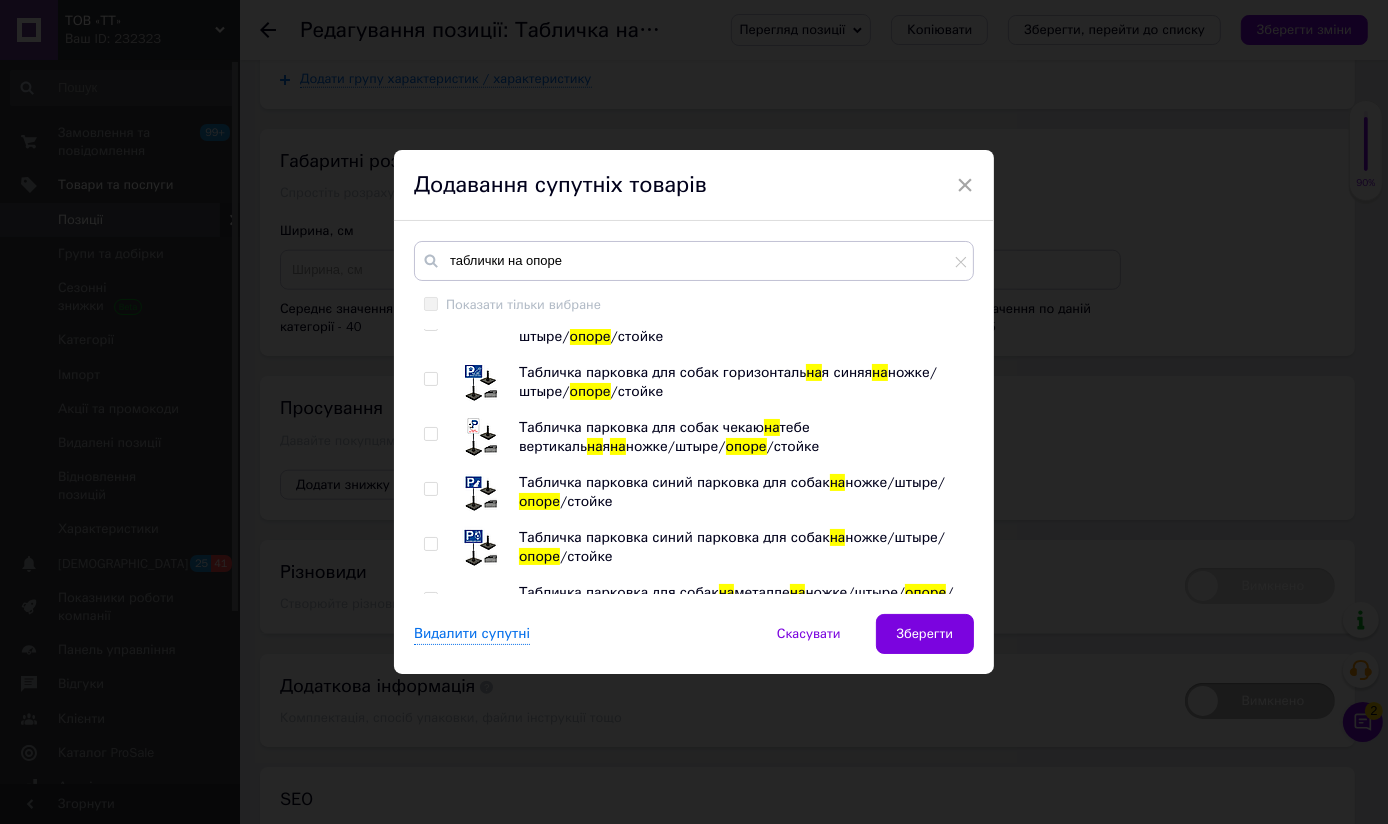 scroll, scrollTop: 5220, scrollLeft: 0, axis: vertical 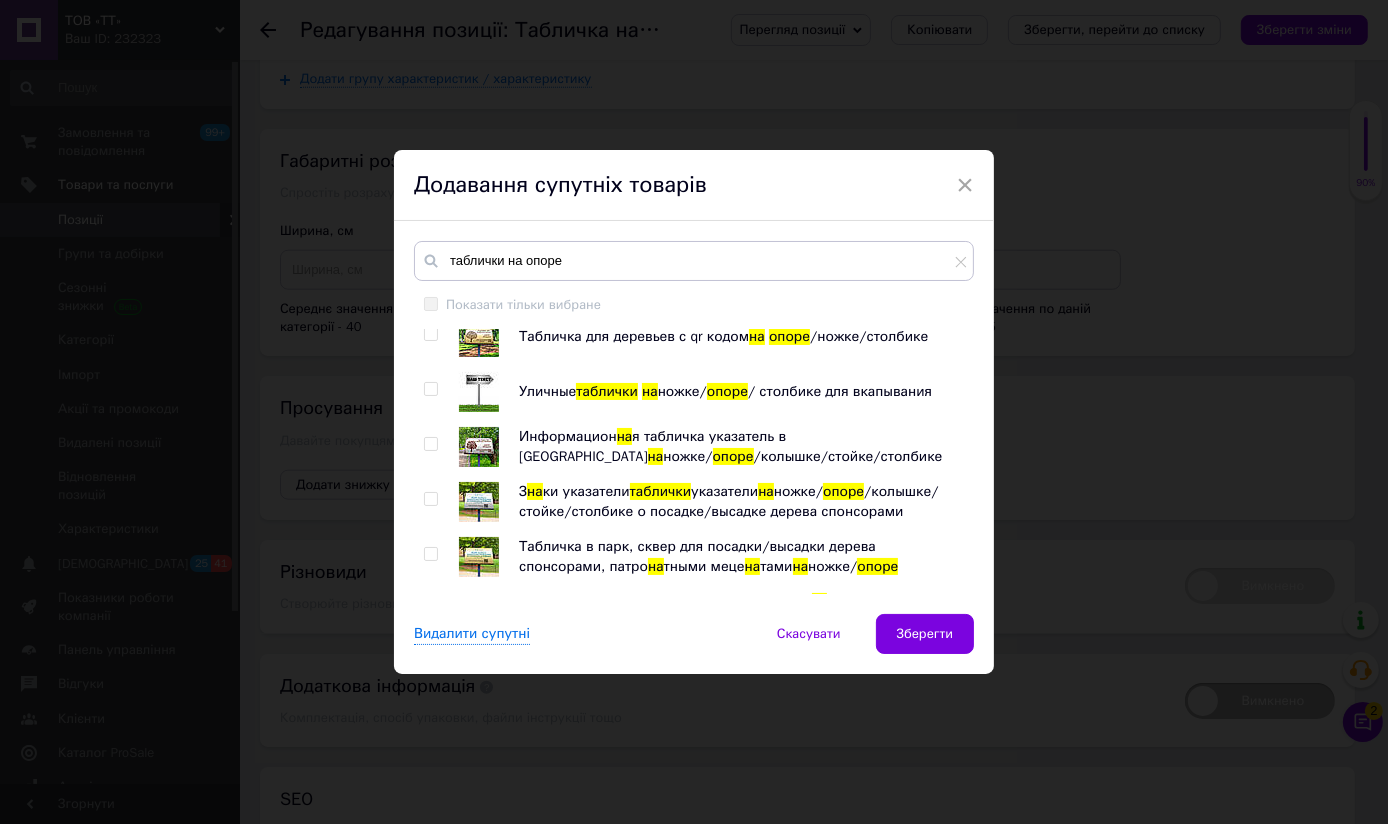 drag, startPoint x: 429, startPoint y: 568, endPoint x: 429, endPoint y: 553, distance: 15 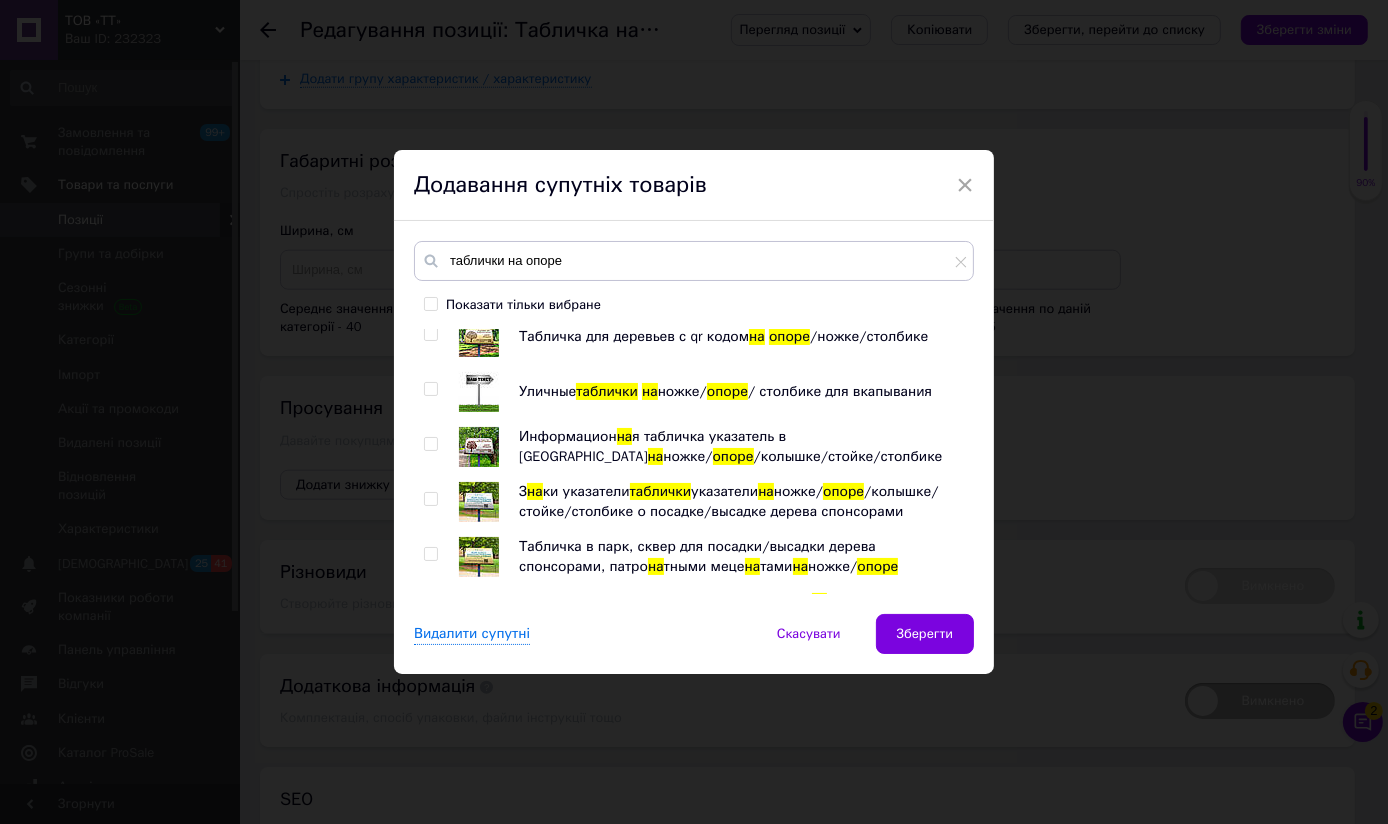 click at bounding box center [430, 554] 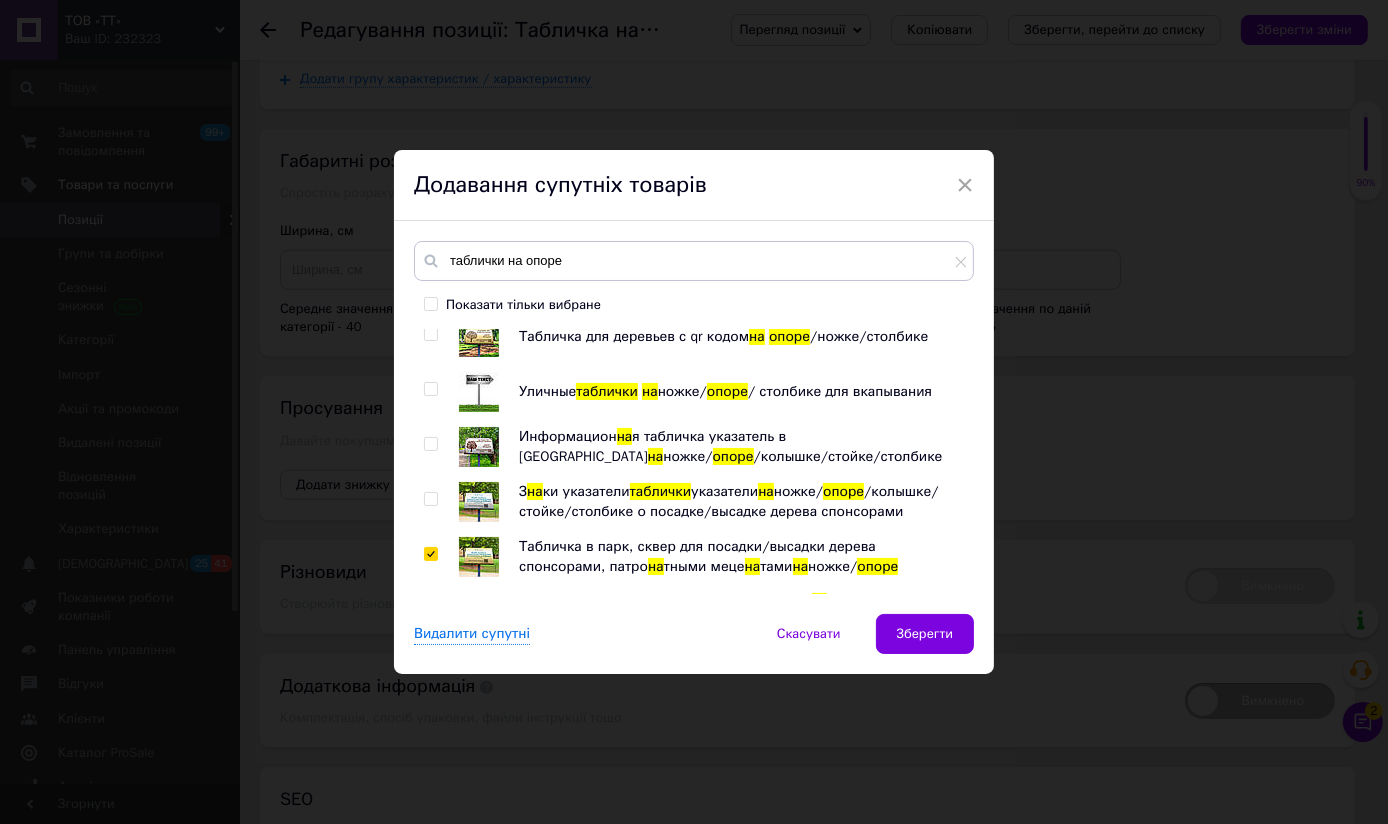 checkbox on "true" 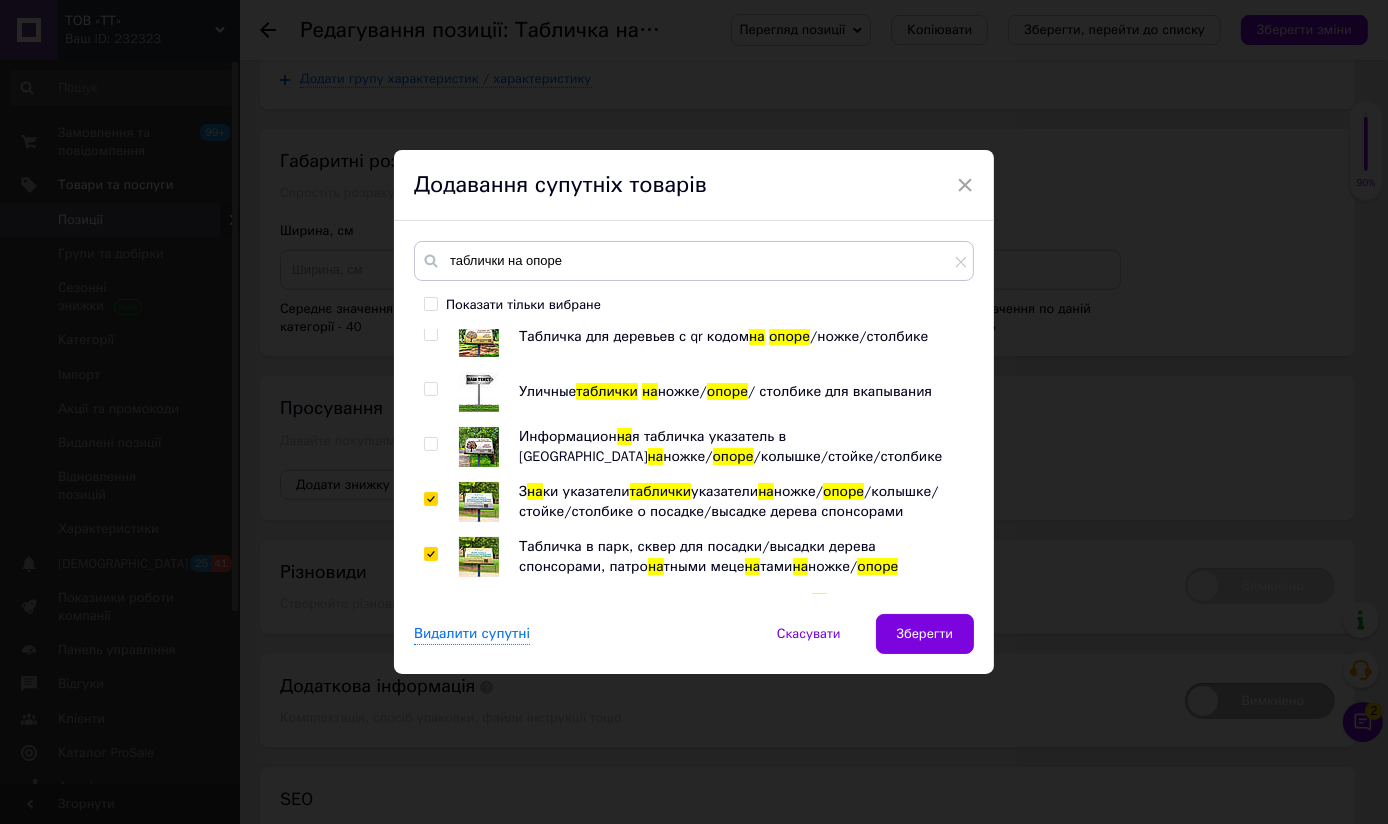 checkbox on "true" 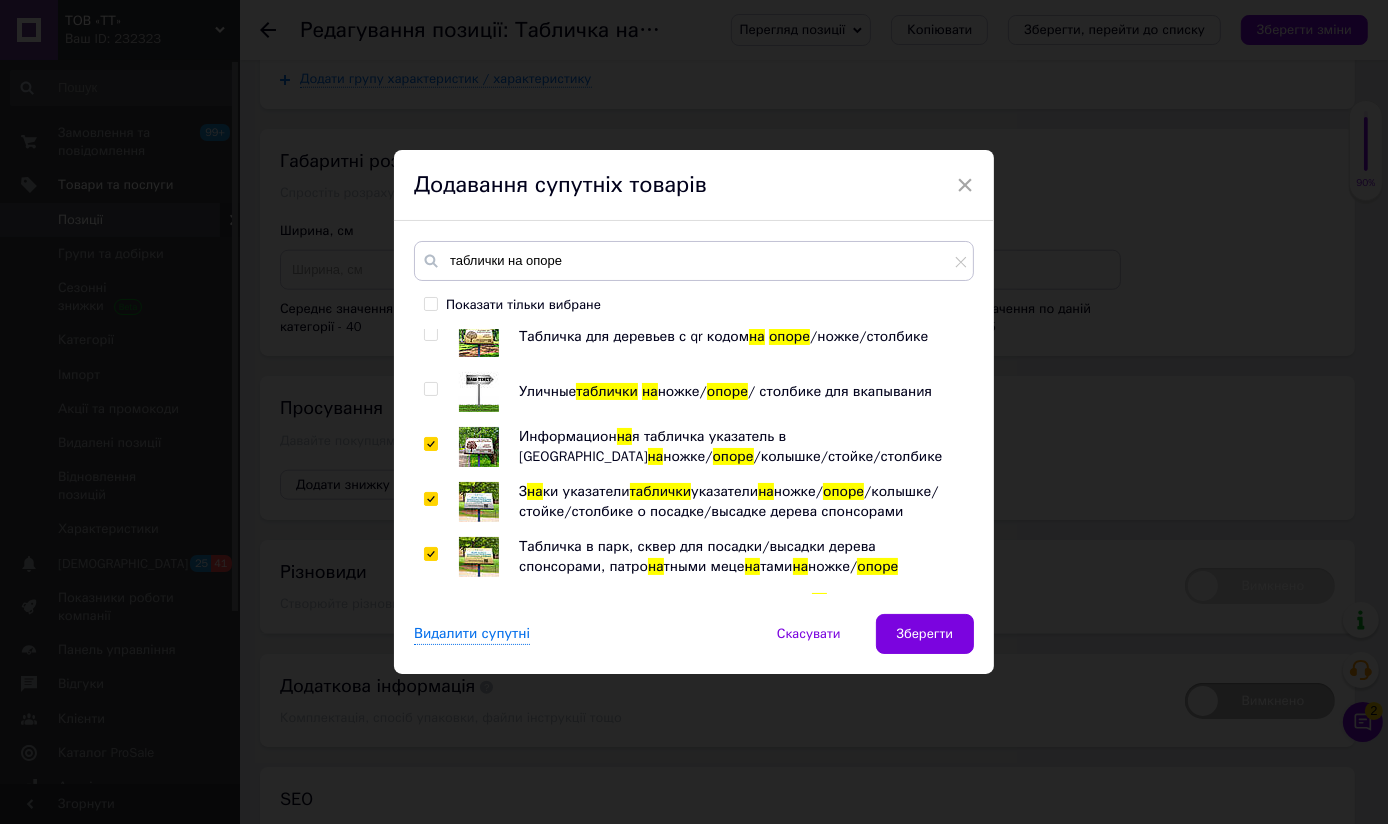 checkbox on "true" 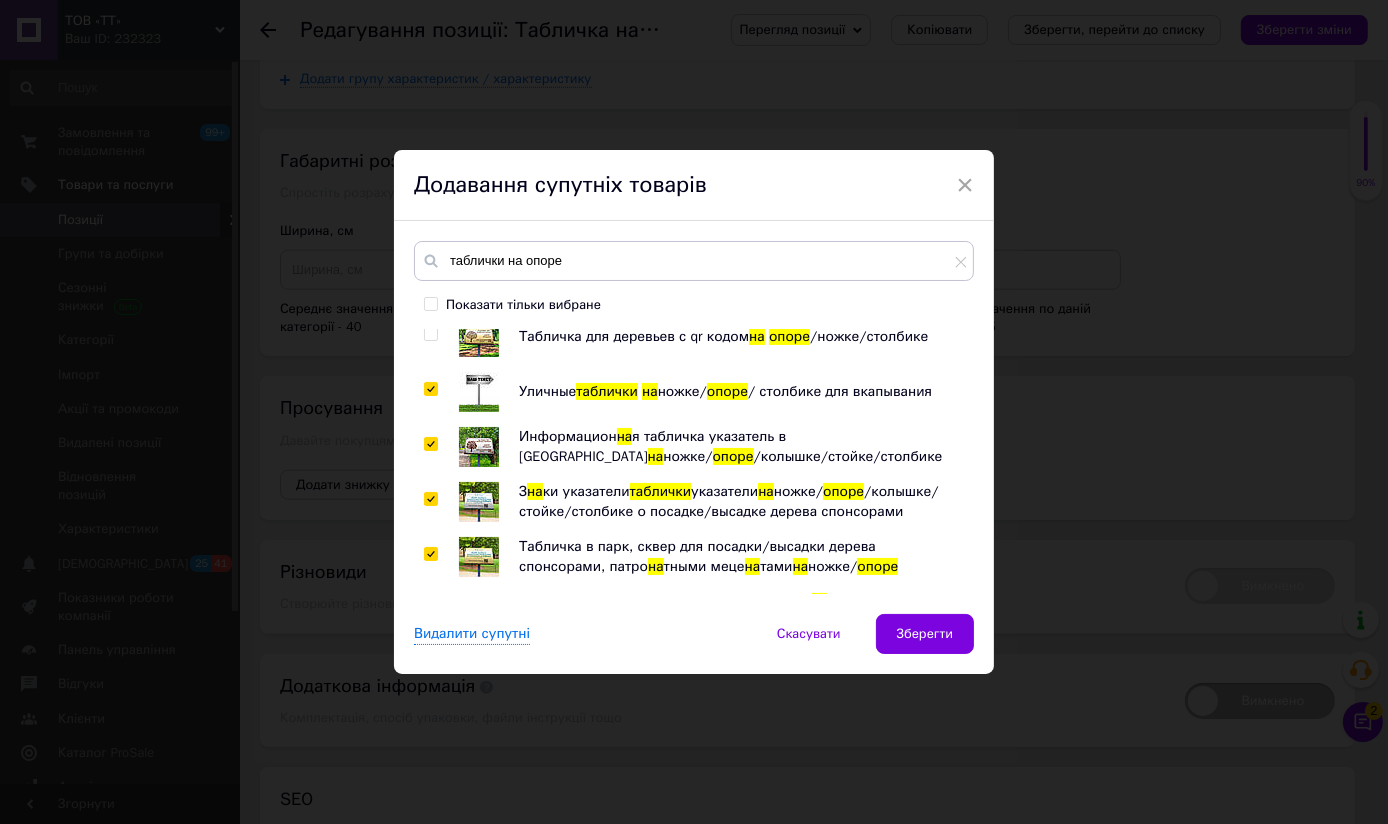 checkbox on "true" 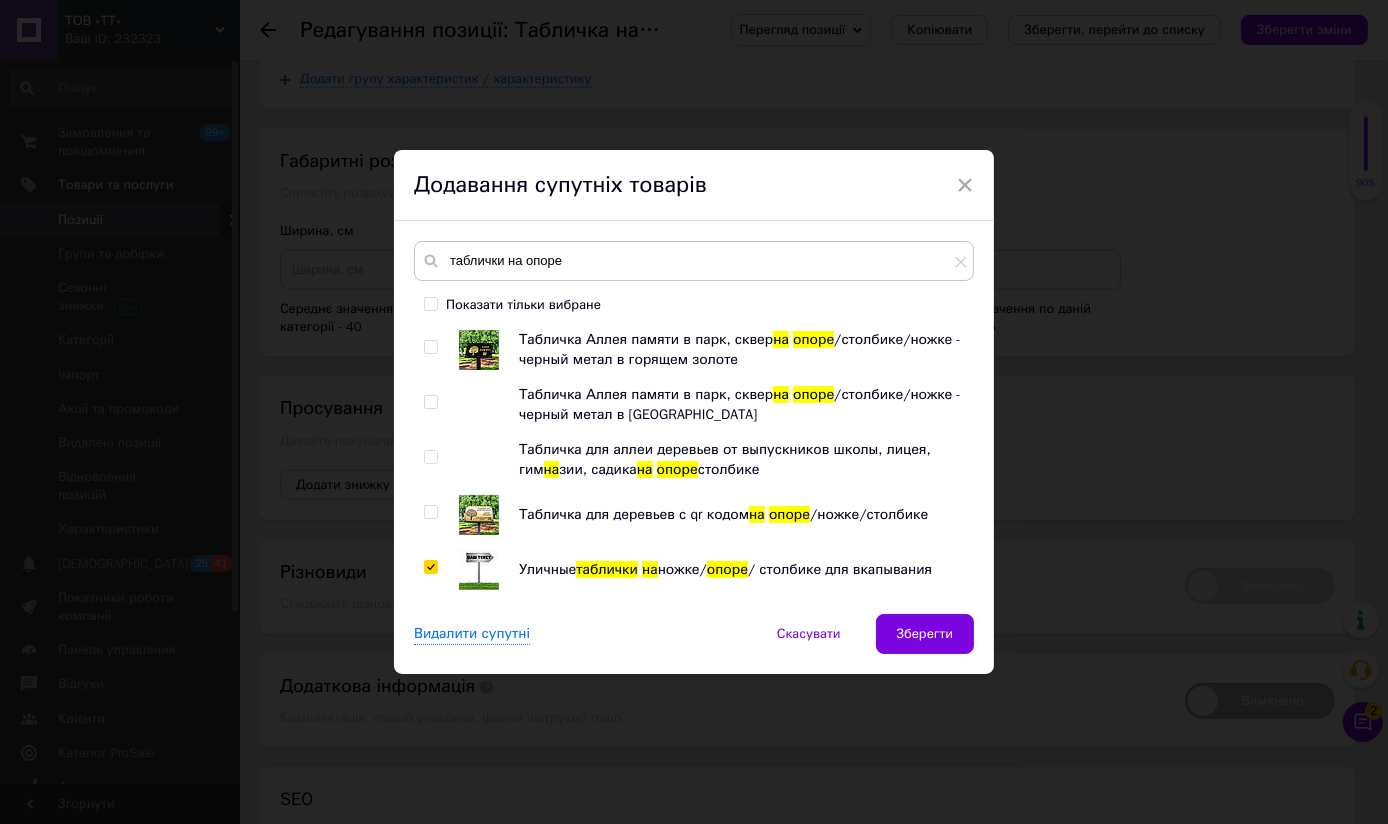 scroll, scrollTop: 5038, scrollLeft: 0, axis: vertical 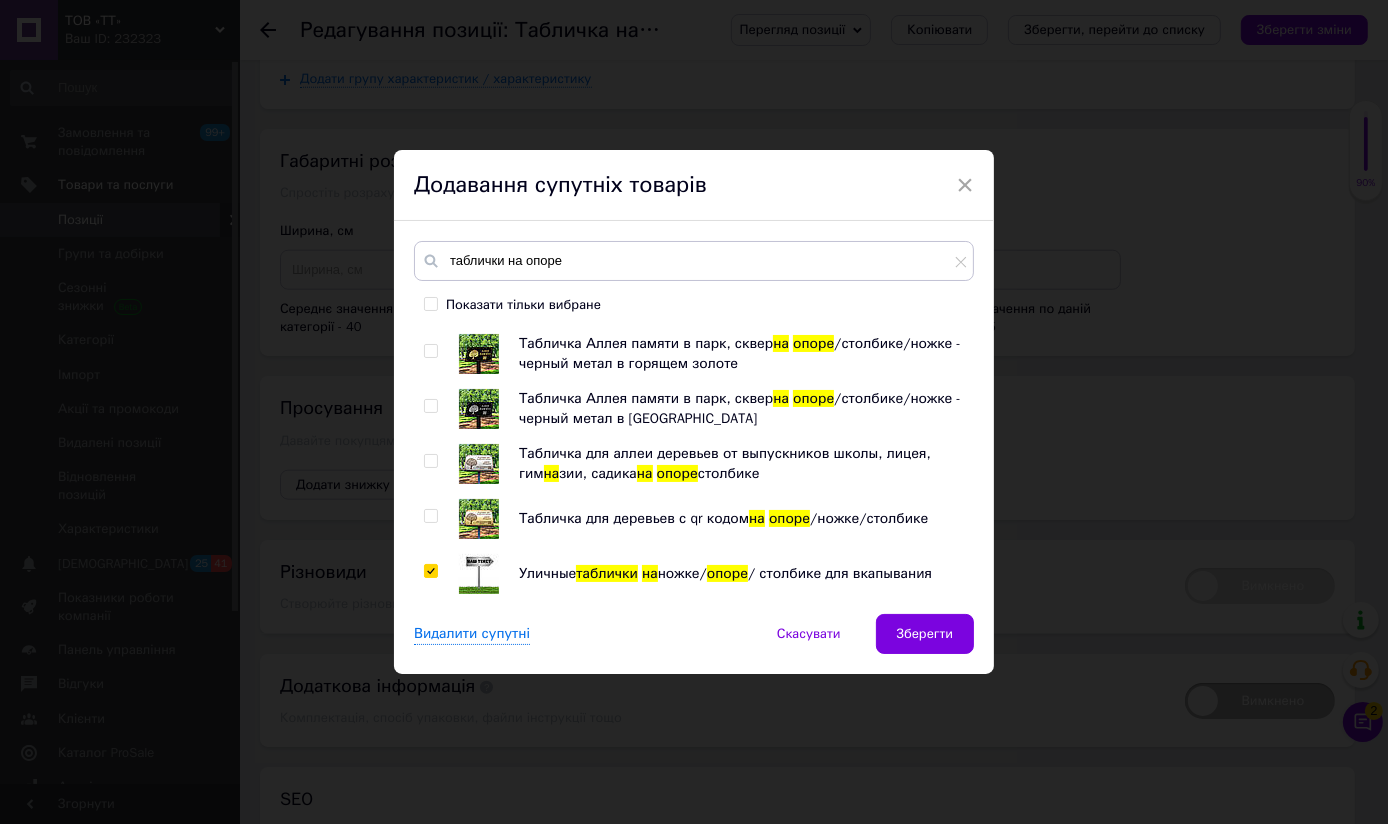 click at bounding box center (431, 516) 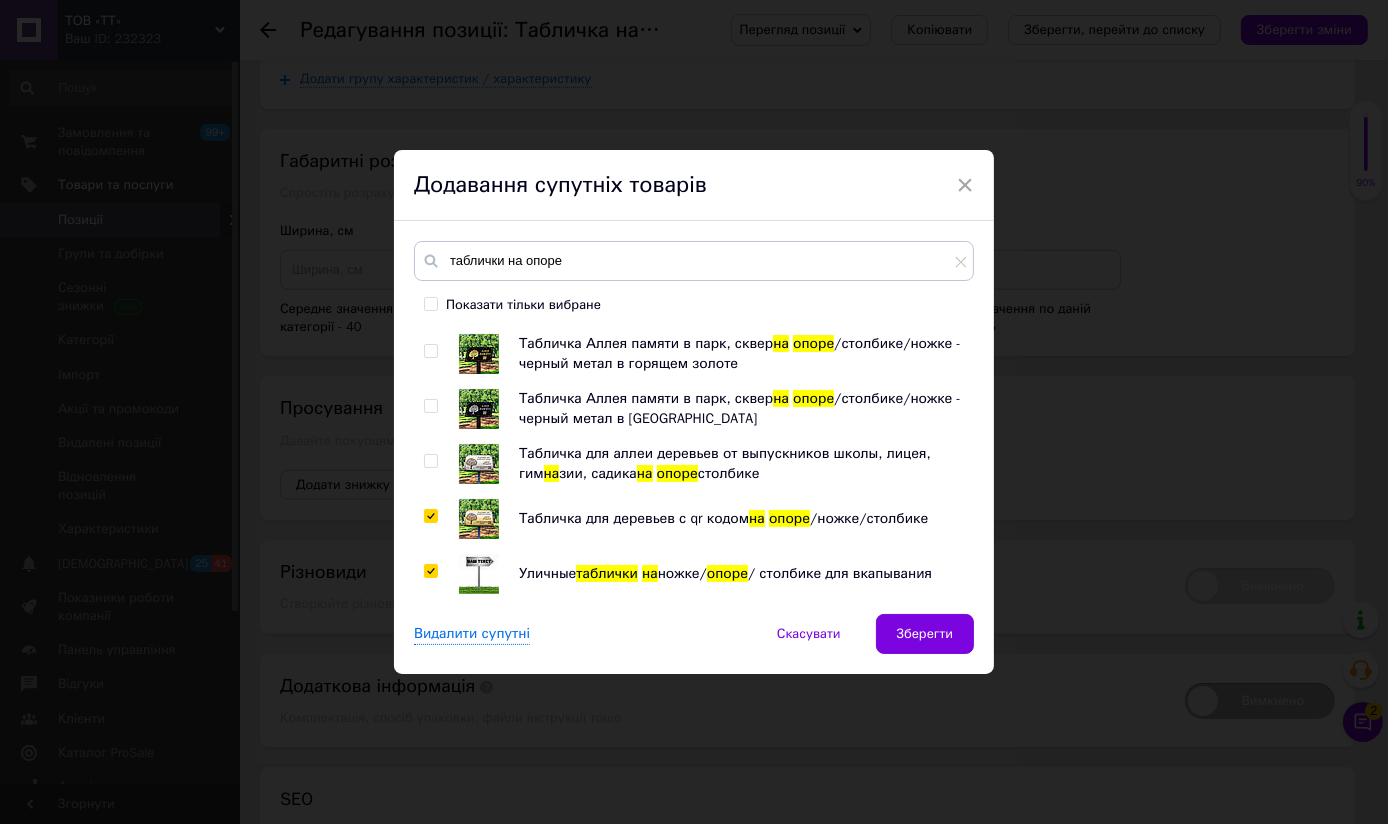 checkbox on "true" 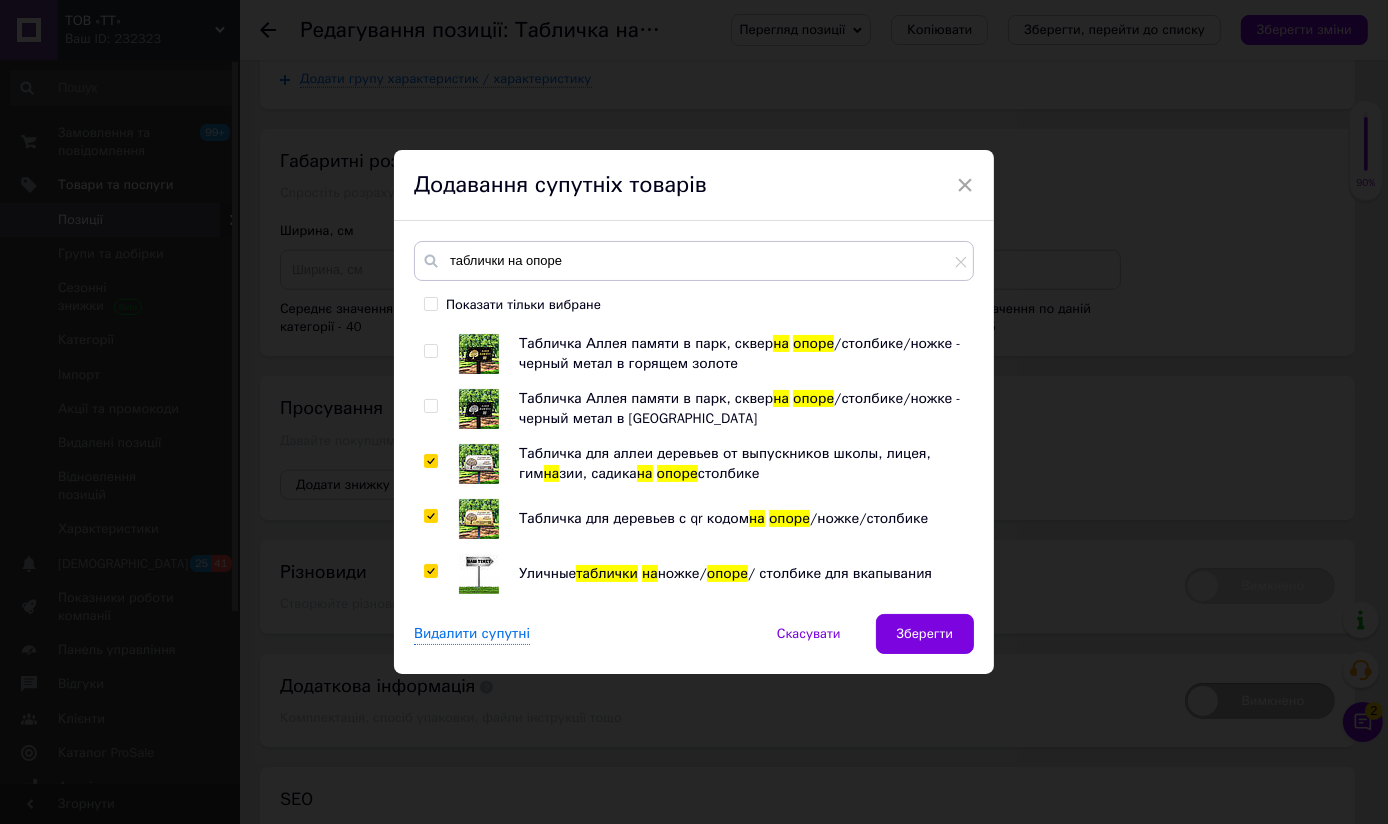 checkbox on "true" 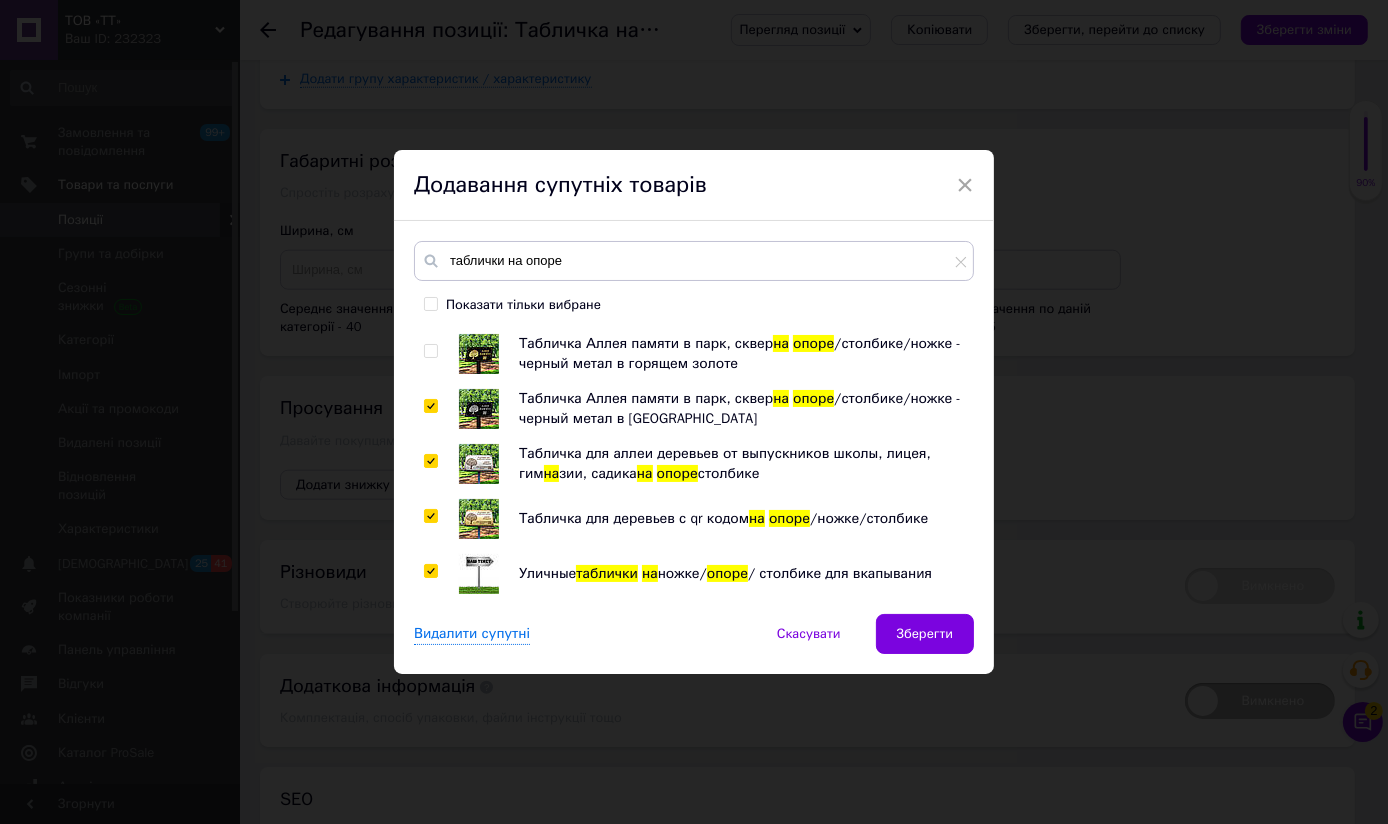 checkbox on "true" 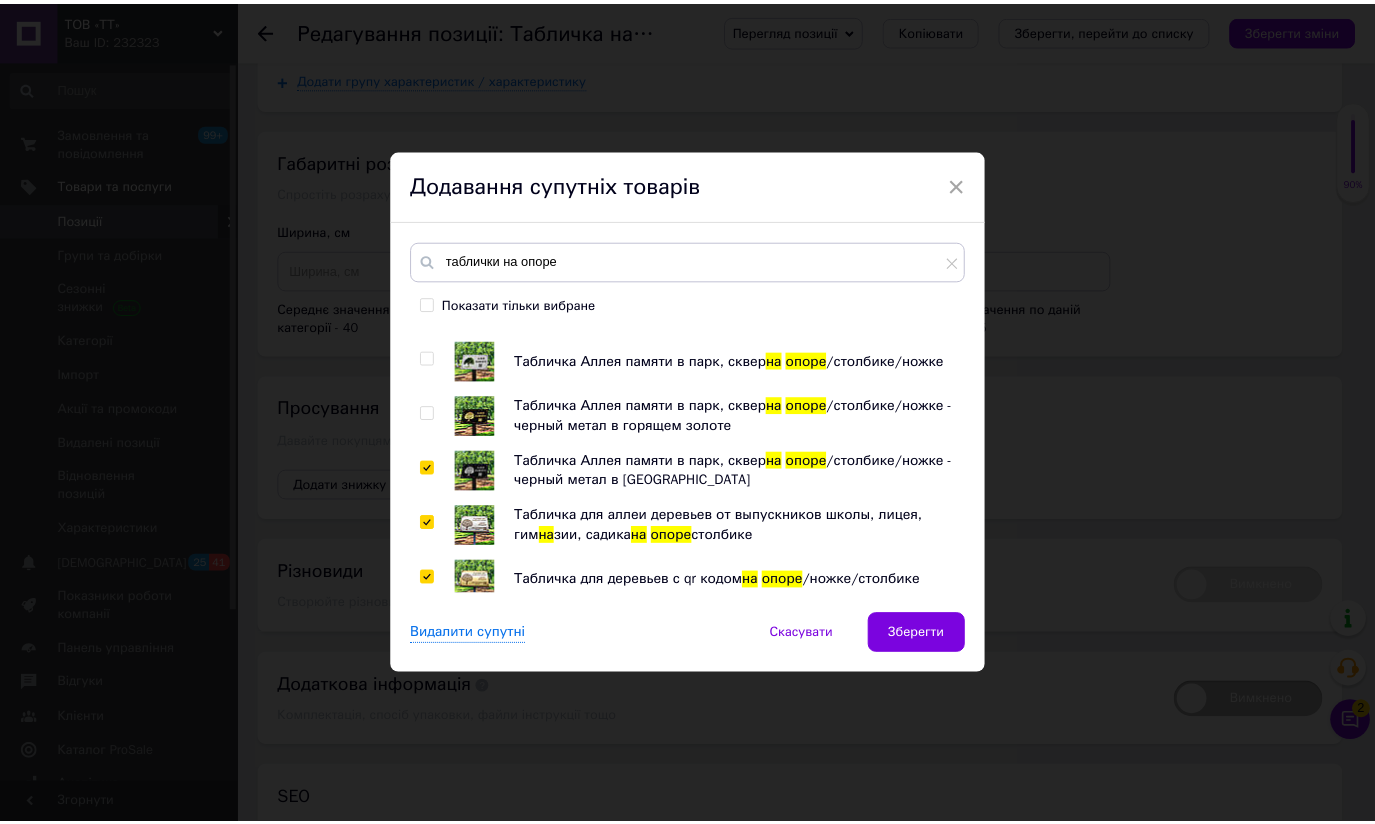 scroll, scrollTop: 4856, scrollLeft: 0, axis: vertical 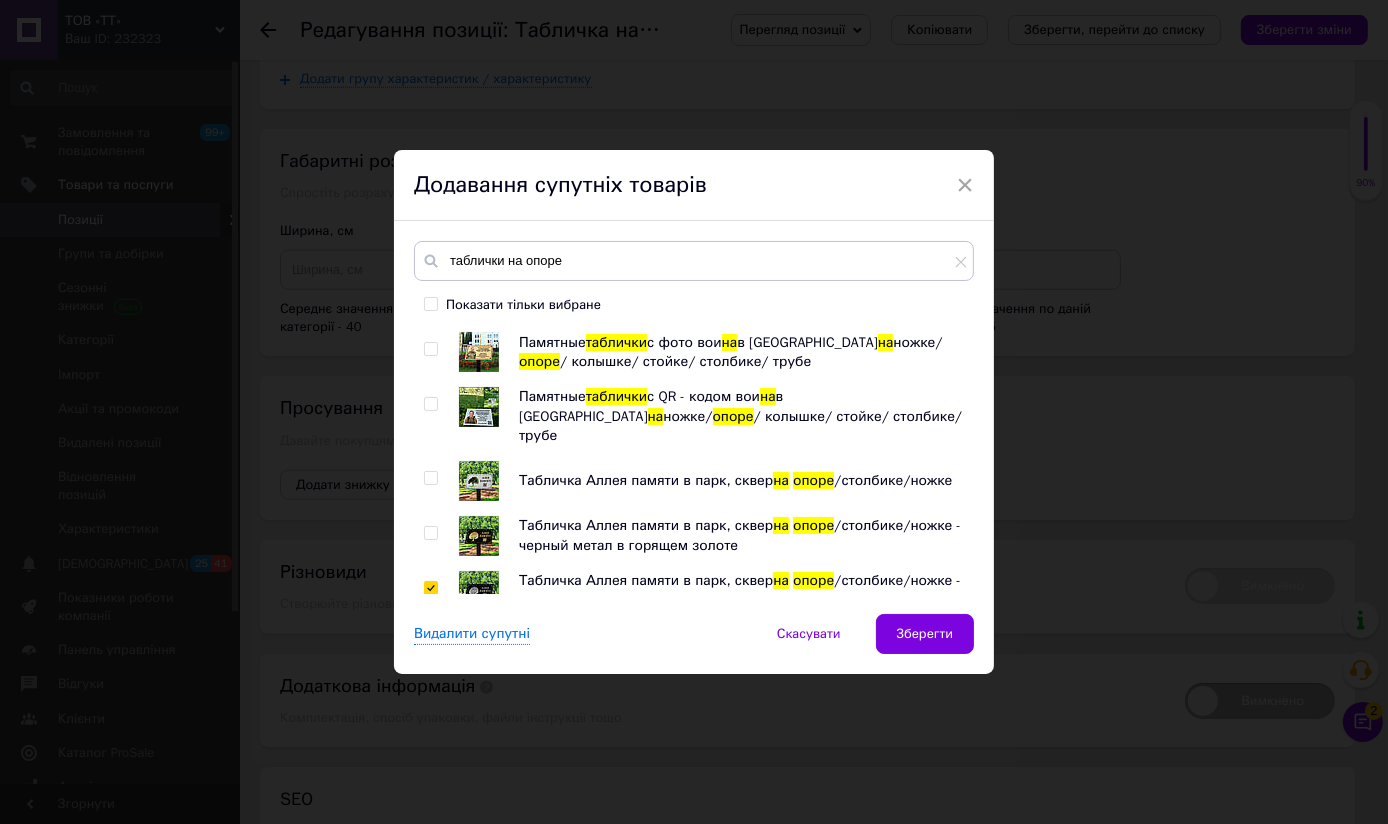 click at bounding box center (430, 533) 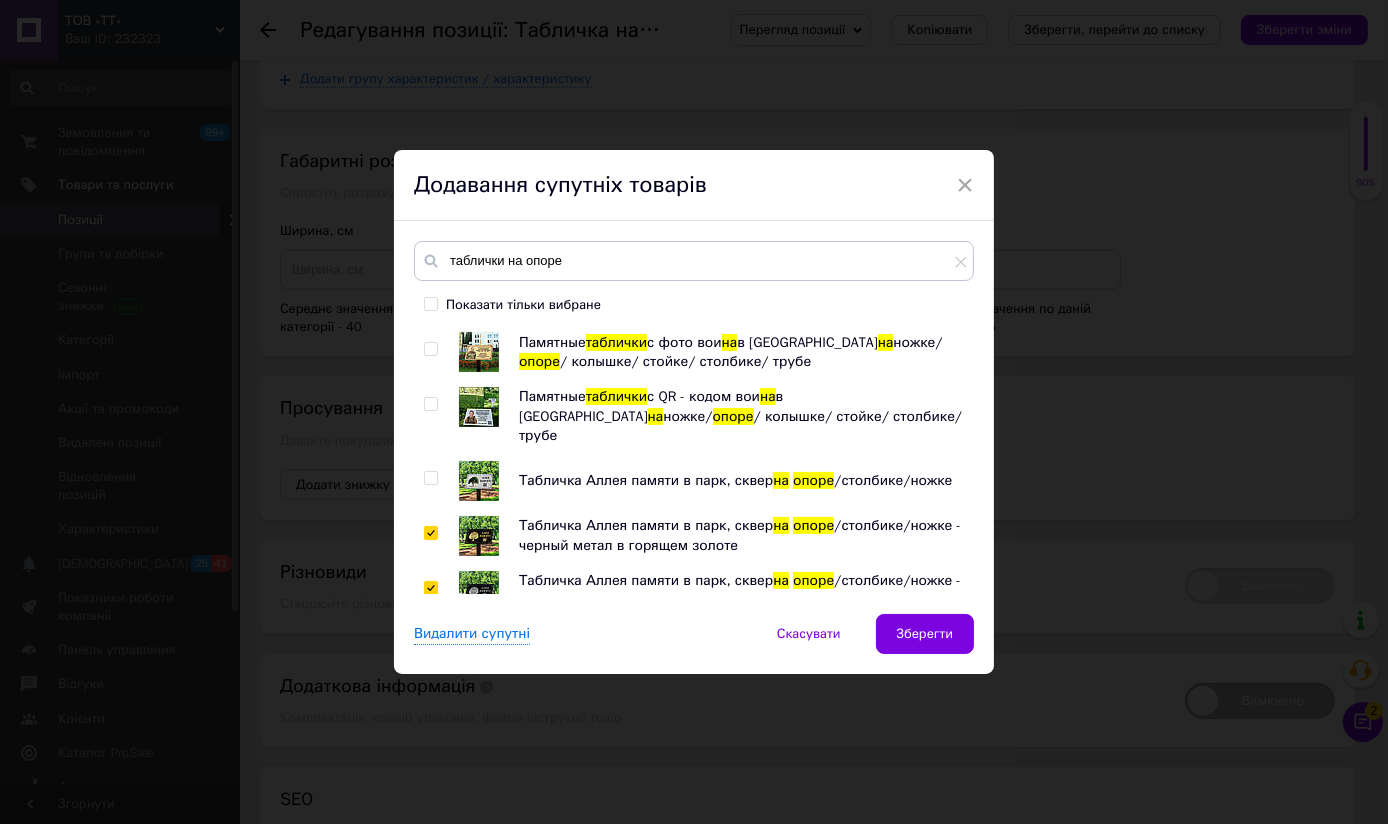 checkbox on "true" 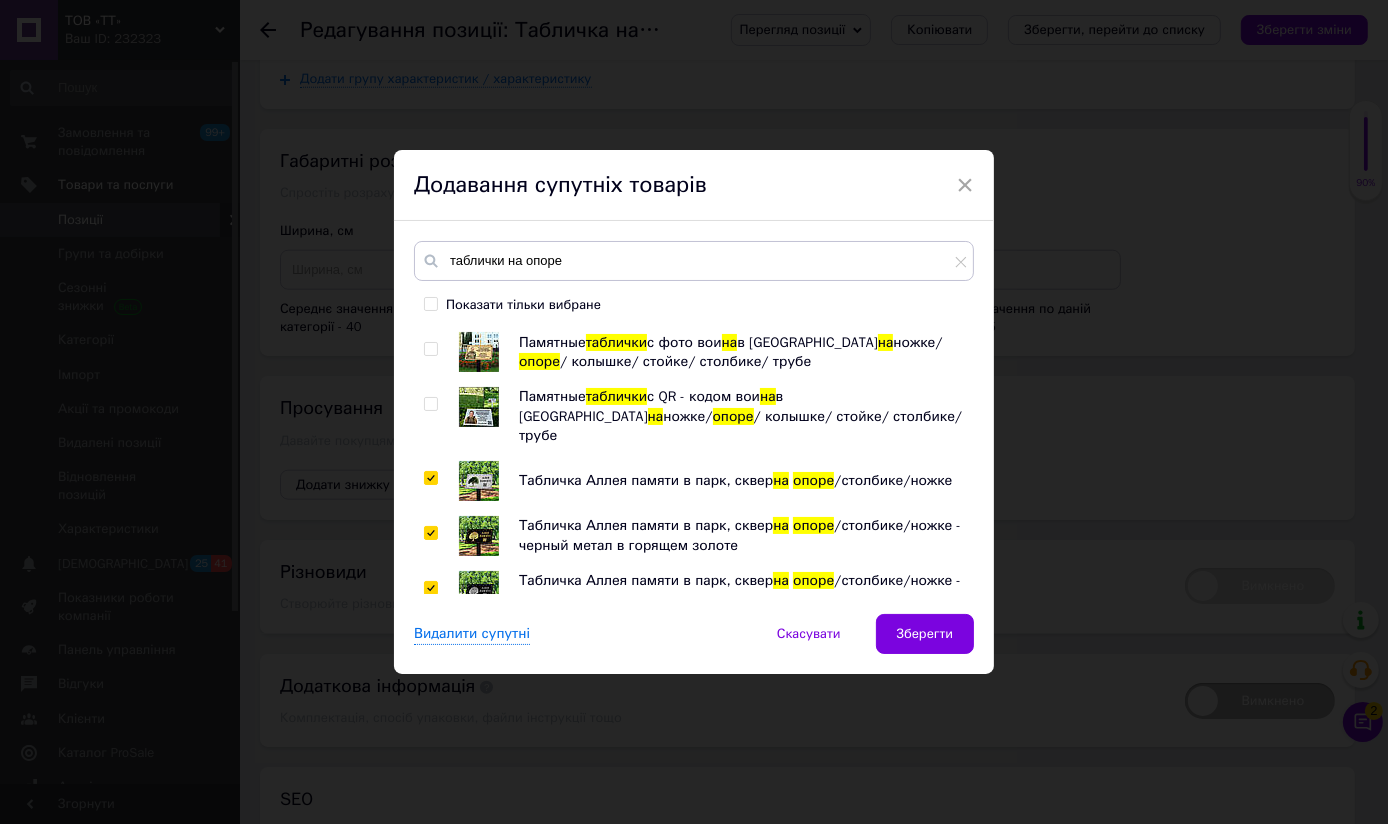 checkbox on "true" 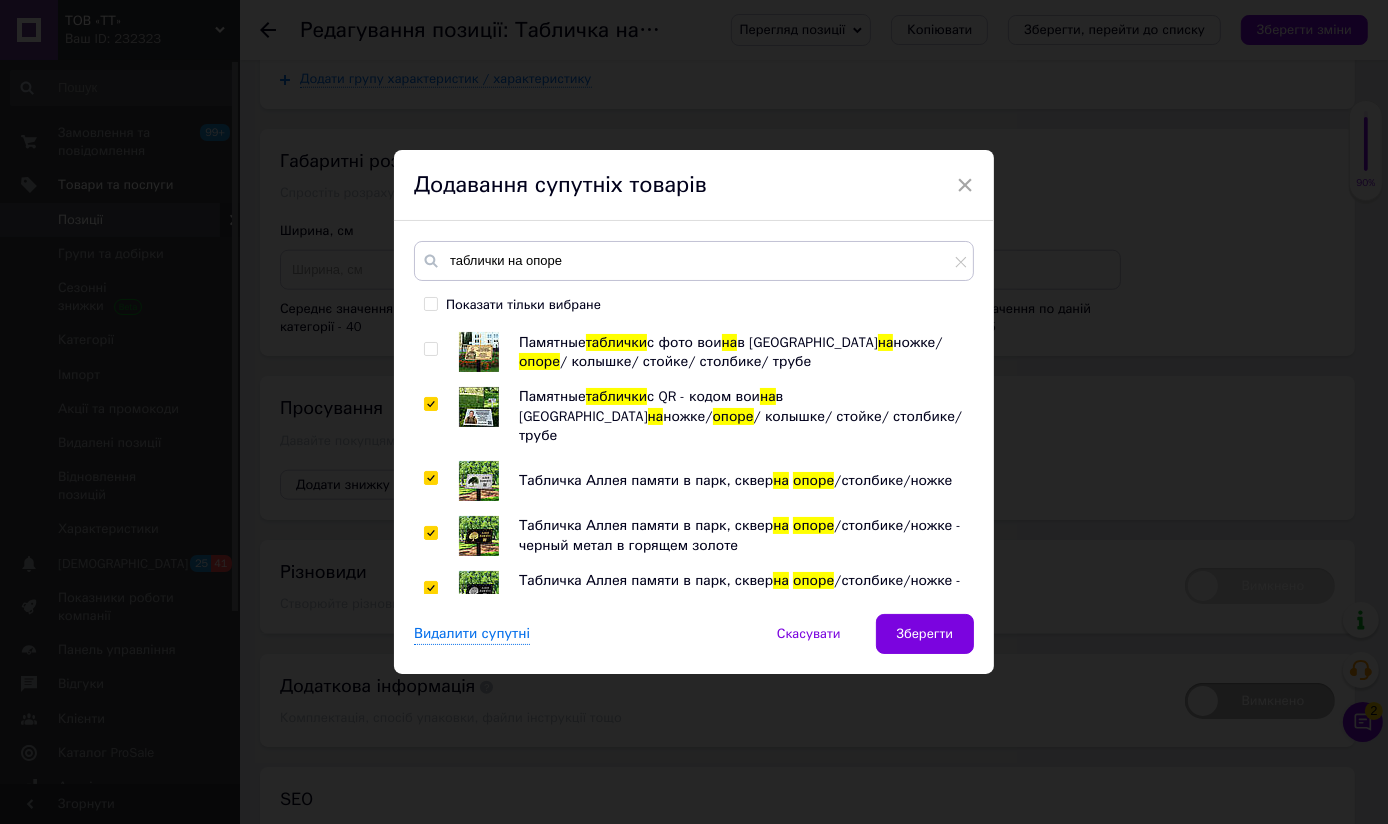 checkbox on "true" 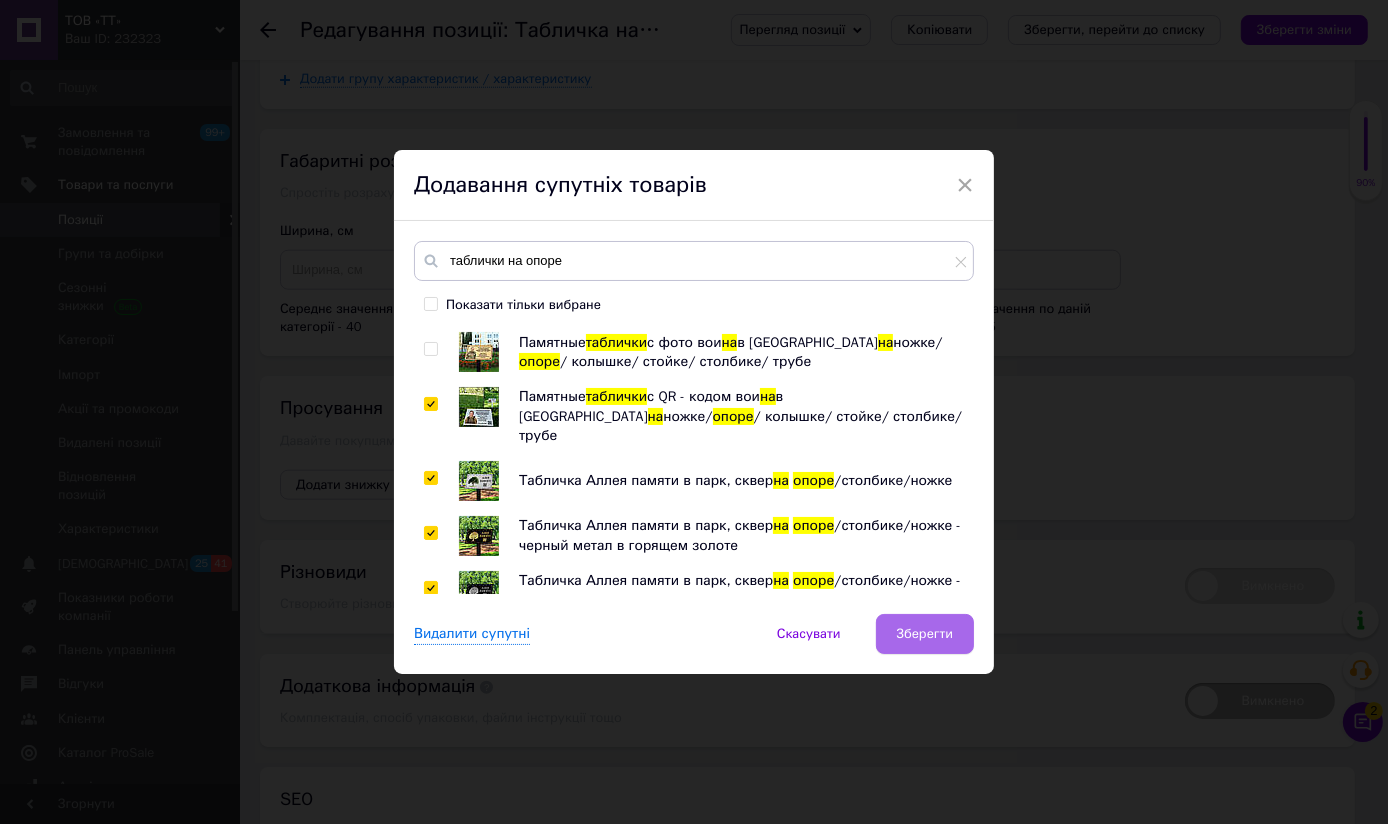 click on "Зберегти" at bounding box center [925, 634] 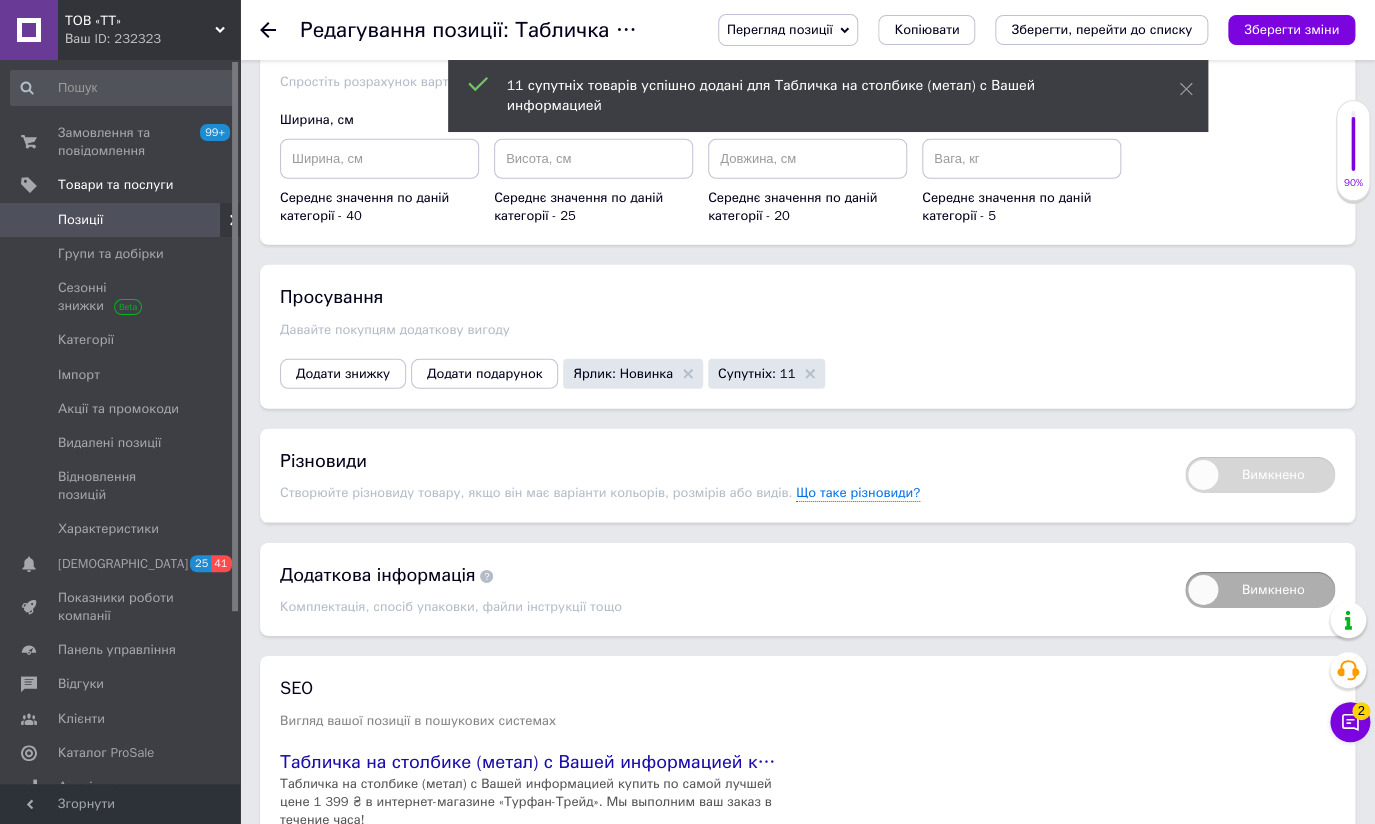 scroll, scrollTop: 2339, scrollLeft: 0, axis: vertical 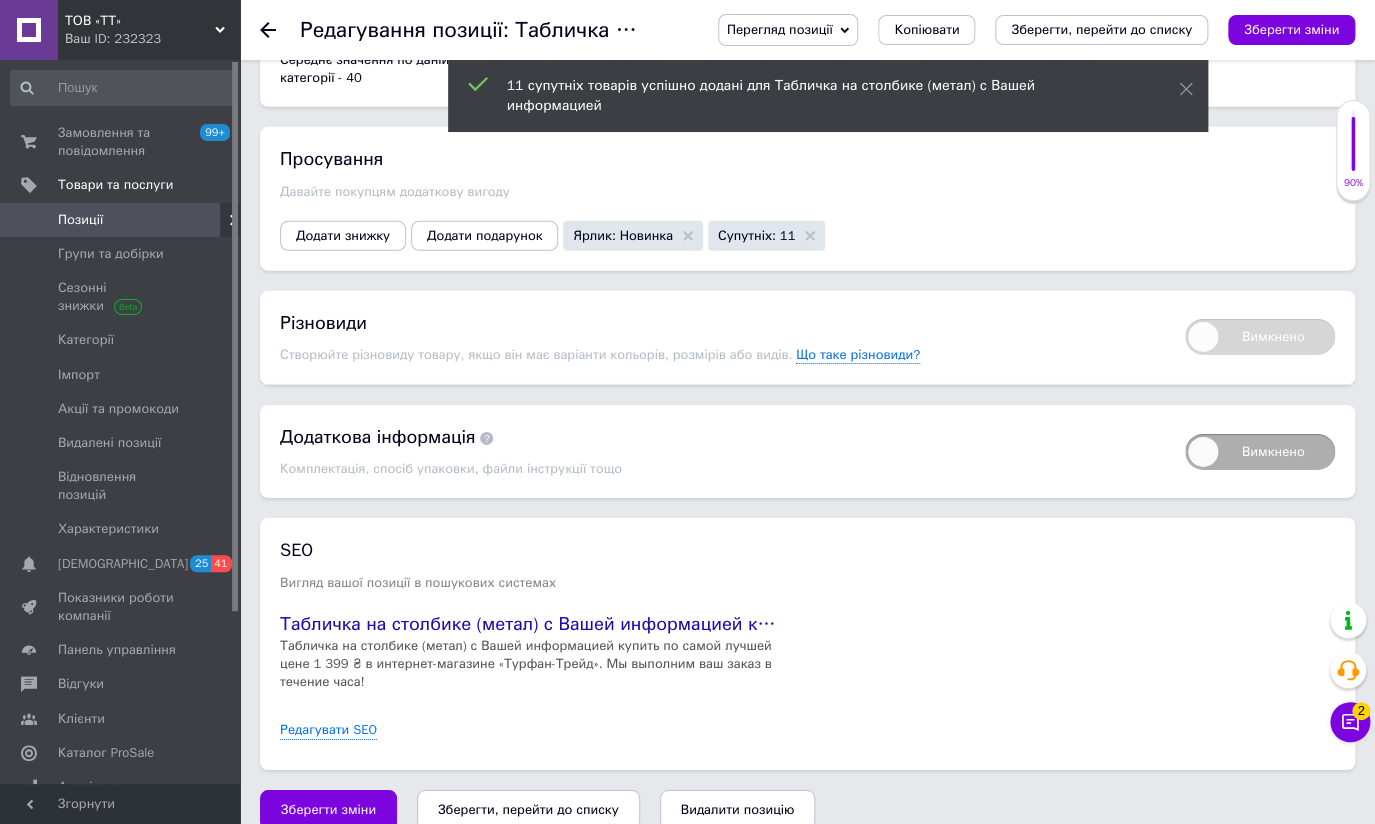 drag, startPoint x: 503, startPoint y: 792, endPoint x: 493, endPoint y: 783, distance: 13.453624 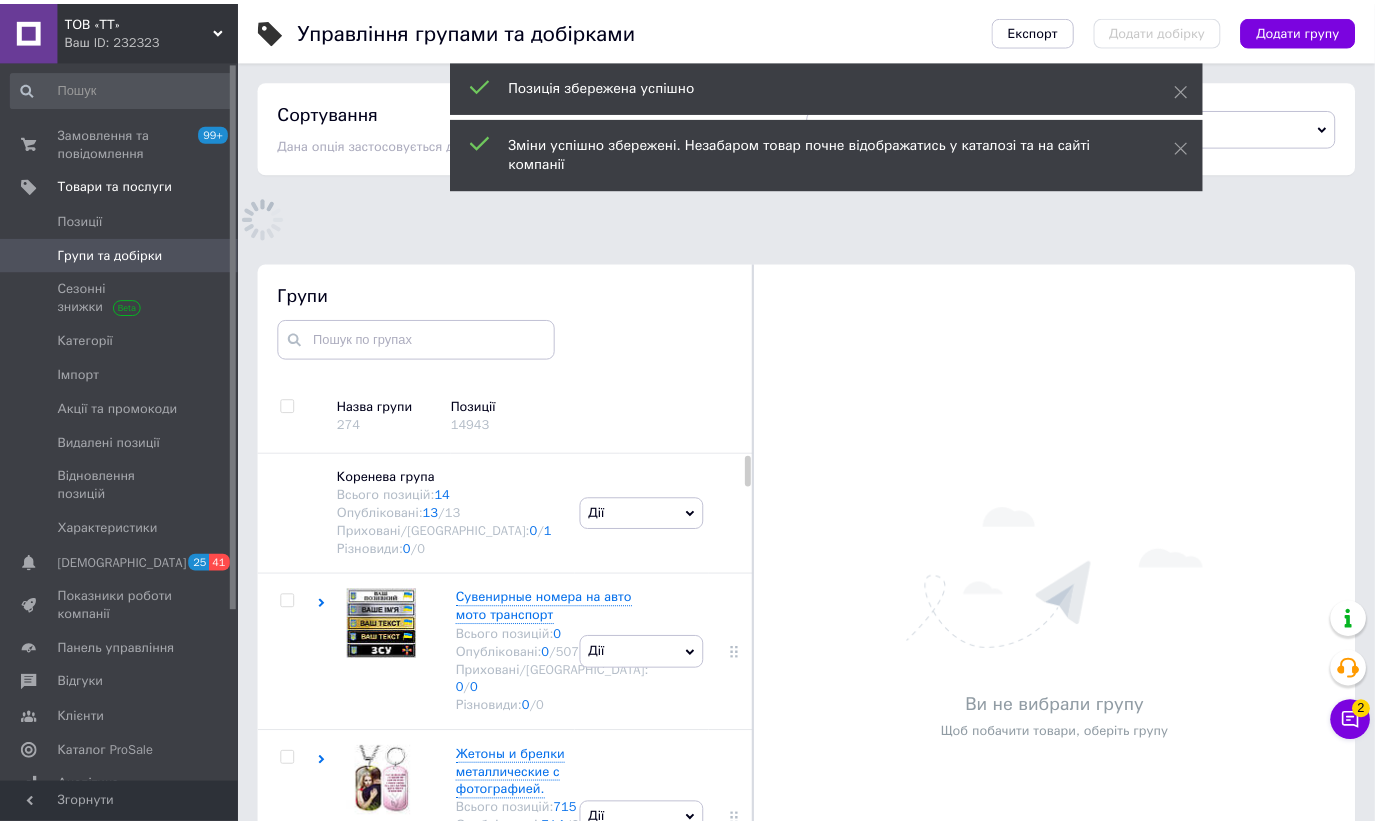 scroll, scrollTop: 139, scrollLeft: 0, axis: vertical 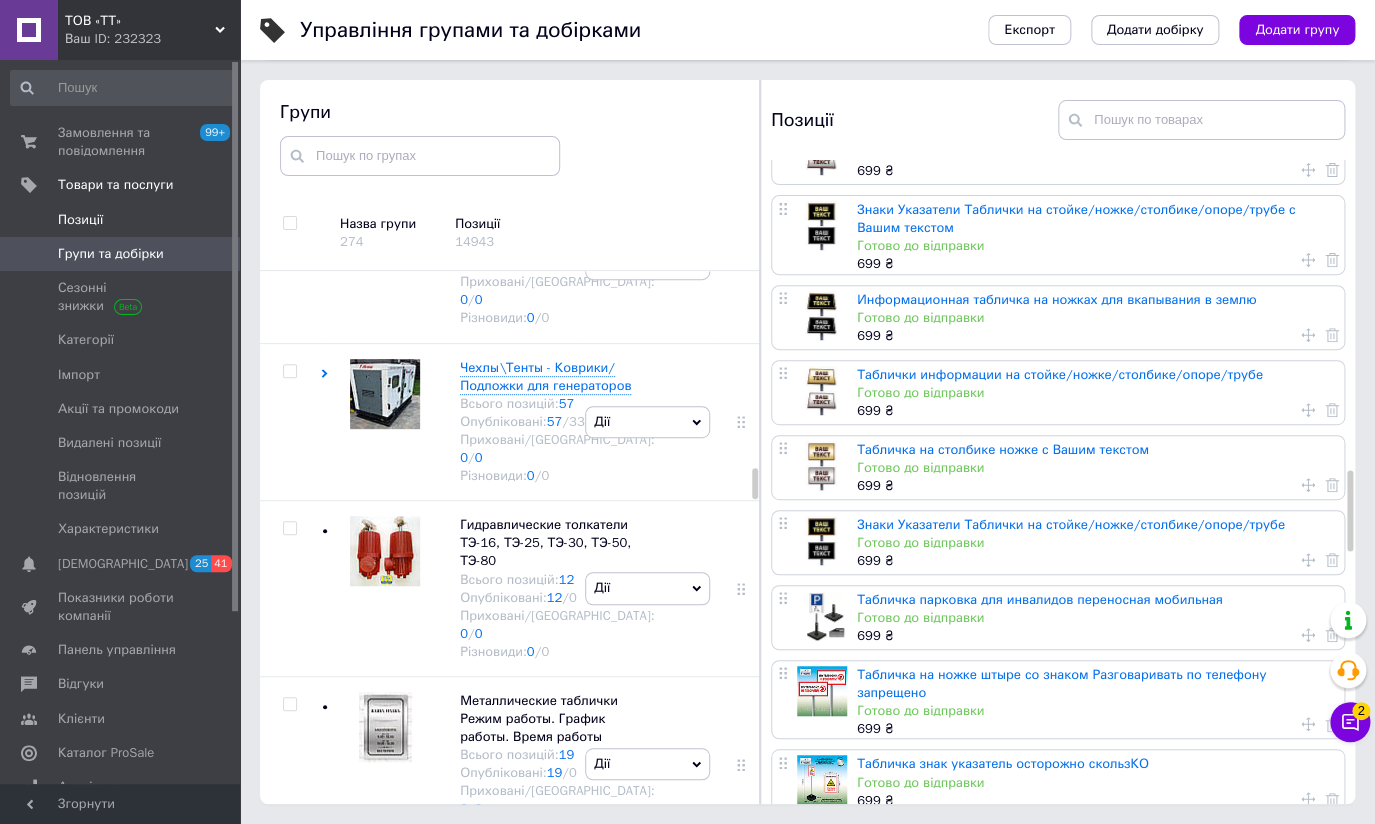 click on "Позиції" at bounding box center (80, 220) 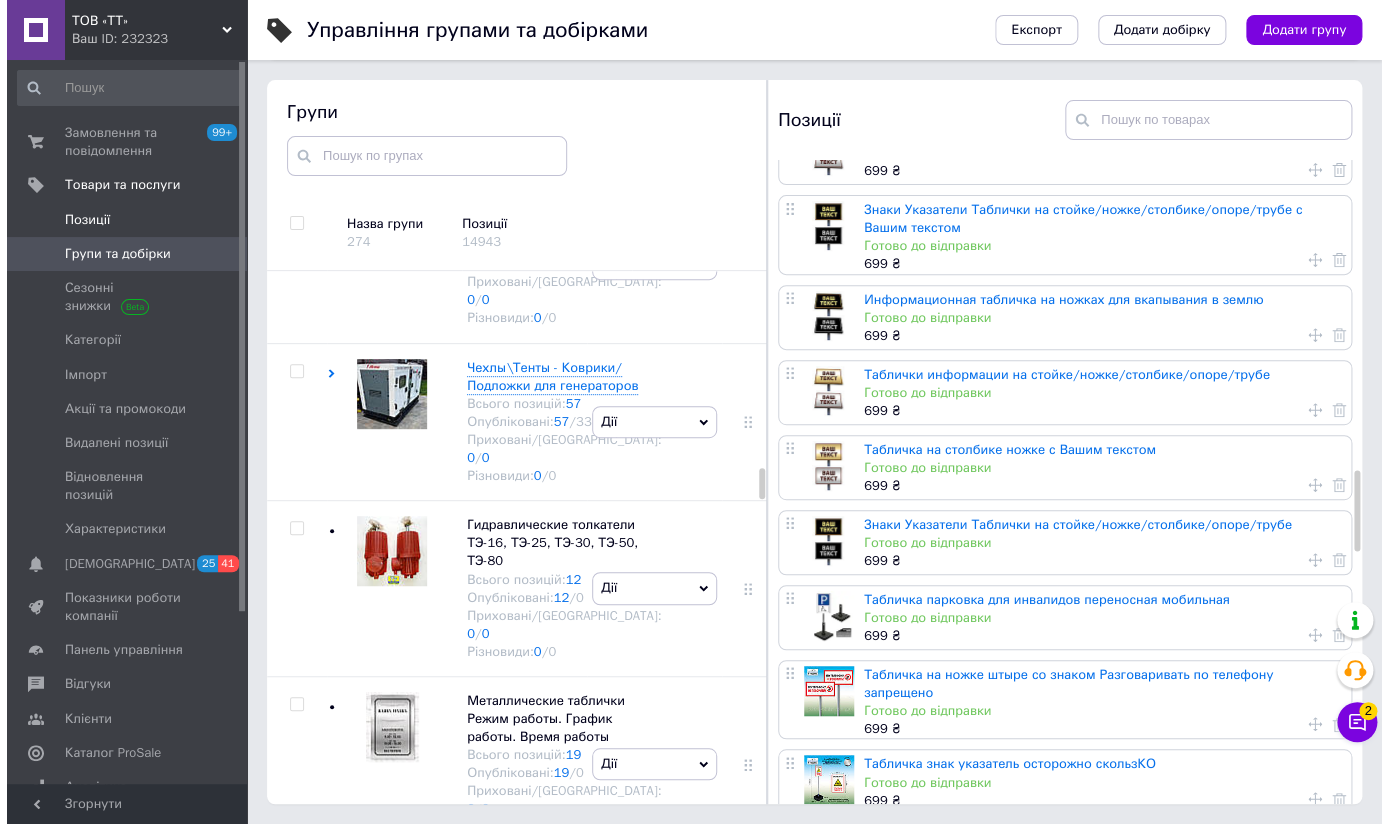 scroll, scrollTop: 0, scrollLeft: 0, axis: both 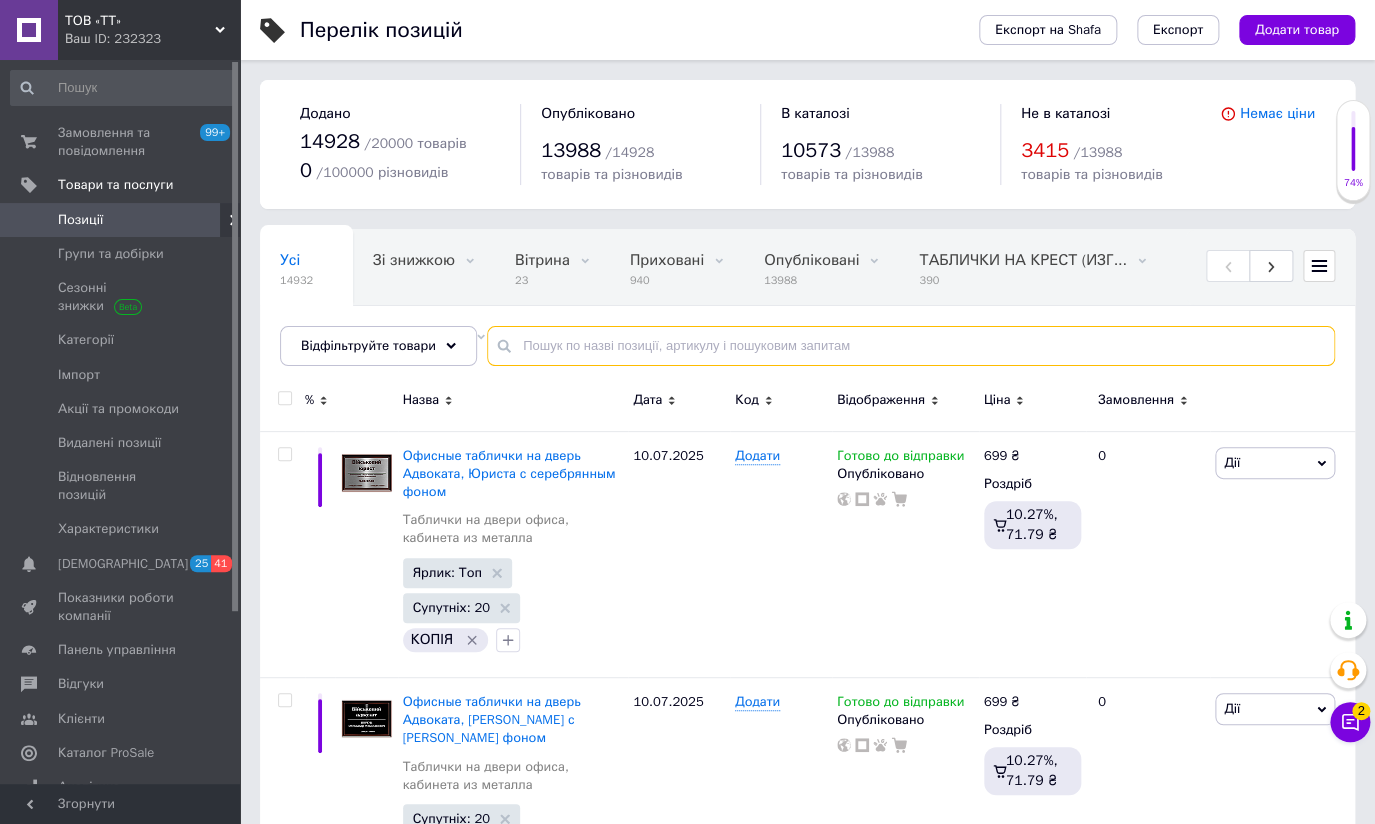 click at bounding box center (911, 346) 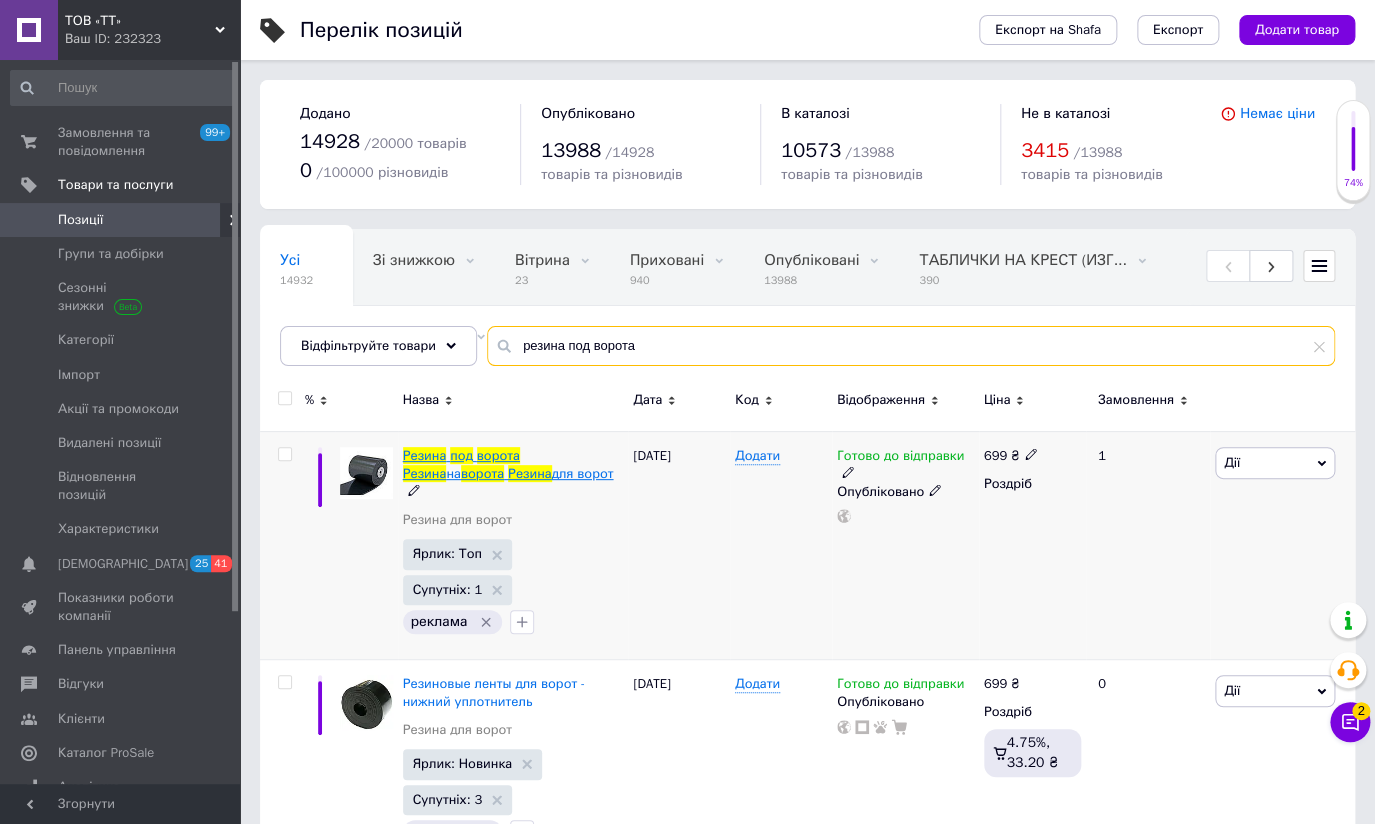 type on "резина под ворота" 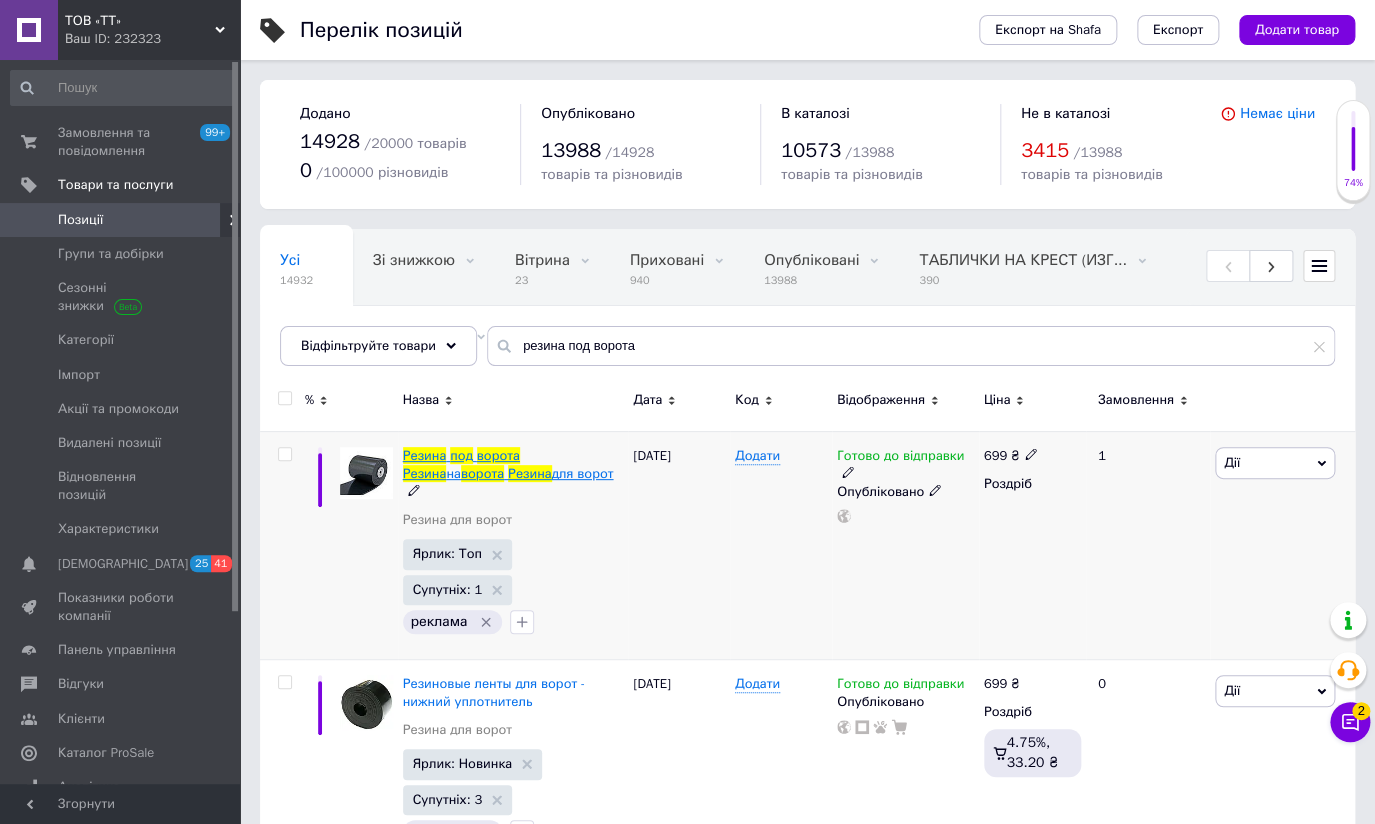 click on "ворота" at bounding box center [498, 455] 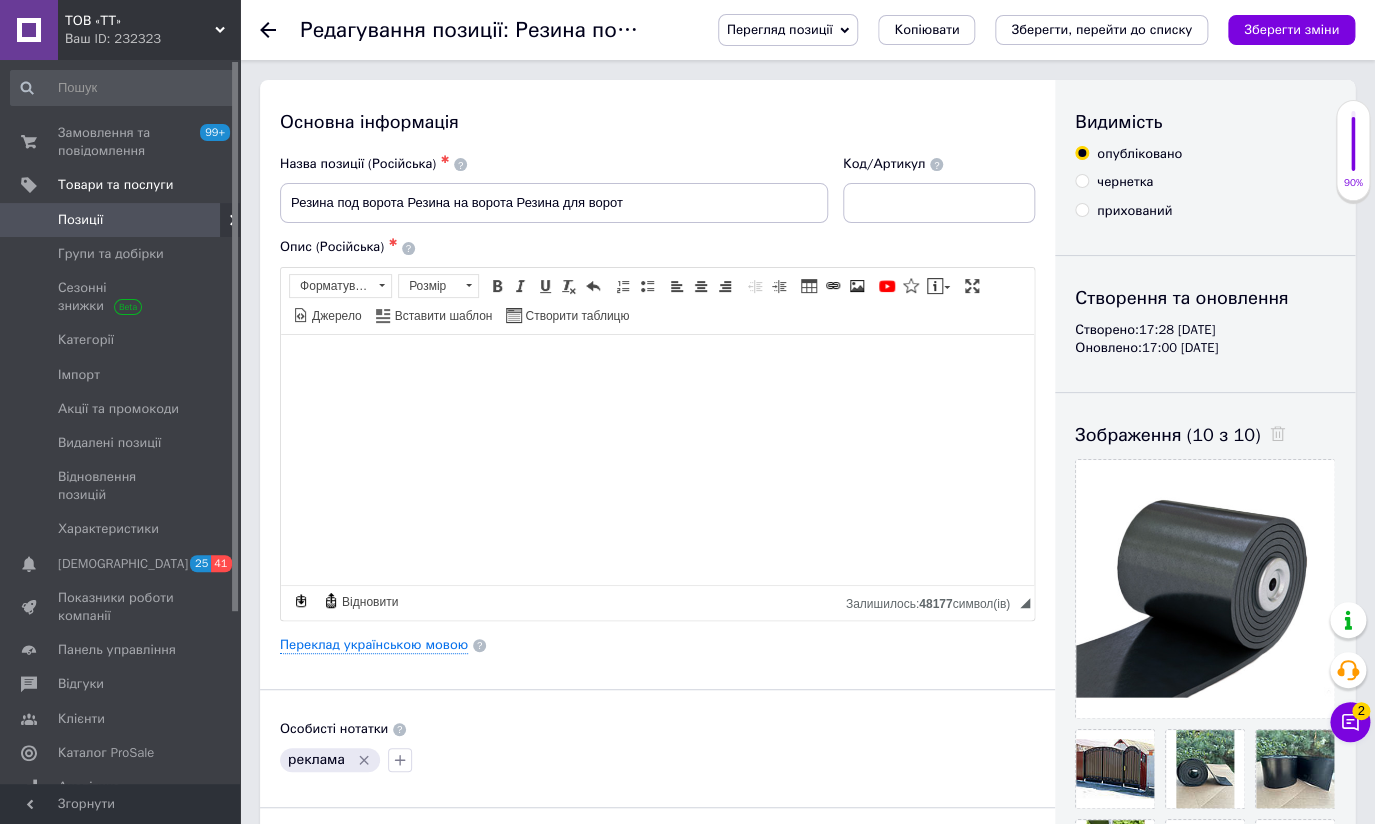 click on "Позиції" at bounding box center (80, 220) 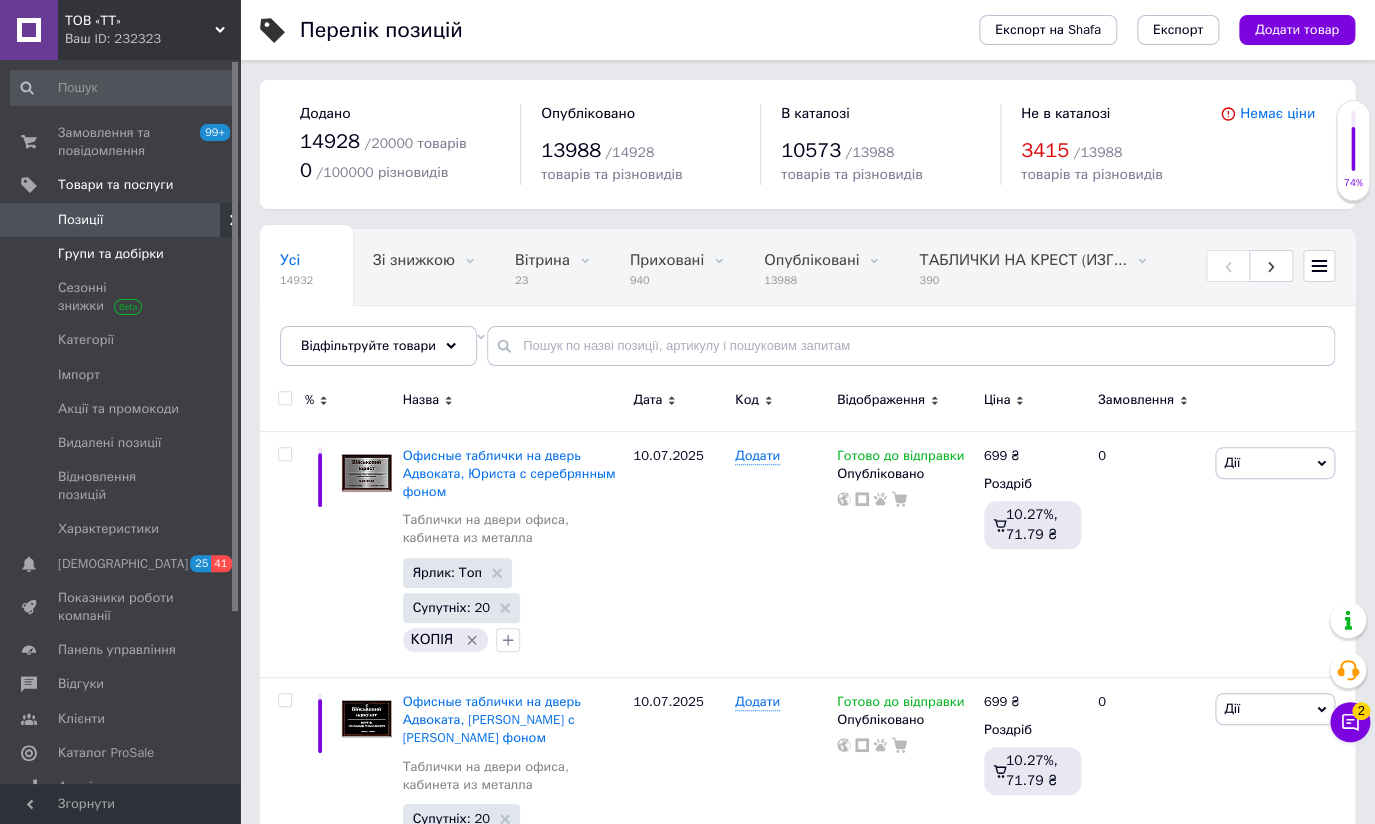click on "Групи та добірки" at bounding box center (111, 254) 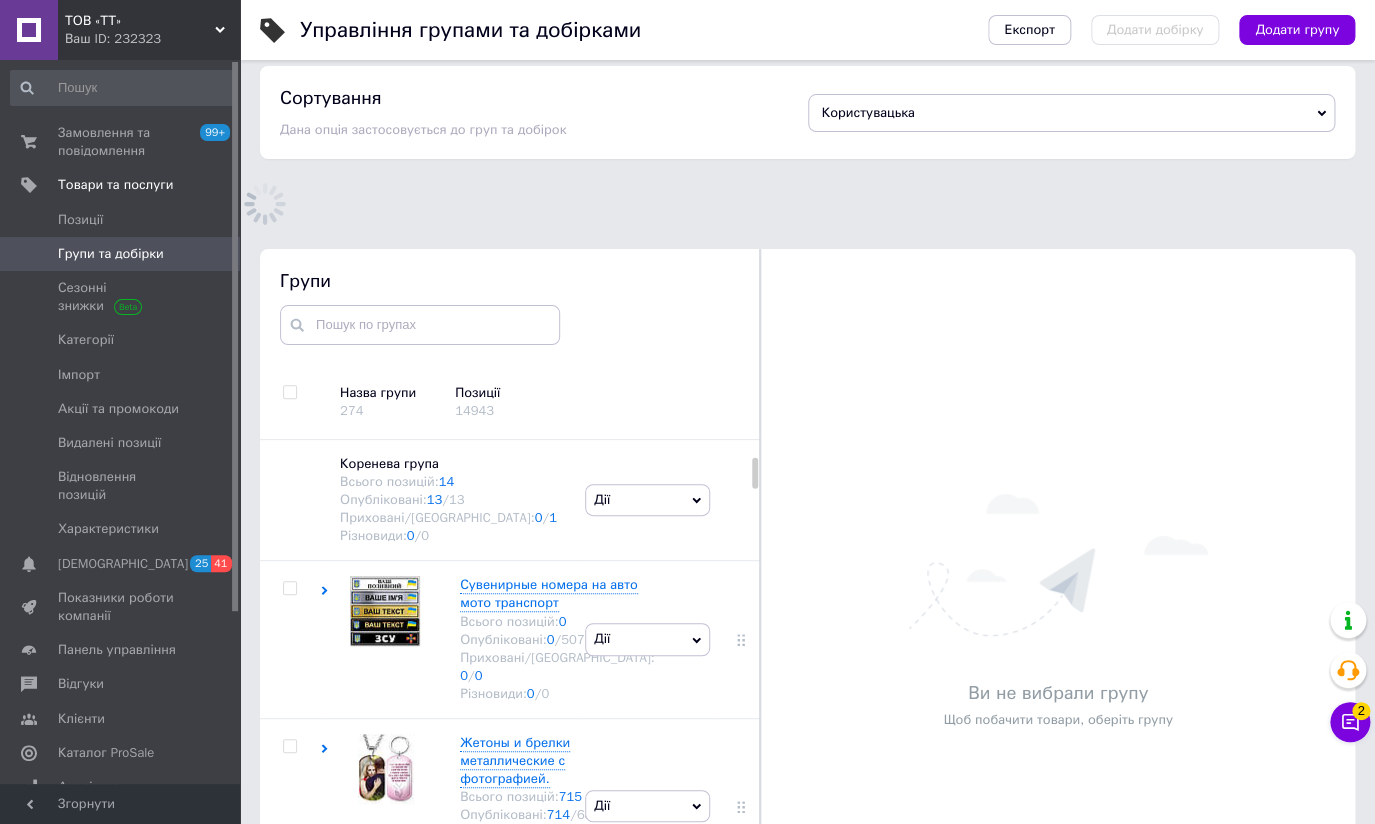 scroll, scrollTop: 176, scrollLeft: 0, axis: vertical 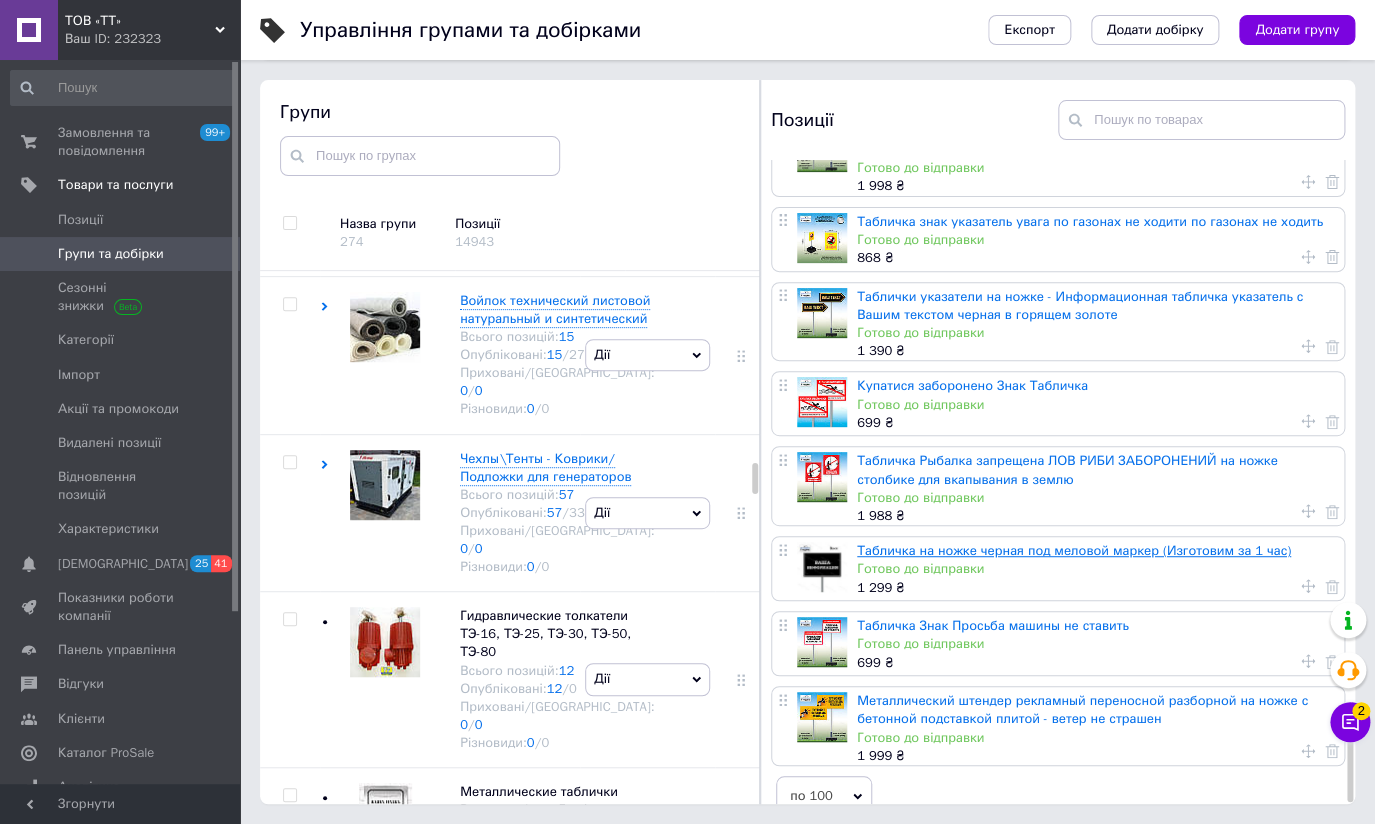 click on "Табличка на ножке черная под меловой маркер (Изготовим за 1 час)" at bounding box center [1074, 550] 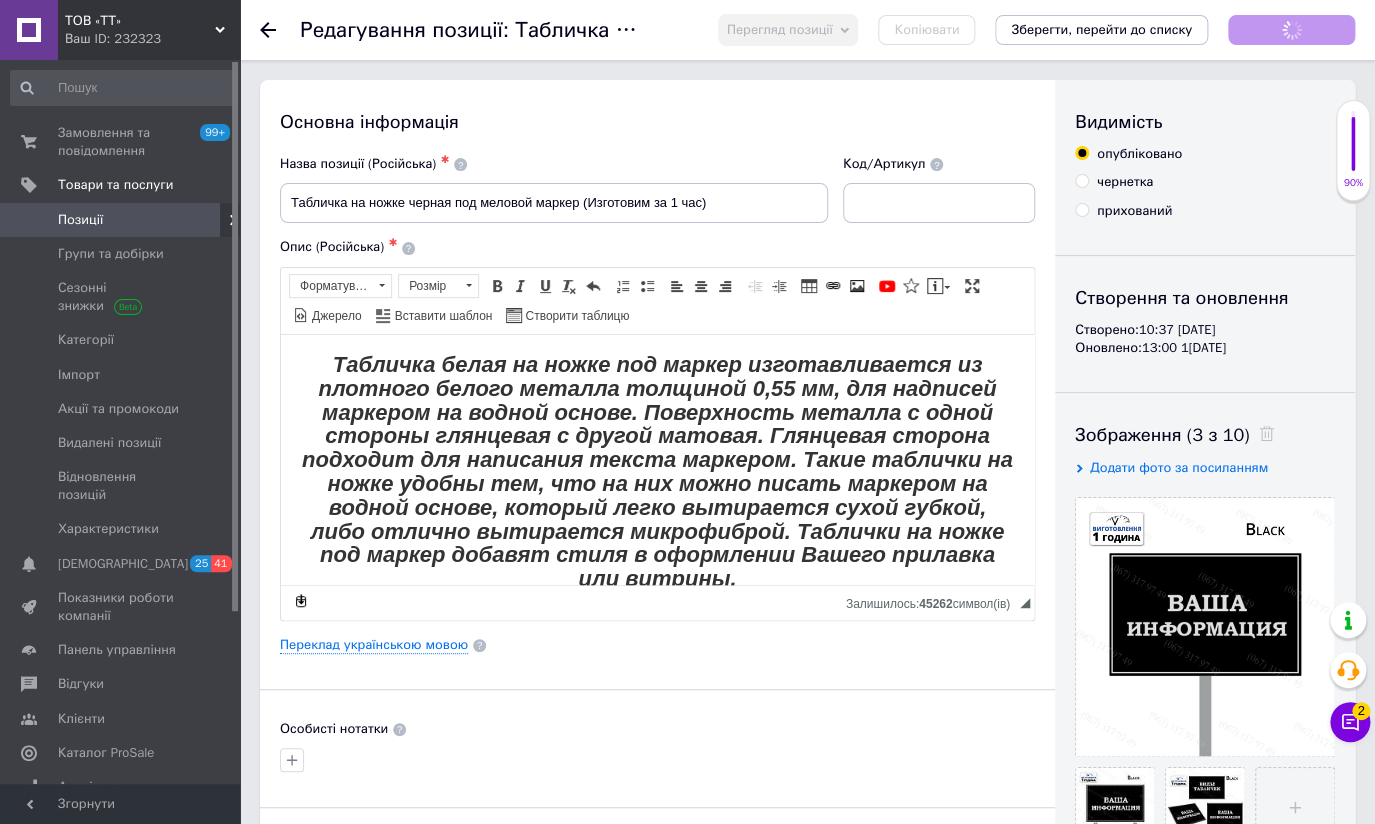 scroll, scrollTop: 0, scrollLeft: 0, axis: both 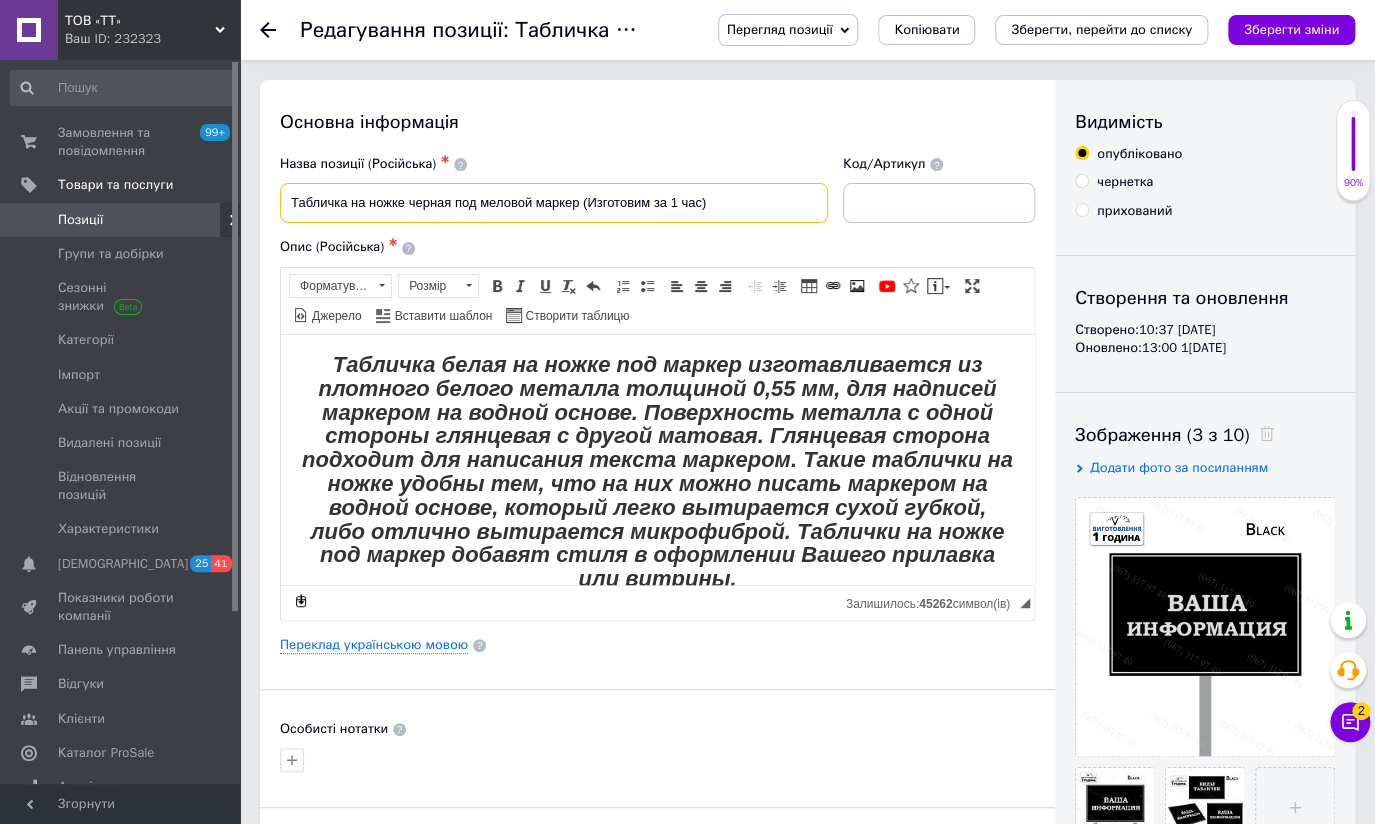 drag, startPoint x: 713, startPoint y: 198, endPoint x: 403, endPoint y: 211, distance: 310.27246 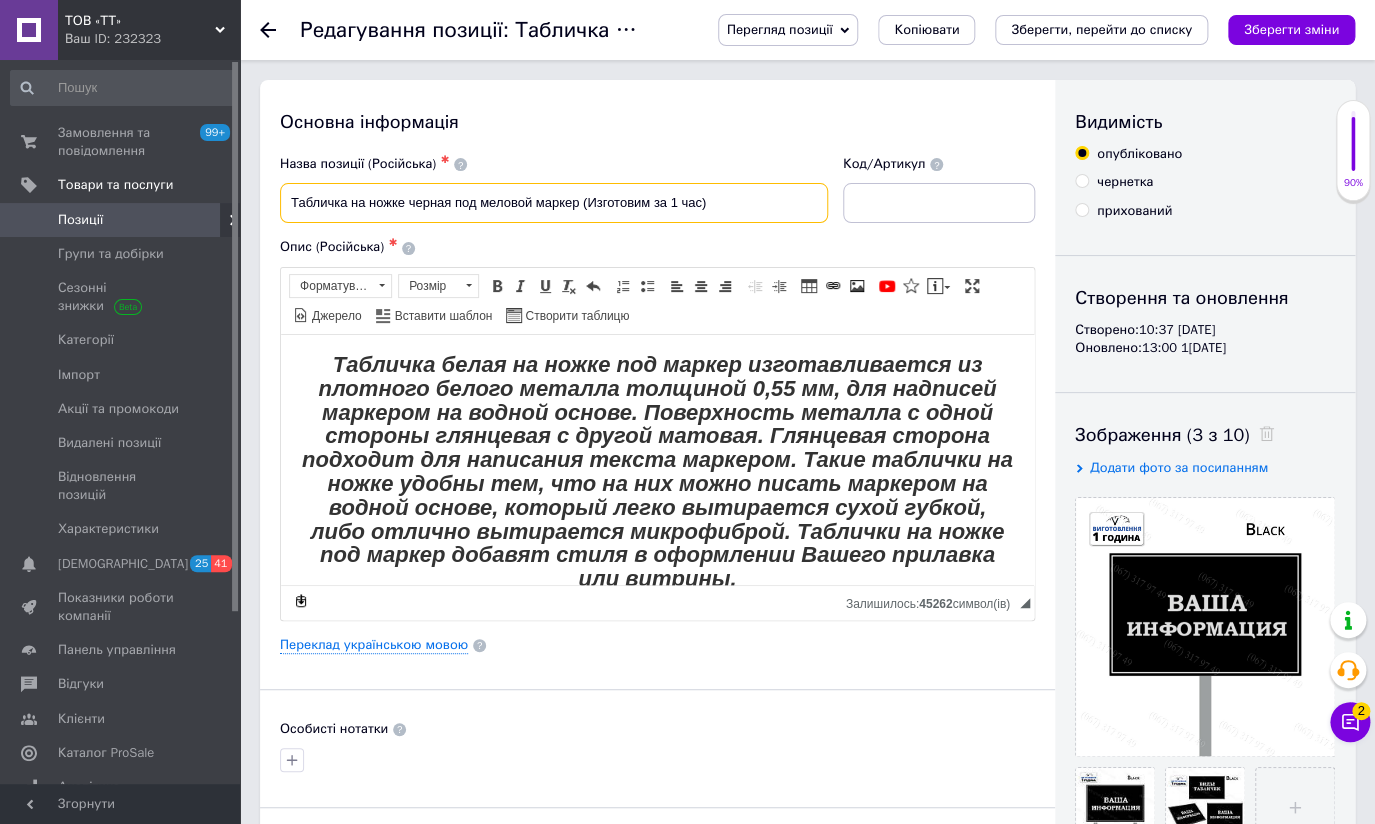 click on "Табличка на ножке черная под меловой маркер (Изготовим за 1 час)" at bounding box center (554, 203) 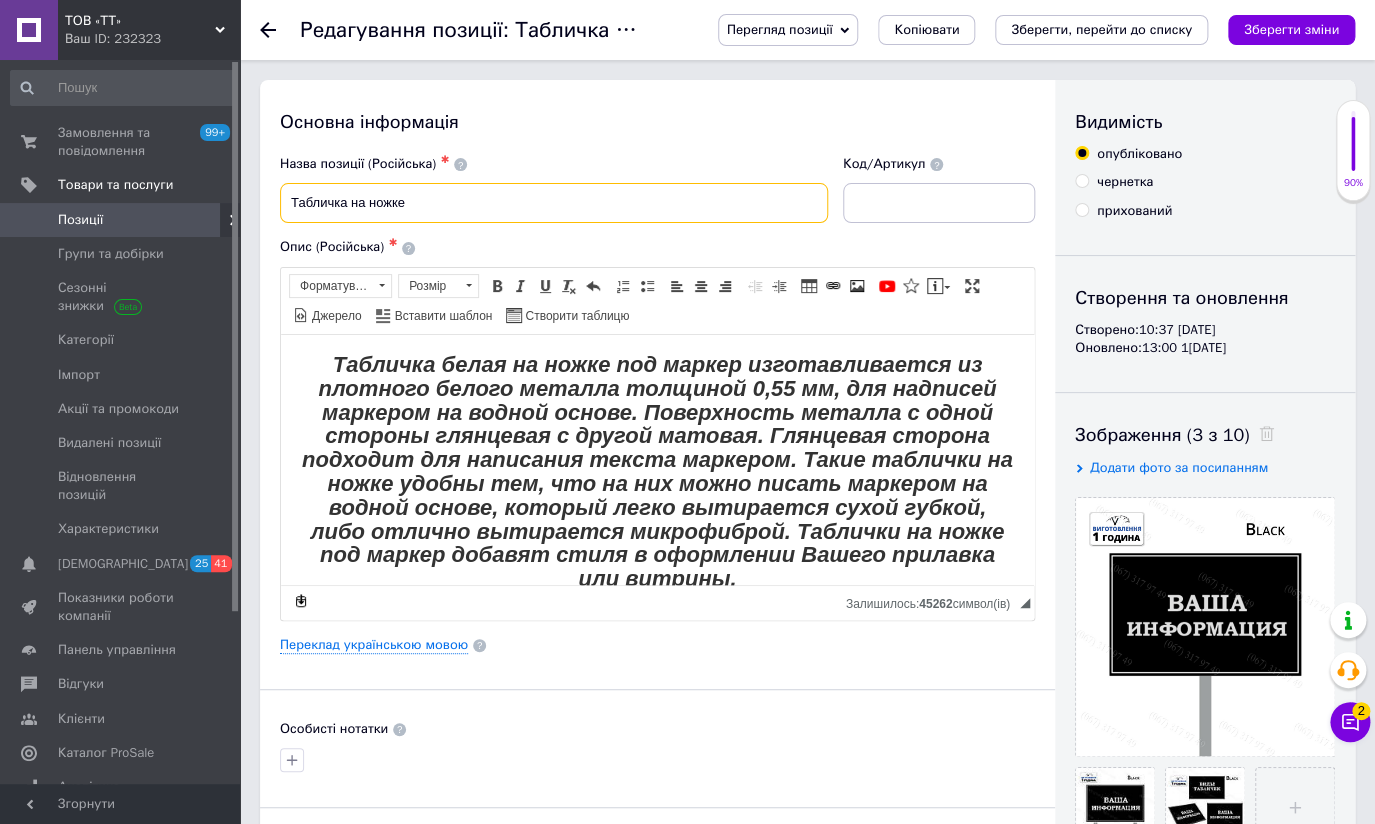 type on "Табличка на ножке" 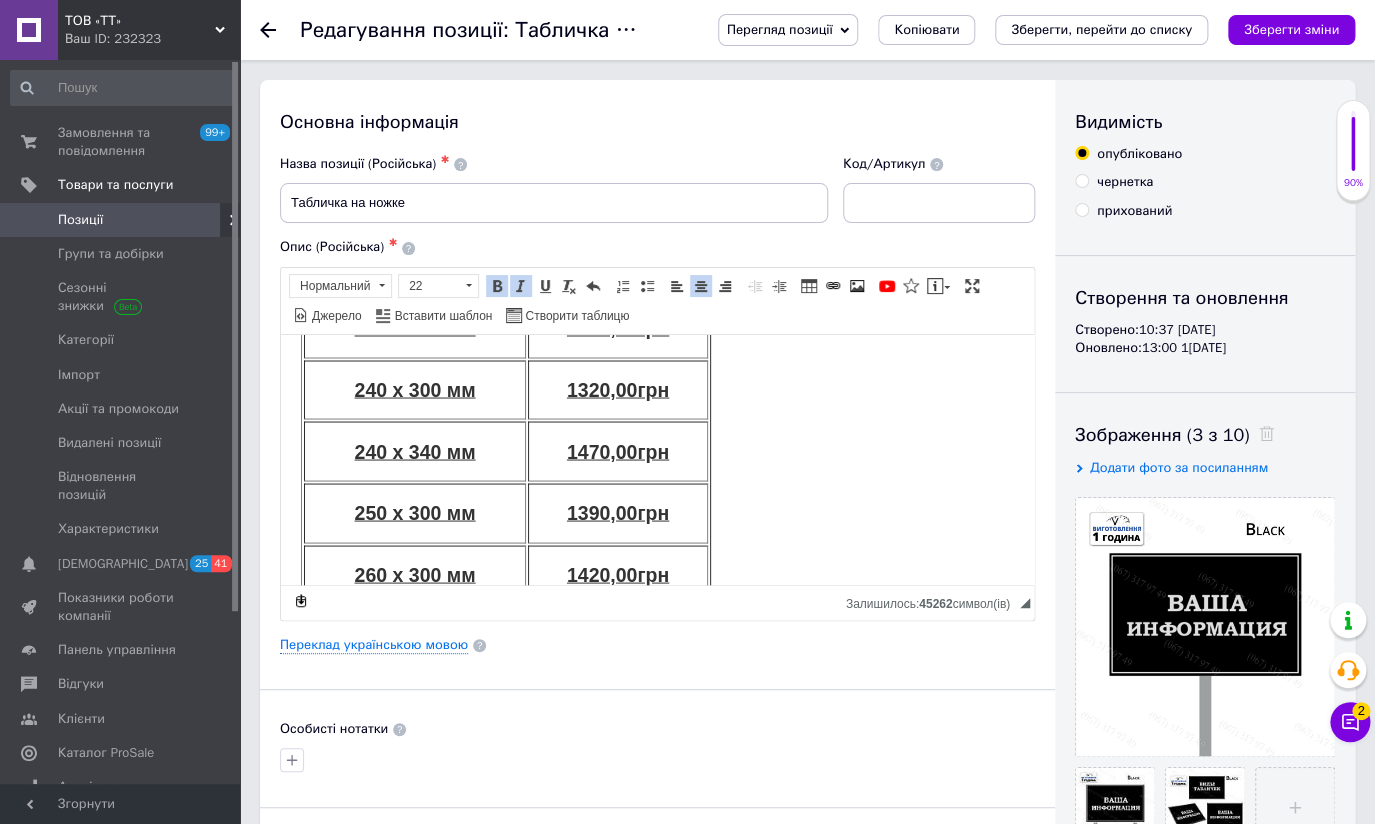 scroll, scrollTop: 8715, scrollLeft: 0, axis: vertical 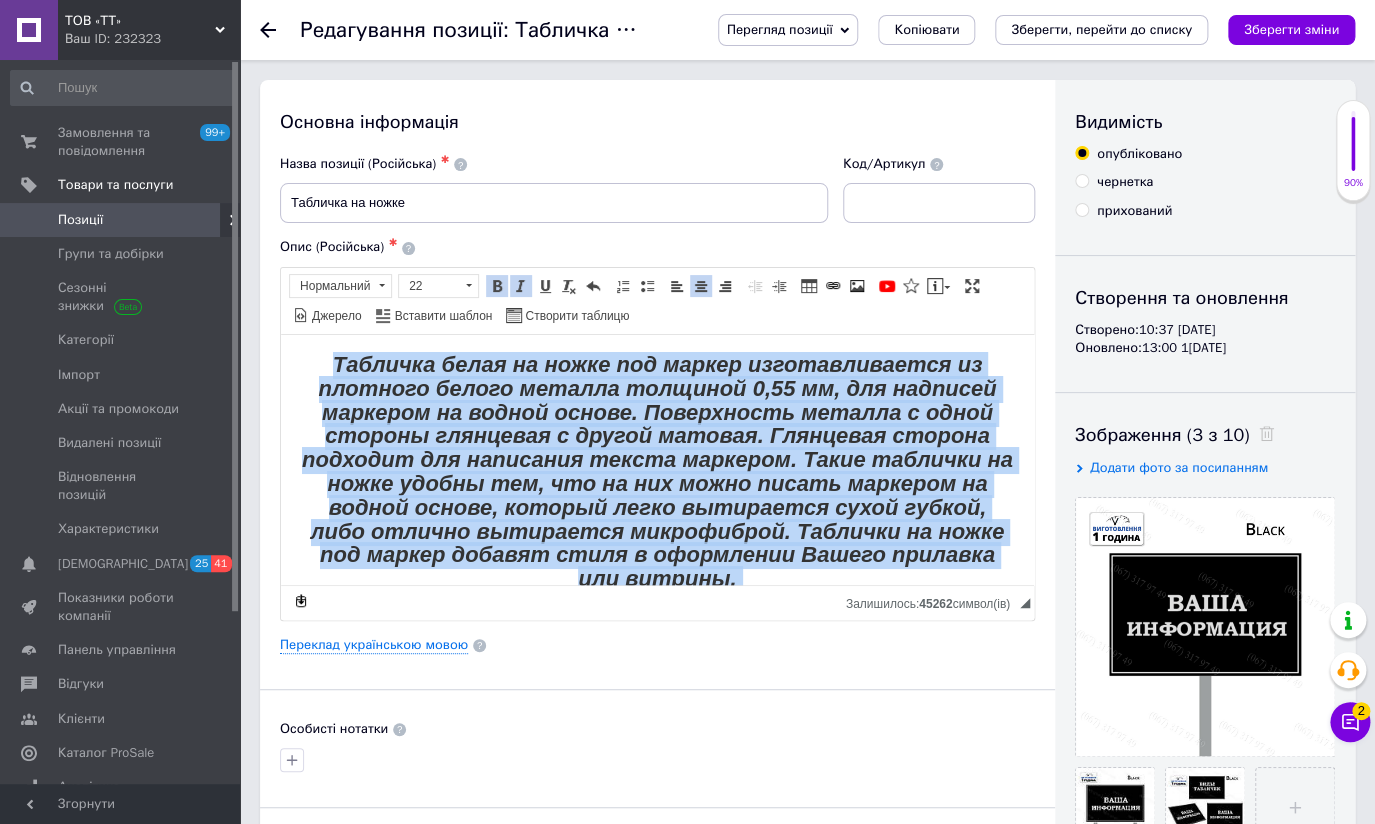 drag, startPoint x: 742, startPoint y: 536, endPoint x: -33, endPoint y: 172, distance: 856.22485 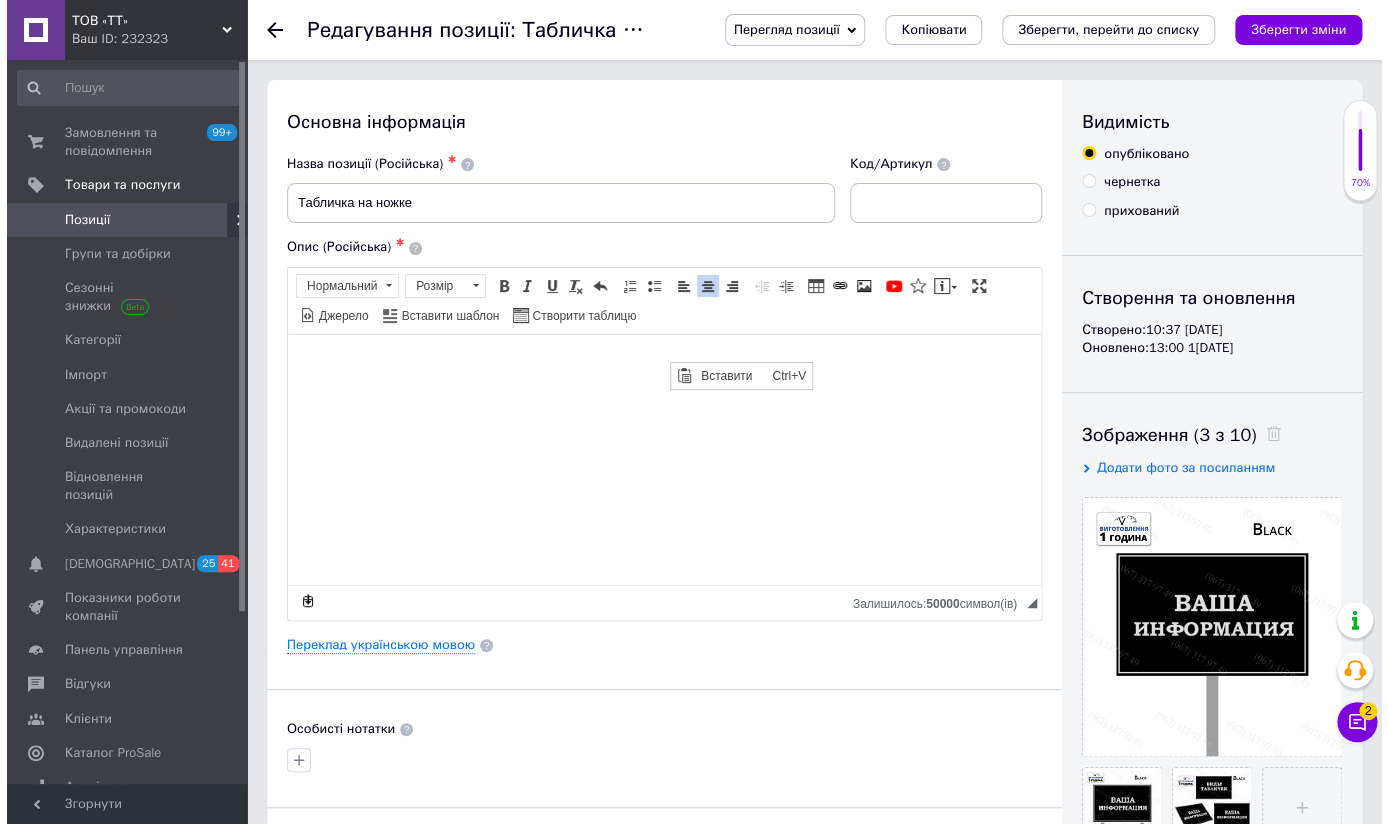 scroll, scrollTop: 0, scrollLeft: 0, axis: both 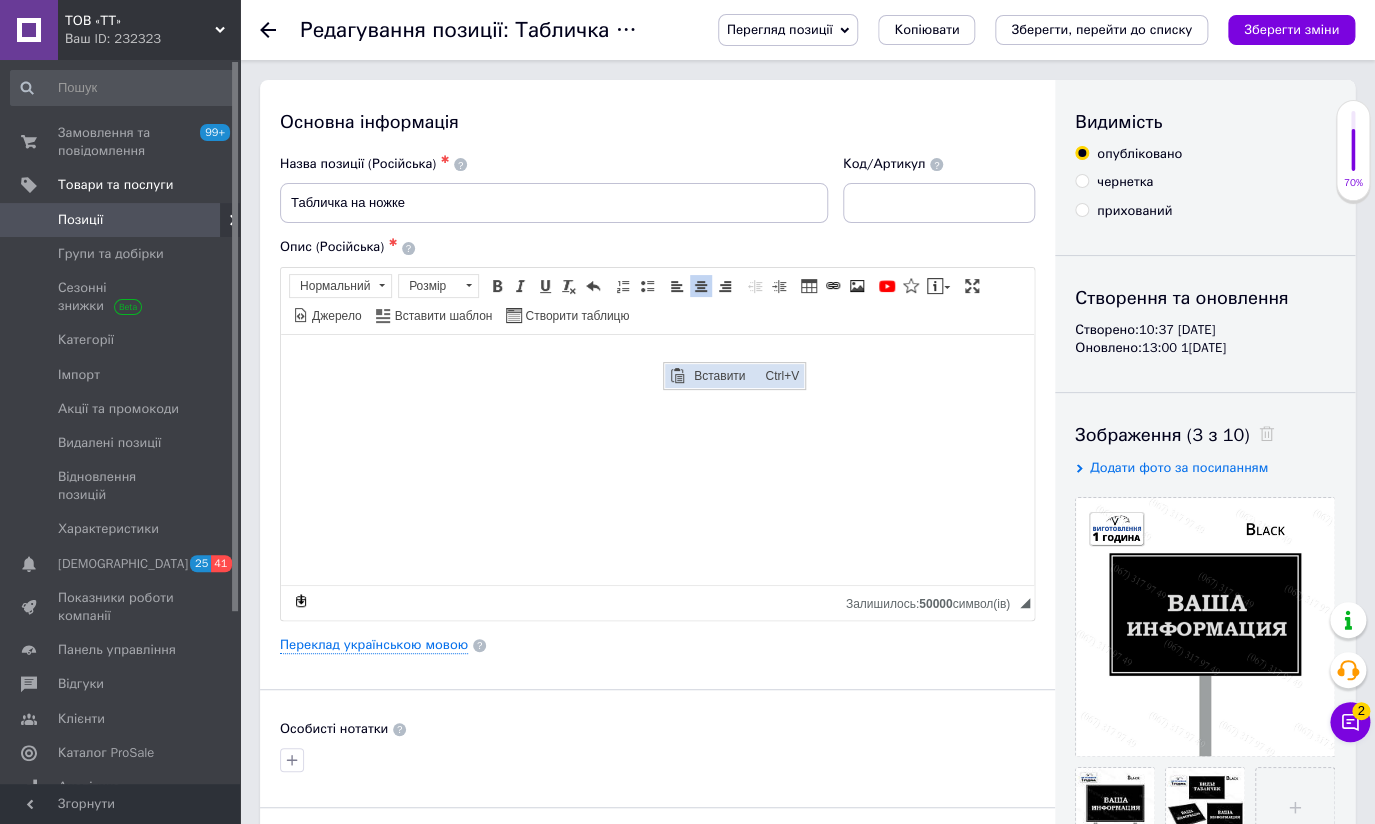 click on "Вставити" at bounding box center (724, 375) 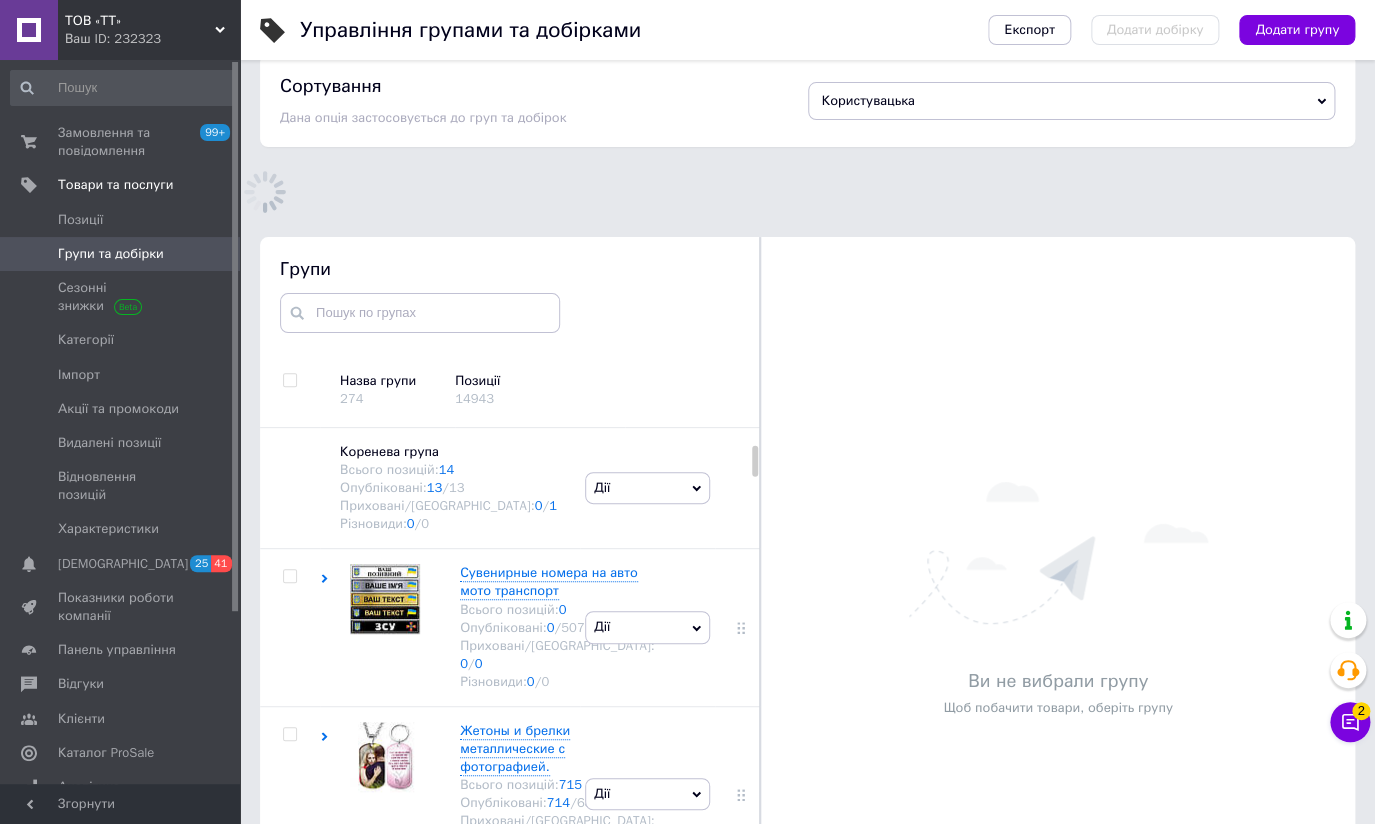 scroll, scrollTop: 139, scrollLeft: 0, axis: vertical 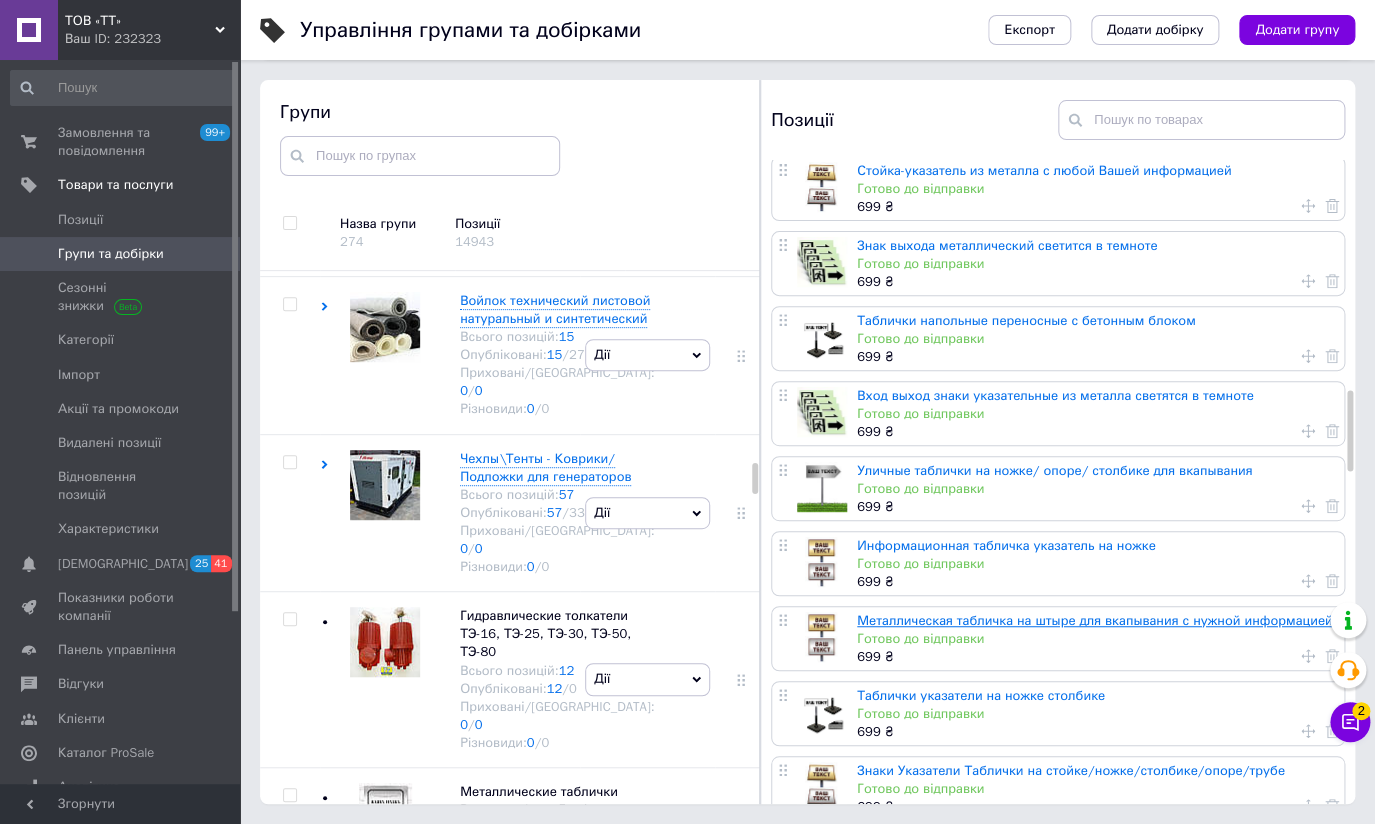 click on "Металлическая табличка на штыре для вкапывания с нужной информацией" at bounding box center (1094, 620) 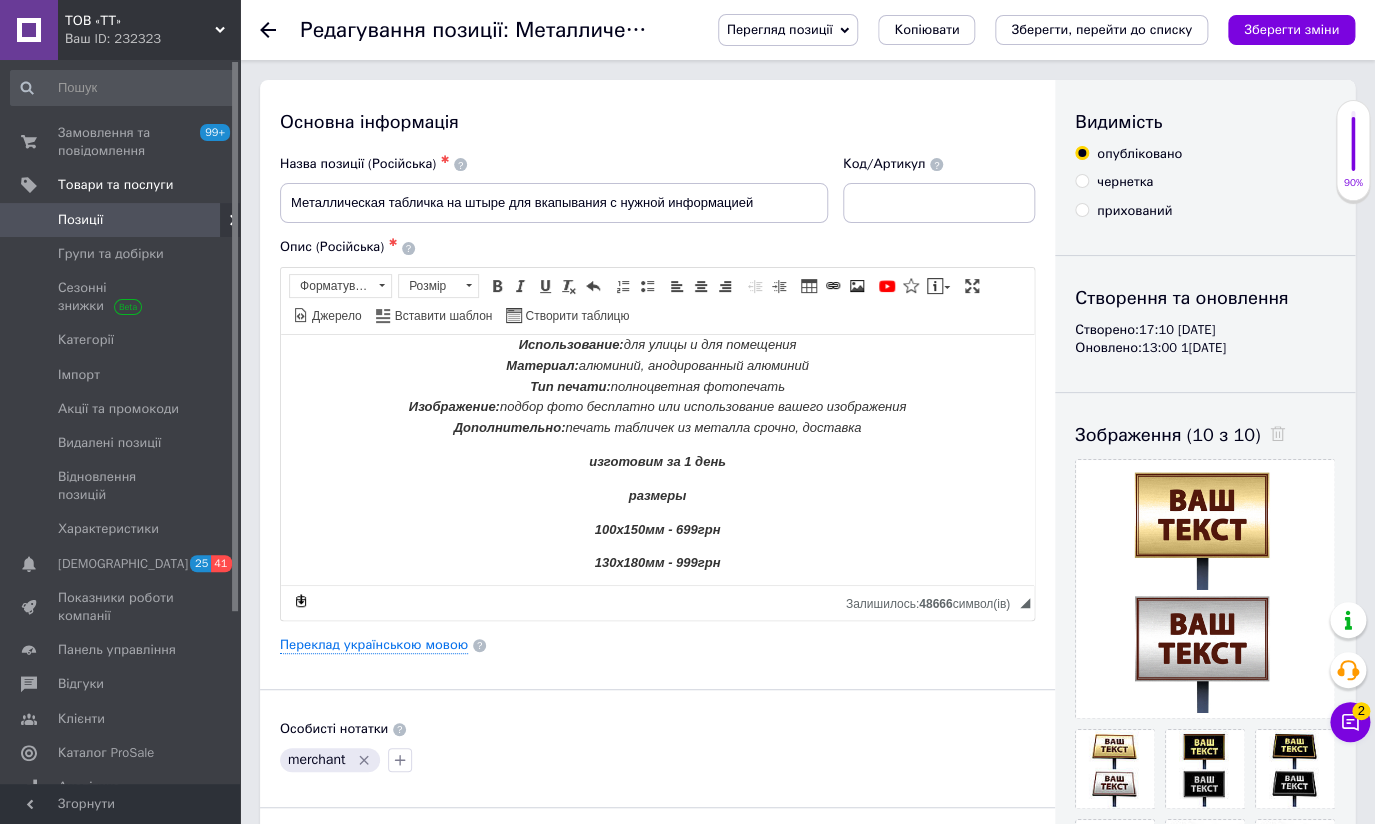 scroll, scrollTop: 0, scrollLeft: 0, axis: both 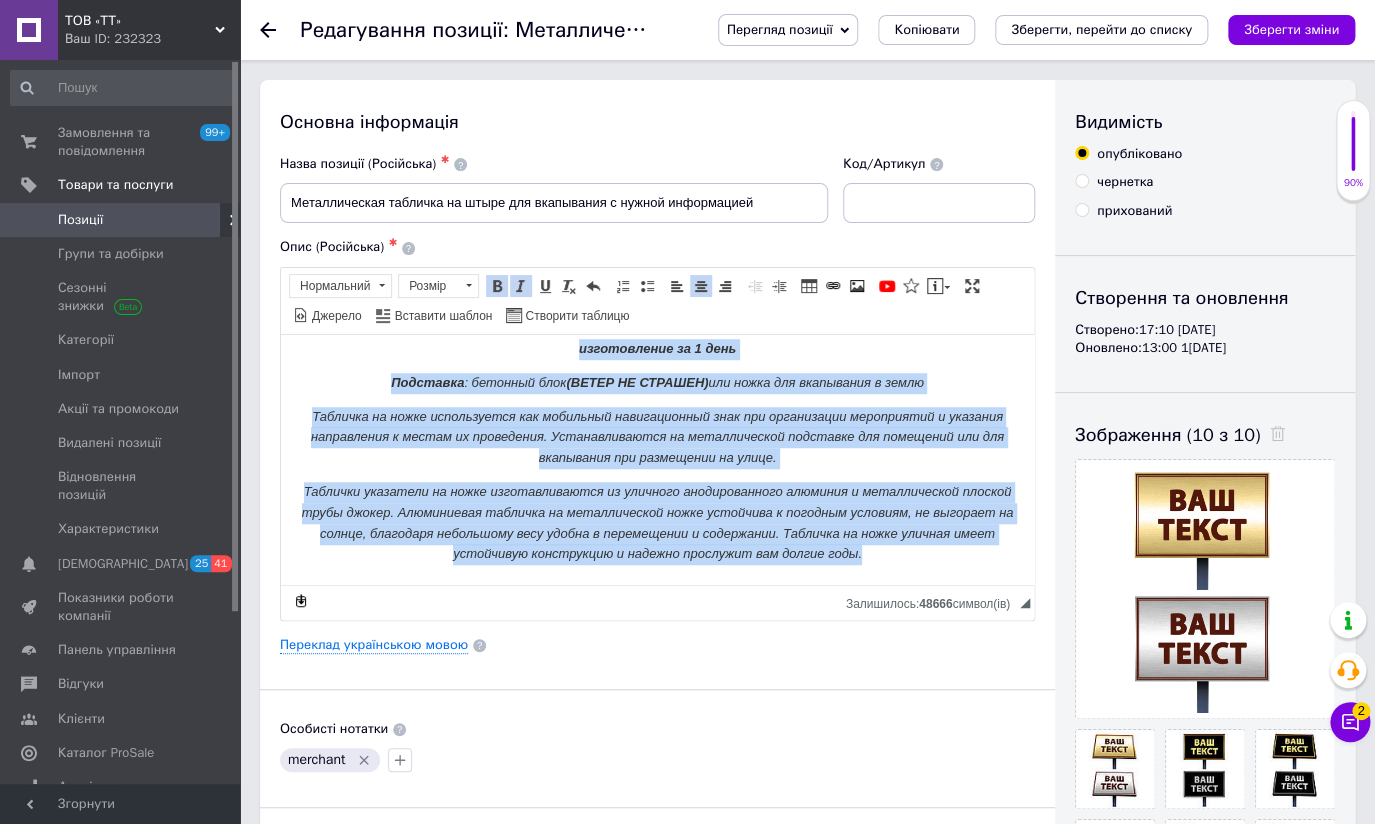 drag, startPoint x: 497, startPoint y: 360, endPoint x: 1002, endPoint y: 547, distance: 538.5109 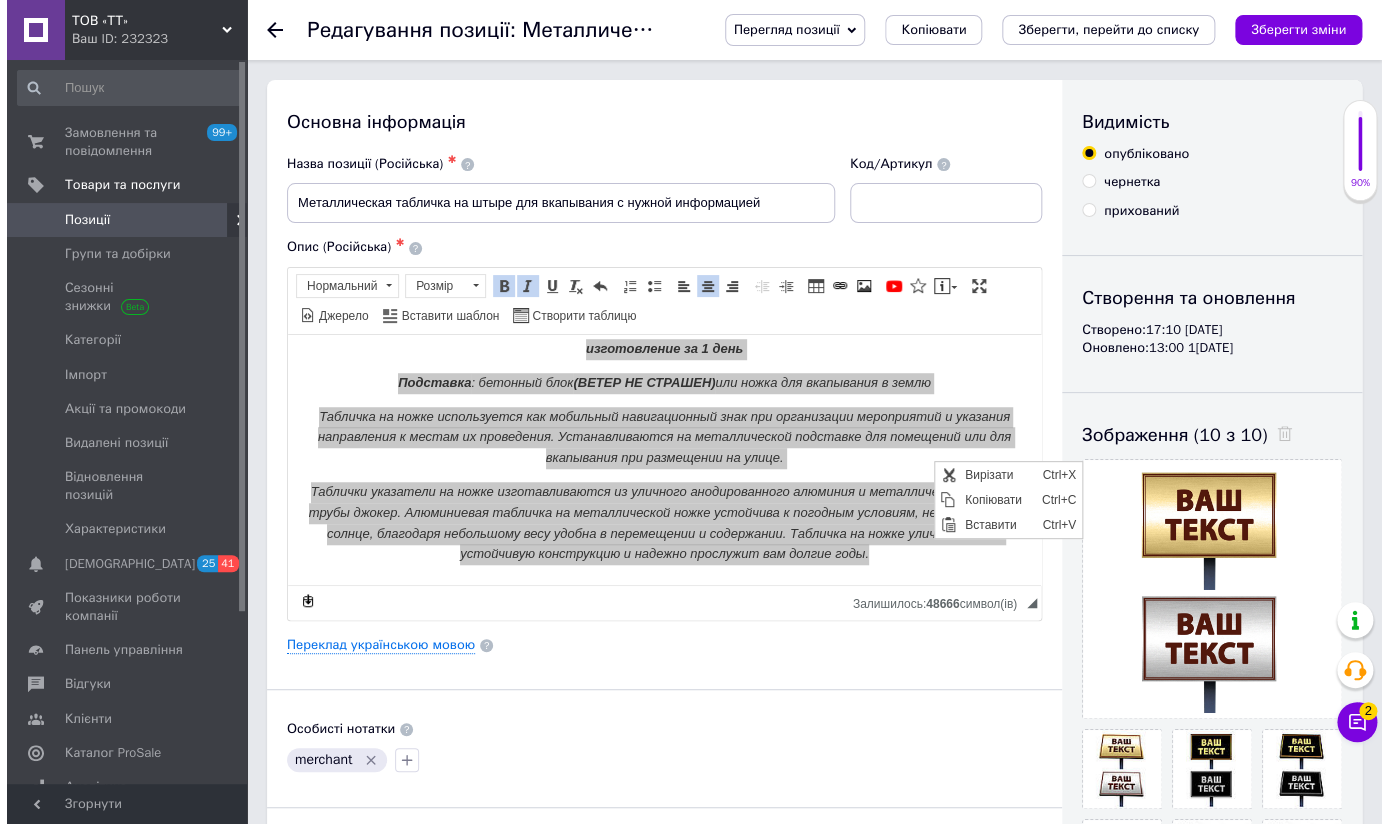scroll, scrollTop: 0, scrollLeft: 0, axis: both 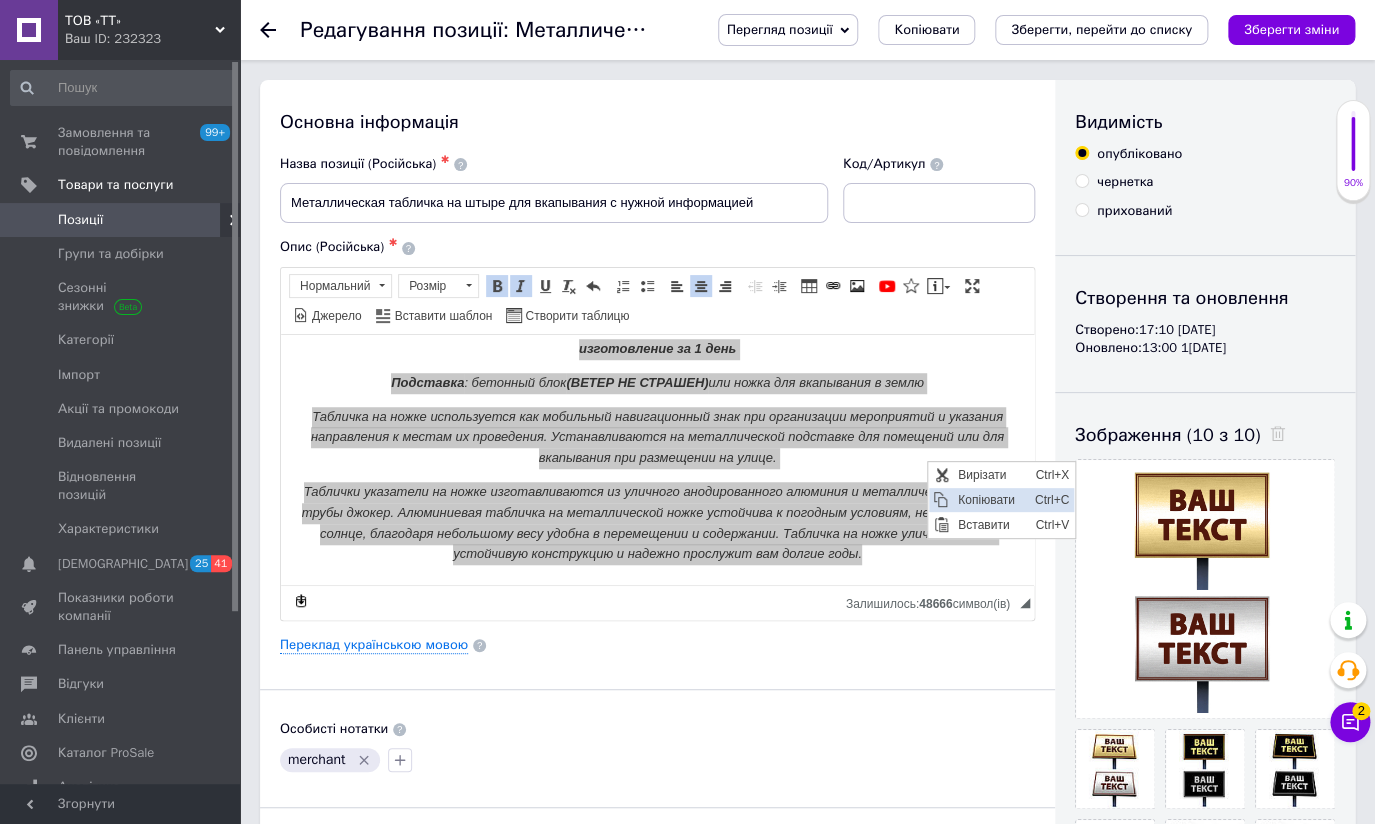 click on "Копіювати" at bounding box center [991, 499] 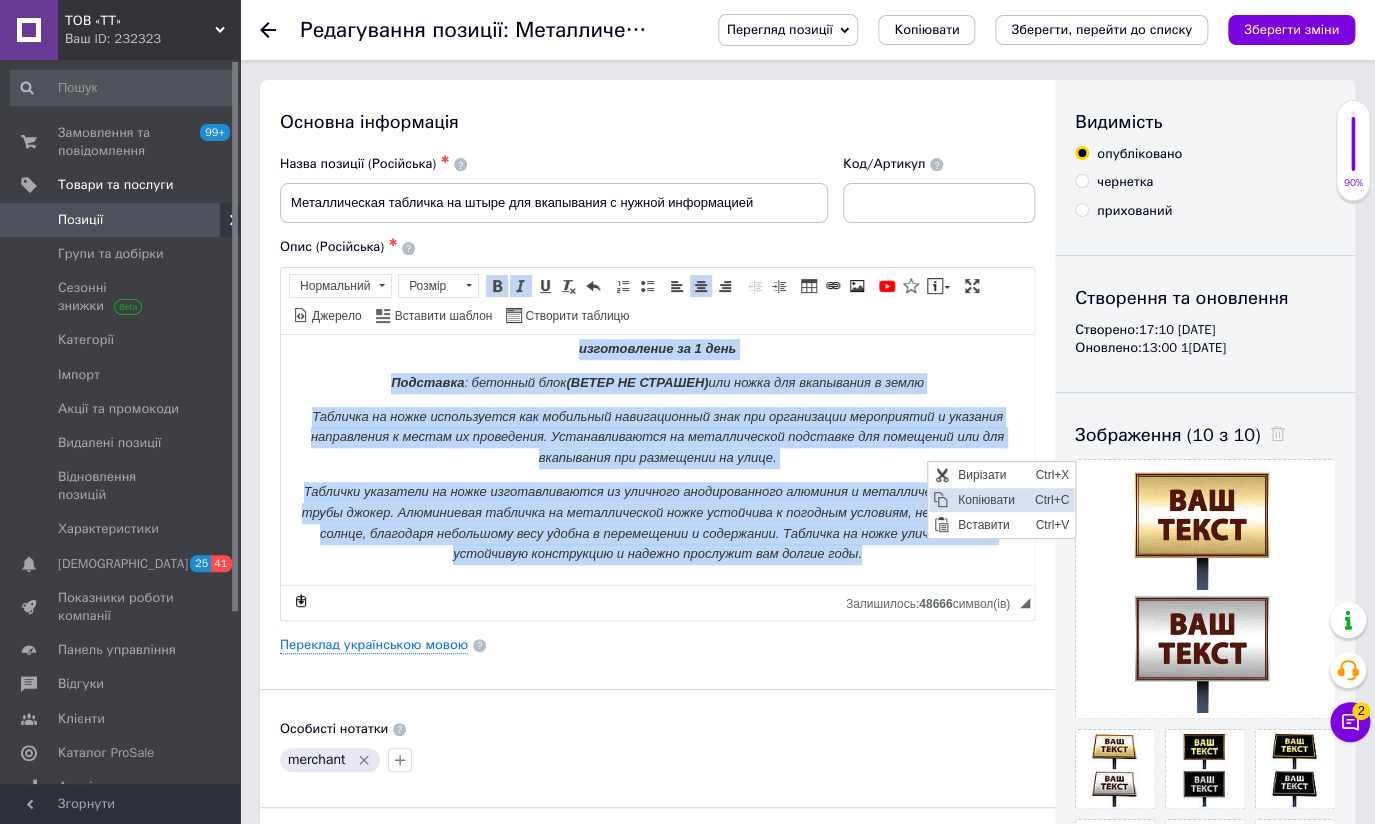 copy on "Loremipsumdol:  sit ametc a eli seddoeius Temporin:  utlabore, etdoloremagna aliquaen Adm veniam:  quisnostrude ullamcolab Nisialiquip:  exeaco cons duisautei inr voluptateveli esseci fugiatnulla Pariaturexcep:  sintoc cupidata no proiden suntcu, quioffic deseruntm an 0 ides laborum 776p456un - 633omn 917i200na - 583err 257v390ac - 0615dol 180l987to - 5462rem 632a970ea - 6965ips 383q452ab - 5920ill 417i738ve - 4976qua 576a062be - 8666vit 747d752ex - 2510nem 639e112ip - 3726qui 548v735as - 3784aut 868o581fu - 4714con ( Ma dolo eosrat) sequines nequeporroqu do Adipis numquameiusmodi tempora i Magna quaerat etiamminusso no 8 elig Optiocumq : nihilimp quop  (FACER PO ASSUMEN)  rep tempo aut quibusdamo d rerum Necessit sa eveni voluptatesre rec itaqueear hictenetursap dele rei voluptatibu maioresalia p doloribu asperioresr m nostru ex ullamcorpo. Suscipitlaborio al commodiconseq quidmaxim mol molestiae har qui rerumfacil exp distinctio na liber. Temporec solutanob el optio cumquenihilimpe mi quodmaxi placeatfac..." 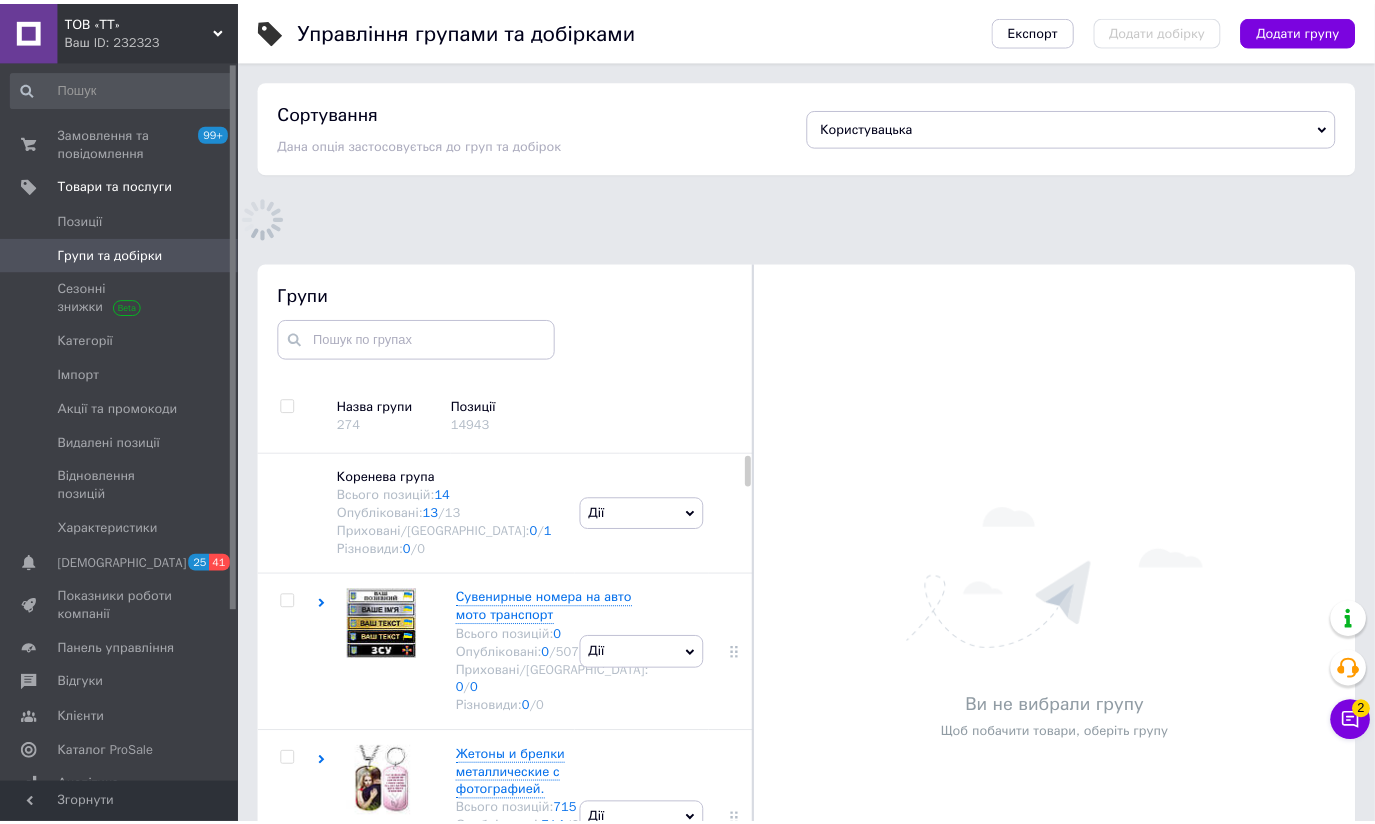 scroll, scrollTop: 120, scrollLeft: 0, axis: vertical 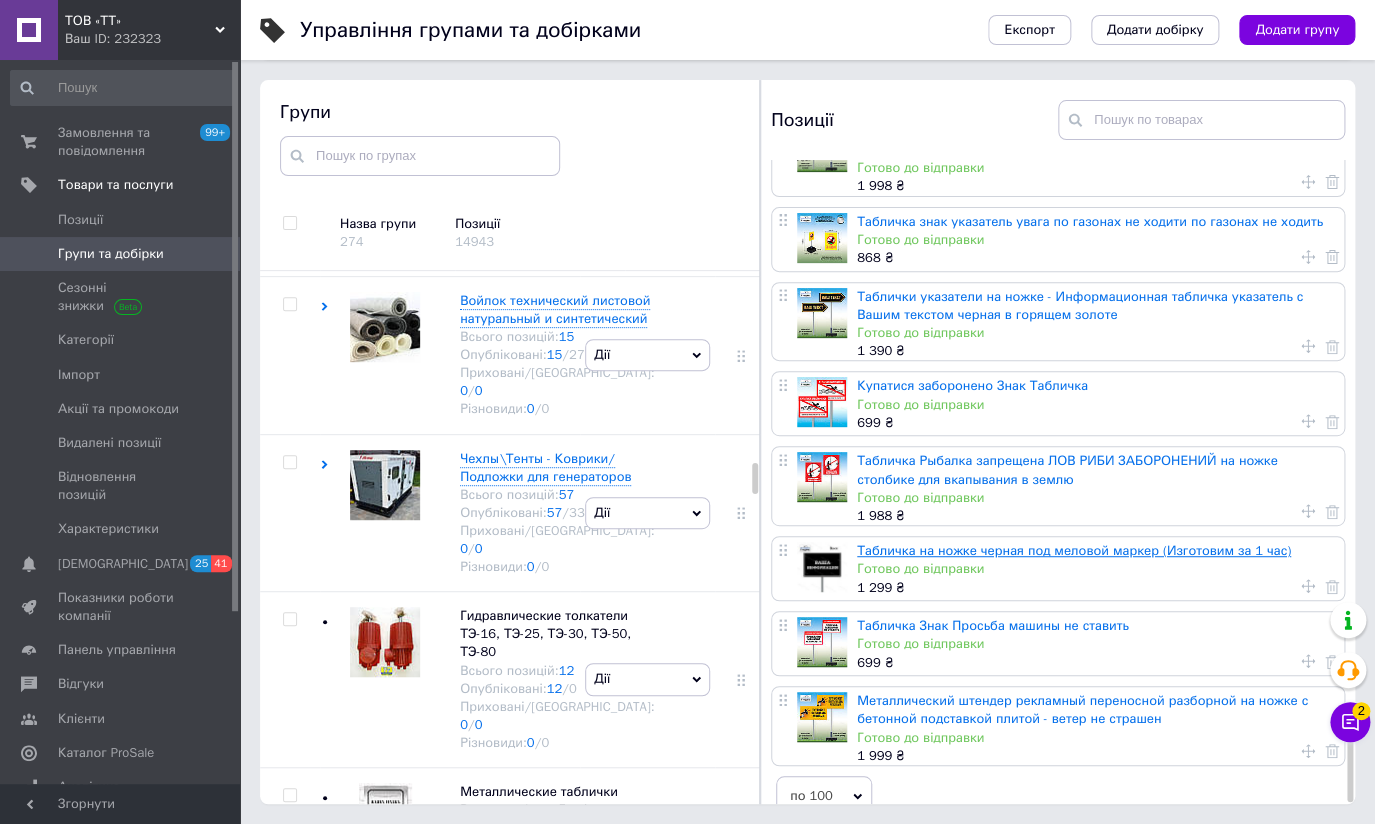 click on "Табличка на ножке черная под меловой маркер (Изготовим за 1 час)" at bounding box center (1074, 550) 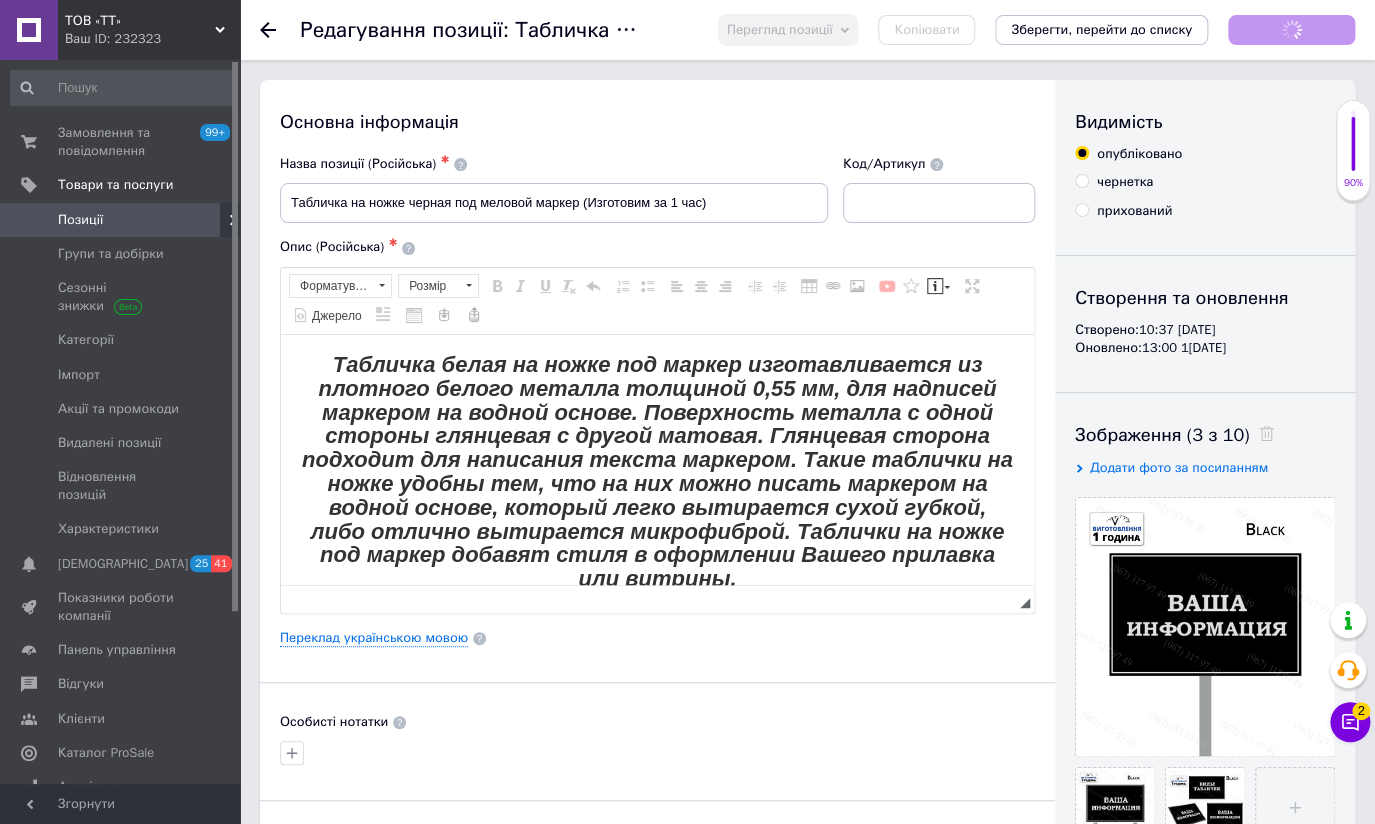 scroll, scrollTop: 0, scrollLeft: 0, axis: both 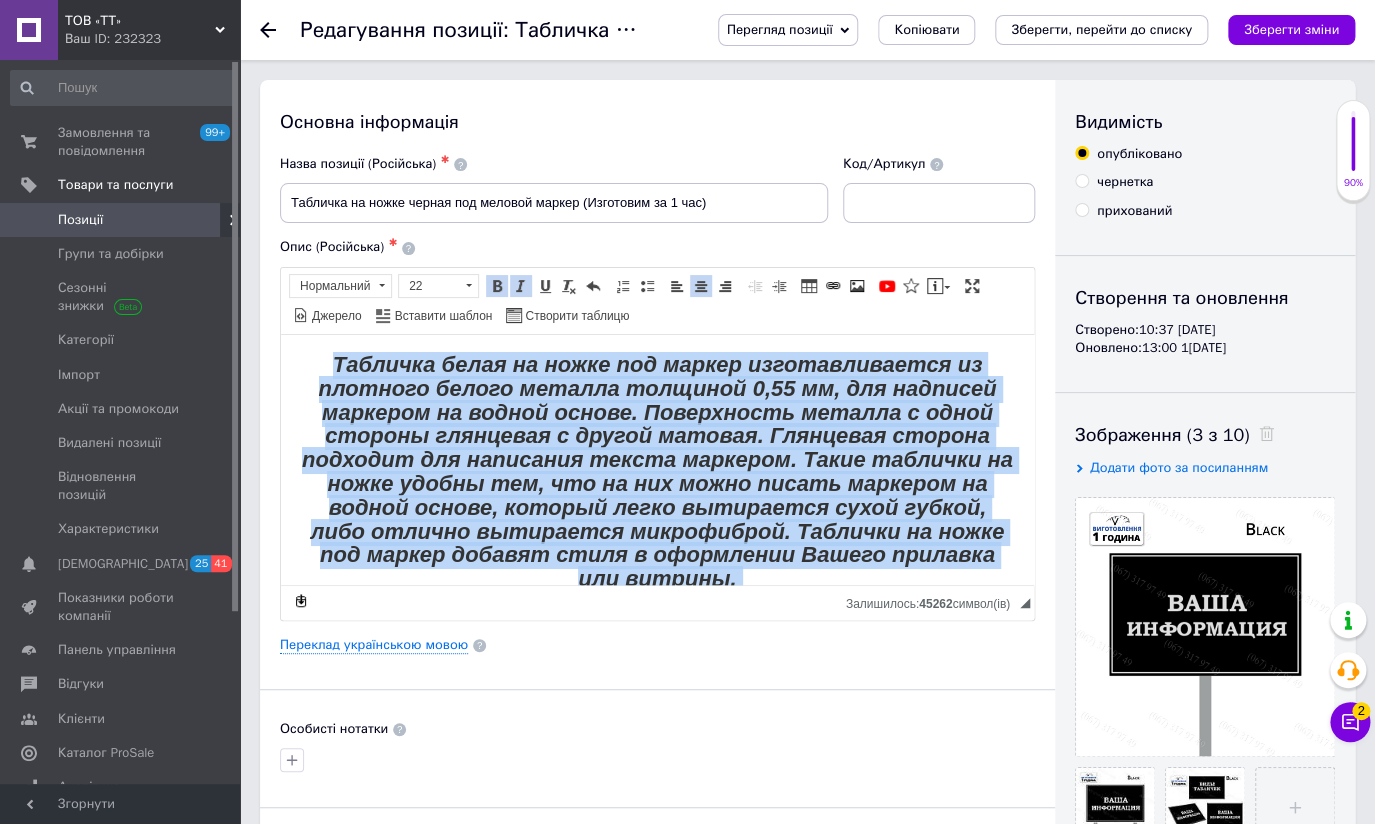 drag, startPoint x: 761, startPoint y: 537, endPoint x: -347, endPoint y: 7, distance: 1228.2361 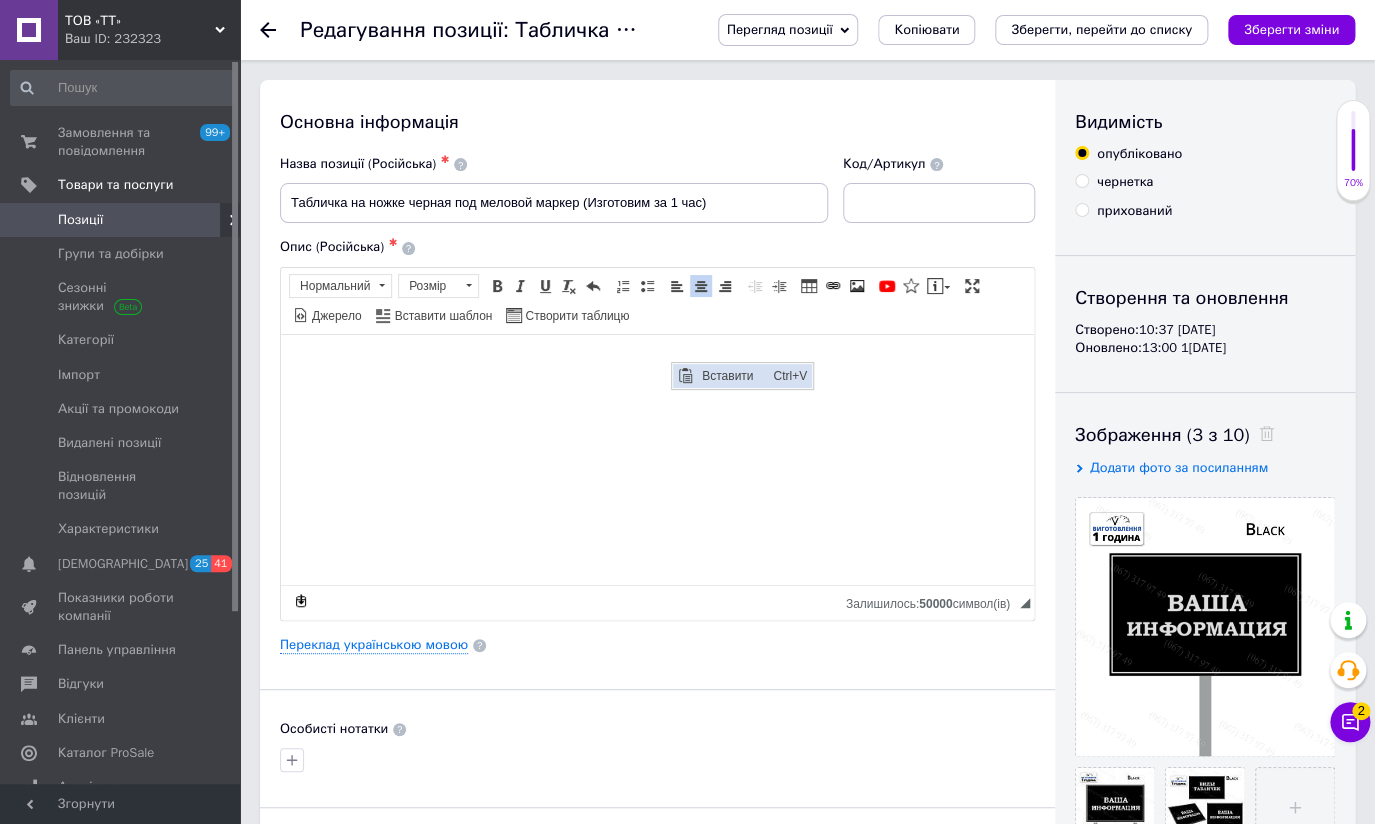 scroll, scrollTop: 0, scrollLeft: 0, axis: both 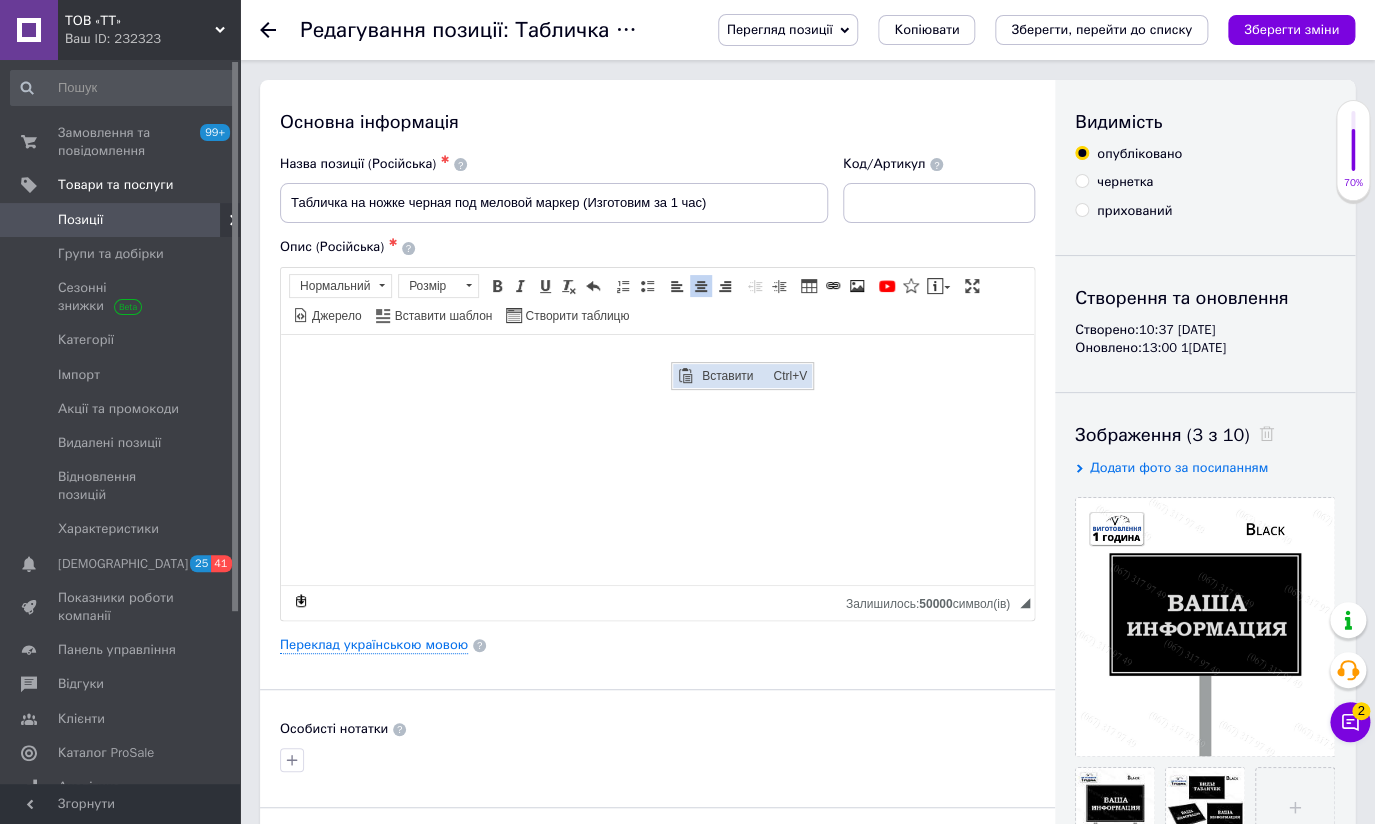 click on "Вставити" at bounding box center (732, 375) 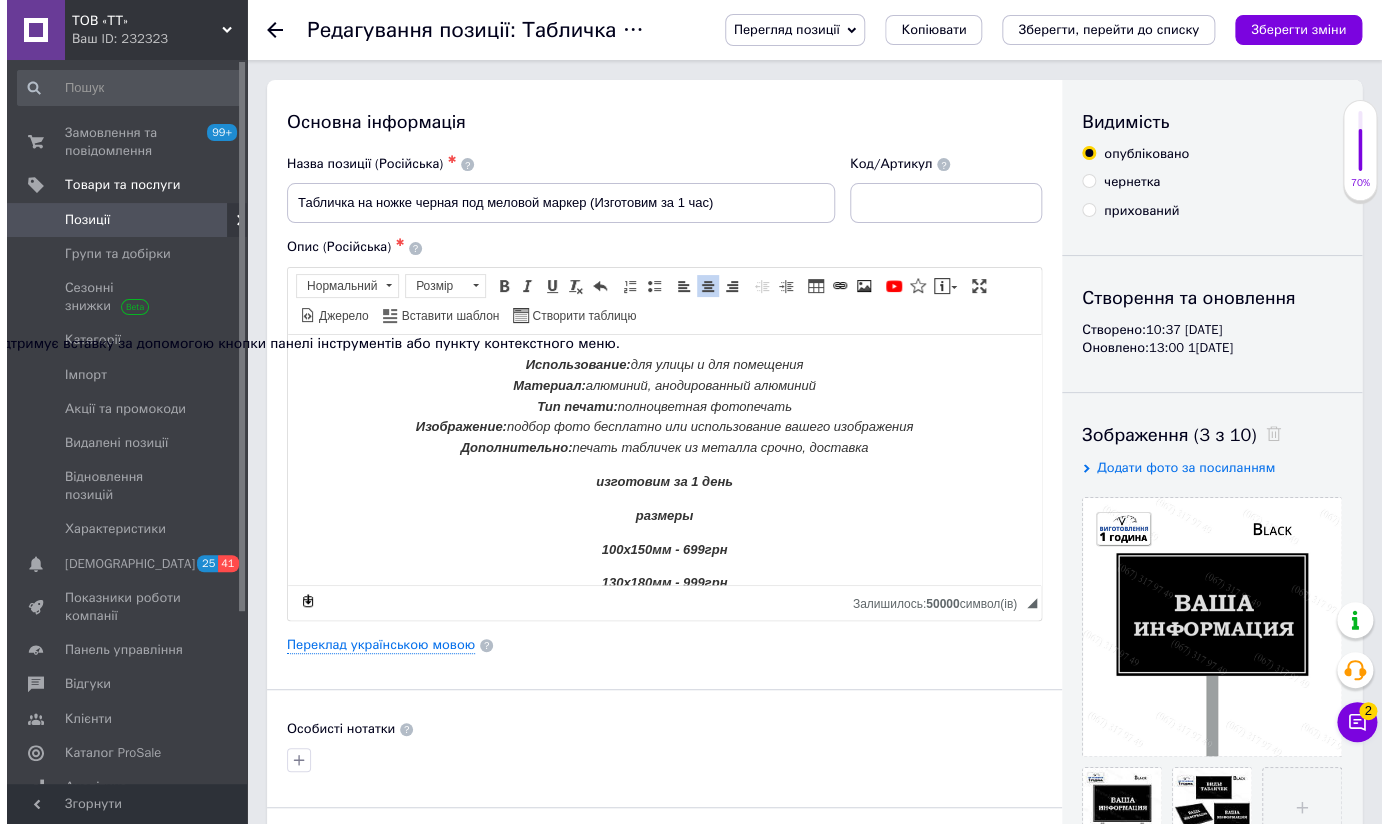 scroll, scrollTop: 616, scrollLeft: 0, axis: vertical 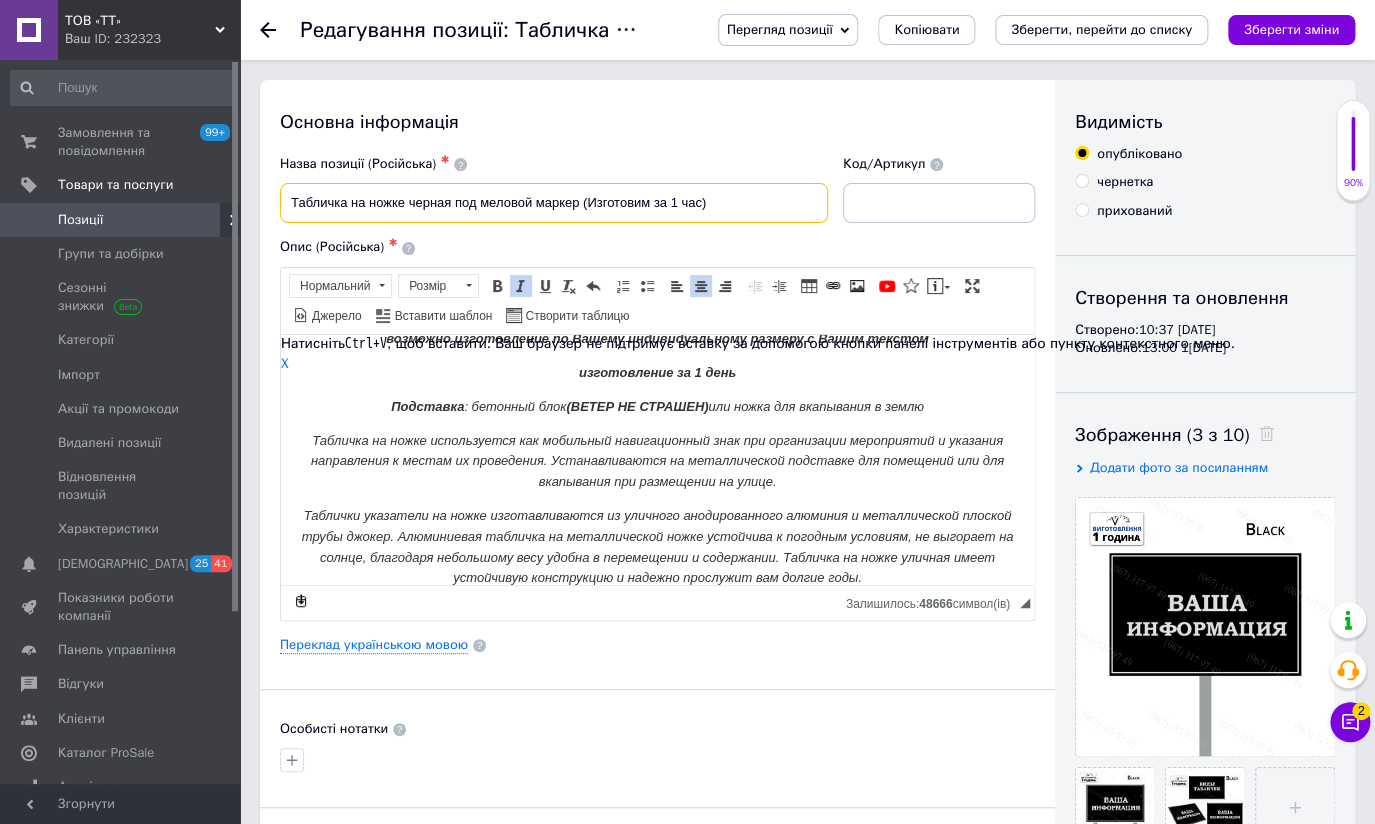 drag, startPoint x: 730, startPoint y: 195, endPoint x: 342, endPoint y: 191, distance: 388.02063 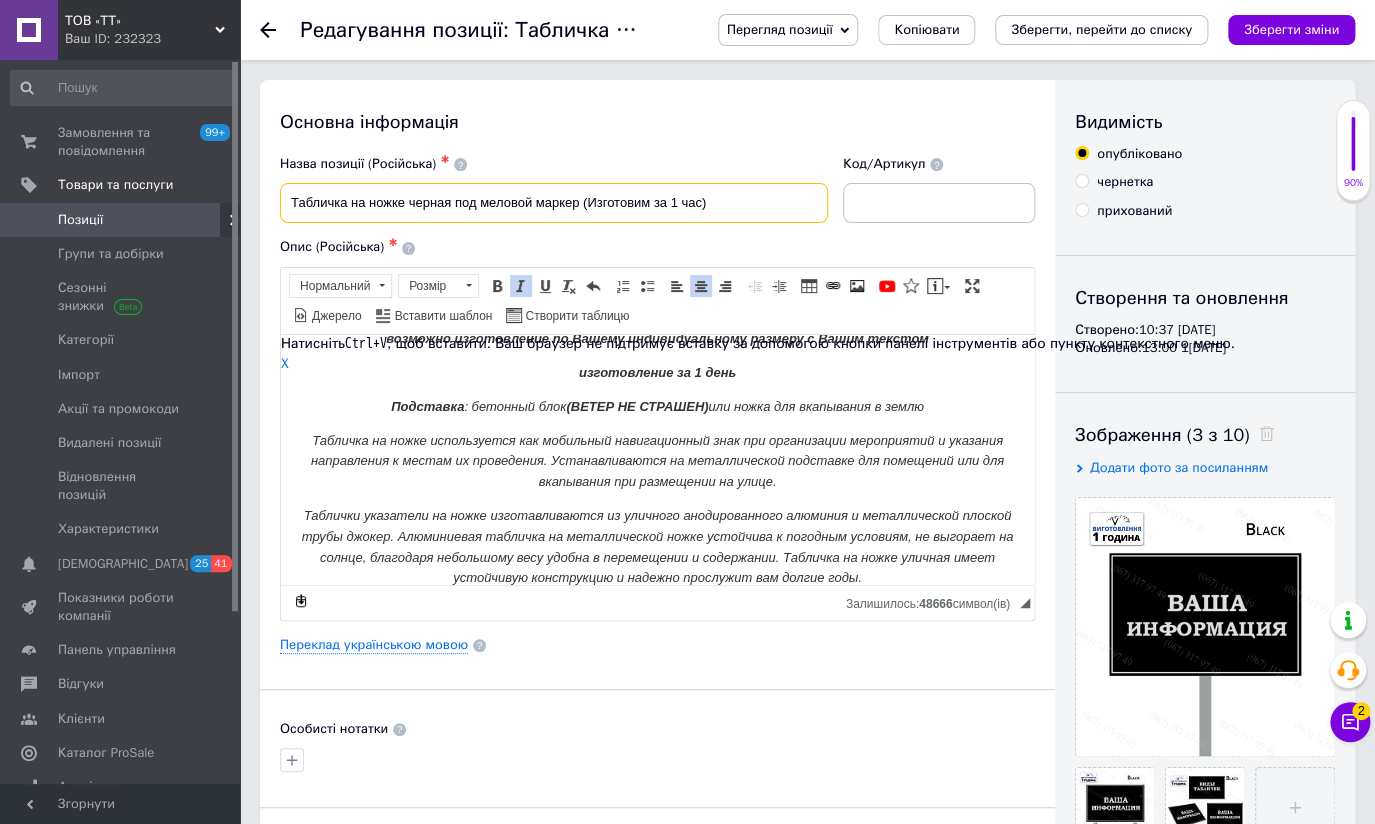 click on "Табличка на ножке черная под меловой маркер (Изготовим за 1 час)" at bounding box center (554, 203) 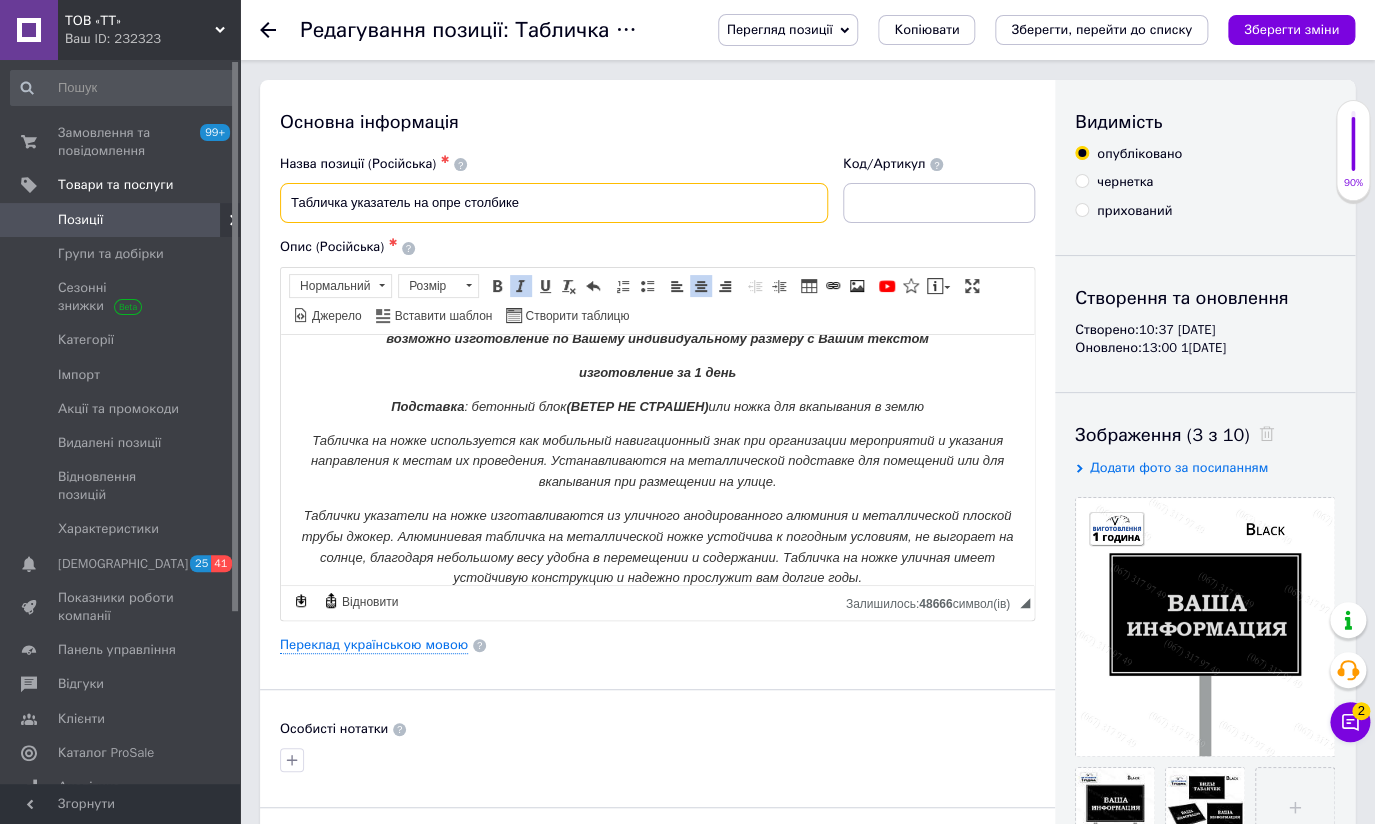 click on "Табличка указатель на опре столбике" at bounding box center (554, 203) 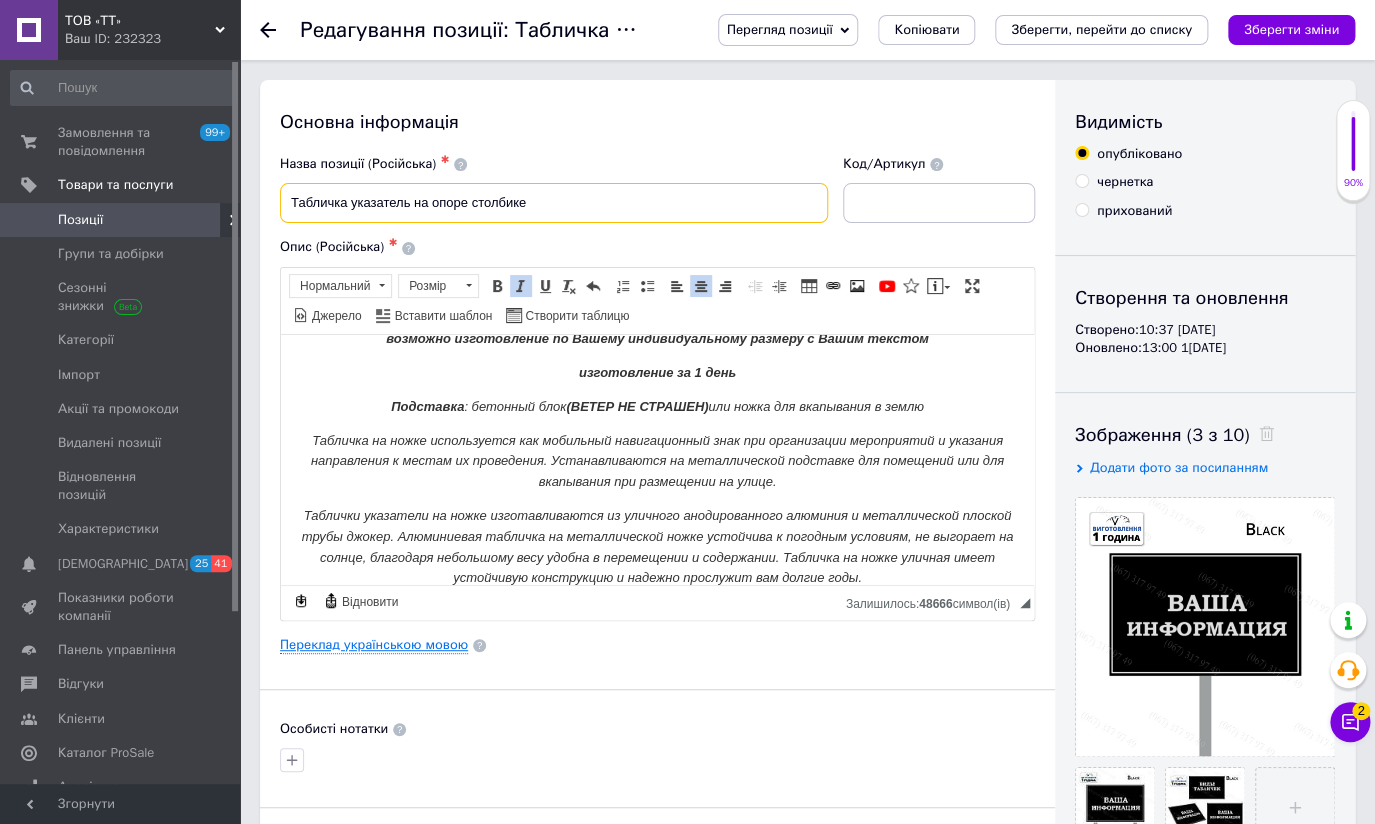 type on "Табличка указатель на опоре столбике" 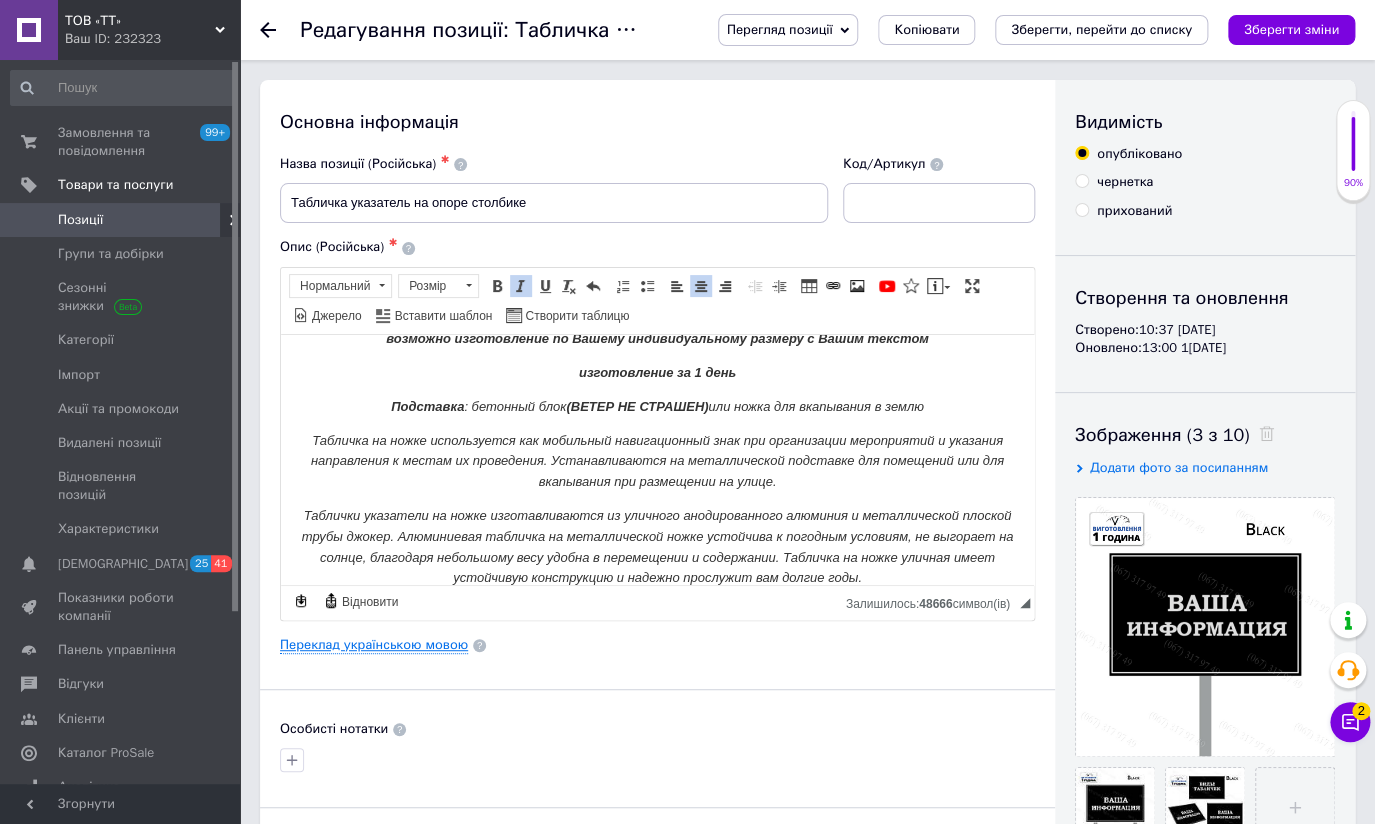 click on "Переклад українською мовою" at bounding box center [374, 645] 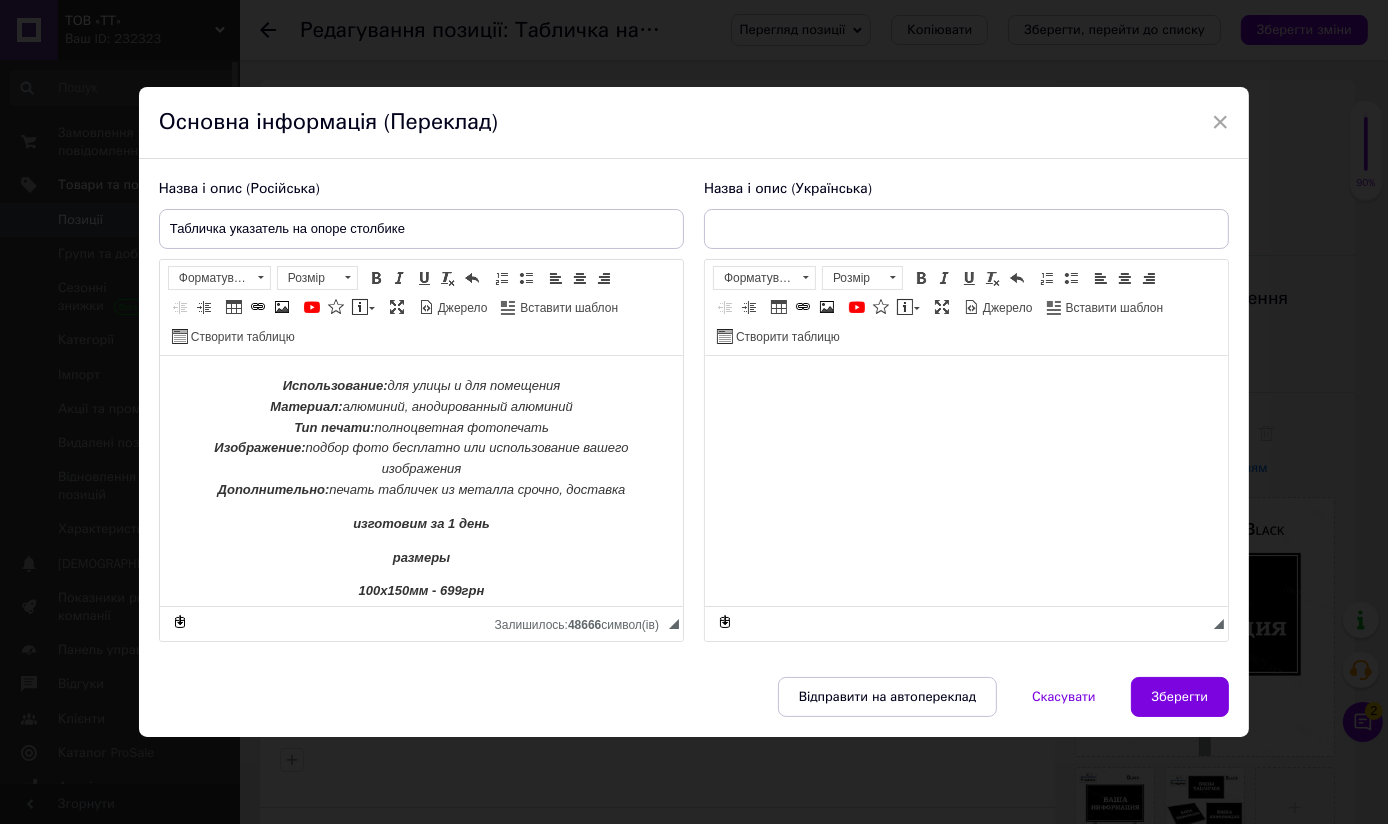 scroll, scrollTop: 0, scrollLeft: 0, axis: both 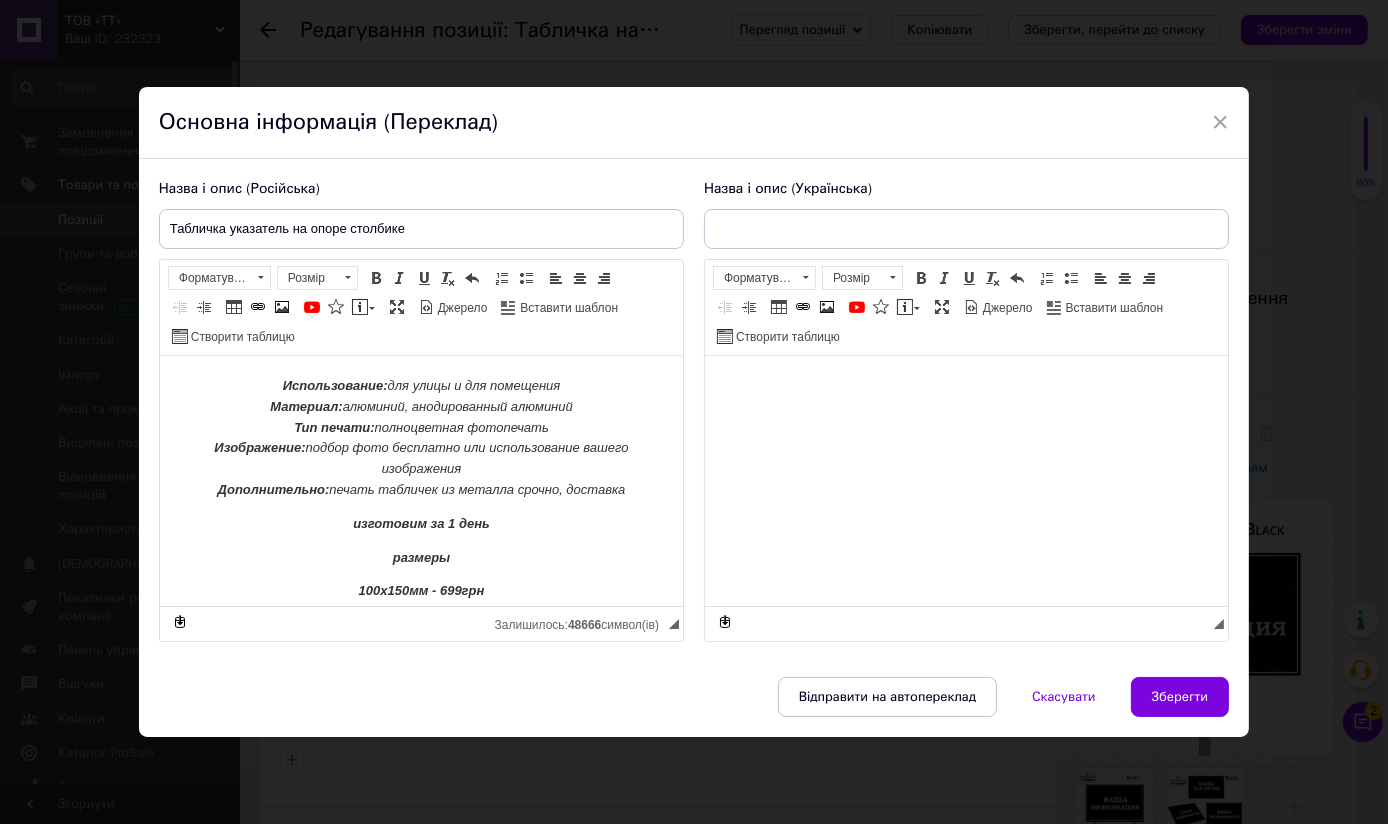 type on "Табличка на ніжці чорна під крейдяної маркер (Виготовимо за 1 годину)" 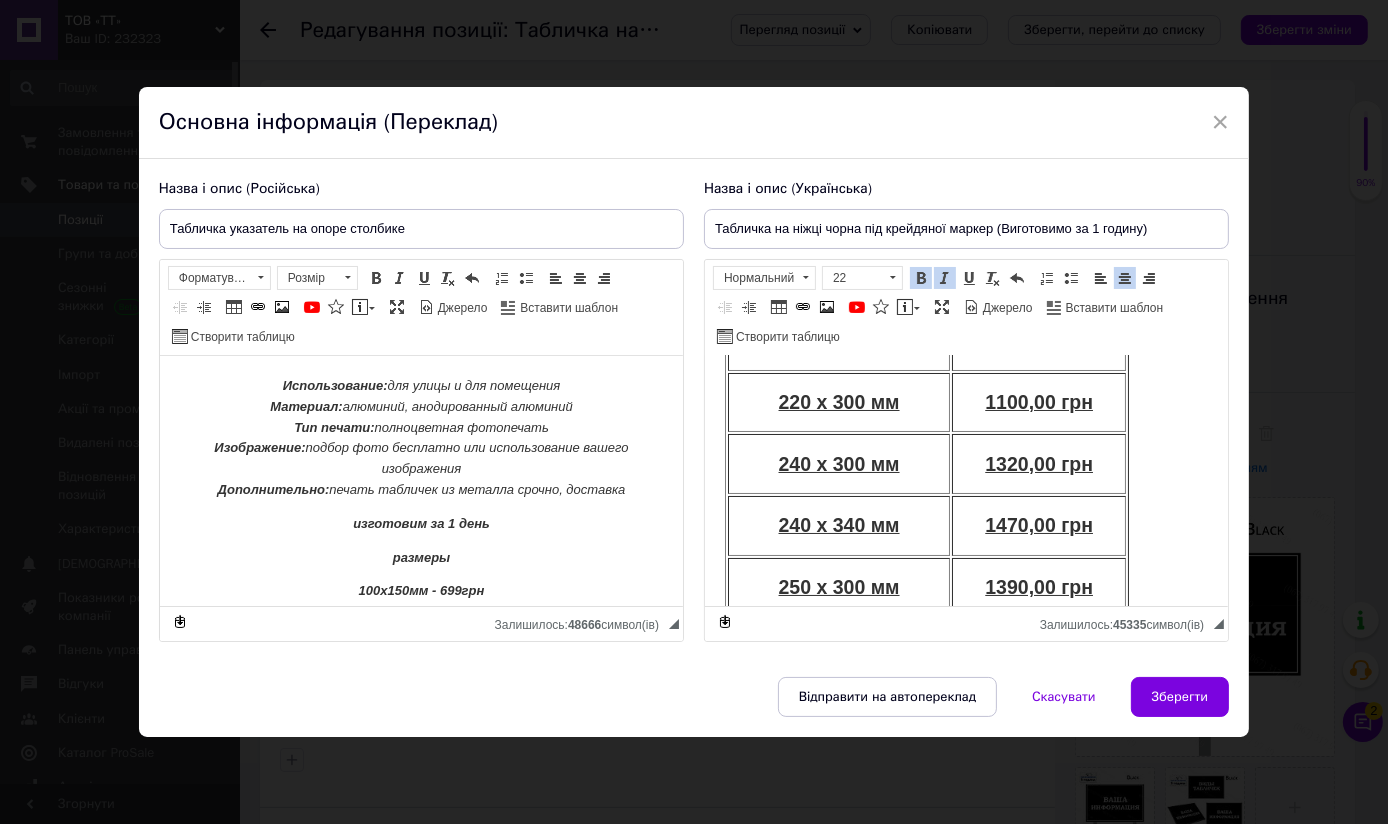 scroll, scrollTop: 9189, scrollLeft: 0, axis: vertical 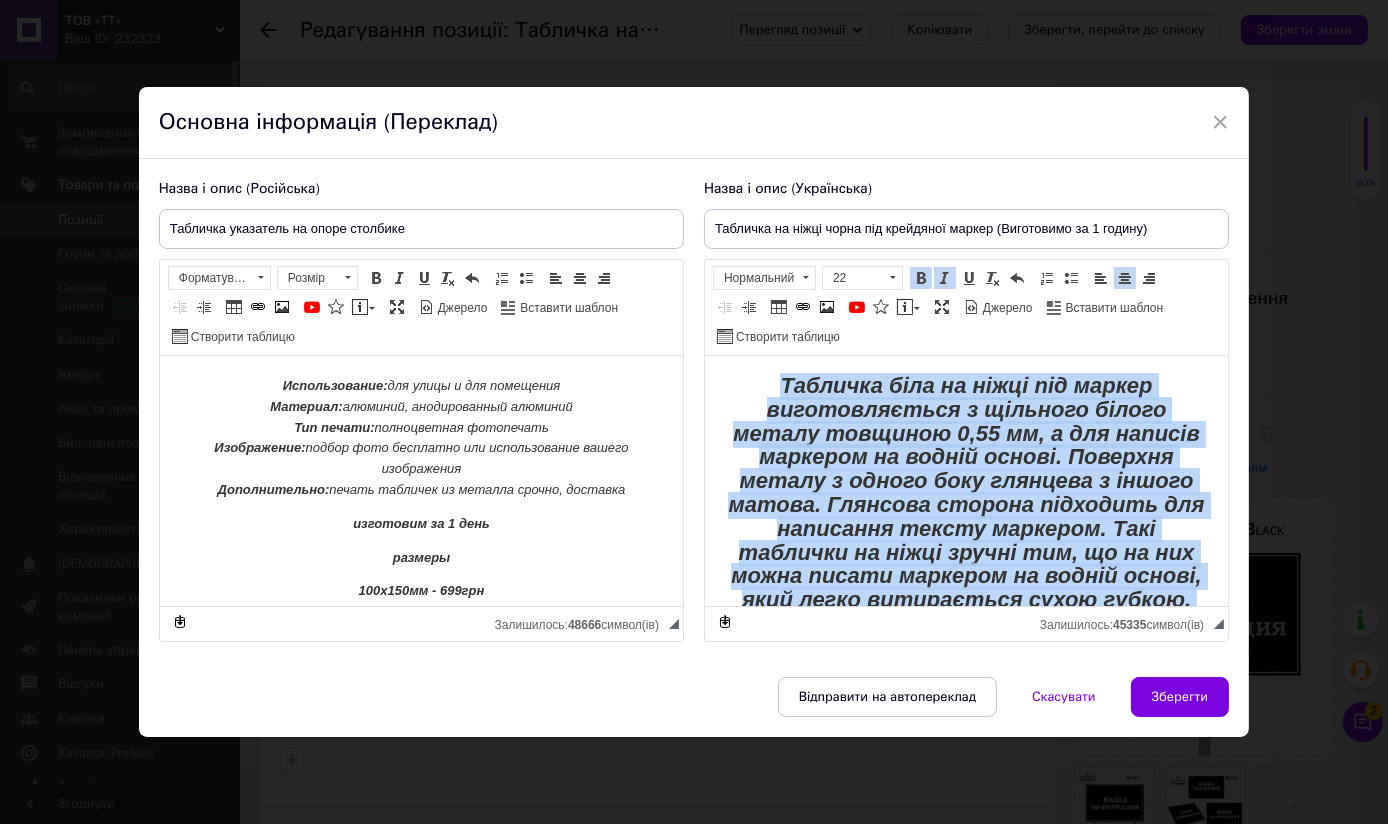 drag, startPoint x: 1084, startPoint y: 569, endPoint x: 411, endPoint y: 113, distance: 812.93604 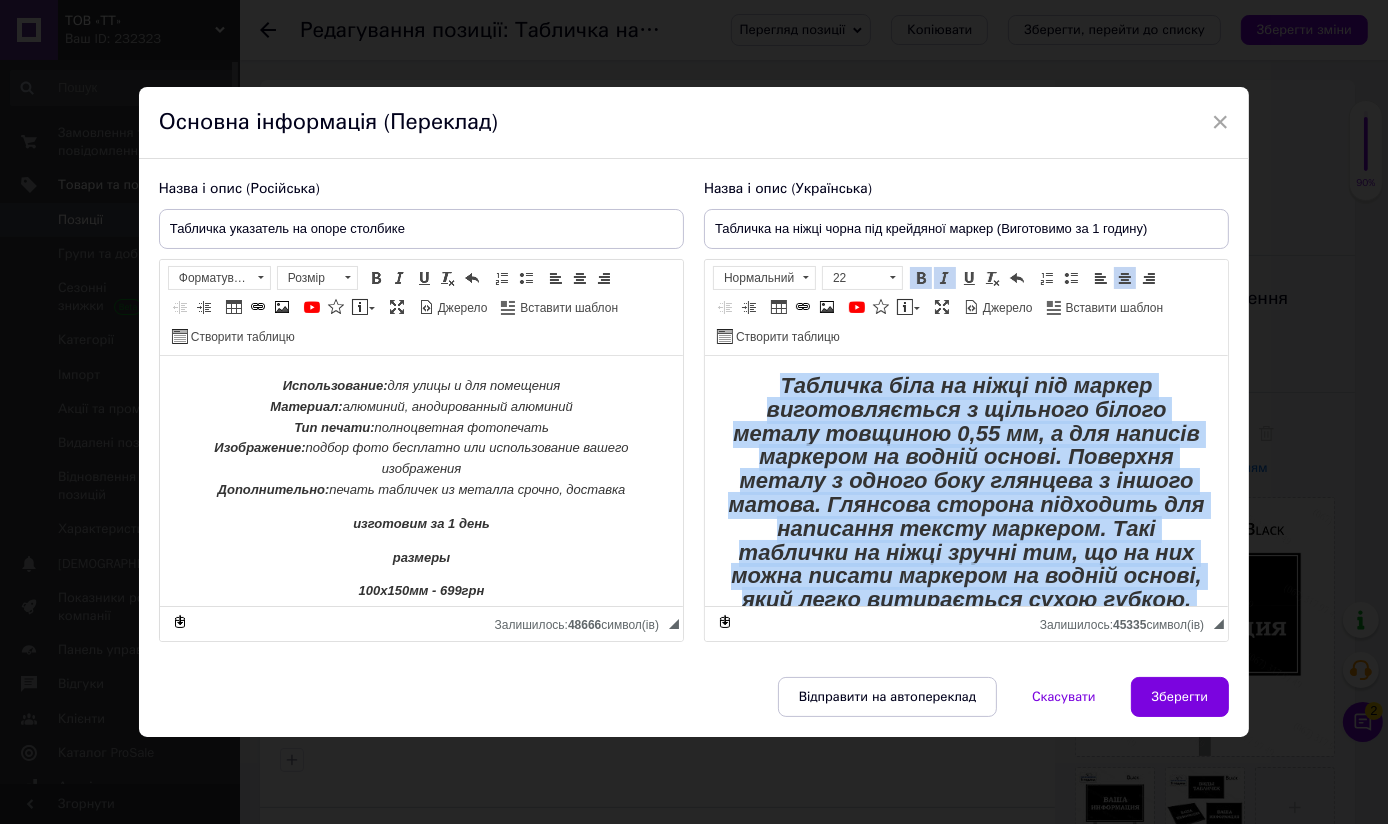 click on "Табличка біла на ніжці під маркер виготовляється з щільного білого металу товщиною 0,55 мм, а для написів маркером на водній основі. Поверхня металу з одного боку глянцева з іншого матова. Глянсова сторона підходить для написання тексту маркером. Такі таблички на ніжці зручні тим, що на них можна писати маркером на водній основі, який легко витирається сухою губкою, або відмінно витирається мікрофіброю. Таблички на ніжці під маркер додадуть стилю в оформленні Вашого прилавка або вітрини. ЗА 1 ГОДИНУ Термін виготовлення замовлення 1 ГОД." at bounding box center (965, 5055) 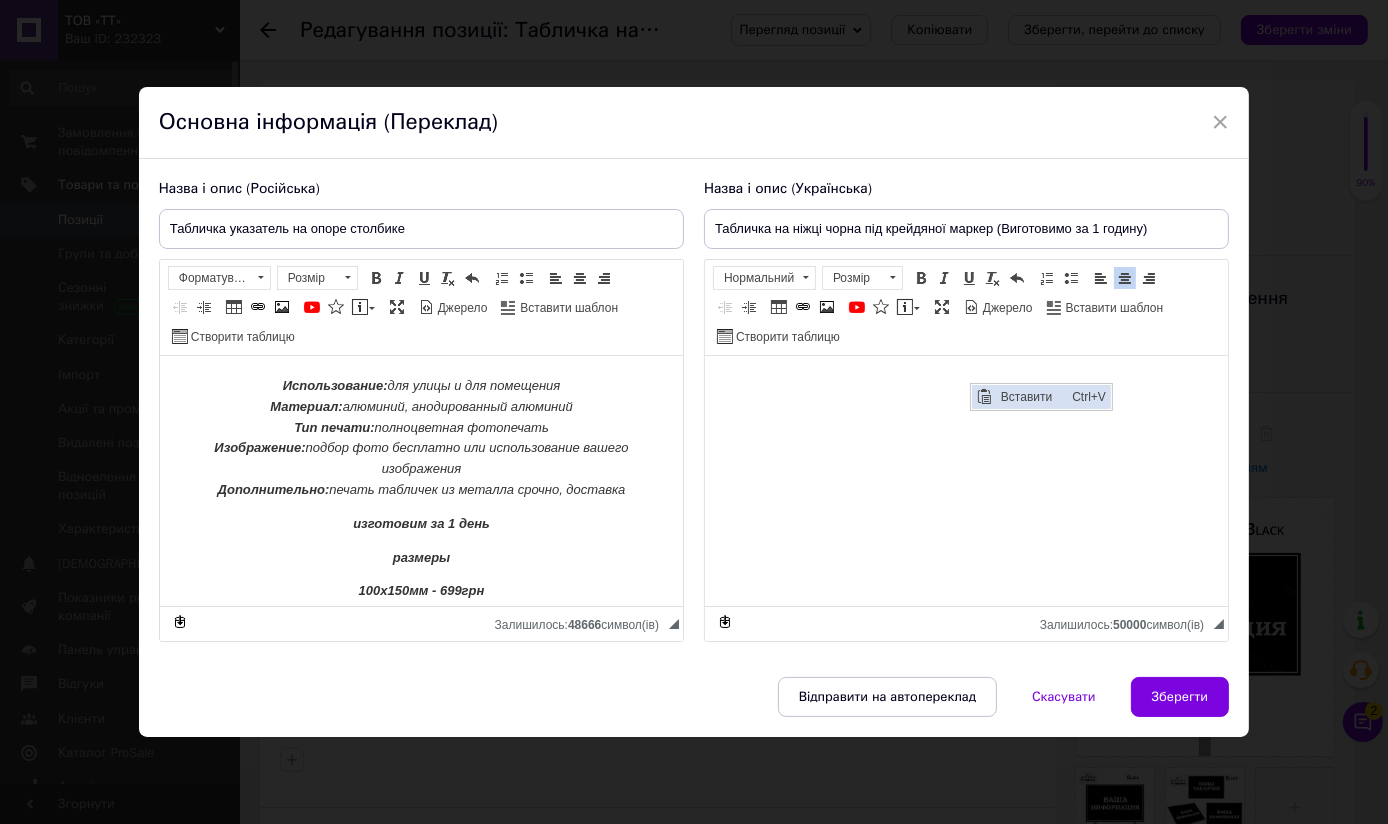 click on "Вставити" at bounding box center [1031, 397] 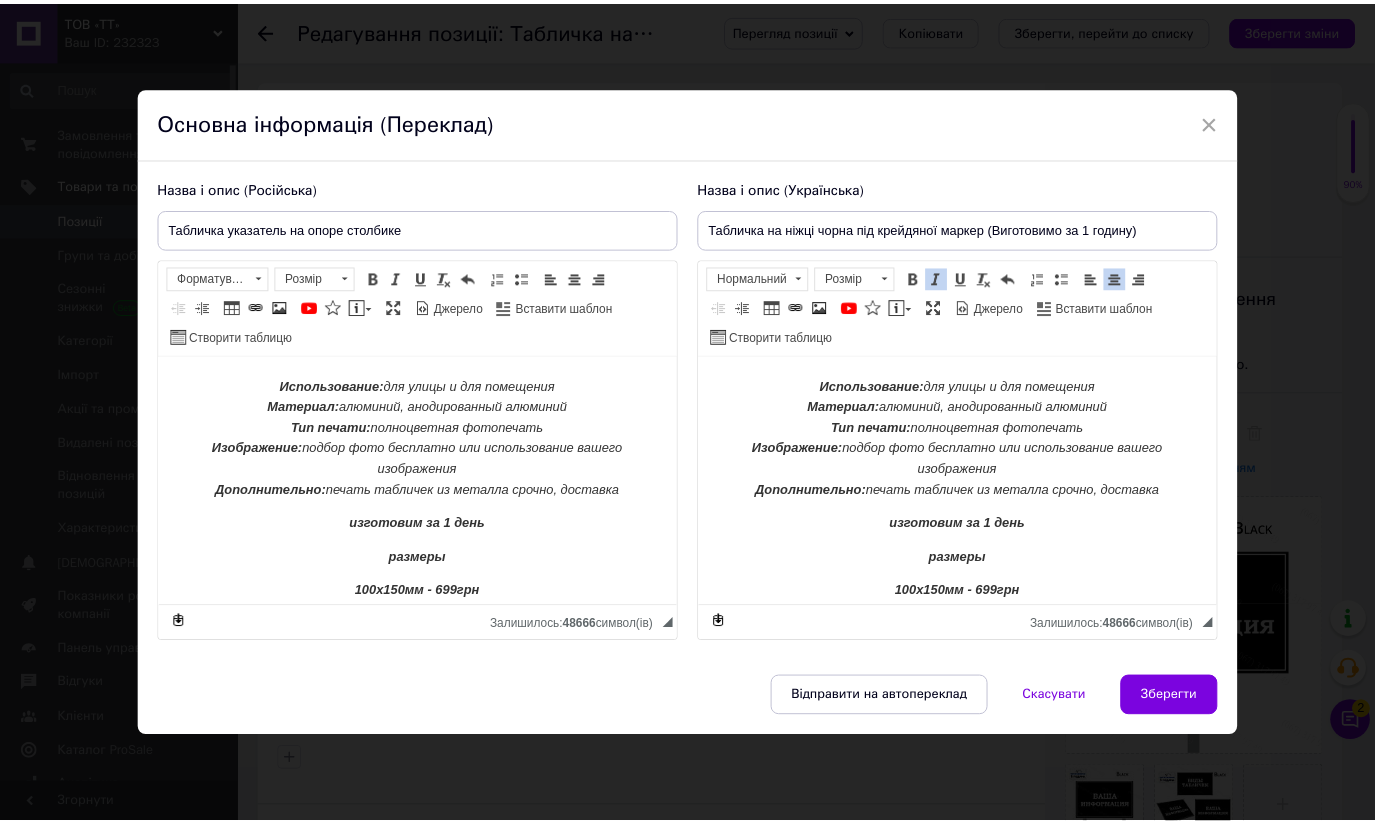 scroll, scrollTop: 0, scrollLeft: 0, axis: both 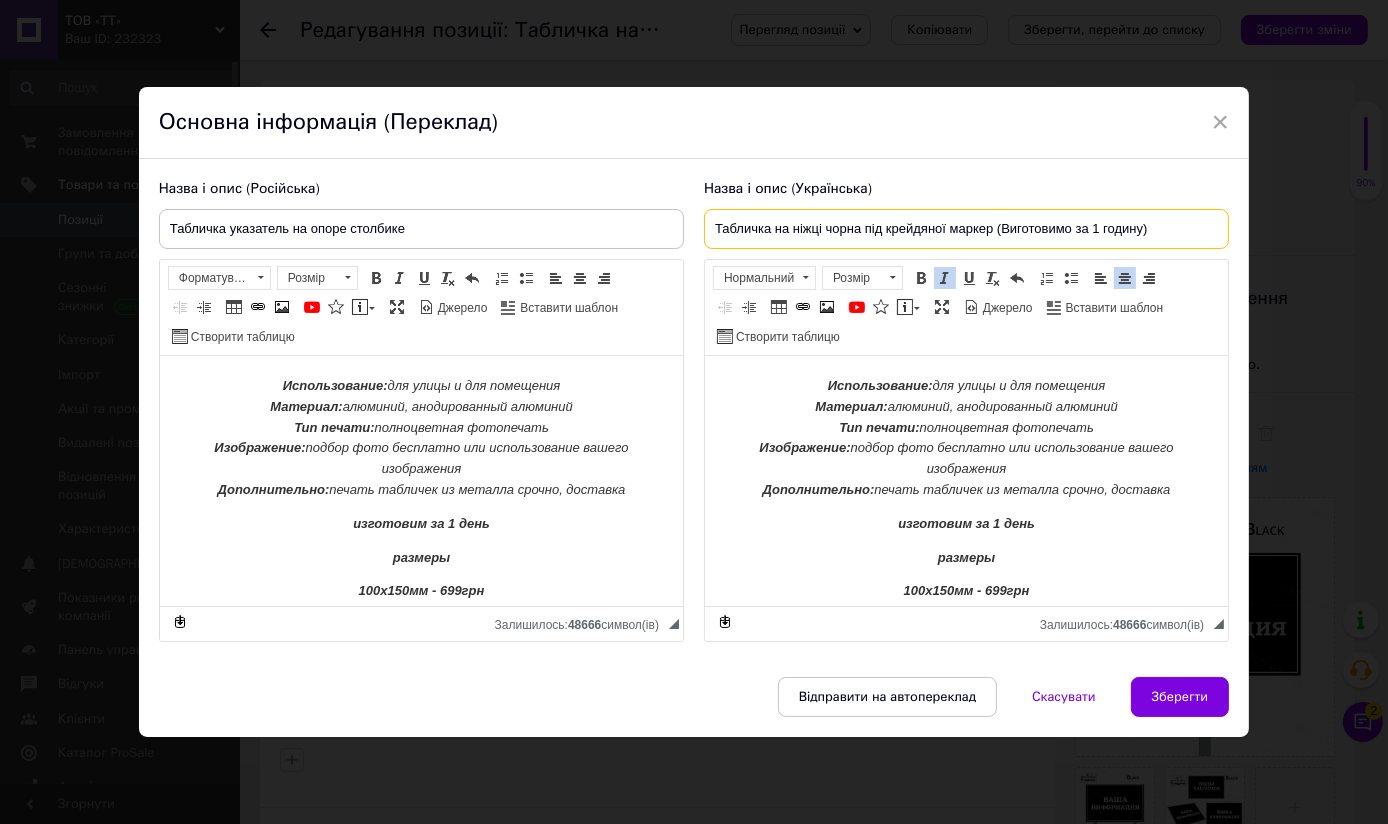 drag, startPoint x: 1144, startPoint y: 226, endPoint x: 538, endPoint y: 229, distance: 606.00745 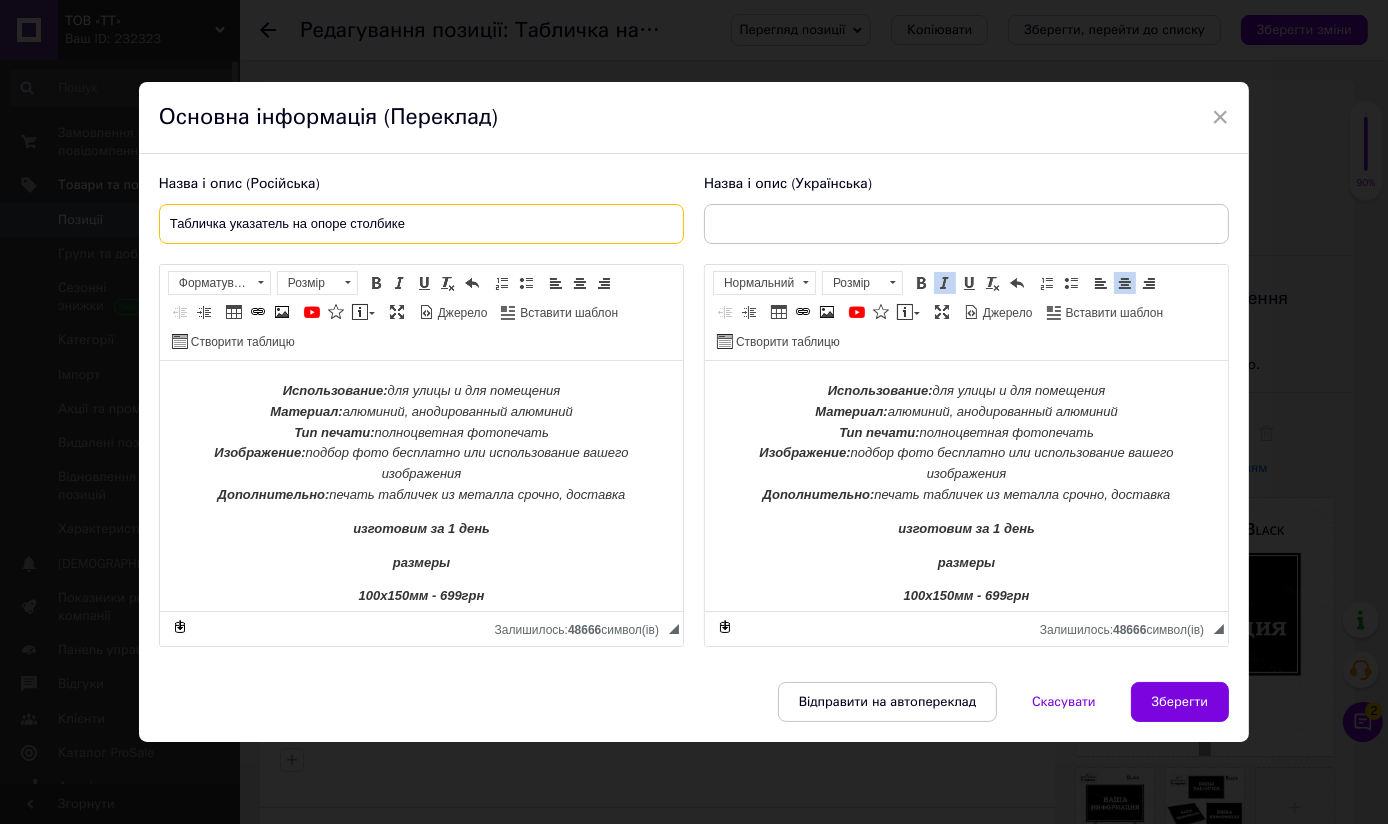 drag, startPoint x: 479, startPoint y: 226, endPoint x: 80, endPoint y: 268, distance: 401.20444 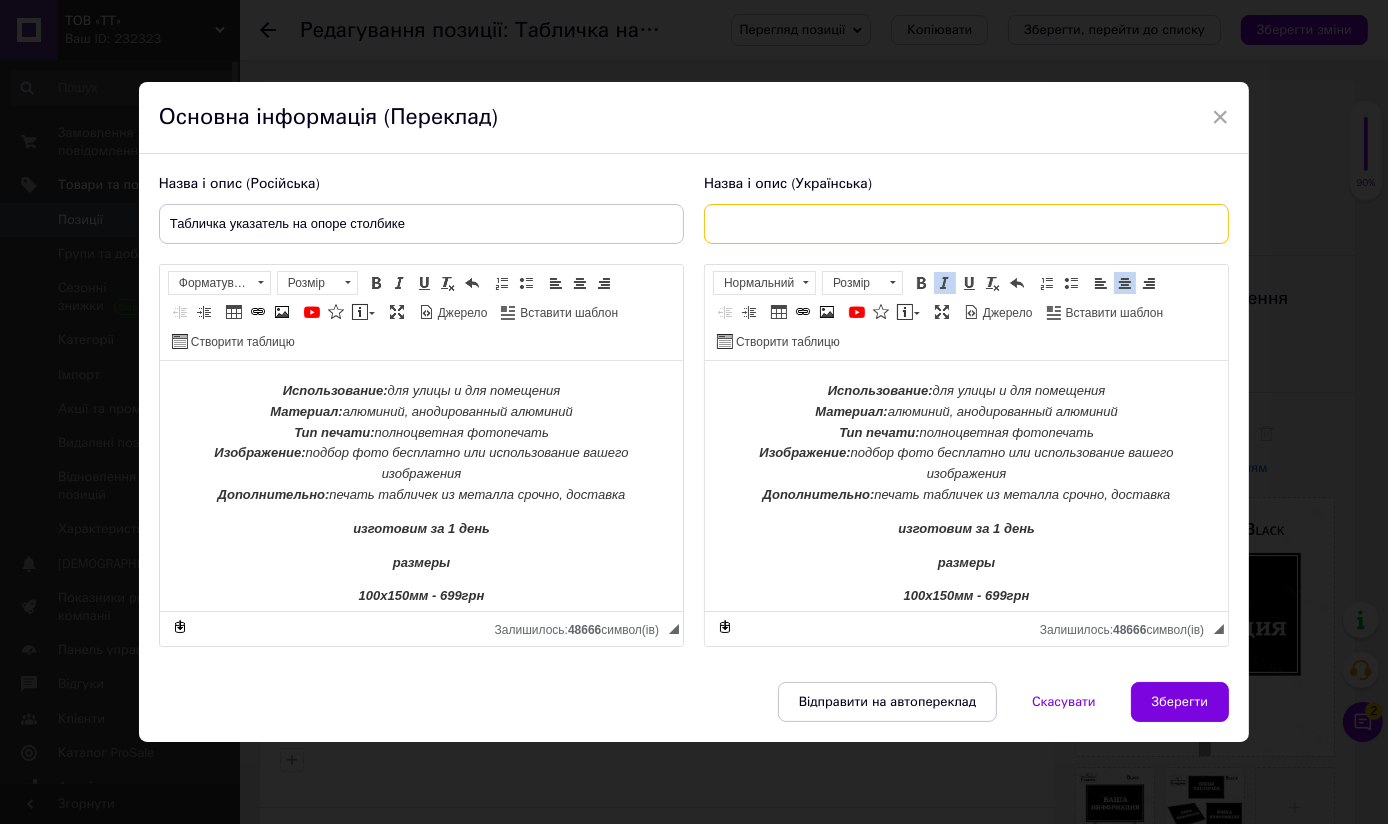 click at bounding box center (966, 224) 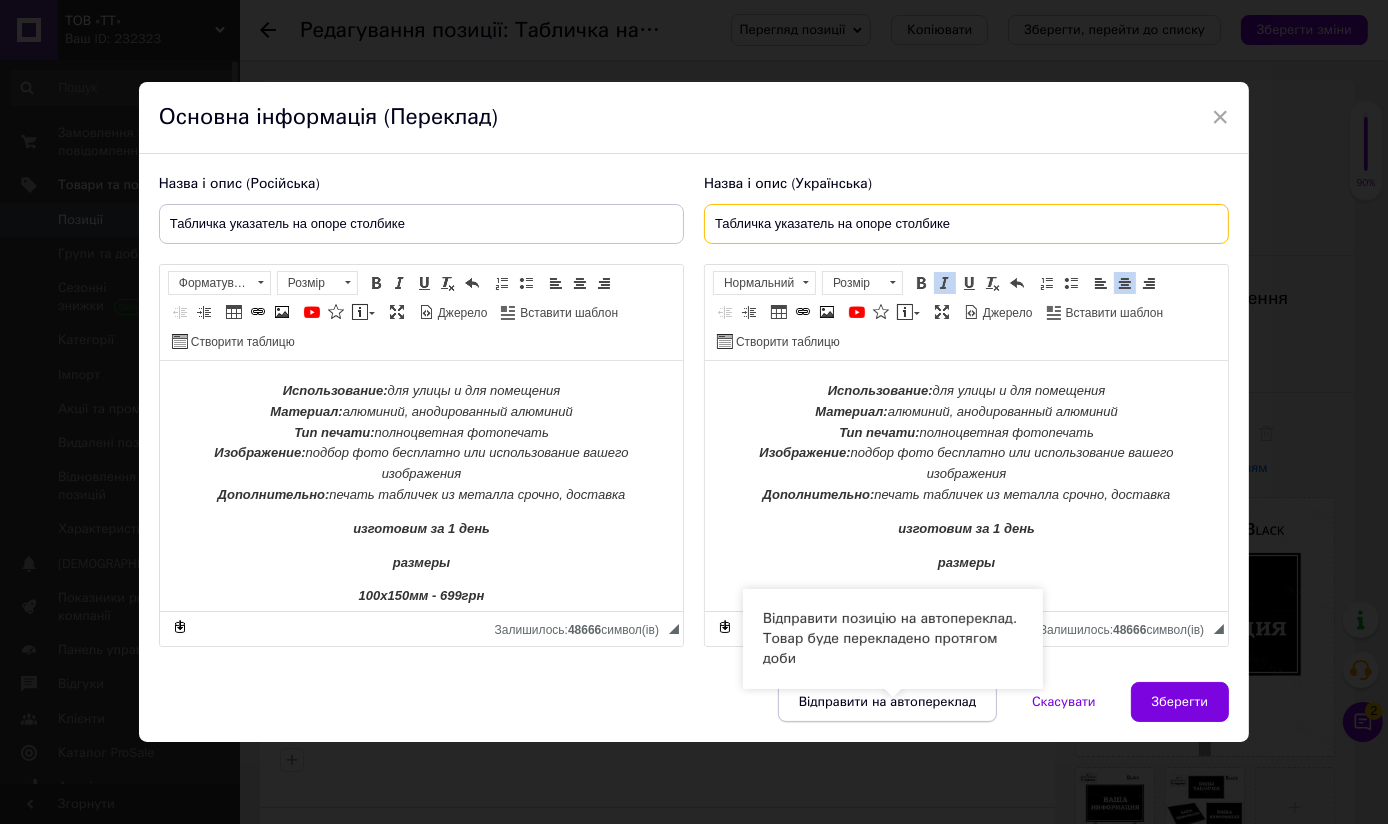 type on "Табличка указатель на опоре столбике" 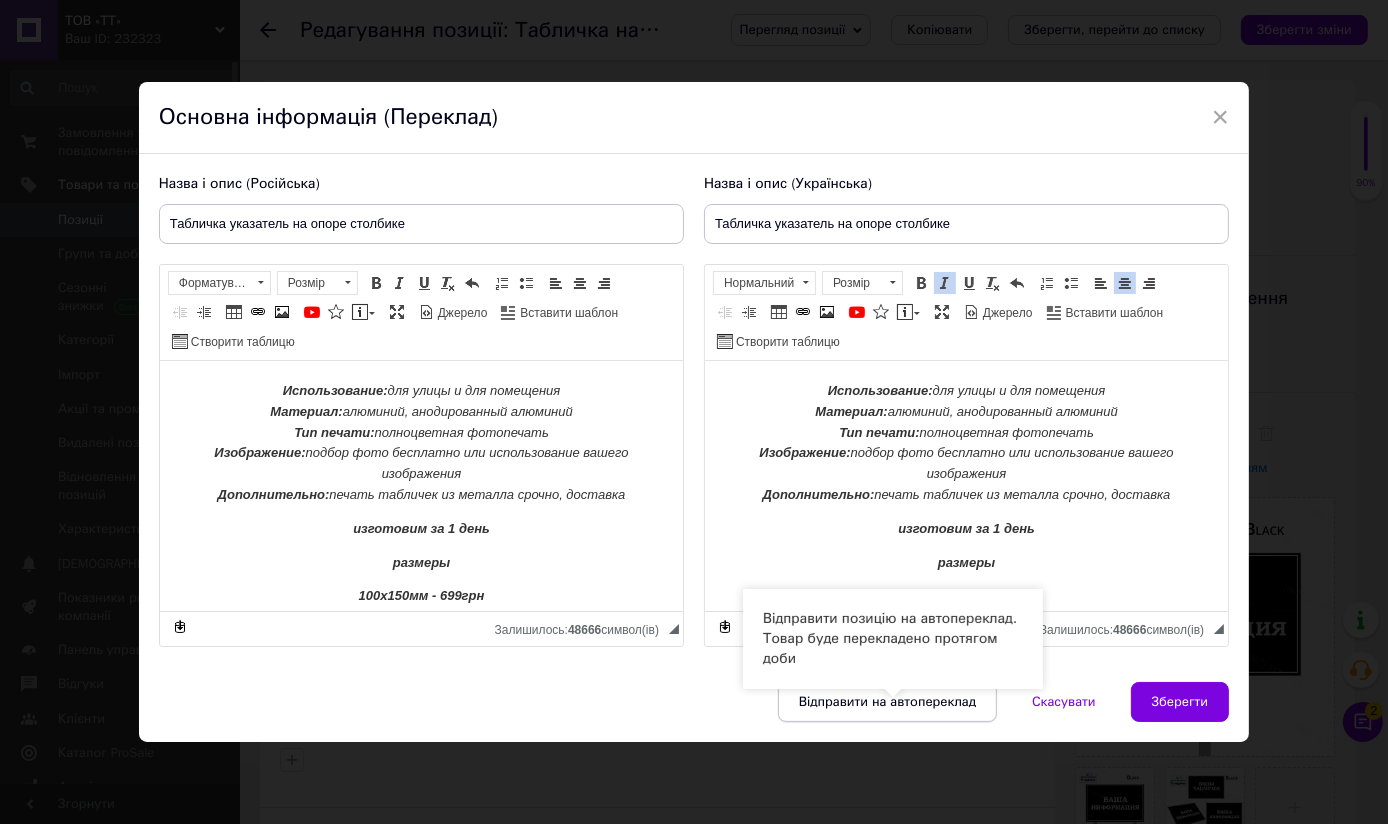 click on "Відправити на автопереклад" at bounding box center [887, 702] 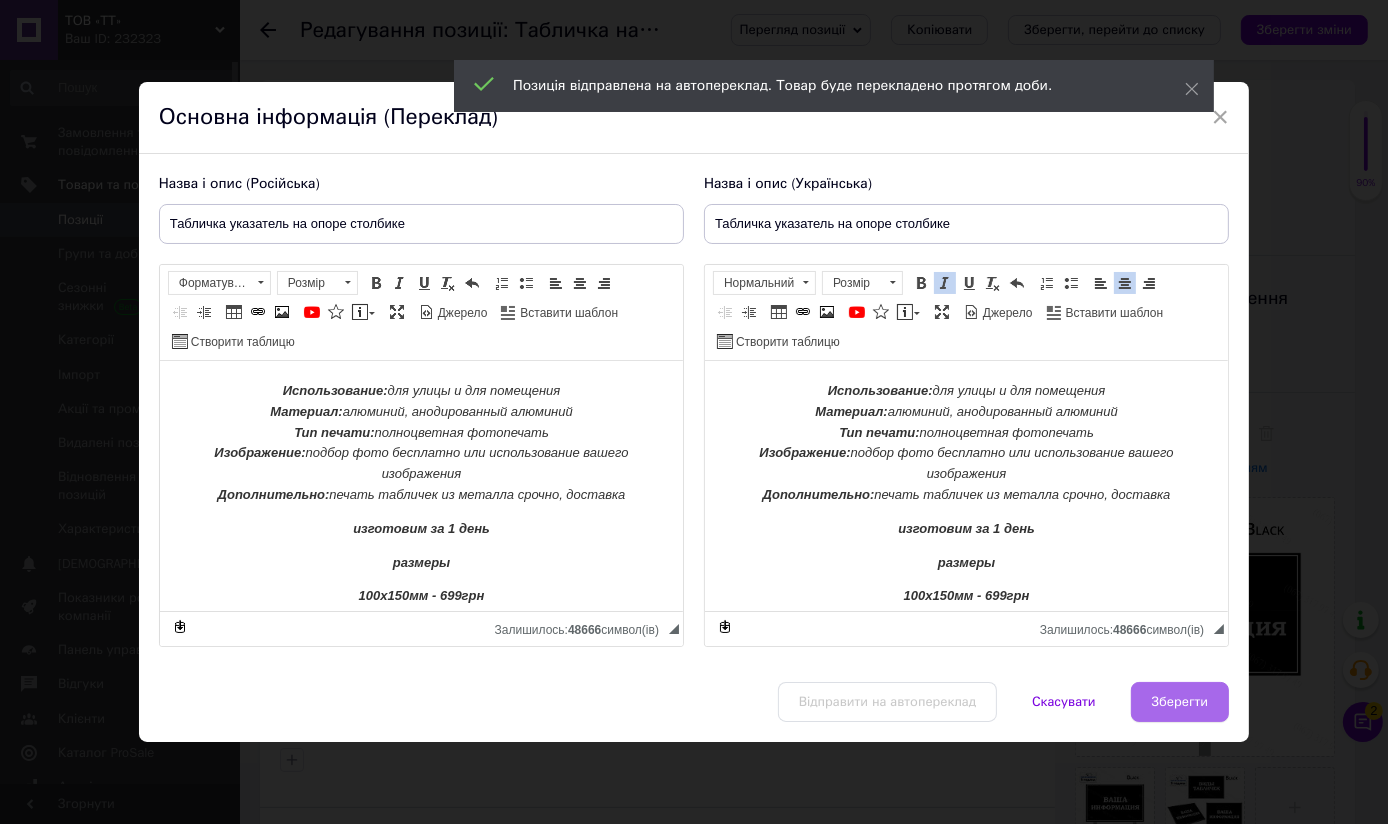 click on "Зберегти" at bounding box center (1180, 702) 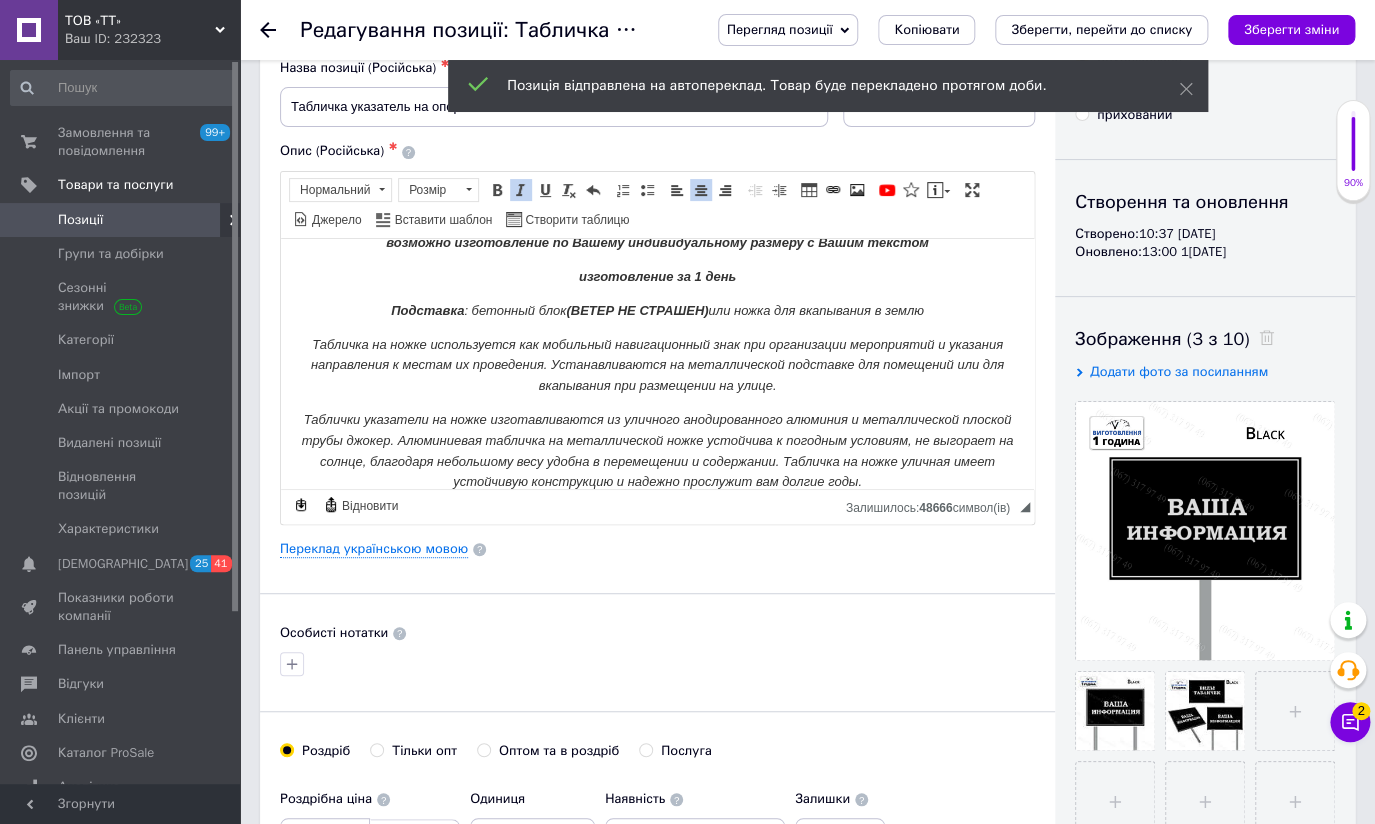 scroll, scrollTop: 272, scrollLeft: 0, axis: vertical 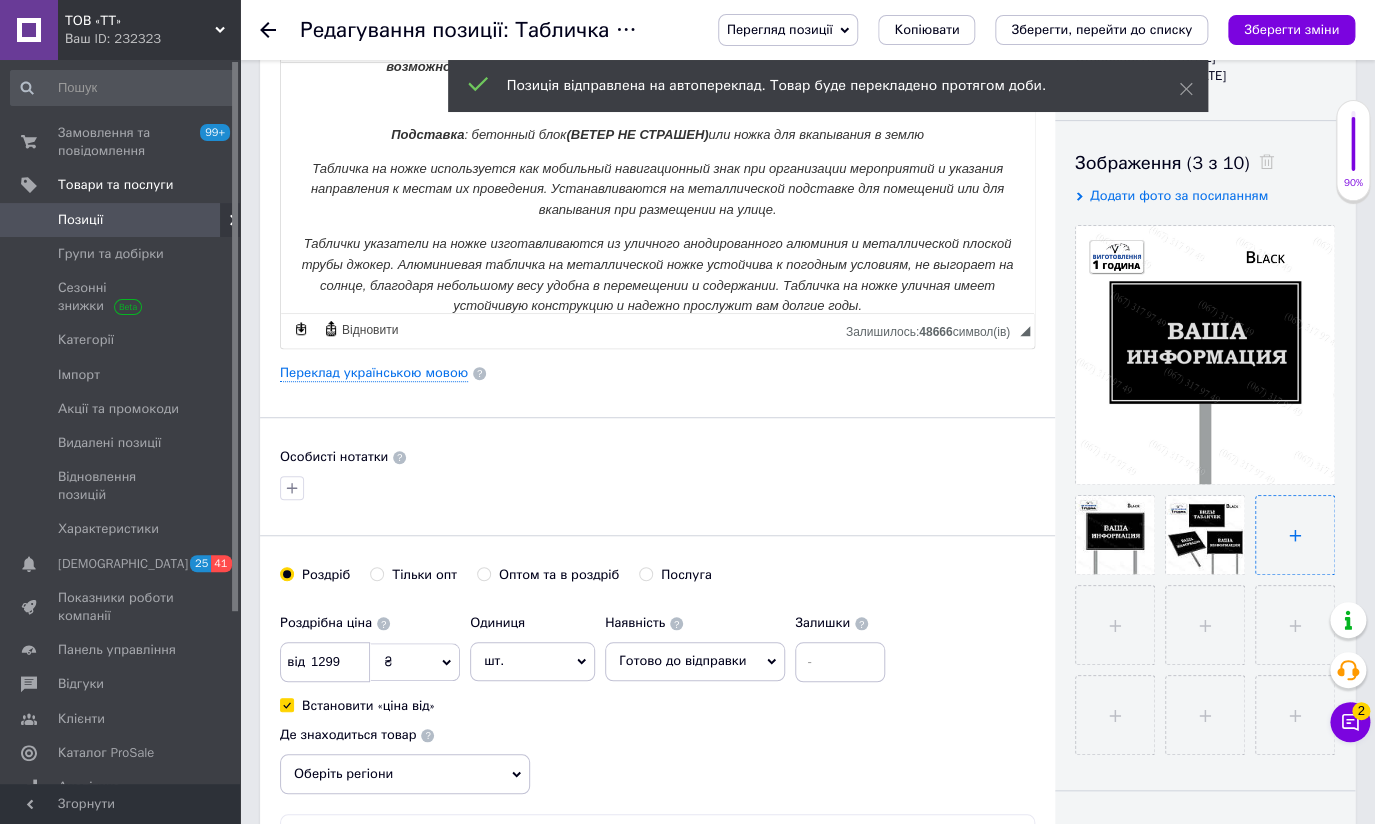 click at bounding box center [1295, 535] 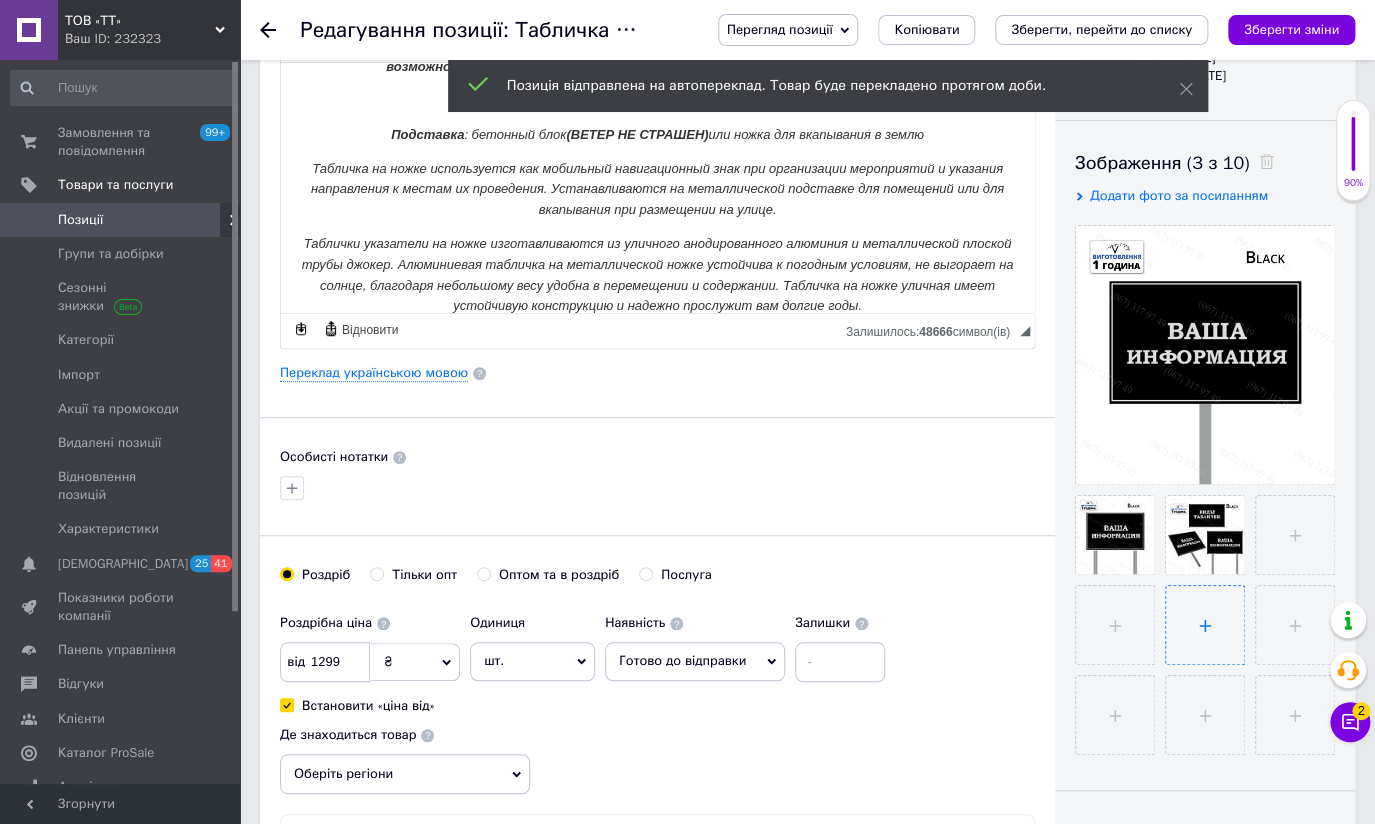 type on "C:\fakepath\034.jpg" 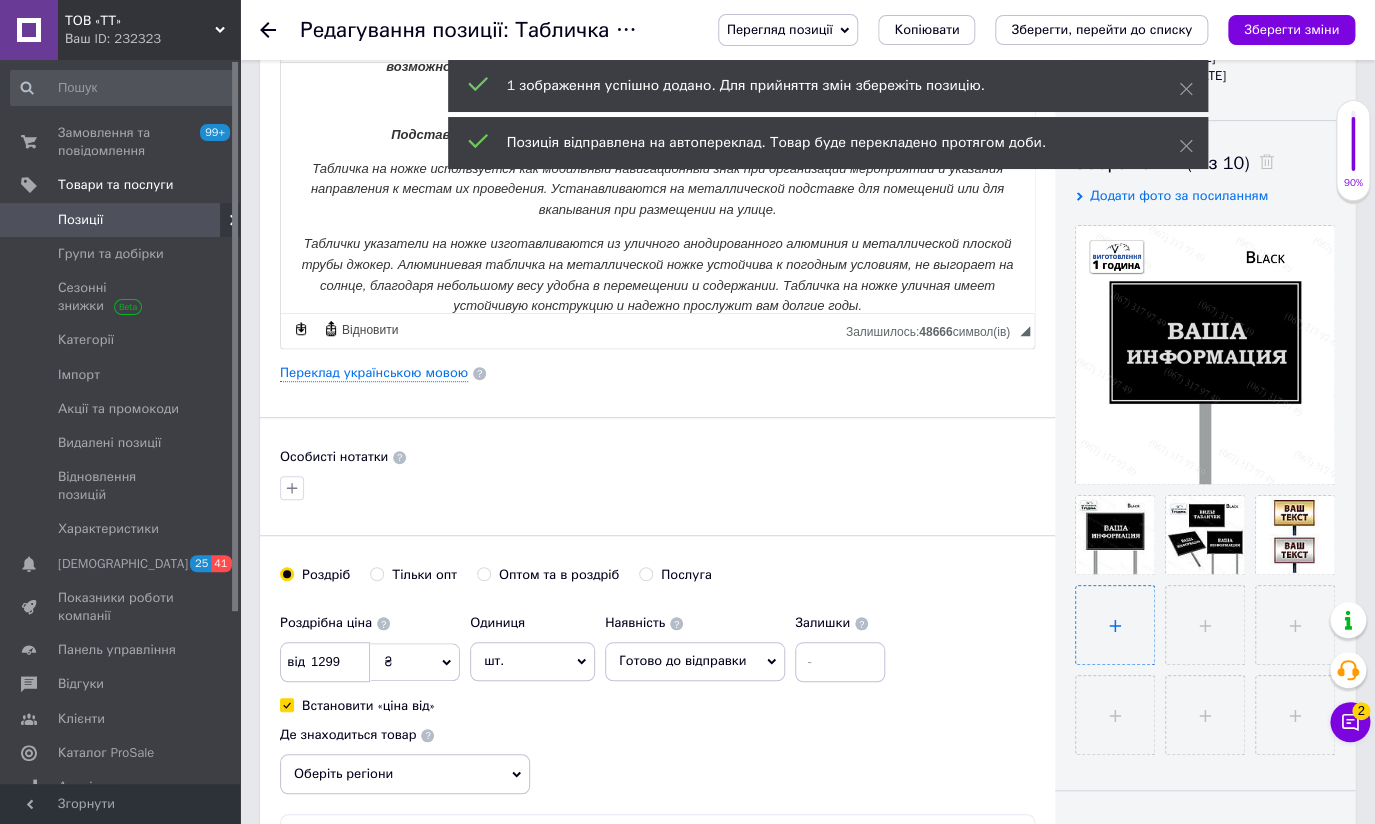 click at bounding box center (1115, 625) 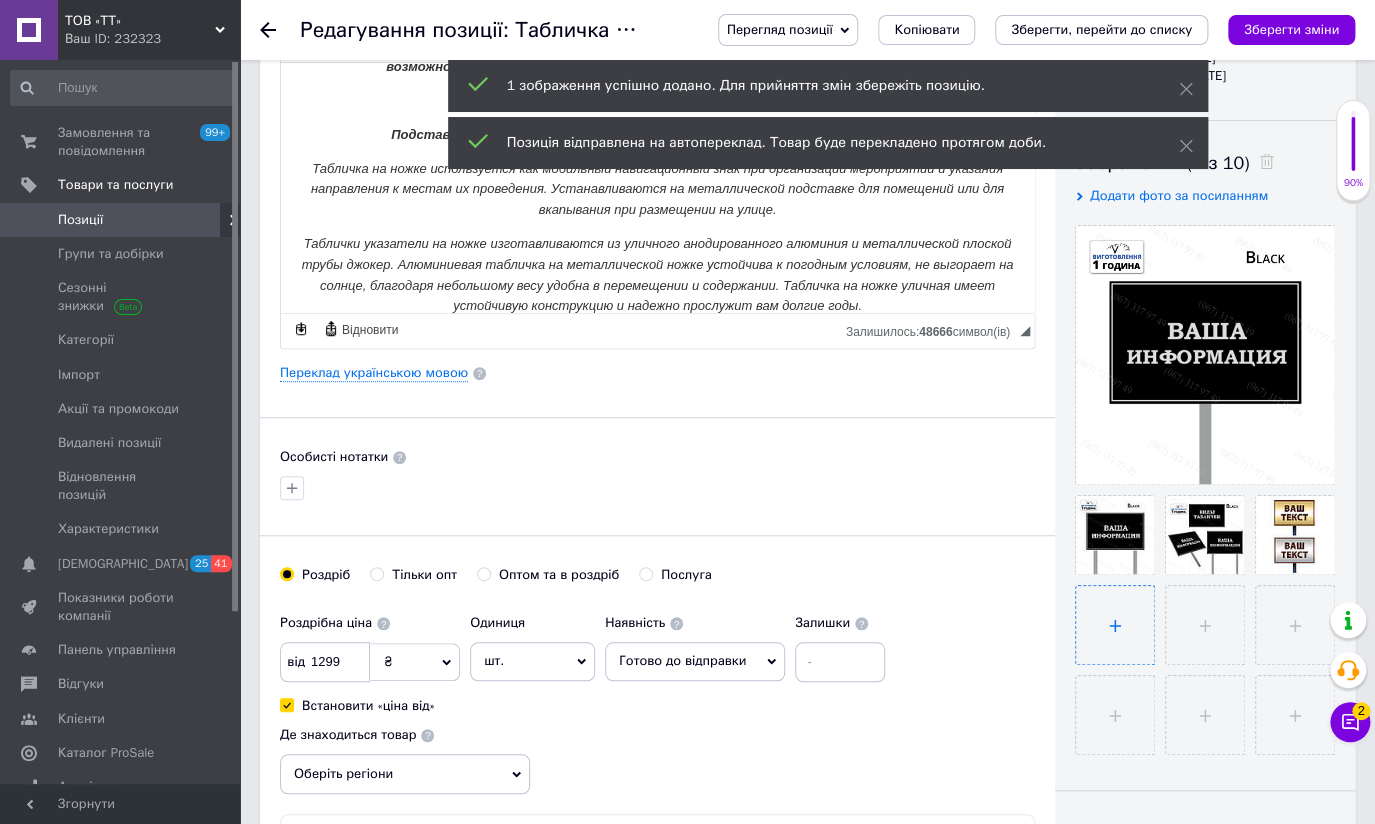 type on "C:\fakepath\032.jpg" 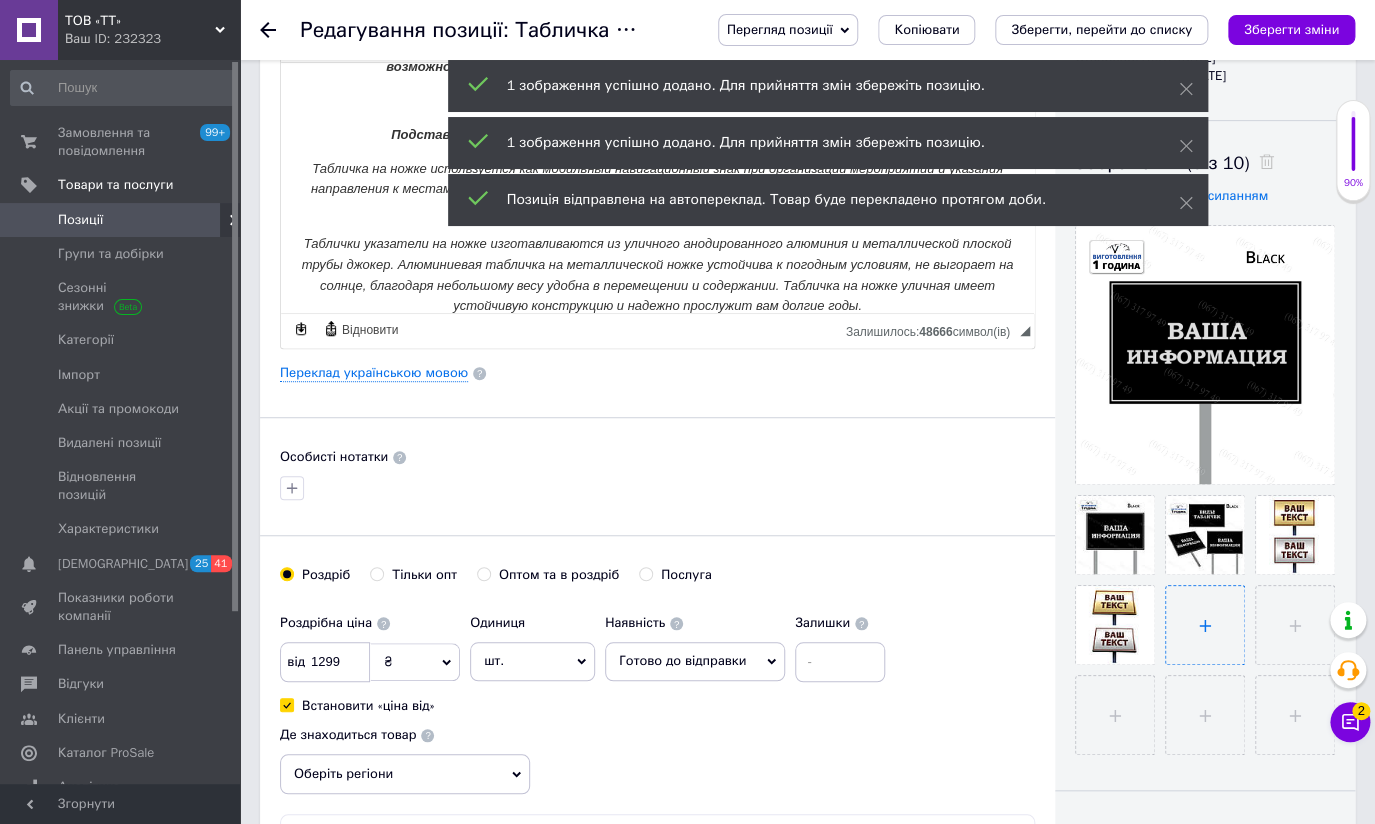 click at bounding box center (1205, 625) 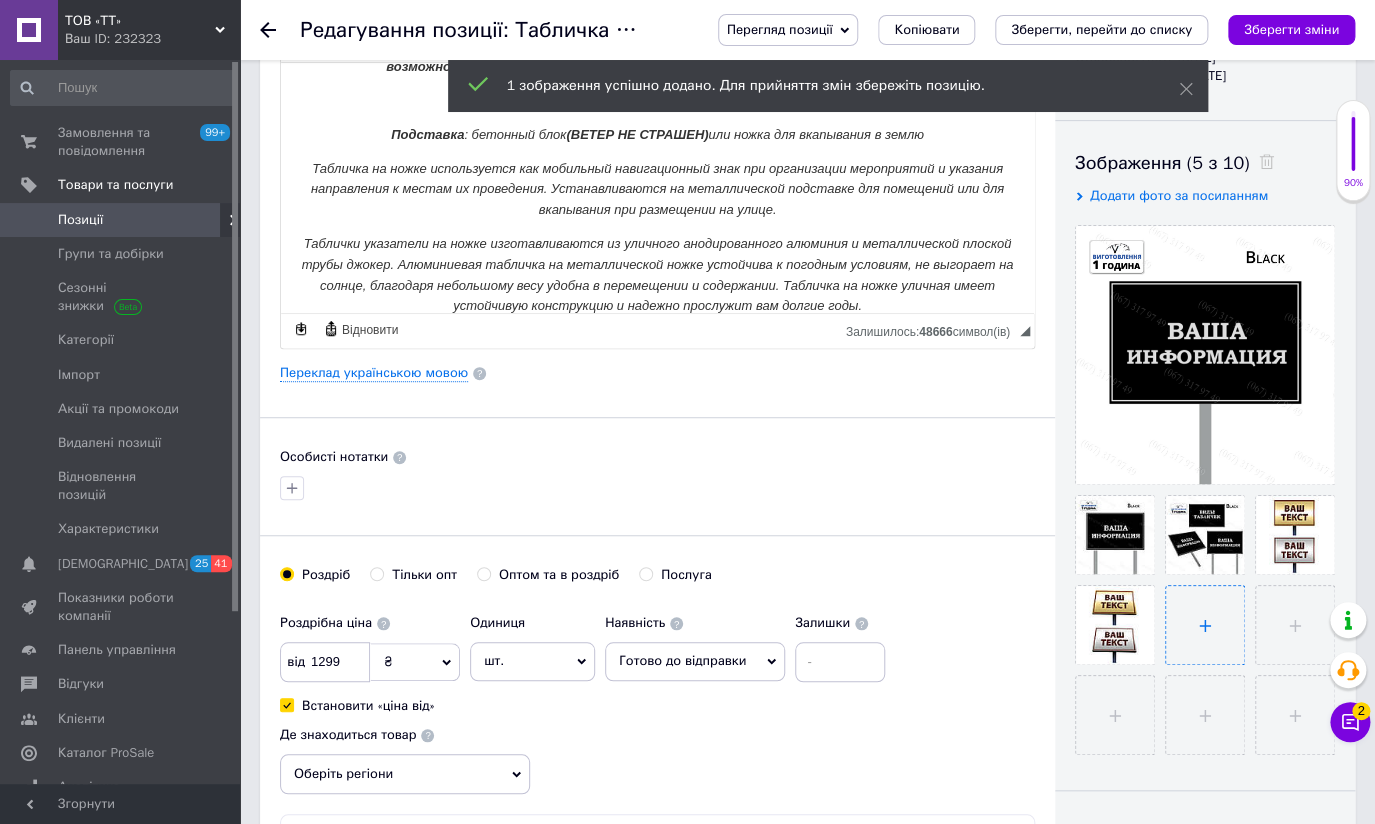 type on "C:\fakepath\035.jpg" 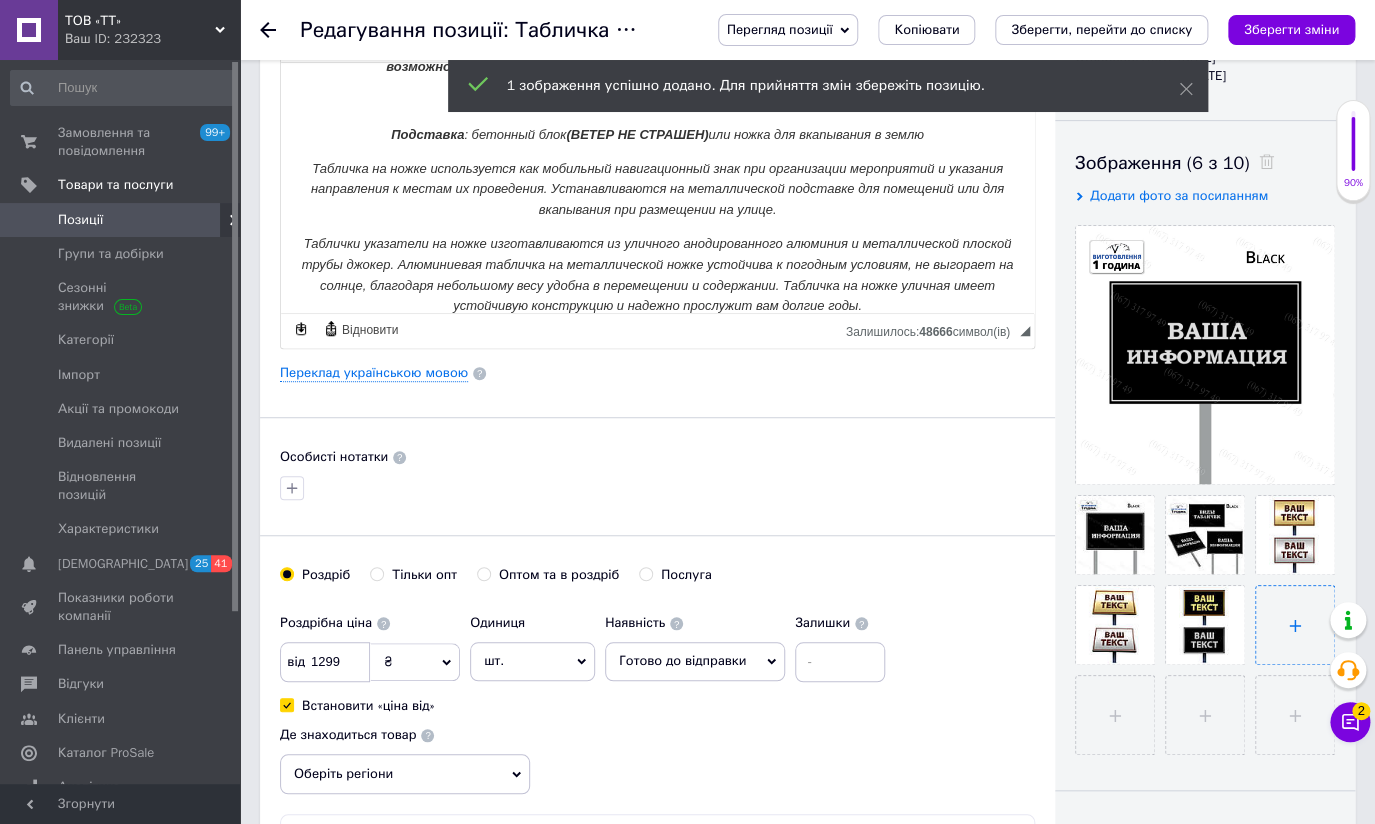 click at bounding box center (1295, 625) 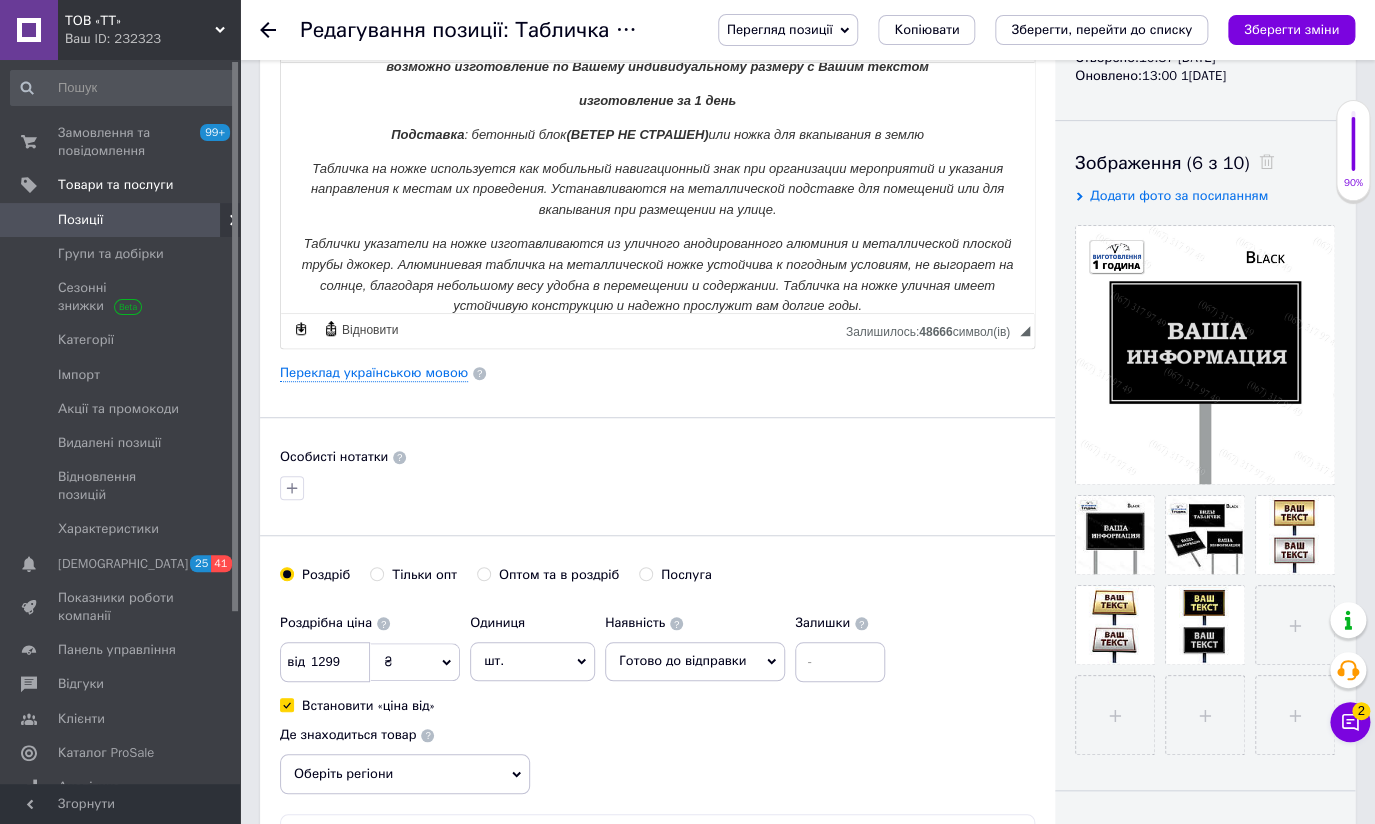 type on "C:\fakepath\035.jpg" 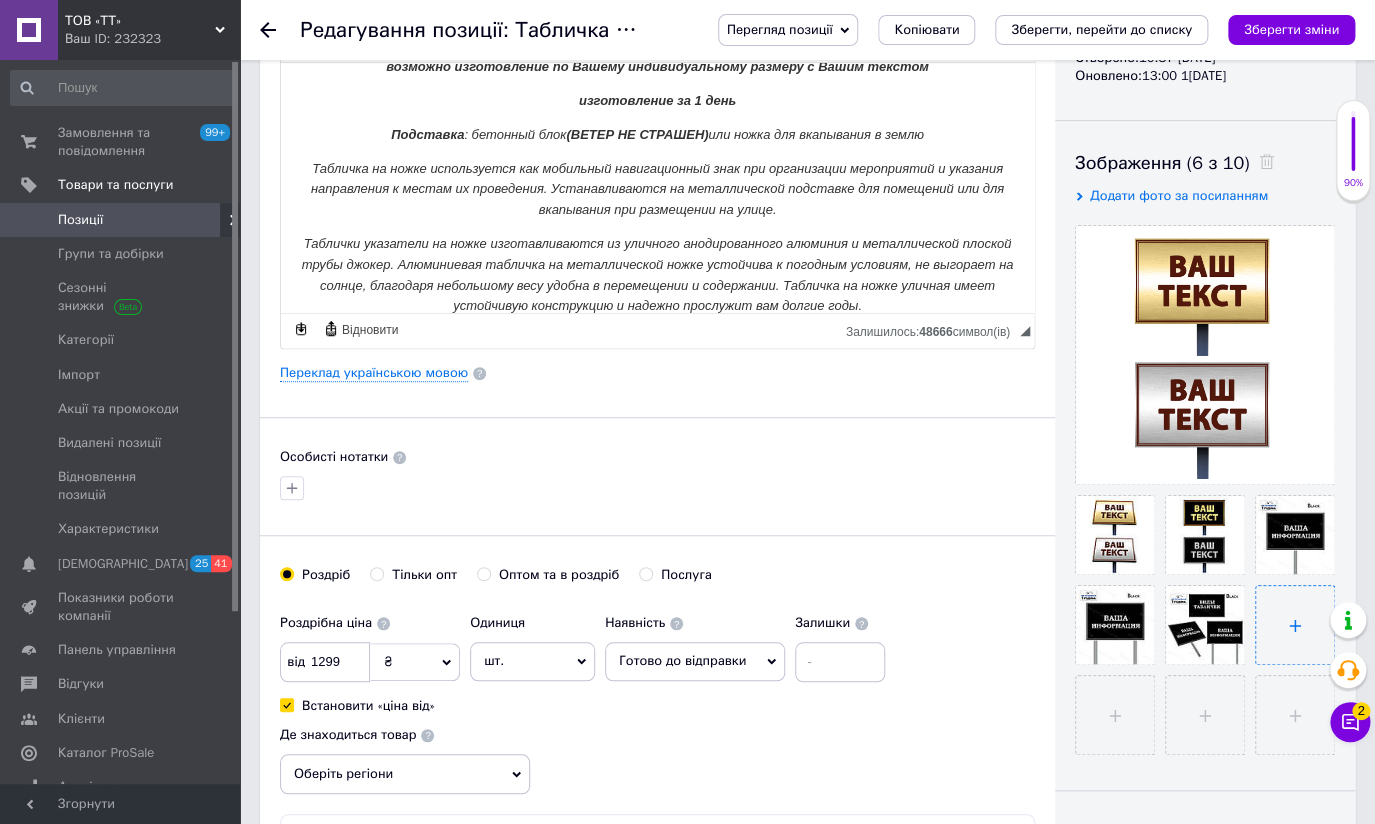 click at bounding box center [1295, 625] 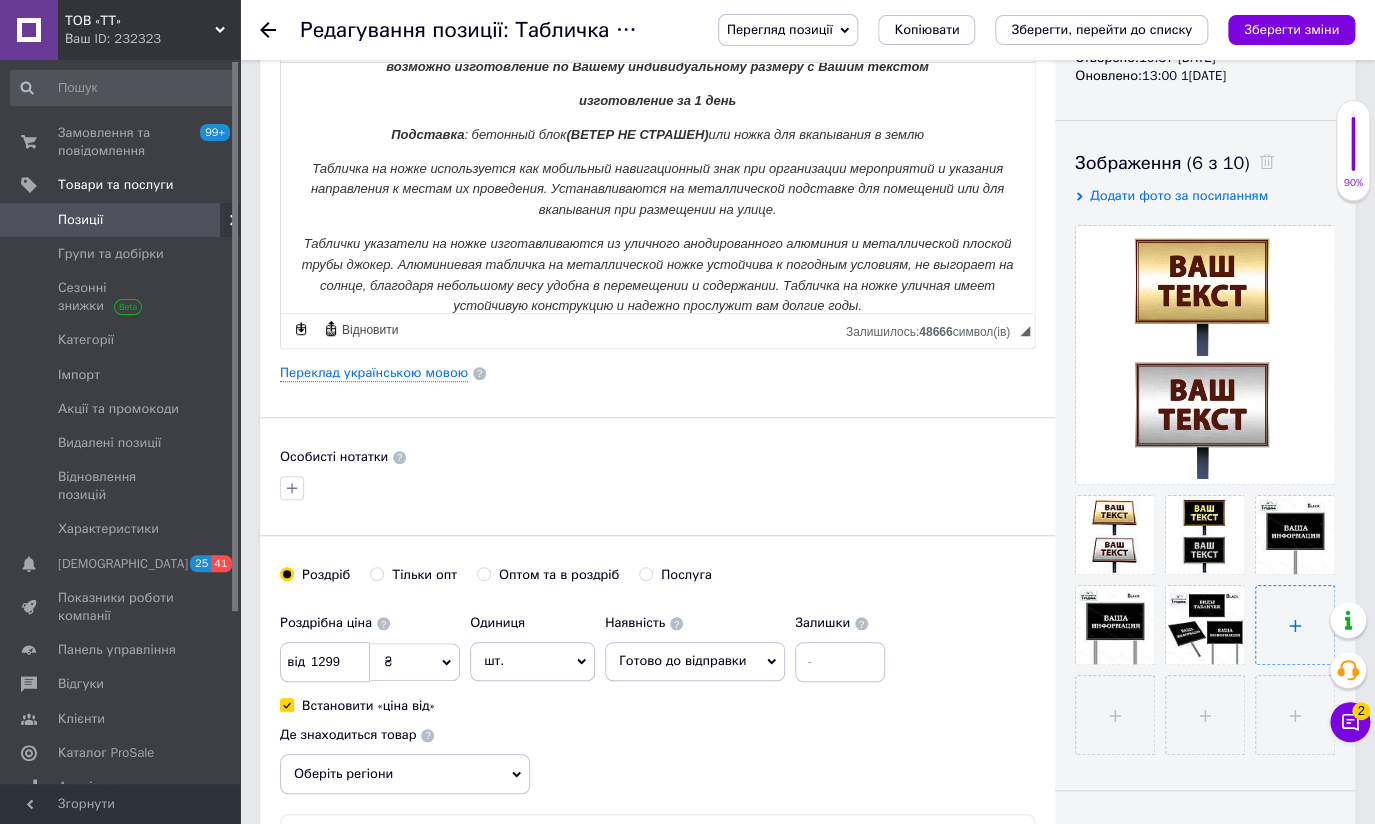type on "C:\fakepath\033.jpg" 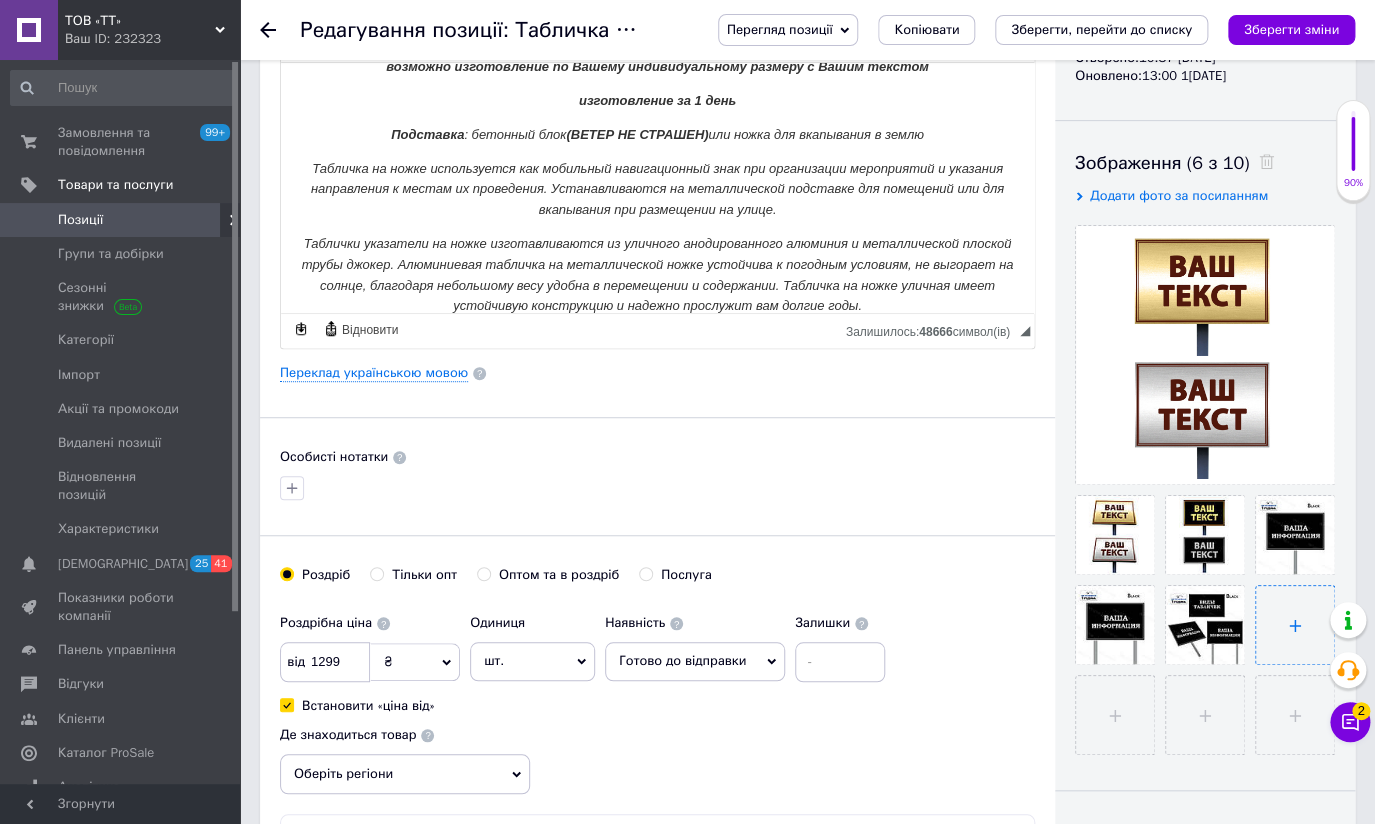 type 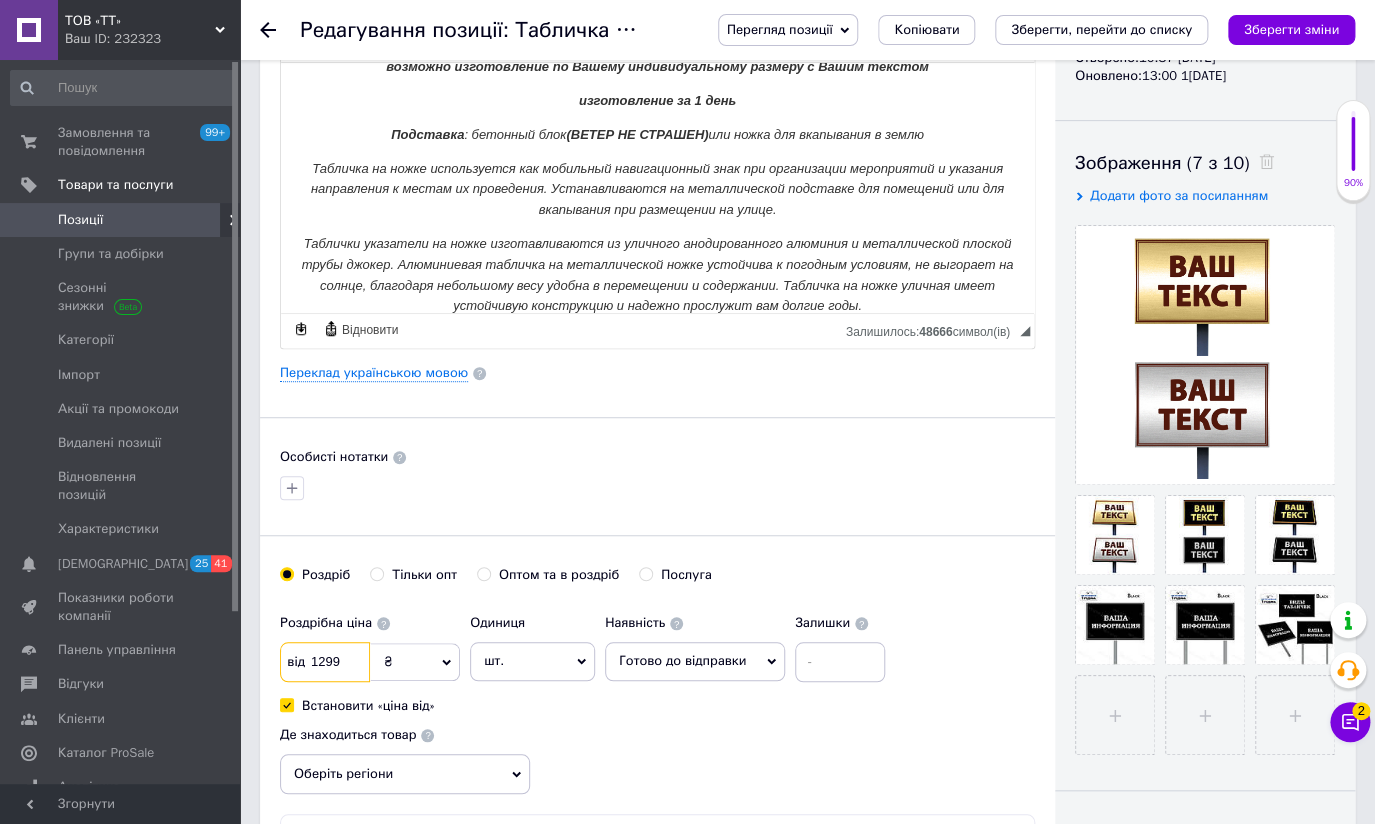 click on "1299" at bounding box center (325, 662) 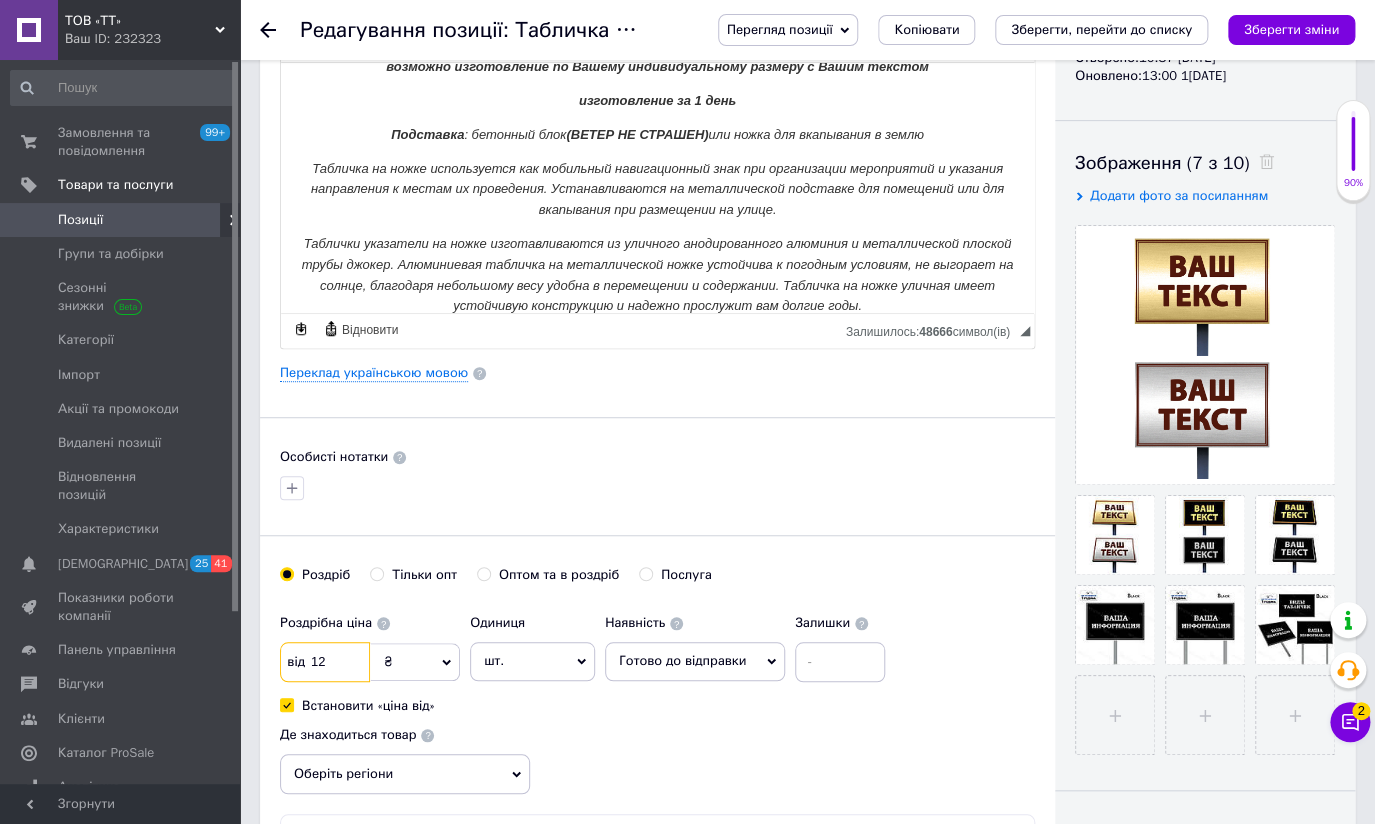 type on "1" 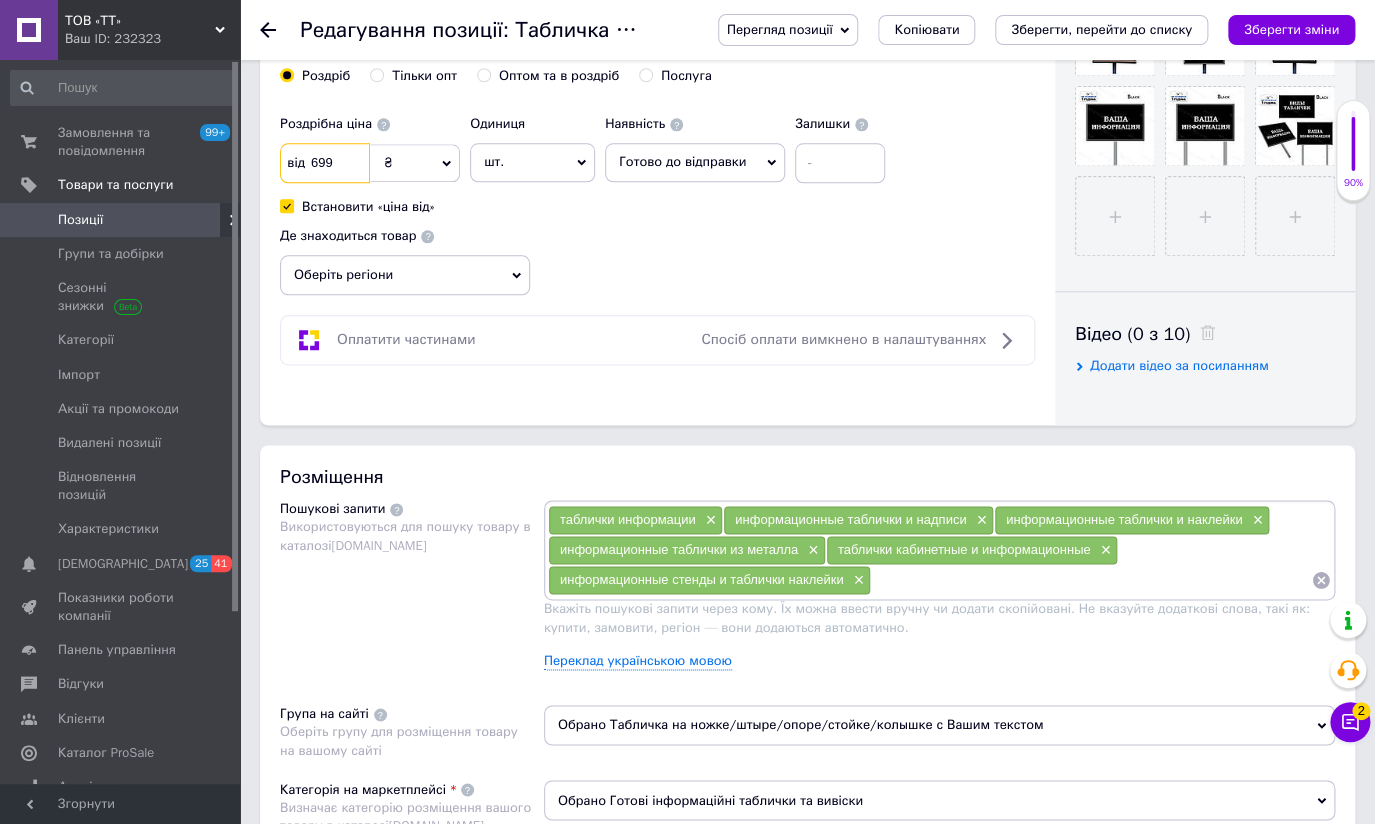 scroll, scrollTop: 818, scrollLeft: 0, axis: vertical 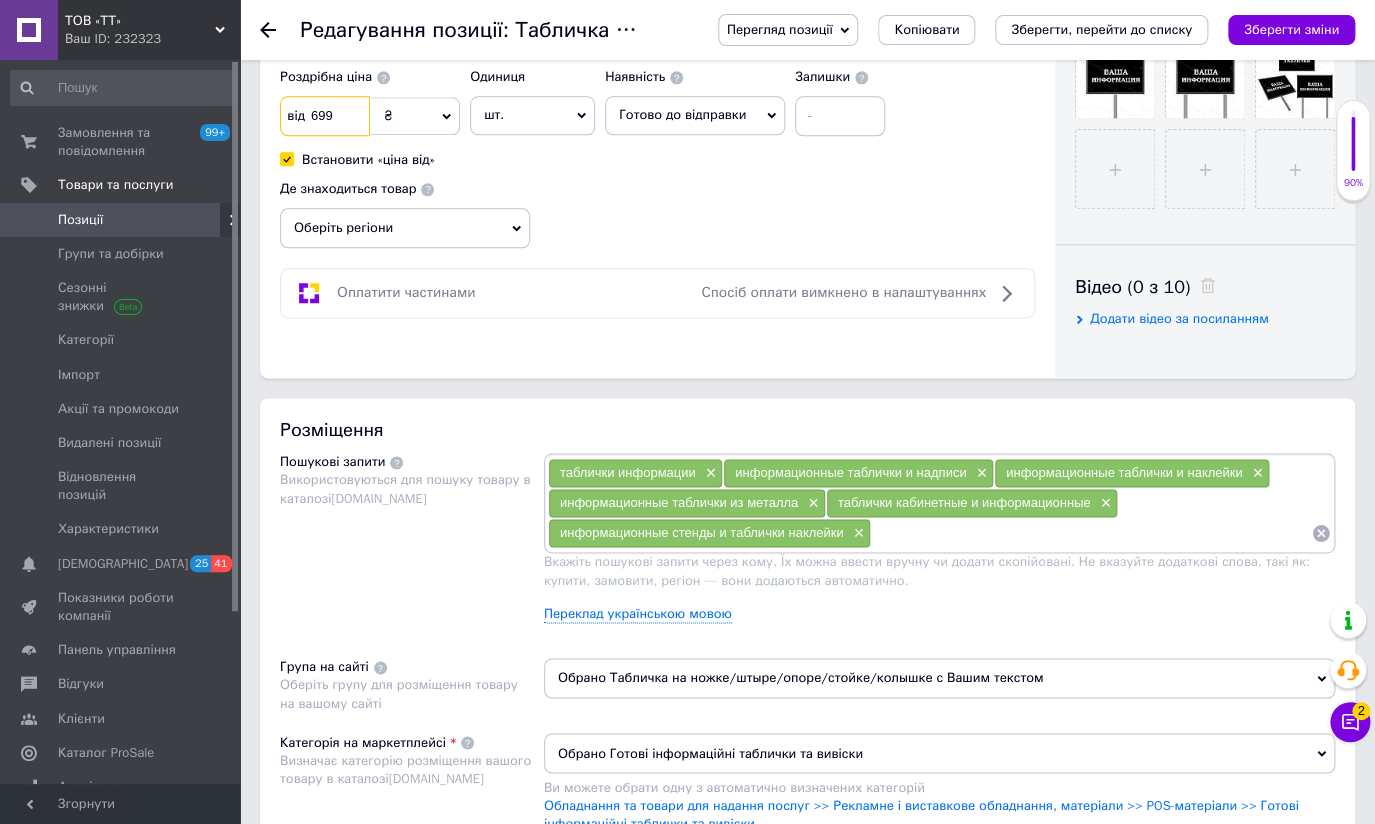 type on "699" 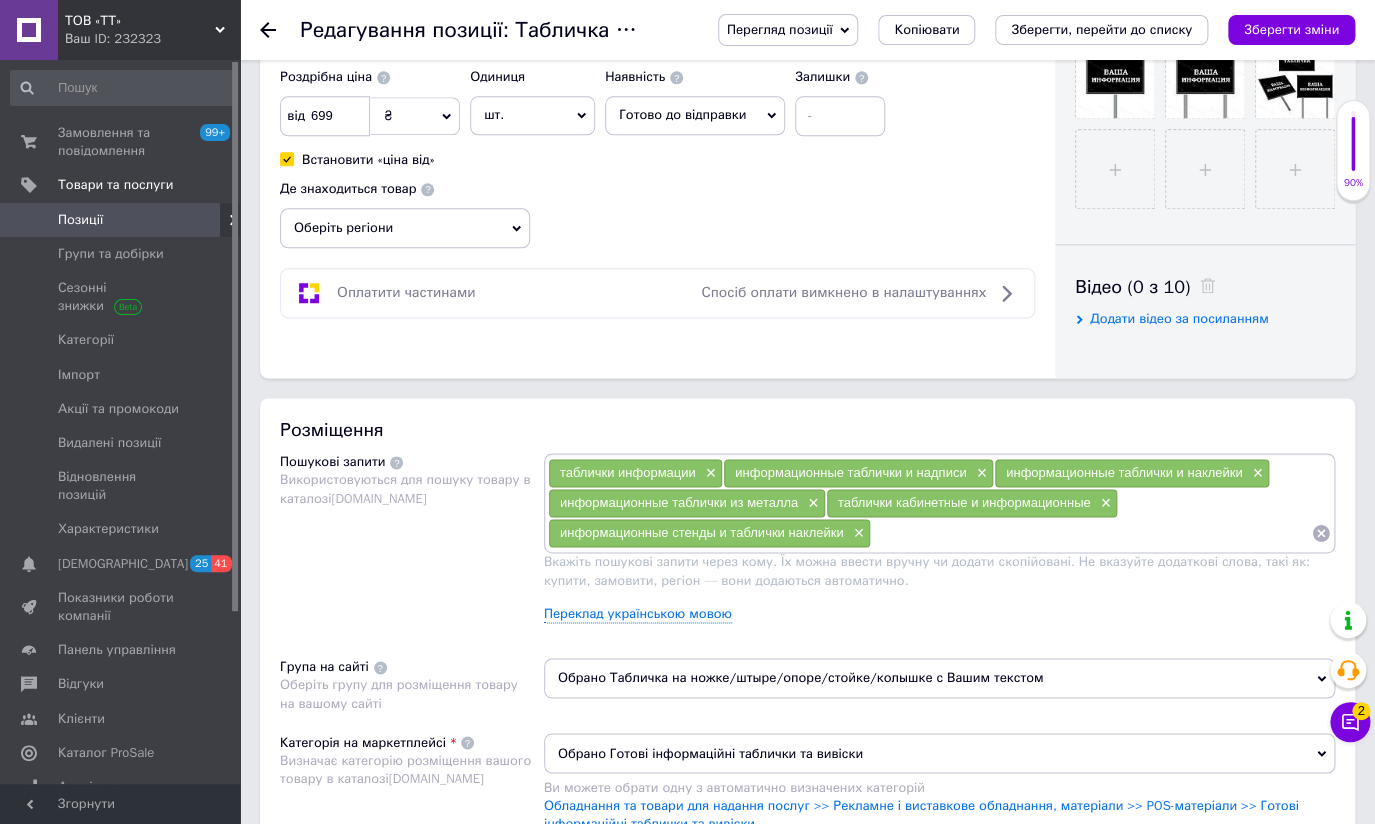 click at bounding box center [1091, 533] 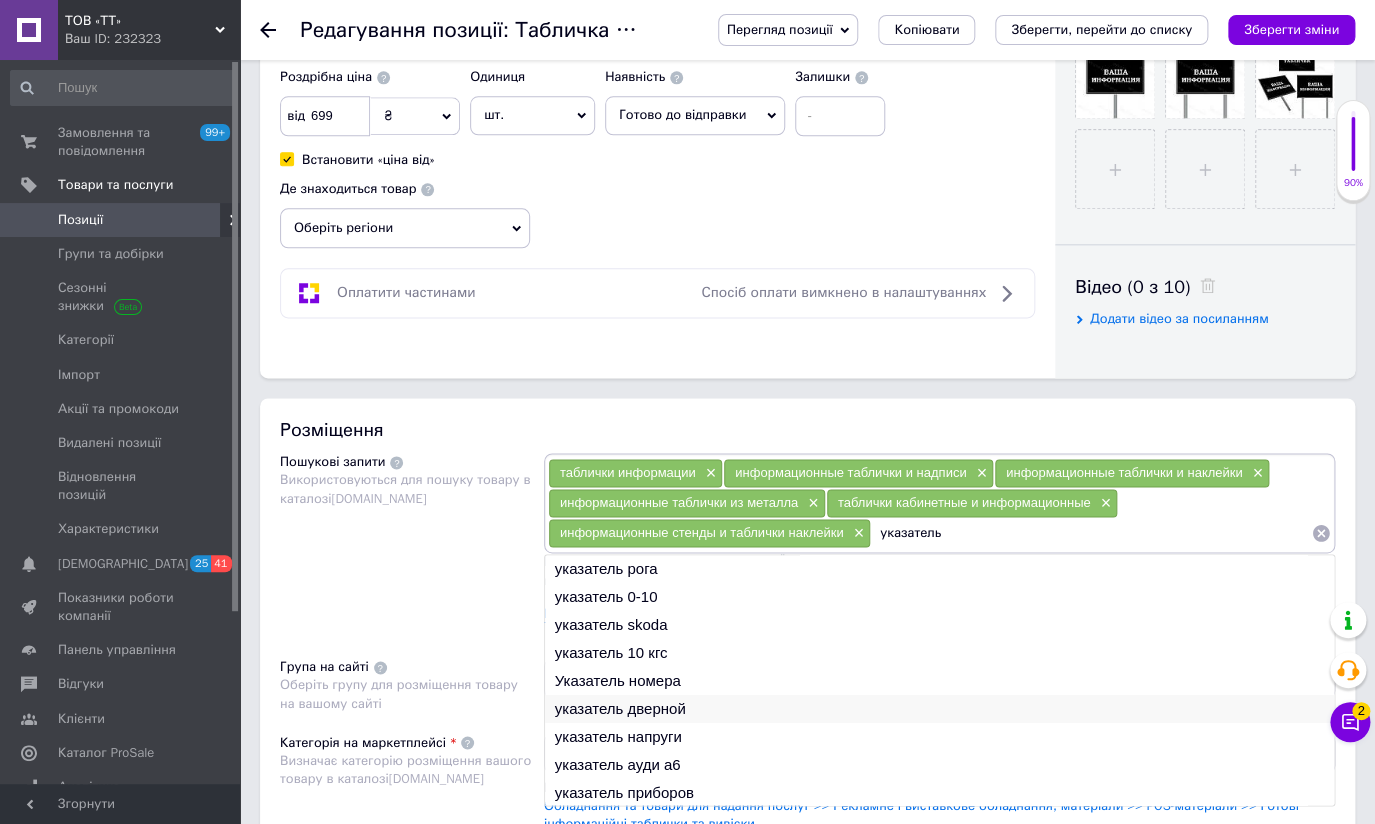 type on "указатель" 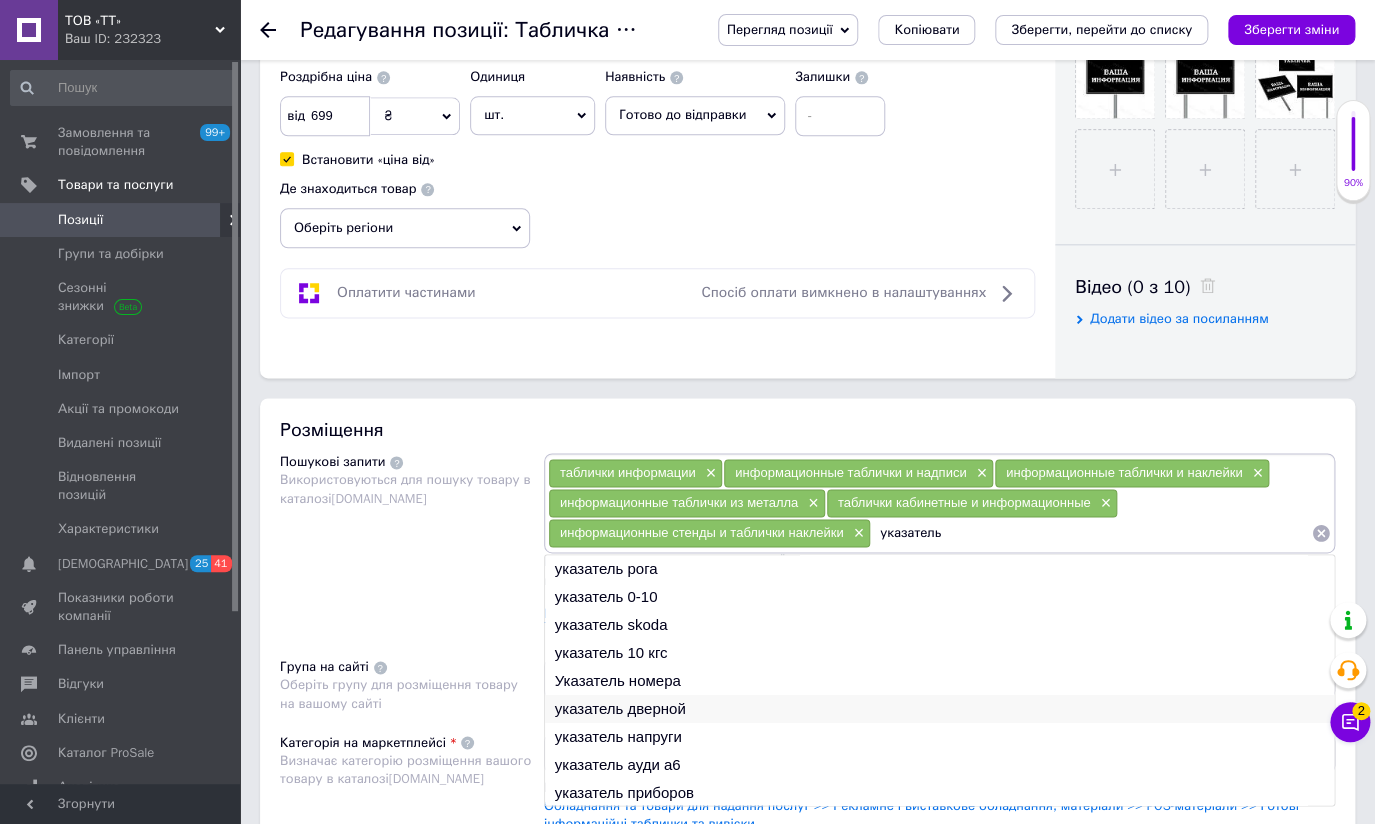 click on "указатель дверной" at bounding box center [939, 709] 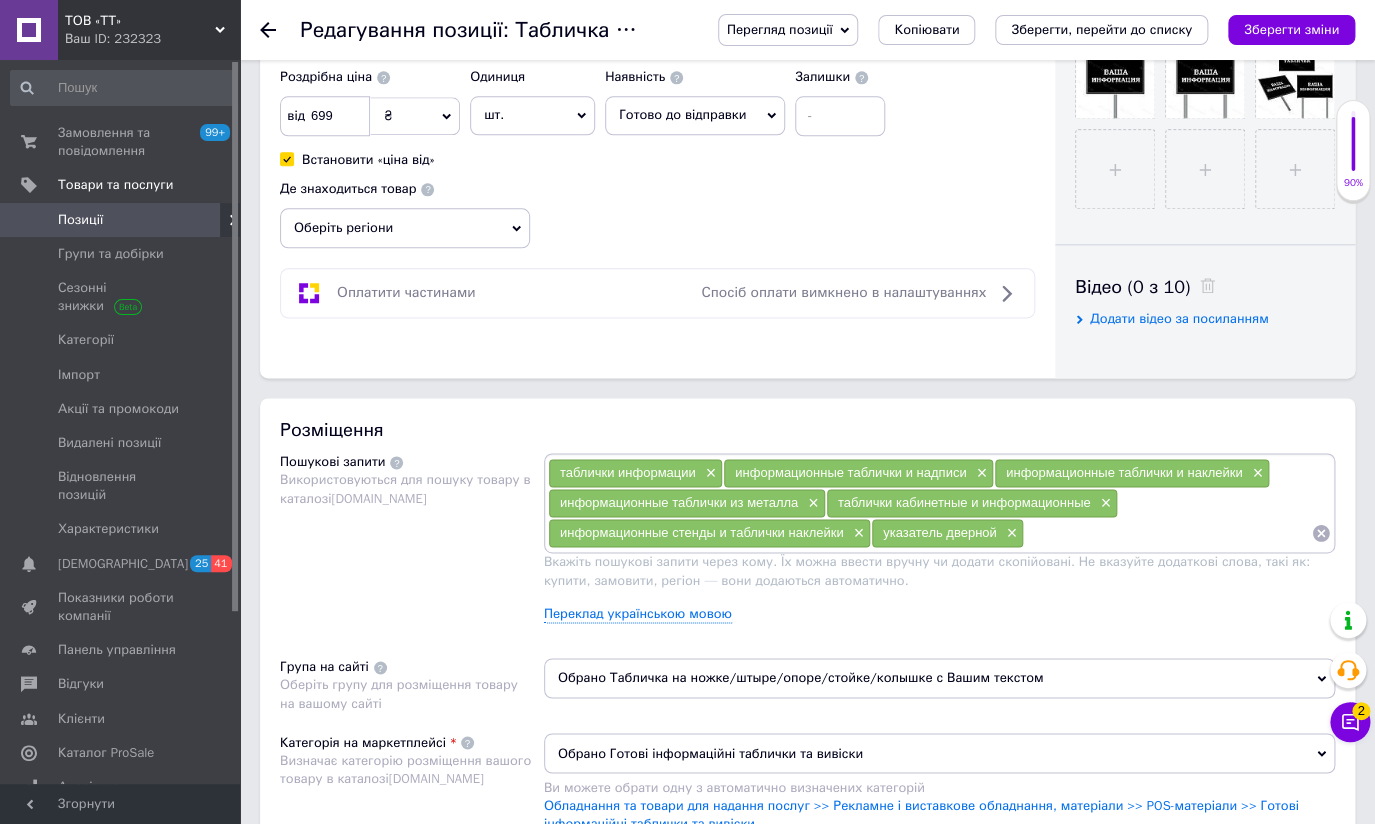 click at bounding box center (1167, 533) 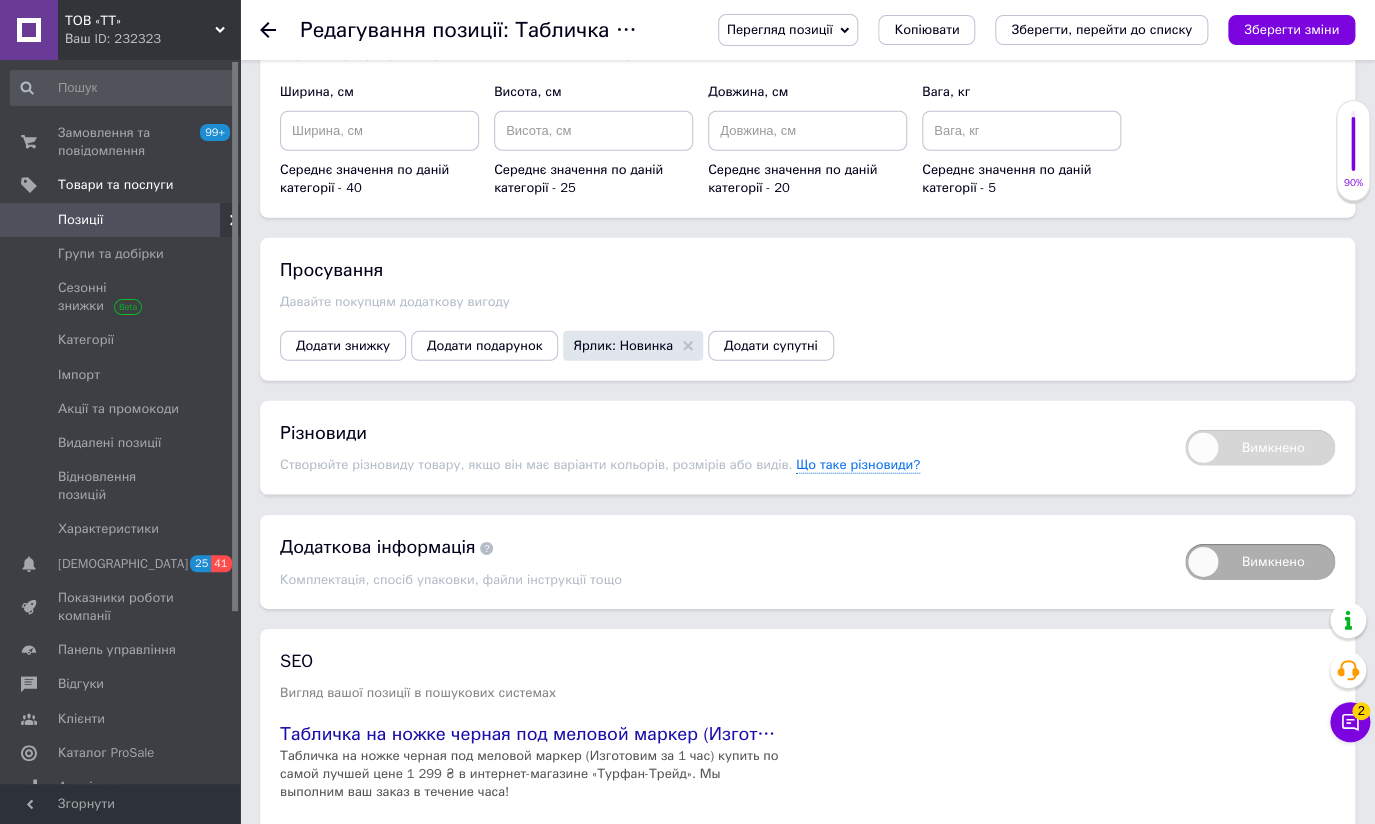 scroll, scrollTop: 2281, scrollLeft: 0, axis: vertical 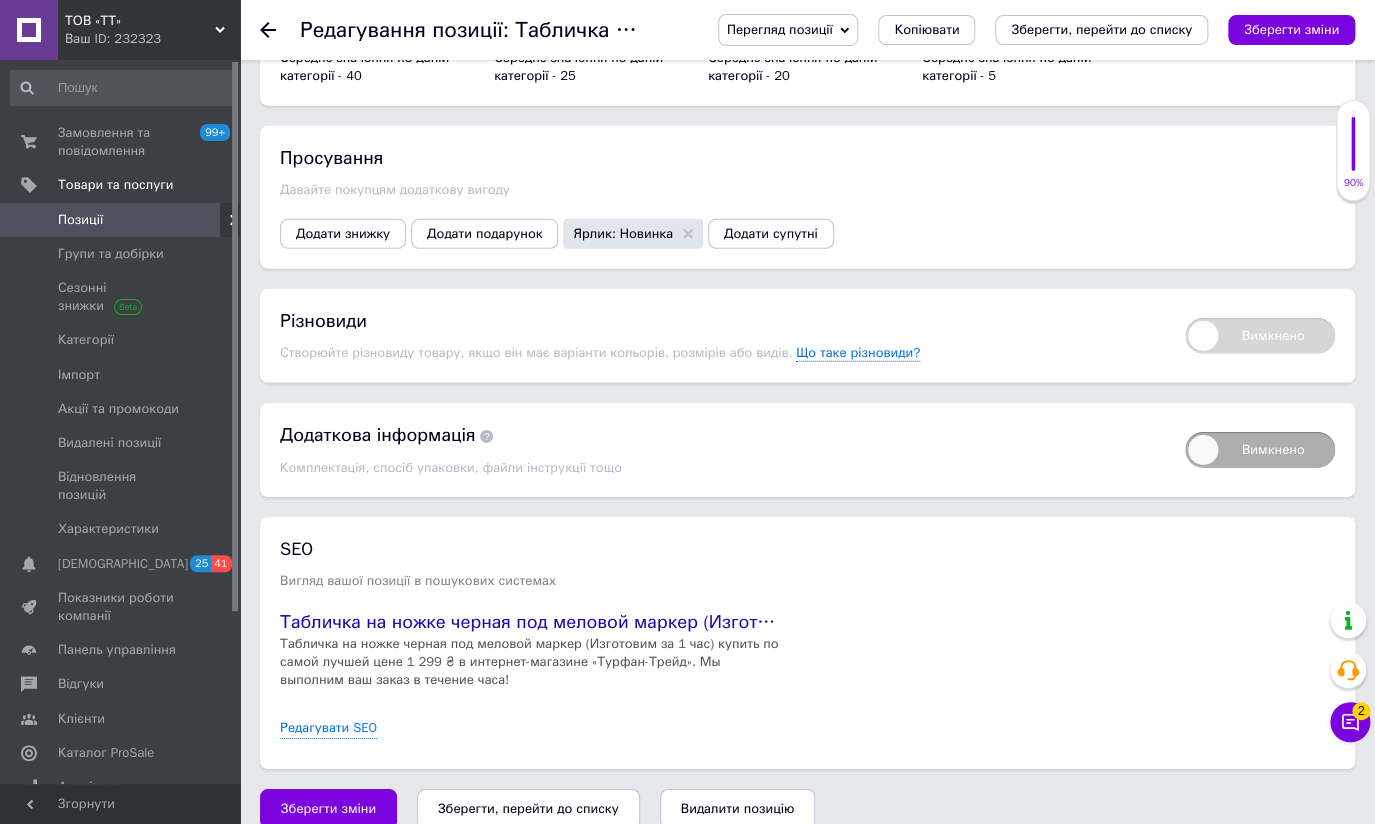 type on "указатели в" 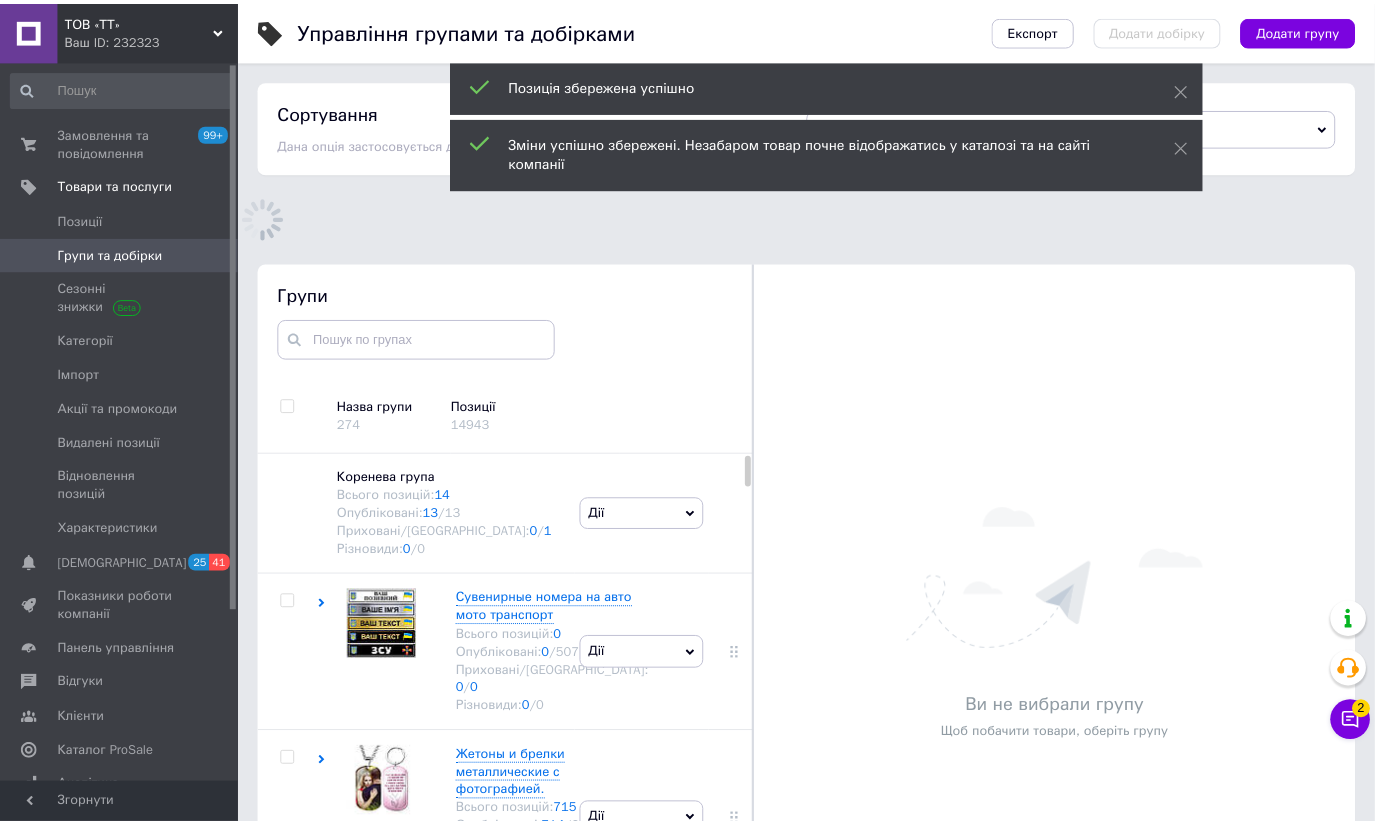 scroll, scrollTop: 176, scrollLeft: 0, axis: vertical 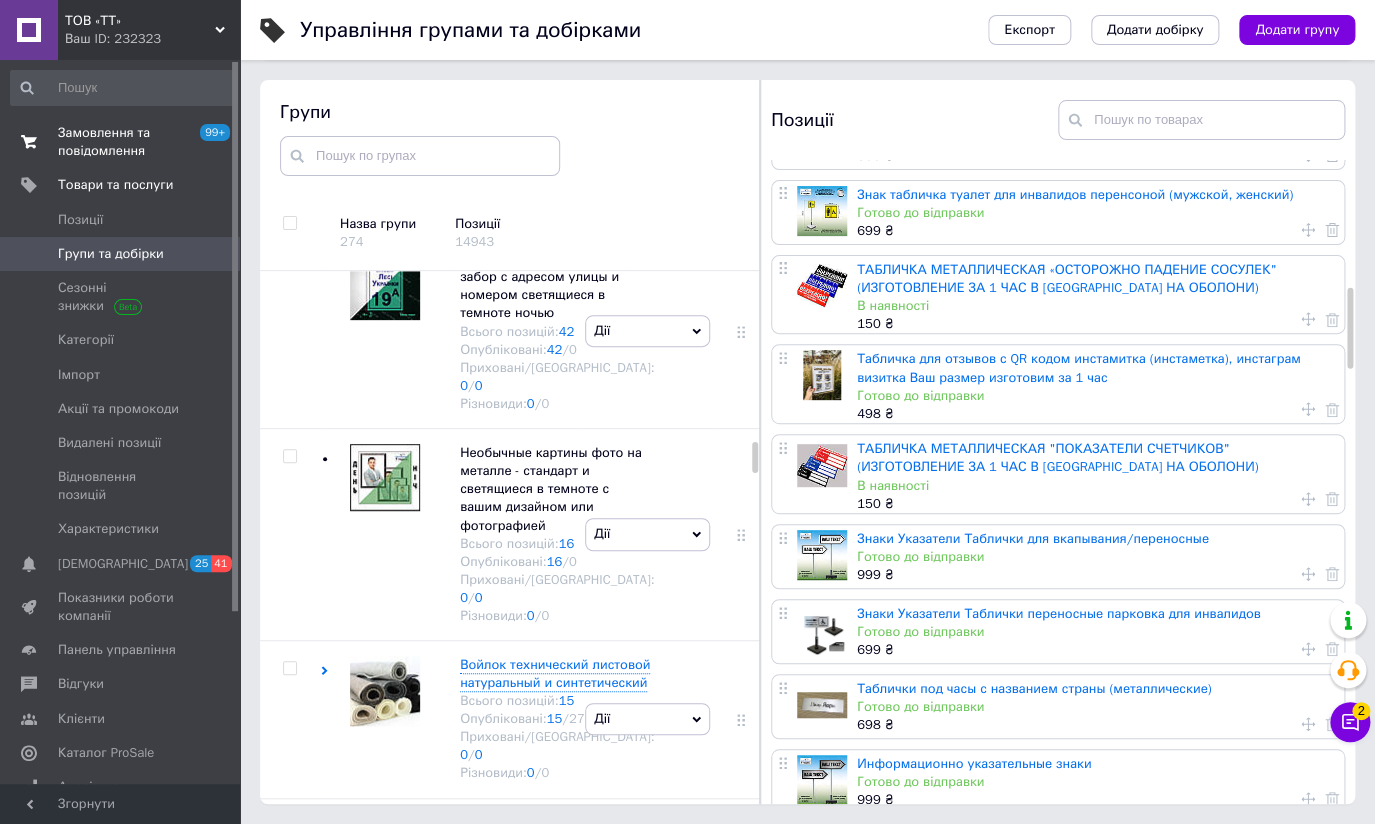 click on "Замовлення та повідомлення" at bounding box center (121, 142) 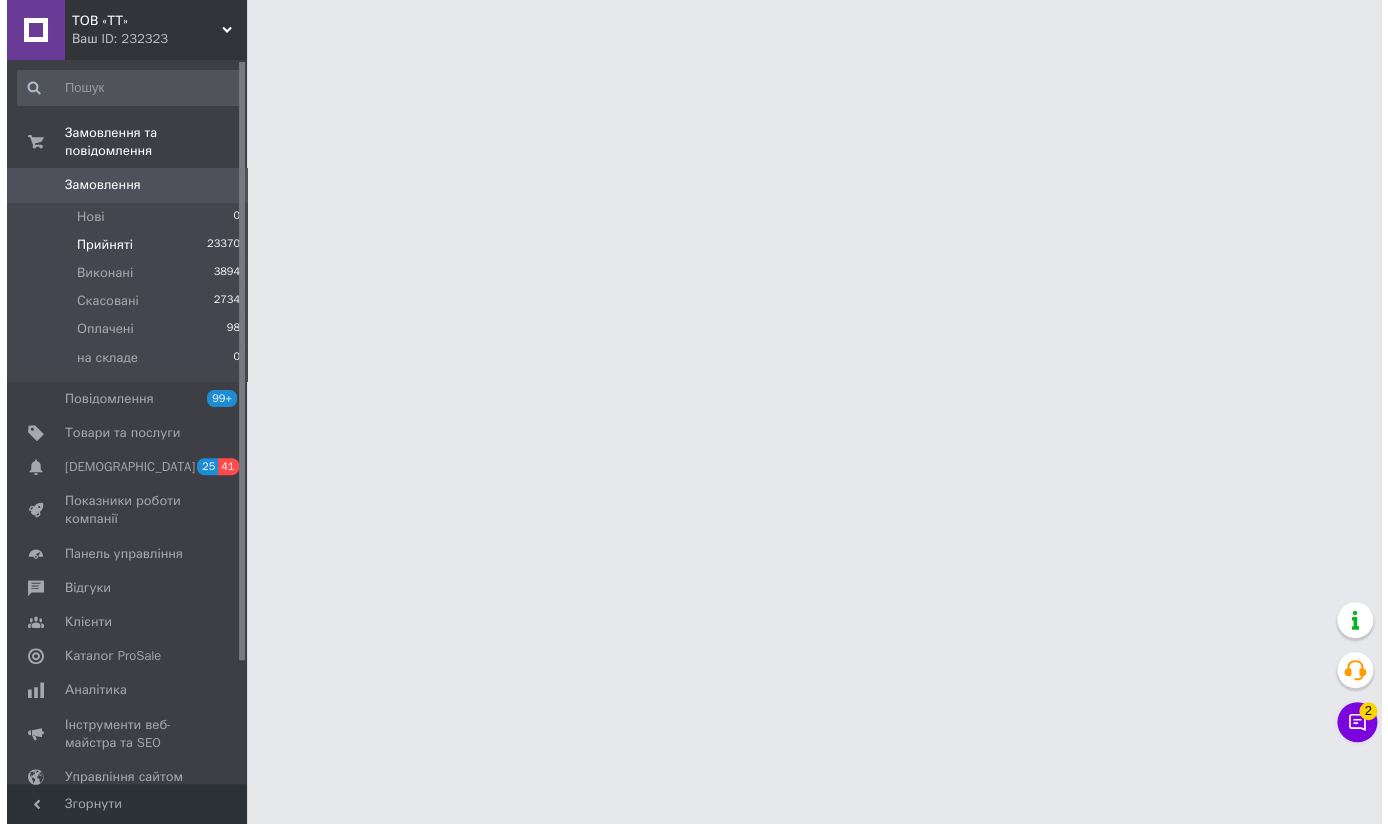 scroll, scrollTop: 0, scrollLeft: 0, axis: both 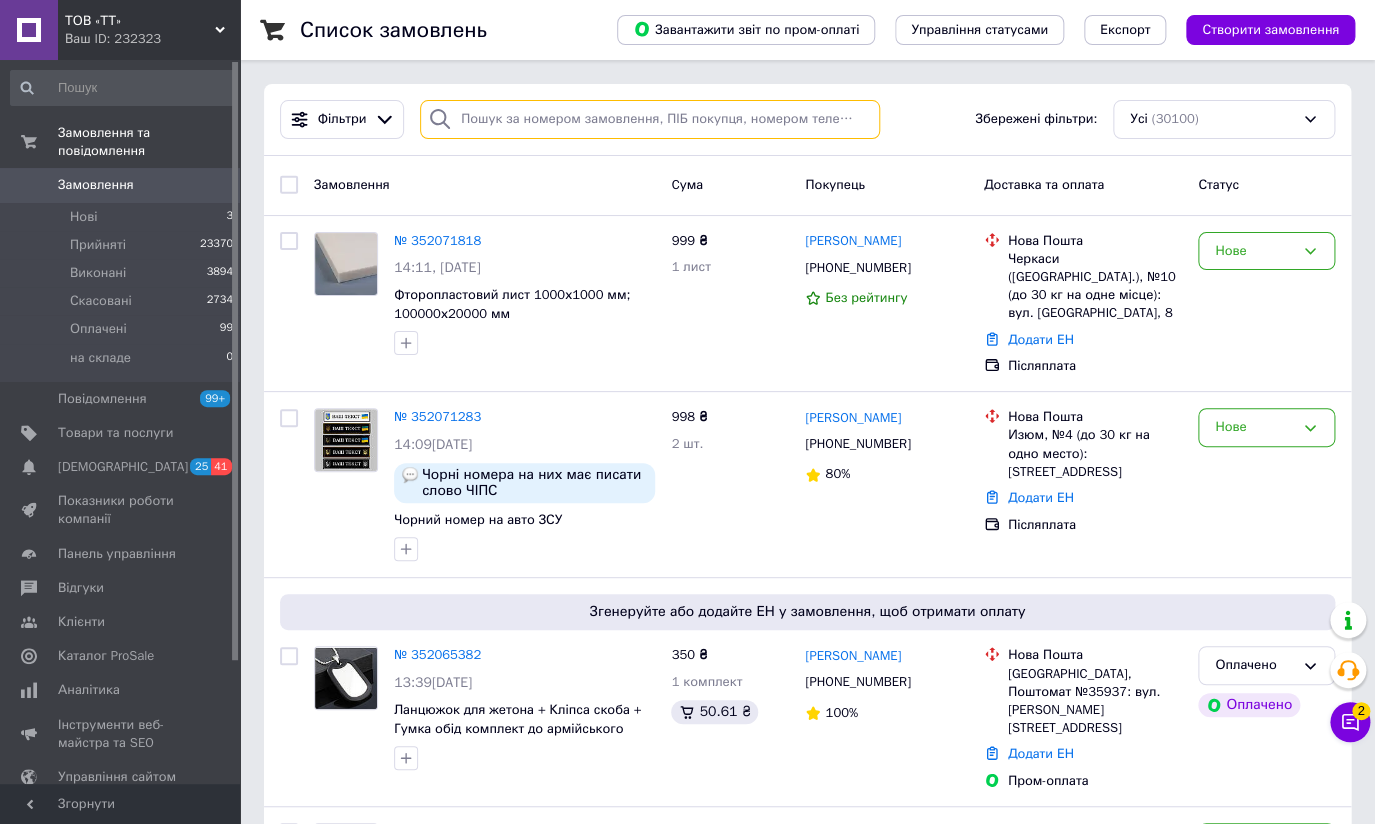 drag, startPoint x: 479, startPoint y: 124, endPoint x: 517, endPoint y: 147, distance: 44.418465 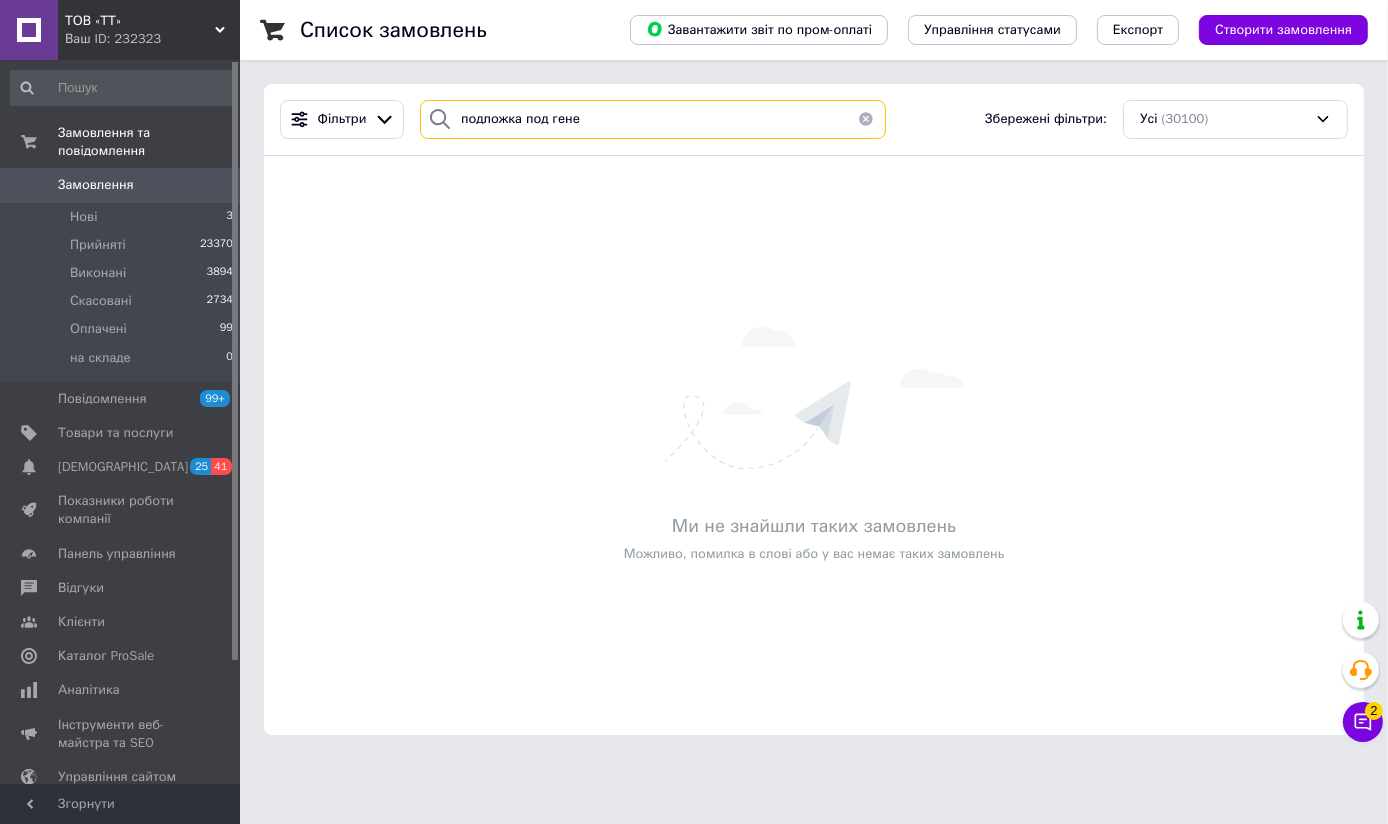 drag, startPoint x: 629, startPoint y: 125, endPoint x: 401, endPoint y: 152, distance: 229.59312 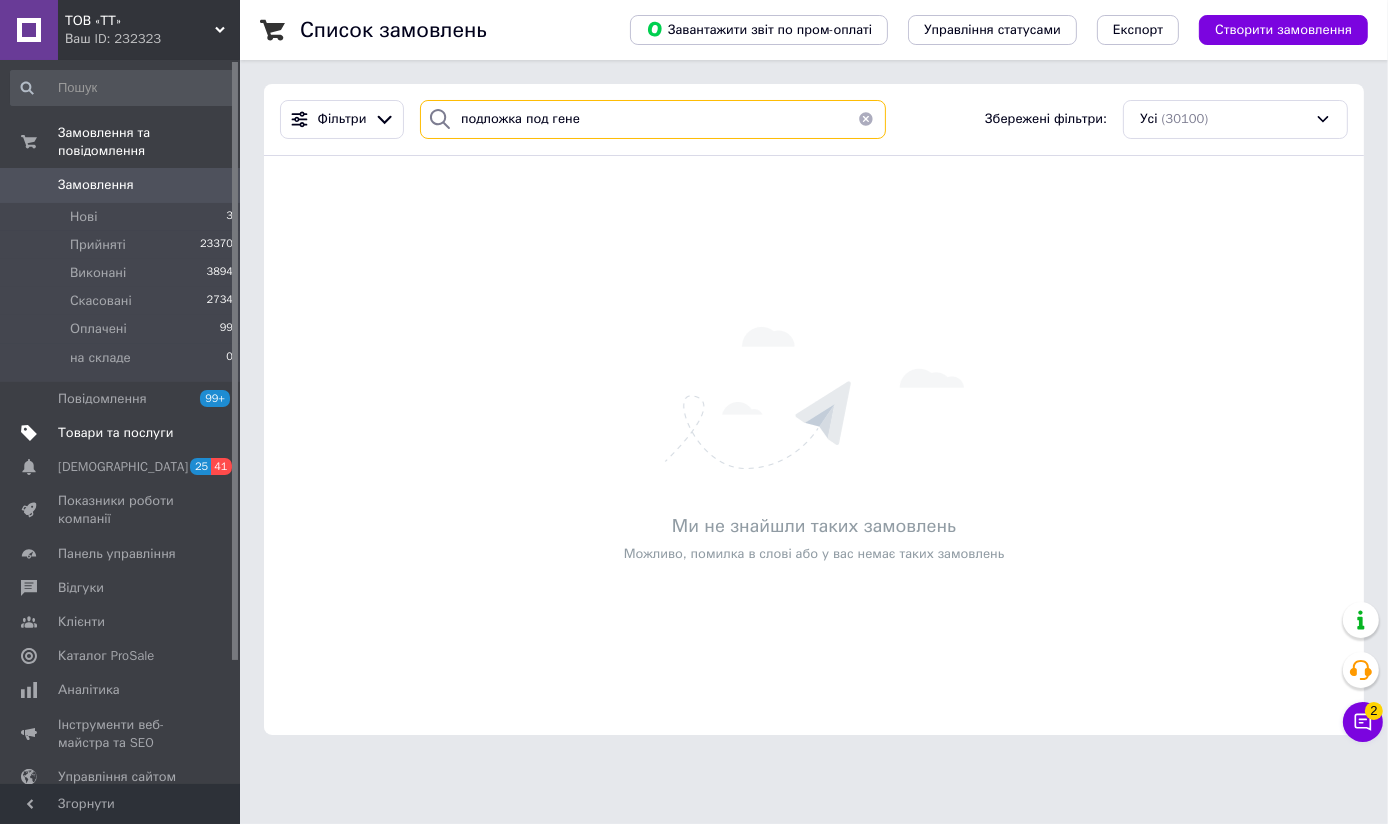 type on "подложка под гене" 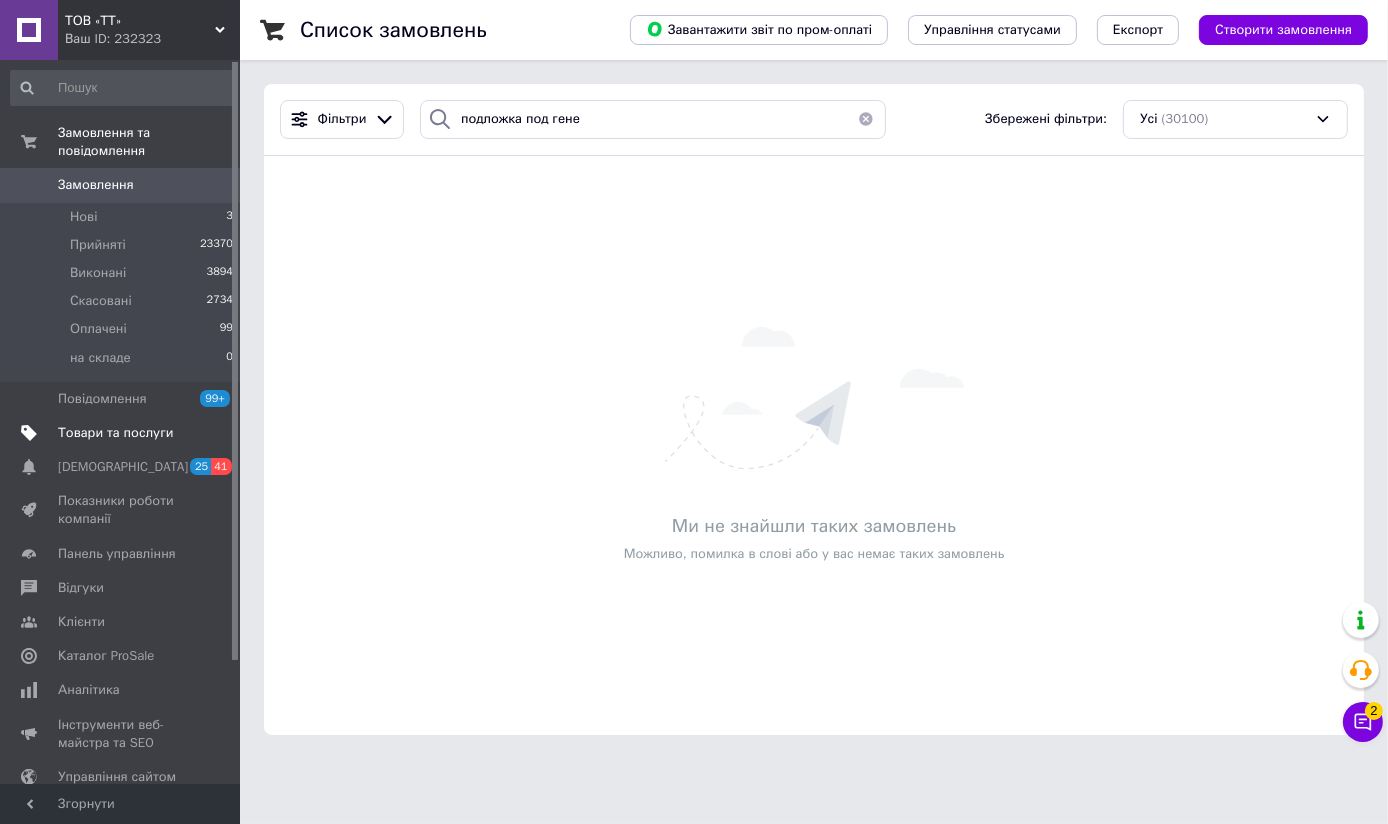 click on "Товари та послуги" at bounding box center (115, 433) 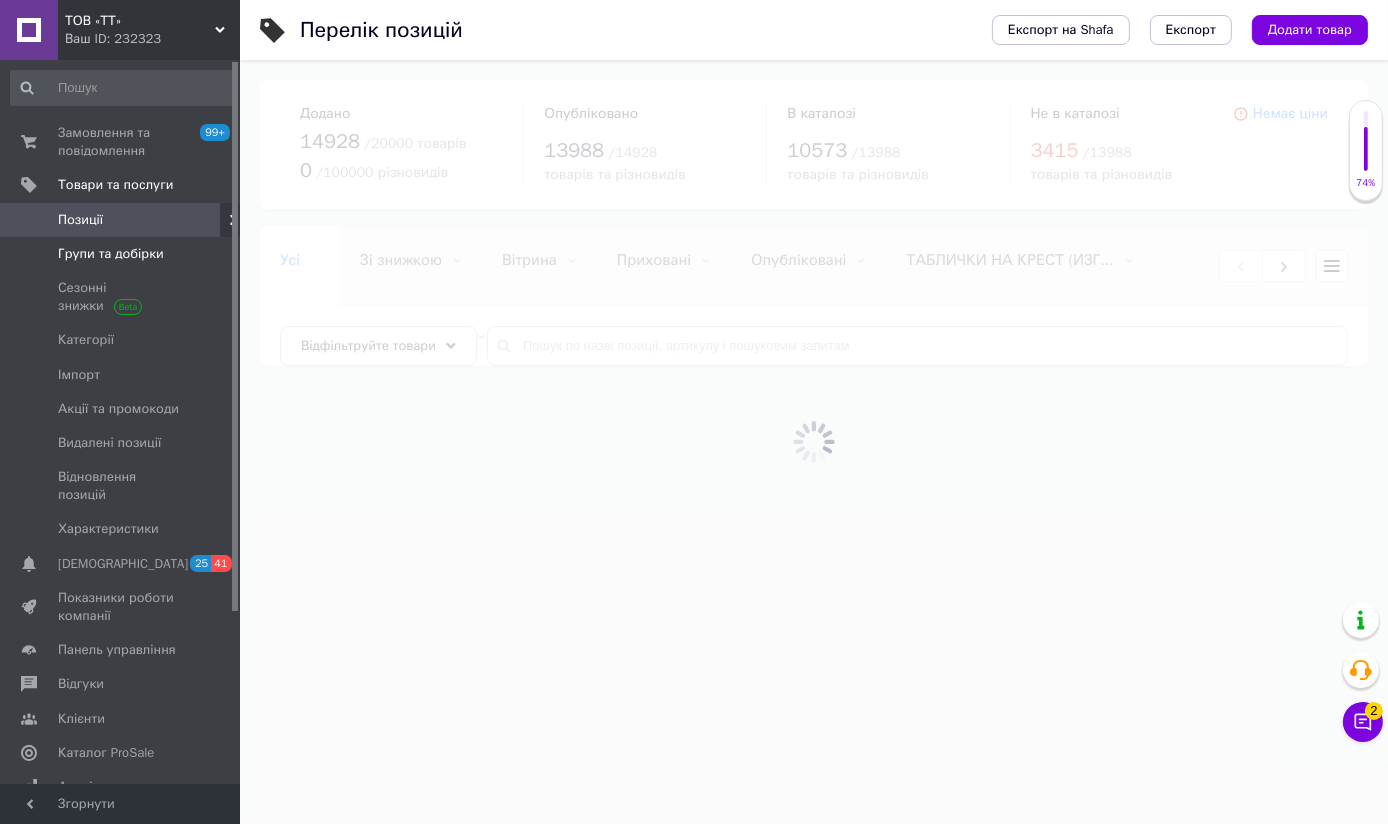 click on "Групи та добірки" at bounding box center (111, 254) 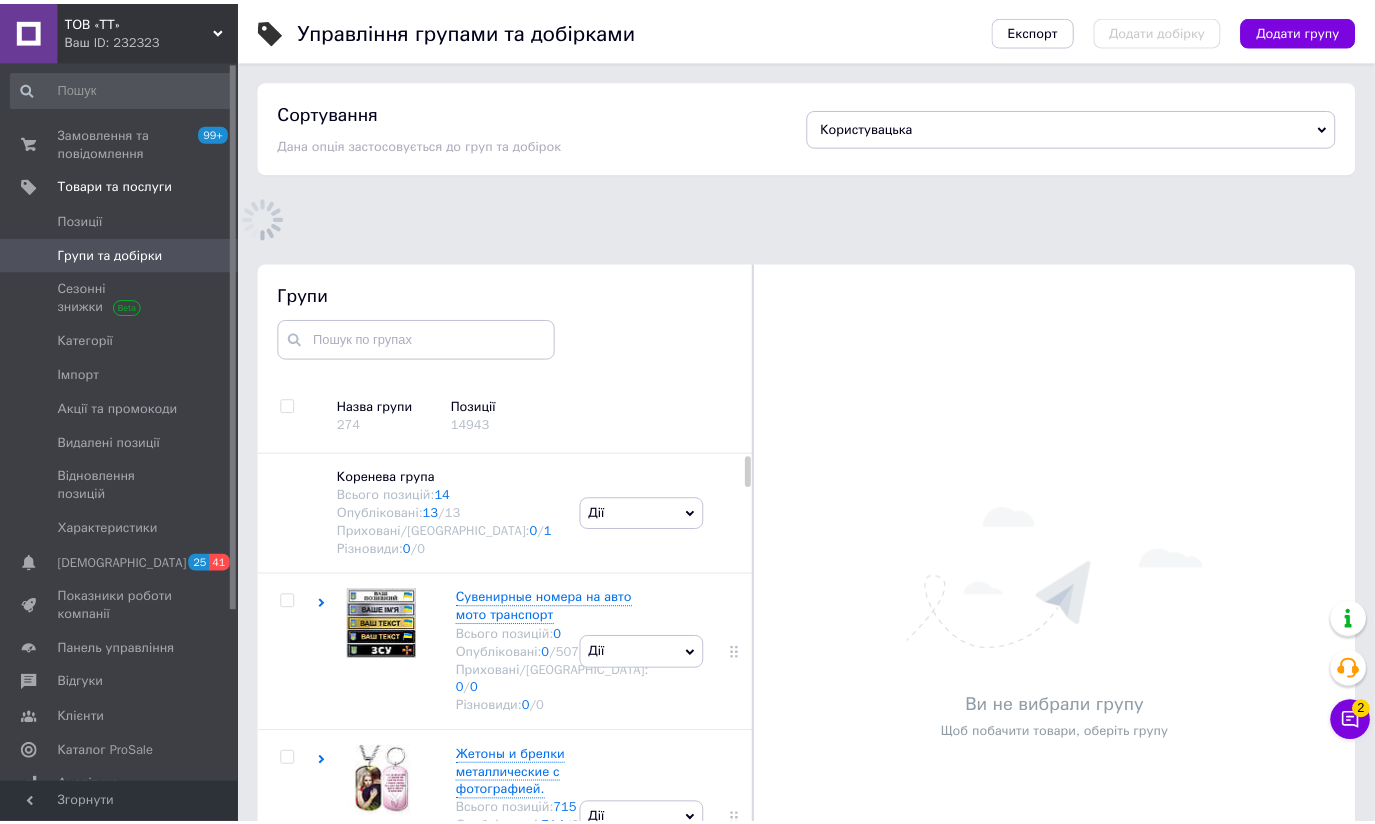 scroll, scrollTop: 154, scrollLeft: 0, axis: vertical 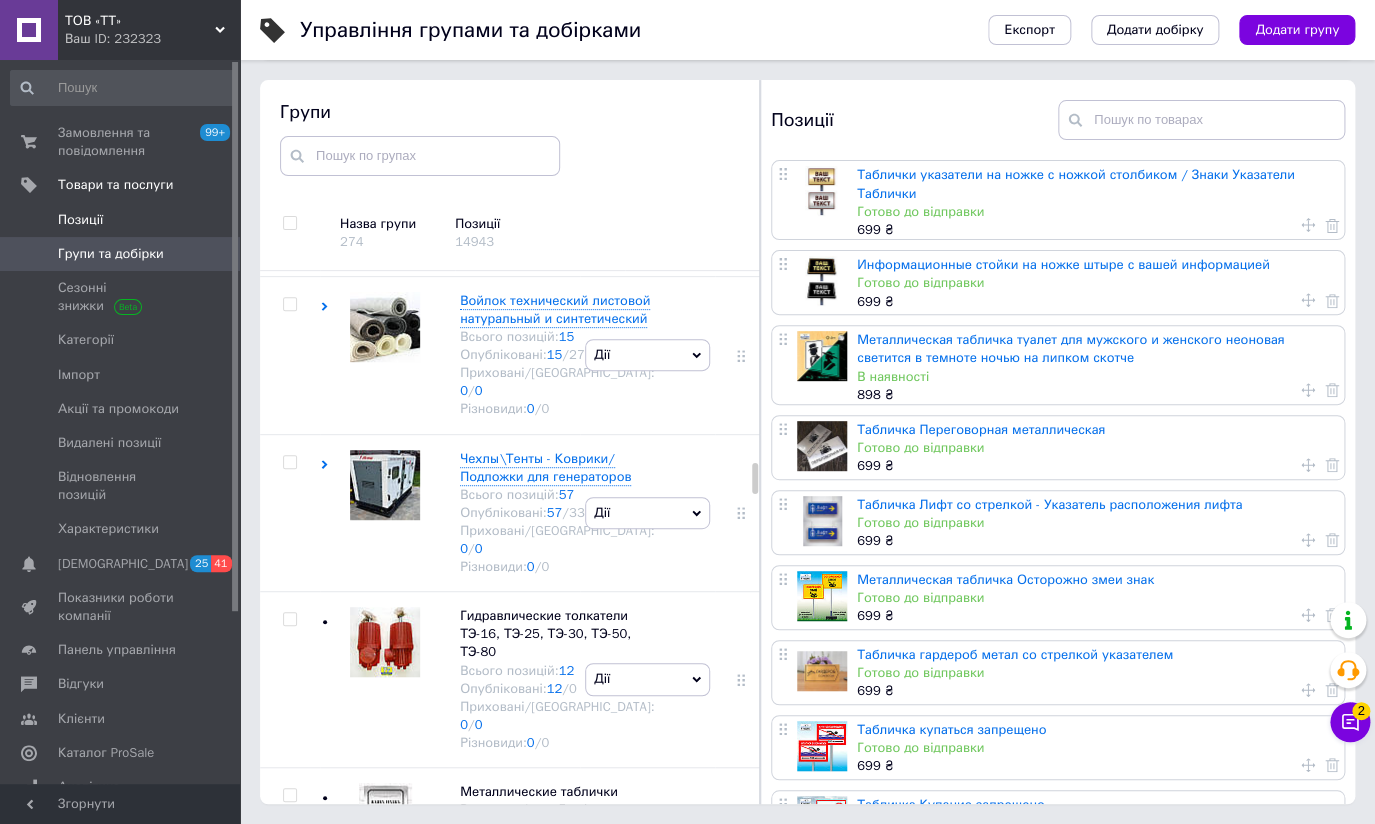 click on "Позиції" at bounding box center (80, 220) 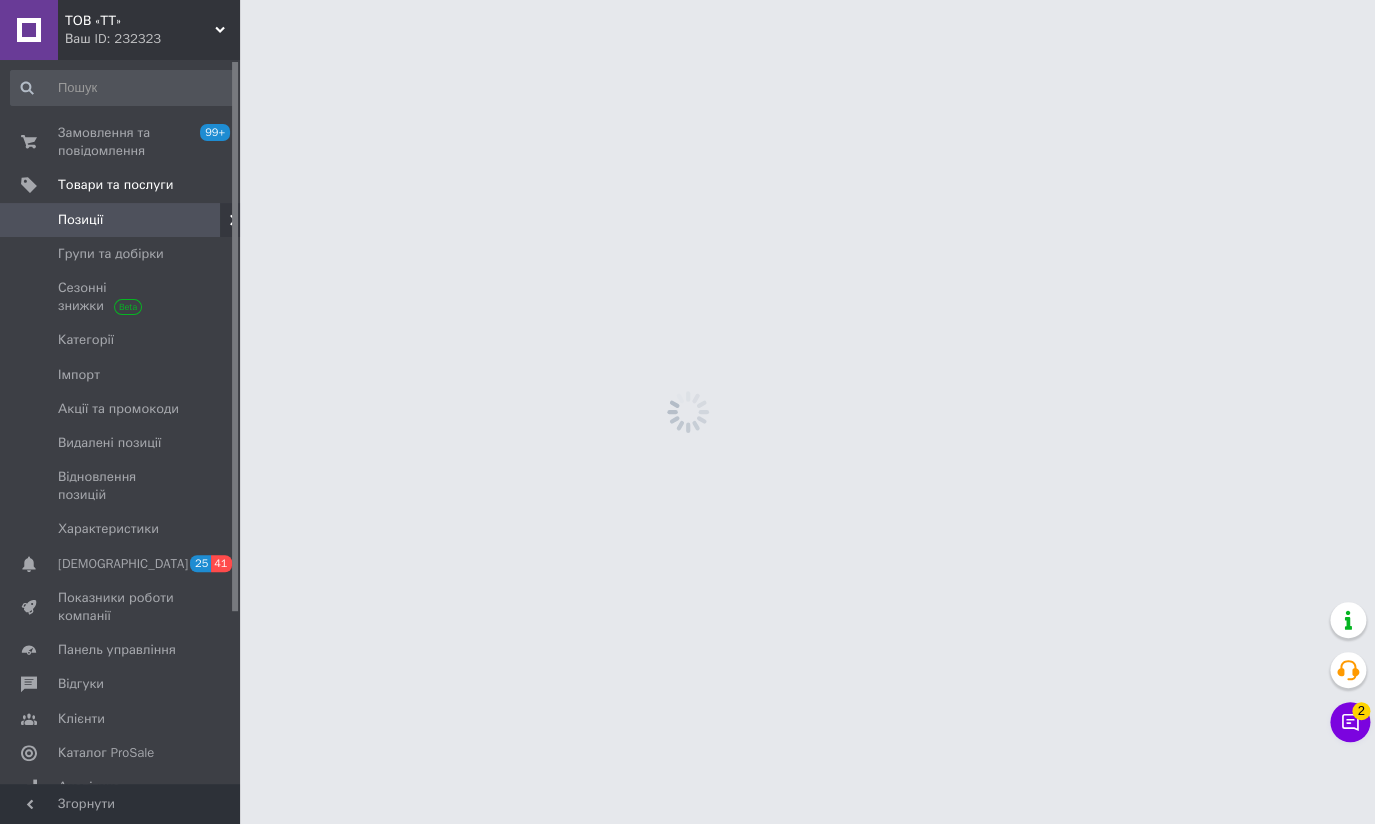 scroll, scrollTop: 0, scrollLeft: 0, axis: both 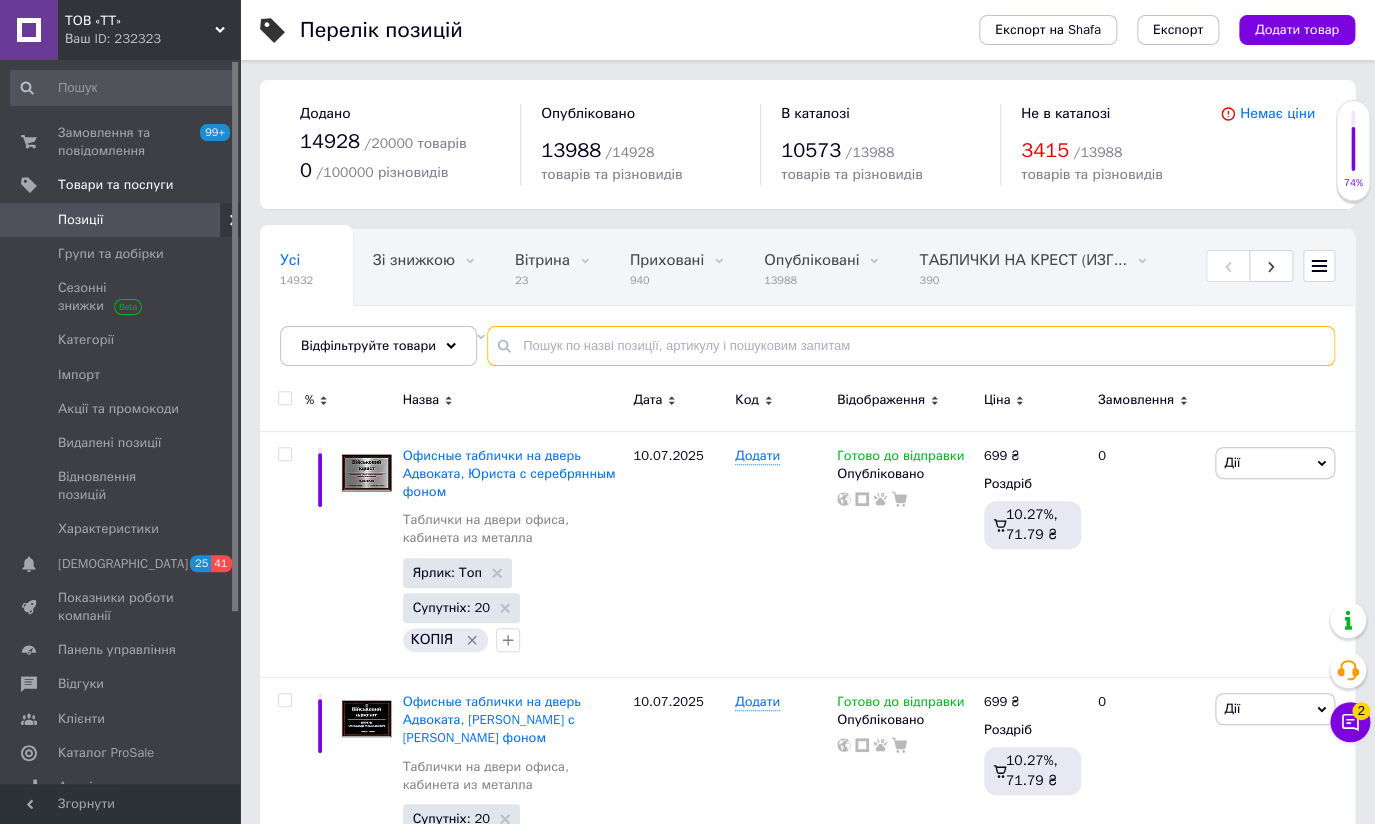 paste on "подложка под гене" 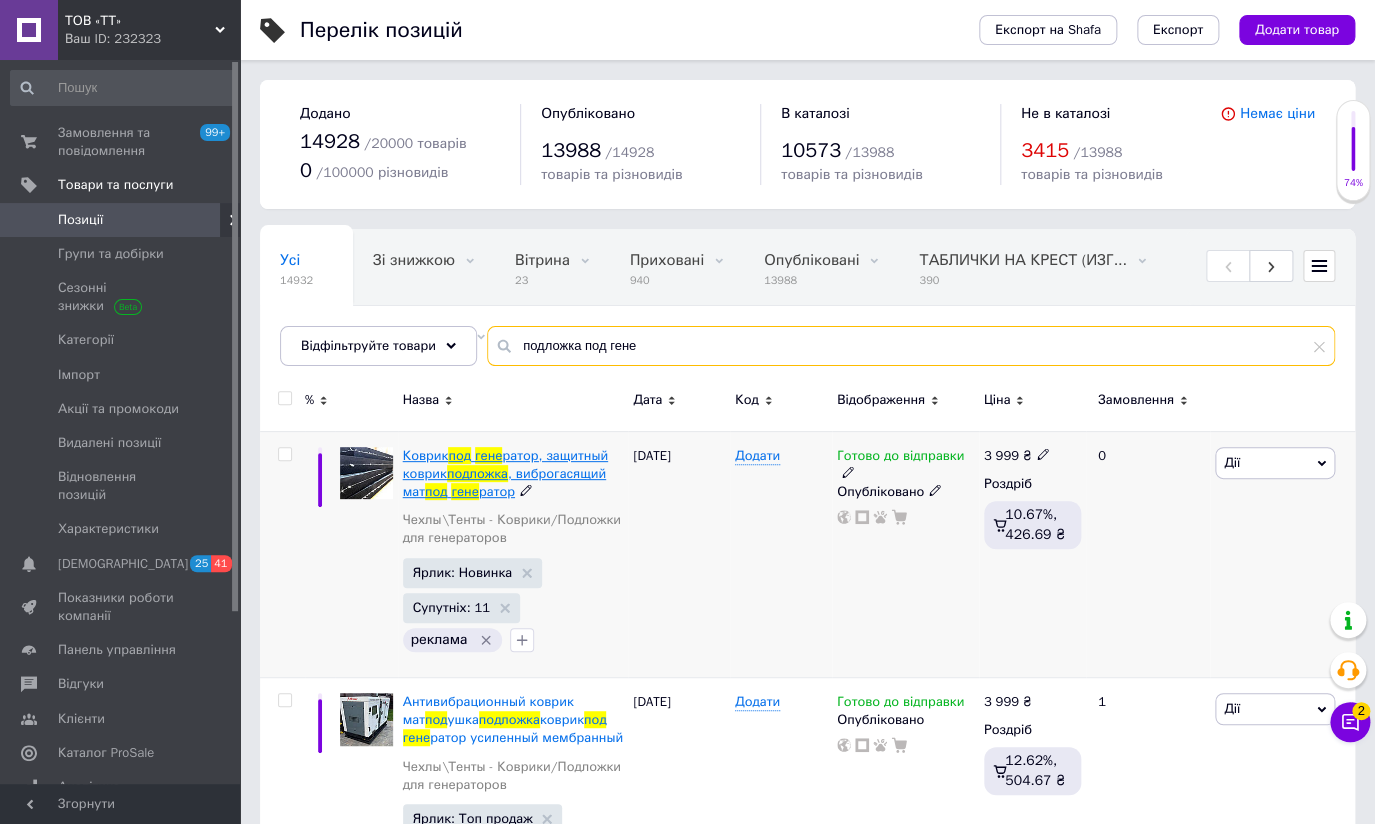 type on "подложка под гене" 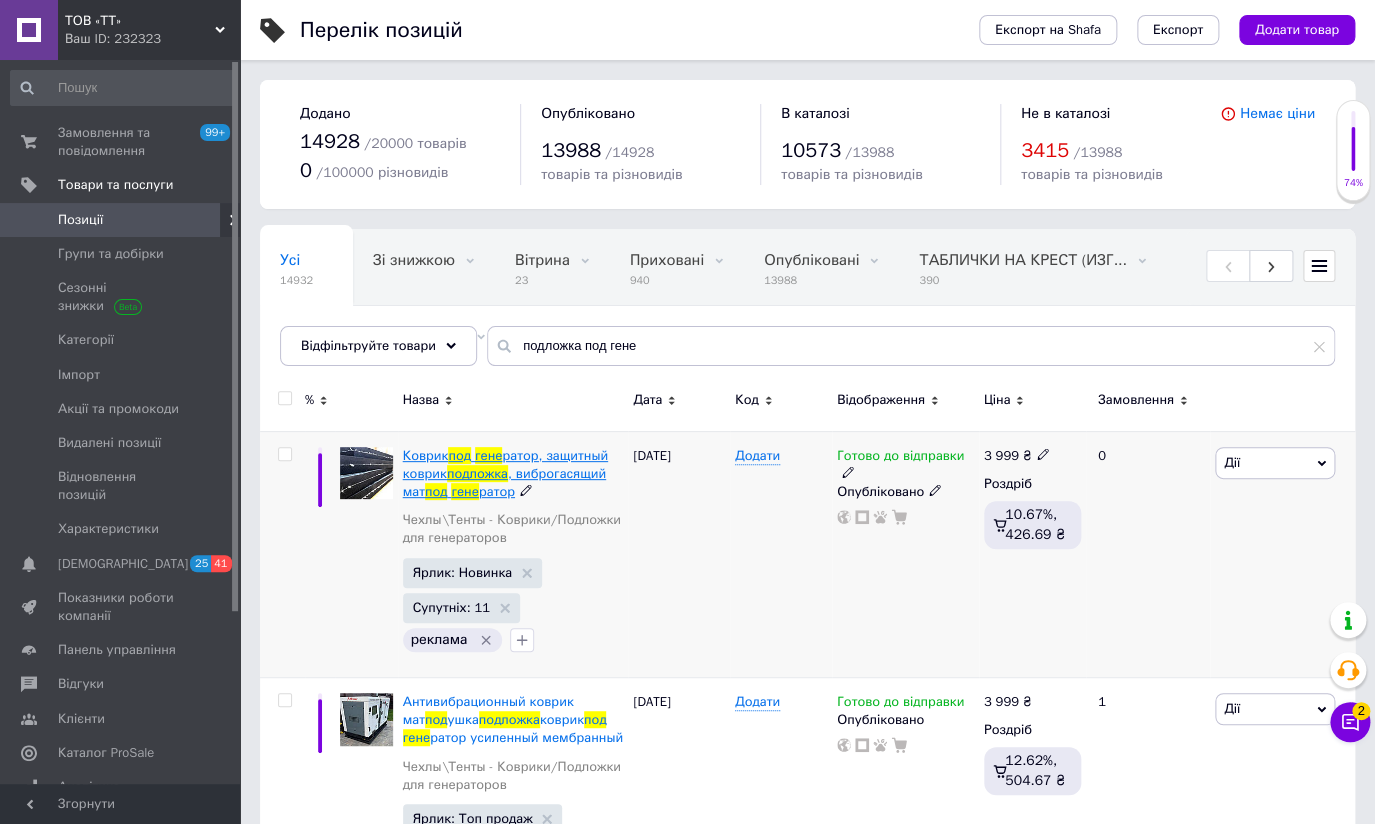 click on "ратор, защитный коврик" at bounding box center (505, 464) 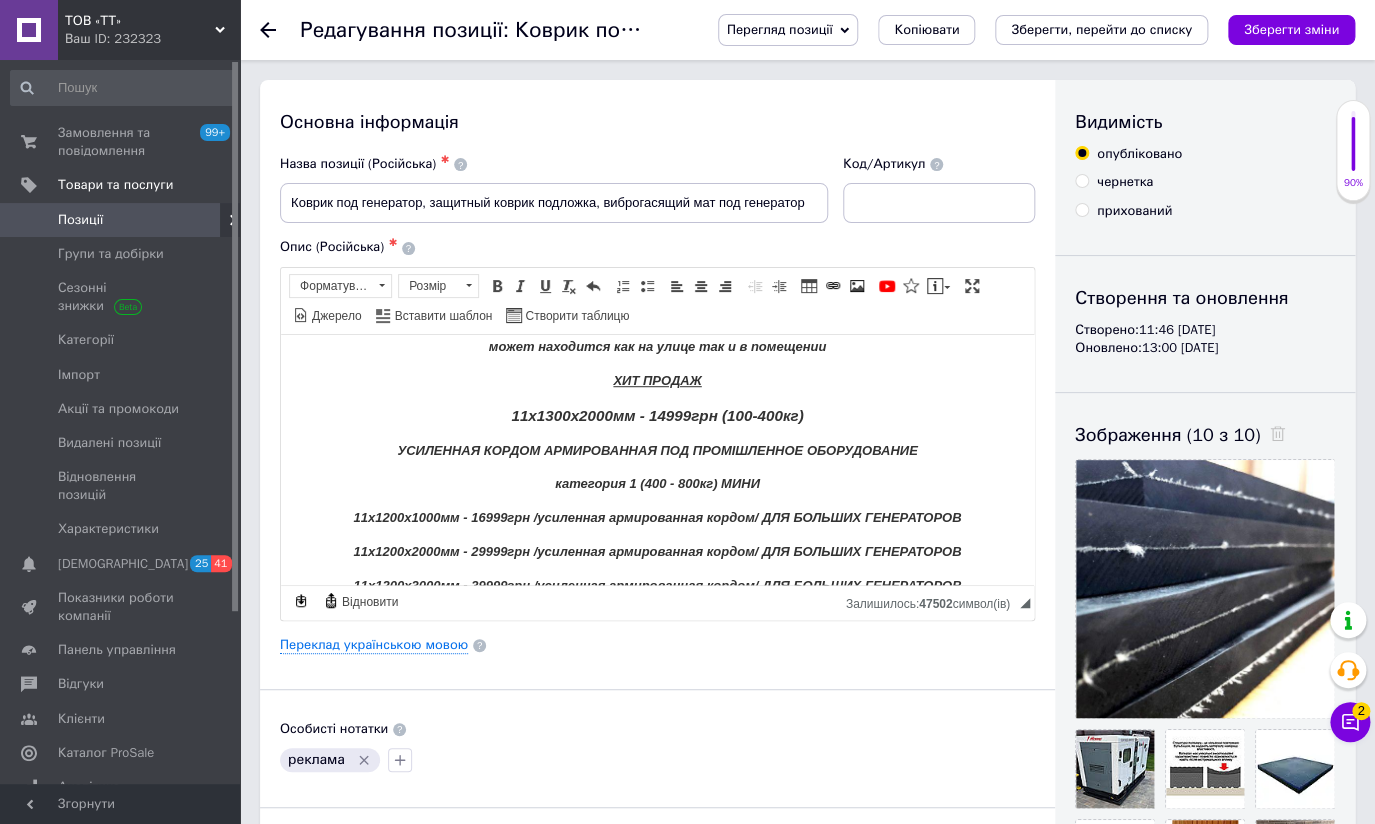 scroll, scrollTop: 545, scrollLeft: 0, axis: vertical 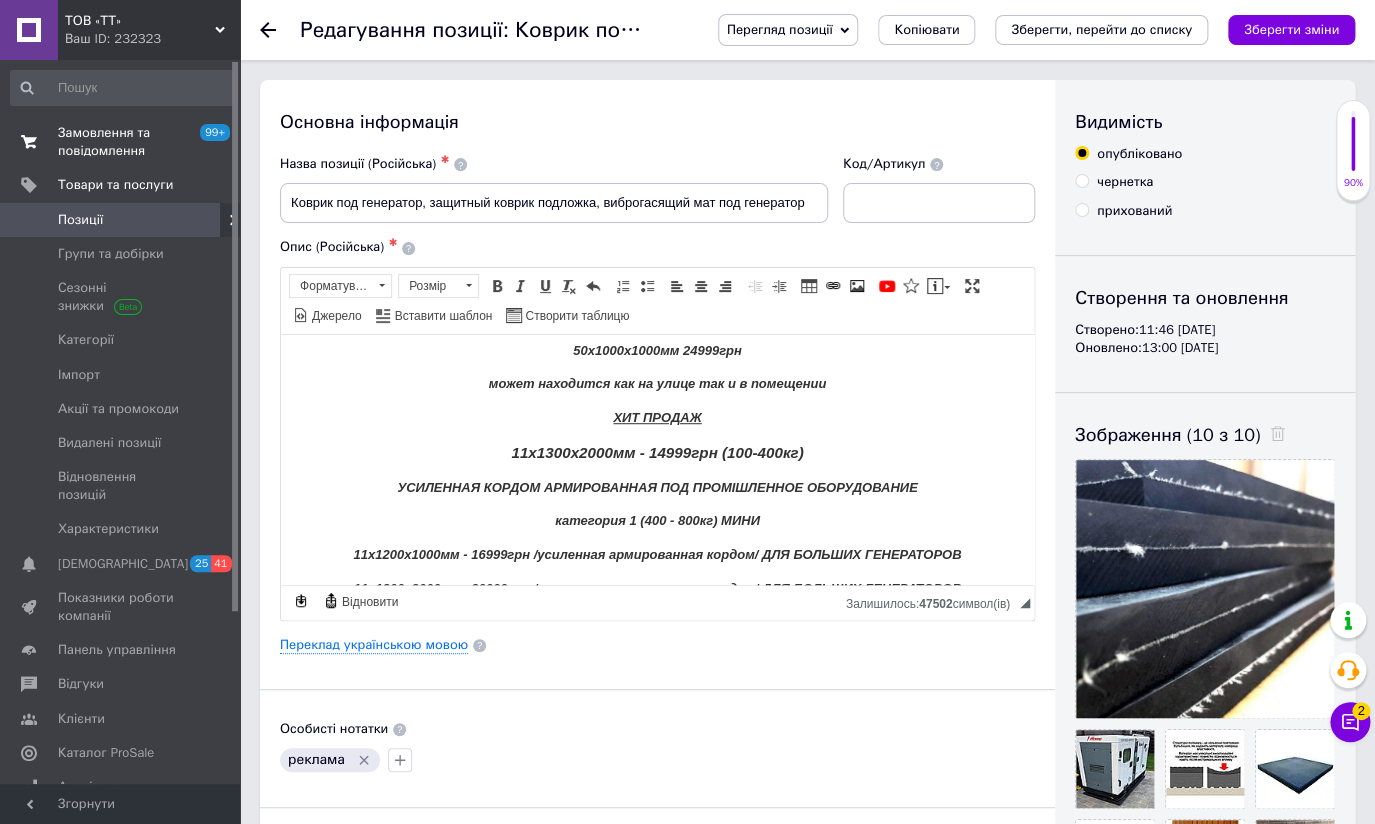 click on "Замовлення та повідомлення" at bounding box center (121, 142) 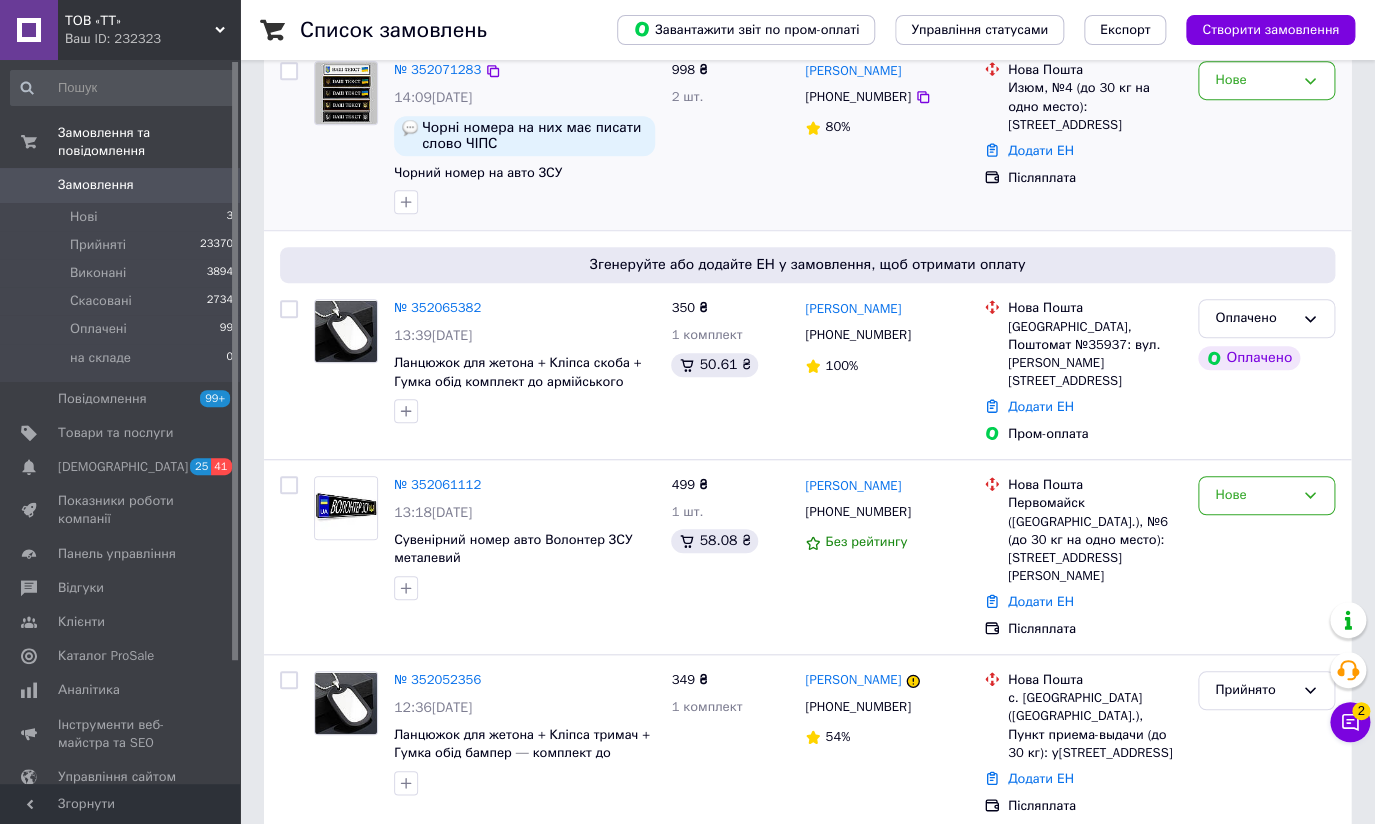scroll, scrollTop: 363, scrollLeft: 0, axis: vertical 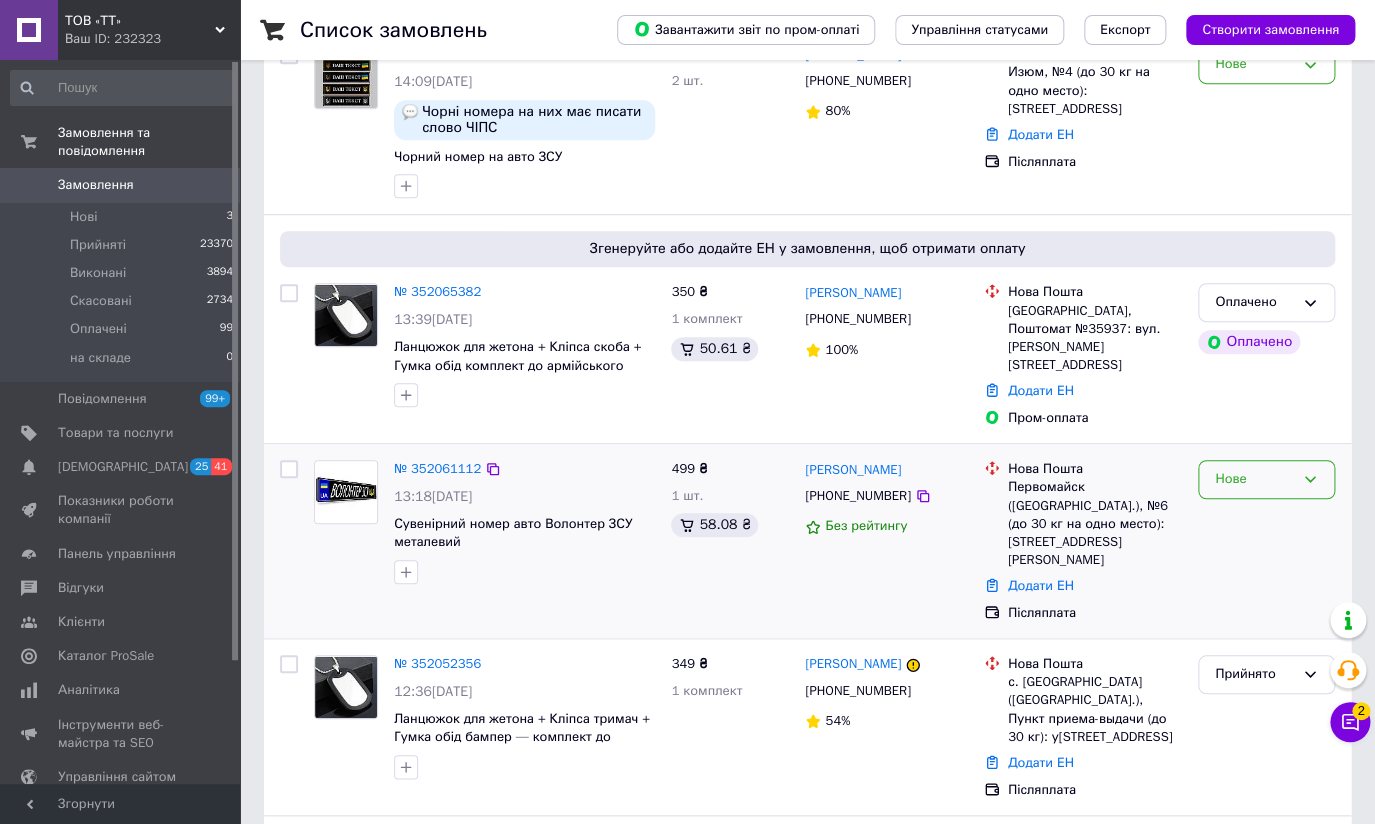 click 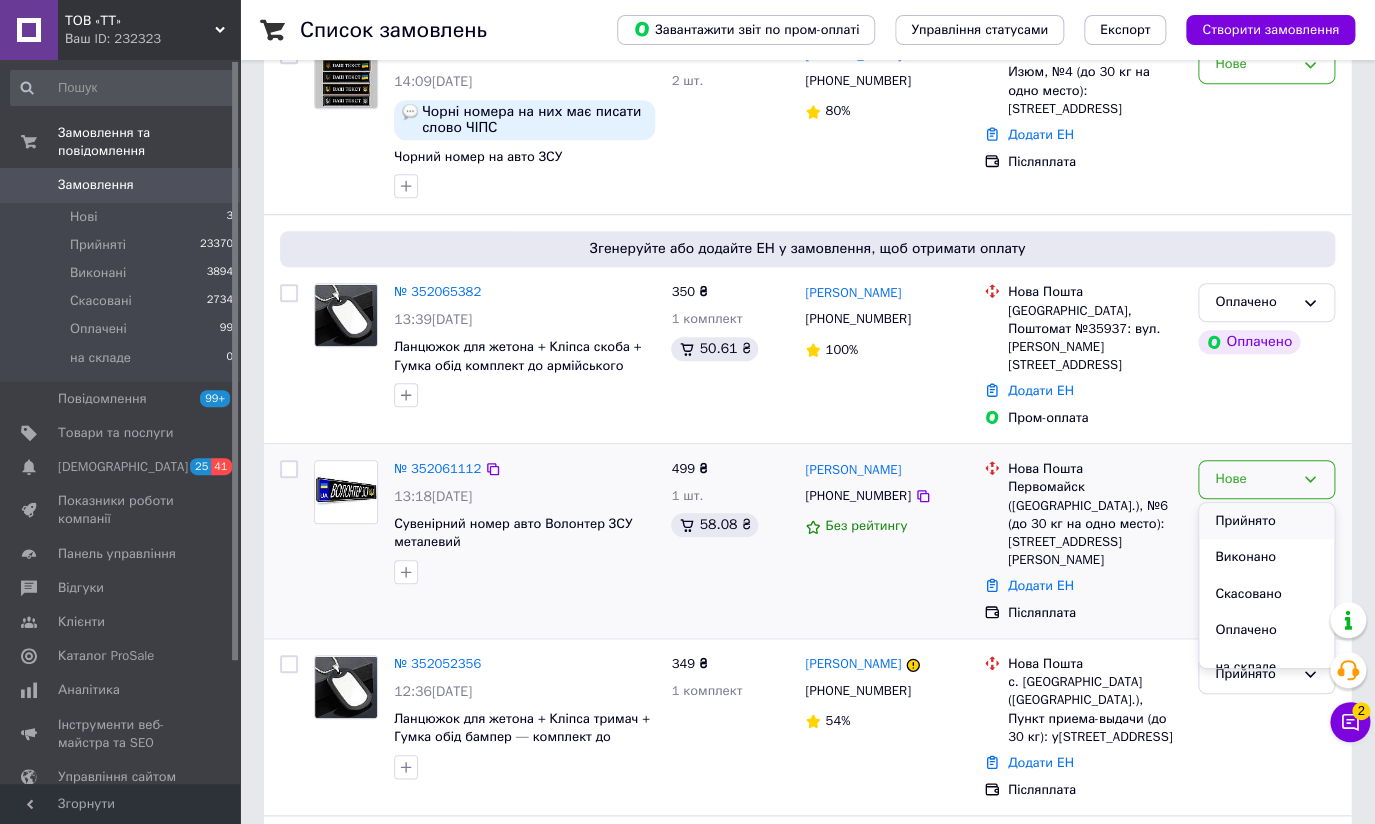 click on "Прийнято" at bounding box center (1266, 521) 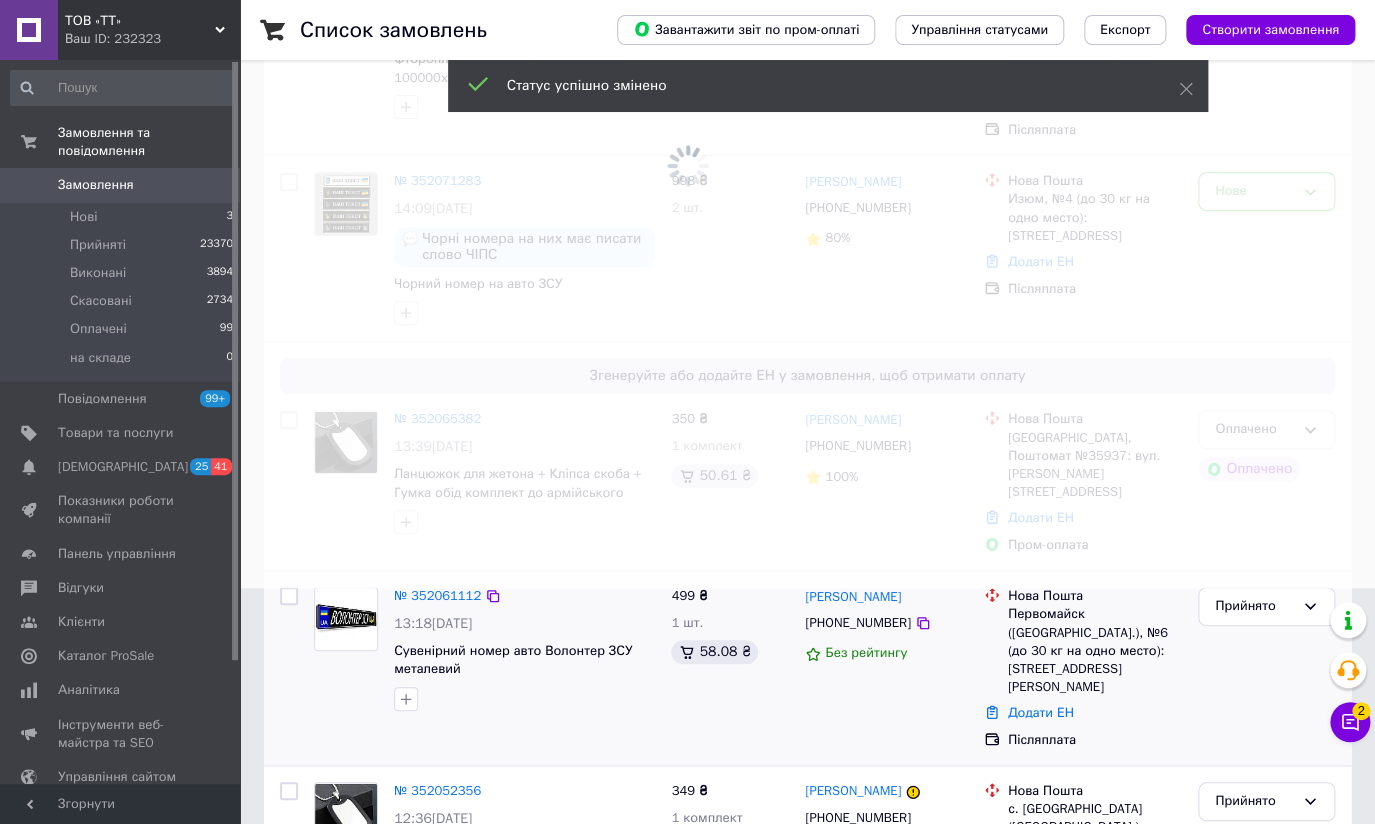 scroll, scrollTop: 0, scrollLeft: 0, axis: both 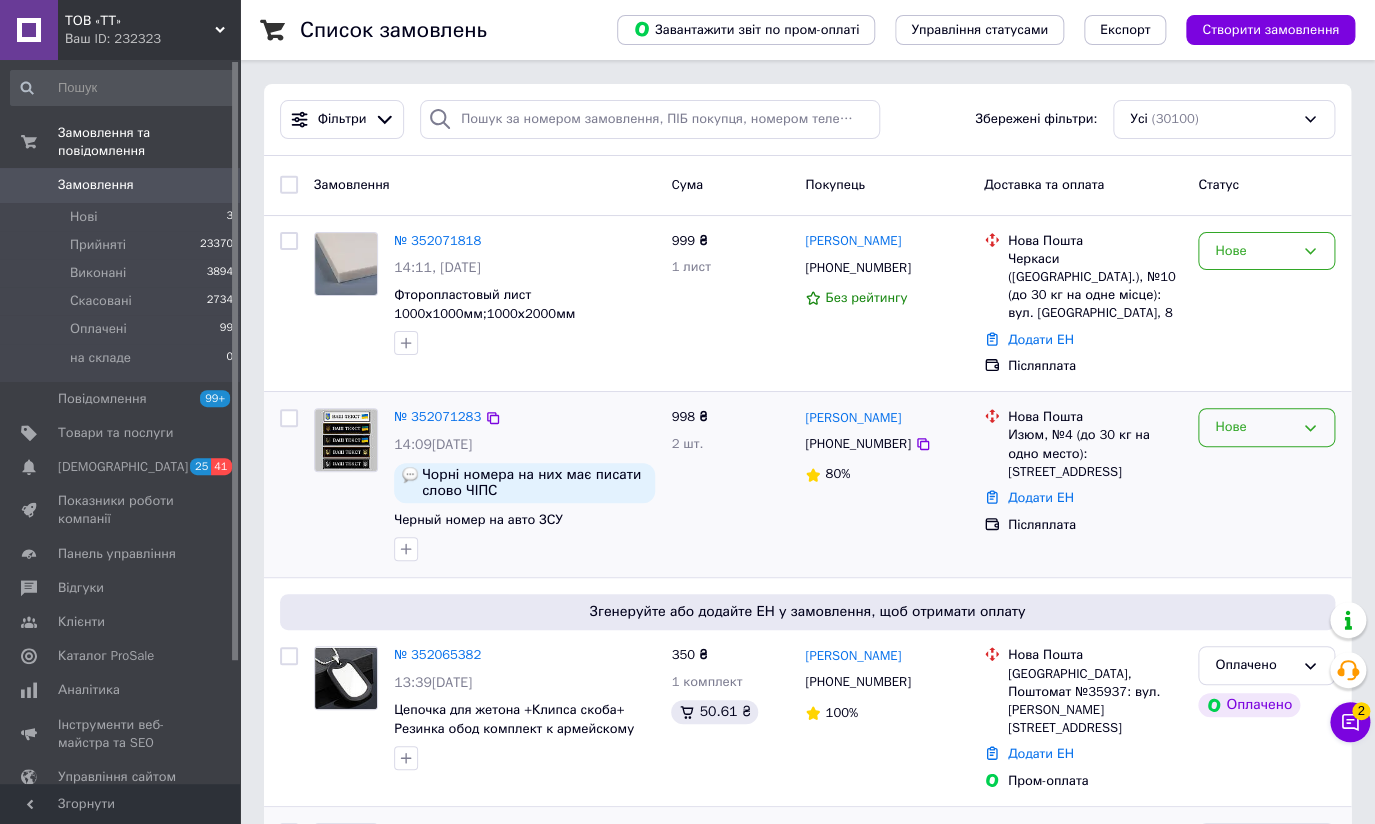 drag, startPoint x: 1316, startPoint y: 407, endPoint x: 1318, endPoint y: 419, distance: 12.165525 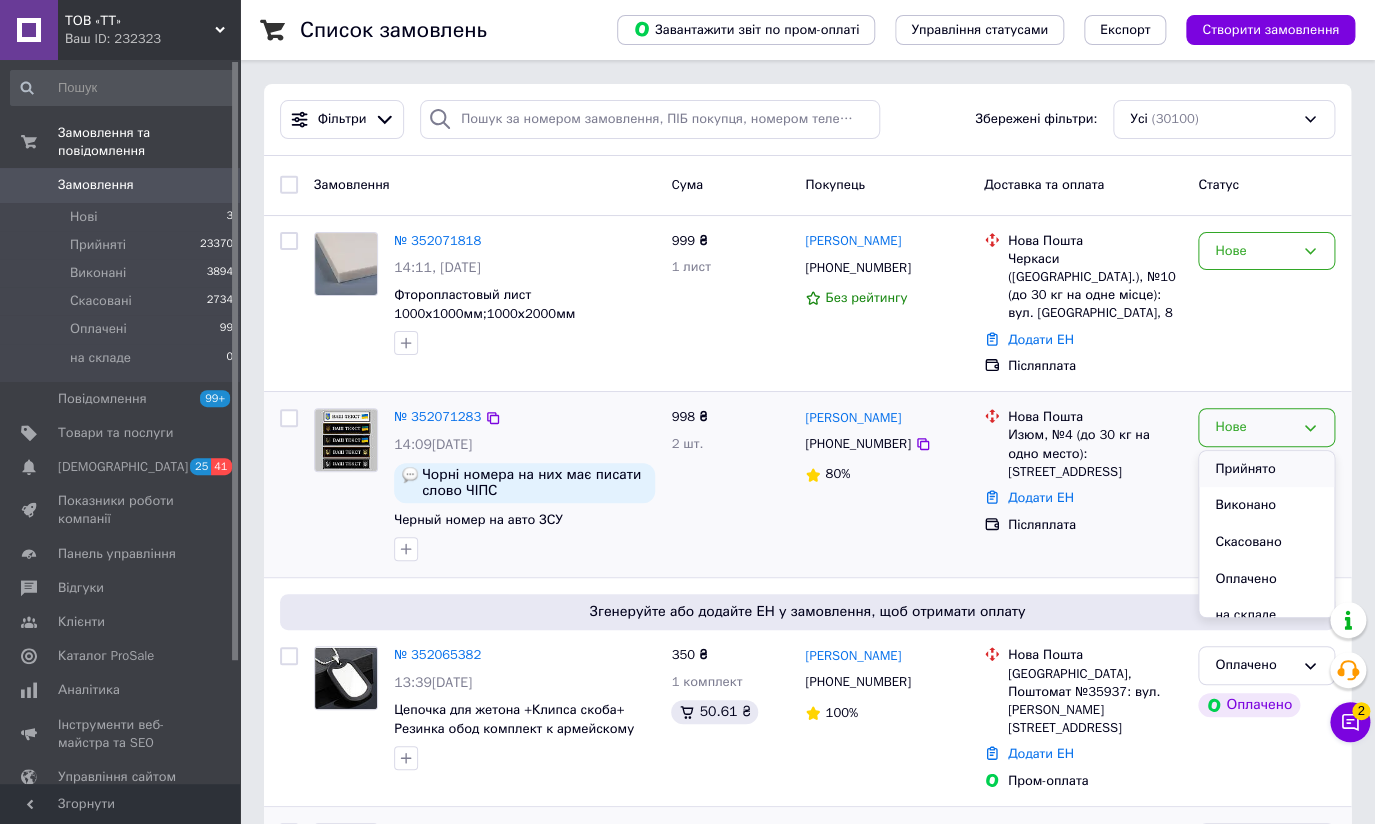 click on "Прийнято" at bounding box center [1266, 469] 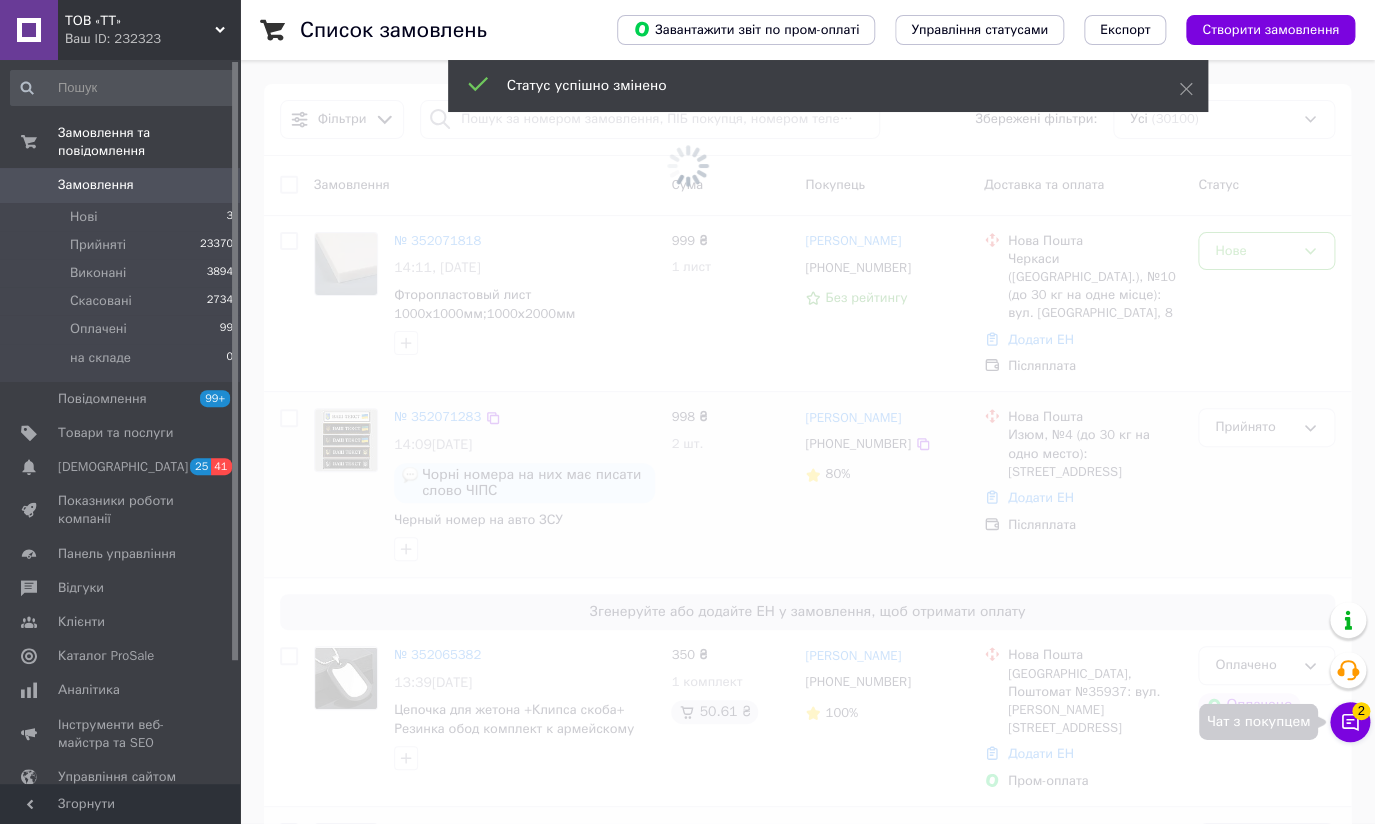 click on "Чат з покупцем 2" at bounding box center (1350, 722) 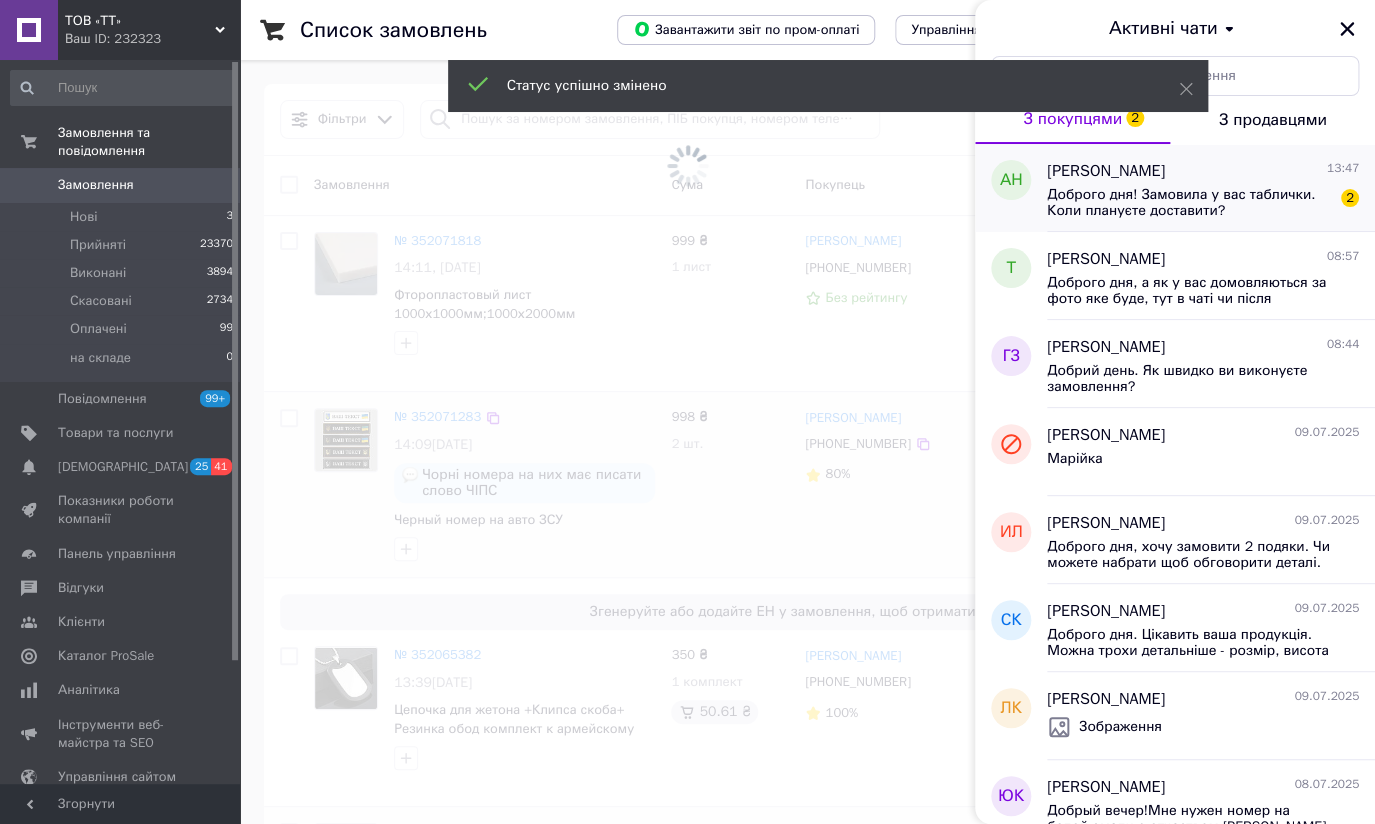 click on "Доброго дня! Замовила у вас таблички. Коли плануєте доставити?" at bounding box center [1189, 203] 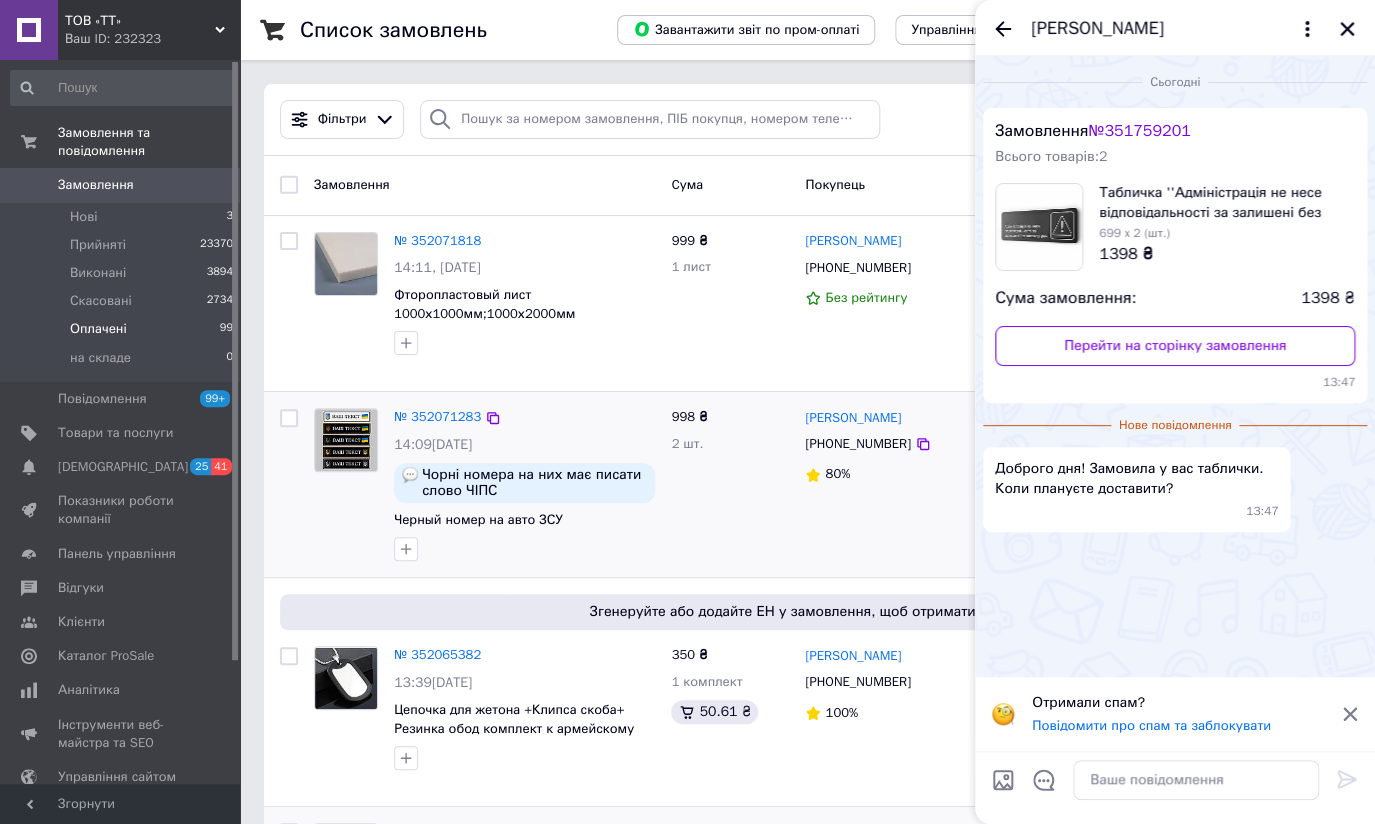 click on "Оплачені" at bounding box center [98, 329] 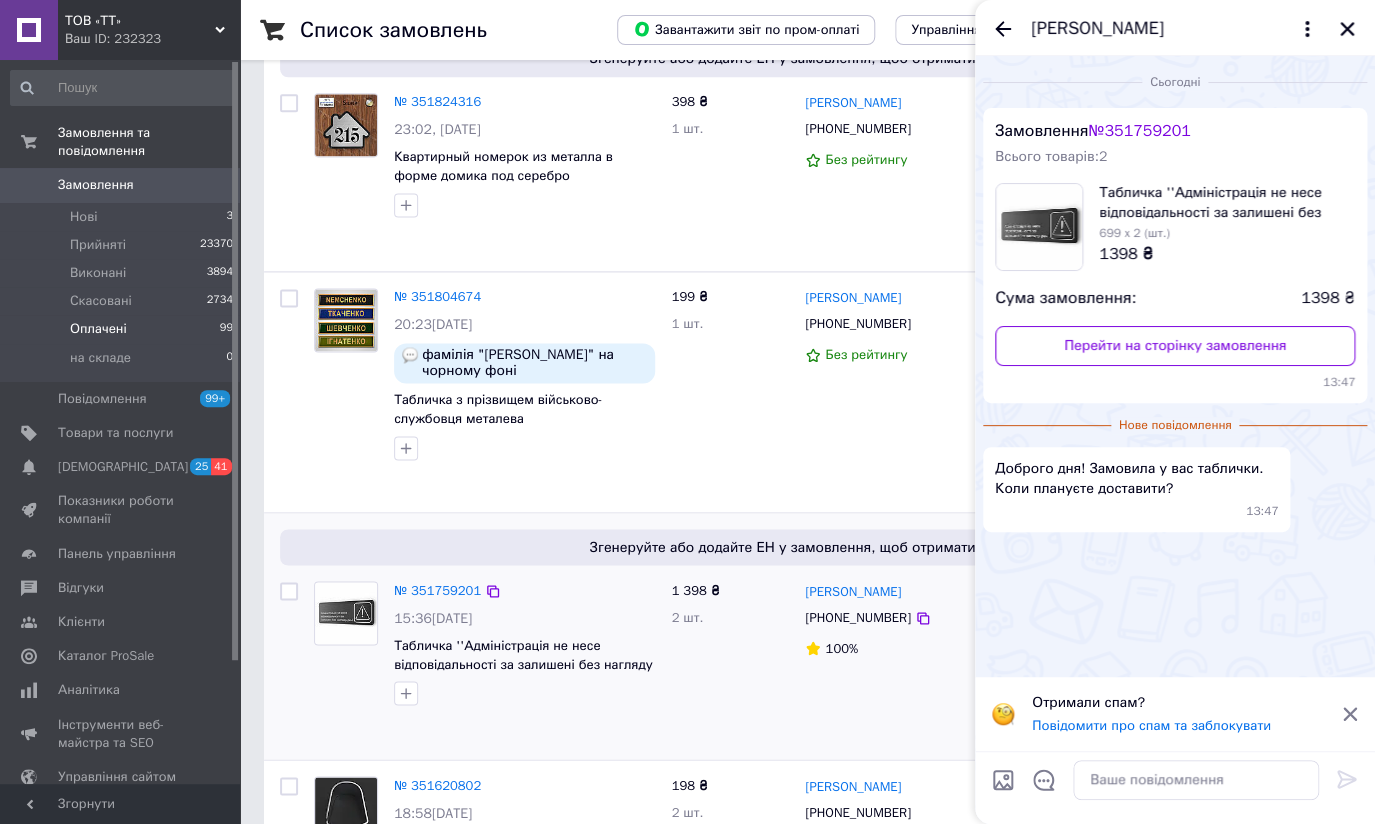 scroll, scrollTop: 1000, scrollLeft: 0, axis: vertical 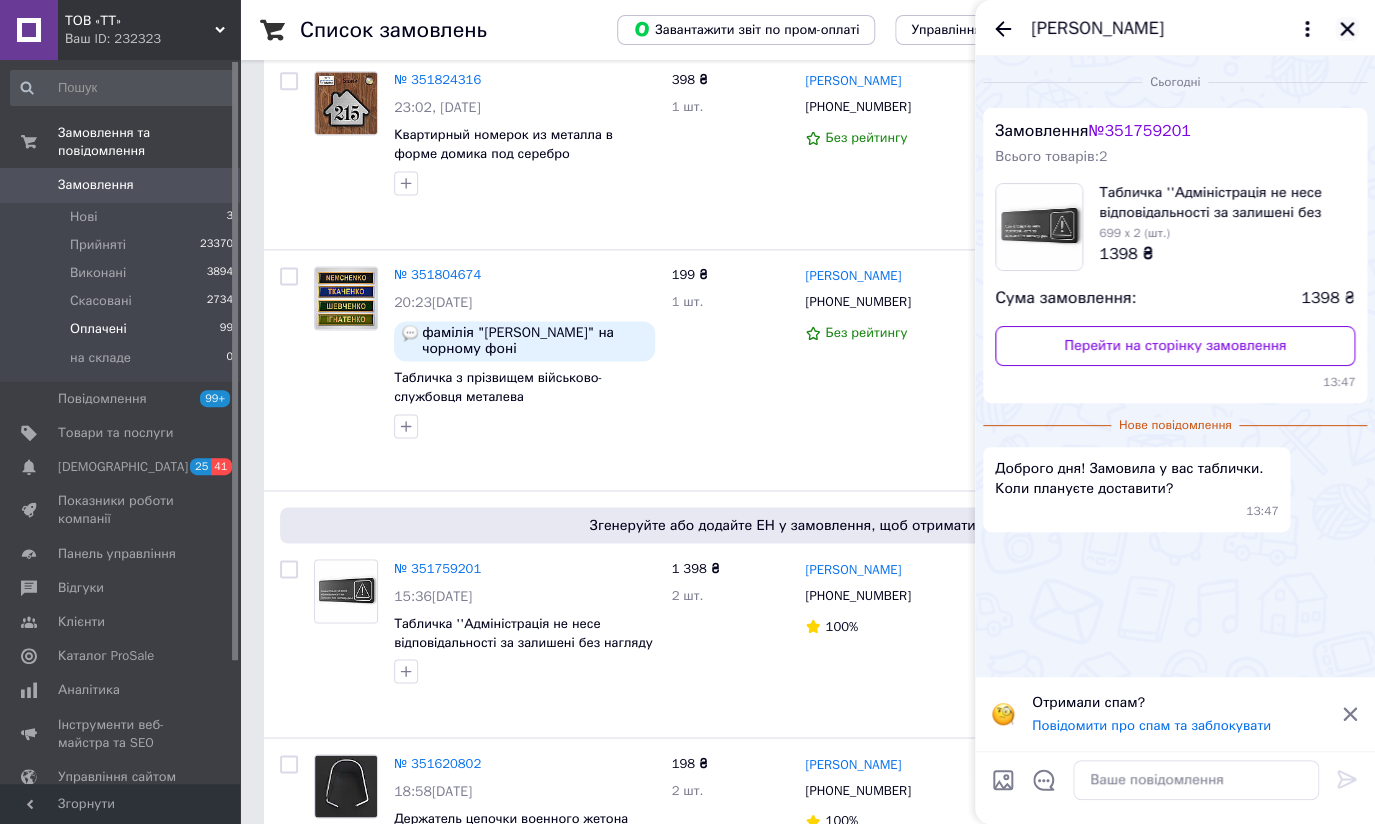 click 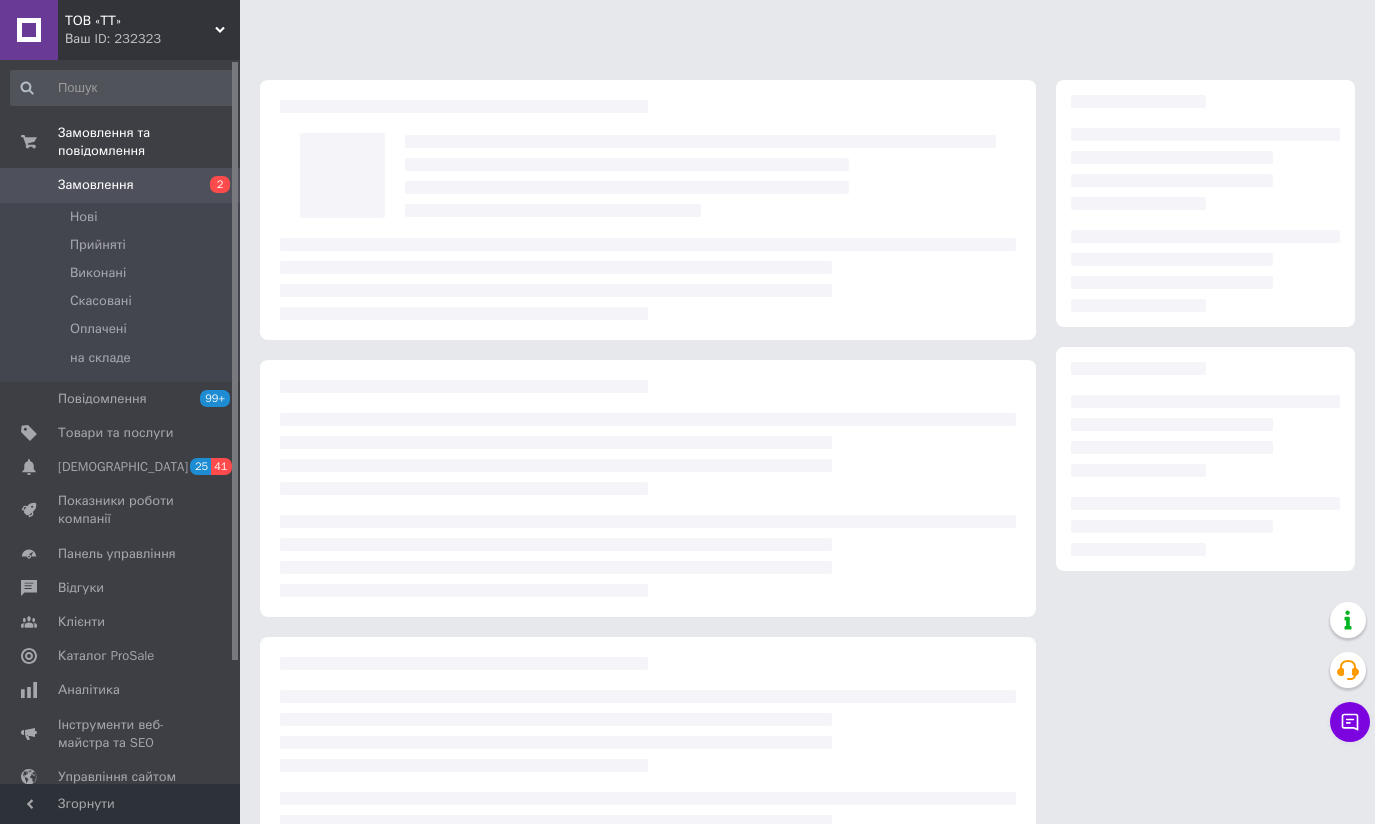 scroll, scrollTop: 0, scrollLeft: 0, axis: both 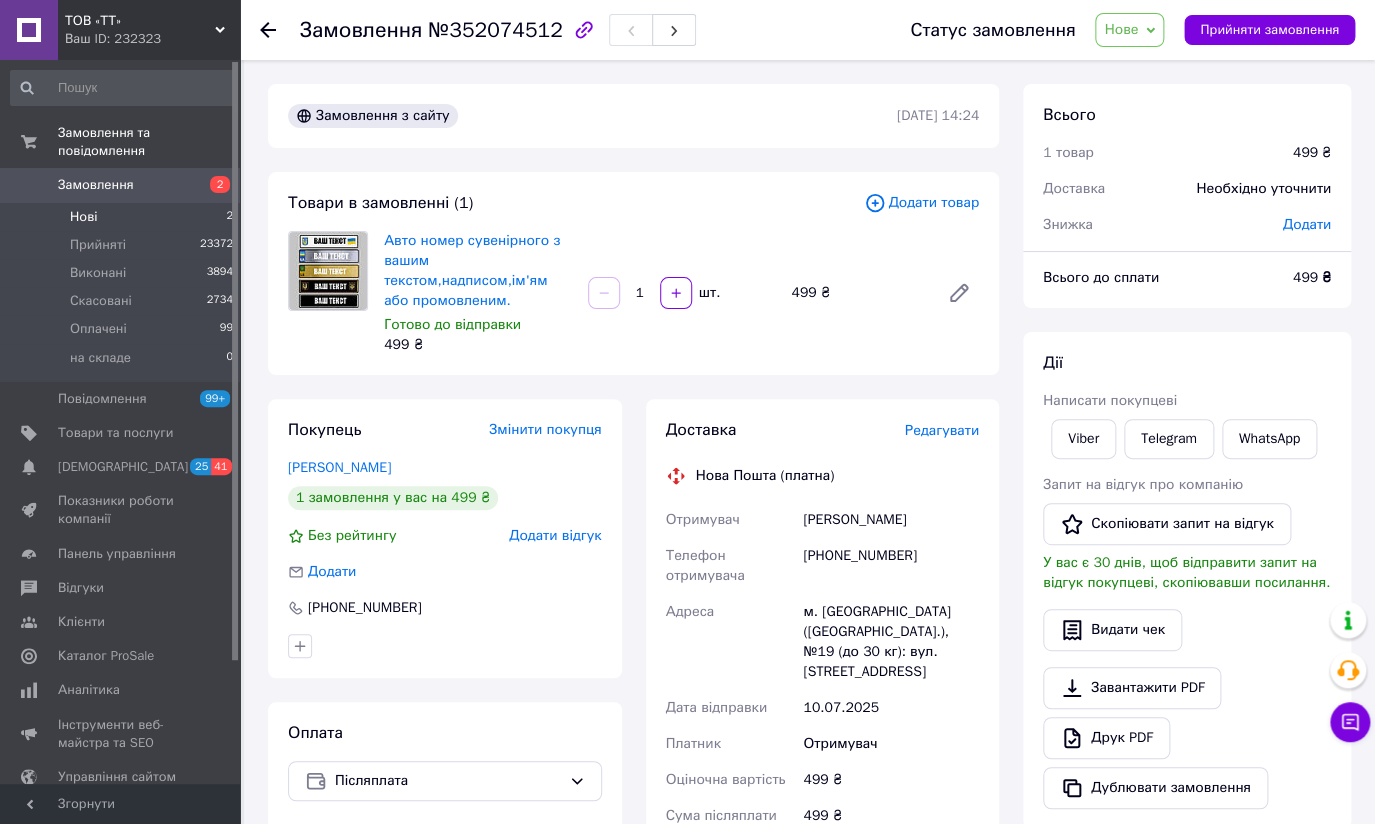 click on "Нові 2" at bounding box center [122, 217] 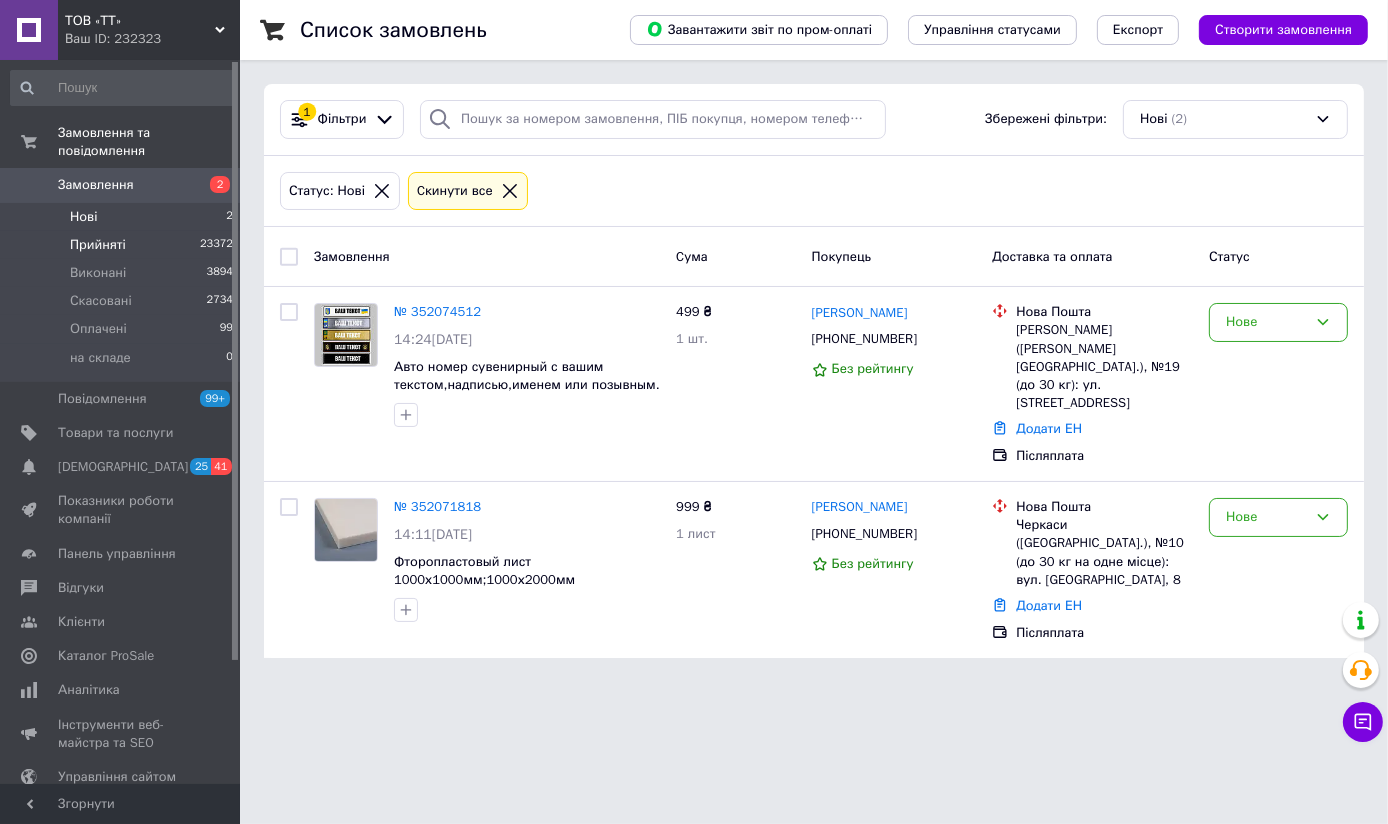 click on "Прийняті" at bounding box center [98, 245] 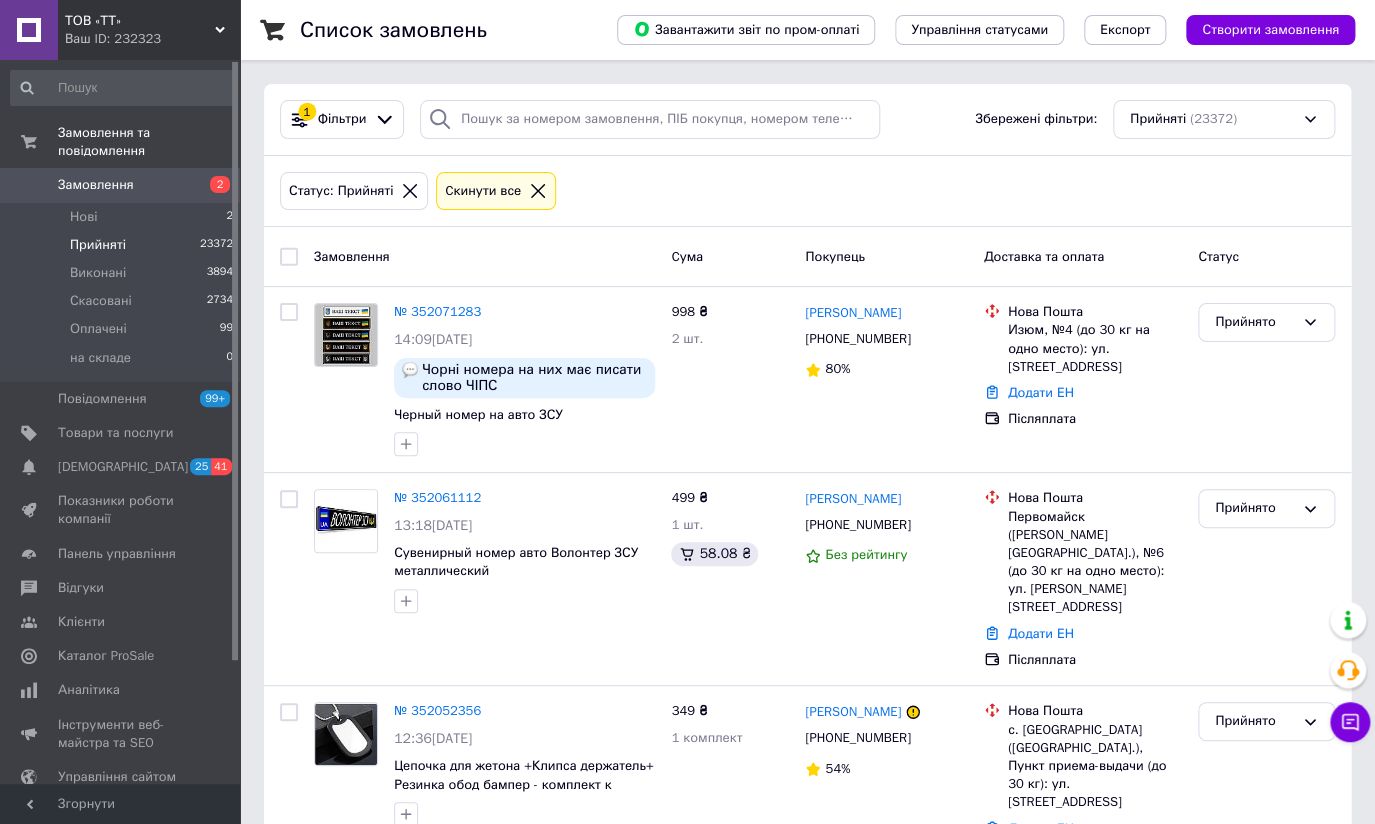 click on "Замовлення" at bounding box center (121, 185) 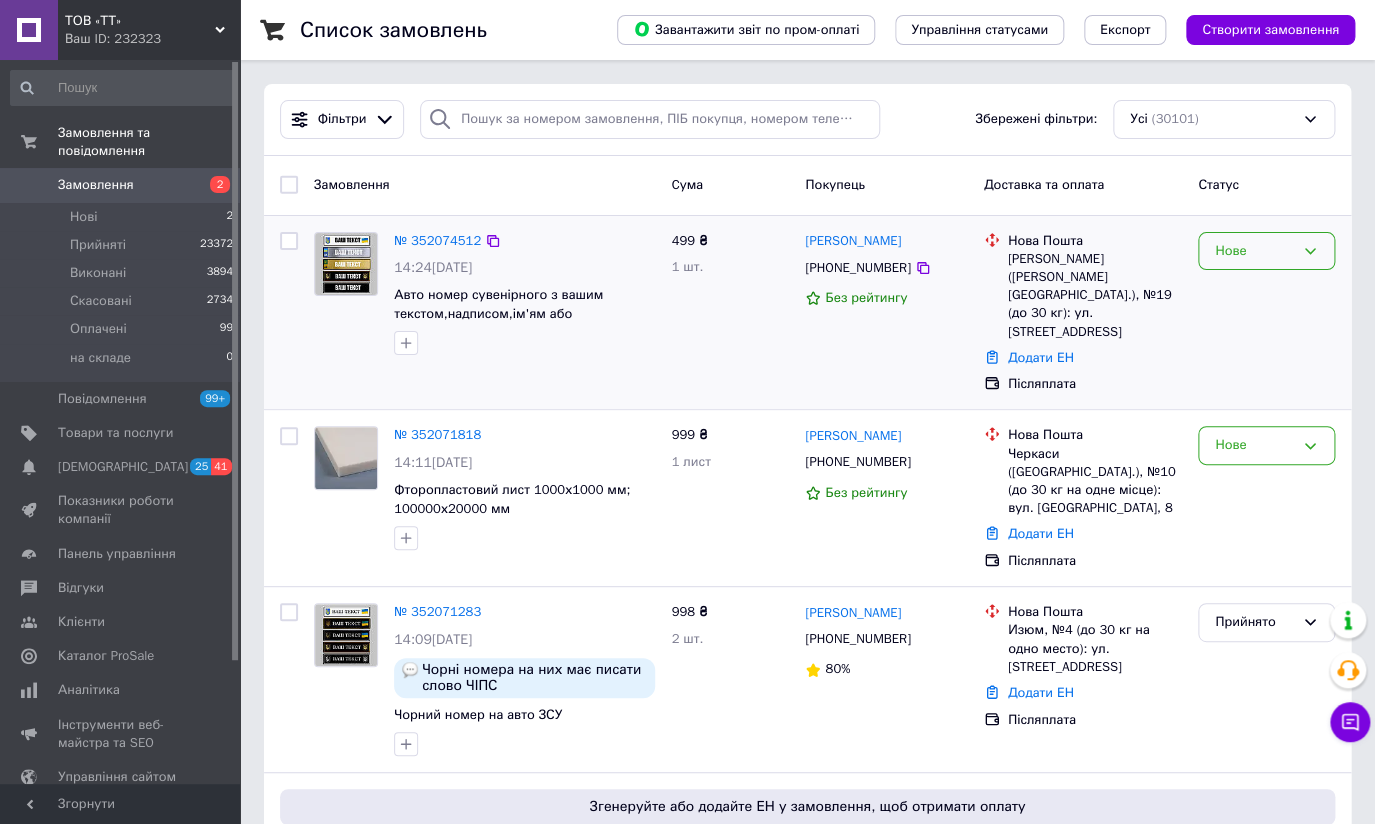 click 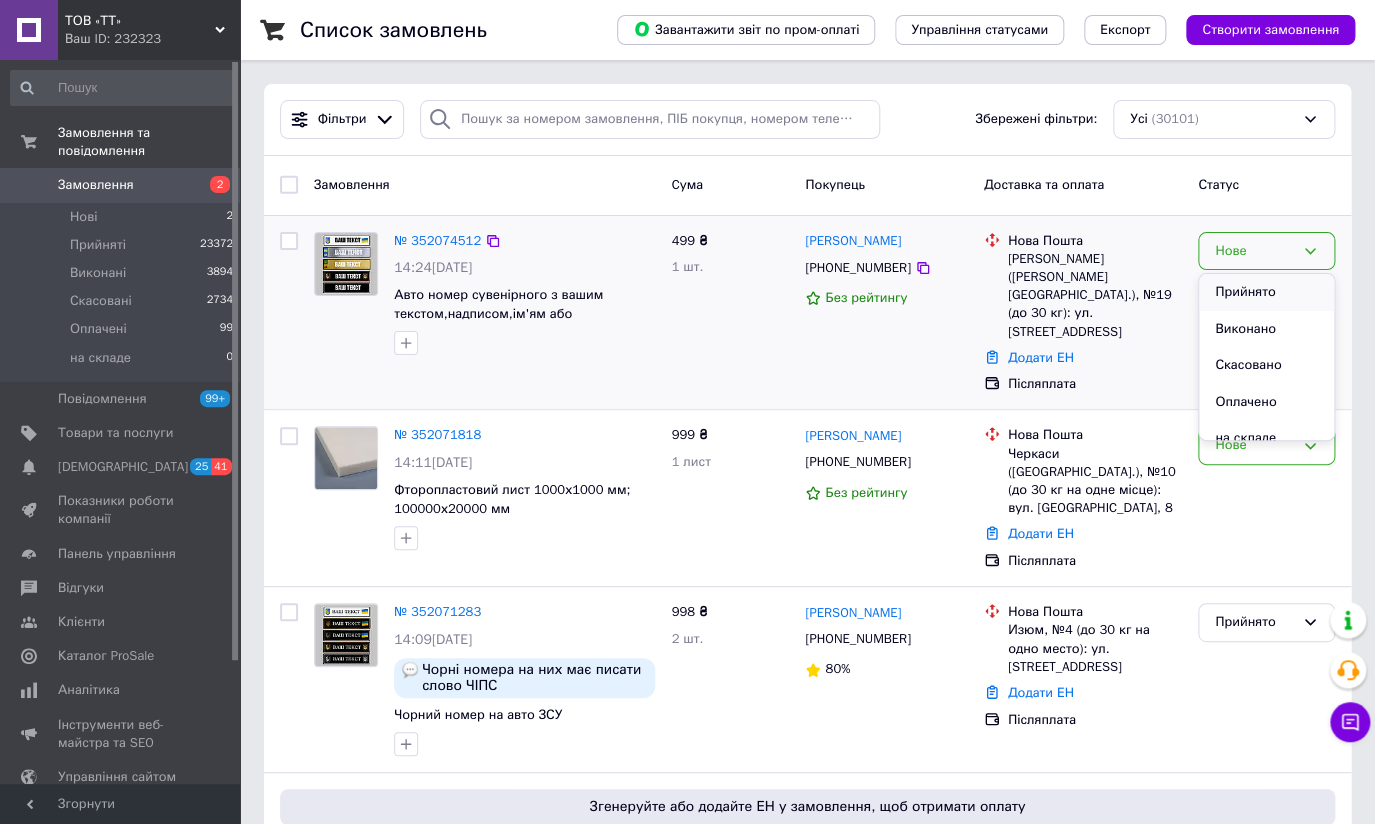 click on "Прийнято" at bounding box center [1266, 292] 